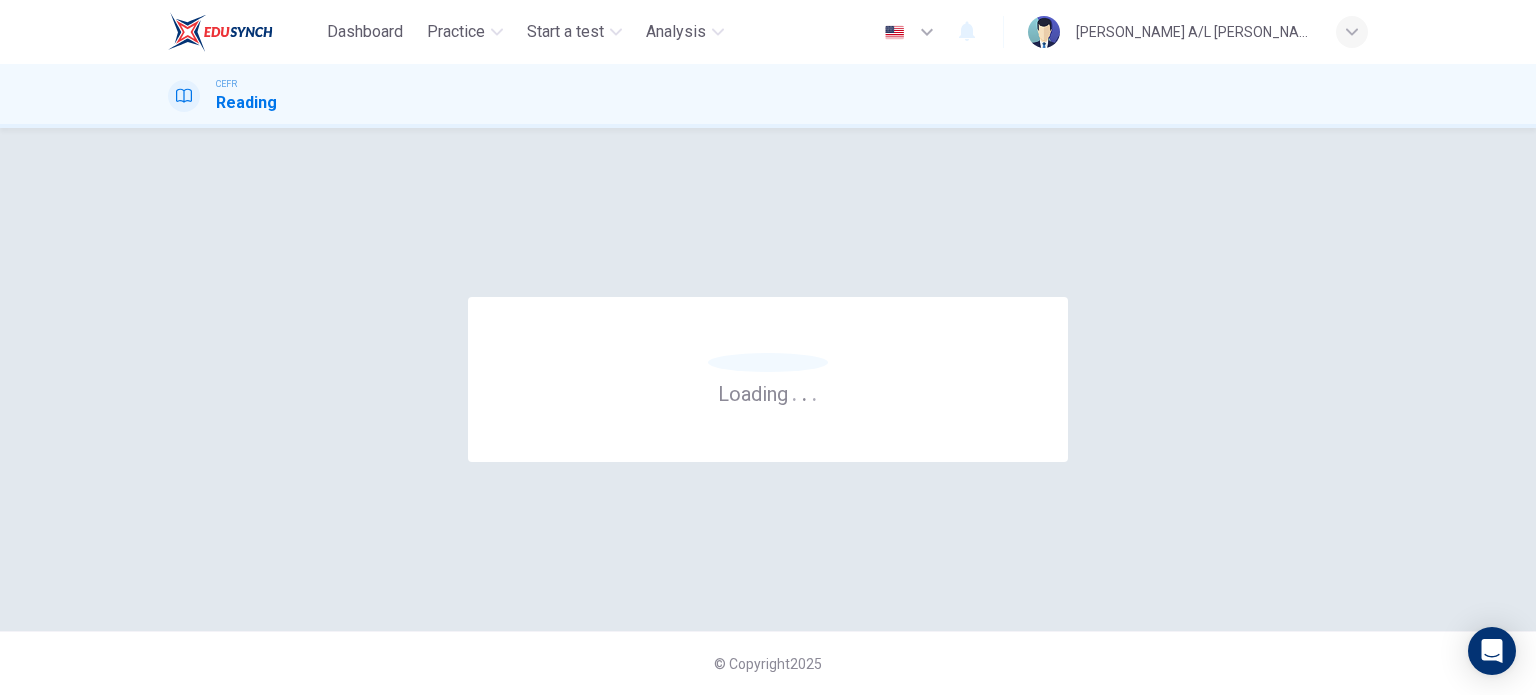 scroll, scrollTop: 0, scrollLeft: 0, axis: both 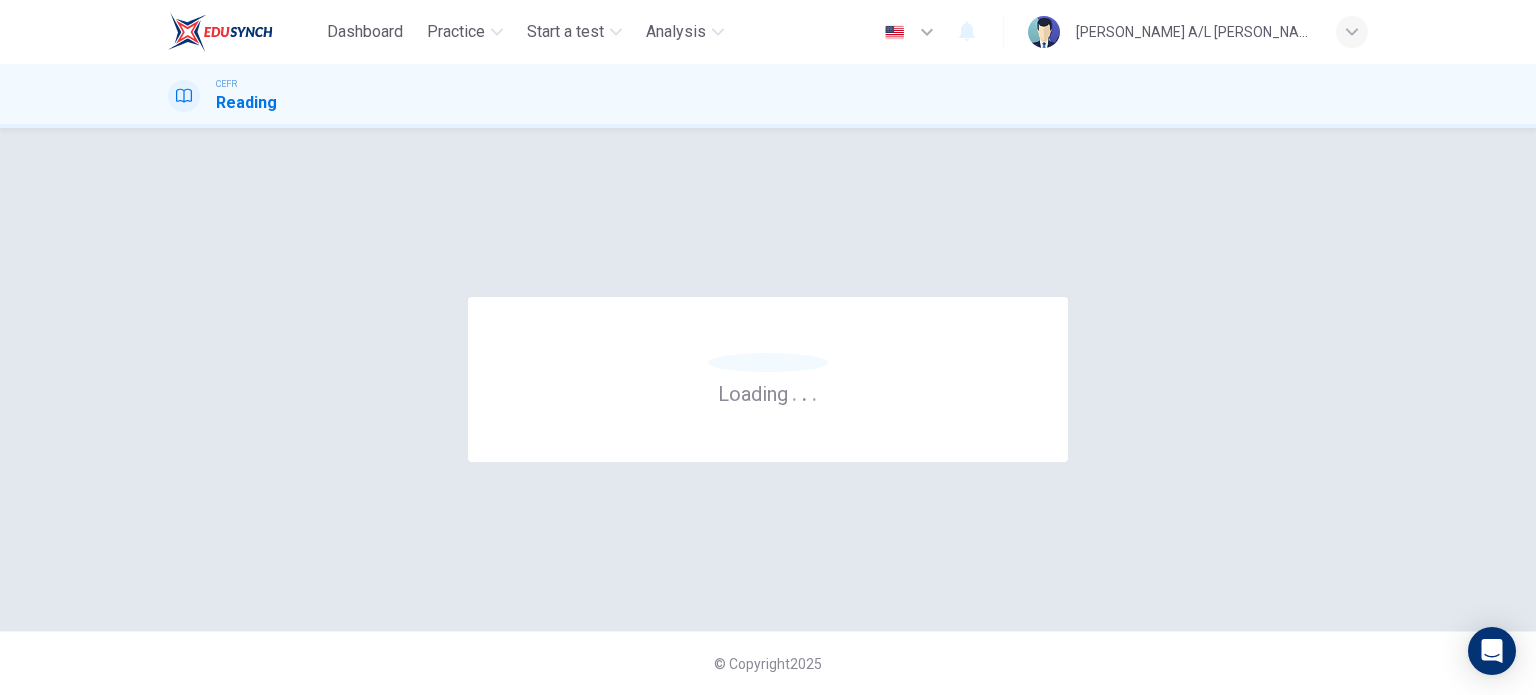 click on "Loading . . ." at bounding box center (768, 379) 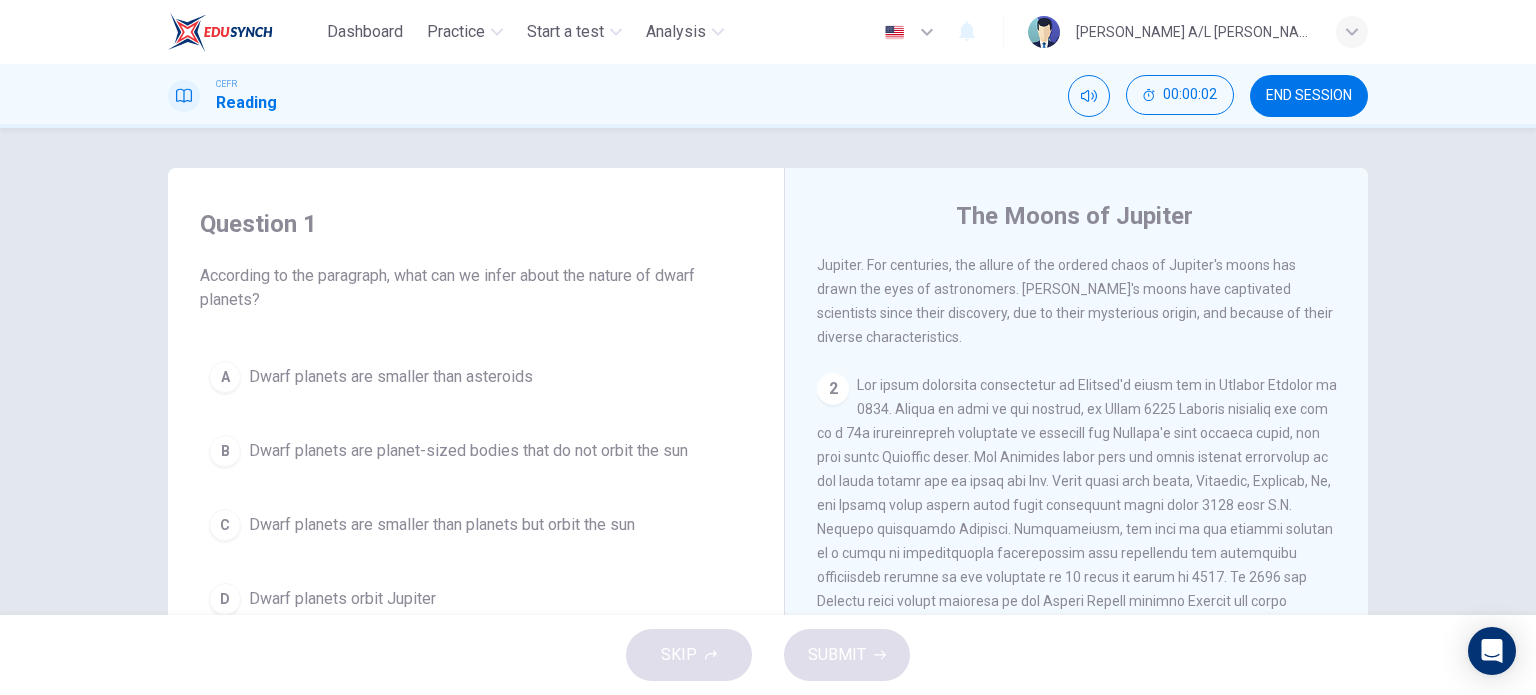 scroll, scrollTop: 0, scrollLeft: 0, axis: both 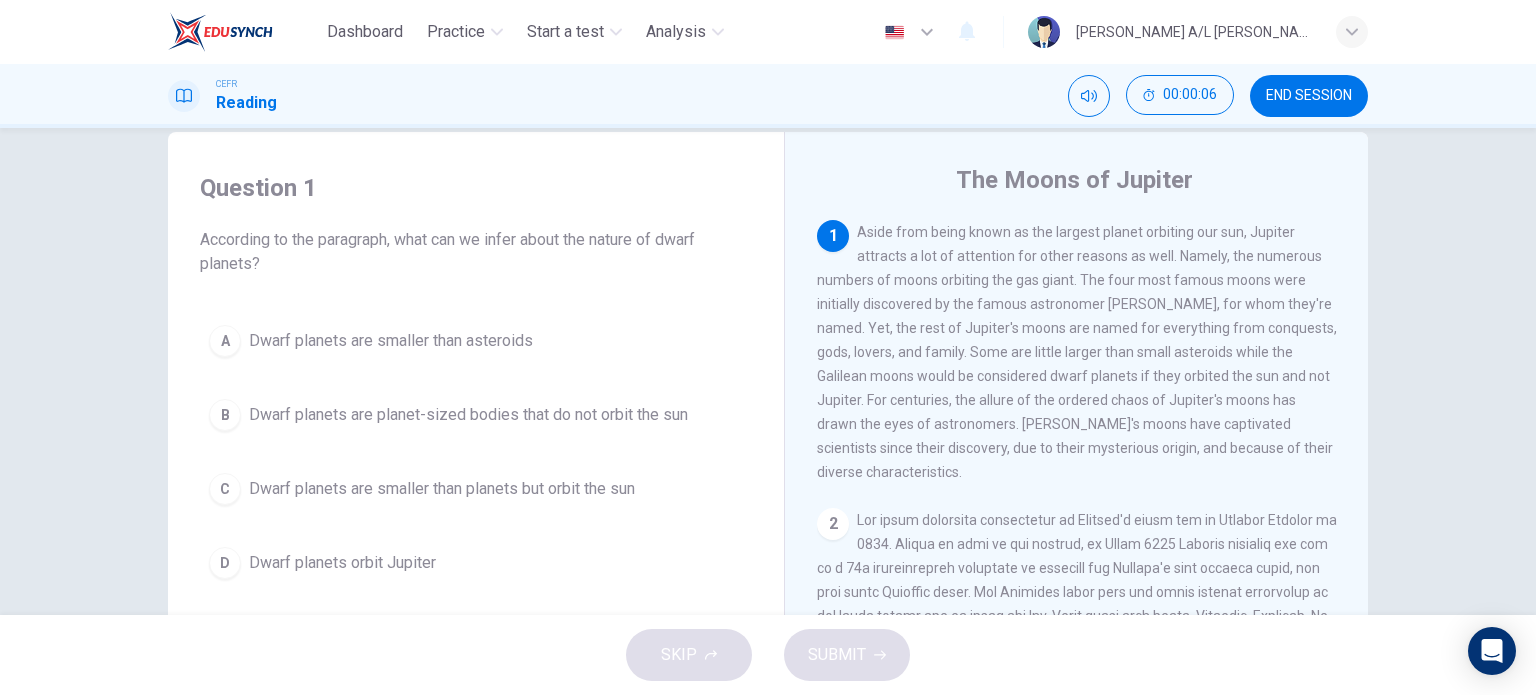 drag, startPoint x: 396, startPoint y: 231, endPoint x: 547, endPoint y: 246, distance: 151.74321 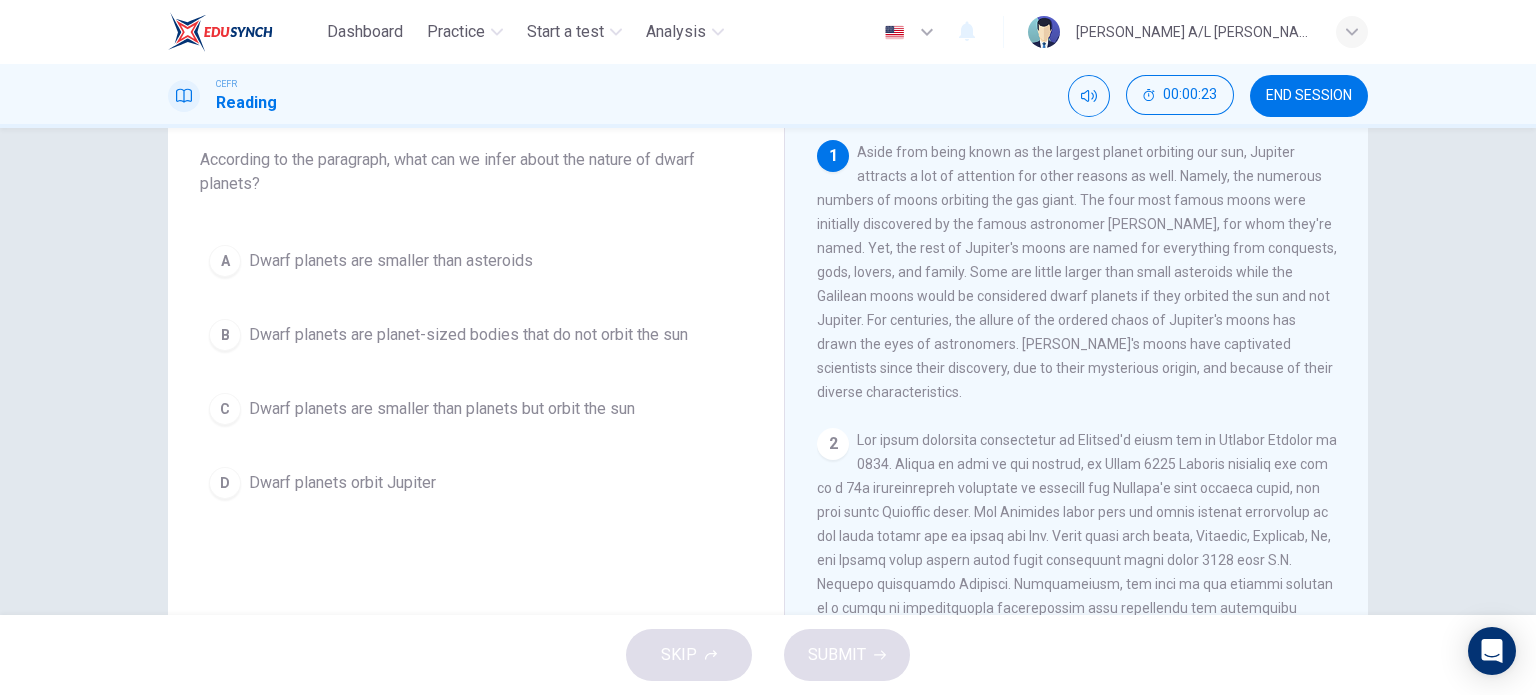 scroll, scrollTop: 0, scrollLeft: 0, axis: both 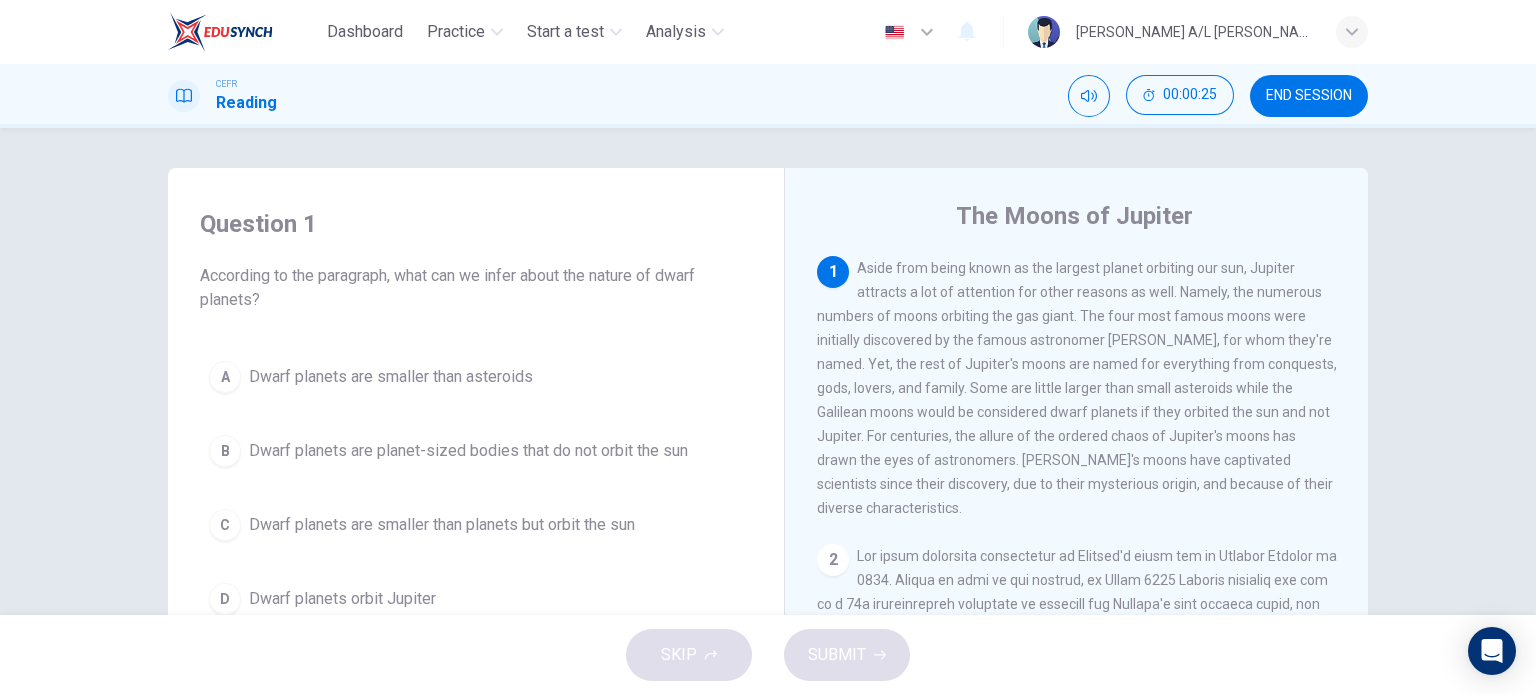 drag, startPoint x: 939, startPoint y: 271, endPoint x: 1121, endPoint y: 278, distance: 182.13457 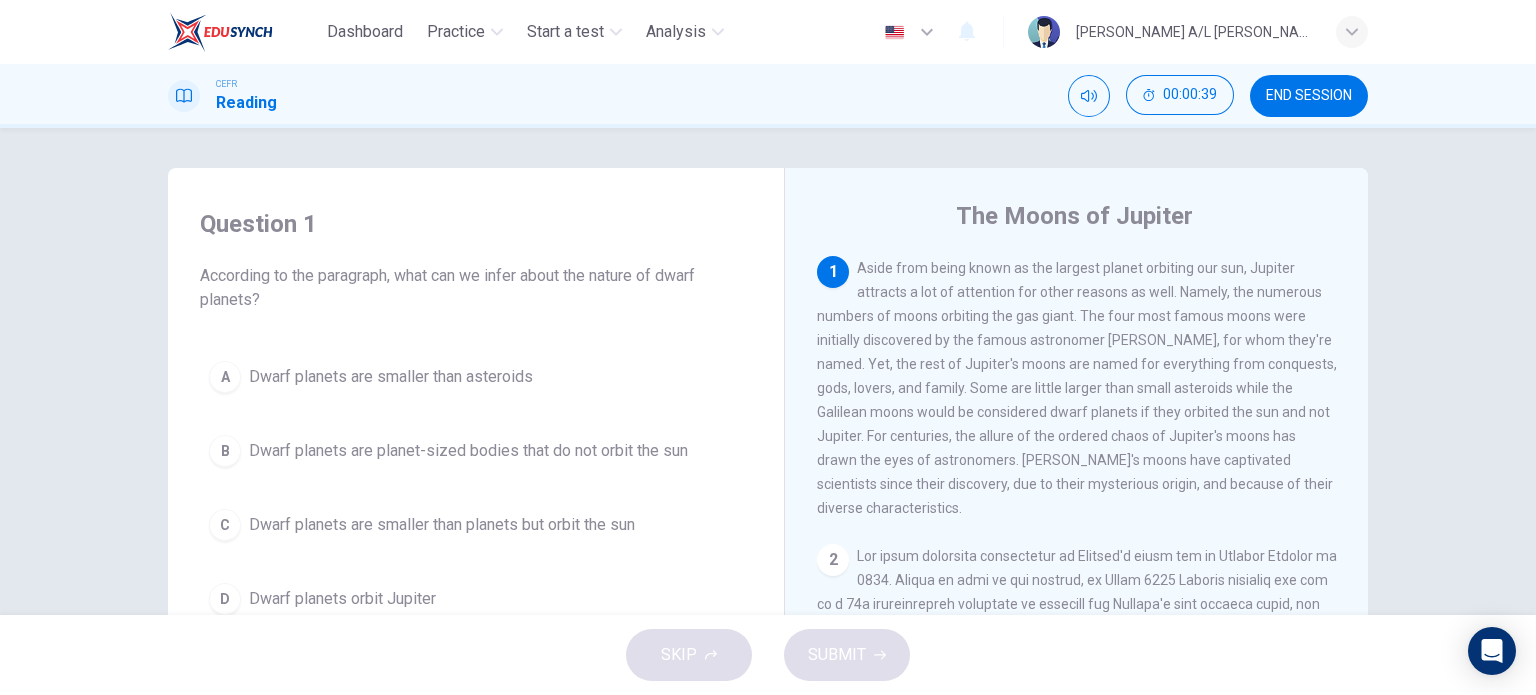 drag, startPoint x: 863, startPoint y: 366, endPoint x: 894, endPoint y: 367, distance: 31.016125 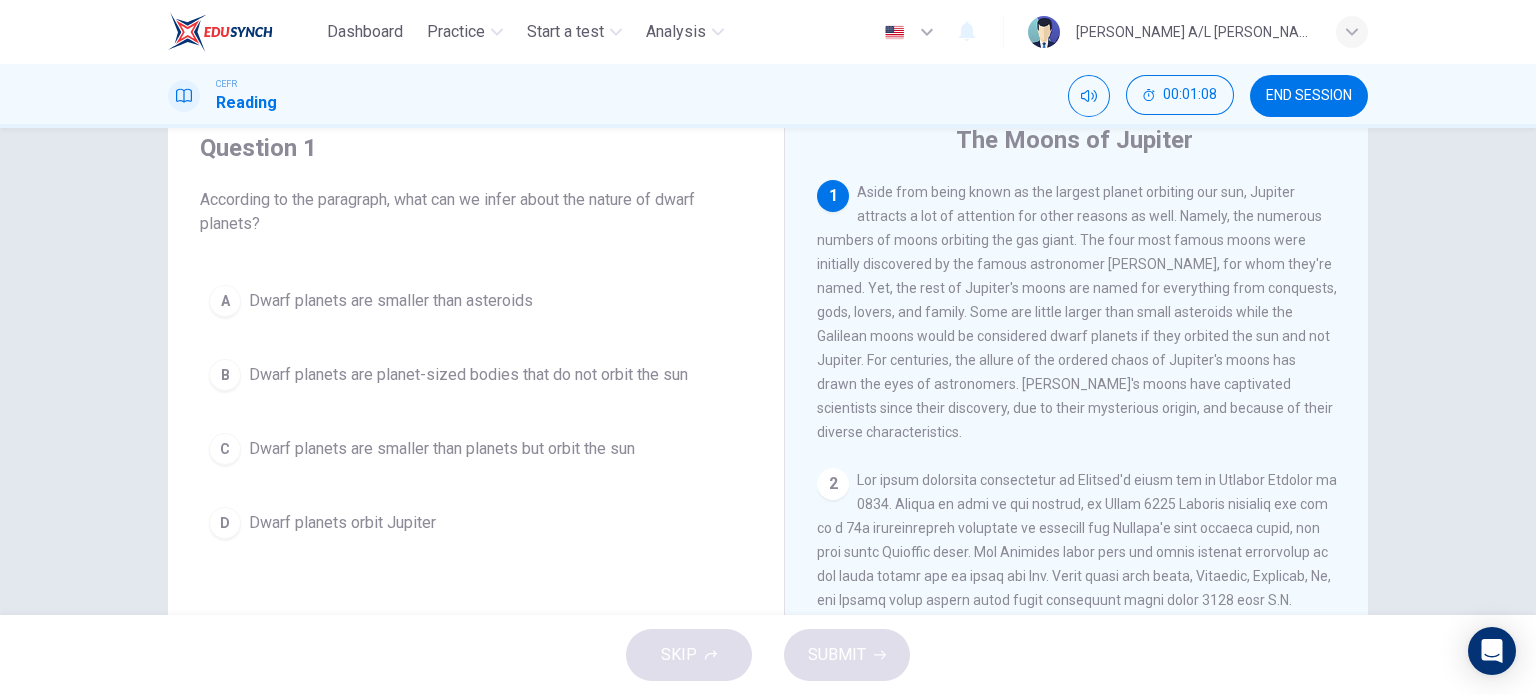 scroll, scrollTop: 76, scrollLeft: 0, axis: vertical 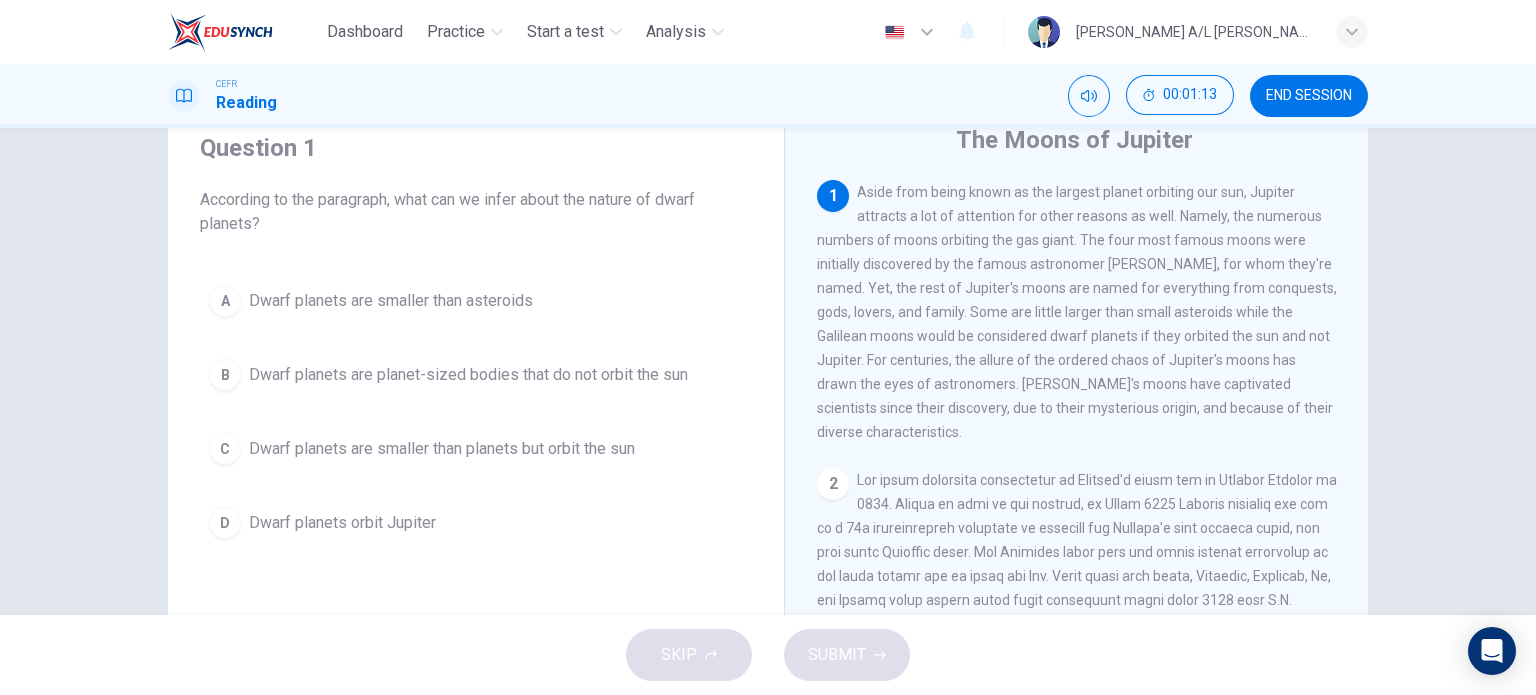 click on "Dwarf planets are smaller than planets but orbit the sun" at bounding box center [442, 449] 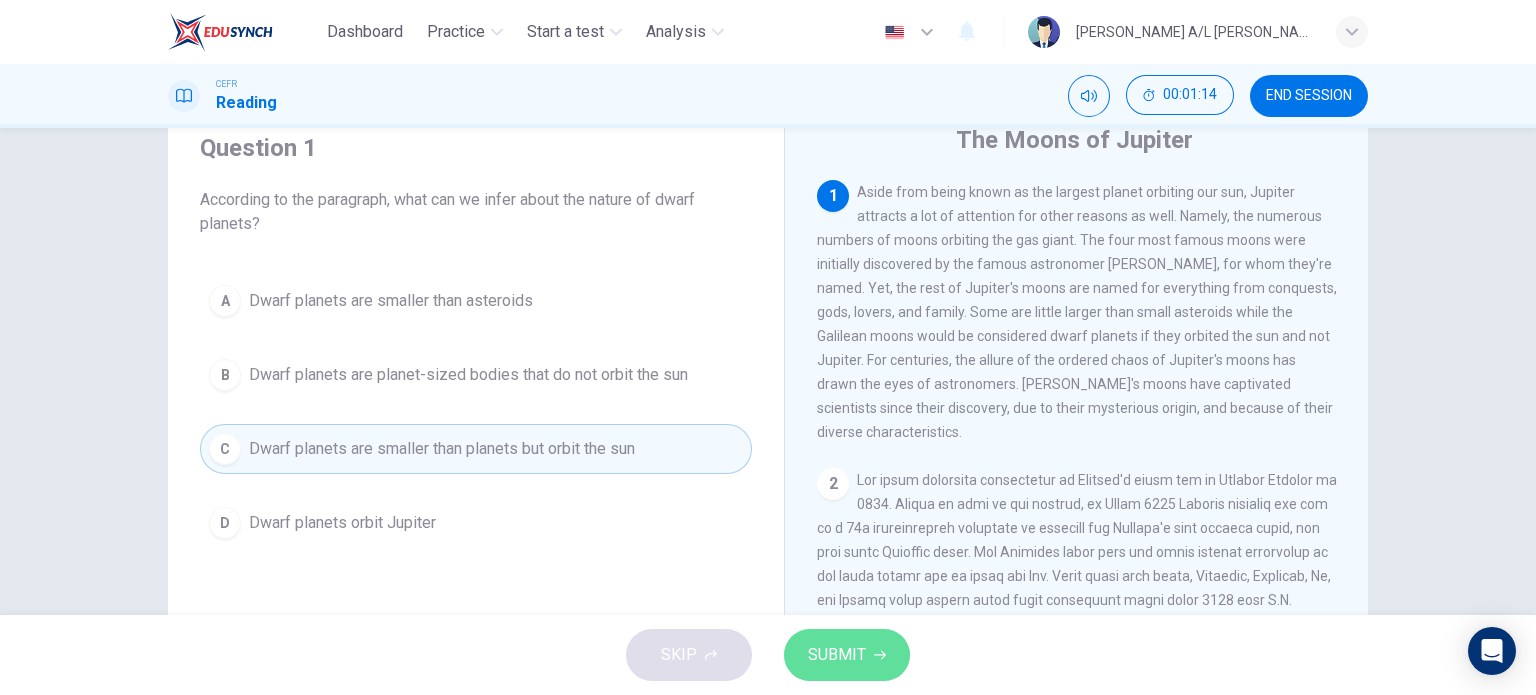 click on "SUBMIT" at bounding box center (847, 655) 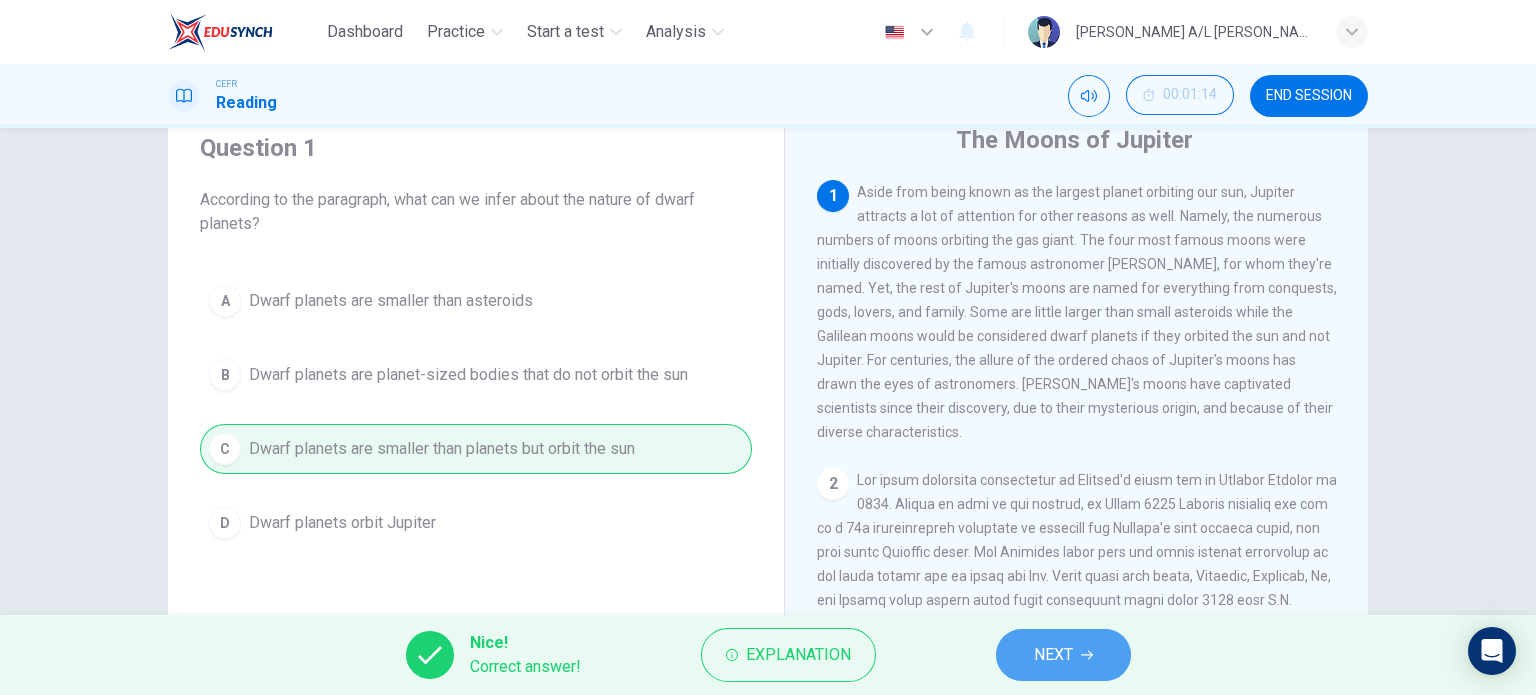 click on "NEXT" at bounding box center (1053, 655) 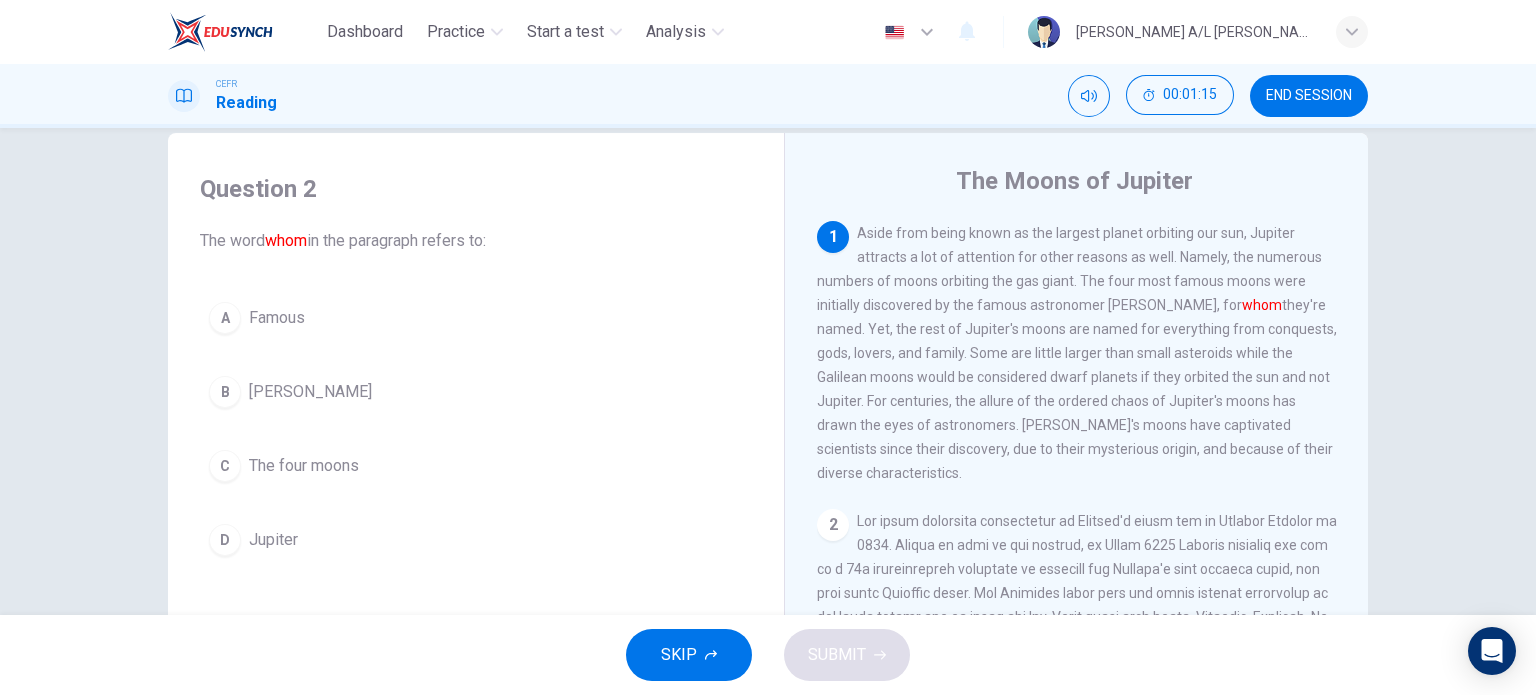 scroll, scrollTop: 33, scrollLeft: 0, axis: vertical 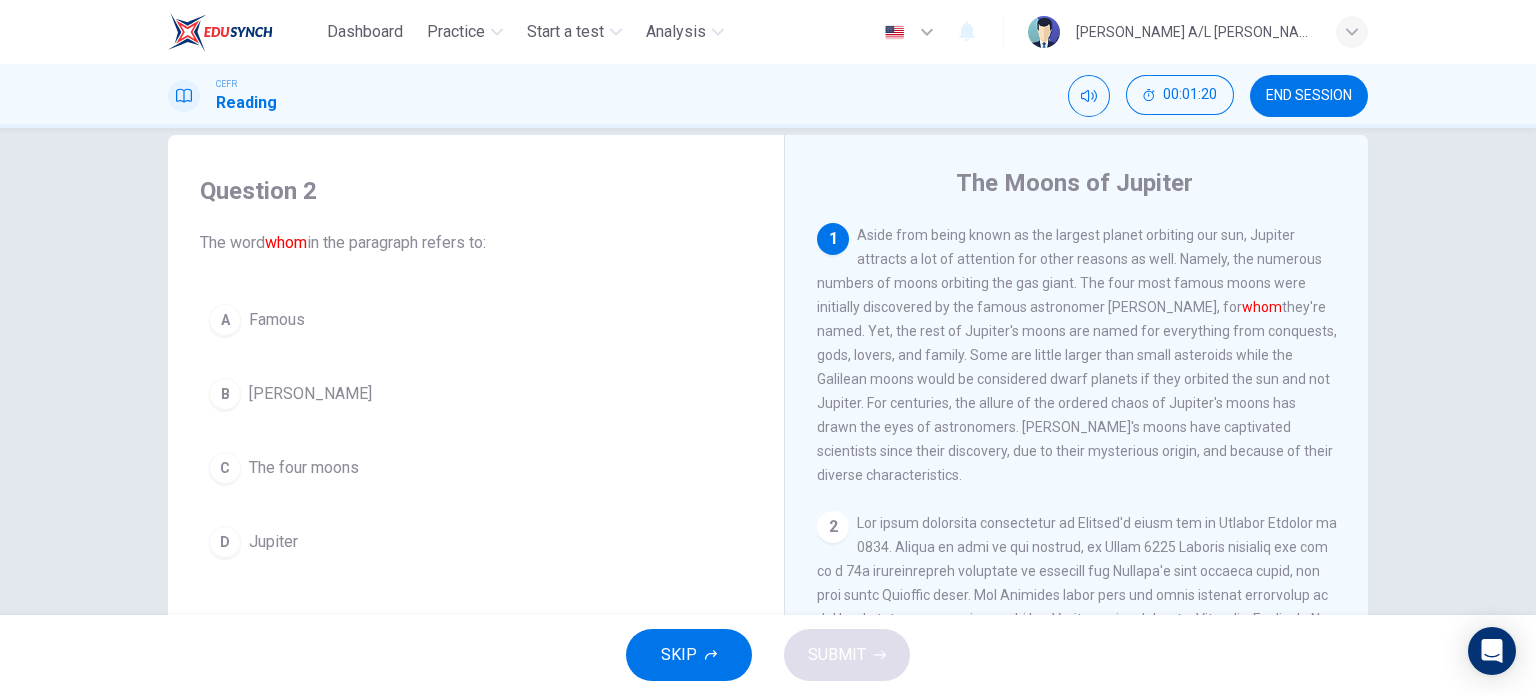 click on "Aside from being known as the largest planet orbiting our sun, Jupiter attracts a lot of attention for other reasons as well. Namely, the numerous numbers of moons orbiting the gas giant. The four most famous moons were initially discovered by the famous astronomer Galileo Galilei, for  whom  they're named. Yet, the rest of Jupiter's moons are named for everything from conquests, gods, lovers, and family. Some are little larger than small asteroids while the Galilean moons would be considered dwarf planets if they orbited the sun and not Jupiter. For centuries, the allure of the ordered chaos of Jupiter's moons has drawn the eyes of astronomers. Jupiter's moons have captivated scientists since their discovery, due to their mysterious origin, and because of their diverse characteristics." at bounding box center (1077, 355) 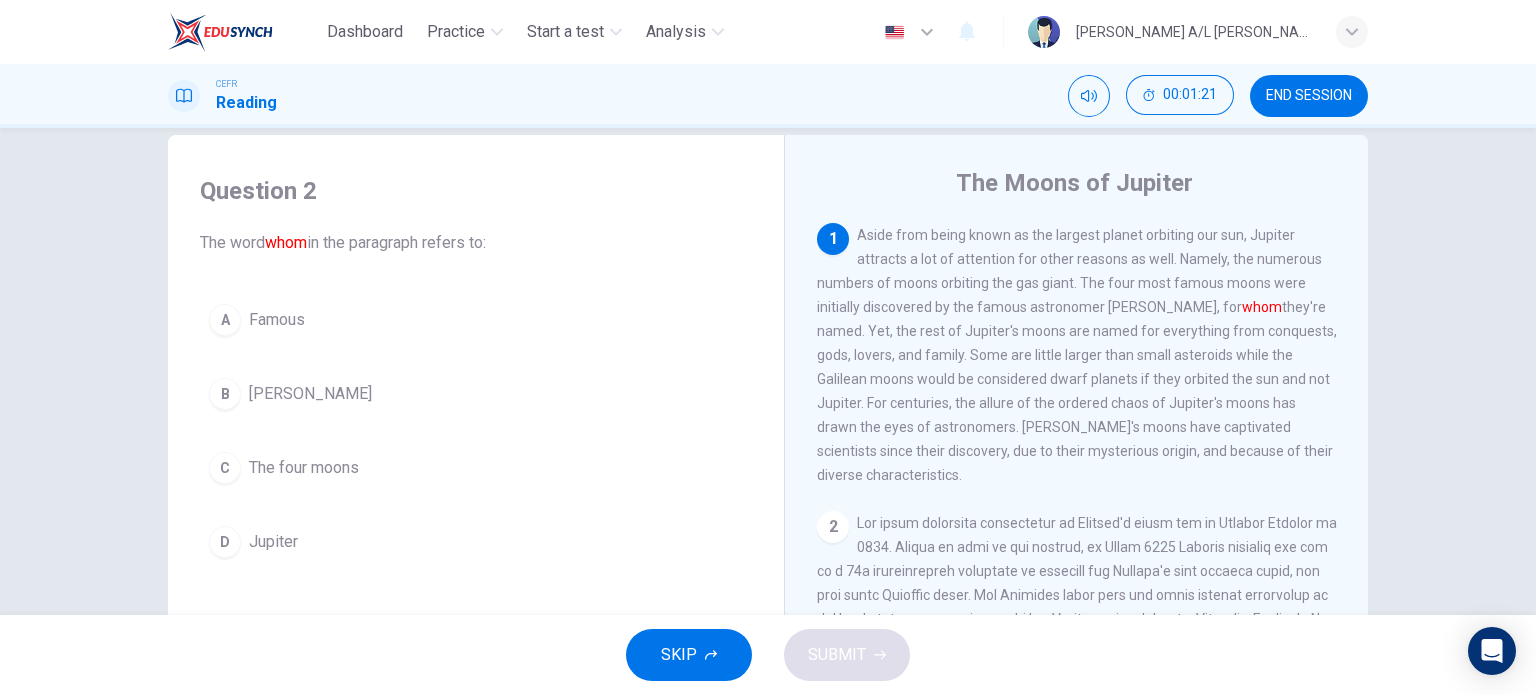 click on "Aside from being known as the largest planet orbiting our sun, Jupiter attracts a lot of attention for other reasons as well. Namely, the numerous numbers of moons orbiting the gas giant. The four most famous moons were initially discovered by the famous astronomer Galileo Galilei, for  whom  they're named. Yet, the rest of Jupiter's moons are named for everything from conquests, gods, lovers, and family. Some are little larger than small asteroids while the Galilean moons would be considered dwarf planets if they orbited the sun and not Jupiter. For centuries, the allure of the ordered chaos of Jupiter's moons has drawn the eyes of astronomers. Jupiter's moons have captivated scientists since their discovery, due to their mysterious origin, and because of their diverse characteristics." at bounding box center [1077, 355] 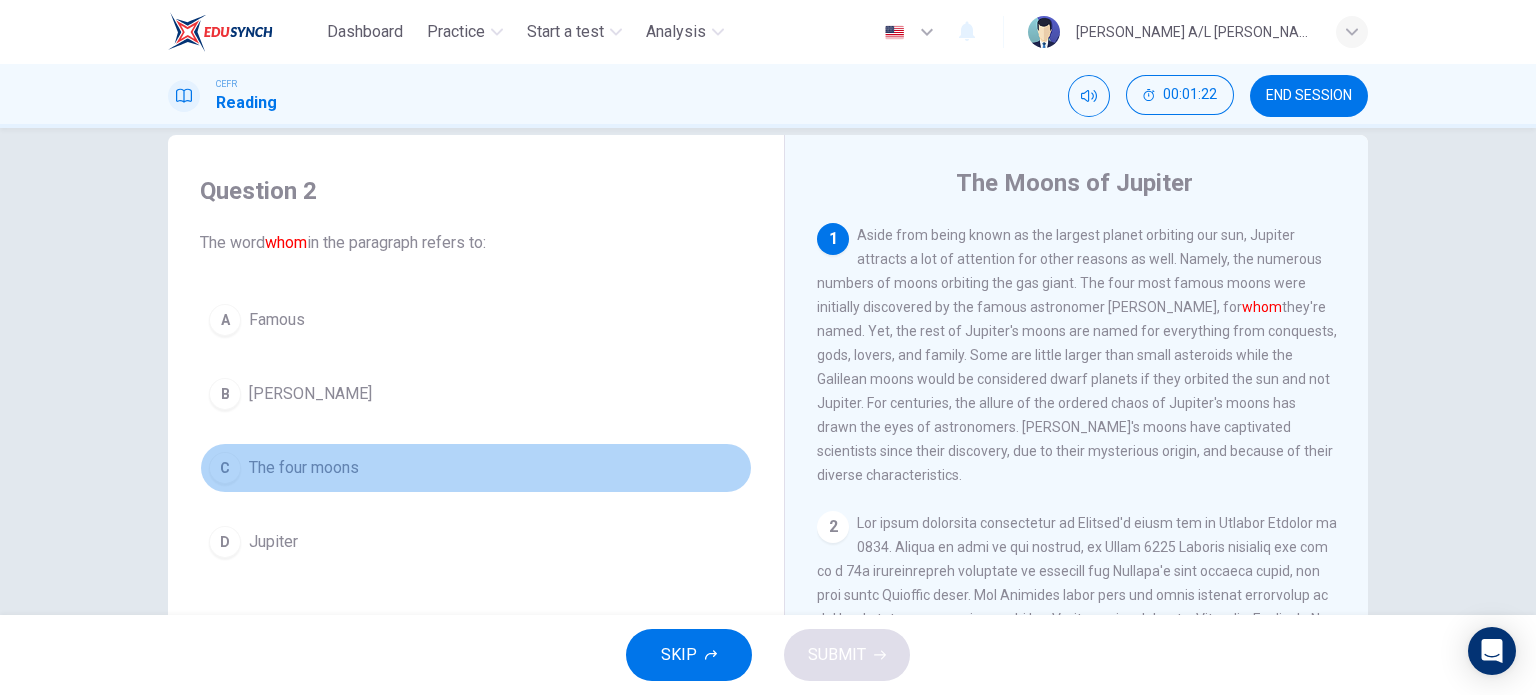 click on "The four moons" at bounding box center (304, 468) 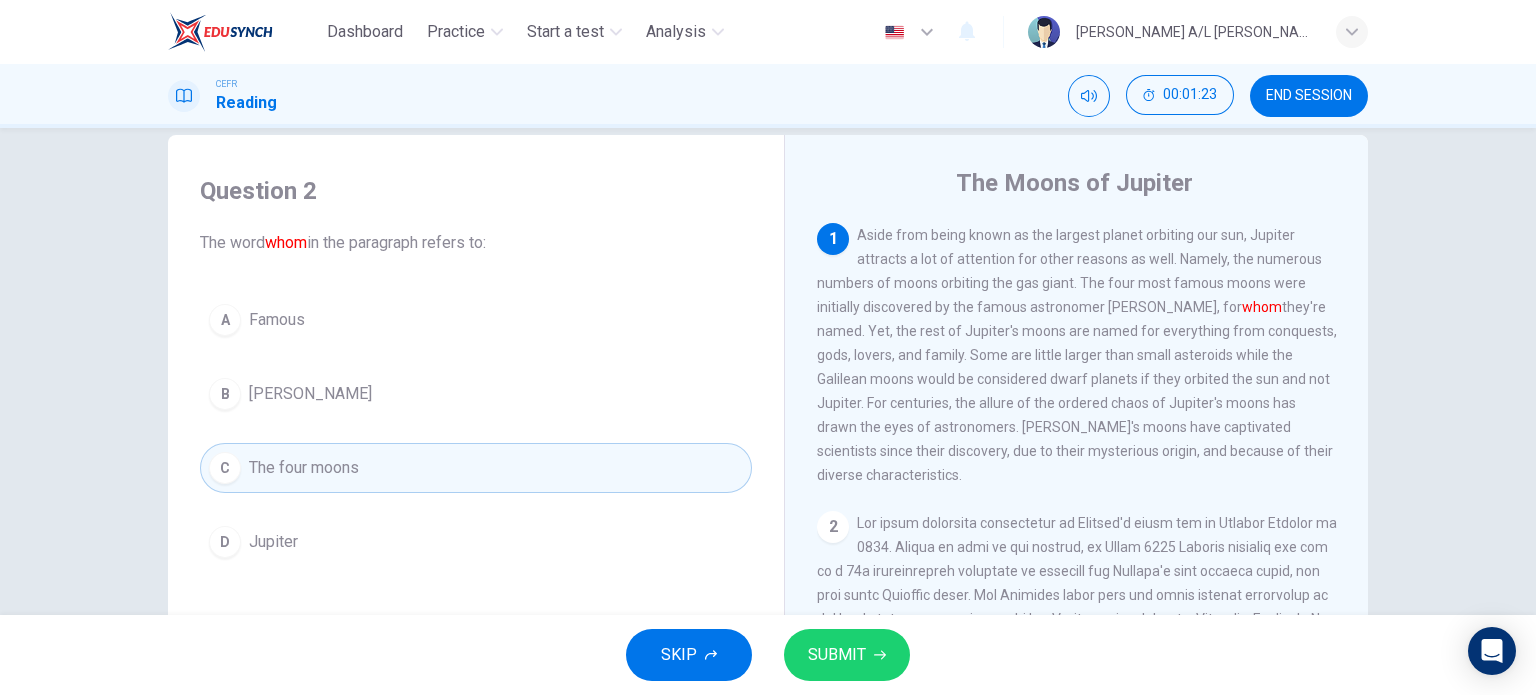 click on "SUBMIT" at bounding box center (837, 655) 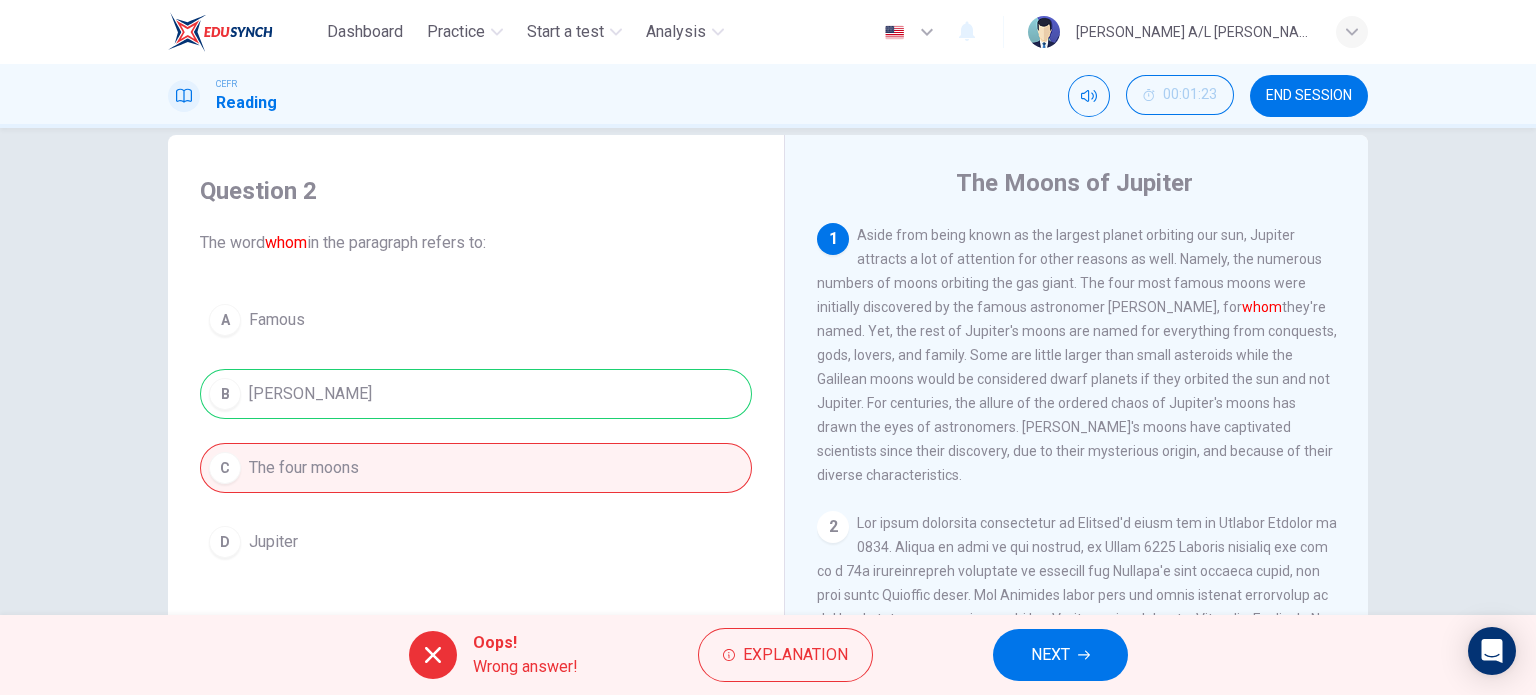click on "A Famous B Galileo Galilei C The four moons D Jupiter" at bounding box center [476, 431] 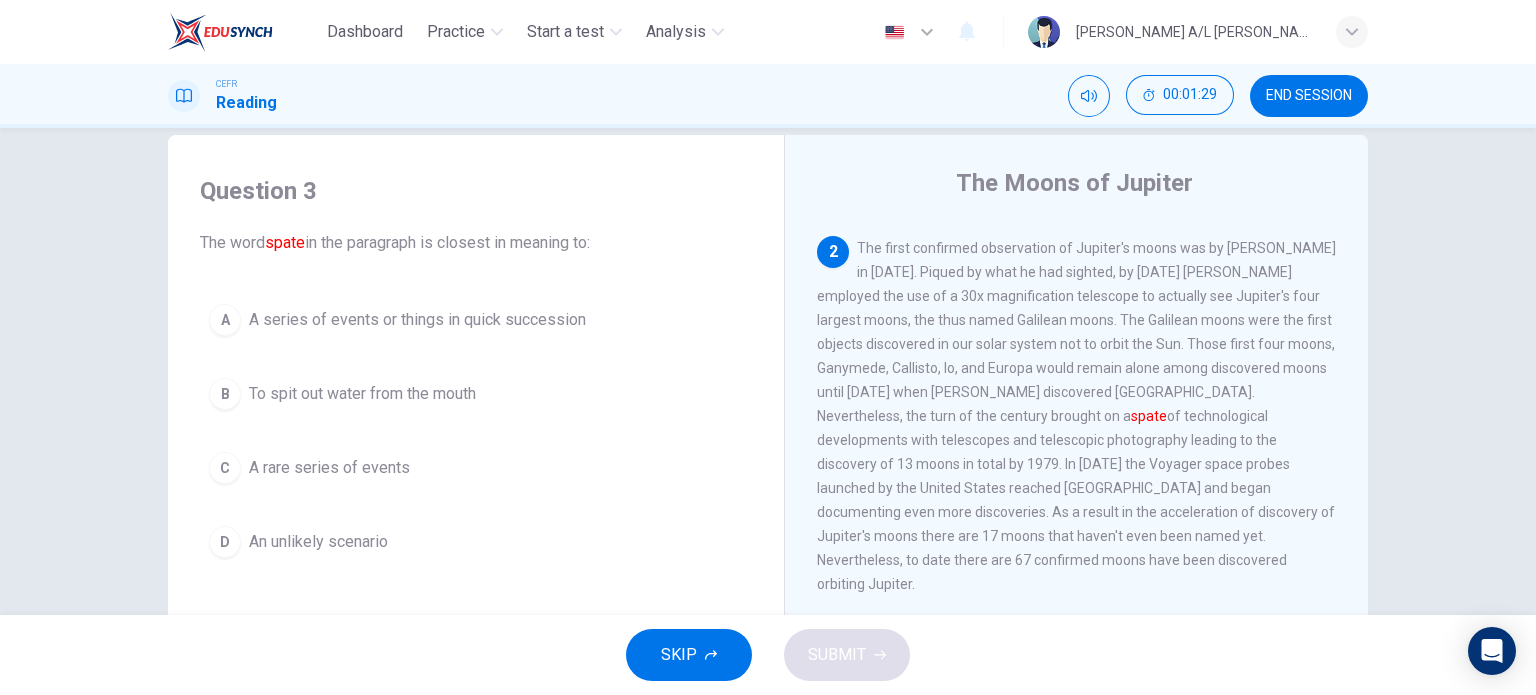 scroll, scrollTop: 273, scrollLeft: 0, axis: vertical 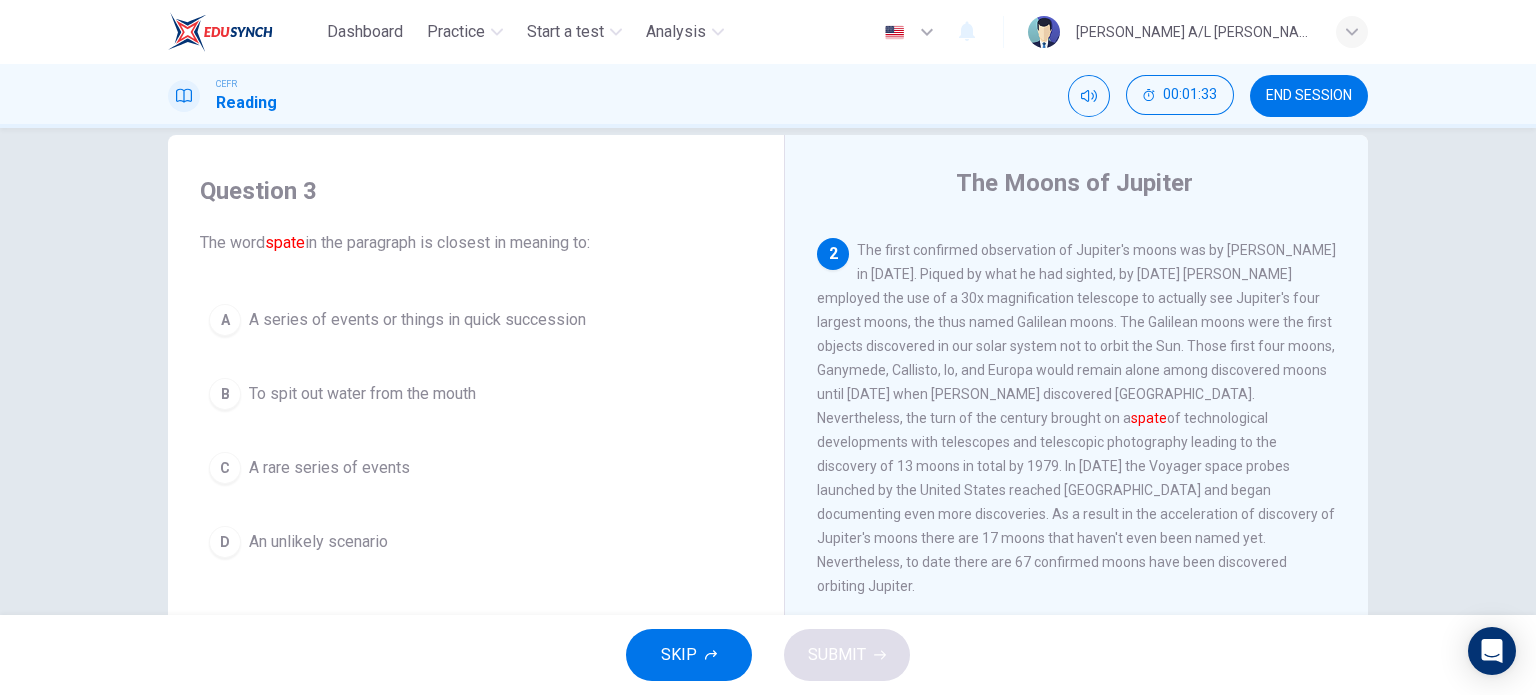 drag, startPoint x: 854, startPoint y: 430, endPoint x: 938, endPoint y: 430, distance: 84 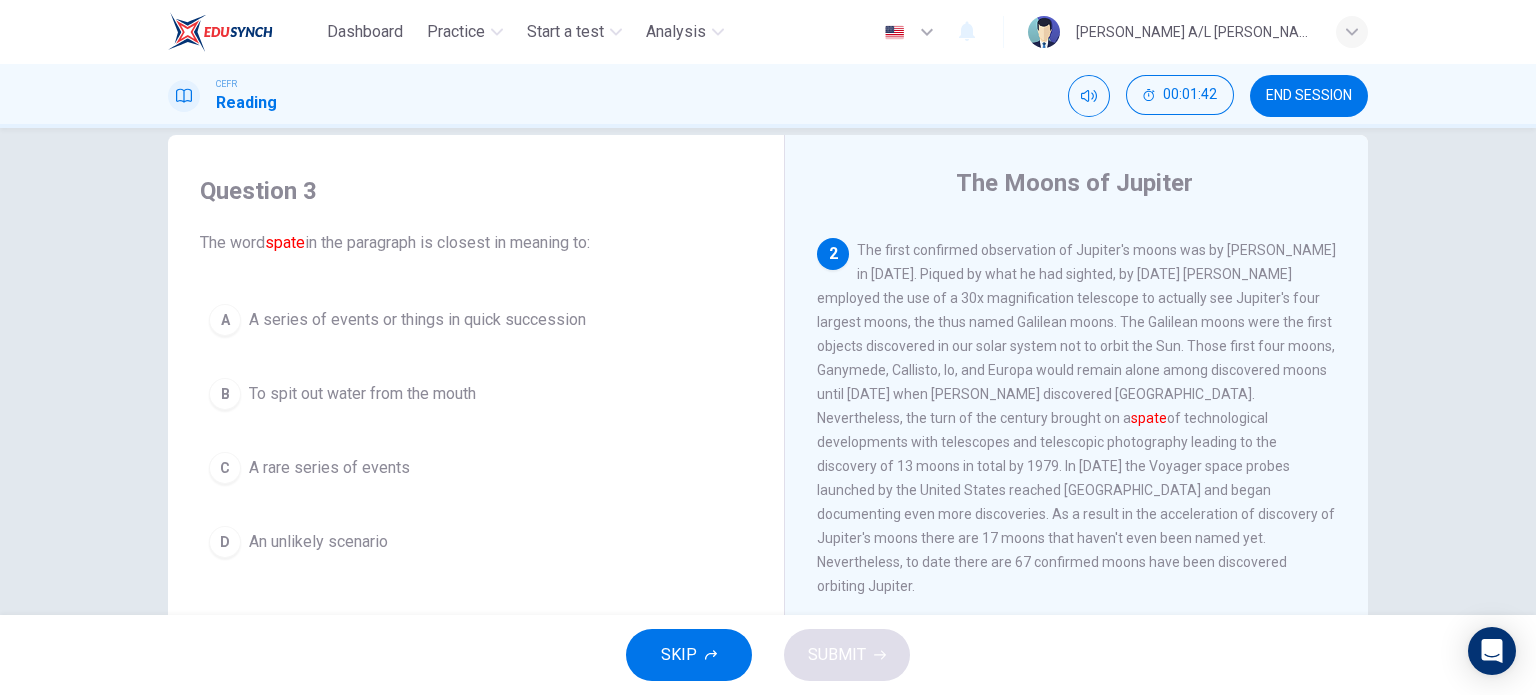 click on "A series of events or things in quick succession" at bounding box center (417, 320) 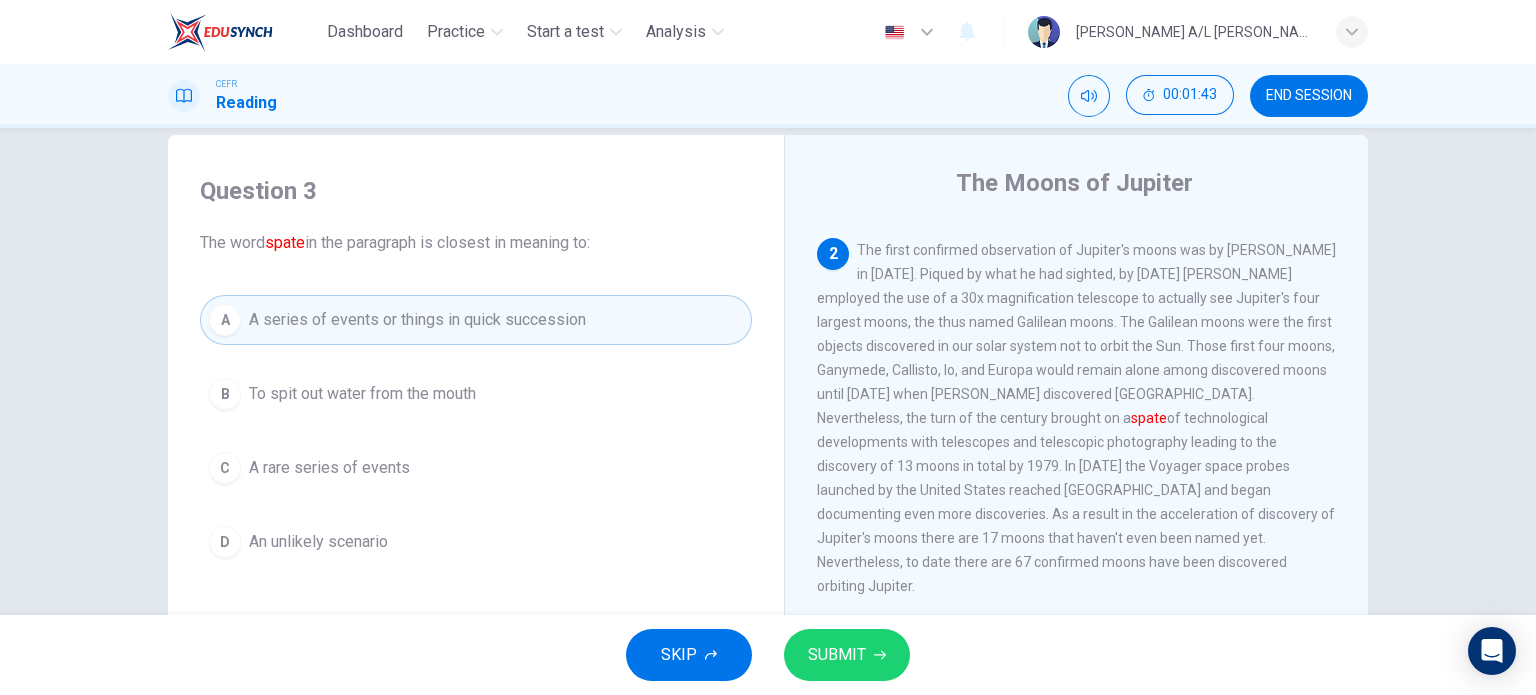 click on "SUBMIT" at bounding box center [837, 655] 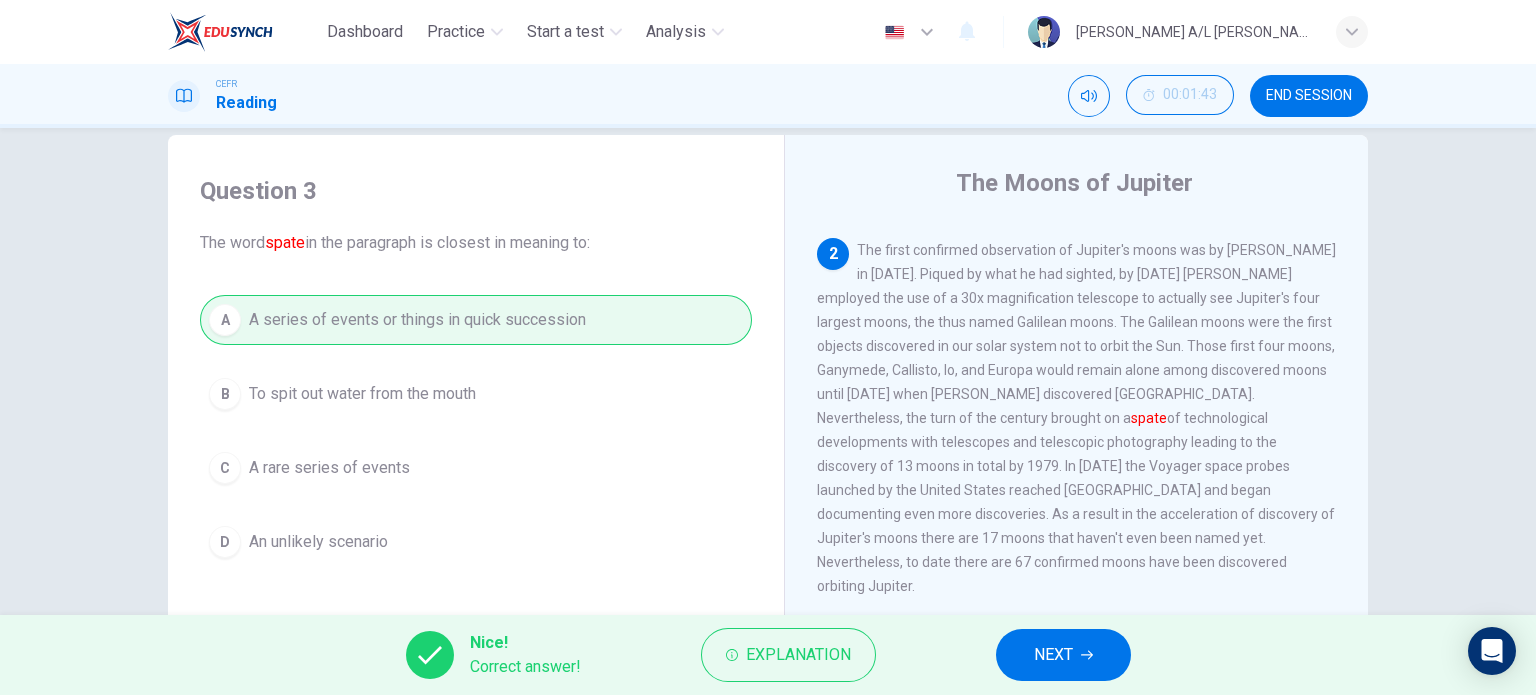 click on "NEXT" at bounding box center (1063, 655) 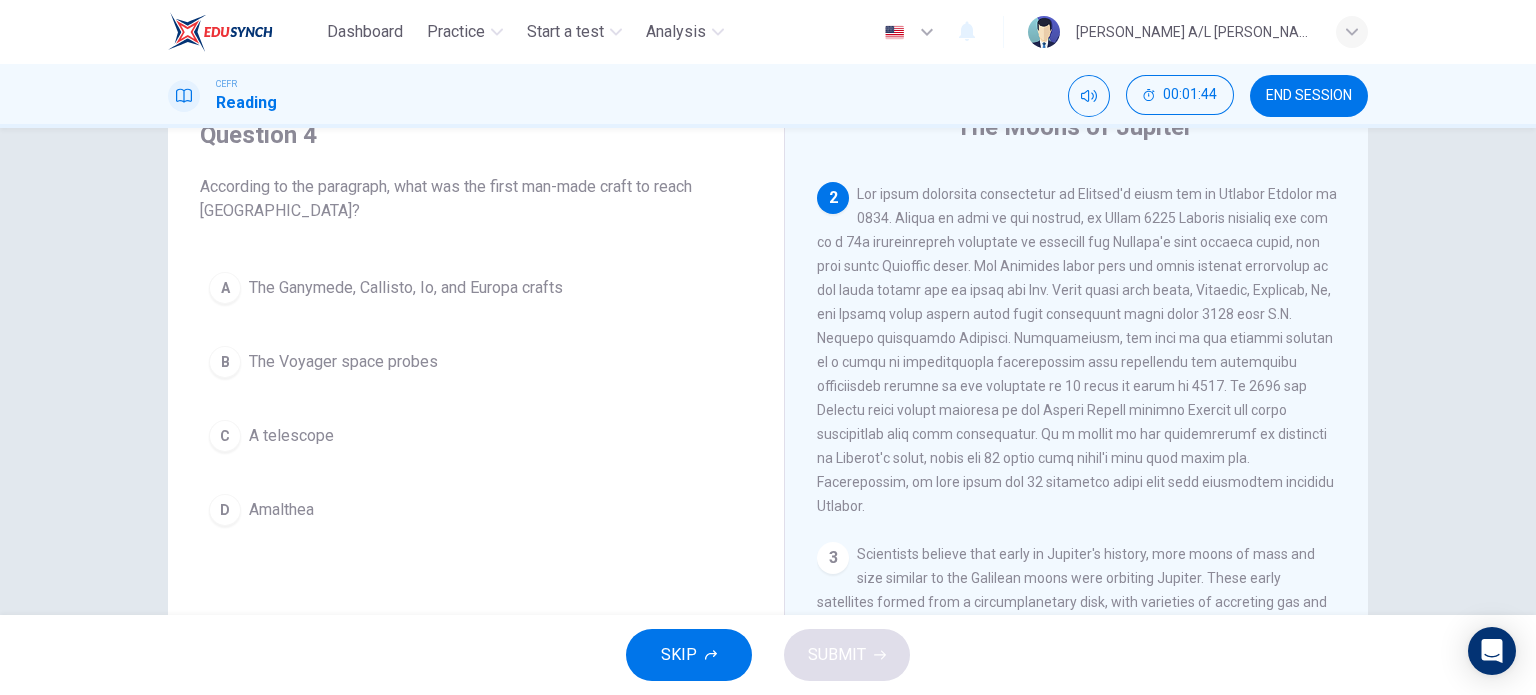 scroll, scrollTop: 89, scrollLeft: 0, axis: vertical 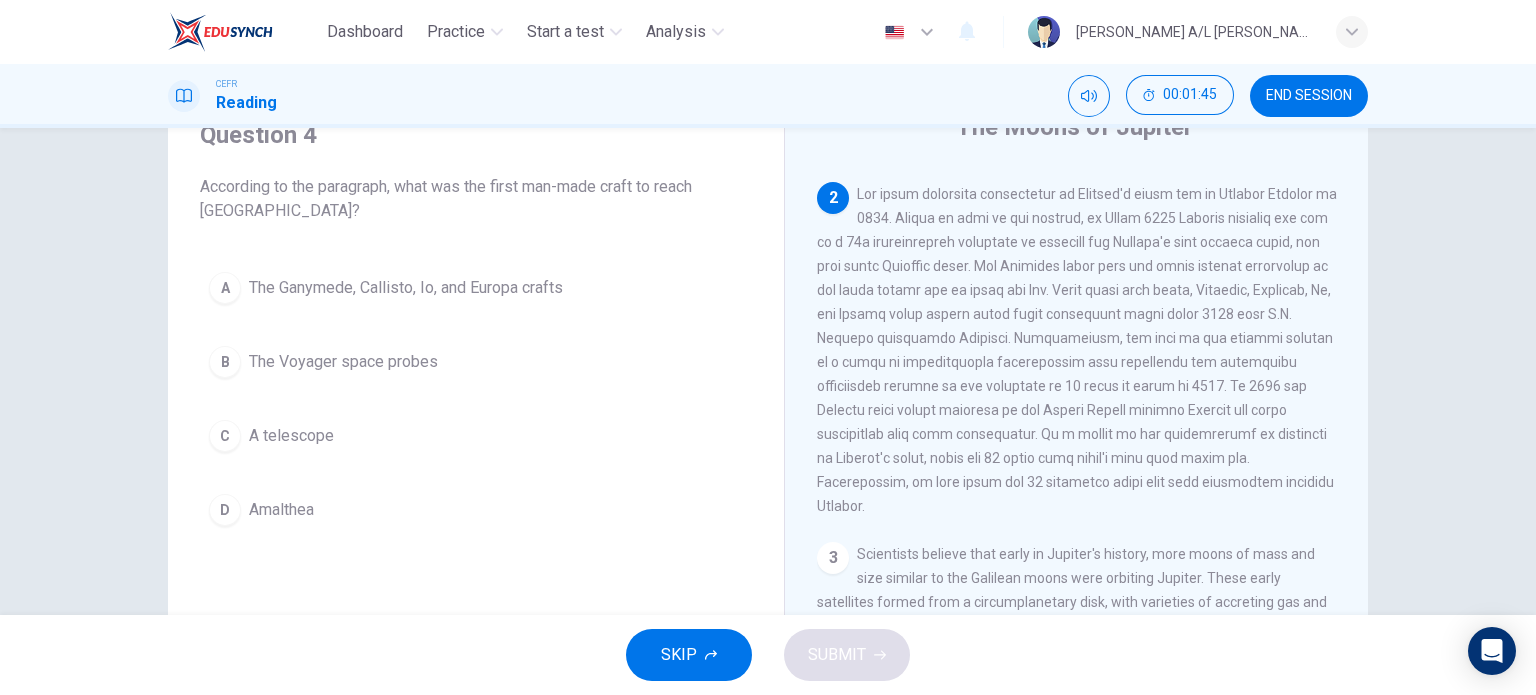 drag, startPoint x: 394, startPoint y: 190, endPoint x: 515, endPoint y: 190, distance: 121 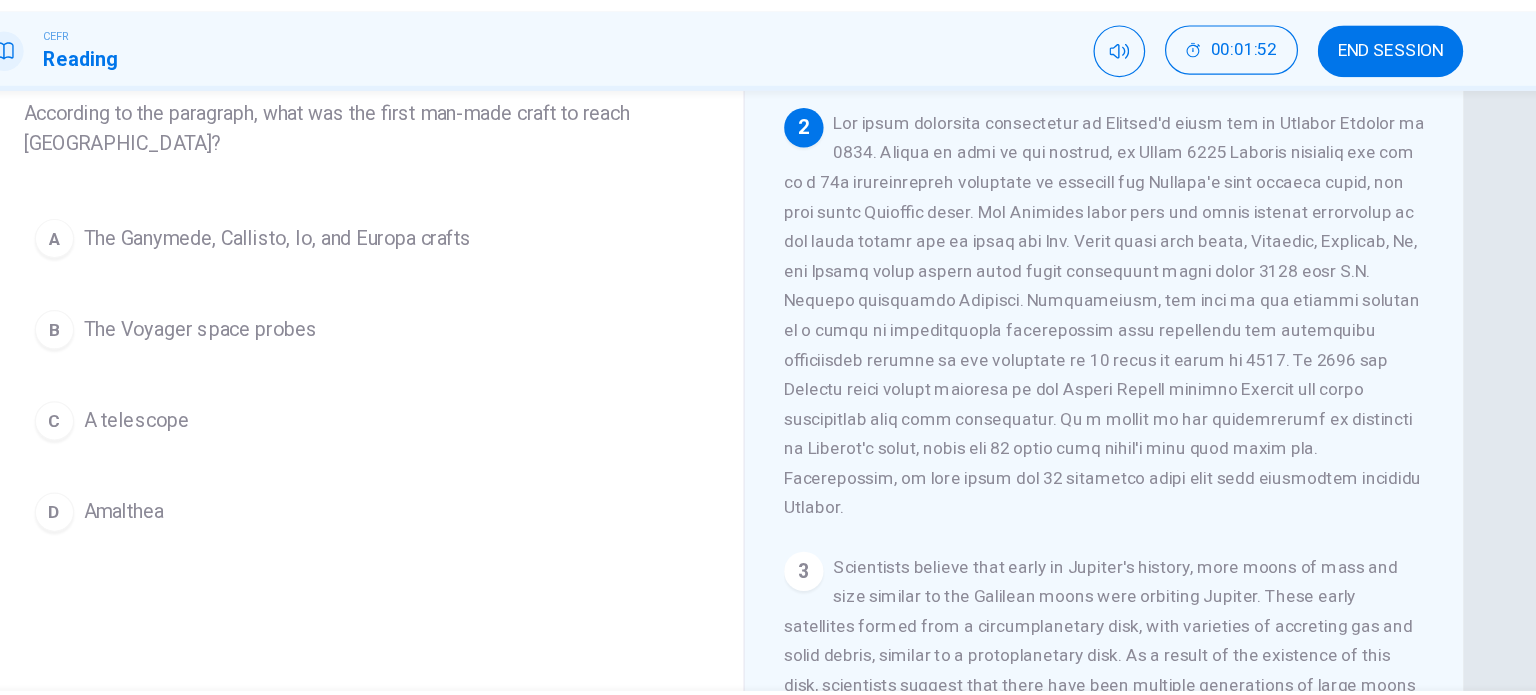 scroll, scrollTop: 125, scrollLeft: 0, axis: vertical 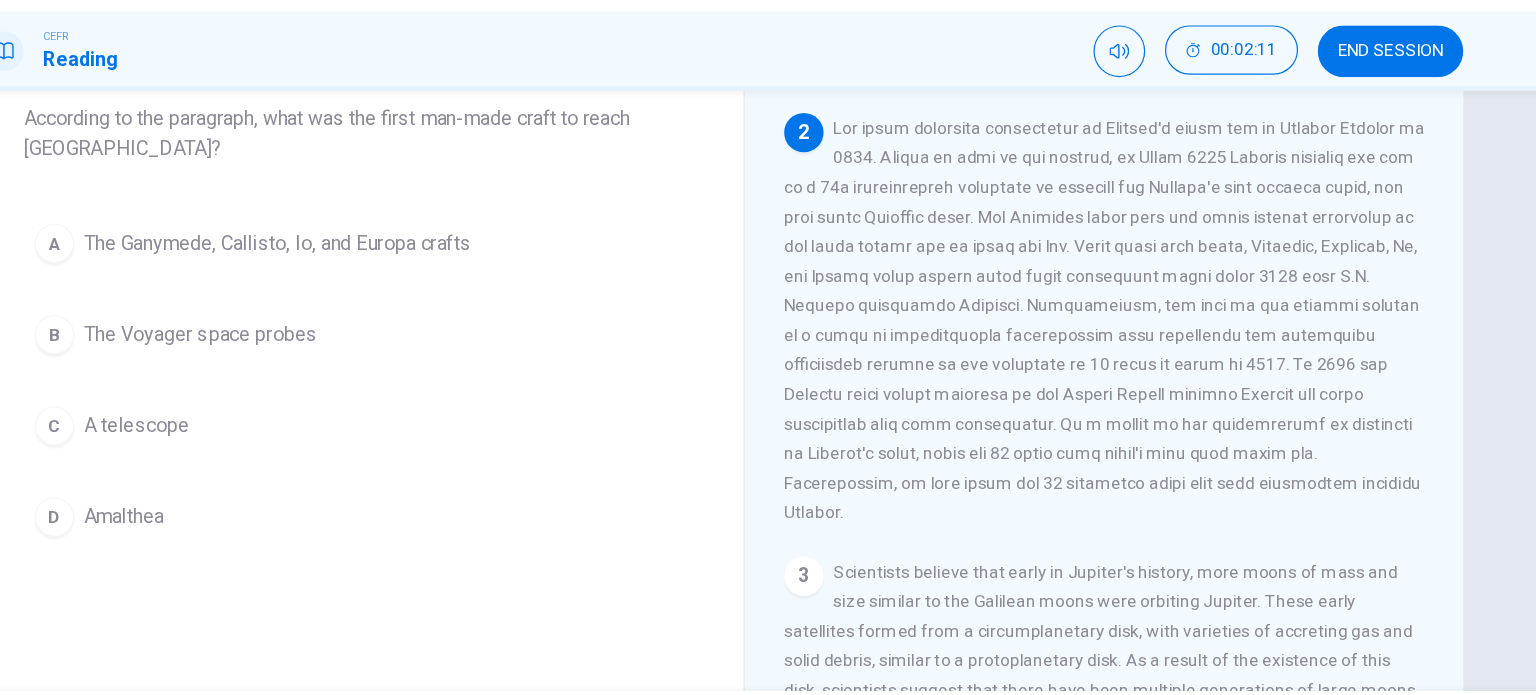 drag, startPoint x: 955, startPoint y: 187, endPoint x: 1009, endPoint y: 187, distance: 54 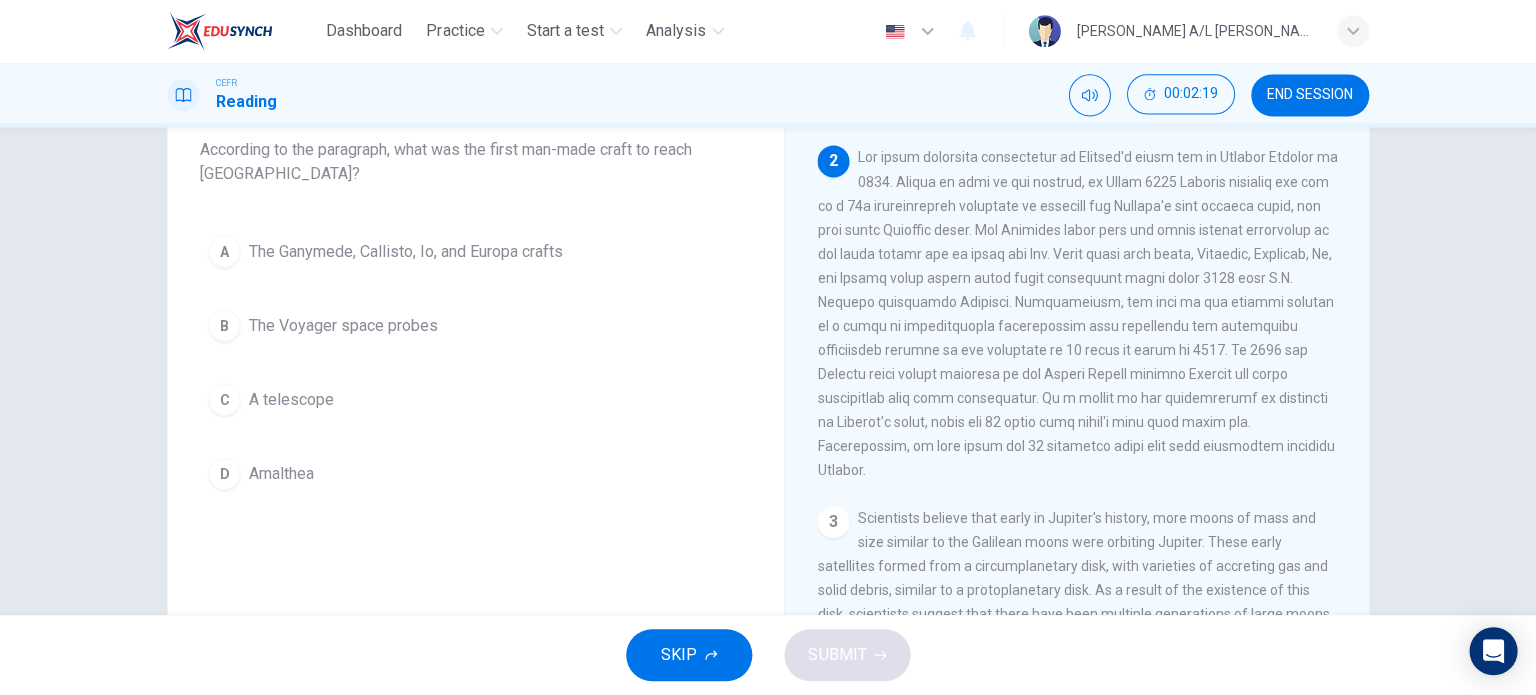 scroll, scrollTop: 0, scrollLeft: 0, axis: both 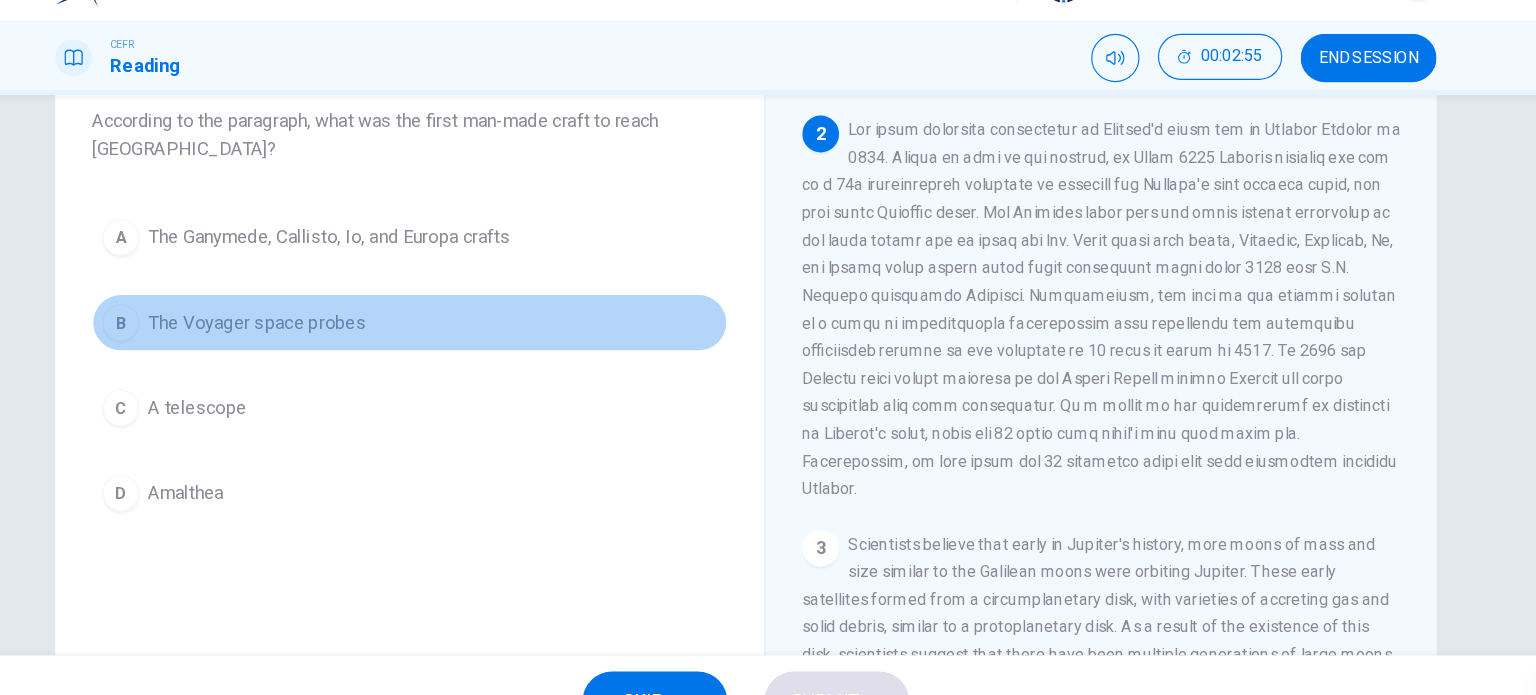 click on "The Voyager space probes" at bounding box center (343, 326) 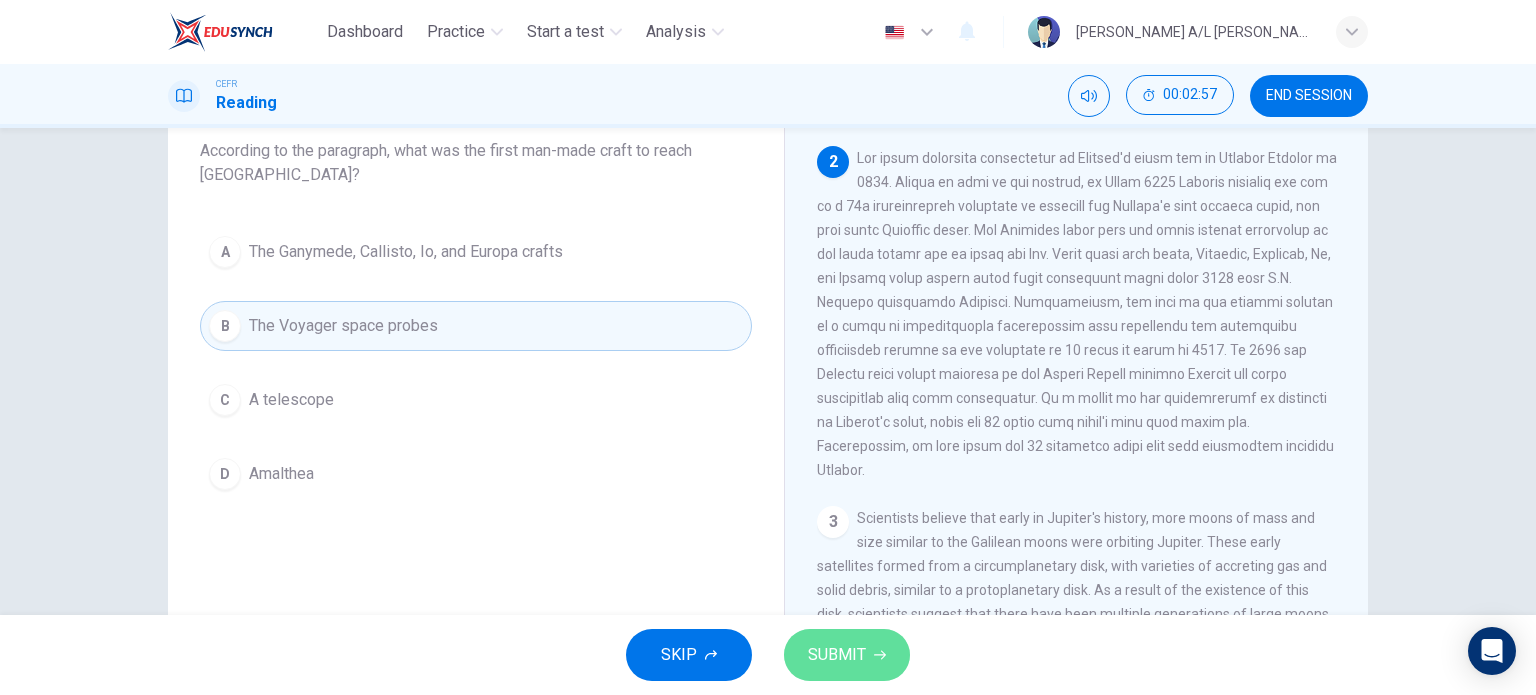 click on "SUBMIT" at bounding box center (837, 655) 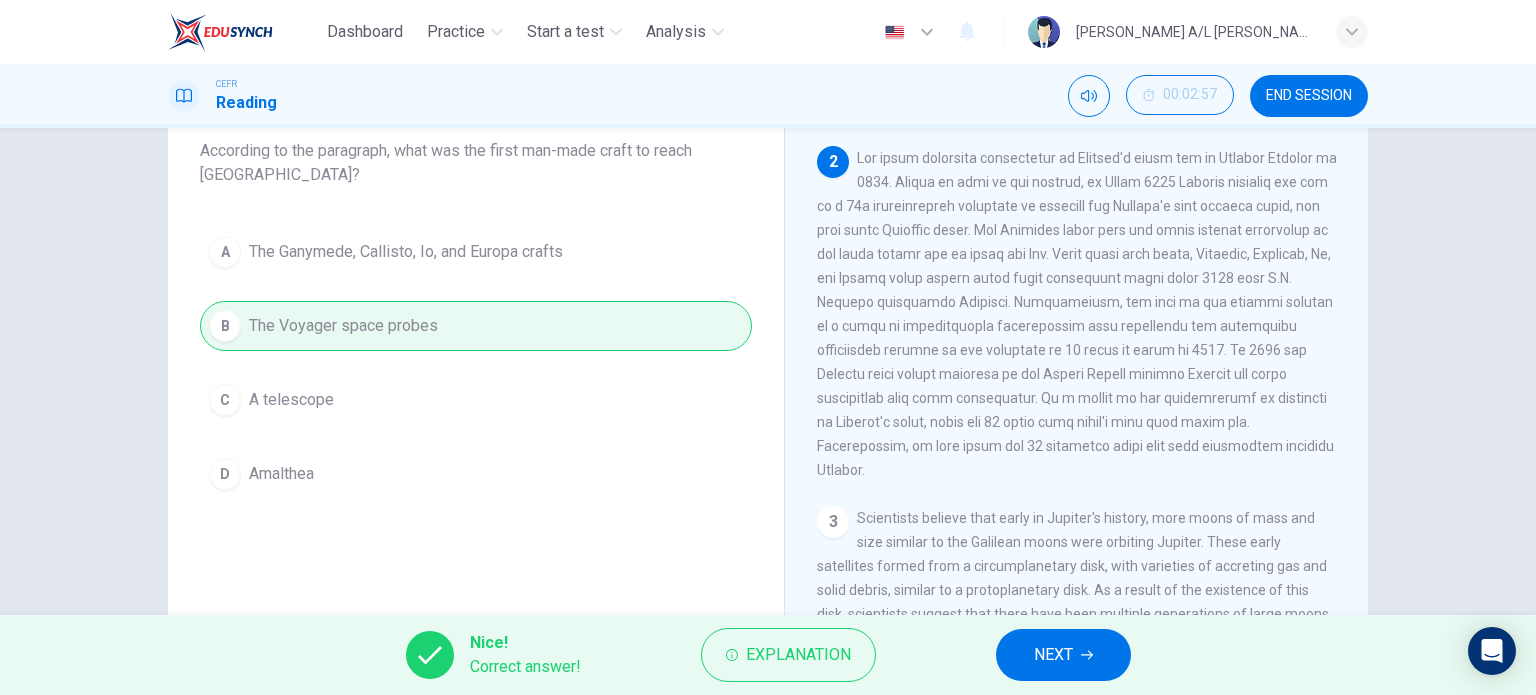 click on "NEXT" at bounding box center (1063, 655) 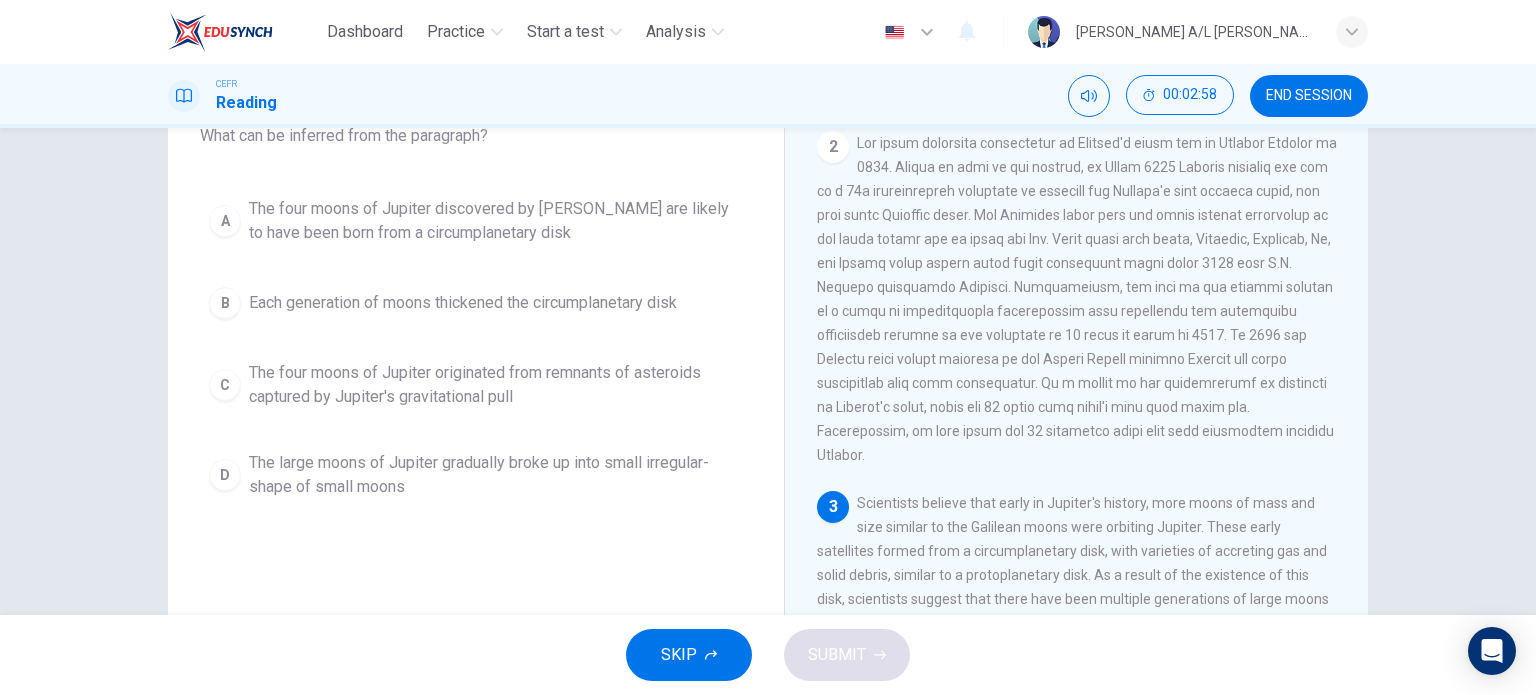 scroll, scrollTop: 110, scrollLeft: 0, axis: vertical 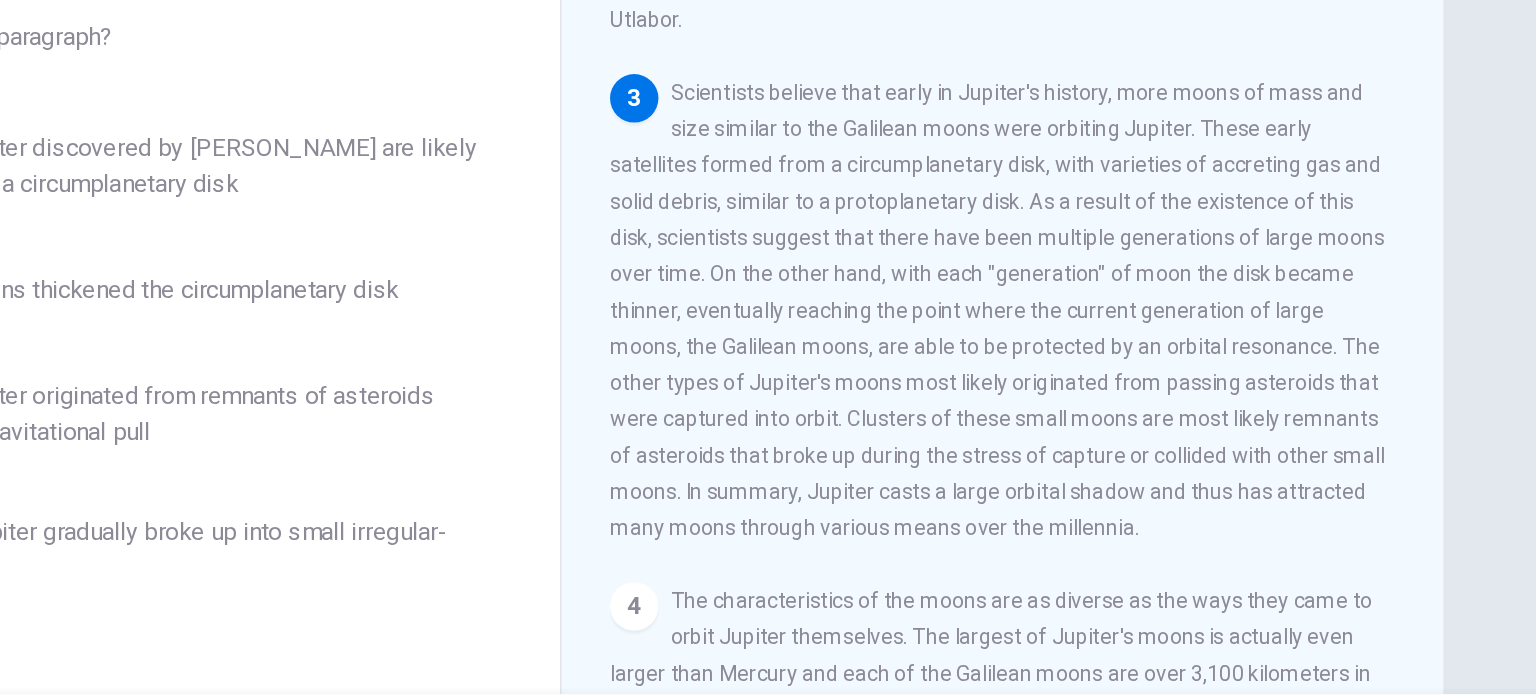 drag, startPoint x: 1050, startPoint y: 238, endPoint x: 1111, endPoint y: 278, distance: 72.94518 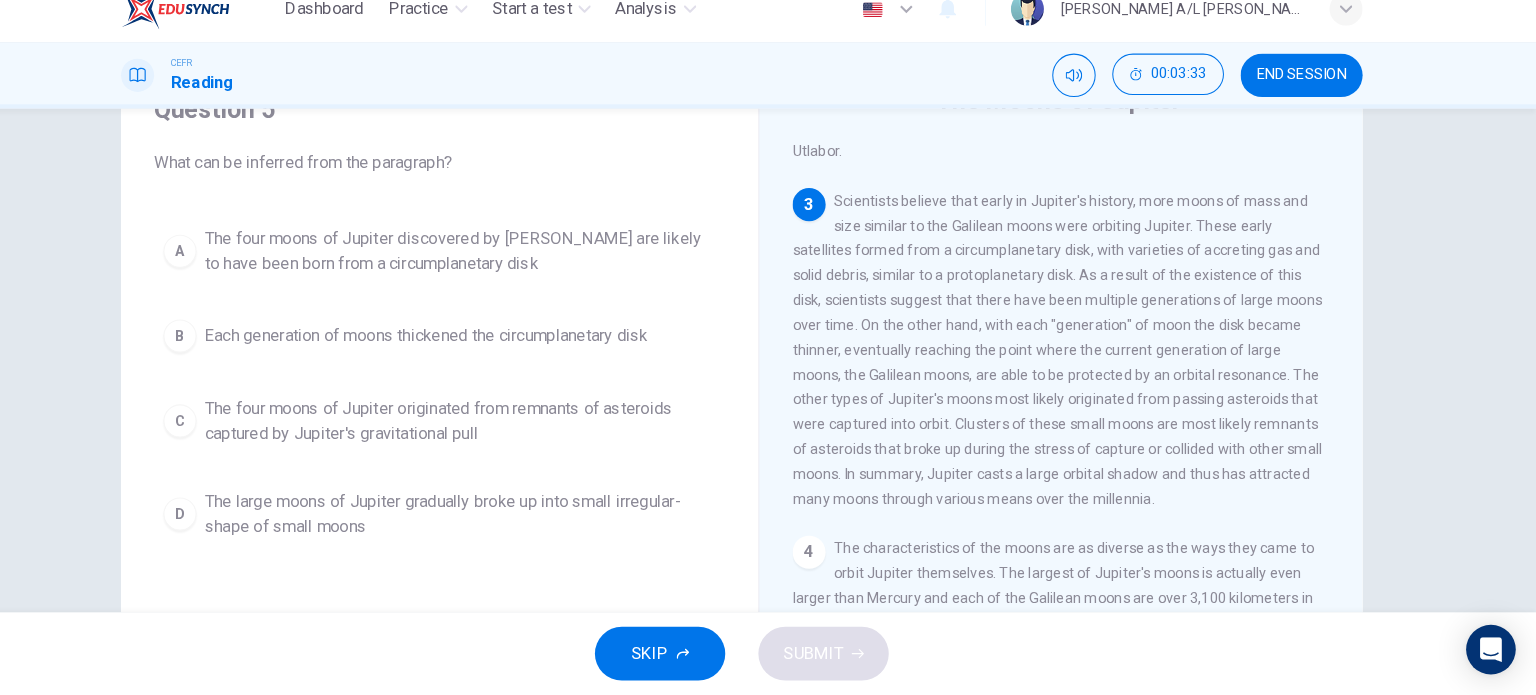 scroll, scrollTop: 0, scrollLeft: 0, axis: both 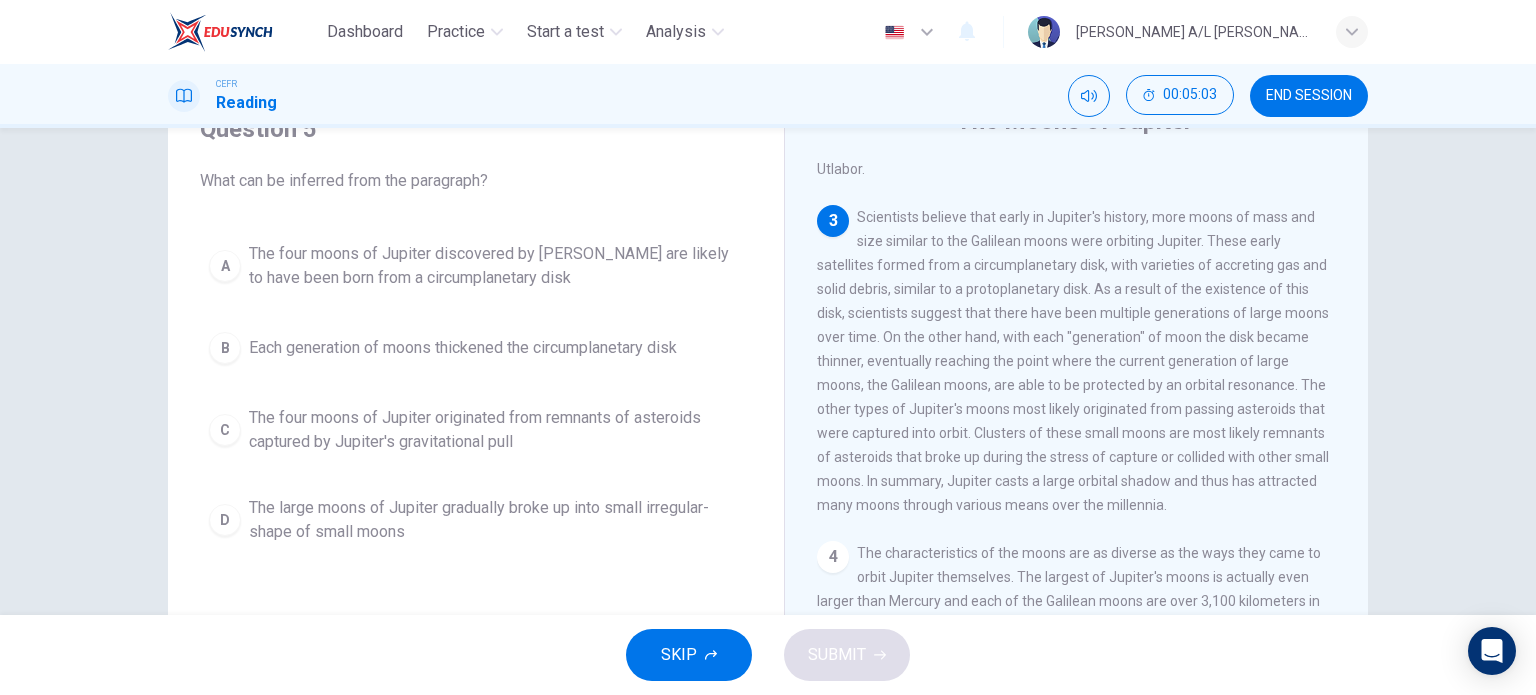 drag, startPoint x: 969, startPoint y: 395, endPoint x: 1019, endPoint y: 402, distance: 50.48762 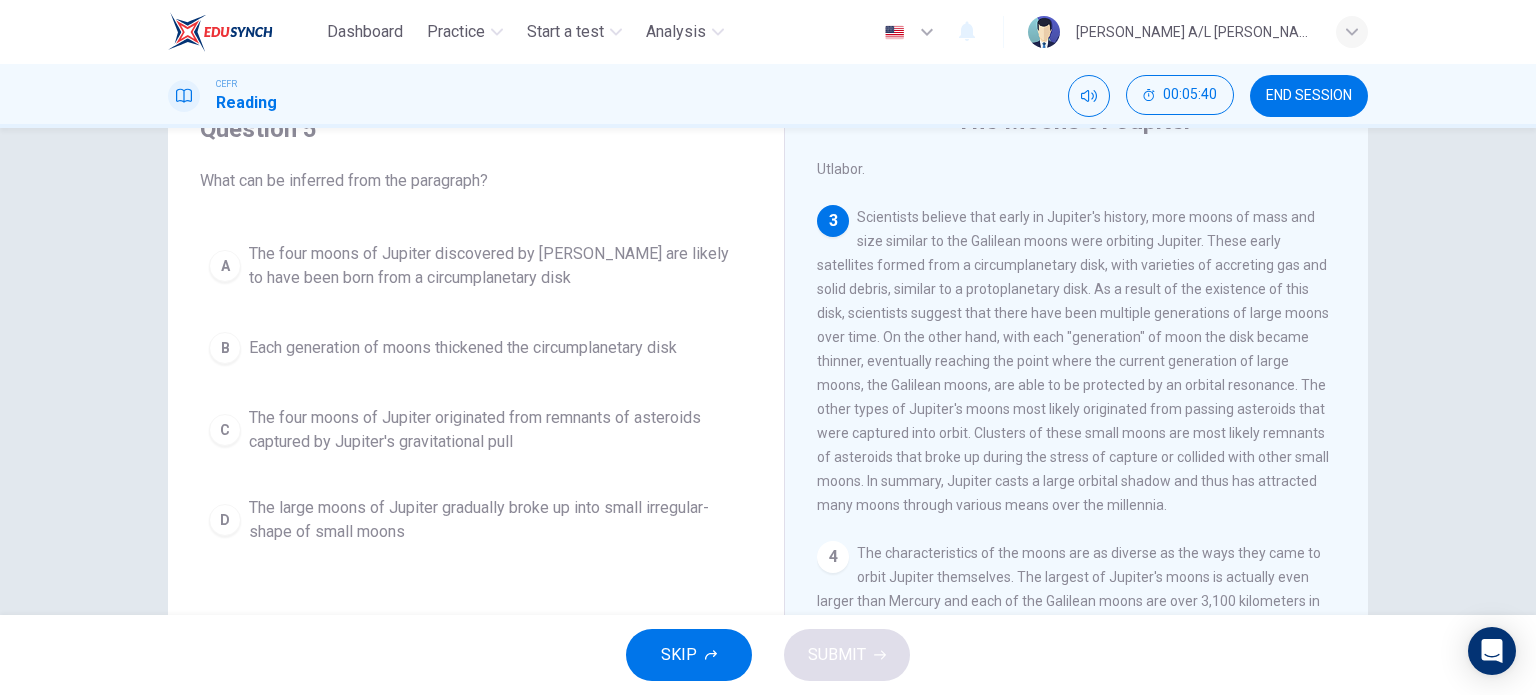 drag, startPoint x: 498, startPoint y: 219, endPoint x: 517, endPoint y: 295, distance: 78.339005 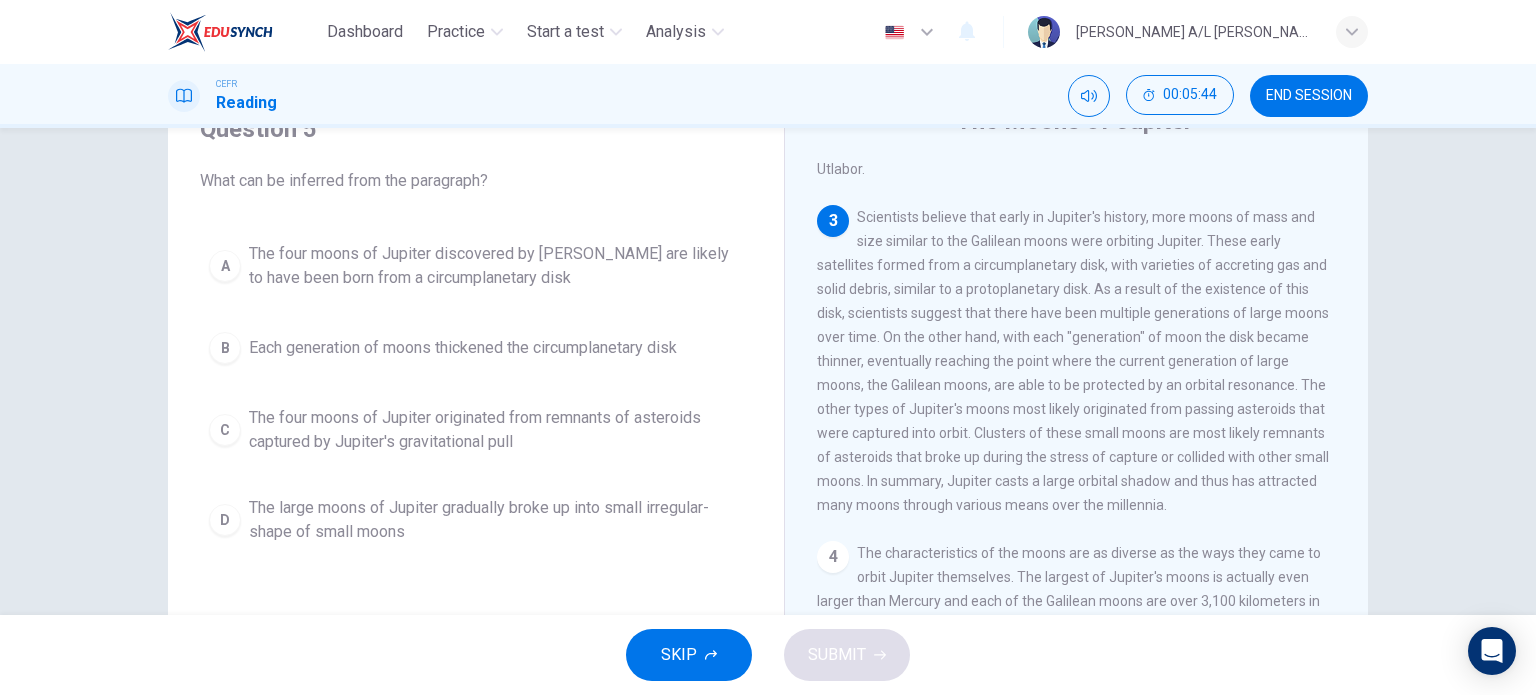 drag, startPoint x: 1188, startPoint y: 259, endPoint x: 1203, endPoint y: 287, distance: 31.764761 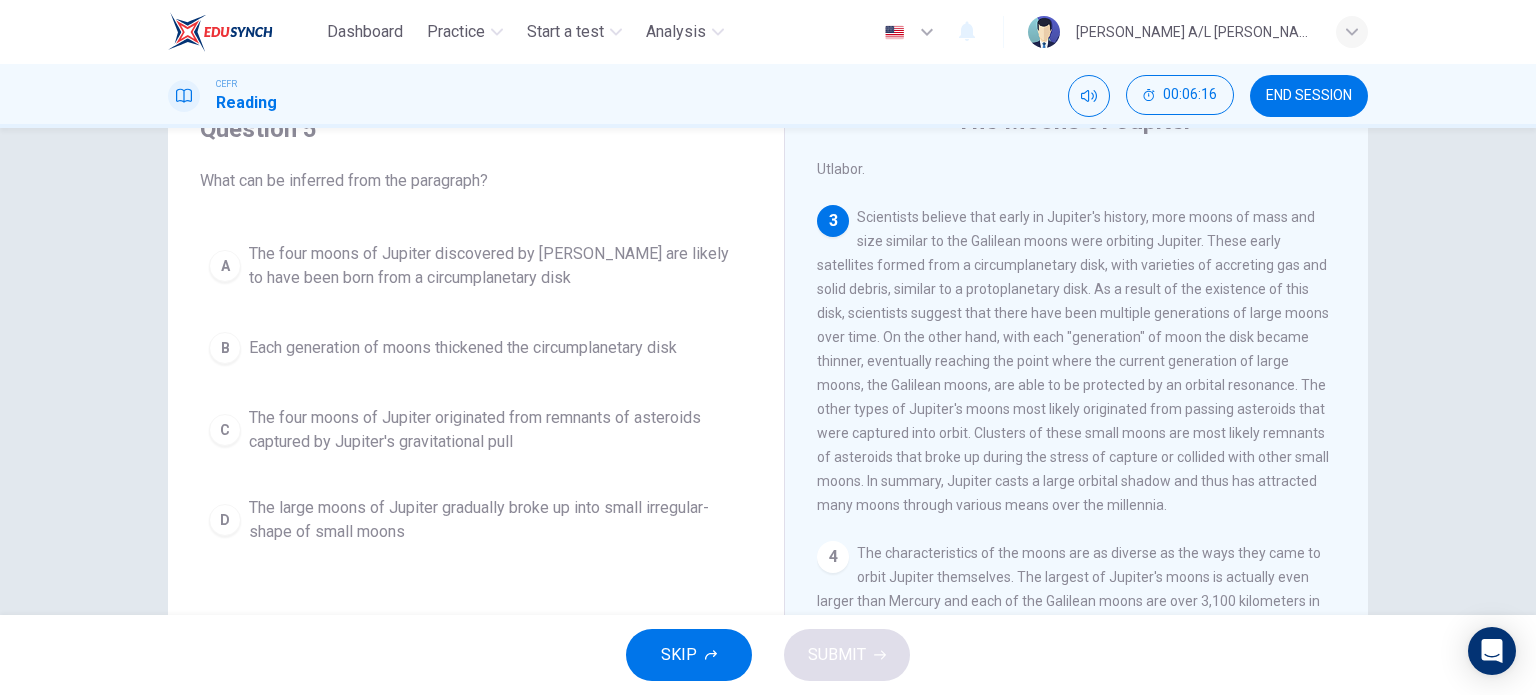 click on "Scientists believe that early in Jupiter's history, more moons of mass and size similar to the Galilean moons were orbiting Jupiter. These early satellites formed from a circumplanetary disk, with varieties of accreting gas and solid debris, similar to a protoplanetary disk. As a result of the existence of this disk, scientists suggest that there have been multiple generations of large moons over time. On the other hand, with each "generation" of moon the disk became thinner, eventually reaching the point where the current generation of large moons, the Galilean moons, are able to be protected by an orbital resonance. The other types of Jupiter's moons most likely originated from passing asteroids that were captured into orbit. Clusters of these small moons are most likely remnants of asteroids that broke up during the stress of capture or collided with other small moons. In summary, Jupiter casts a large orbital shadow and thus has attracted many moons through various means over the millennia." at bounding box center [1073, 361] 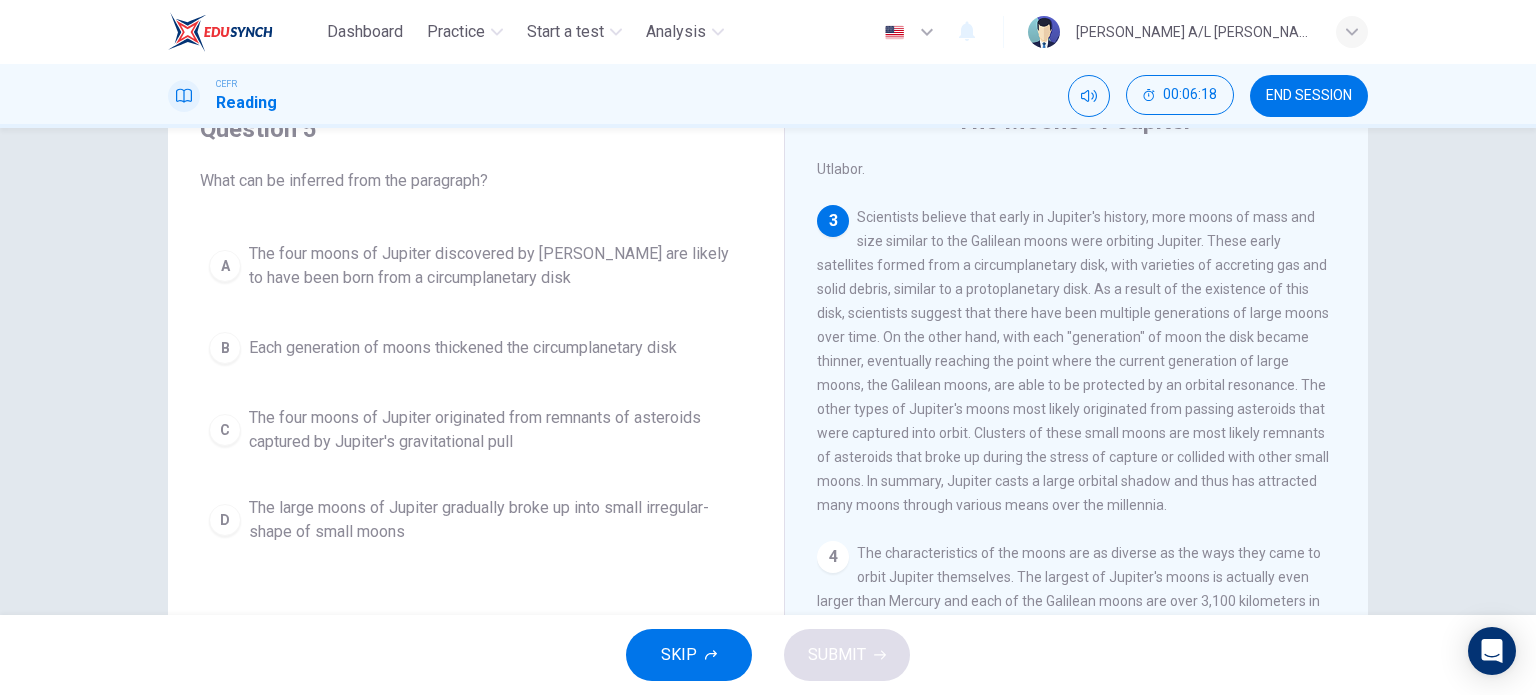 drag, startPoint x: 1012, startPoint y: 360, endPoint x: 1224, endPoint y: 379, distance: 212.84972 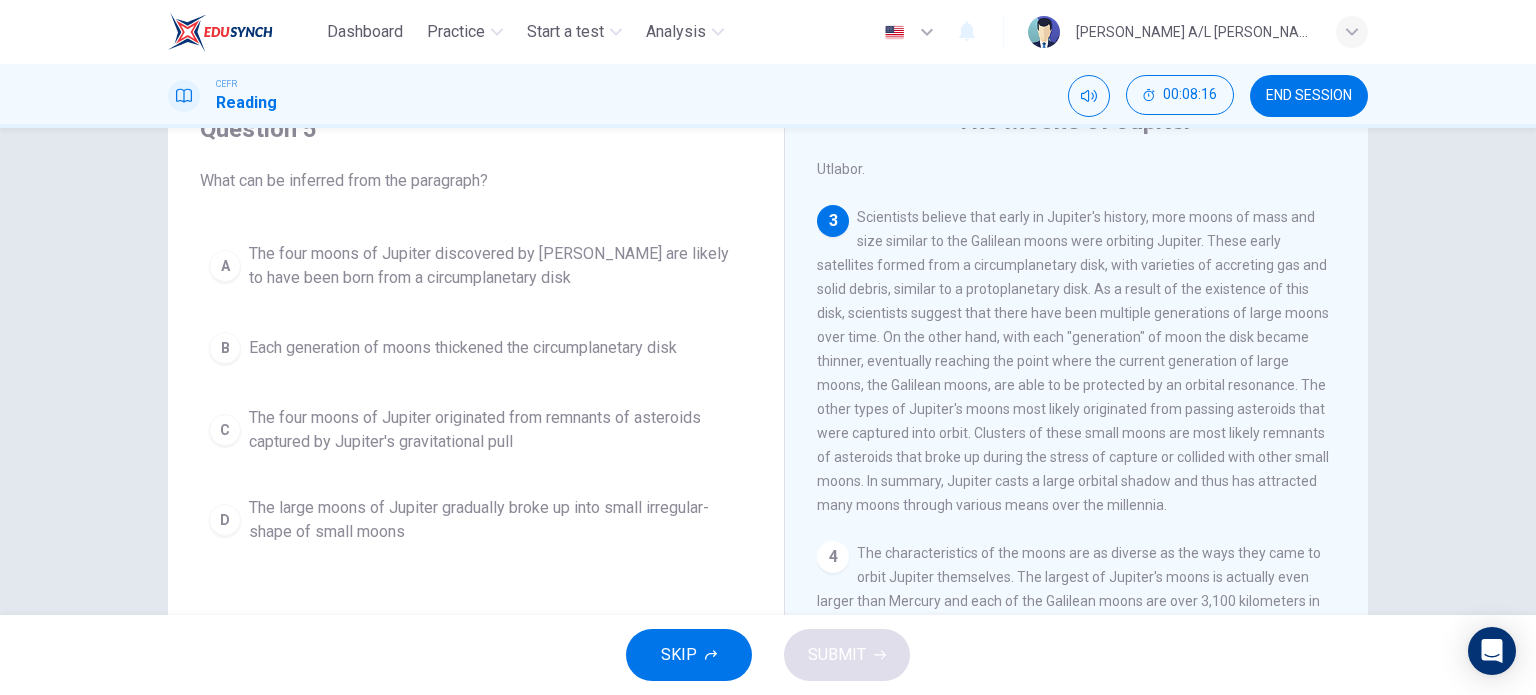 drag, startPoint x: 935, startPoint y: 507, endPoint x: 1134, endPoint y: 503, distance: 199.04019 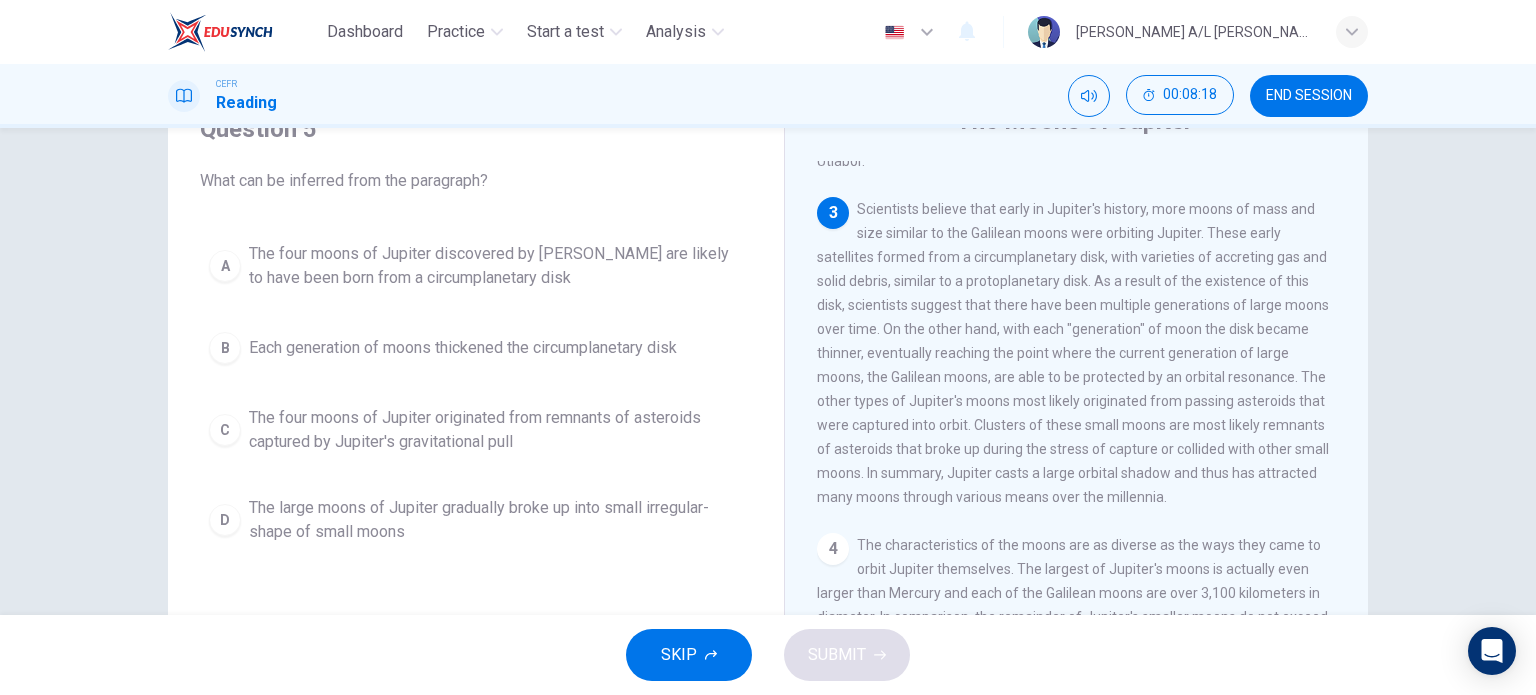 scroll, scrollTop: 612, scrollLeft: 0, axis: vertical 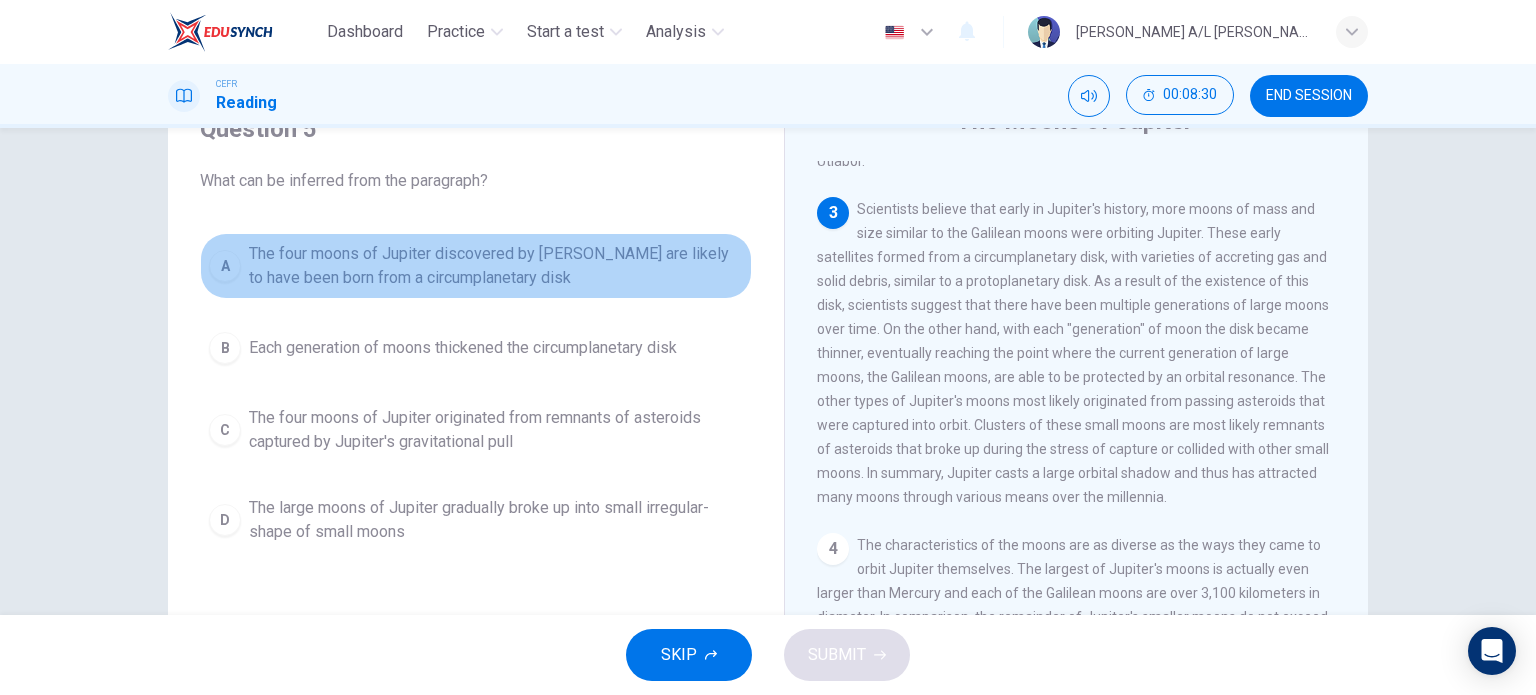 click on "The four moons of Jupiter discovered by Galileo are likely to have been born from a circumplanetary disk" at bounding box center [496, 266] 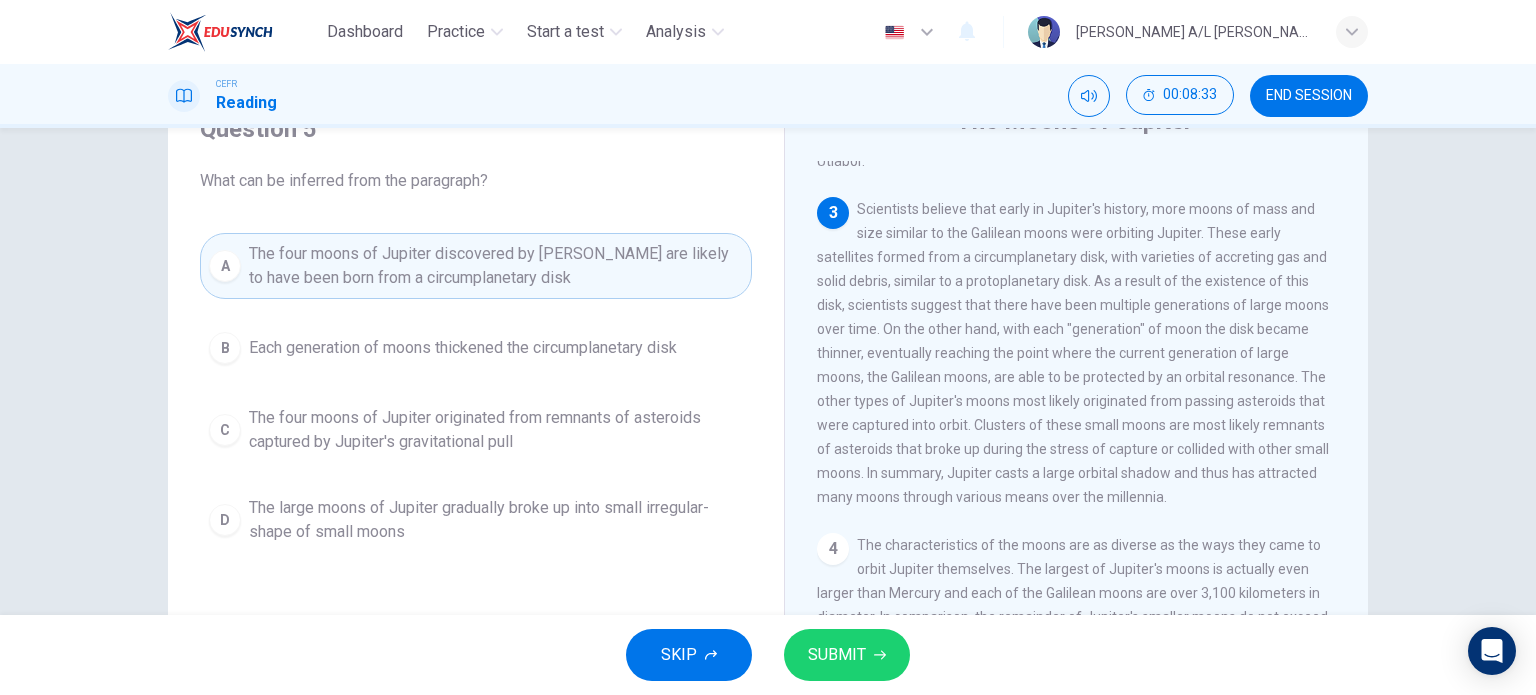 click on "SUBMIT" at bounding box center (837, 655) 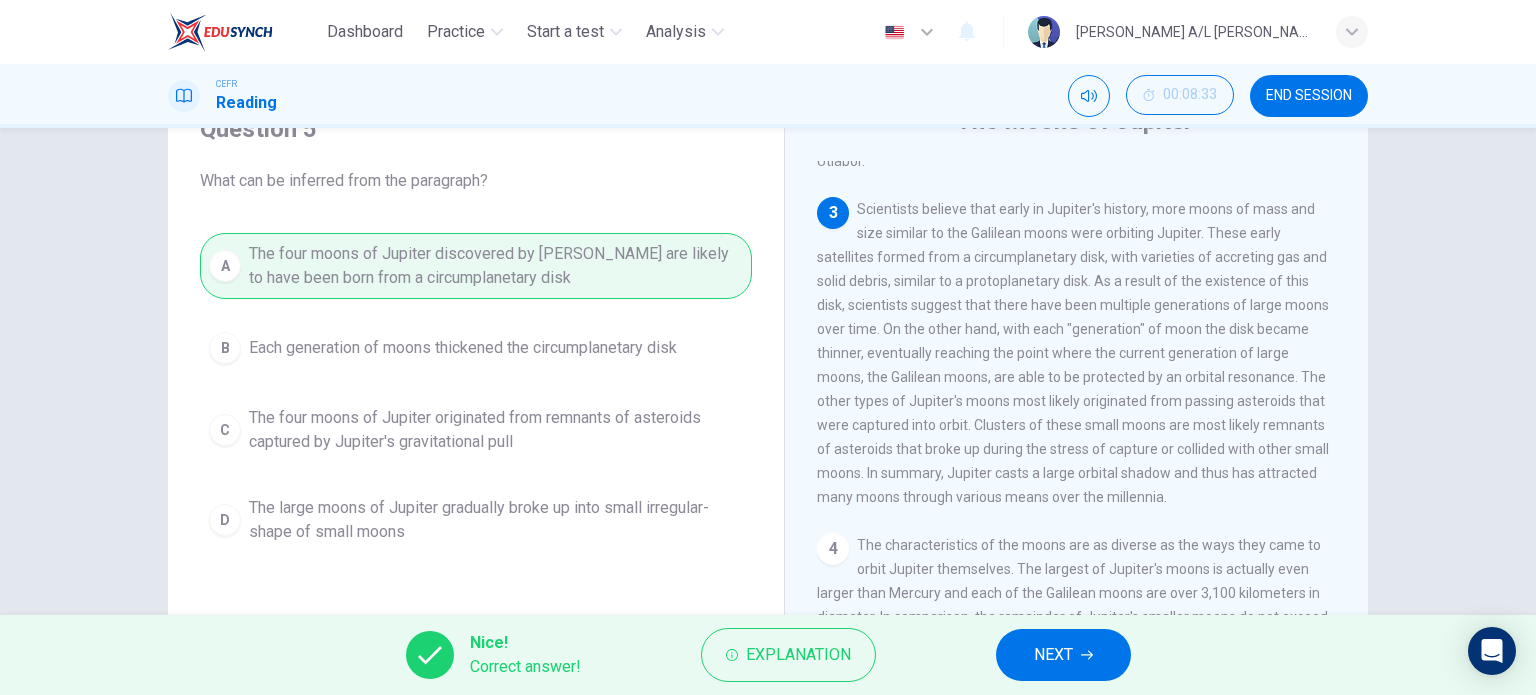 click on "NEXT" at bounding box center [1063, 655] 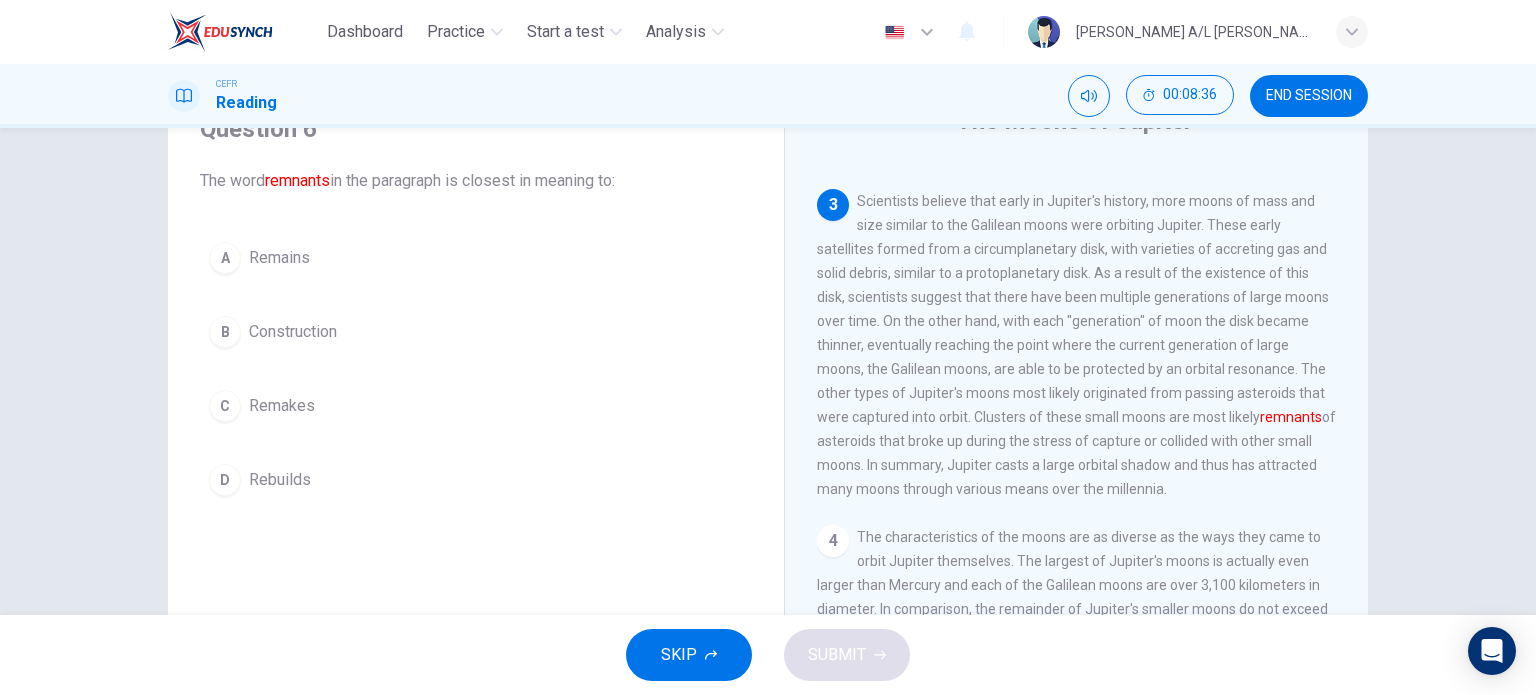 scroll, scrollTop: 622, scrollLeft: 0, axis: vertical 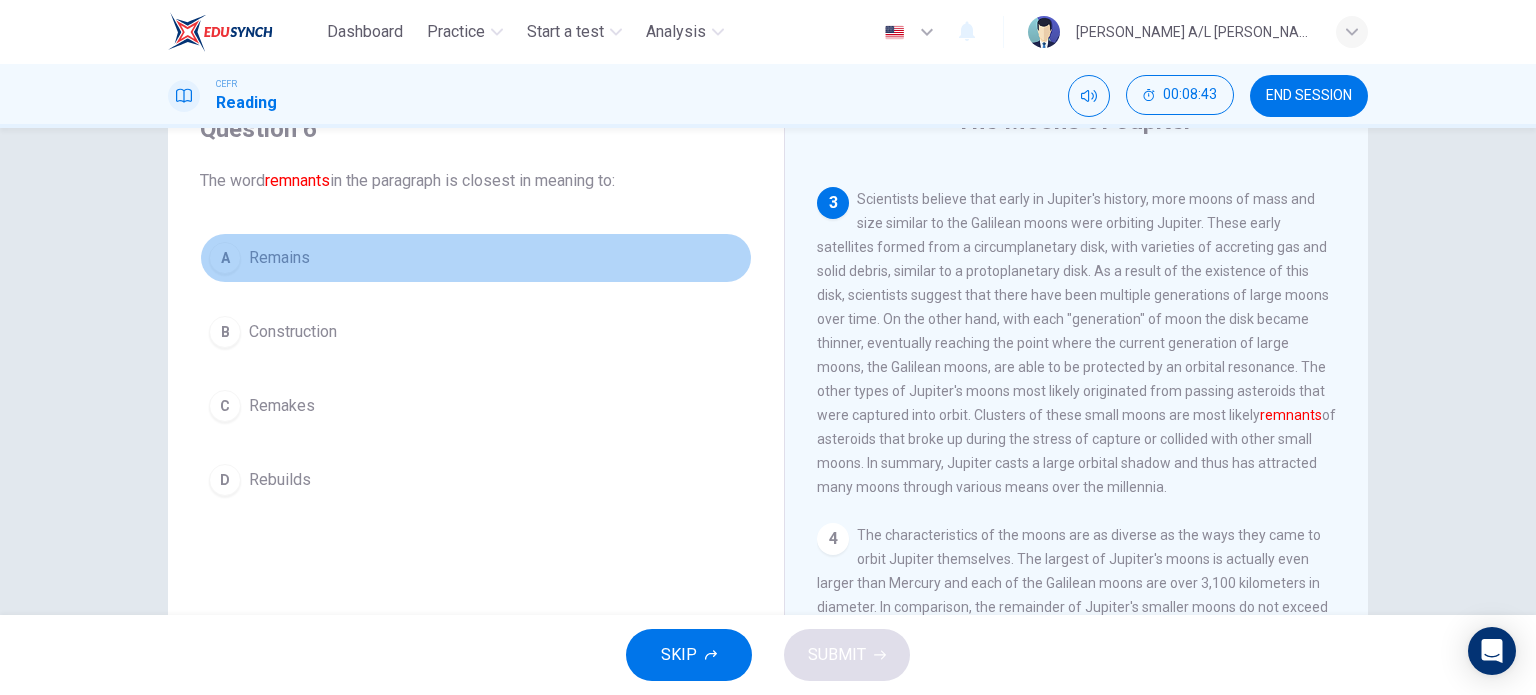 click on "Remains" at bounding box center [279, 258] 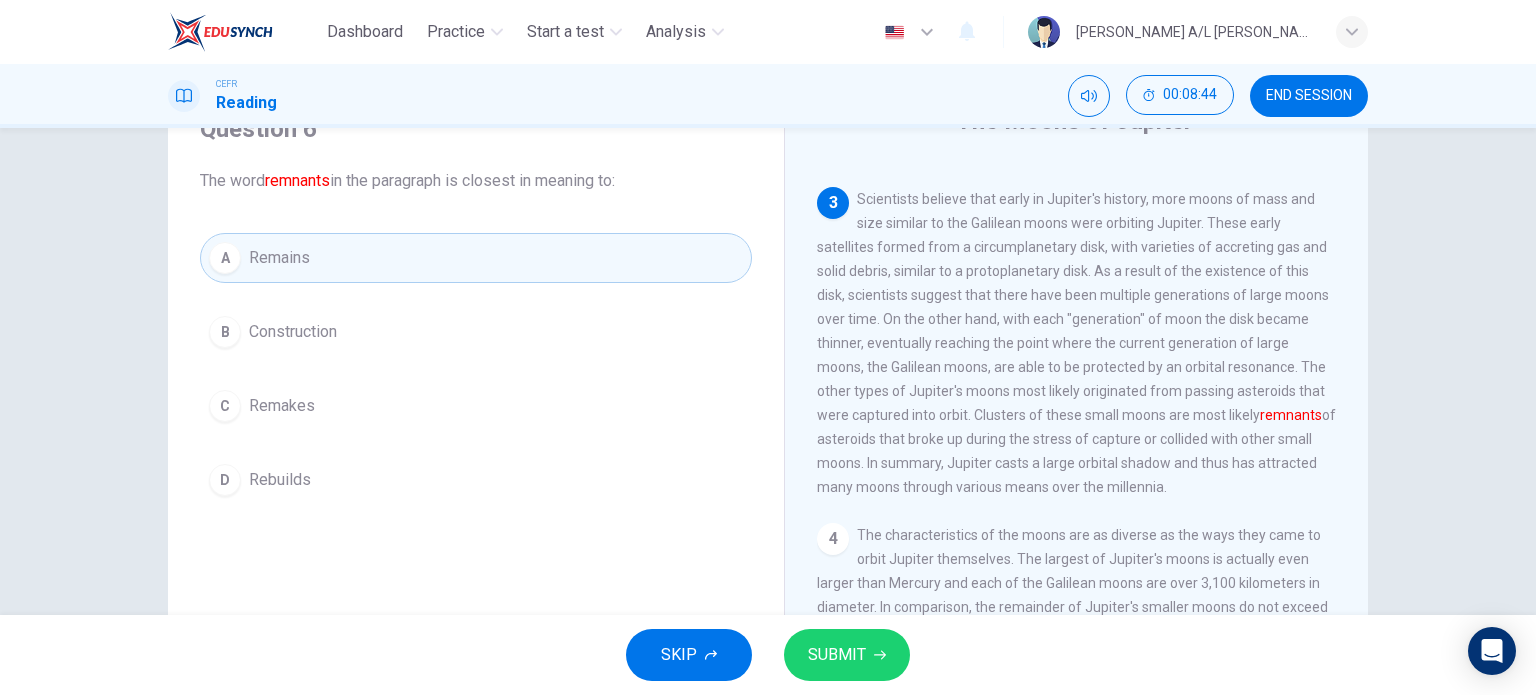 click on "SUBMIT" at bounding box center (837, 655) 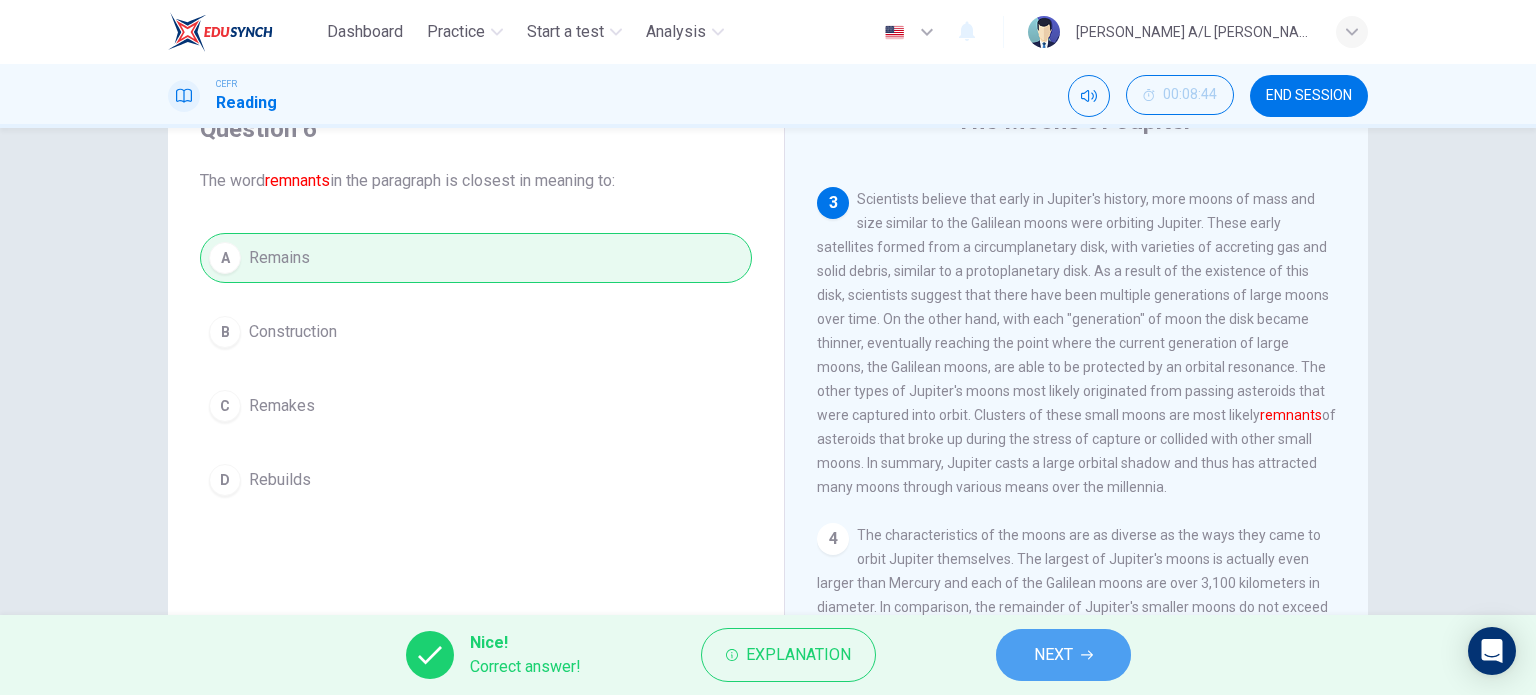 click on "NEXT" at bounding box center (1063, 655) 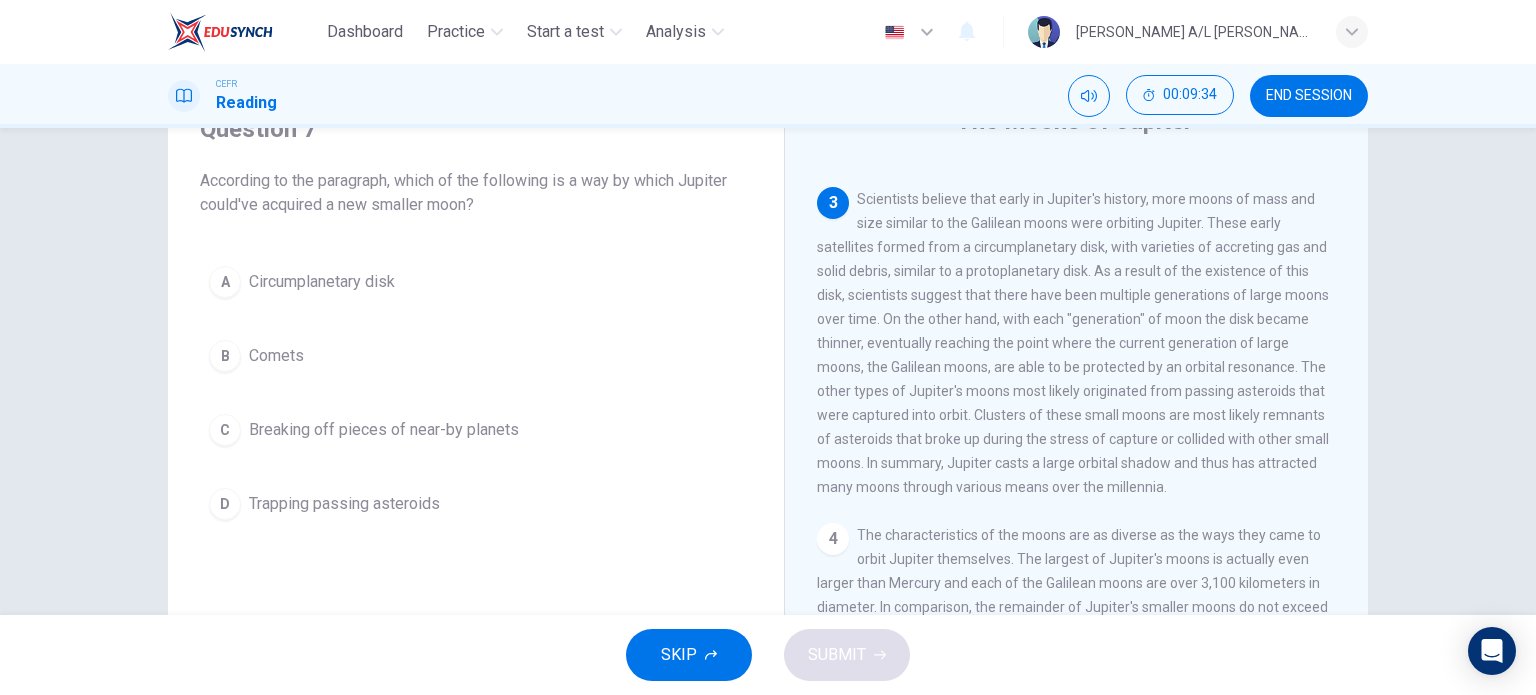 click on "Trapping passing asteroids" at bounding box center (344, 504) 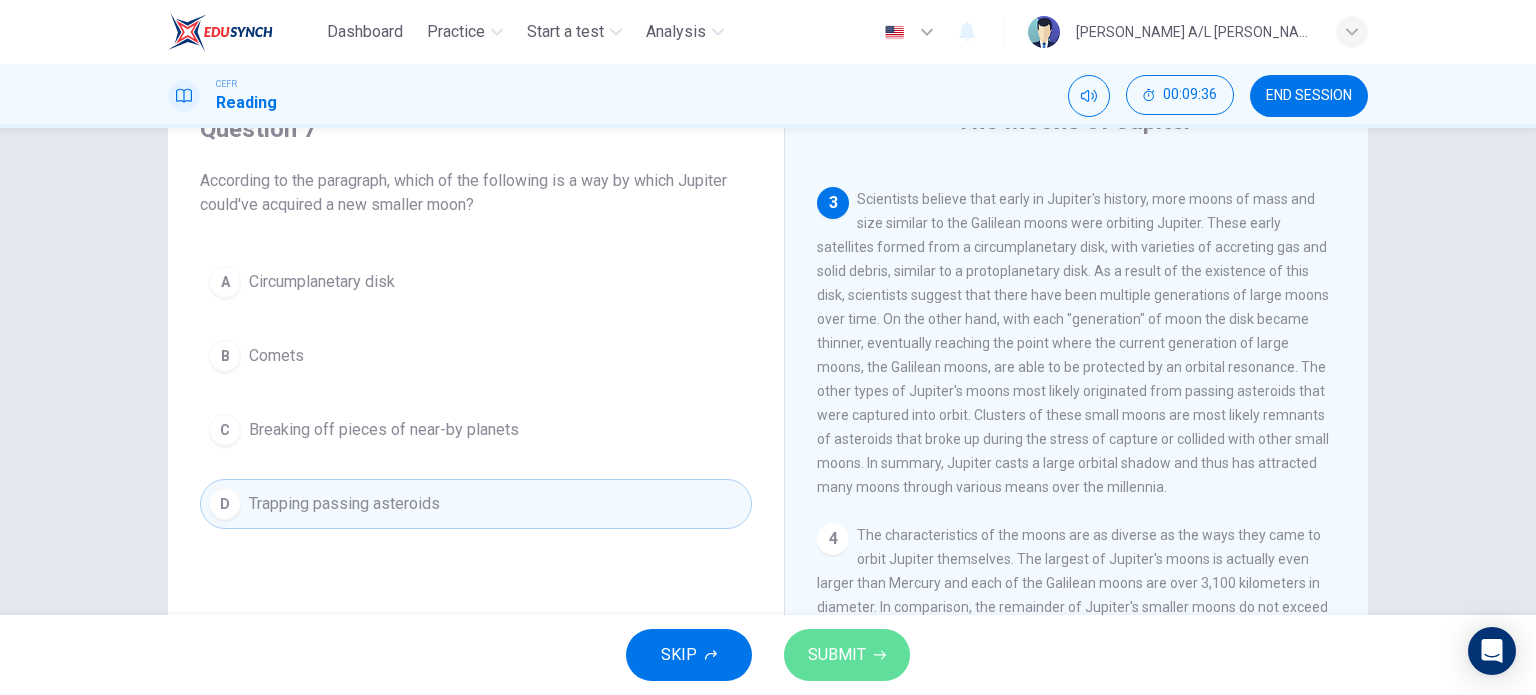click on "SUBMIT" at bounding box center [847, 655] 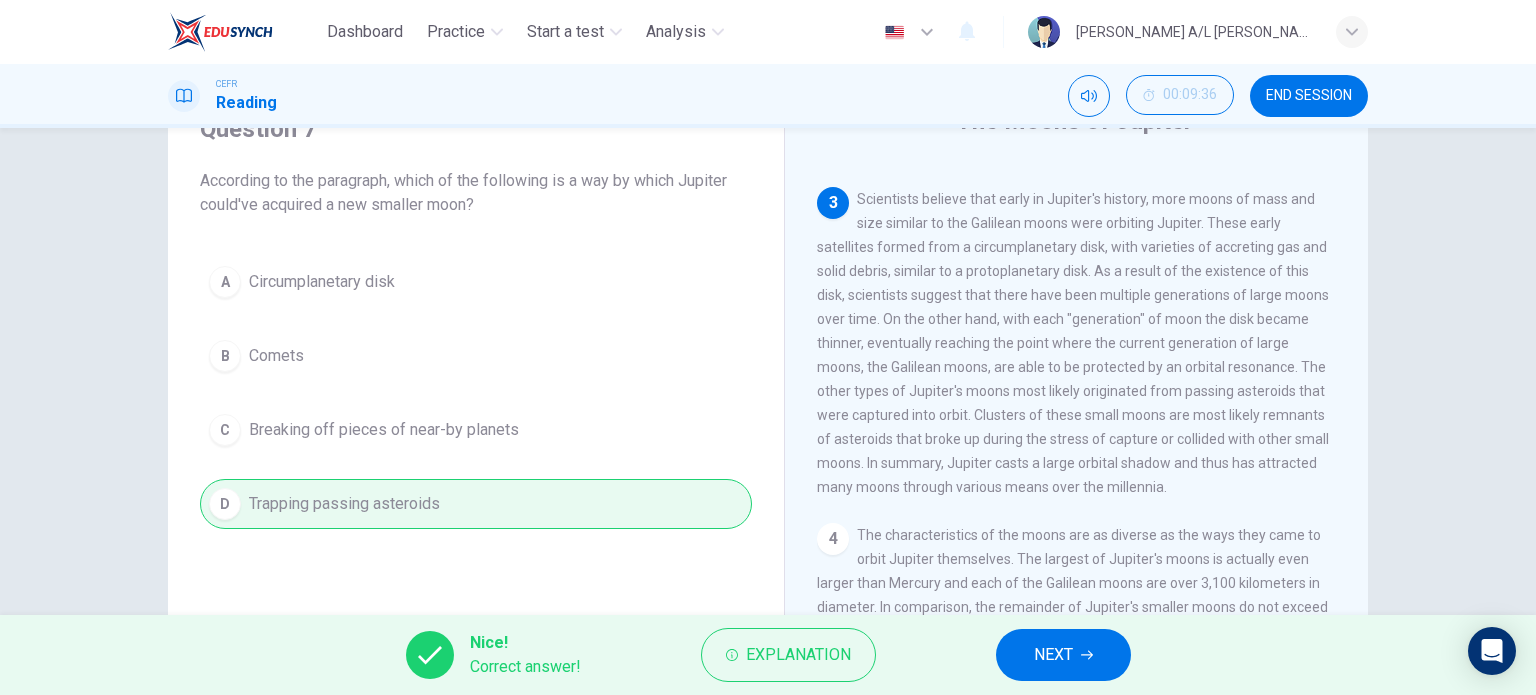 click on "NEXT" at bounding box center (1063, 655) 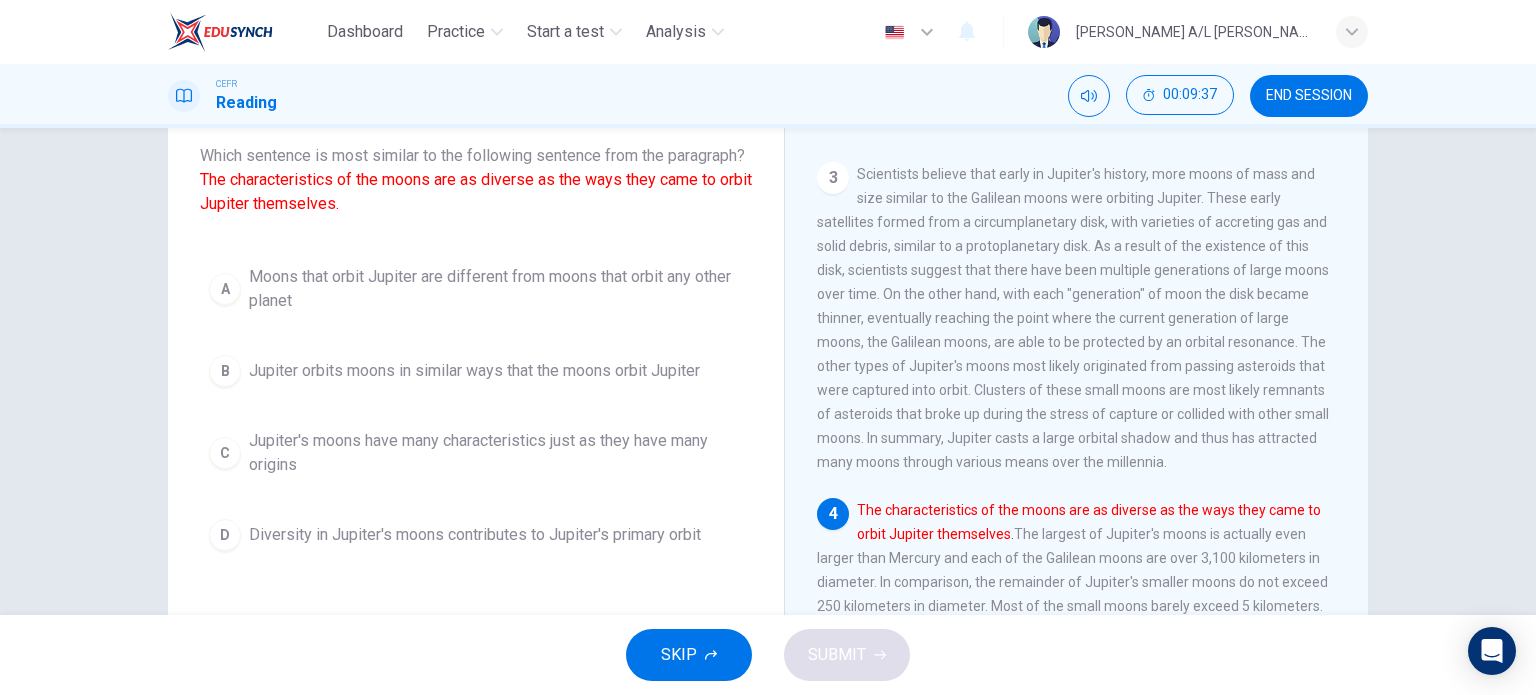 scroll, scrollTop: 120, scrollLeft: 0, axis: vertical 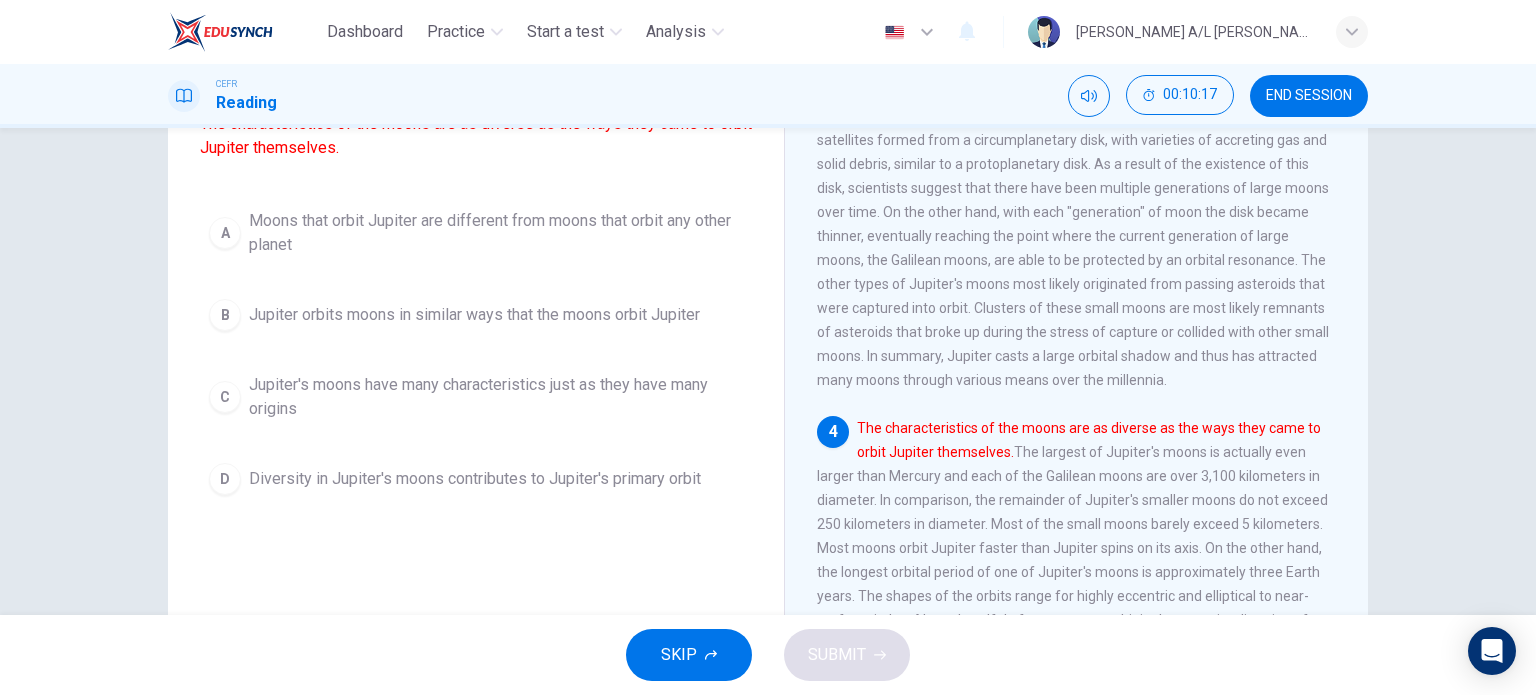 click on "Jupiter's moons have many characteristics just as they have many origins" at bounding box center (496, 397) 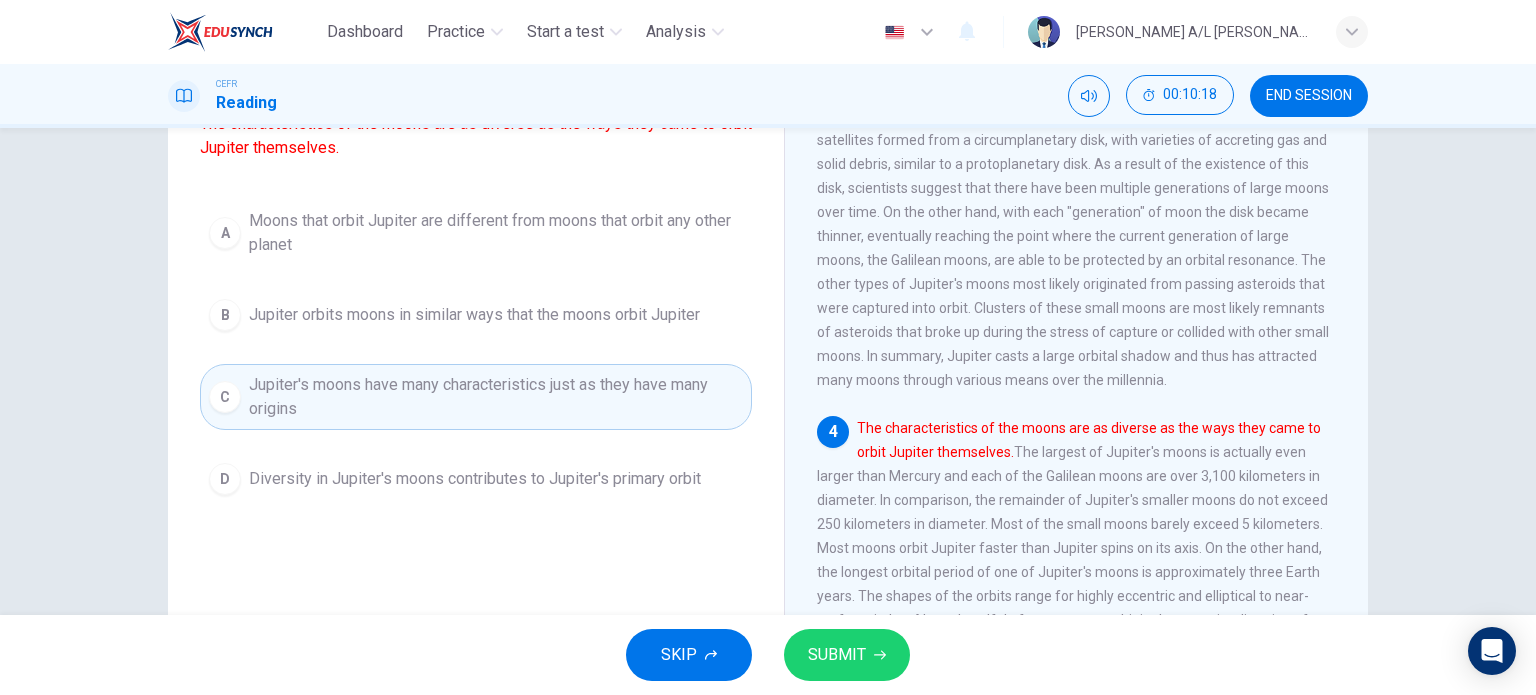 click on "SUBMIT" at bounding box center [837, 655] 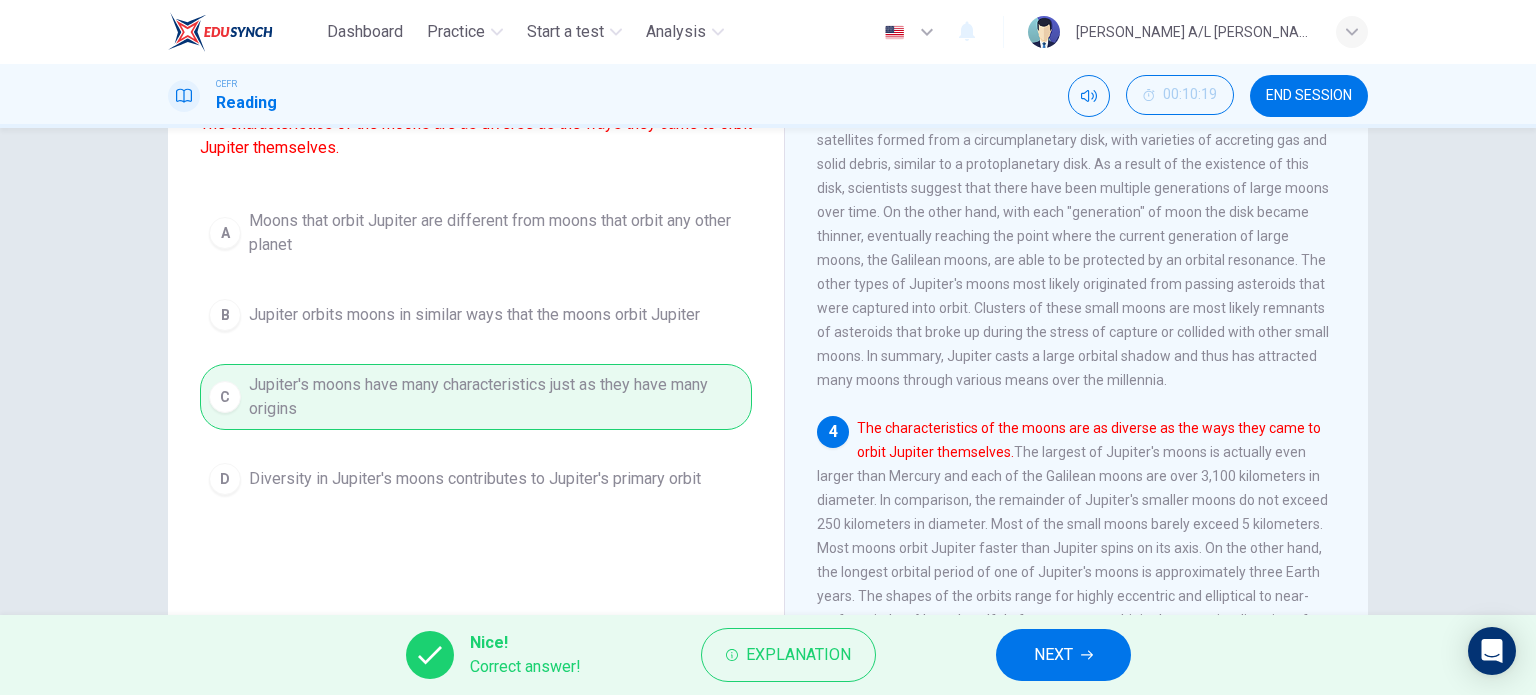 click on "Nice! Correct answer! Explanation NEXT" at bounding box center [768, 655] 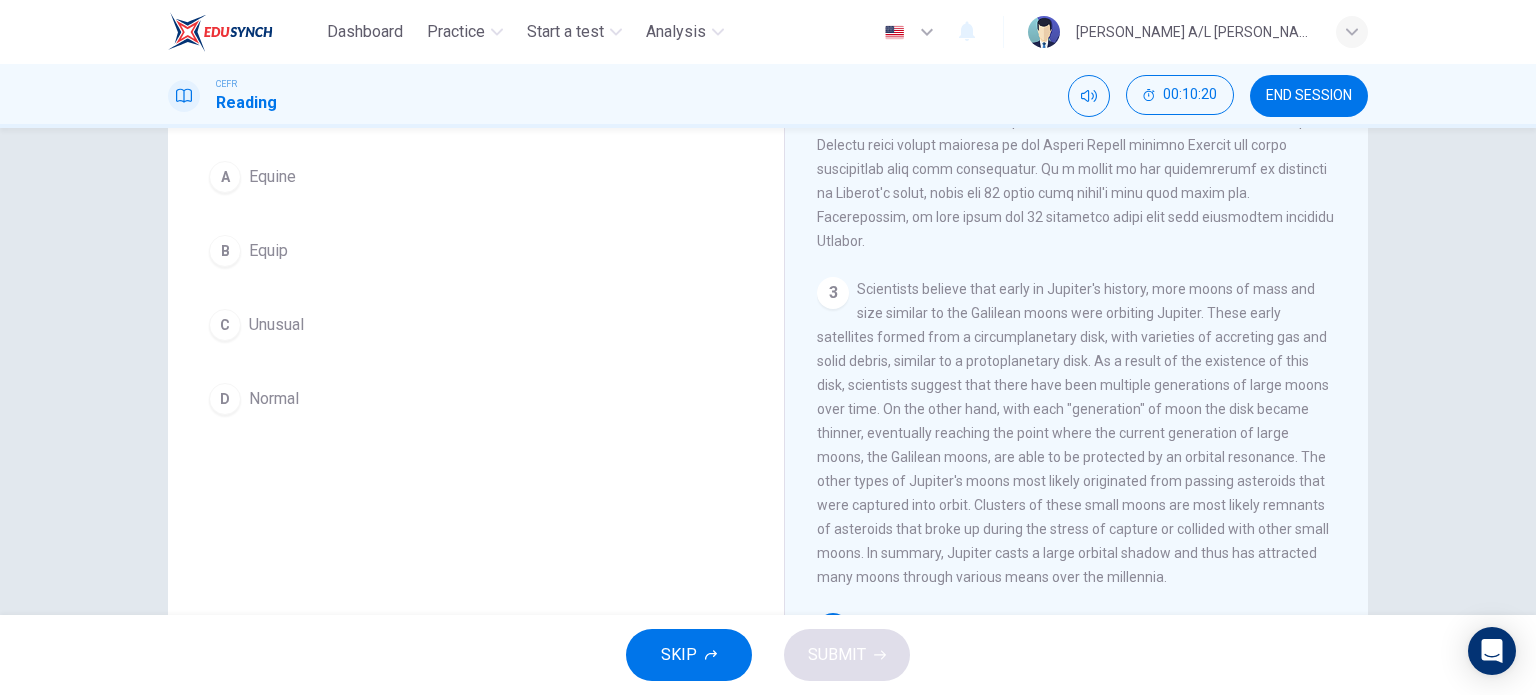 scroll, scrollTop: 450, scrollLeft: 0, axis: vertical 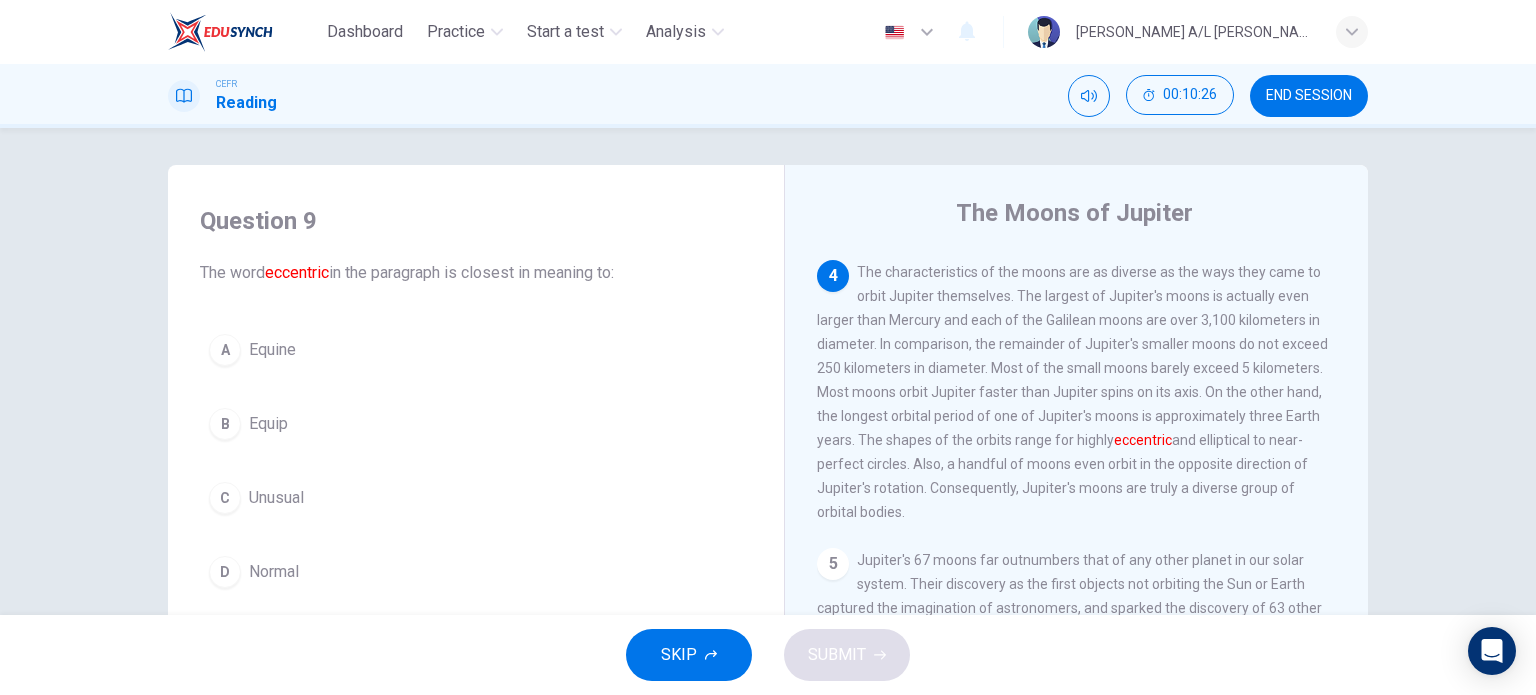 drag, startPoint x: 857, startPoint y: 453, endPoint x: 1144, endPoint y: 452, distance: 287.00174 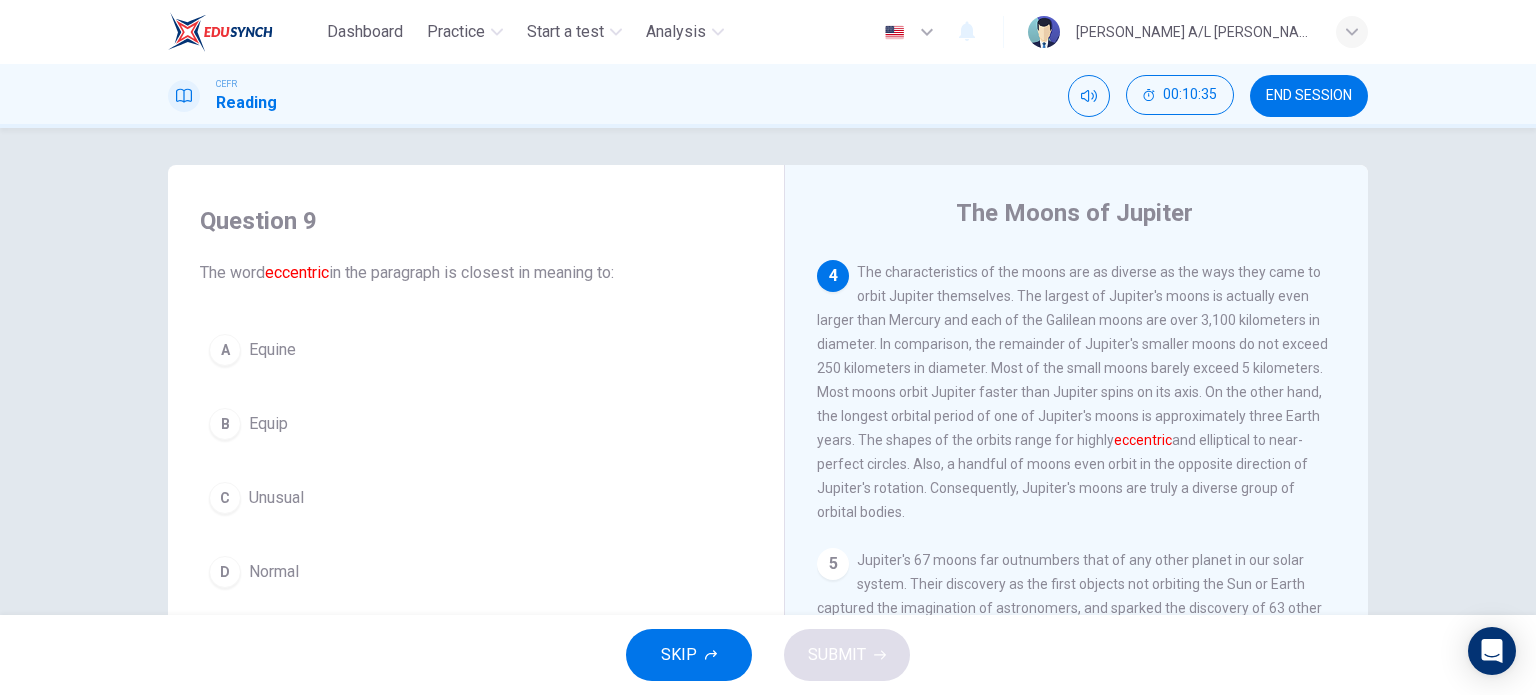 scroll, scrollTop: 1000, scrollLeft: 0, axis: vertical 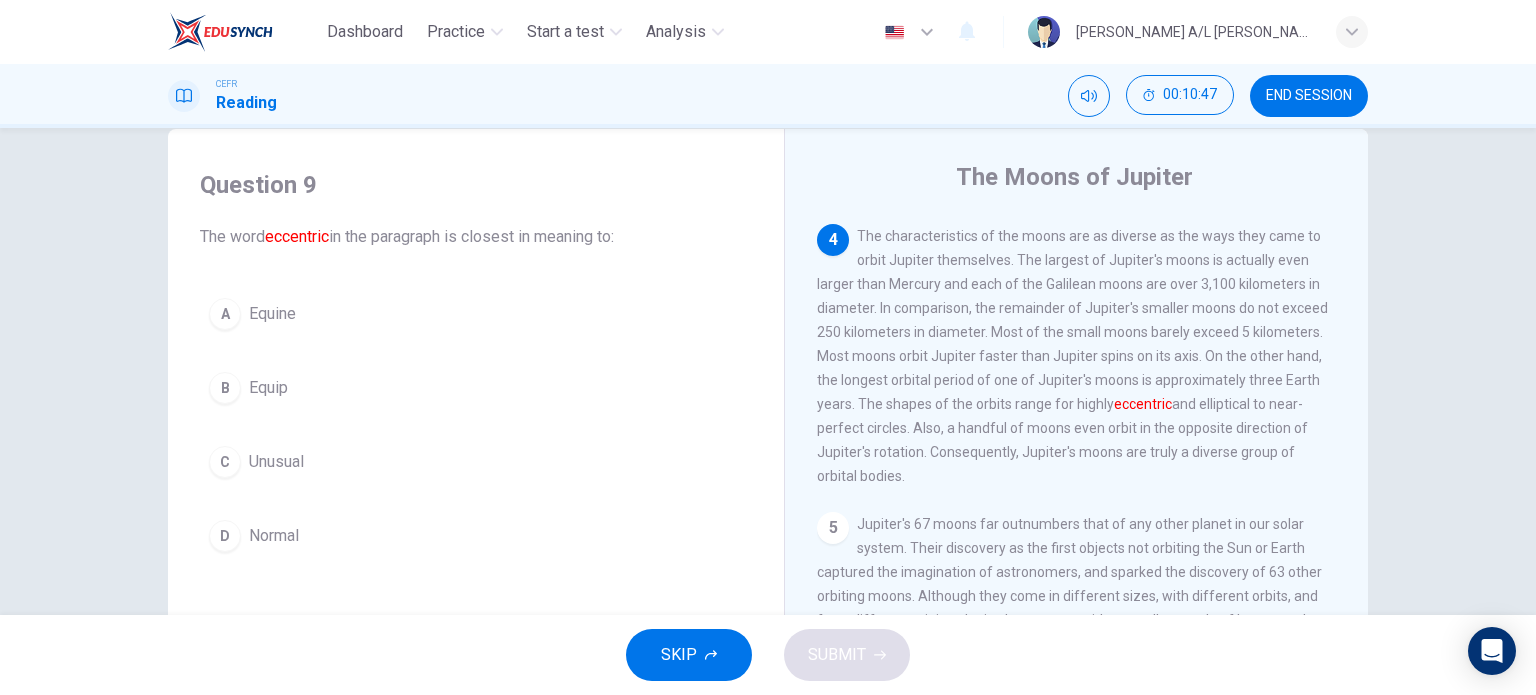 click on "Unusual" at bounding box center [276, 462] 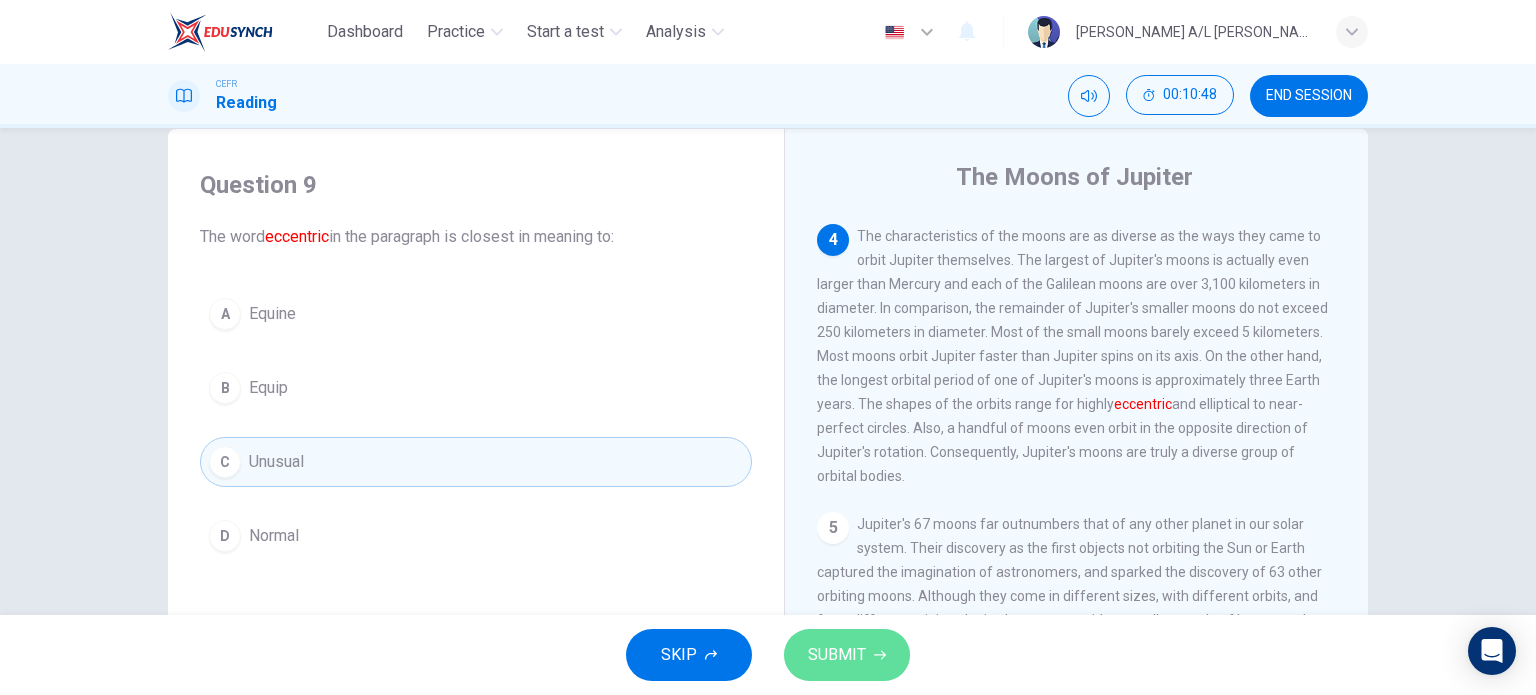 click on "SUBMIT" at bounding box center (837, 655) 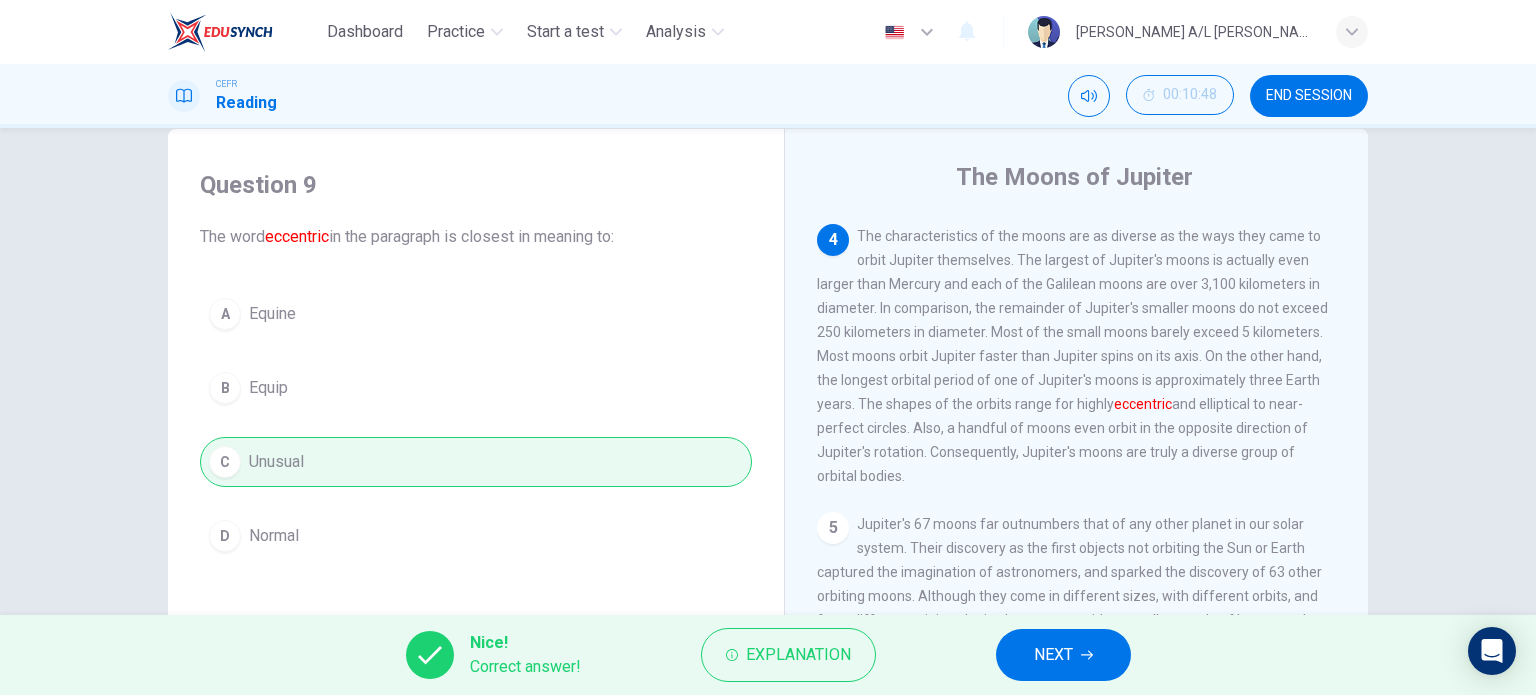 click on "NEXT" at bounding box center (1063, 655) 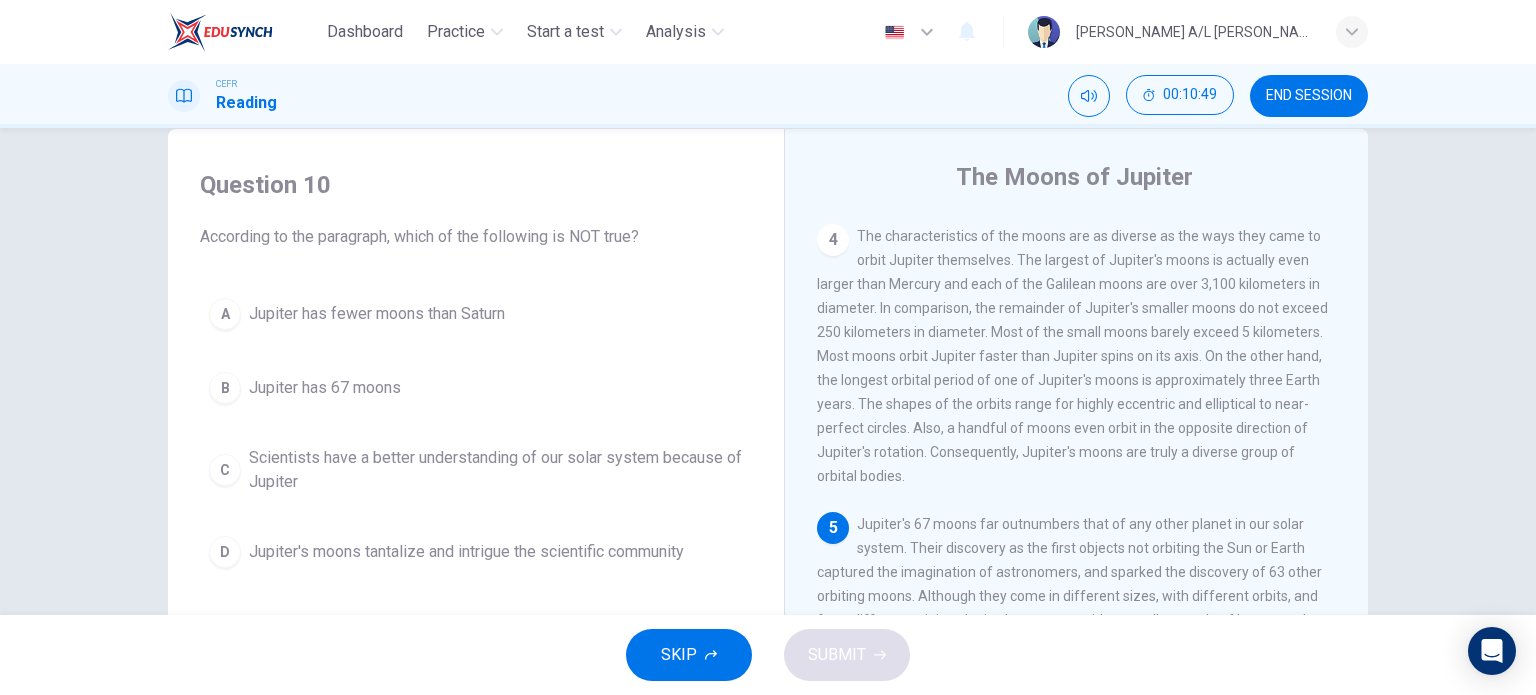 scroll, scrollTop: 1000, scrollLeft: 0, axis: vertical 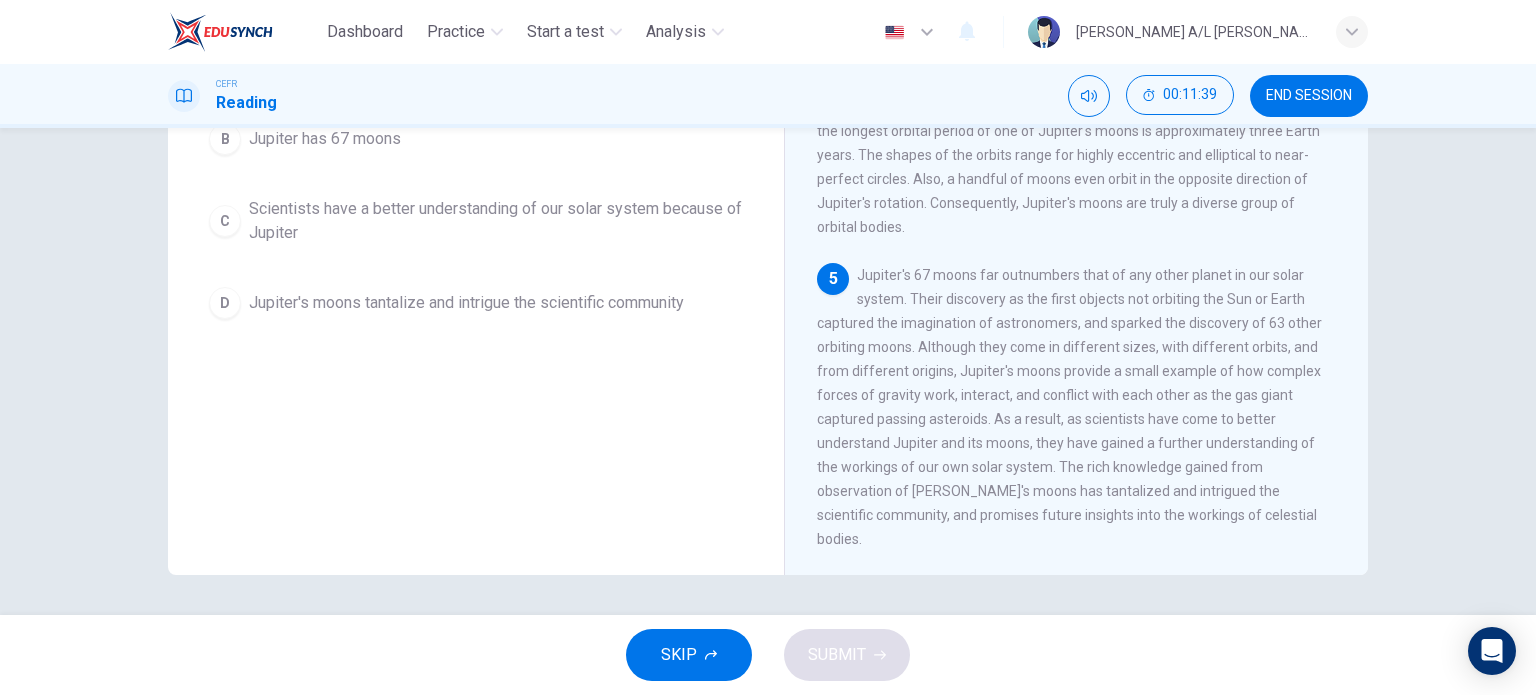 drag, startPoint x: 904, startPoint y: 307, endPoint x: 1156, endPoint y: 307, distance: 252 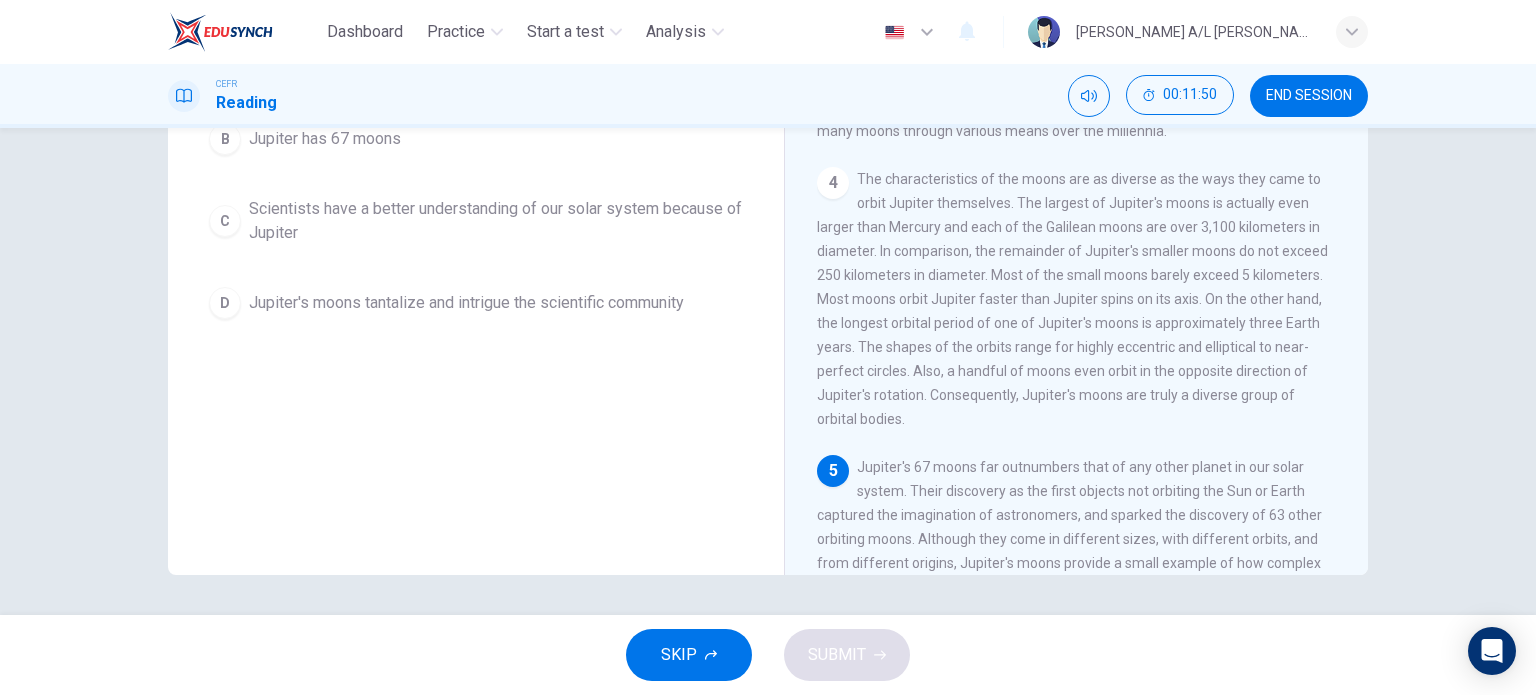 scroll, scrollTop: 623, scrollLeft: 0, axis: vertical 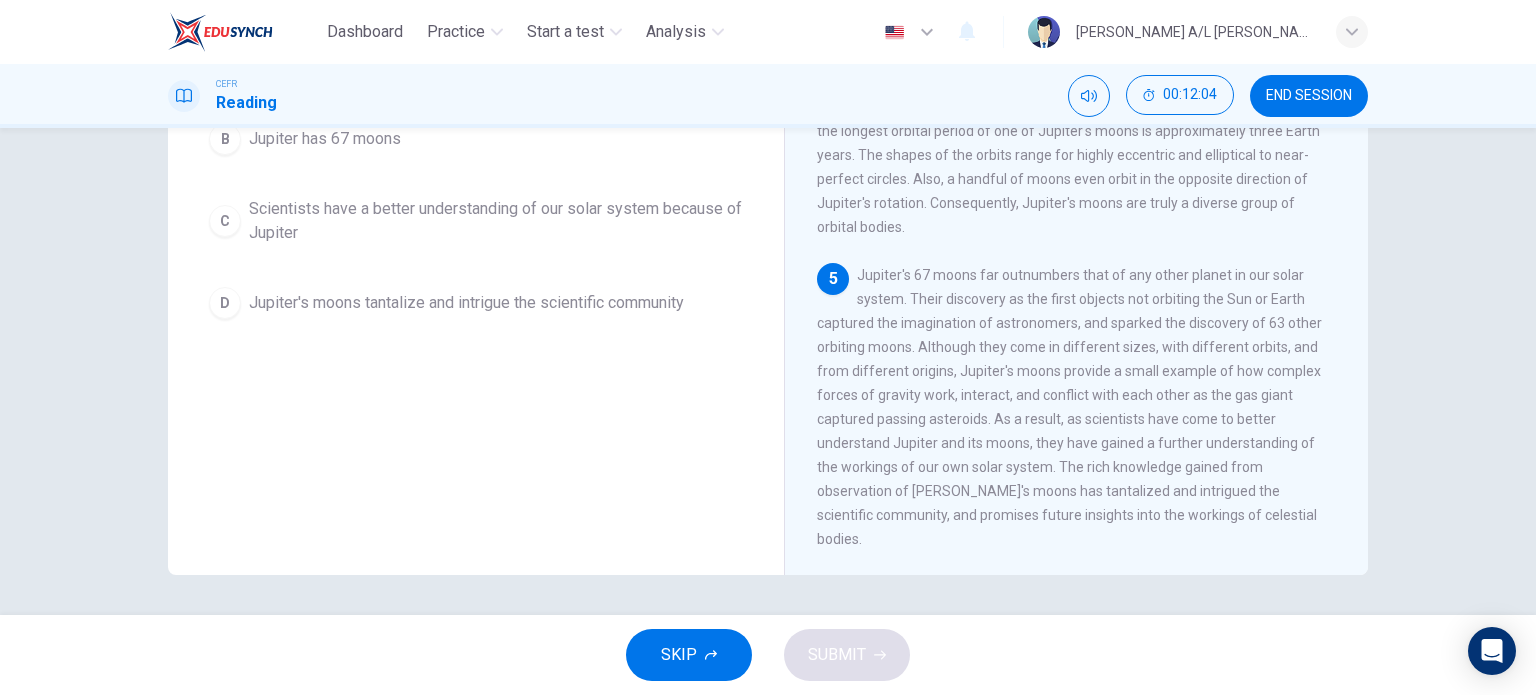 click on "Jupiter's moons tantalize and intrigue the scientific community" at bounding box center (466, 303) 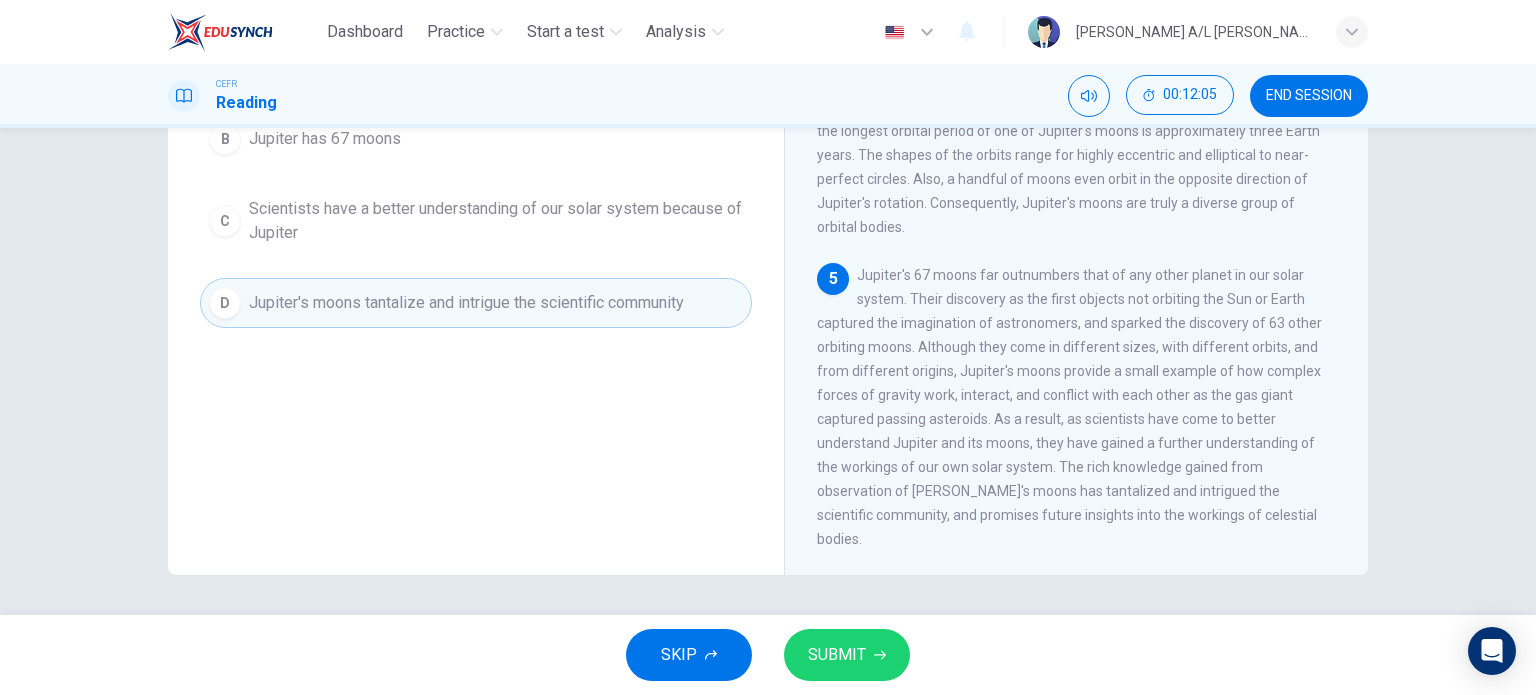 click on "SUBMIT" at bounding box center [837, 655] 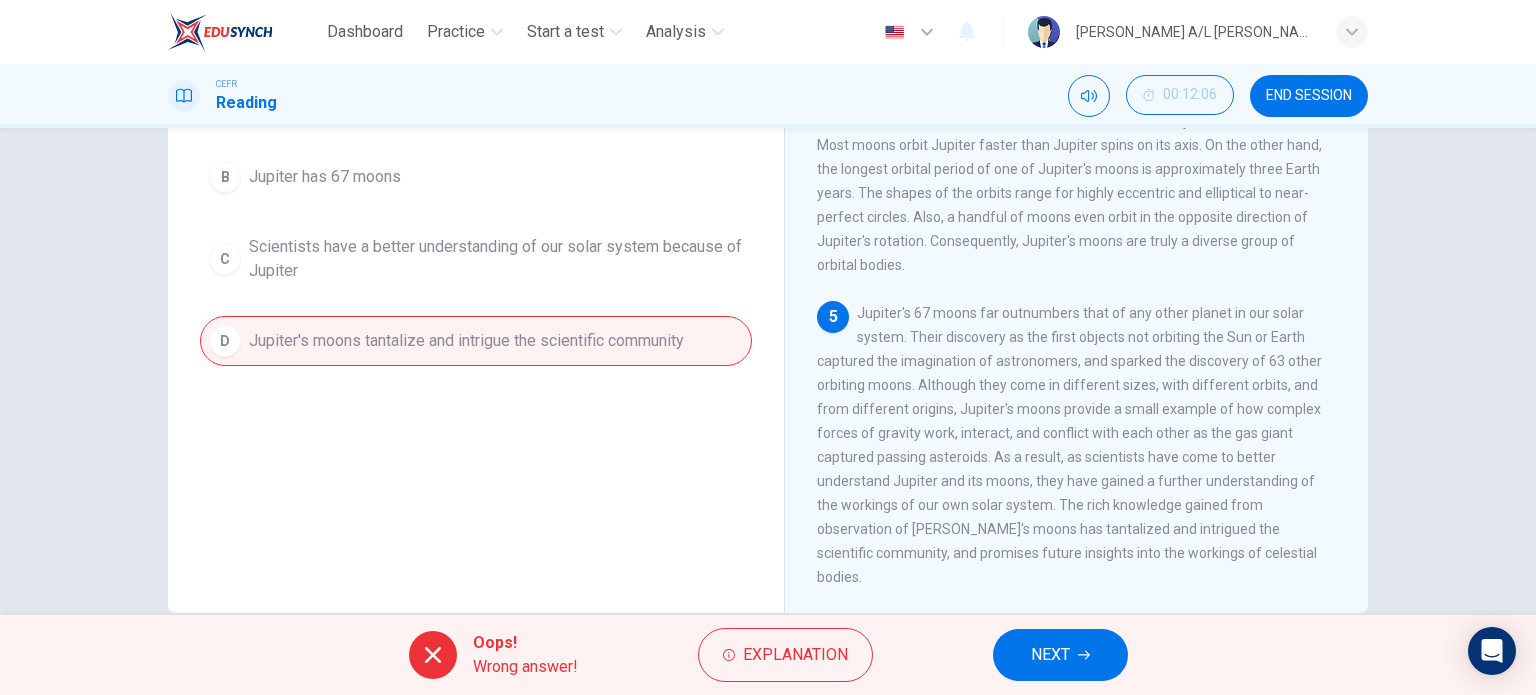 scroll, scrollTop: 288, scrollLeft: 0, axis: vertical 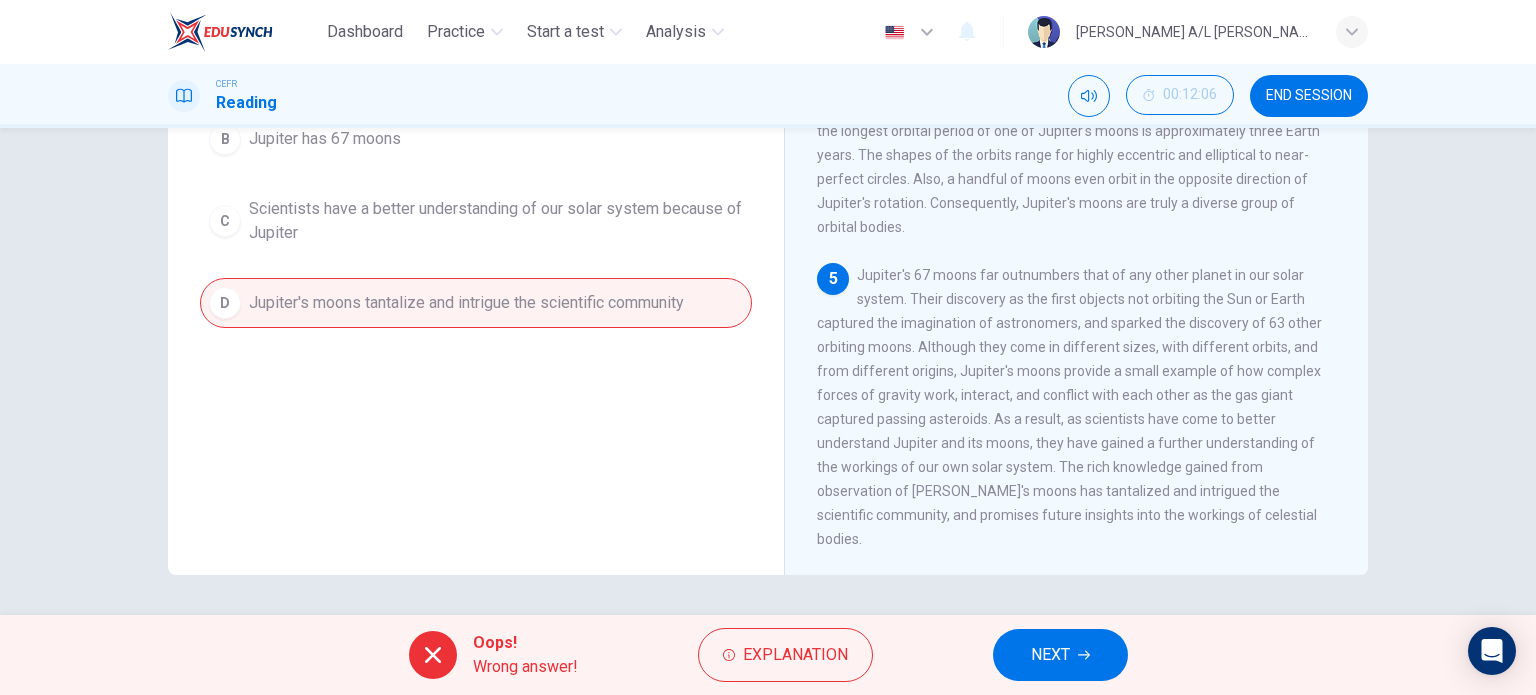 click on "NEXT" at bounding box center [1050, 655] 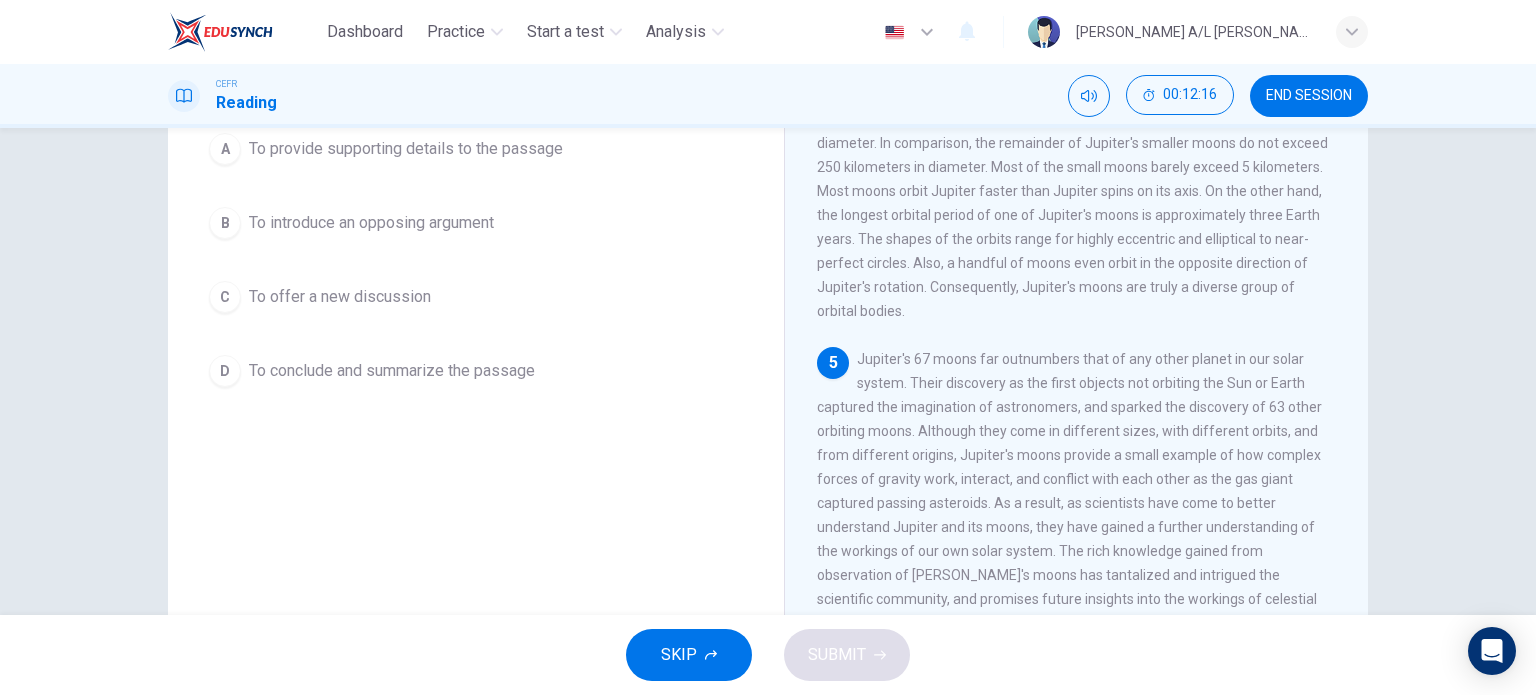 scroll, scrollTop: 203, scrollLeft: 0, axis: vertical 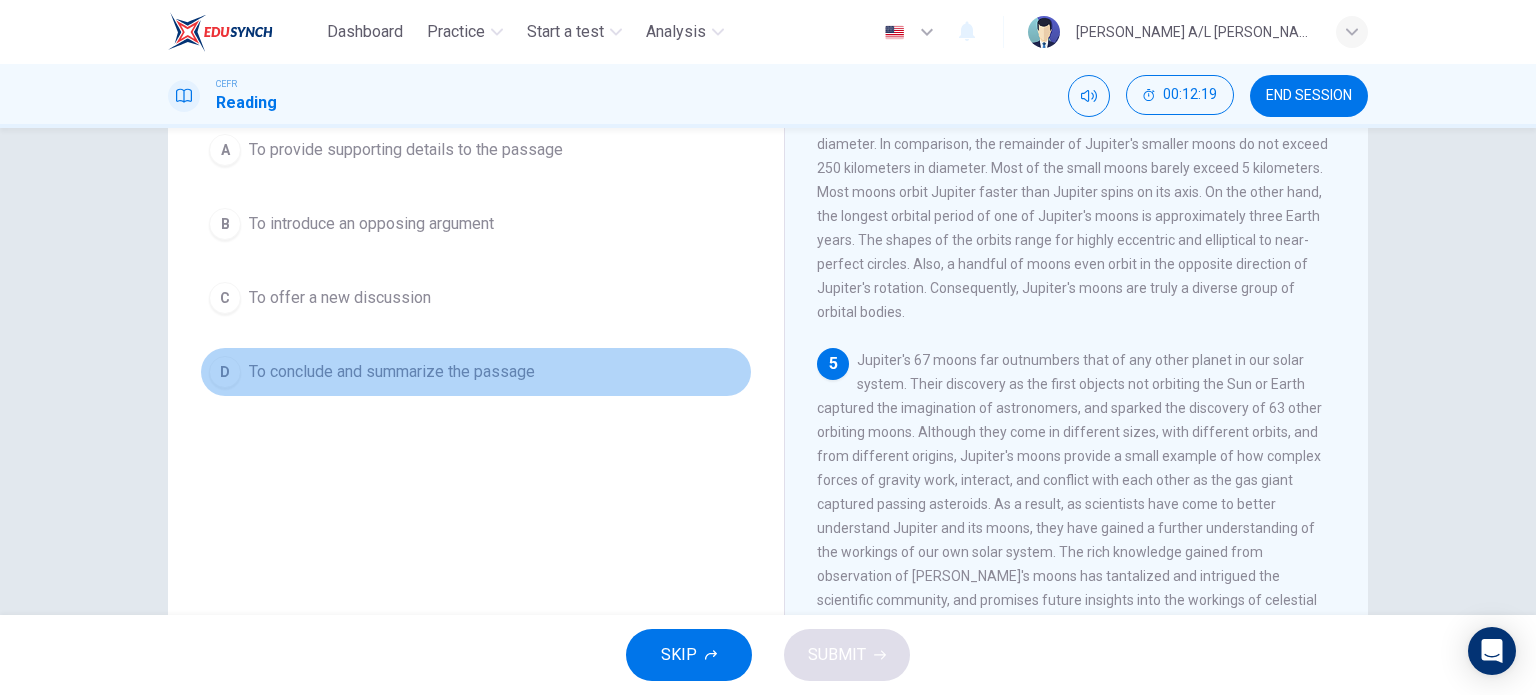 click on "D To conclude and summarize the passage" at bounding box center [476, 372] 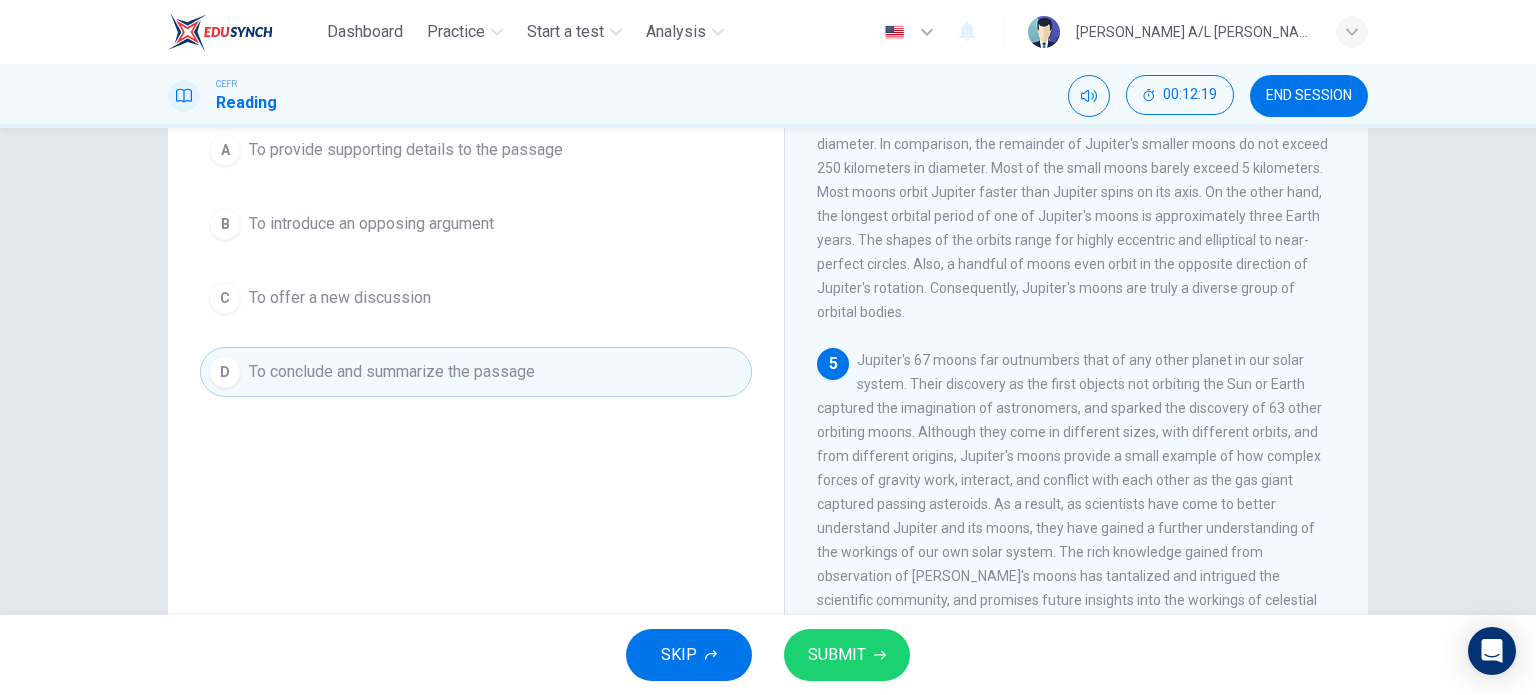 click on "SUBMIT" at bounding box center (837, 655) 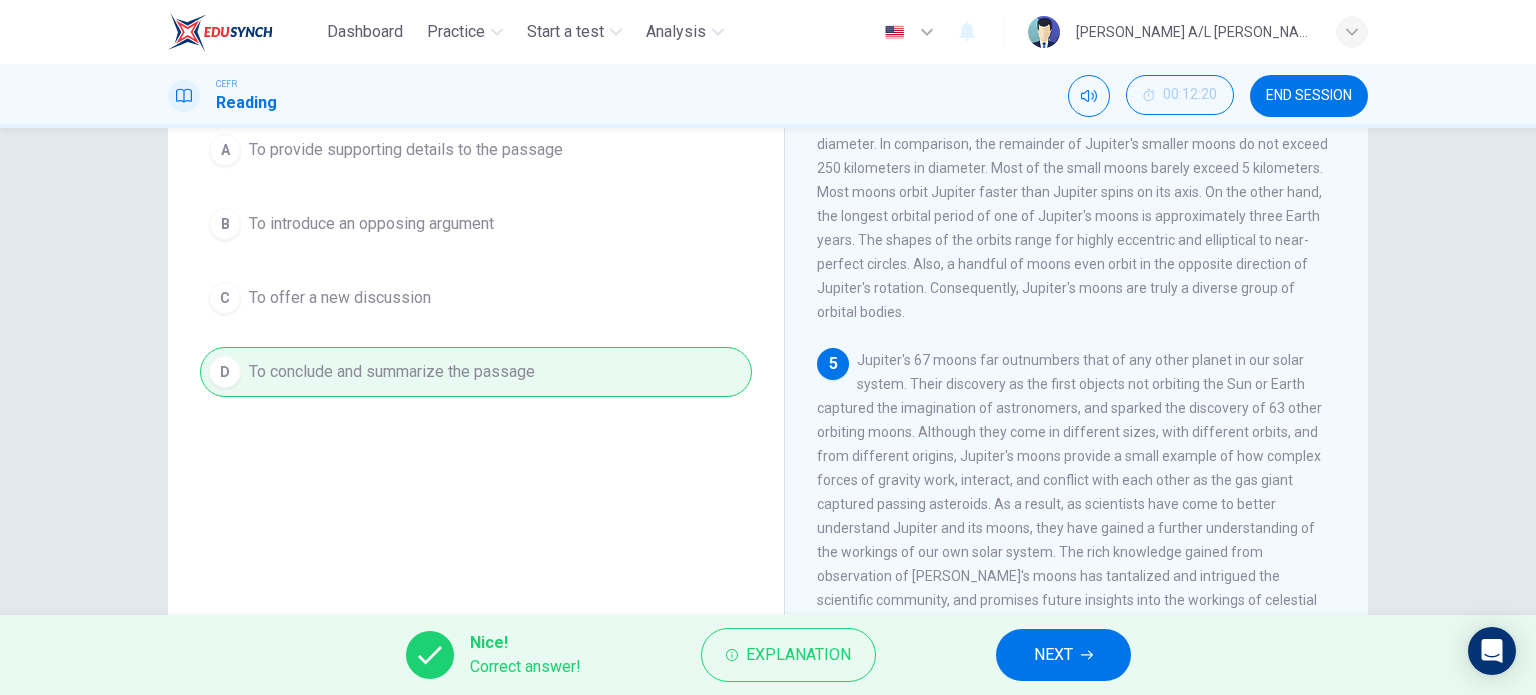 click on "NEXT" at bounding box center [1053, 655] 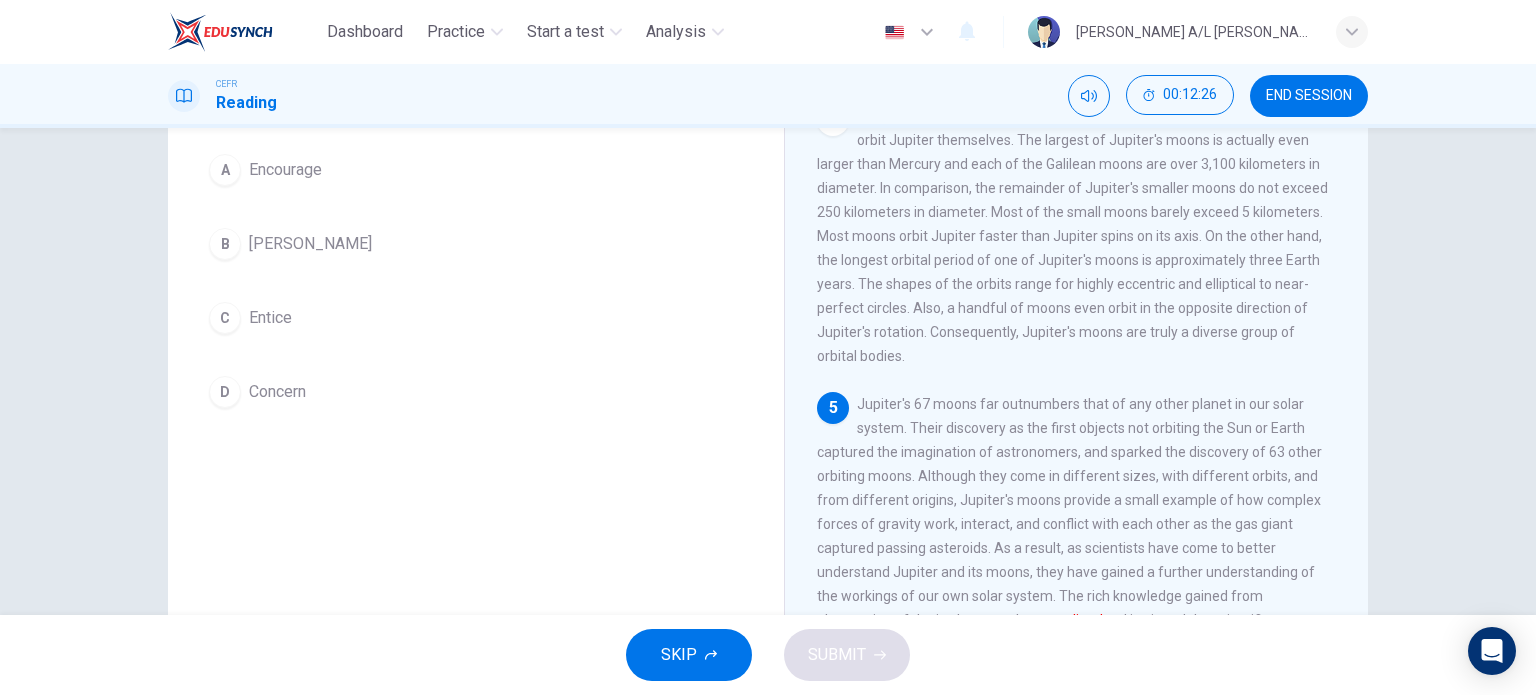 scroll, scrollTop: 171, scrollLeft: 0, axis: vertical 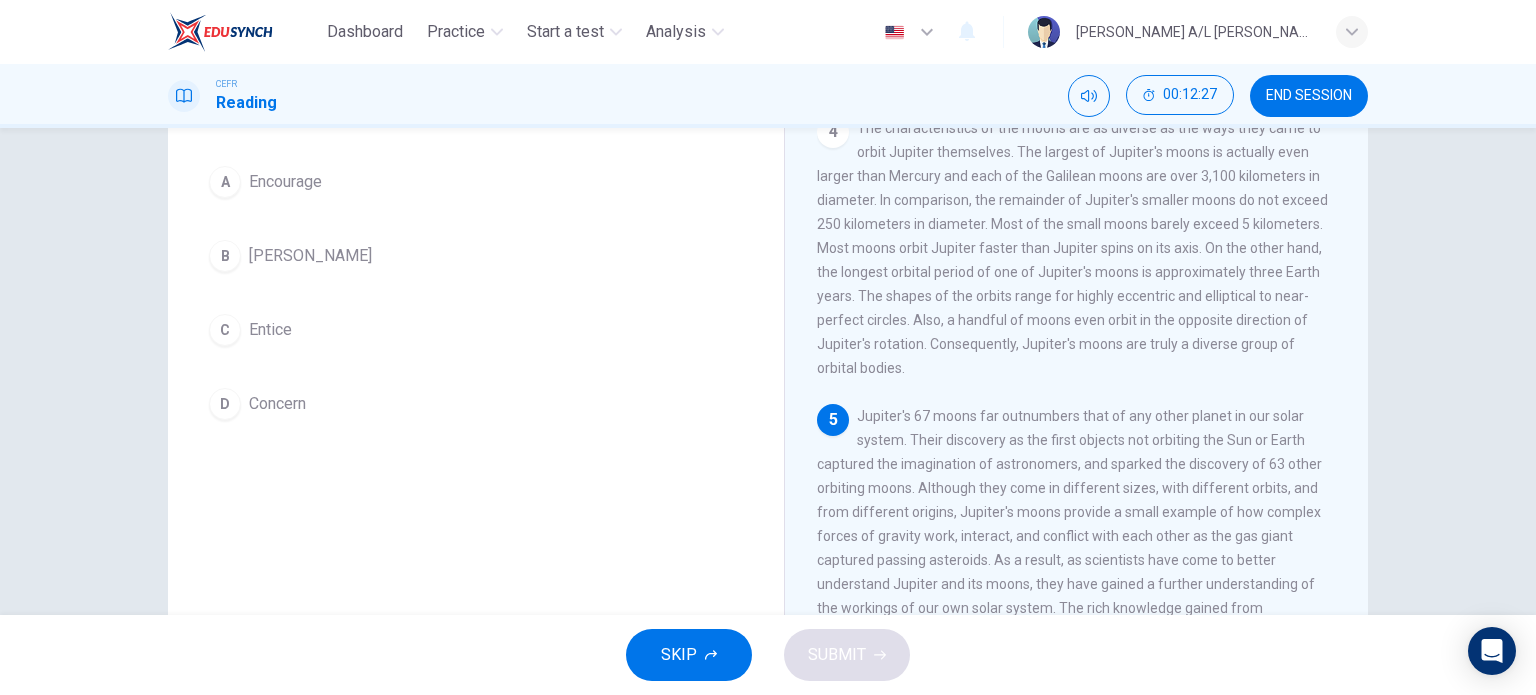click on "Usher" at bounding box center (310, 256) 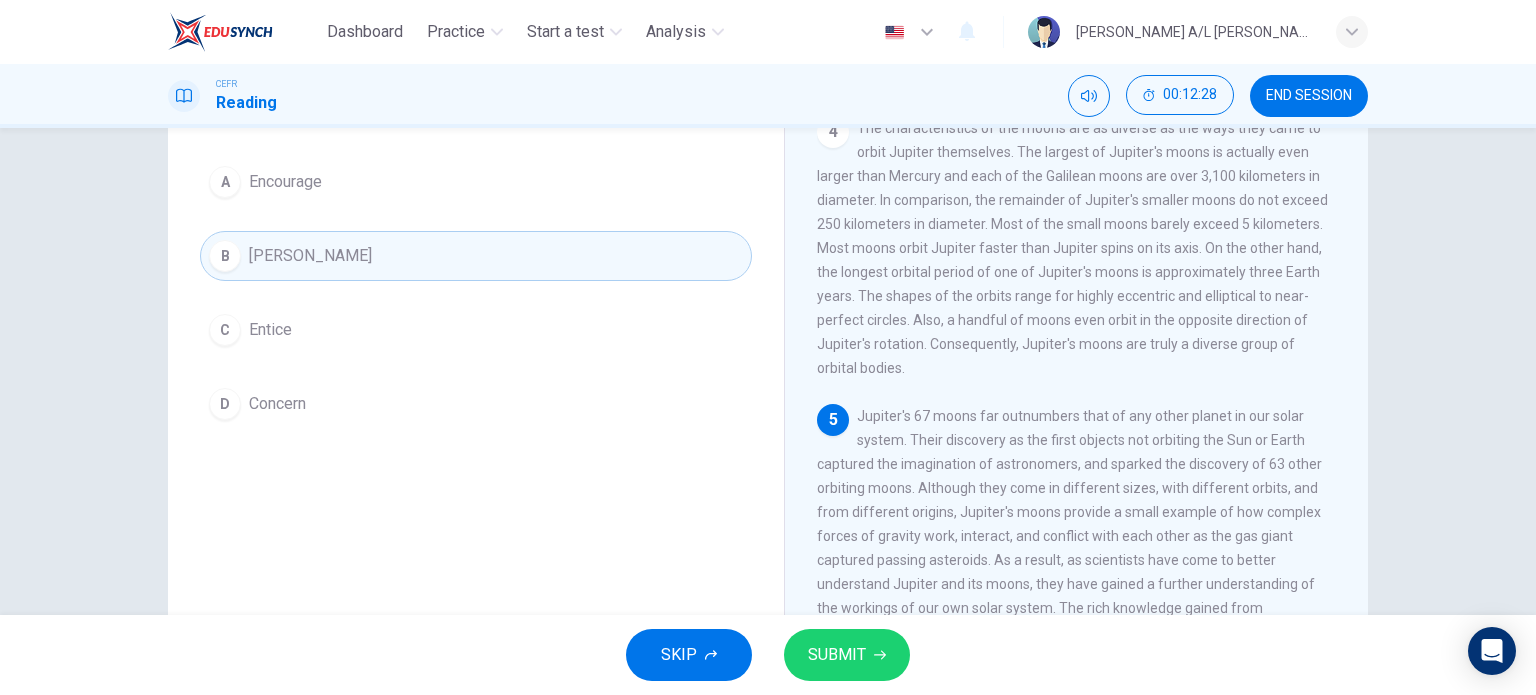 click on "A Encourage" at bounding box center [476, 182] 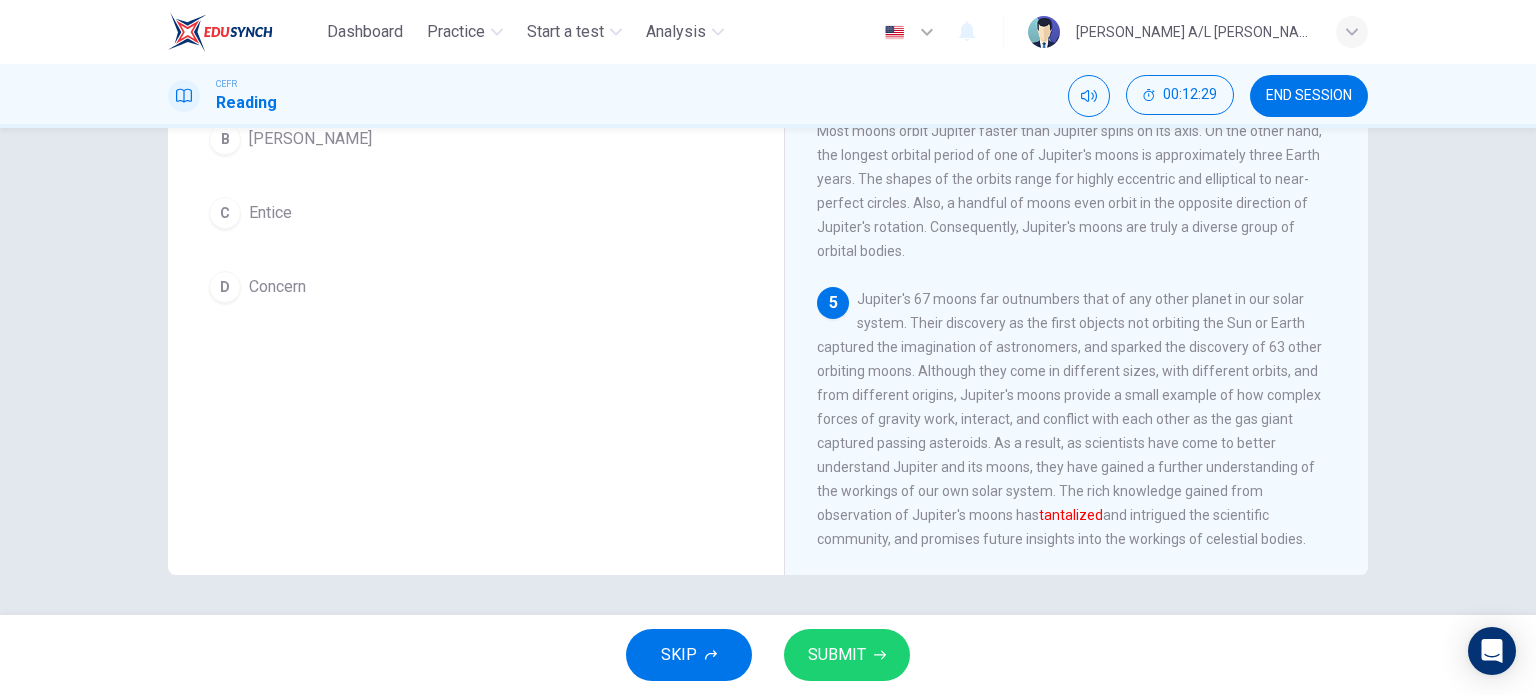 scroll, scrollTop: 286, scrollLeft: 0, axis: vertical 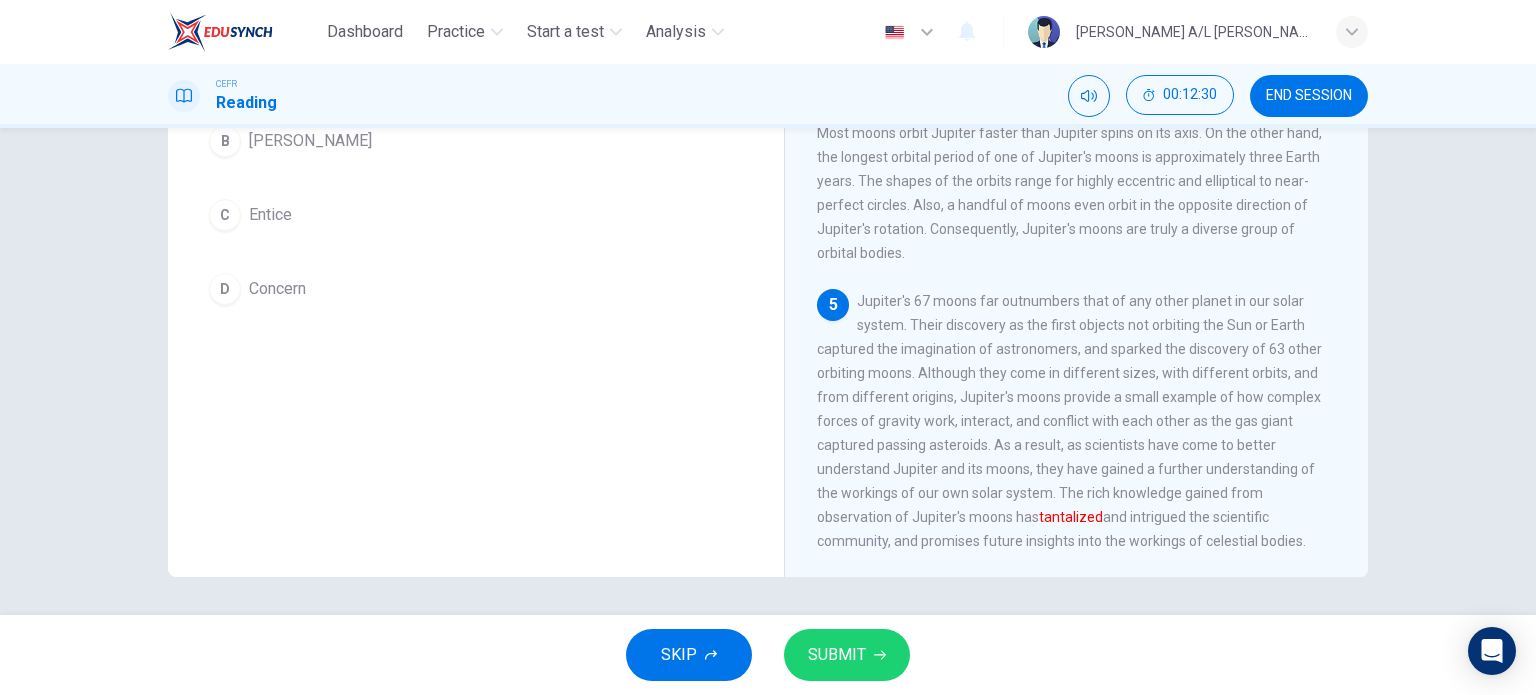 click on "SUBMIT" at bounding box center [837, 655] 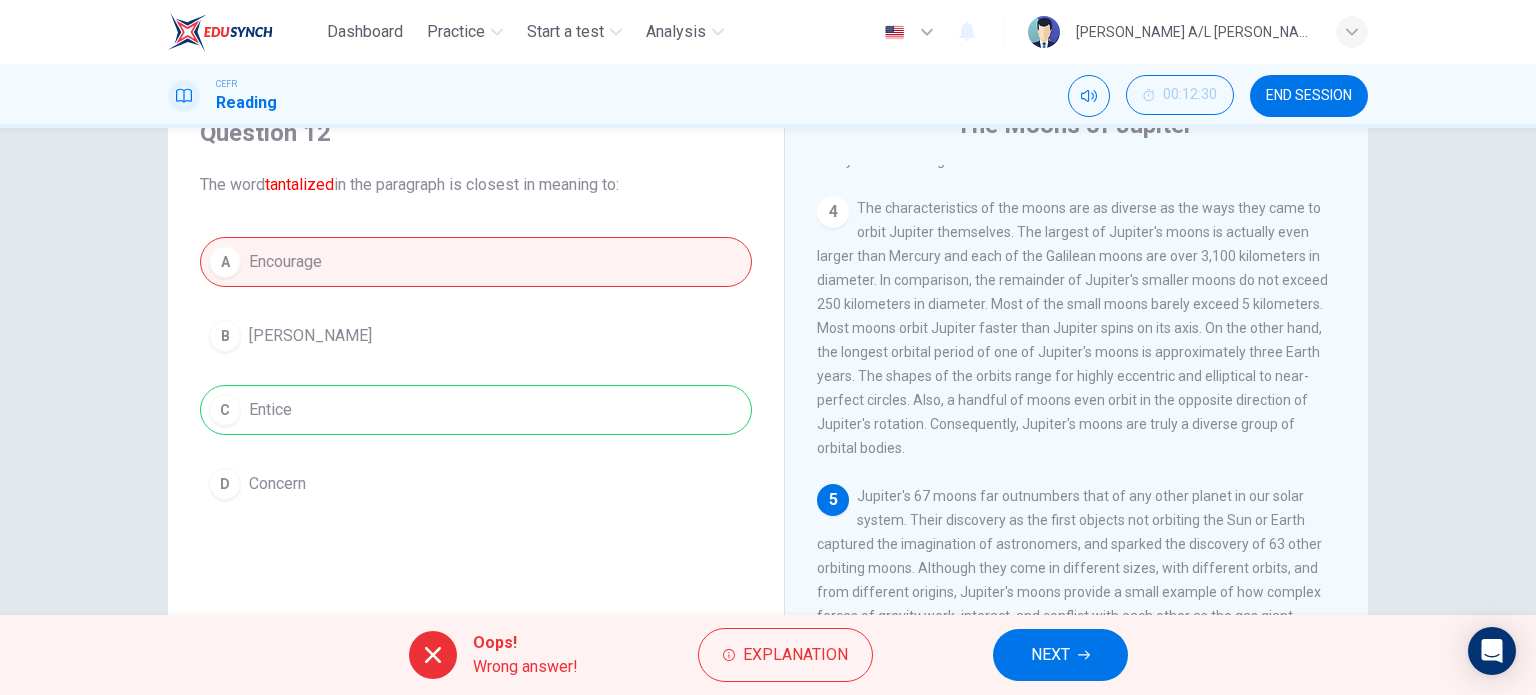 scroll, scrollTop: 90, scrollLeft: 0, axis: vertical 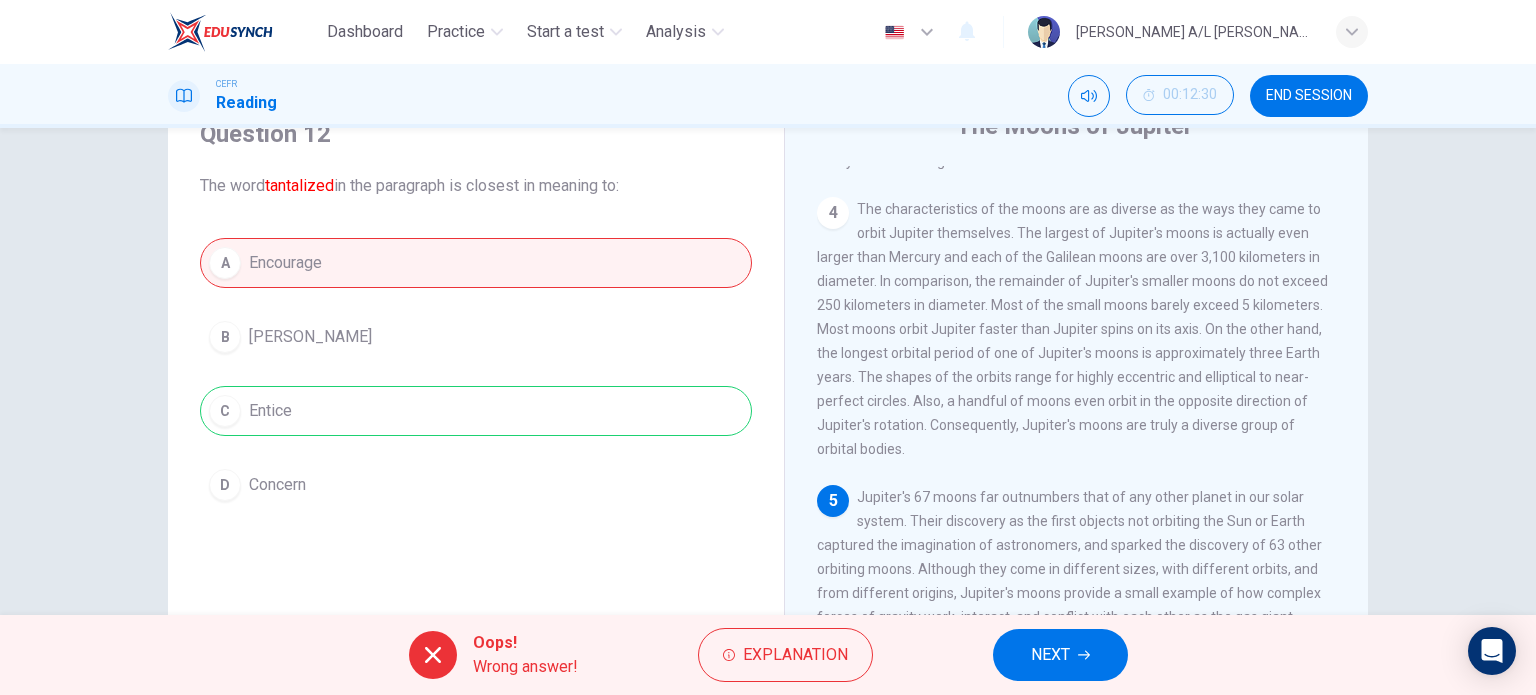 click on "NEXT" at bounding box center (1050, 655) 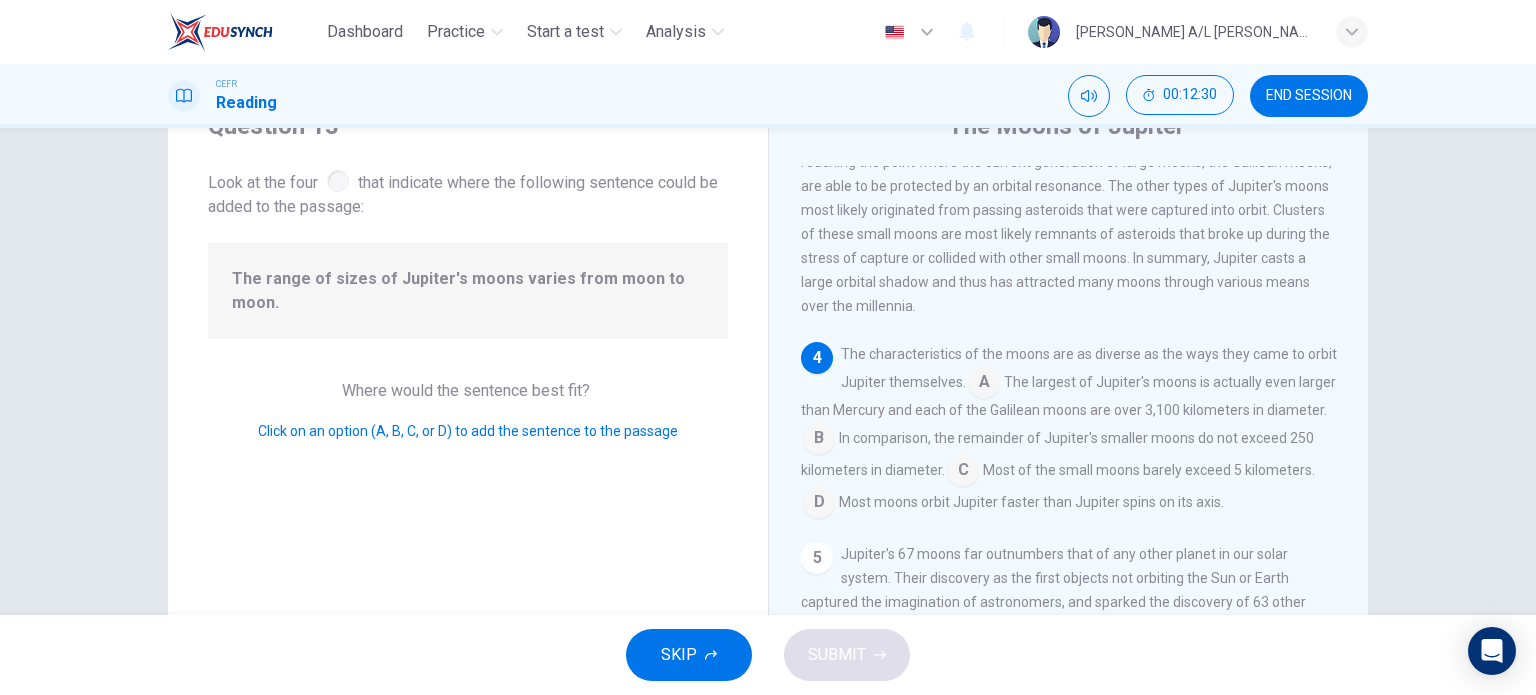 scroll, scrollTop: 765, scrollLeft: 0, axis: vertical 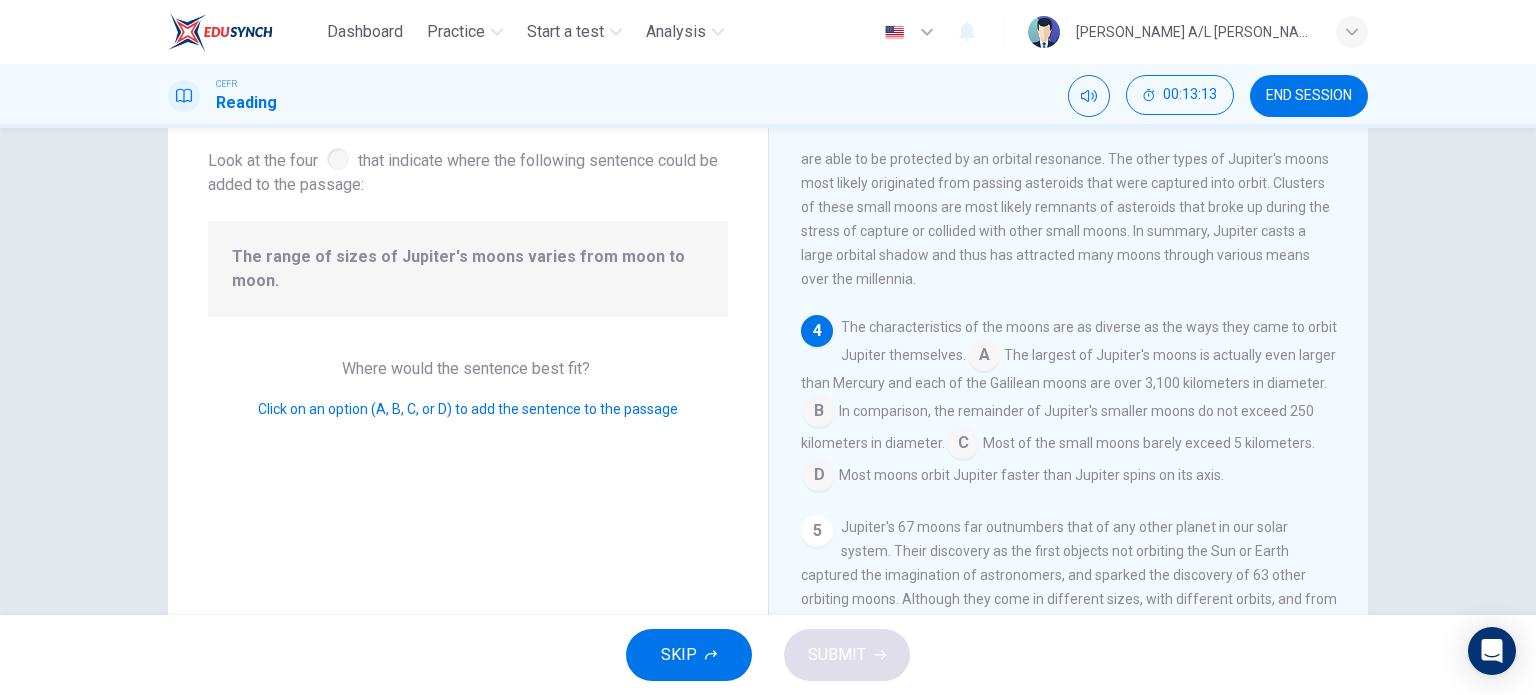 click at bounding box center [819, 413] 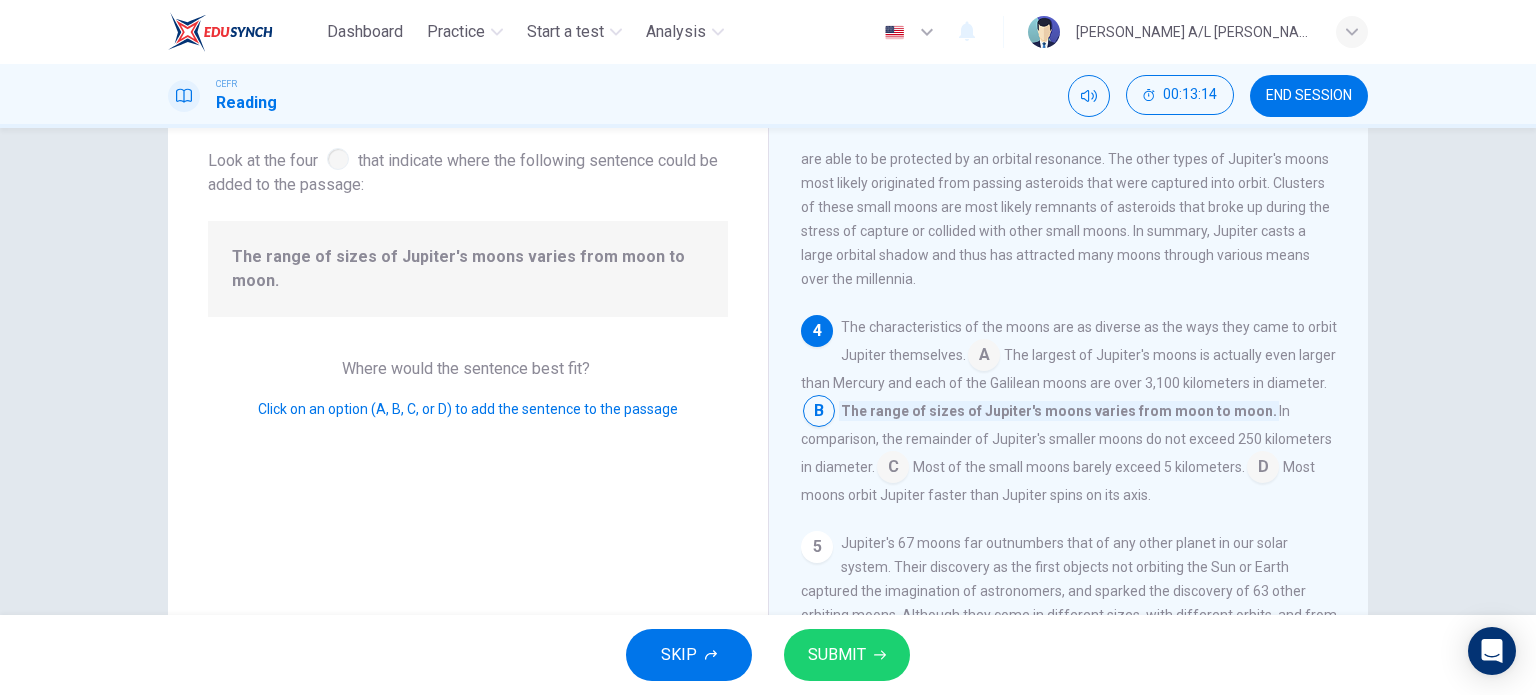 click at bounding box center (893, 469) 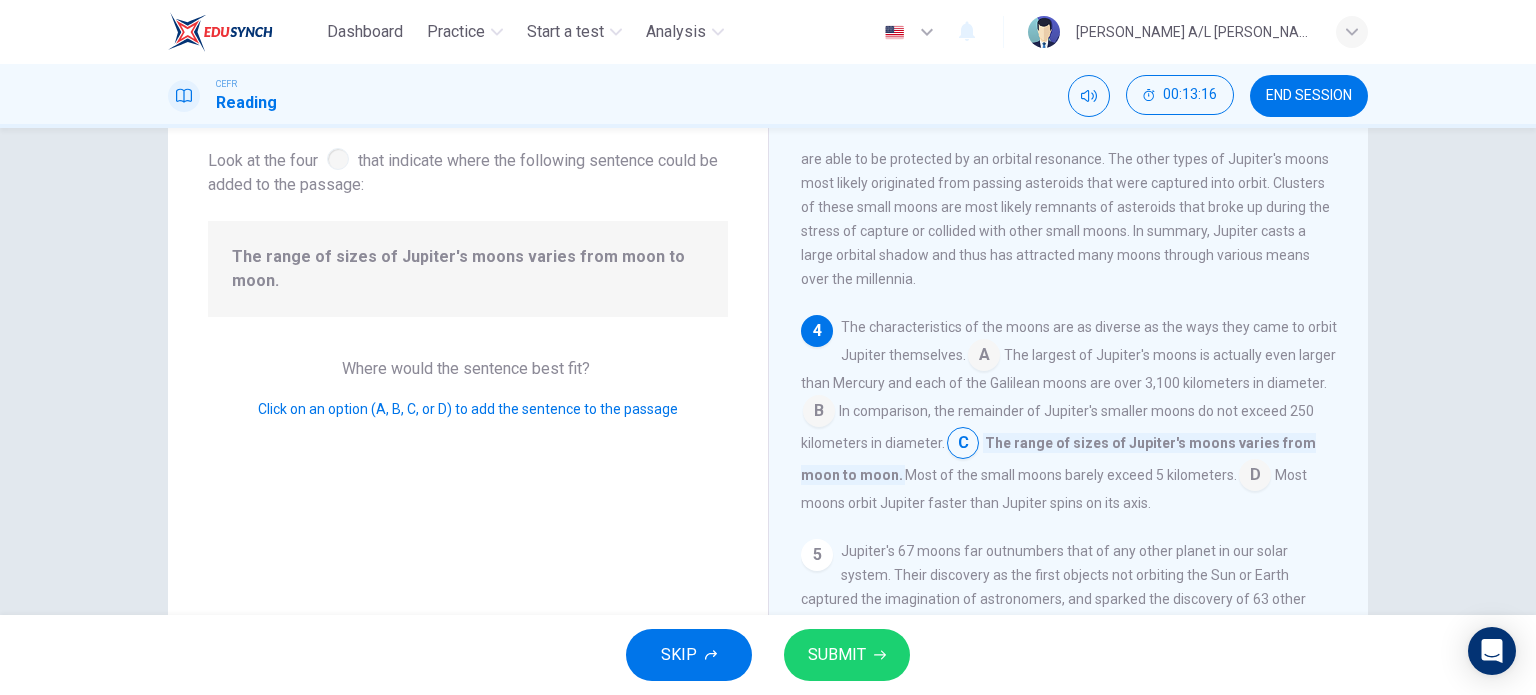 click at bounding box center [819, 413] 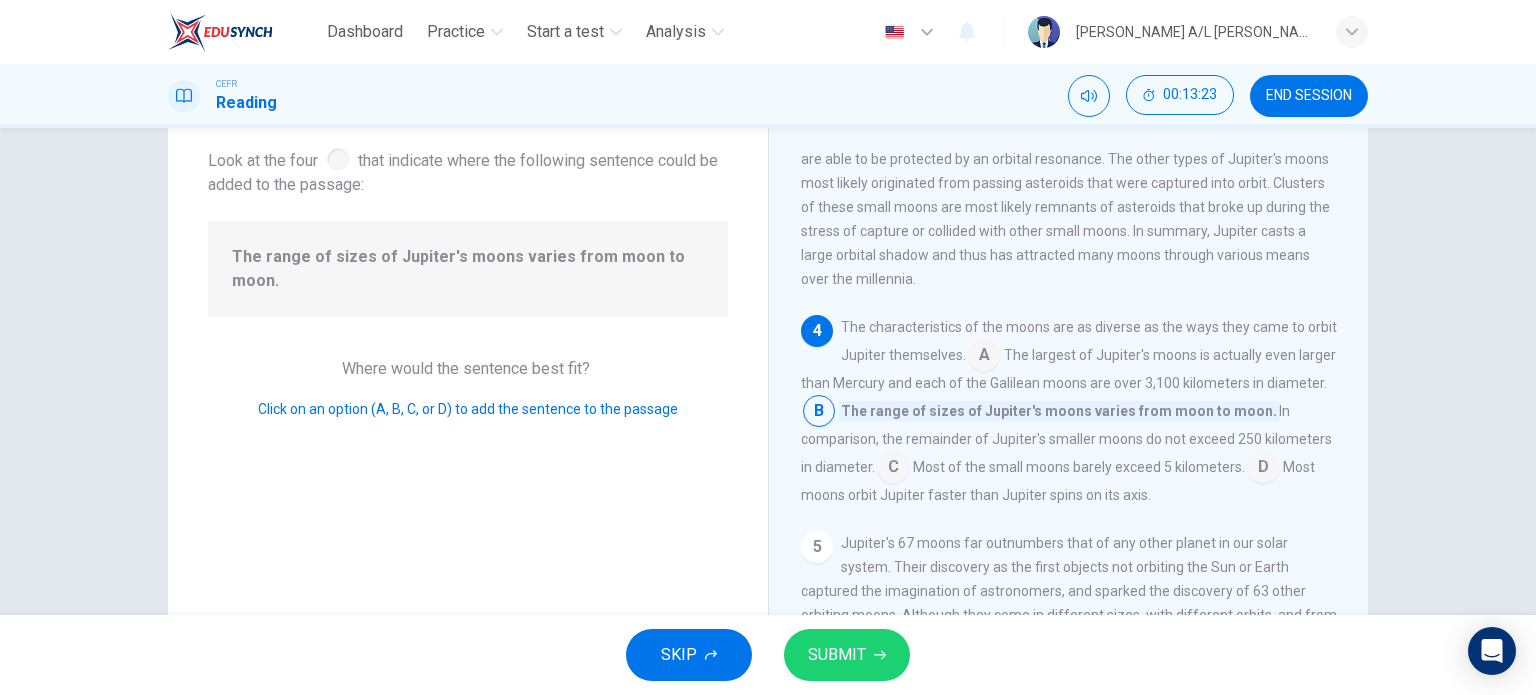 click on "Question 13 Look at the four     that indicate where the following sentence could be added to the passage: The range of sizes of Jupiter's moons varies from moon to moon. Where would the sentence best fit?   Click on an option (A, B, C, or D) to add the sentence to the passage" at bounding box center [468, 403] 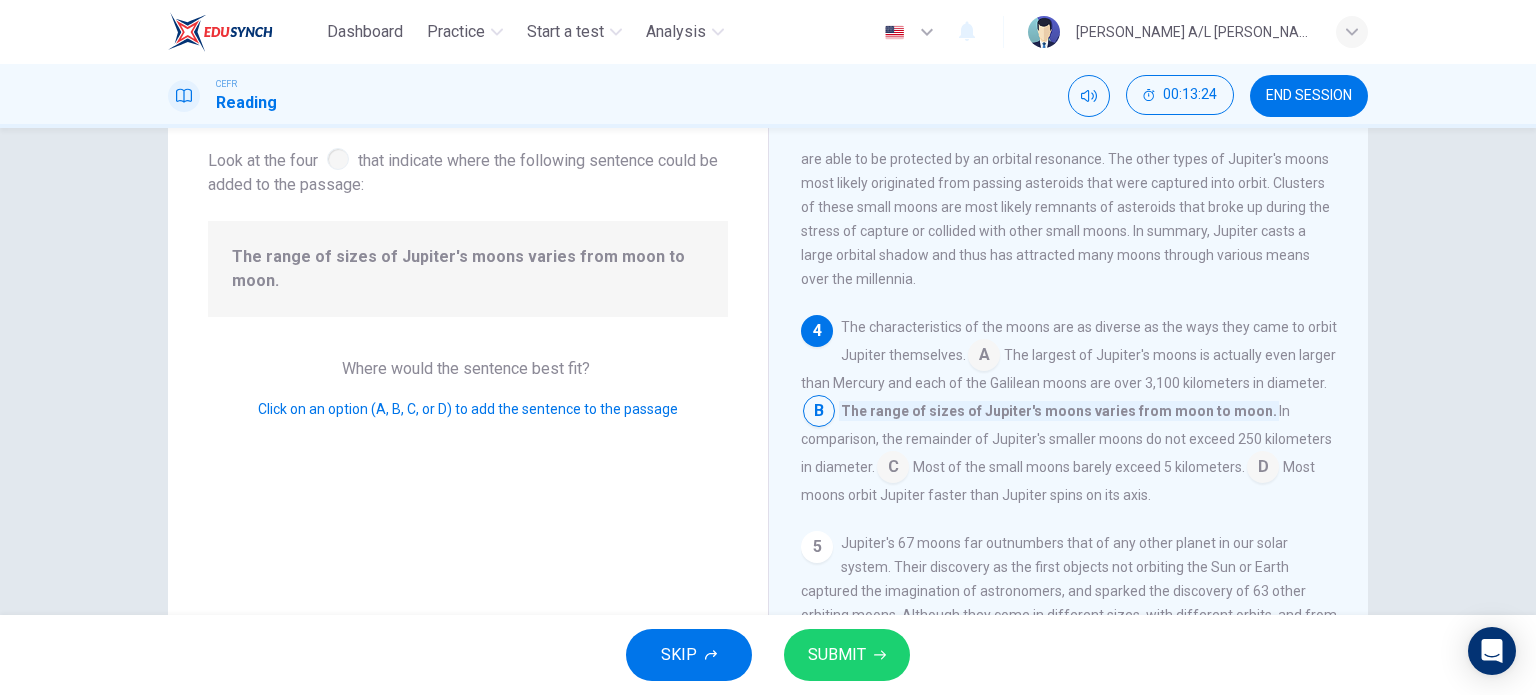 click on "1 Aside from being known as the largest planet orbiting our sun, Jupiter attracts a lot of attention for other reasons as well. Namely, the numerous numbers of moons orbiting the gas giant. The four most famous moons were initially discovered by the famous astronomer Galileo Galilei, for whom they're named. Yet, the rest of Jupiter's moons are named for everything from conquests, gods, lovers, and family. Some are little larger than small asteroids while the Galilean moons would be considered dwarf planets if they orbited the sun and not Jupiter. For centuries, the allure of the ordered chaos of Jupiter's moons has drawn the eyes of astronomers. Jupiter's moons have captivated scientists since their discovery, due to their mysterious origin, and because of their diverse characteristics. 2 3 4 The characteristics of the moons are as diverse as the ways they came to orbit Jupiter themselves.  A B The range of sizes of Jupiter's moons varies from moon to moon. C D 5" at bounding box center [1082, 431] 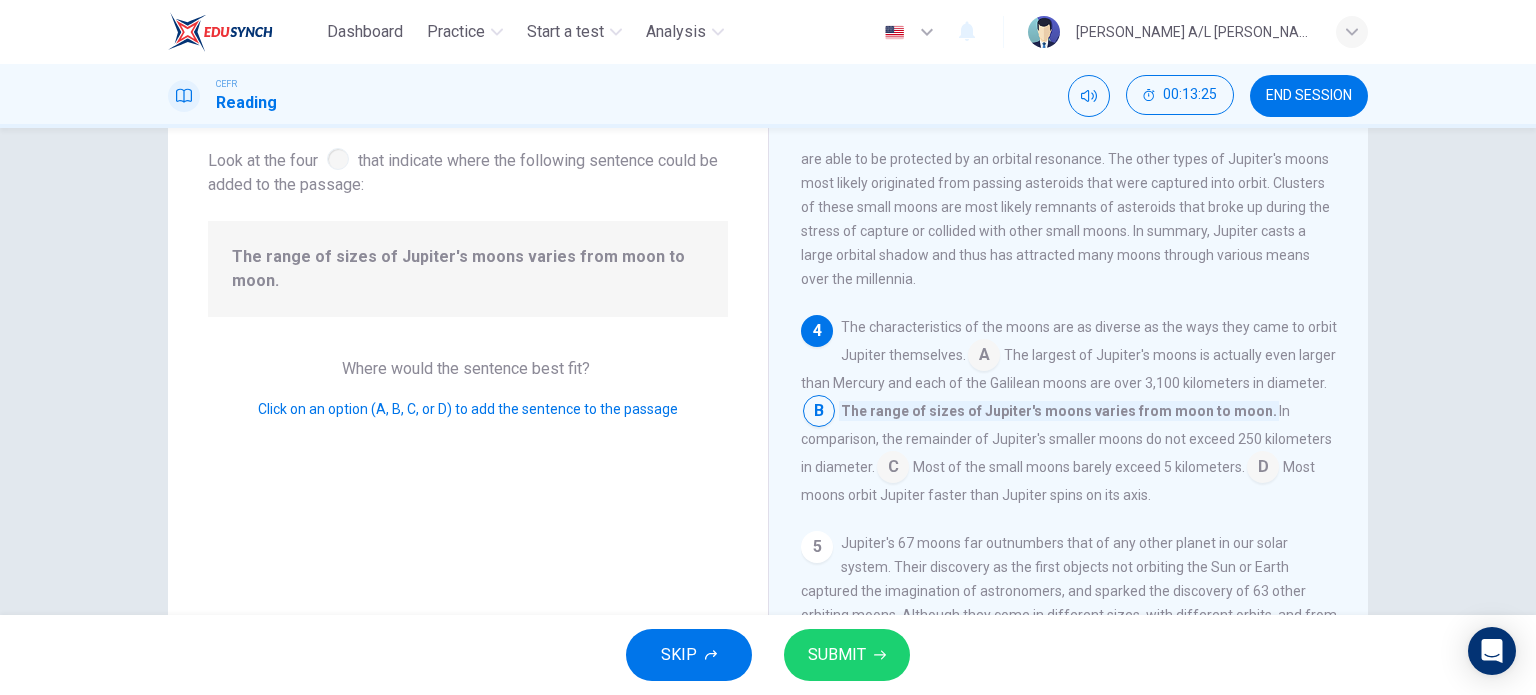 click at bounding box center (984, 357) 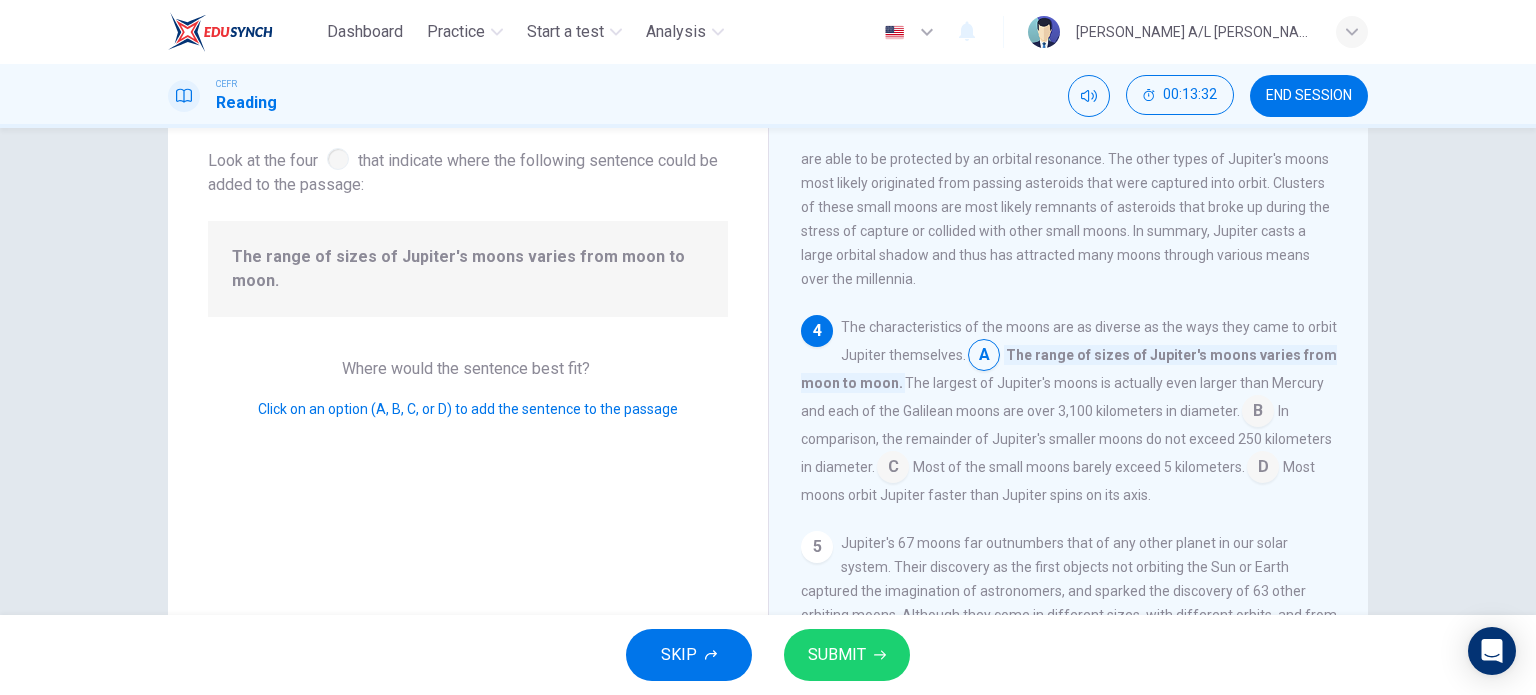 click at bounding box center (893, 469) 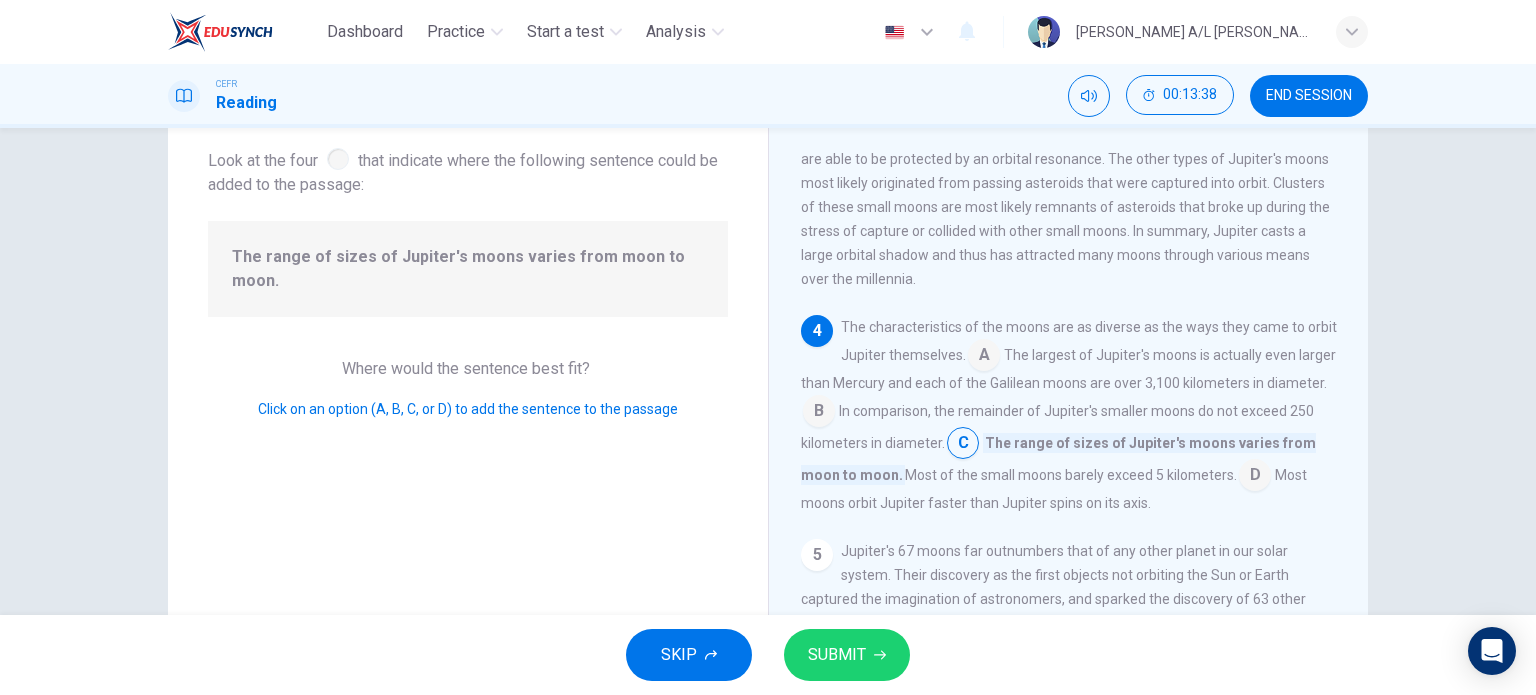 click at bounding box center [984, 357] 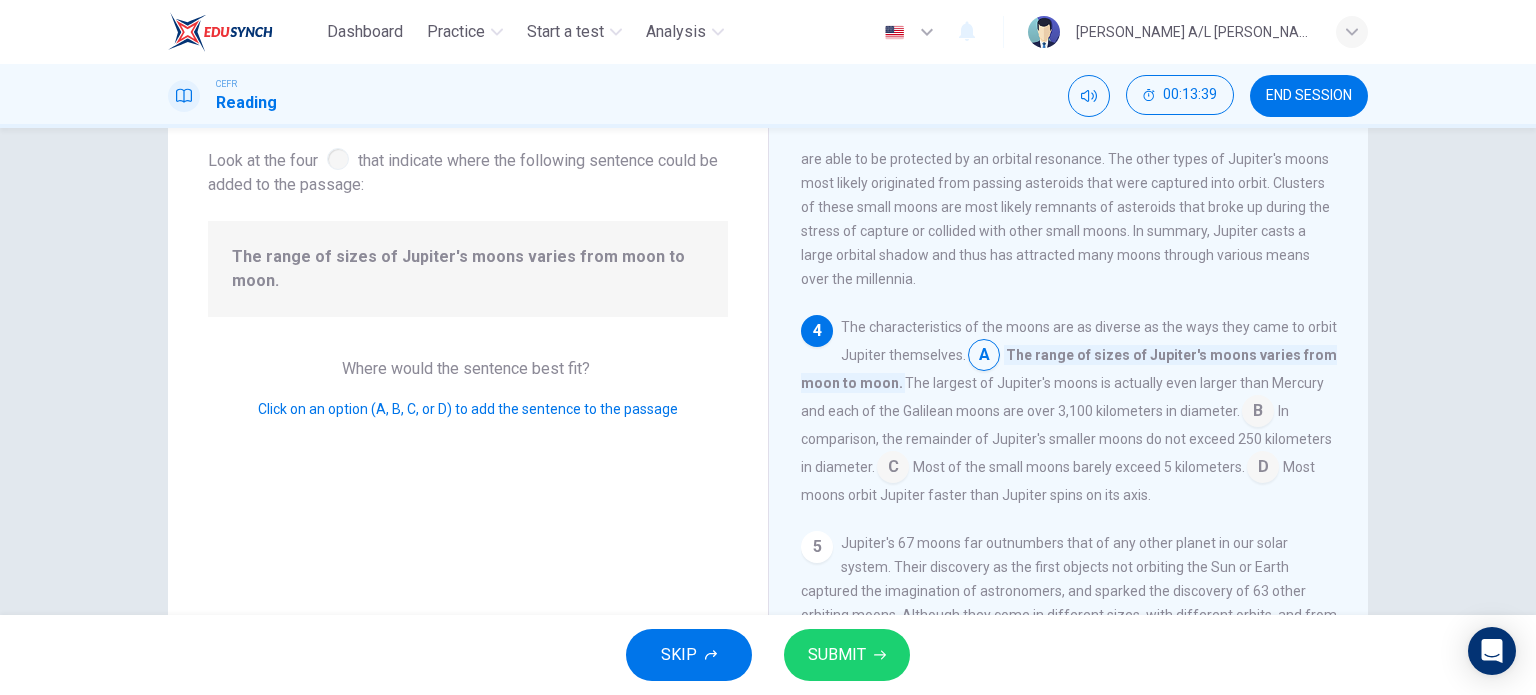 click on "SUBMIT" at bounding box center [847, 655] 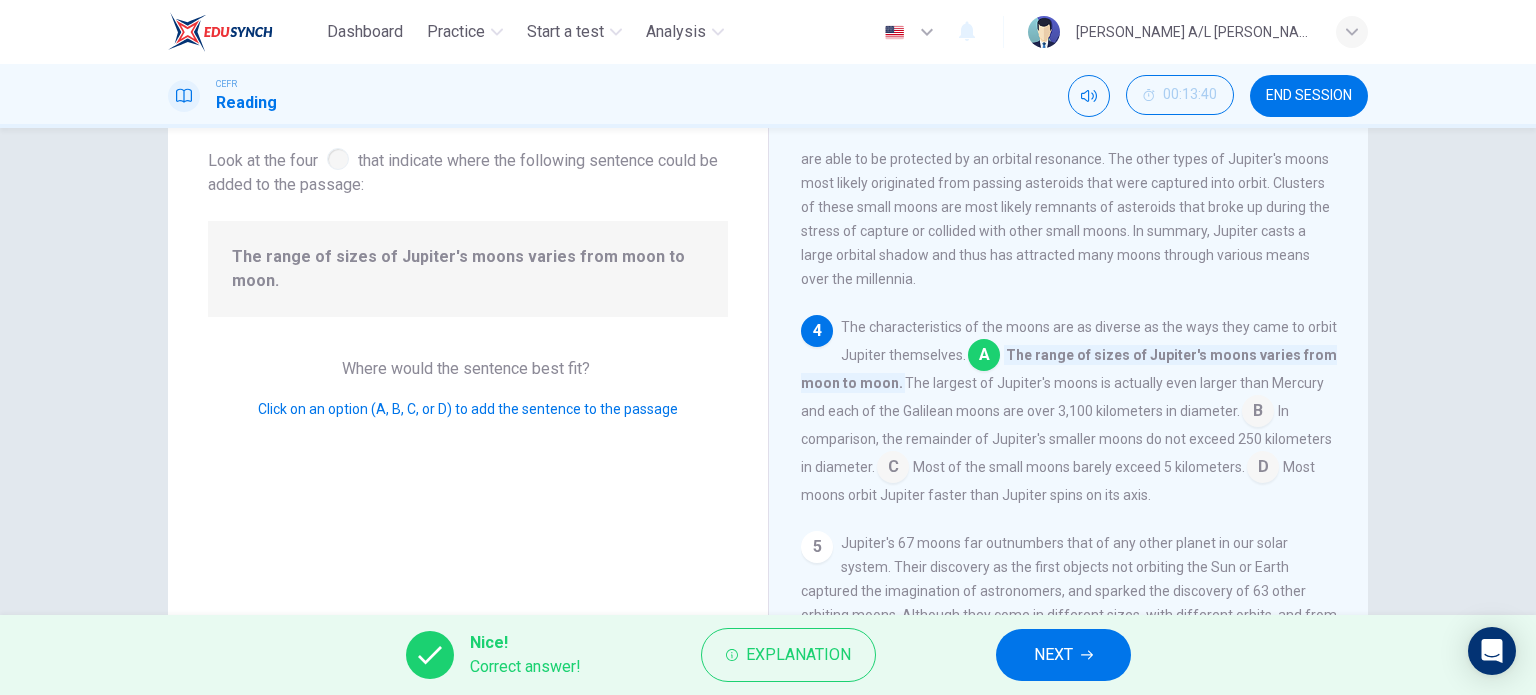 click on "NEXT" at bounding box center (1063, 655) 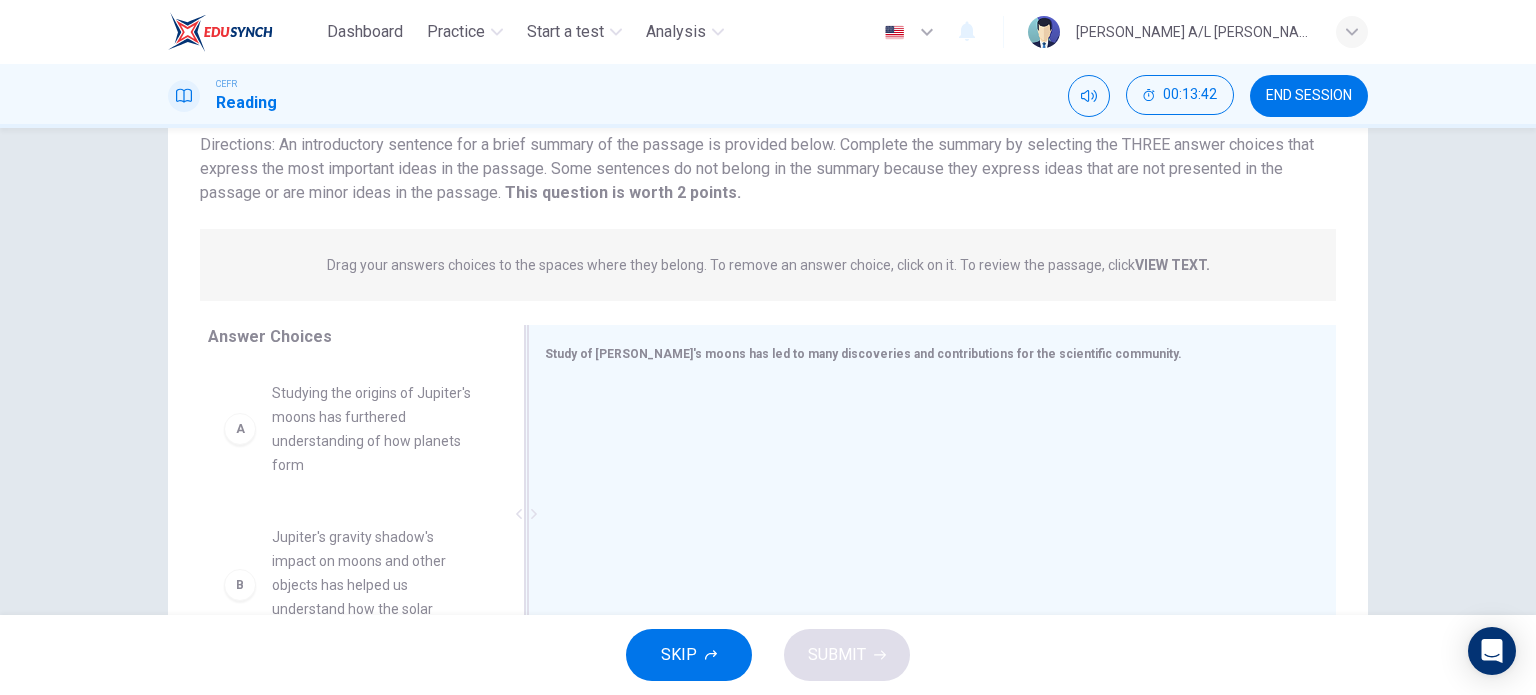scroll, scrollTop: 148, scrollLeft: 0, axis: vertical 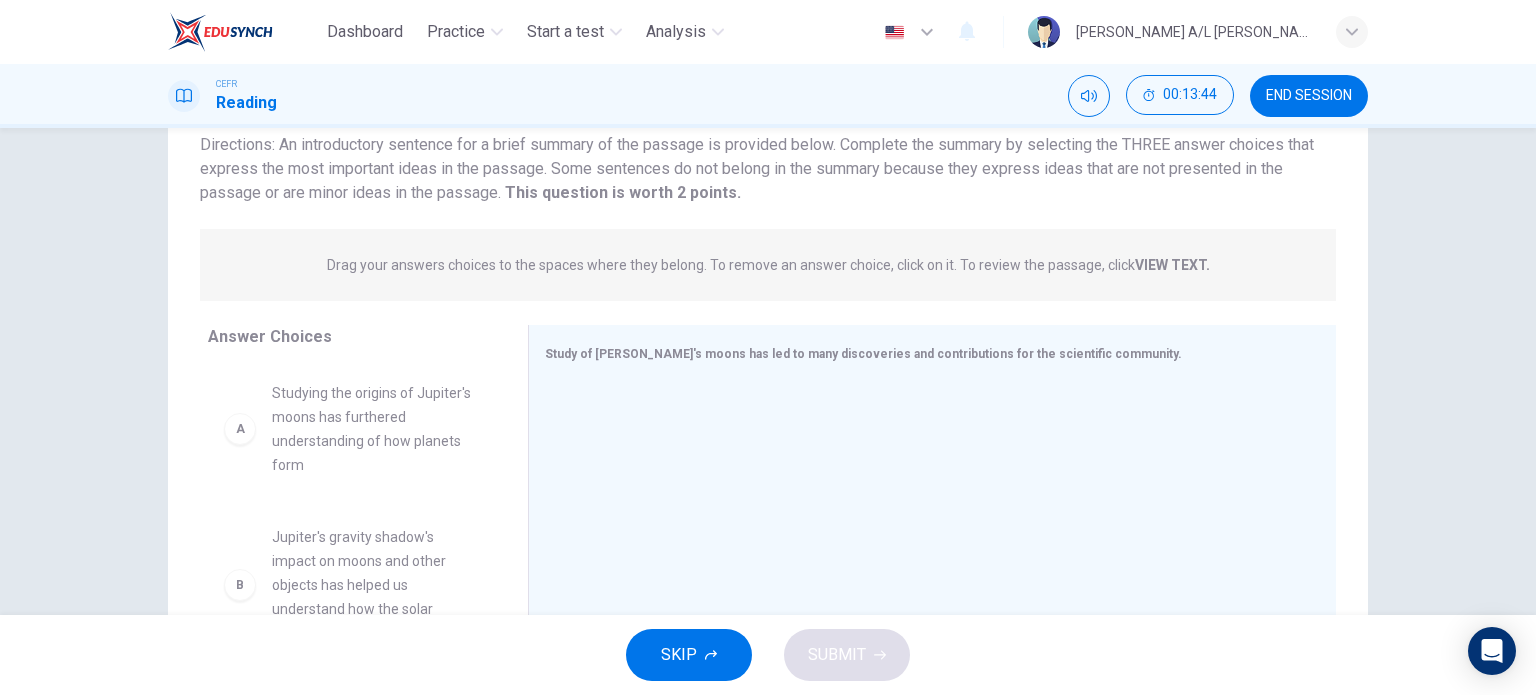 drag, startPoint x: 406, startPoint y: 159, endPoint x: 584, endPoint y: 144, distance: 178.6309 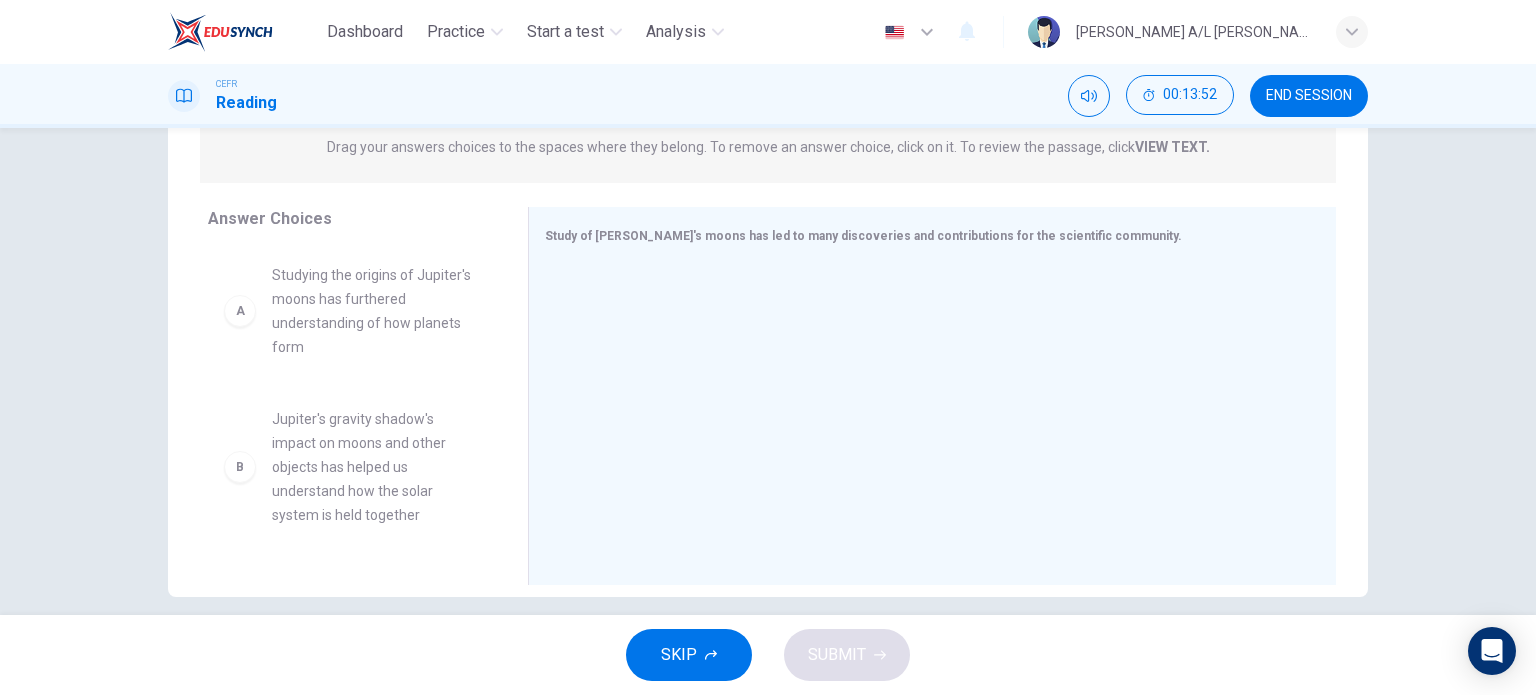 scroll, scrollTop: 288, scrollLeft: 0, axis: vertical 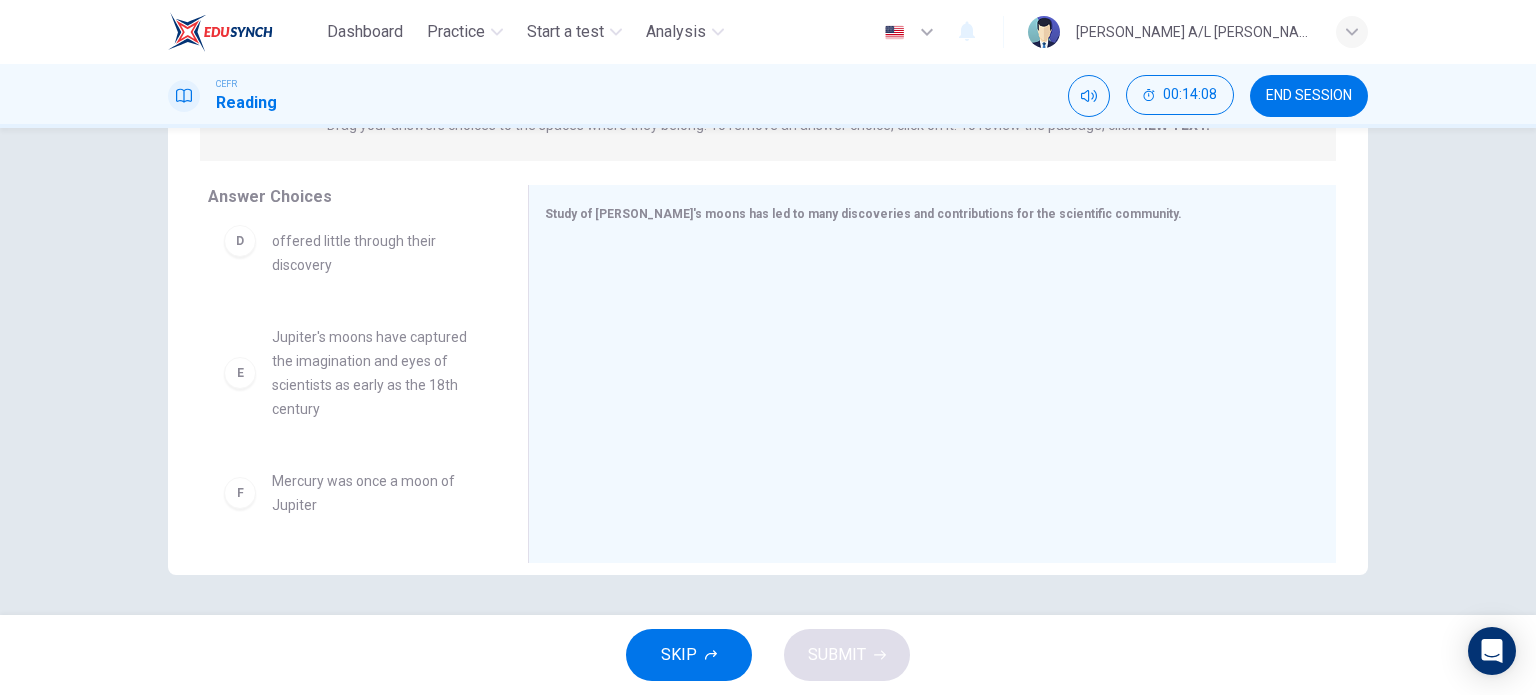 click on "E" at bounding box center [240, 373] 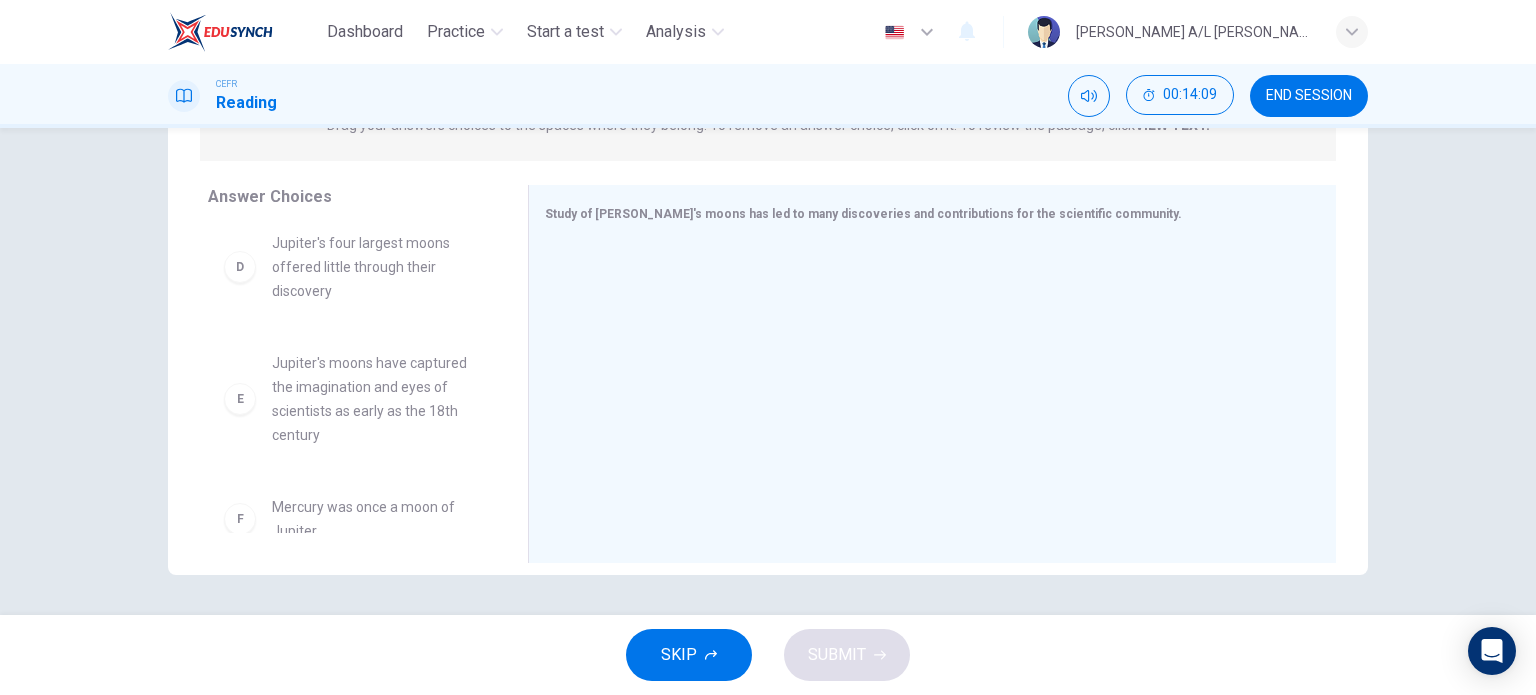 scroll, scrollTop: 428, scrollLeft: 0, axis: vertical 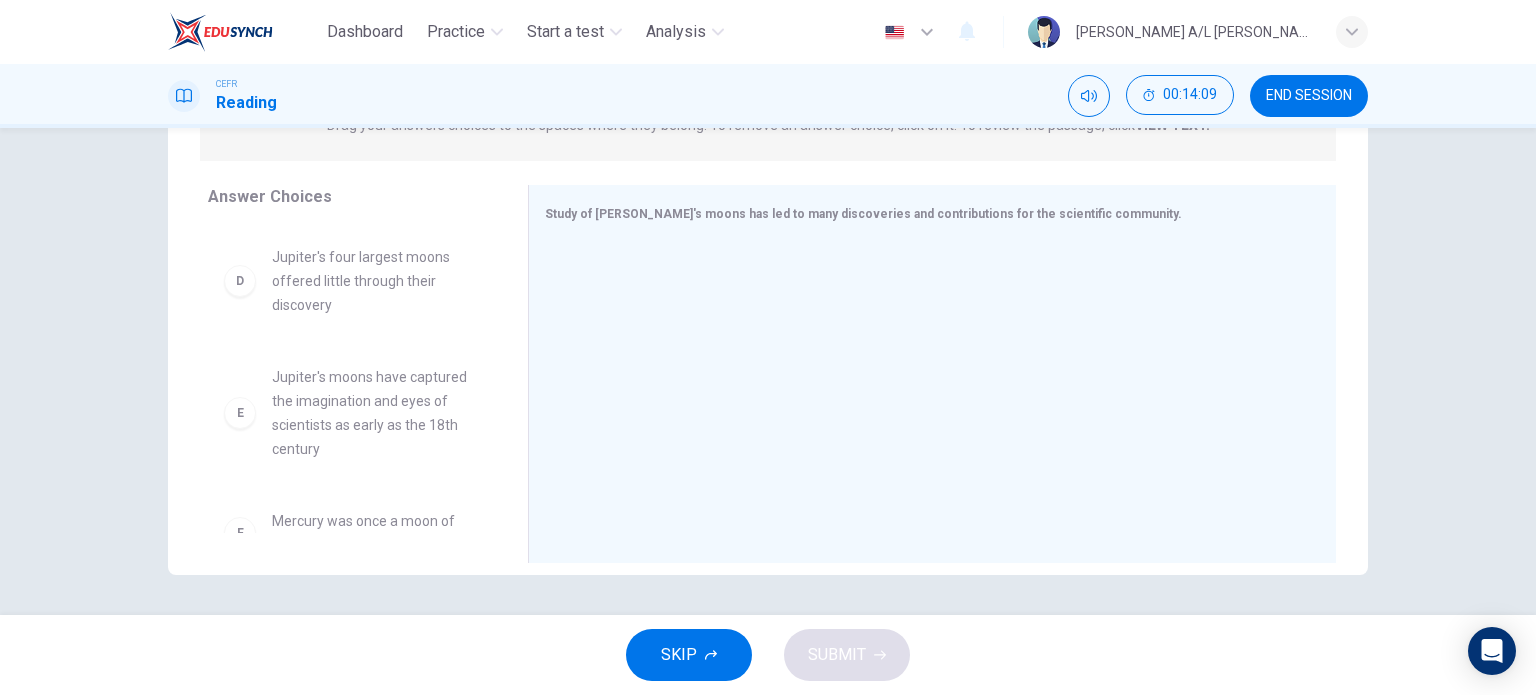 click on "Jupiter's moons have captured the imagination and eyes of scientists as early as the 18th century" at bounding box center [376, 413] 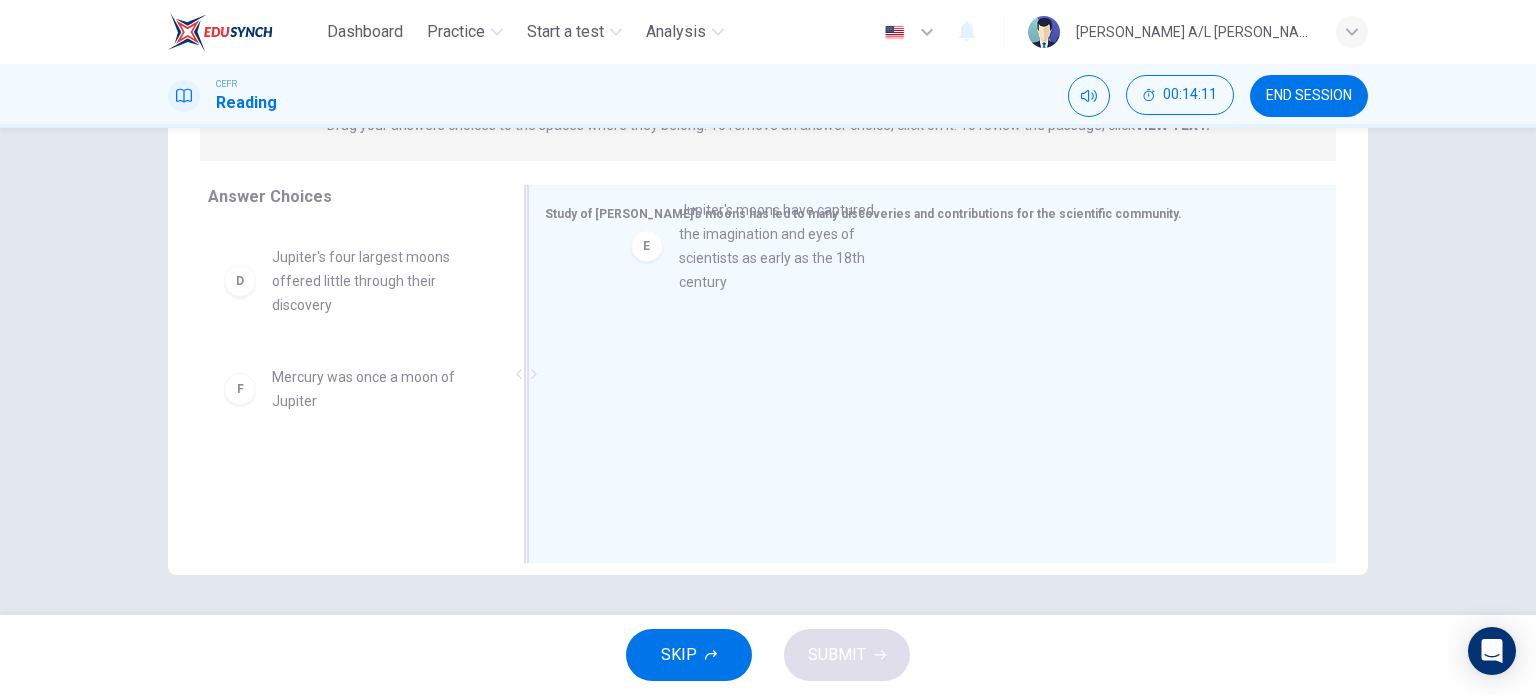 drag, startPoint x: 232, startPoint y: 424, endPoint x: 657, endPoint y: 259, distance: 455.9057 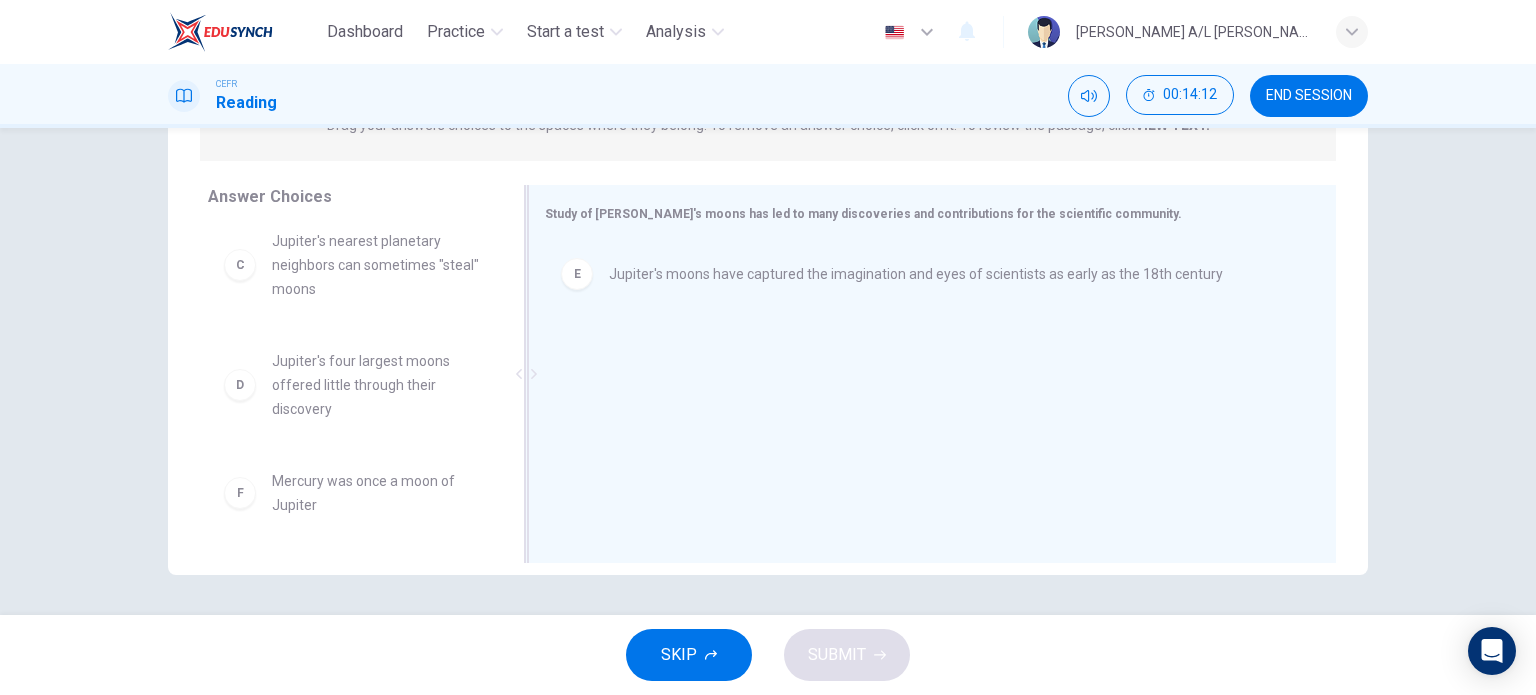 scroll, scrollTop: 324, scrollLeft: 0, axis: vertical 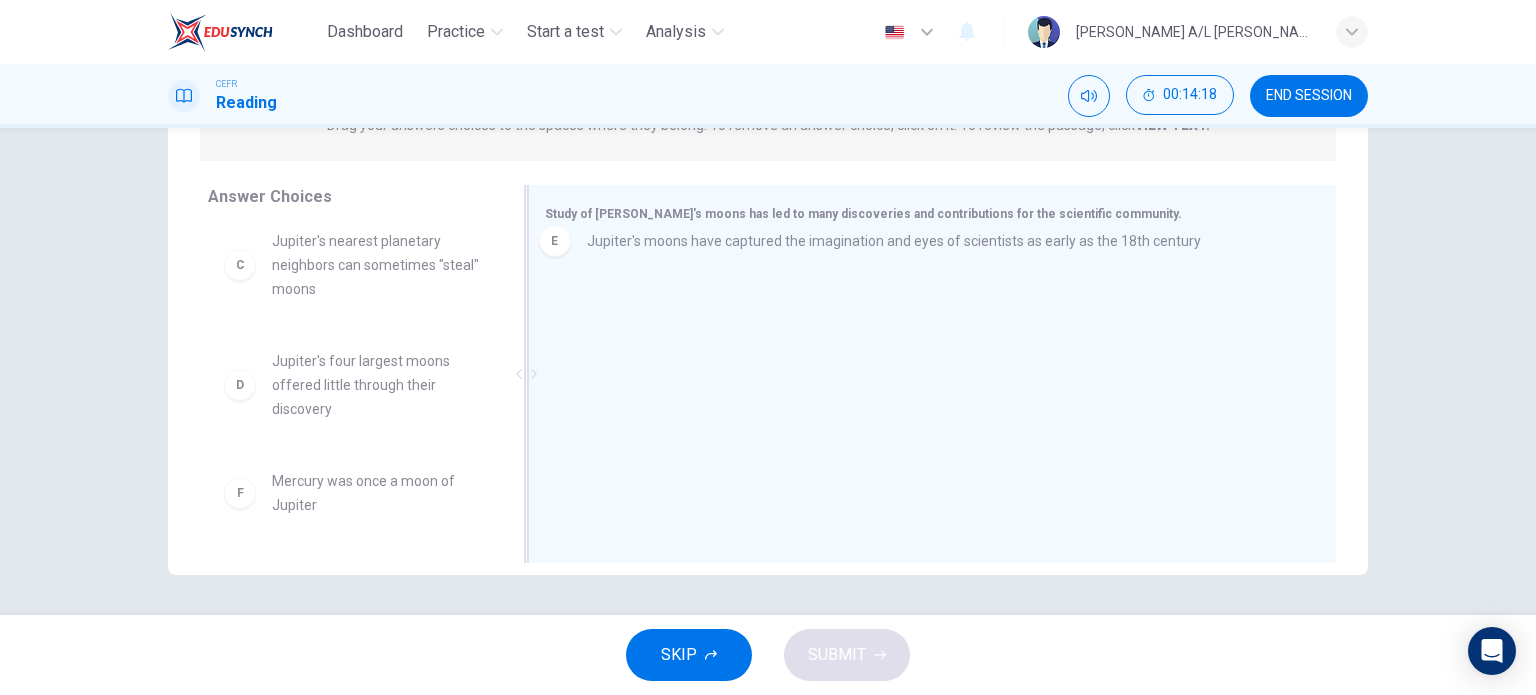 drag, startPoint x: 651, startPoint y: 285, endPoint x: 627, endPoint y: 244, distance: 47.507893 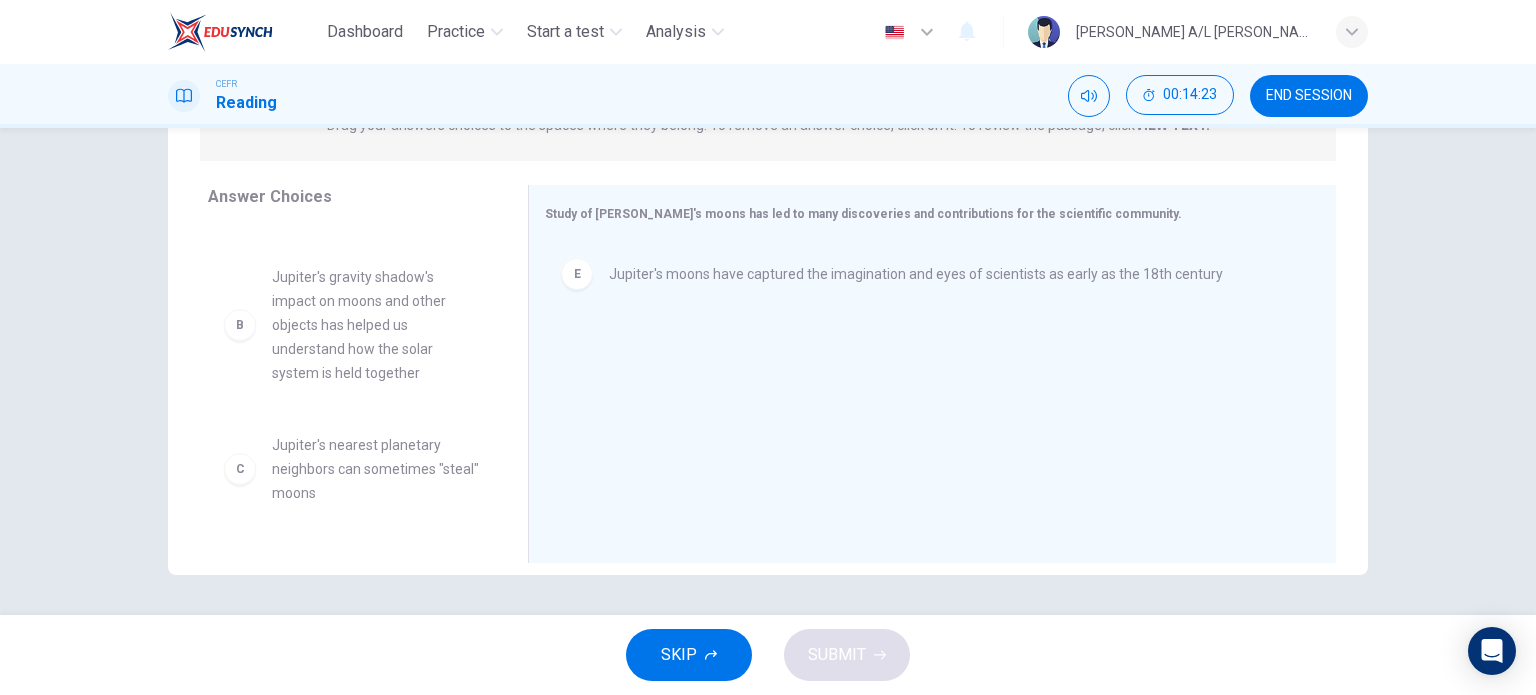 scroll, scrollTop: 0, scrollLeft: 0, axis: both 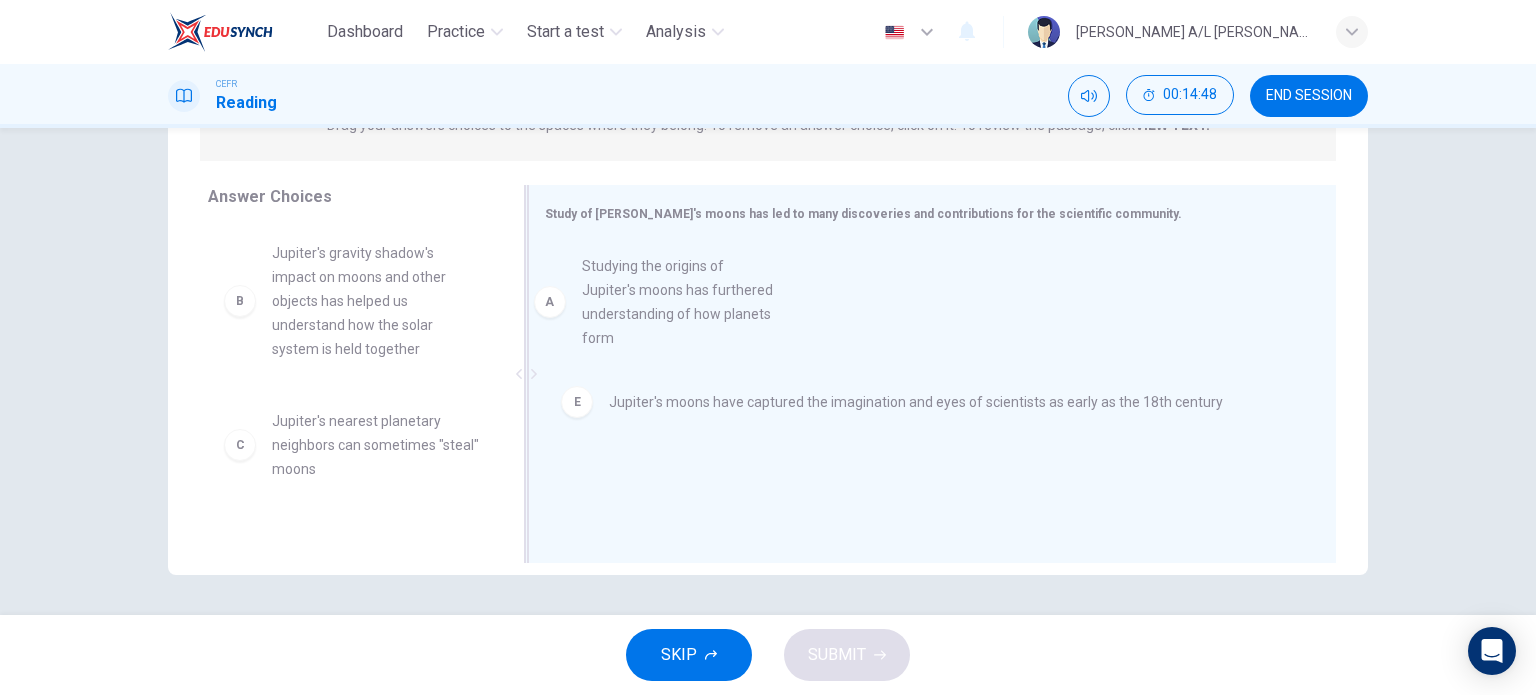drag, startPoint x: 325, startPoint y: 294, endPoint x: 645, endPoint y: 307, distance: 320.26395 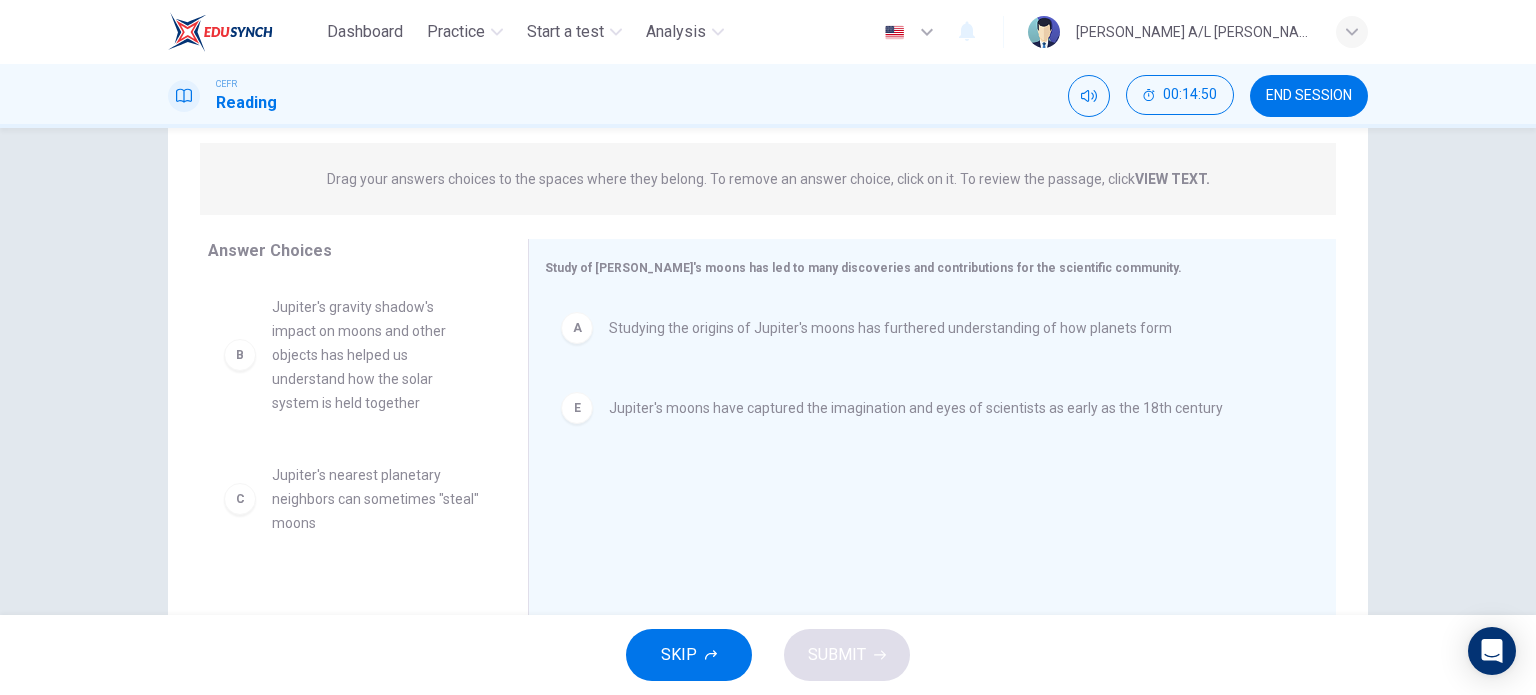 scroll, scrollTop: 288, scrollLeft: 0, axis: vertical 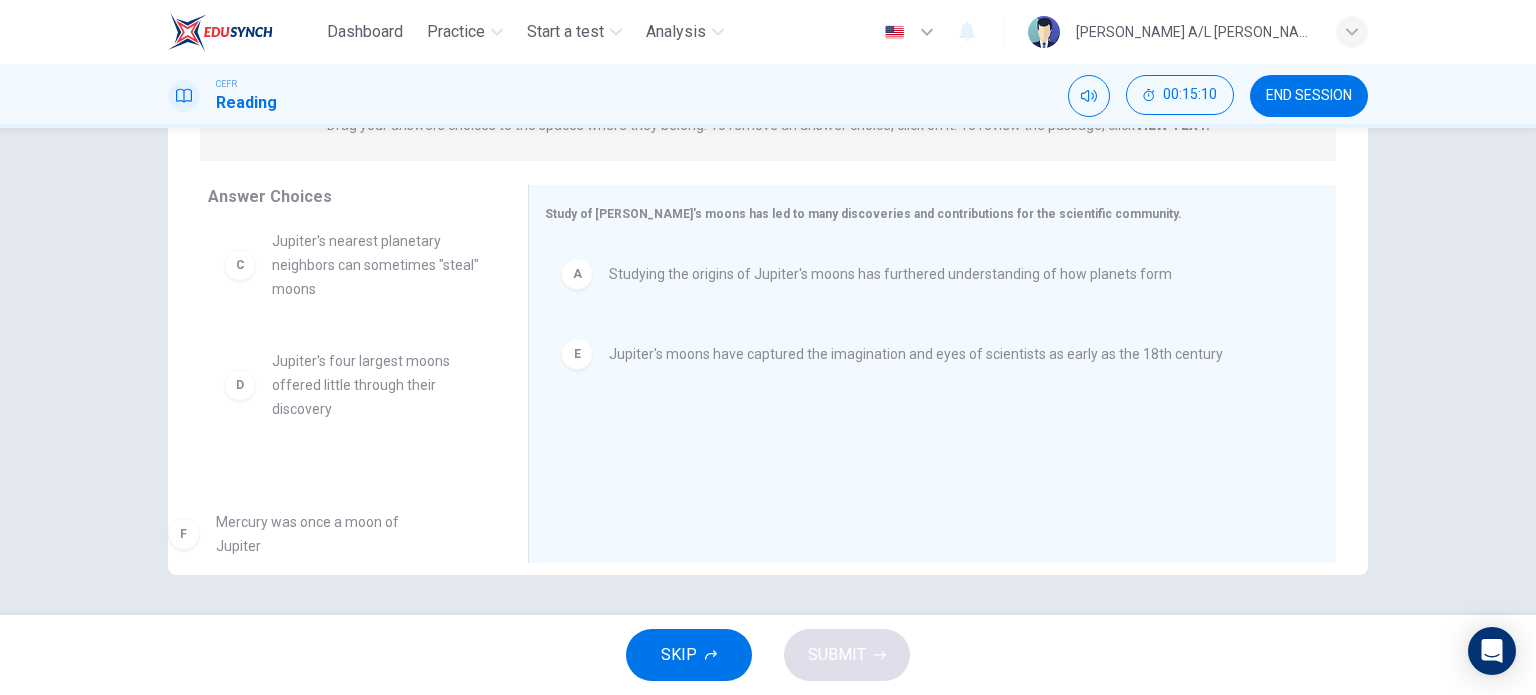 drag, startPoint x: 376, startPoint y: 459, endPoint x: 319, endPoint y: 492, distance: 65.863495 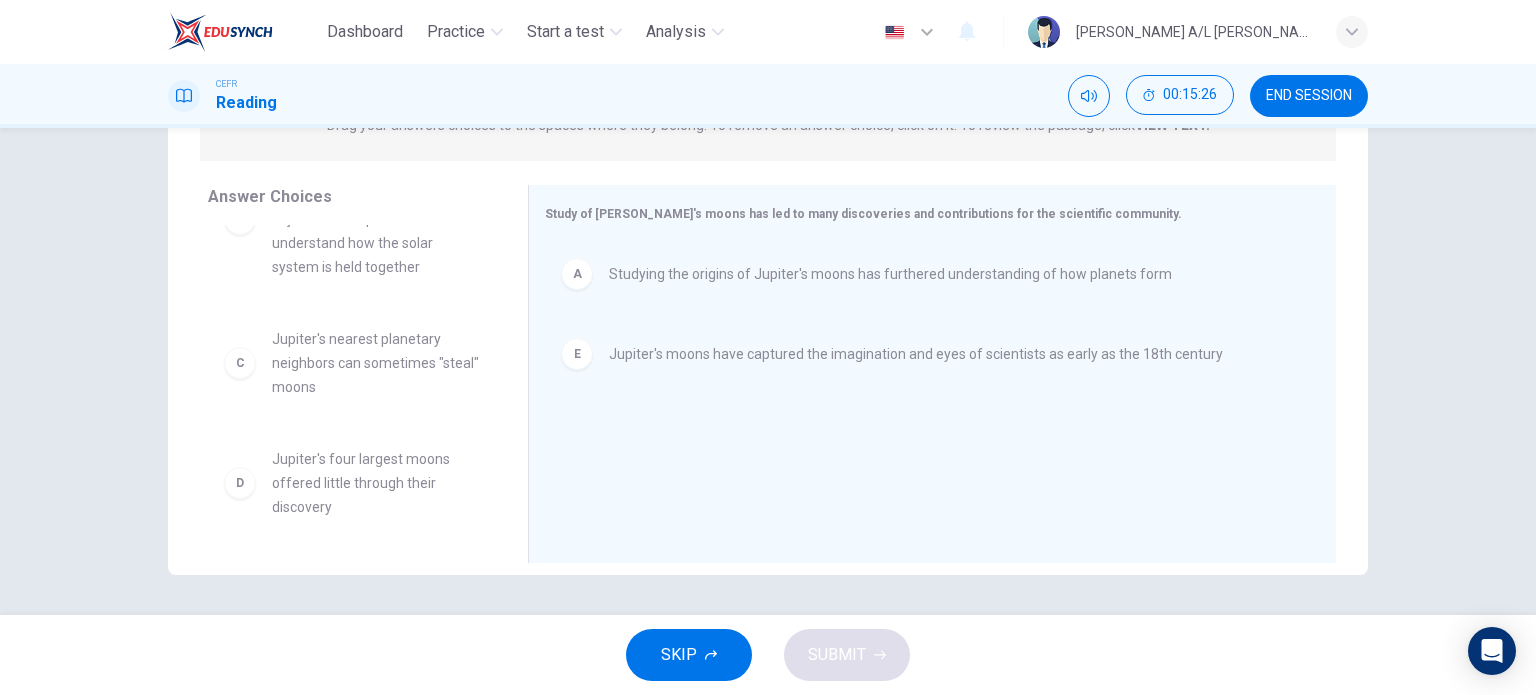 scroll, scrollTop: 82, scrollLeft: 0, axis: vertical 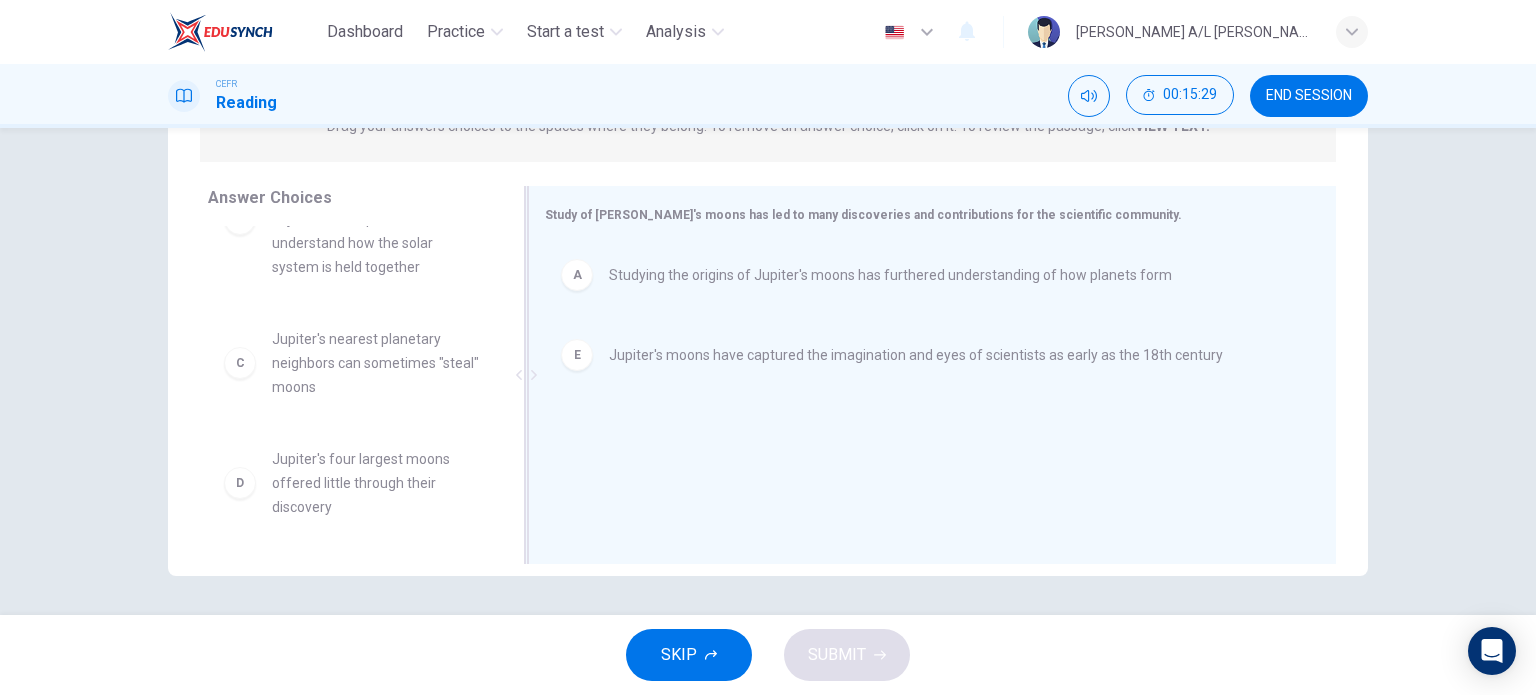 drag, startPoint x: 293, startPoint y: 483, endPoint x: 706, endPoint y: 402, distance: 420.86816 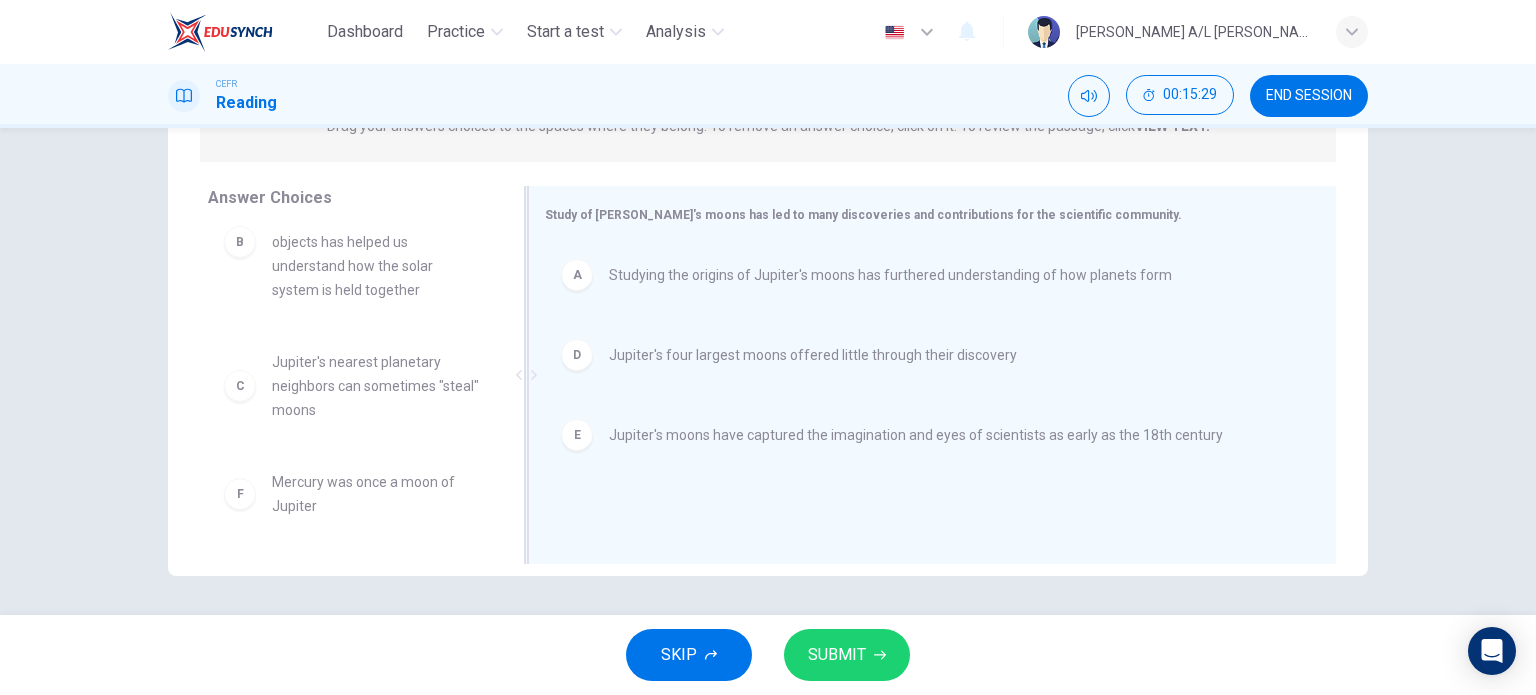 scroll, scrollTop: 60, scrollLeft: 0, axis: vertical 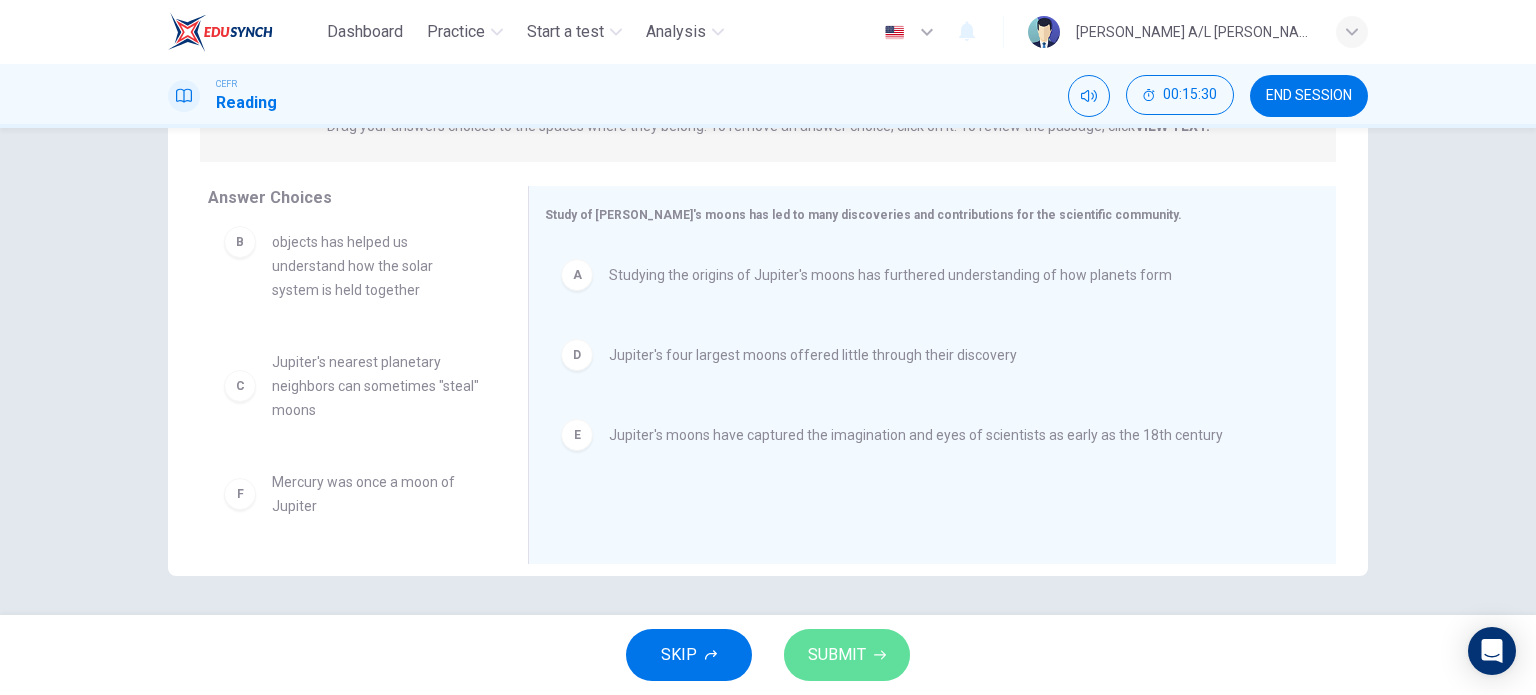 click on "SUBMIT" at bounding box center (837, 655) 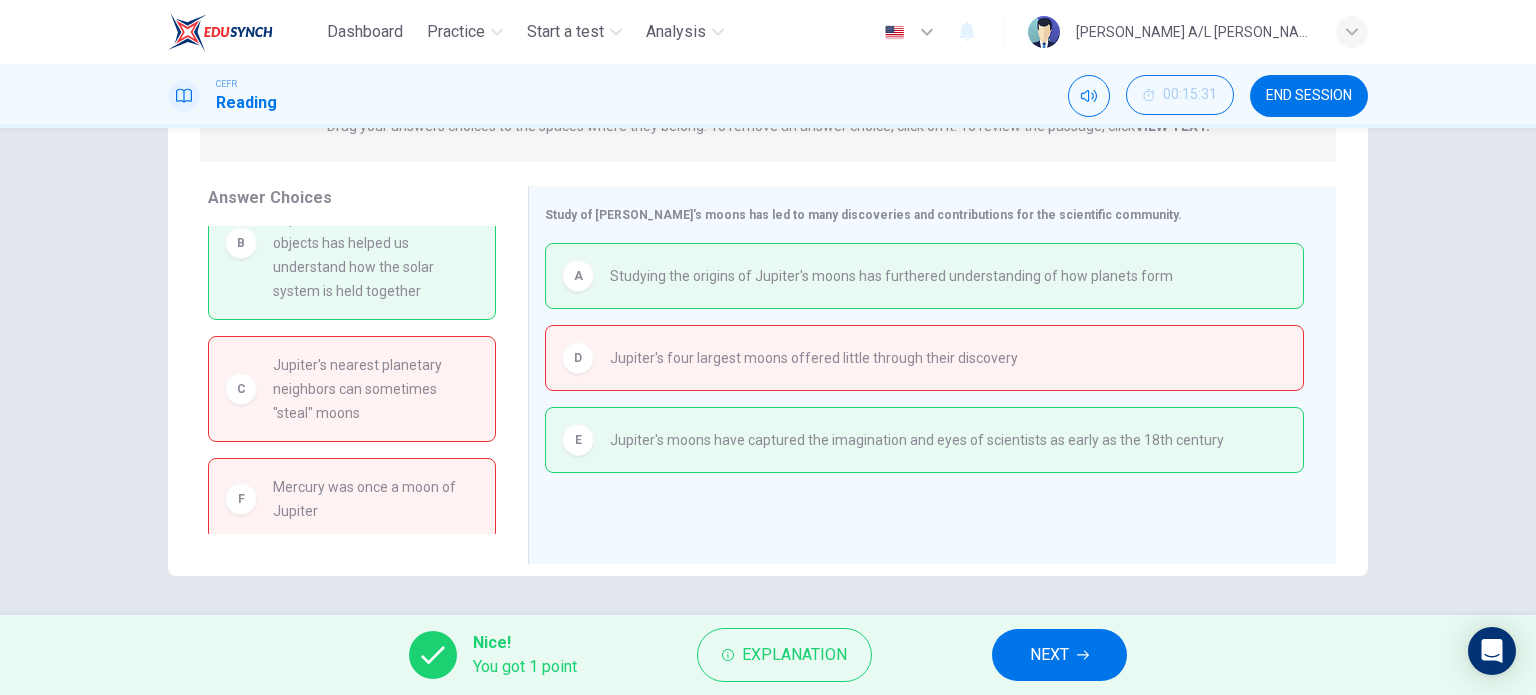 scroll, scrollTop: 0, scrollLeft: 0, axis: both 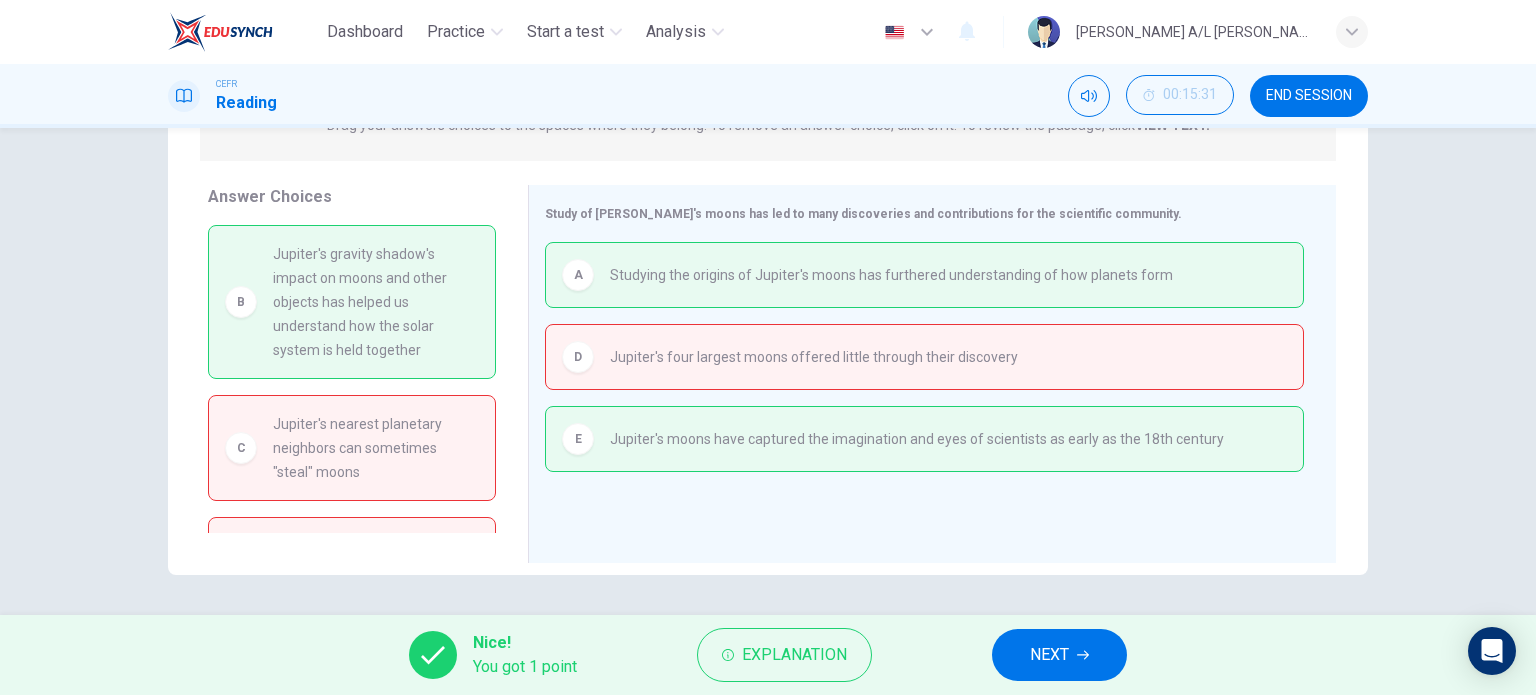 click on "NEXT" at bounding box center (1049, 655) 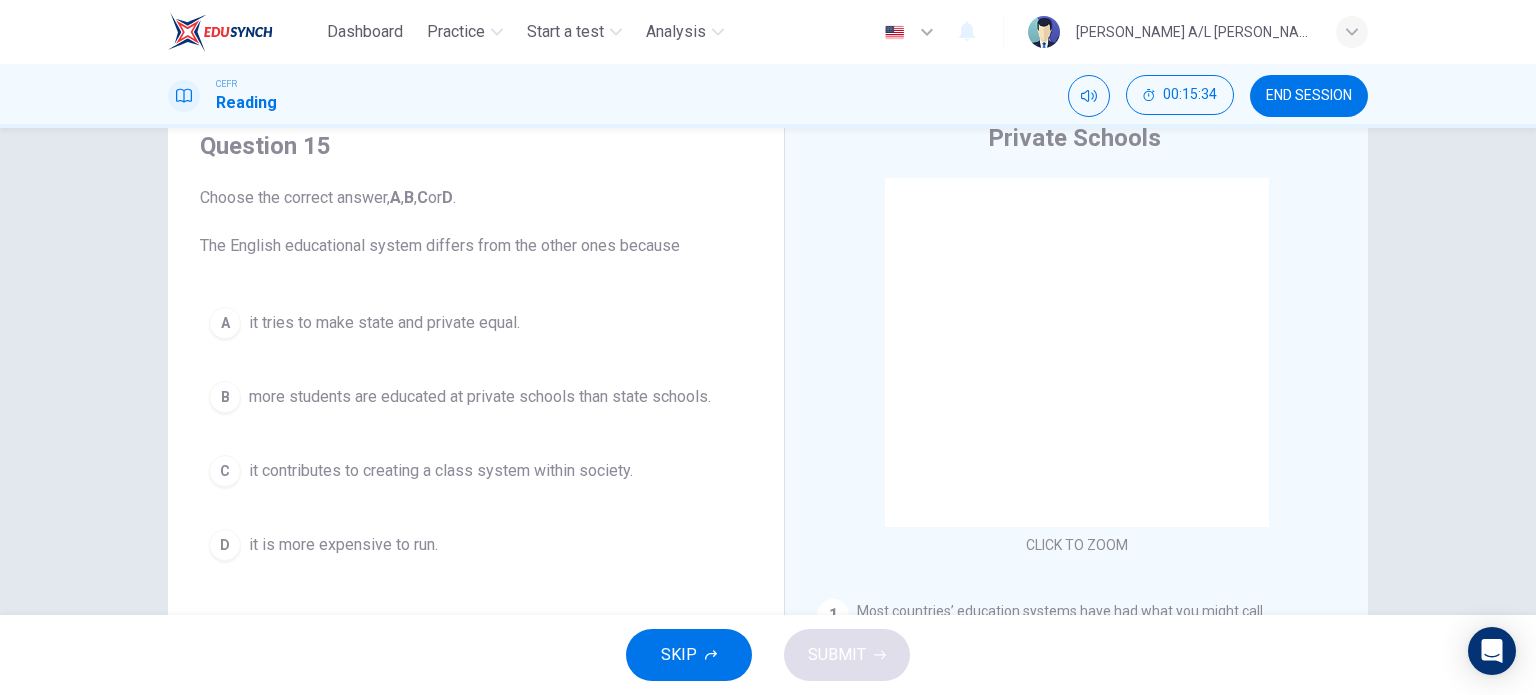 scroll, scrollTop: 79, scrollLeft: 0, axis: vertical 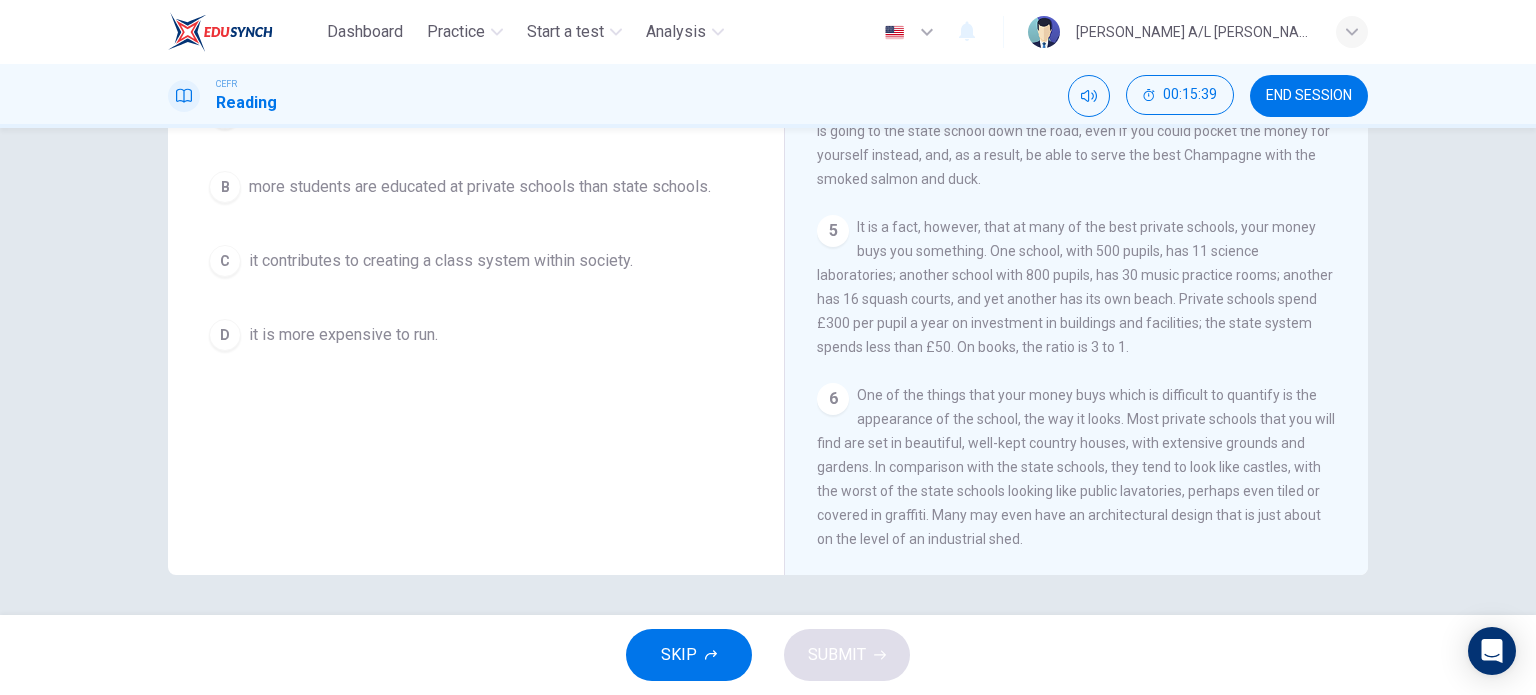 drag, startPoint x: 764, startPoint y: 390, endPoint x: 676, endPoint y: 314, distance: 116.275536 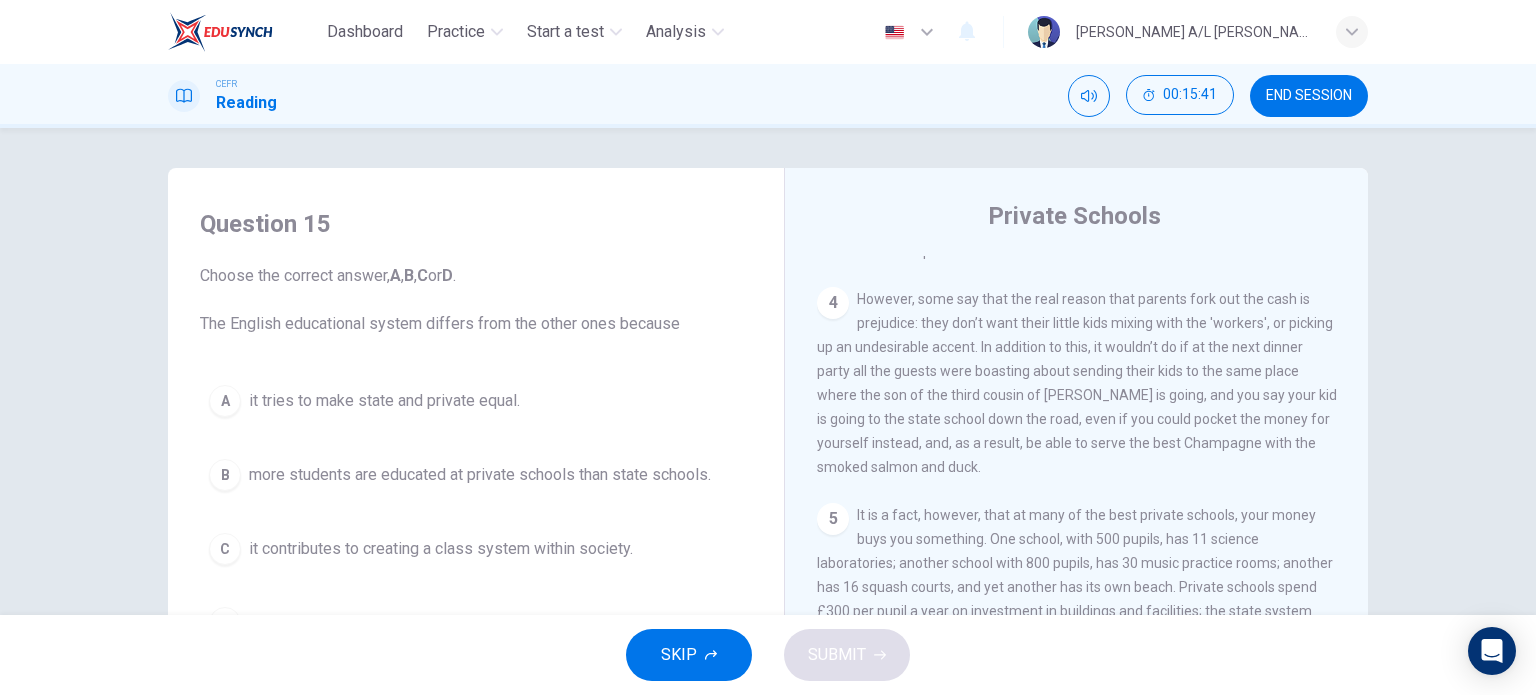 scroll, scrollTop: 0, scrollLeft: 0, axis: both 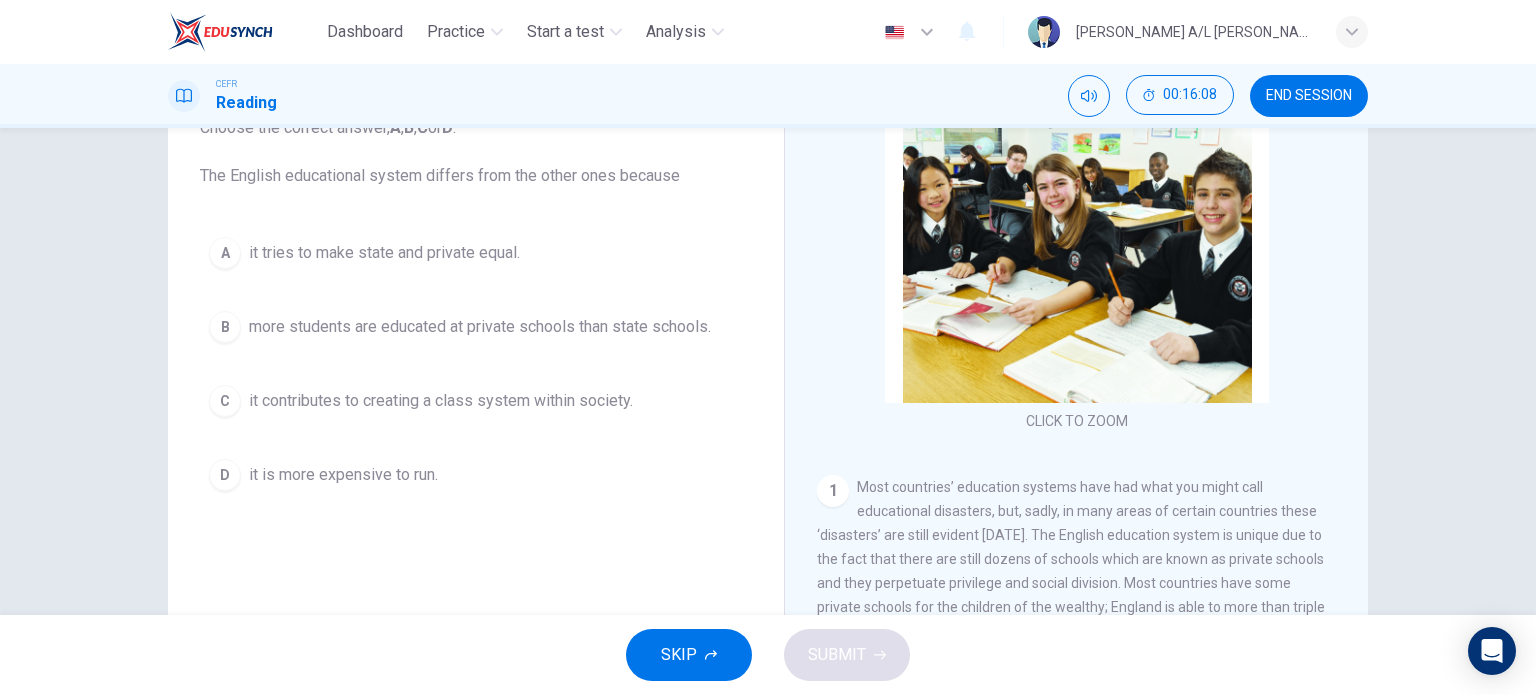 click on "C it contributes to creating a class system within society." at bounding box center (476, 401) 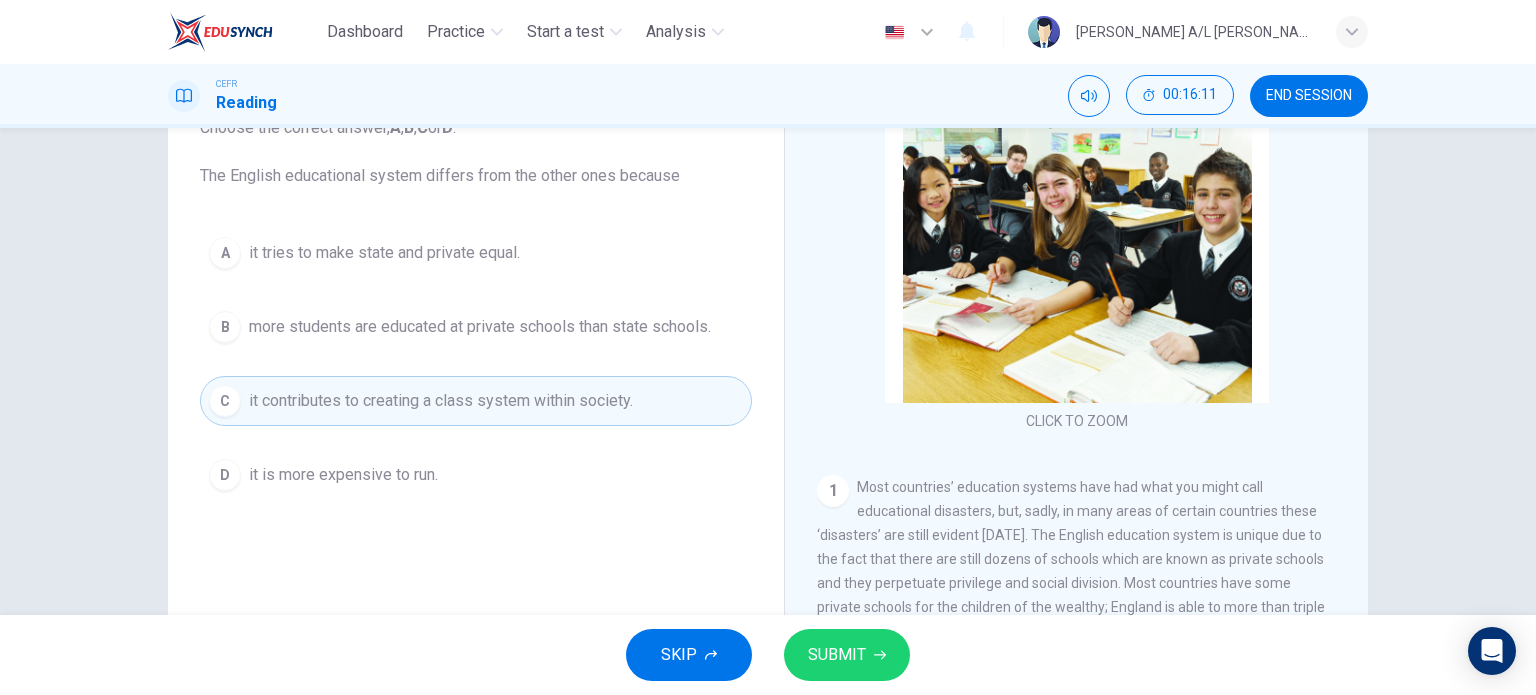 click on "SUBMIT" at bounding box center [837, 655] 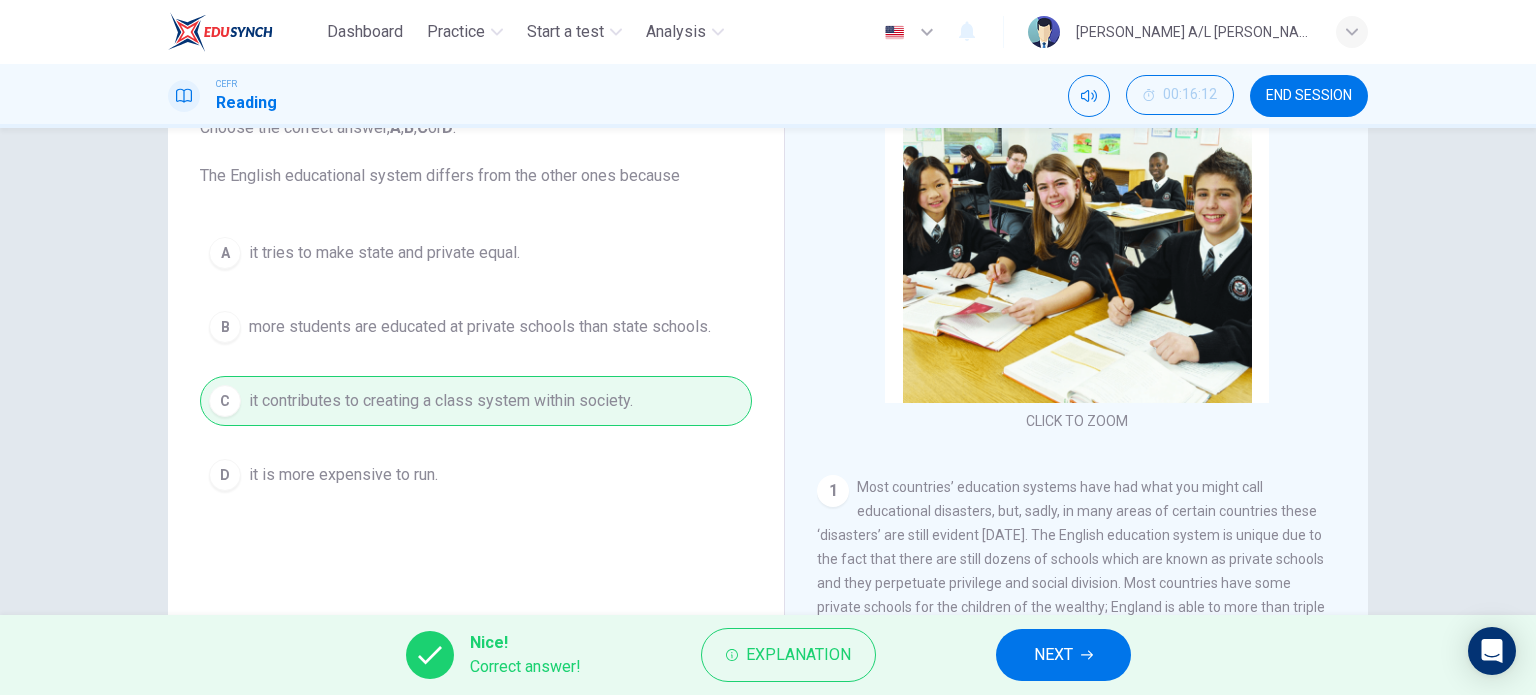 click on "NEXT" at bounding box center (1063, 655) 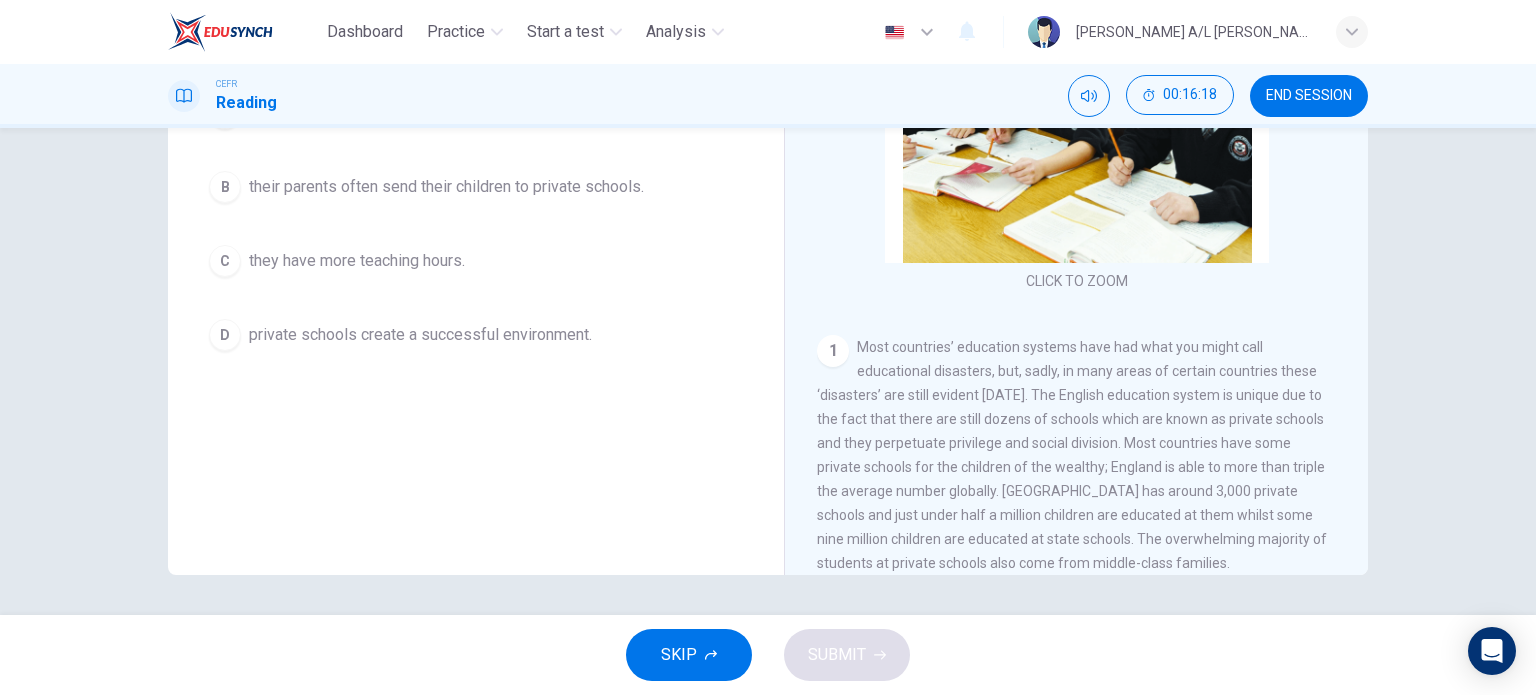 scroll, scrollTop: 287, scrollLeft: 0, axis: vertical 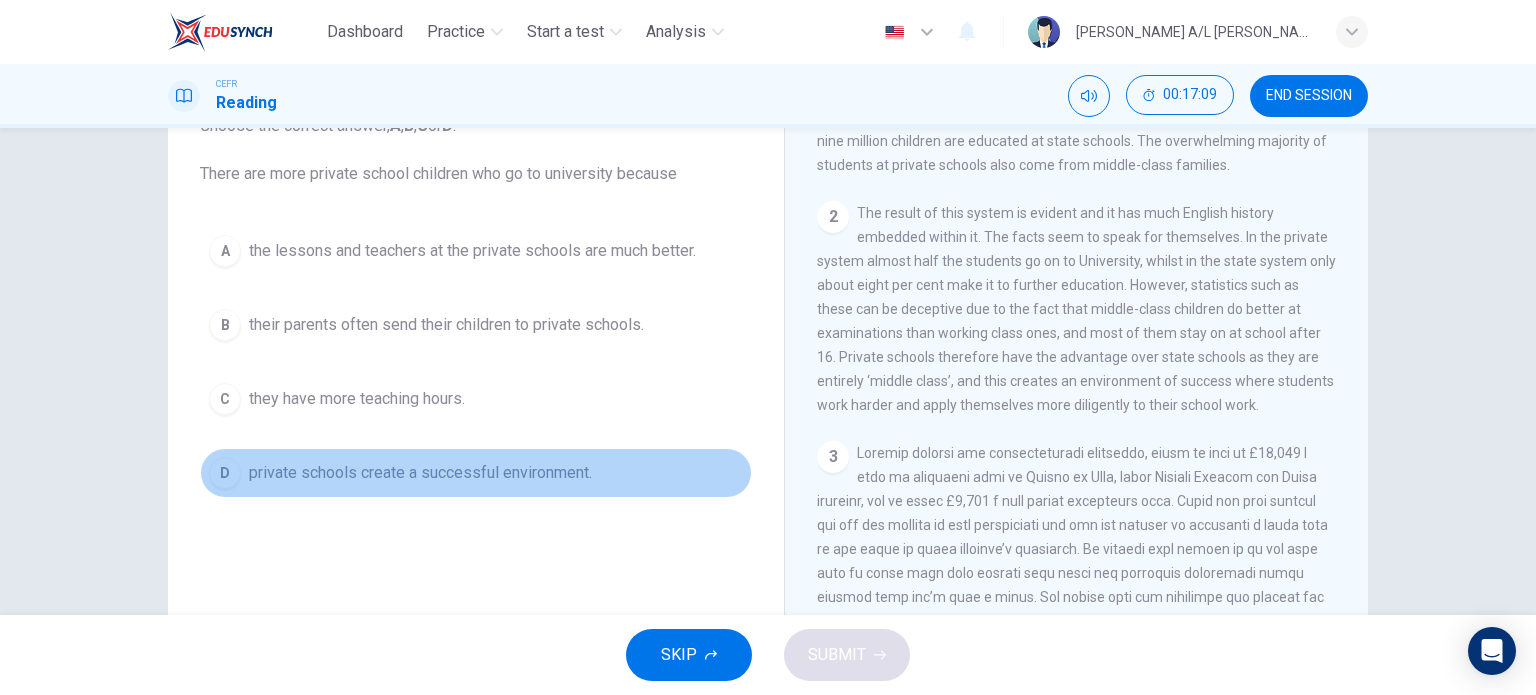 click on "private schools create a successful environment." at bounding box center [420, 473] 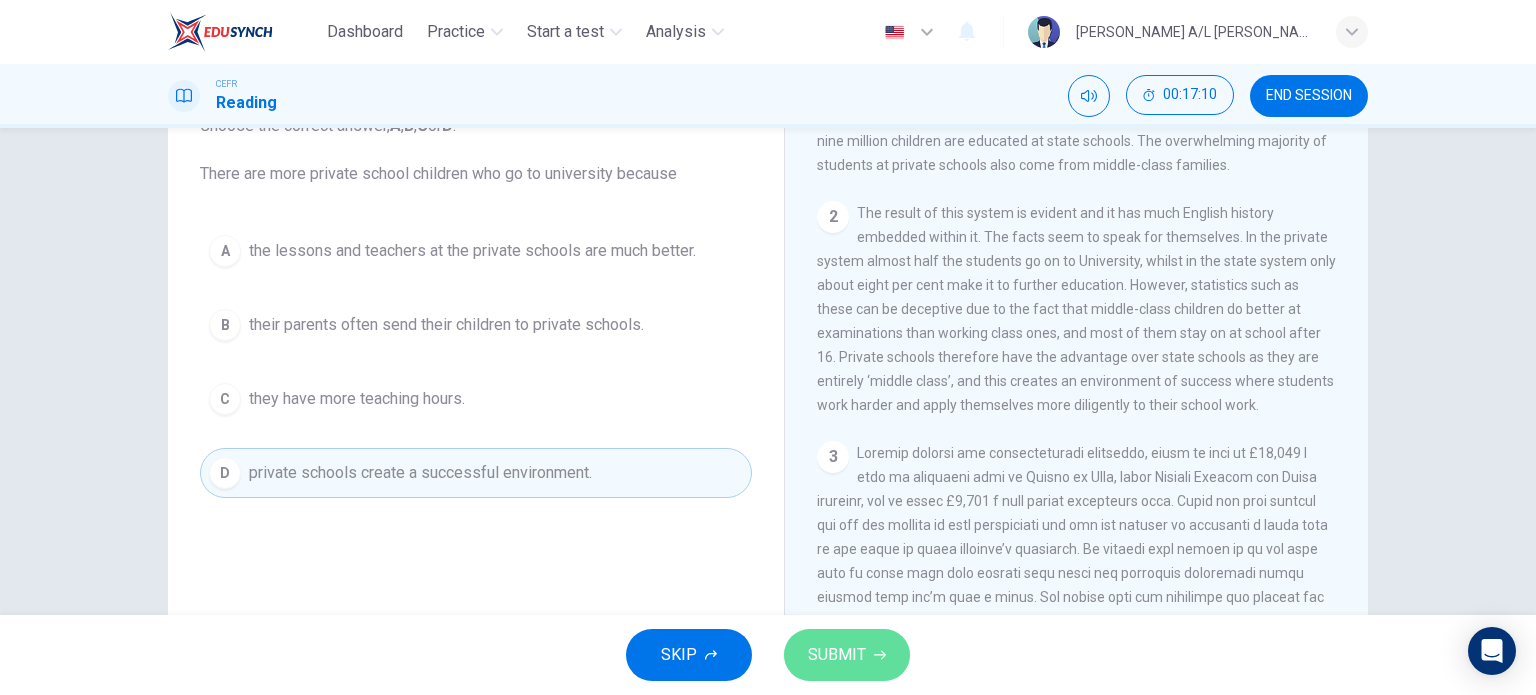 click on "SUBMIT" at bounding box center [837, 655] 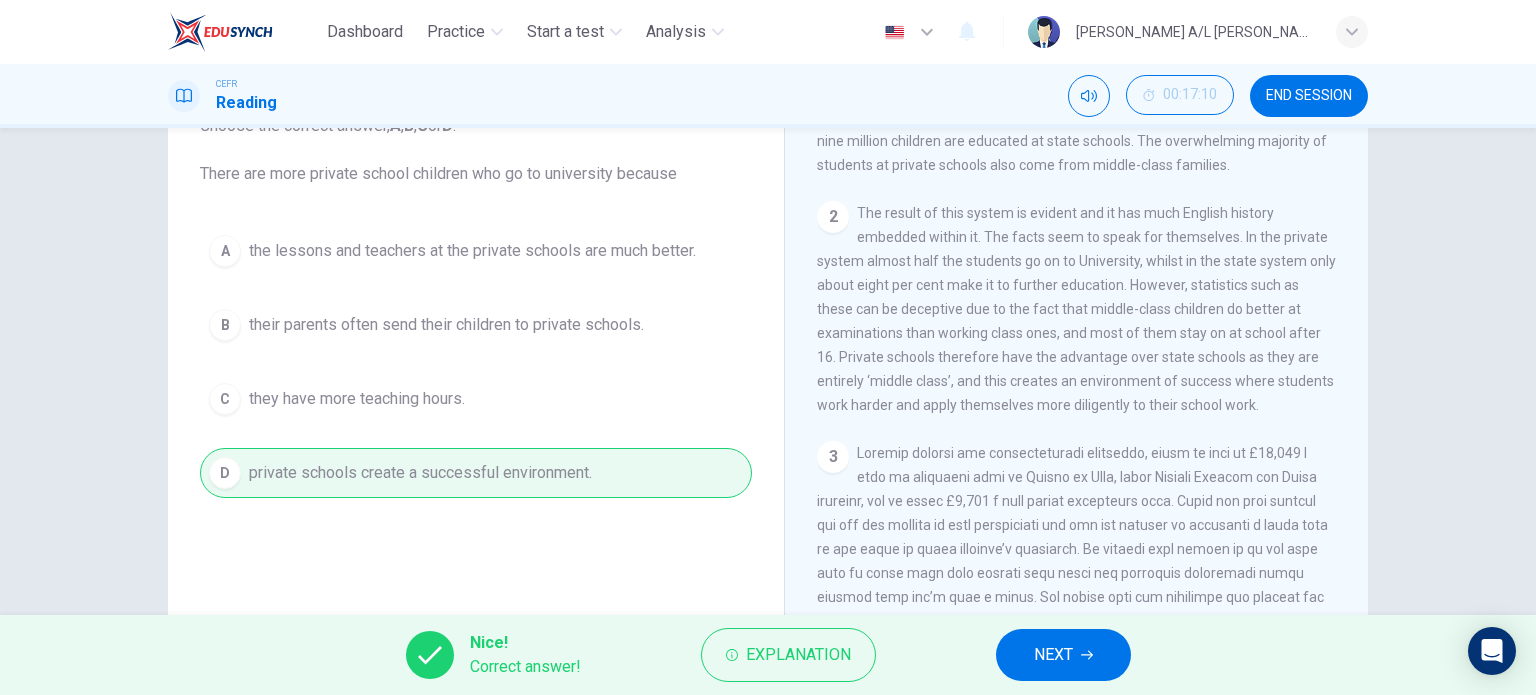 click 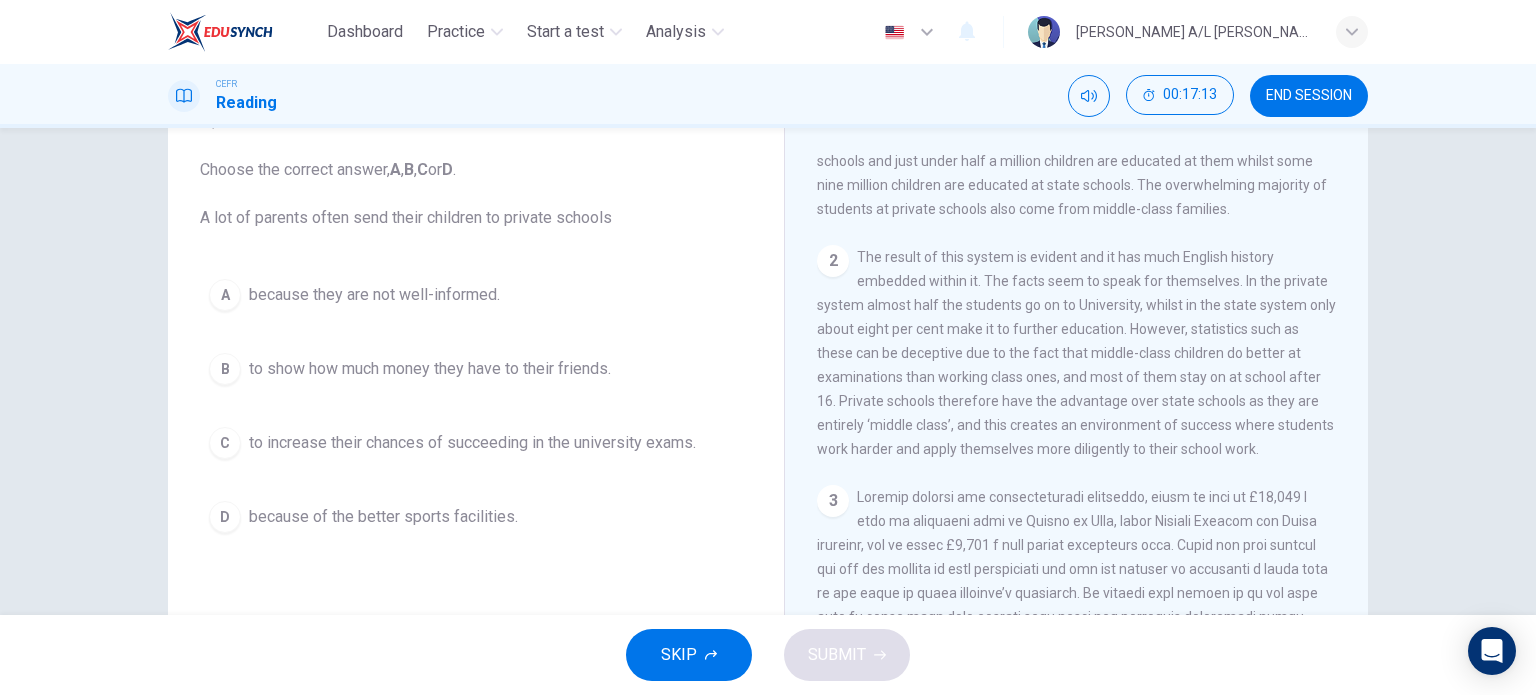 scroll, scrollTop: 110, scrollLeft: 0, axis: vertical 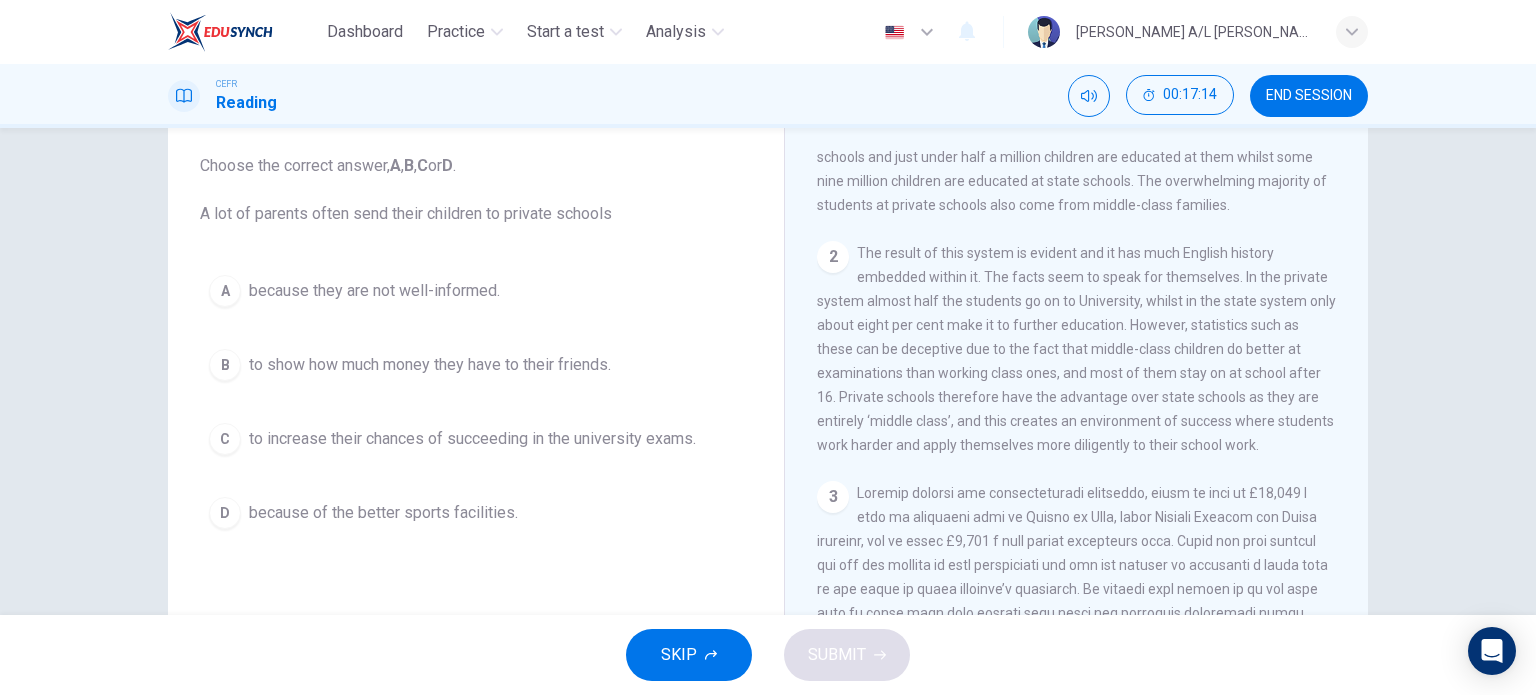 drag, startPoint x: 1072, startPoint y: 414, endPoint x: 1091, endPoint y: 452, distance: 42.48529 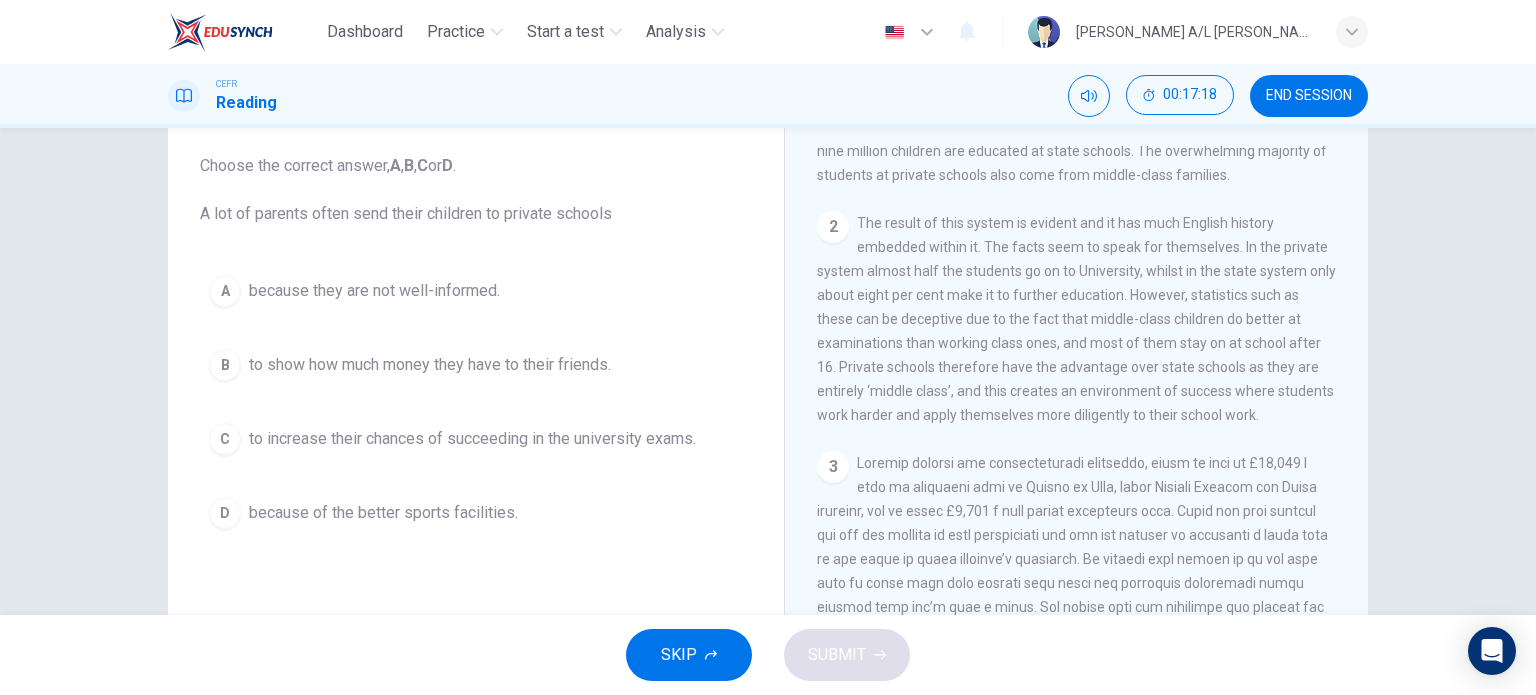 scroll, scrollTop: 622, scrollLeft: 0, axis: vertical 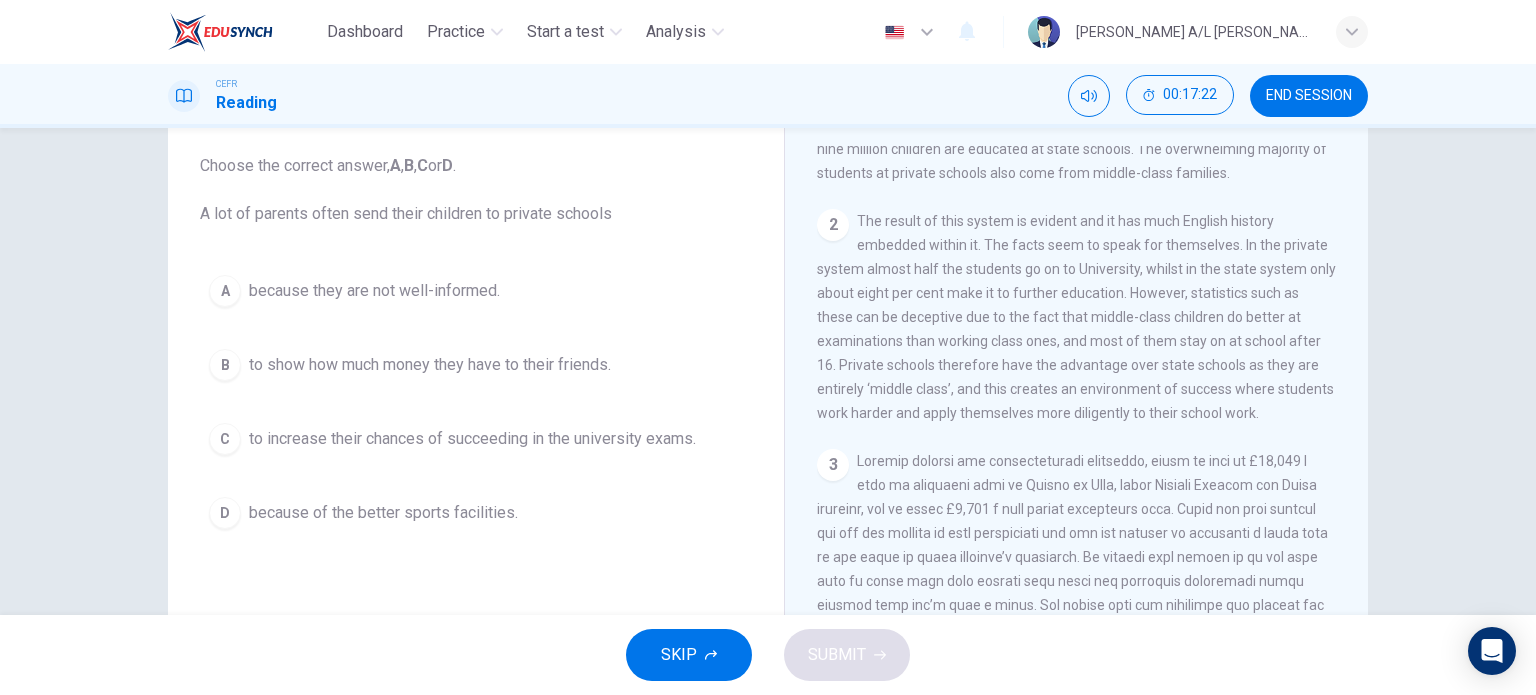 click on "to increase their chances of succeeding in the university exams." at bounding box center [472, 439] 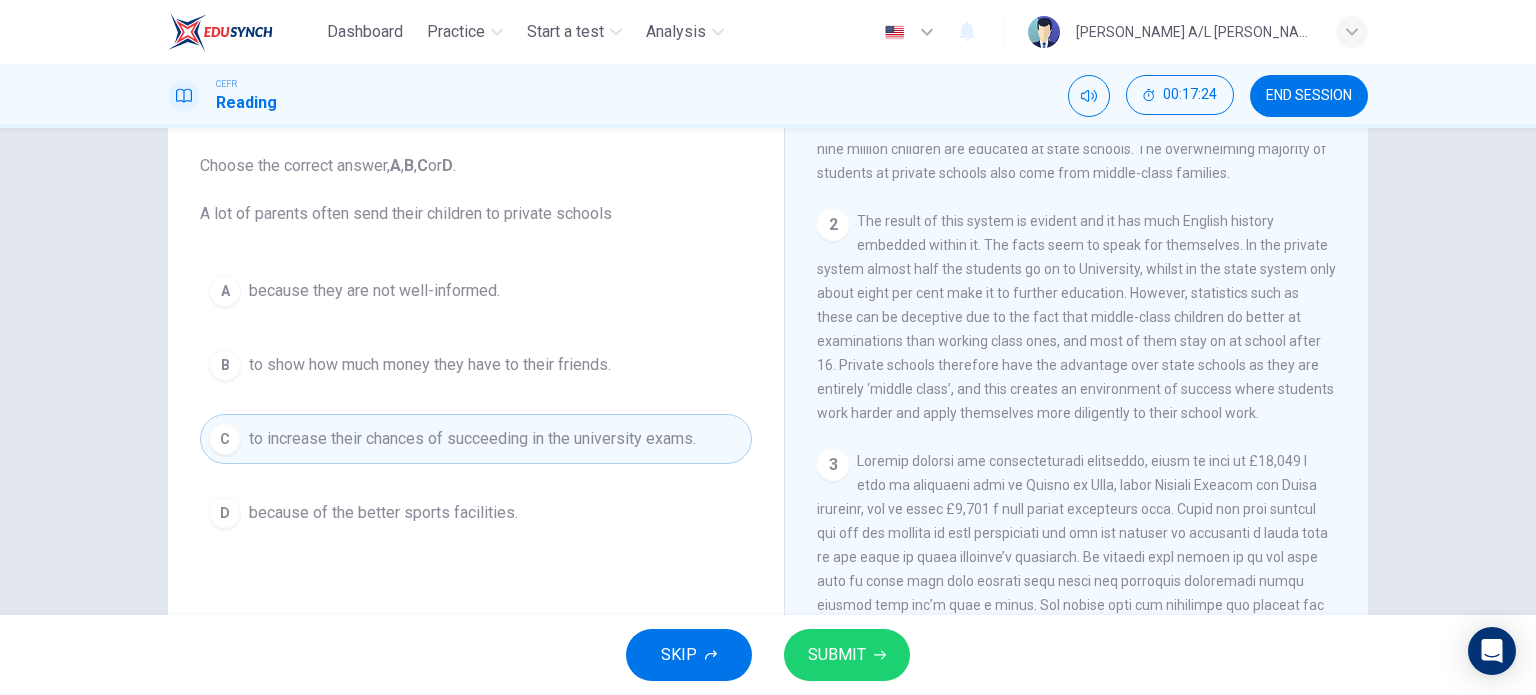 click on "SUBMIT" at bounding box center [837, 655] 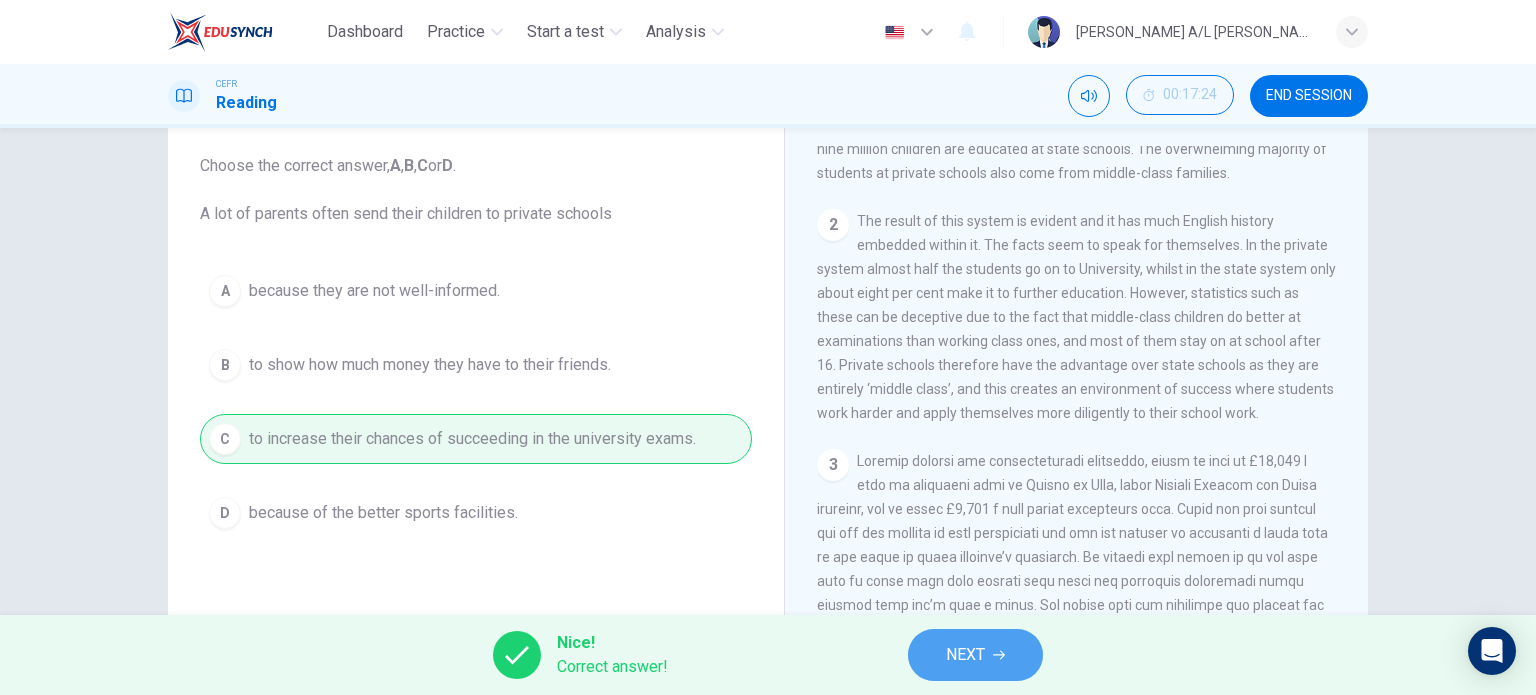 click on "NEXT" at bounding box center [965, 655] 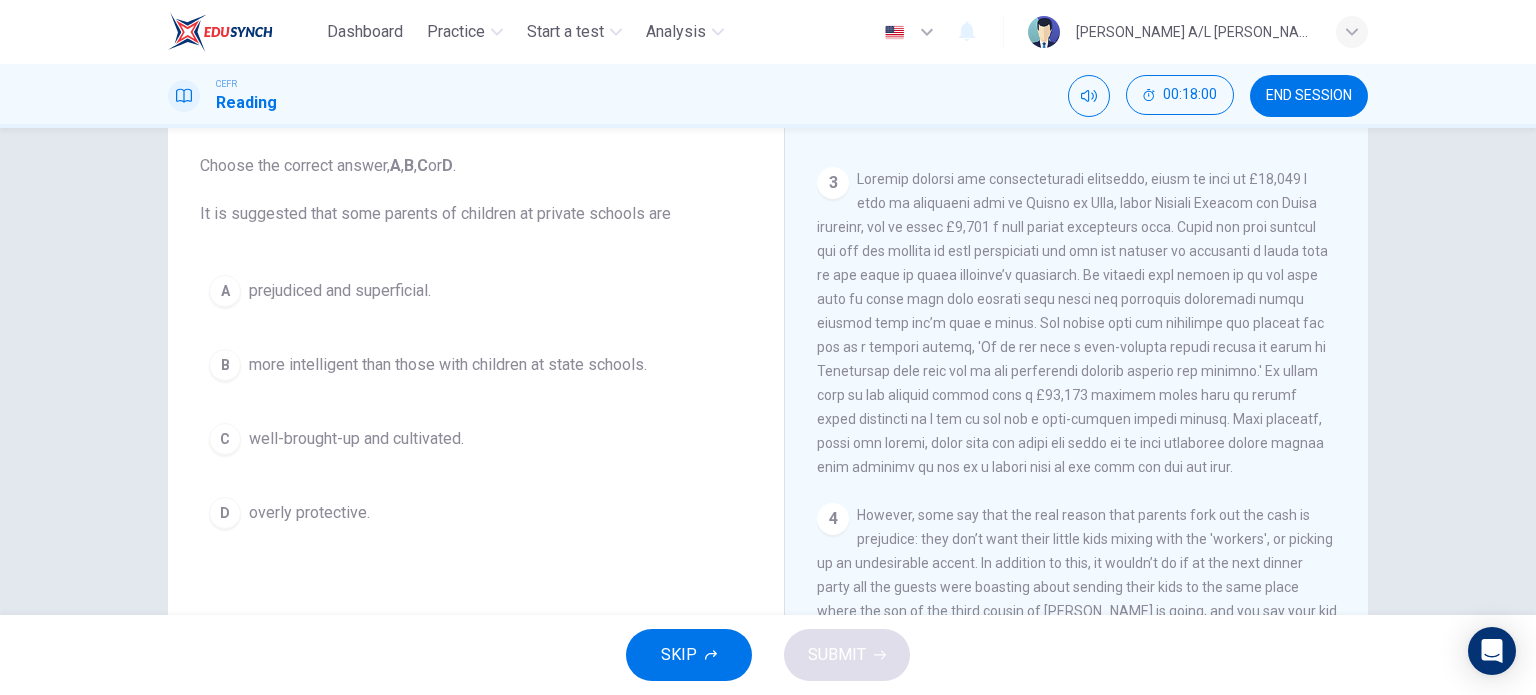 scroll, scrollTop: 906, scrollLeft: 0, axis: vertical 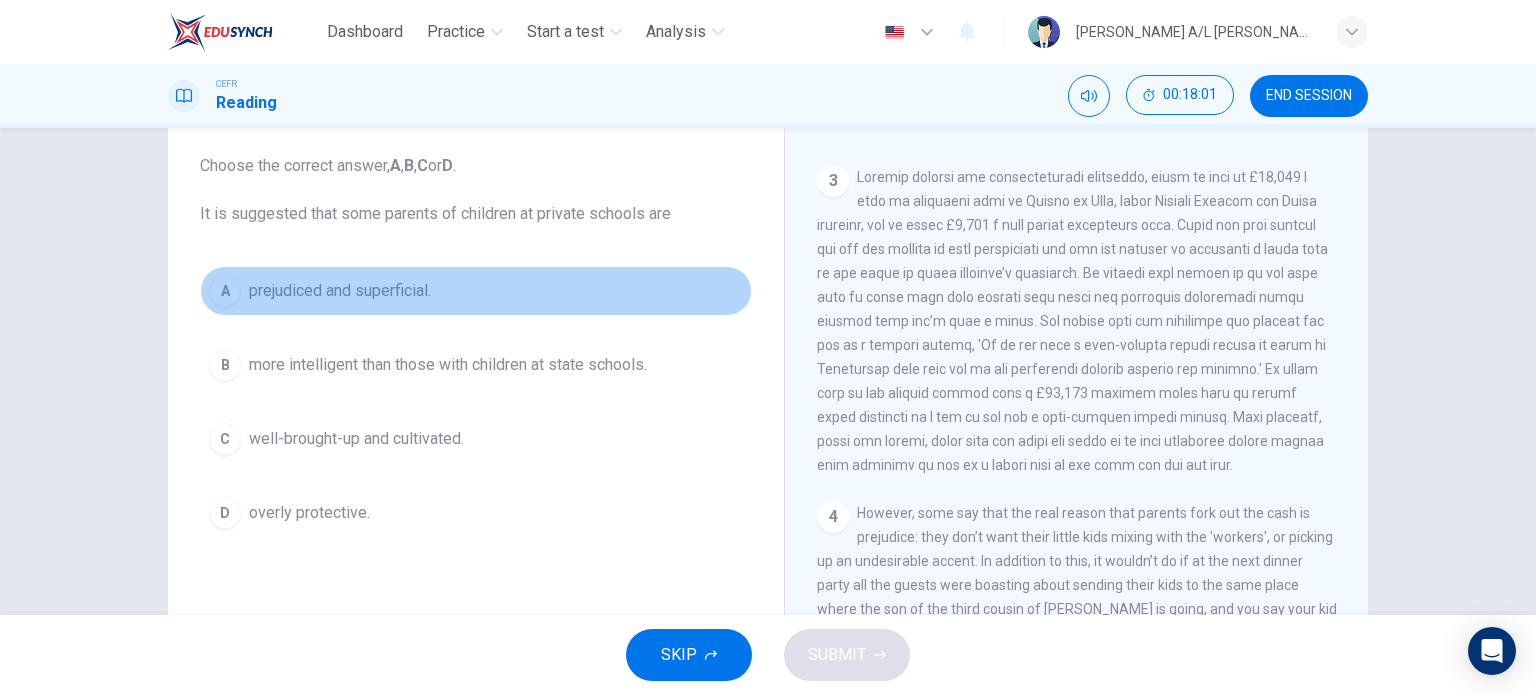 click on "prejudiced and superficial." at bounding box center [340, 291] 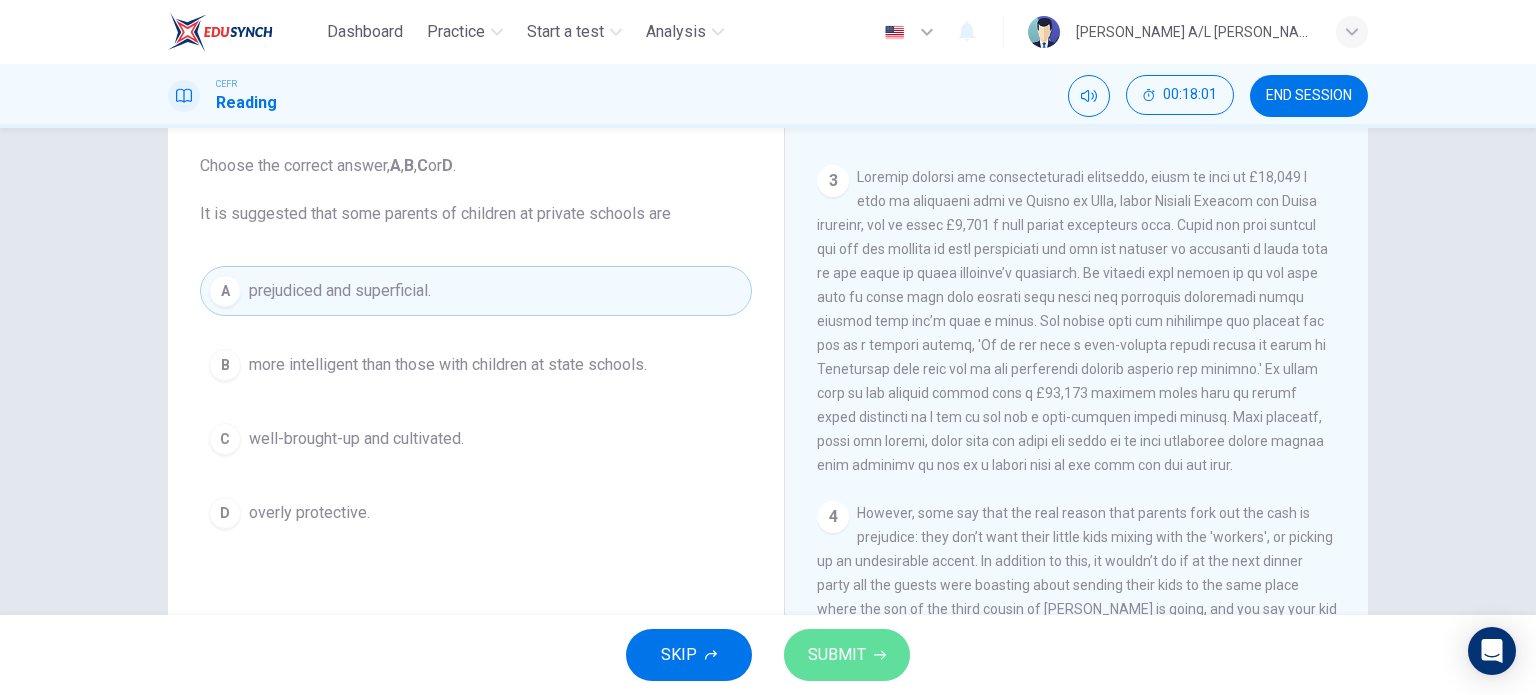 click on "SUBMIT" at bounding box center [837, 655] 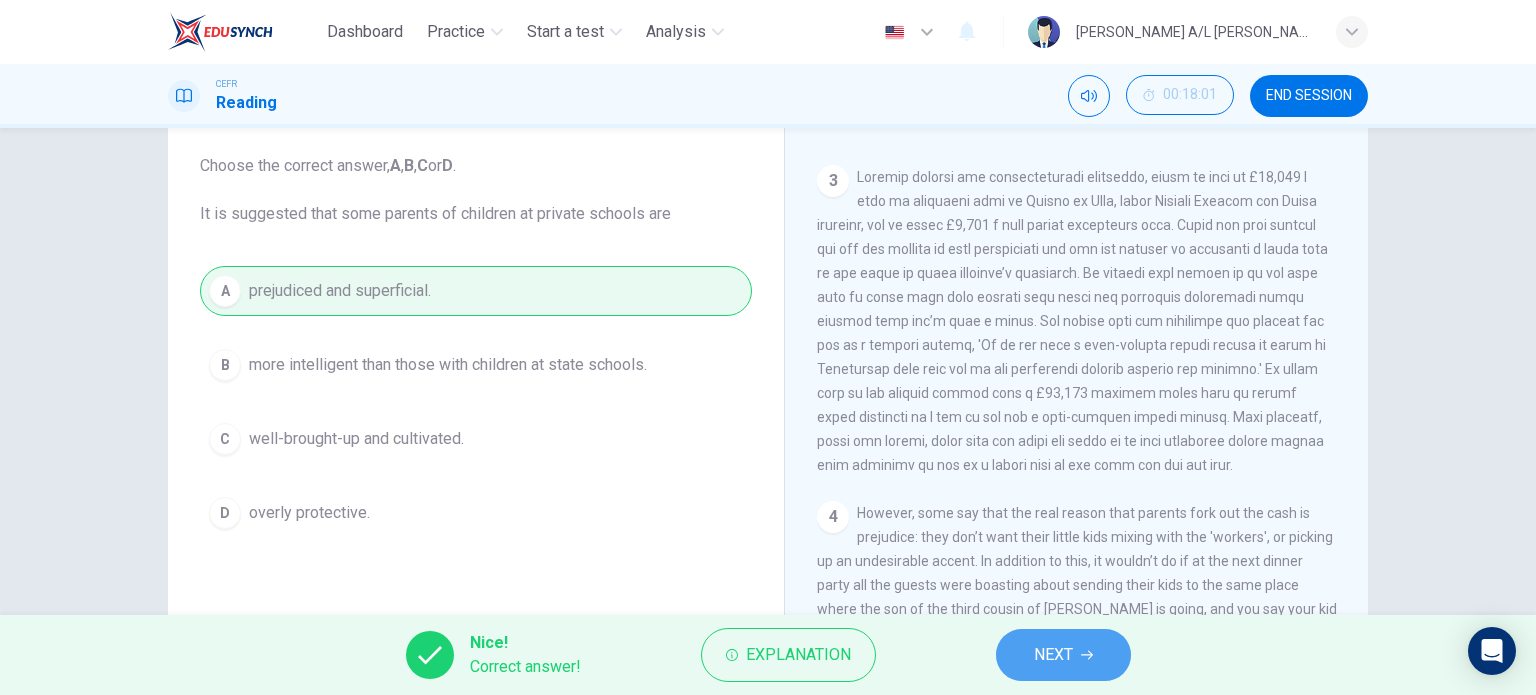 click on "NEXT" at bounding box center [1063, 655] 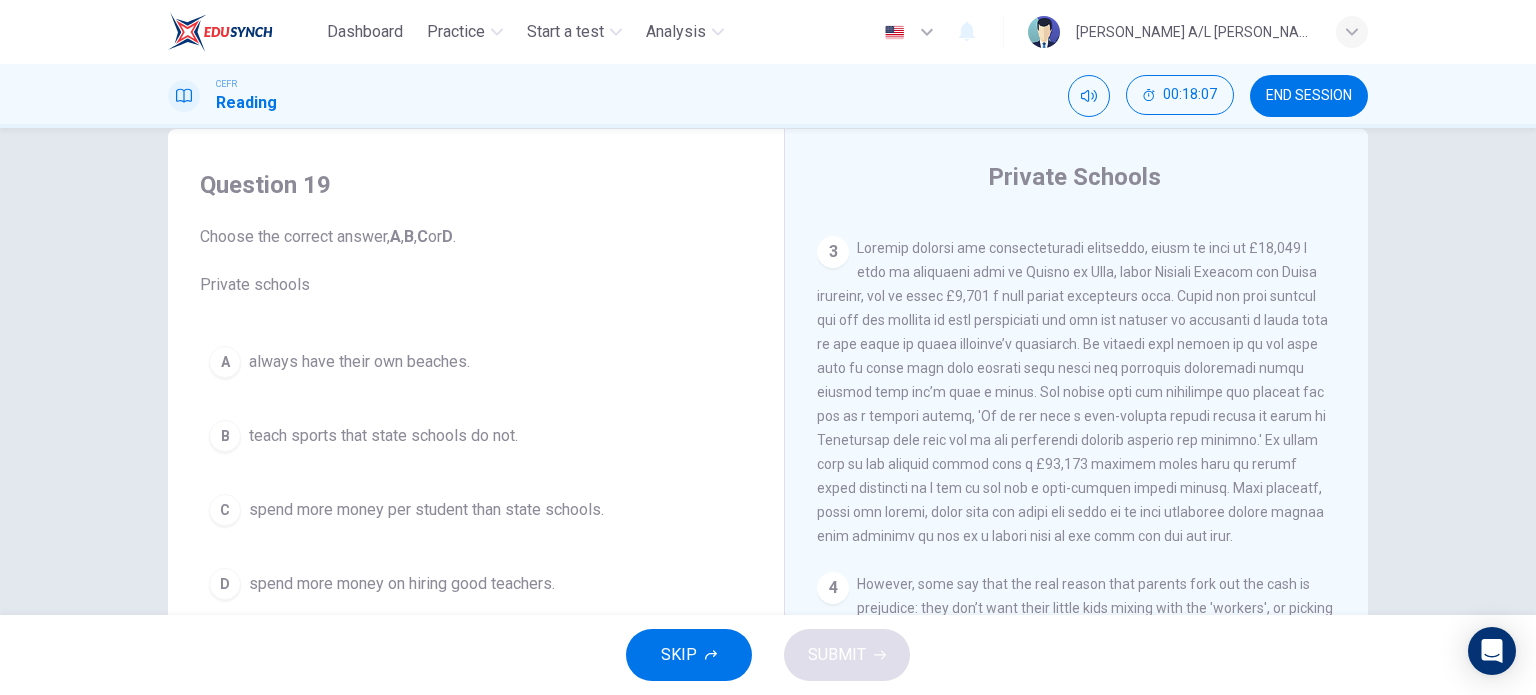 scroll, scrollTop: 43, scrollLeft: 0, axis: vertical 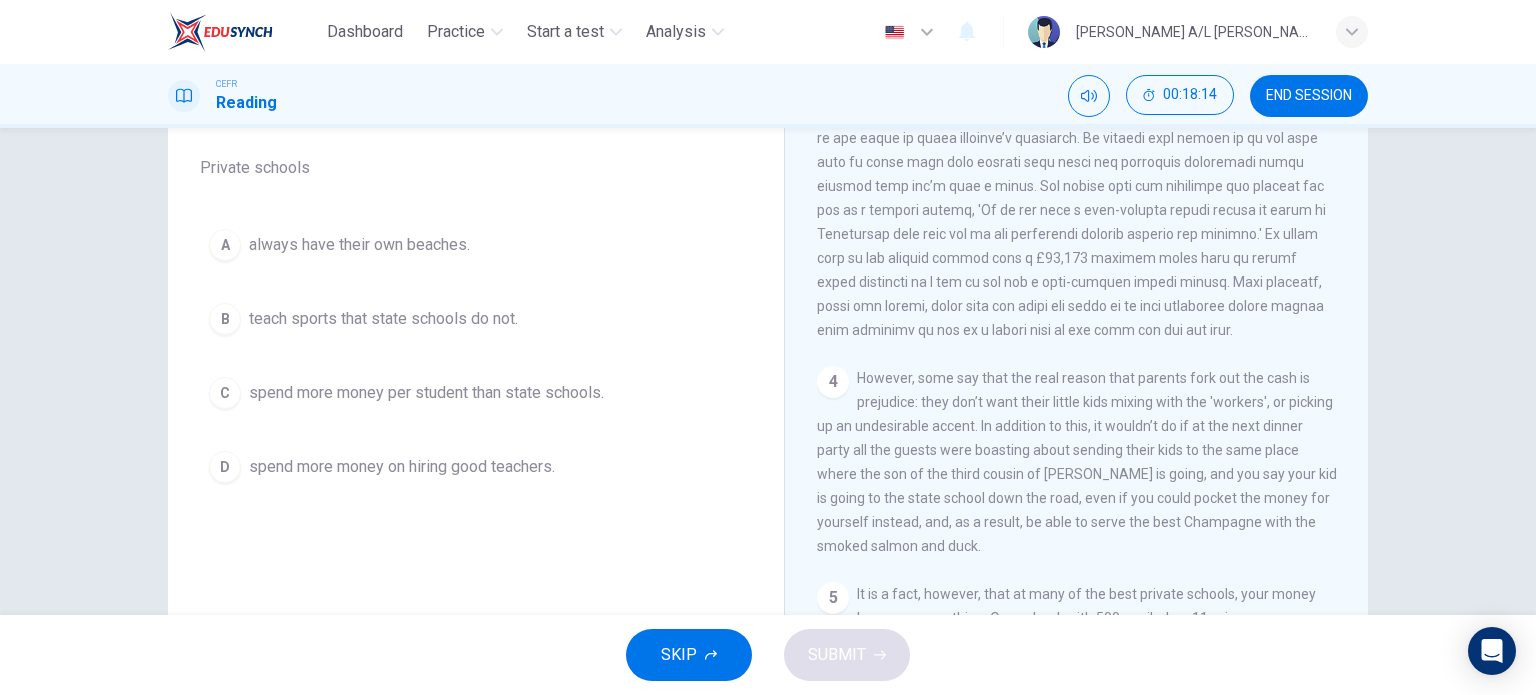 click on "D spend more money on hiring good teachers." at bounding box center [476, 467] 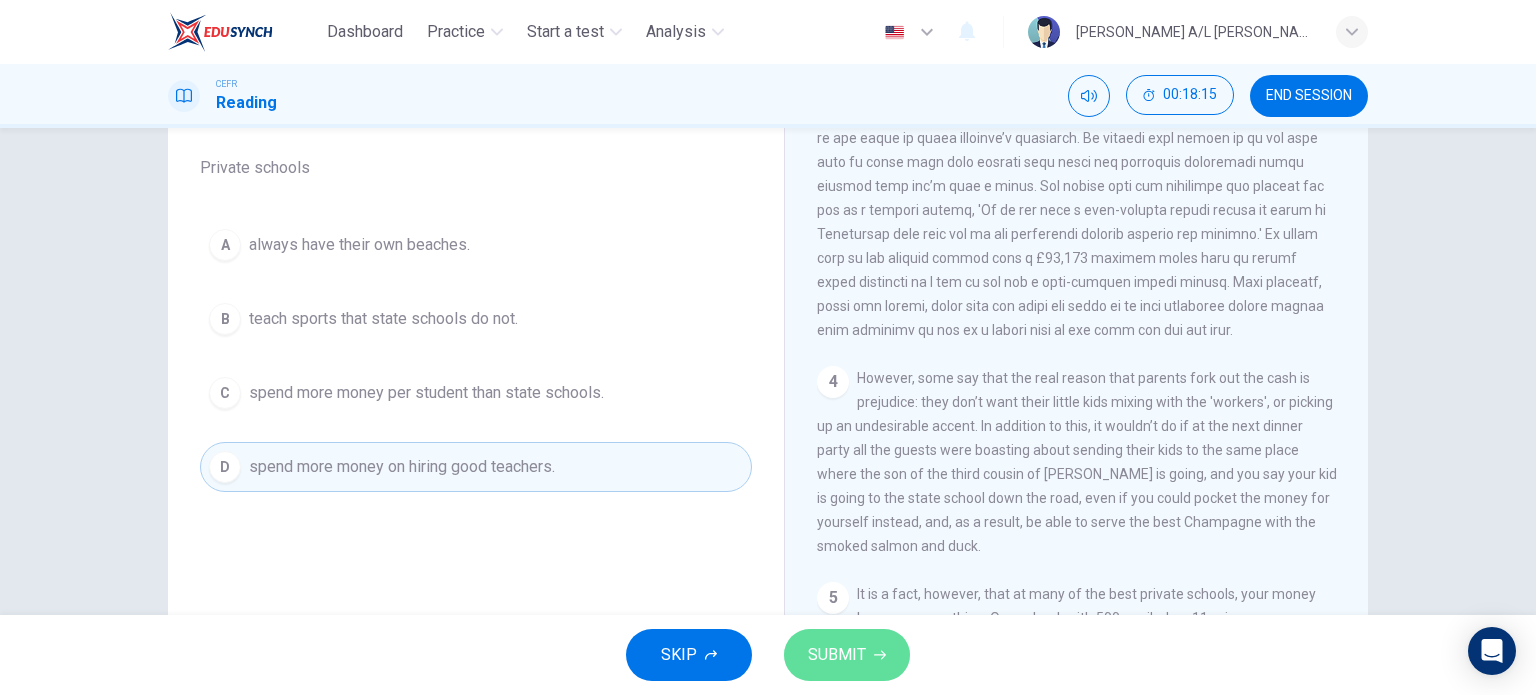 click on "SUBMIT" at bounding box center (837, 655) 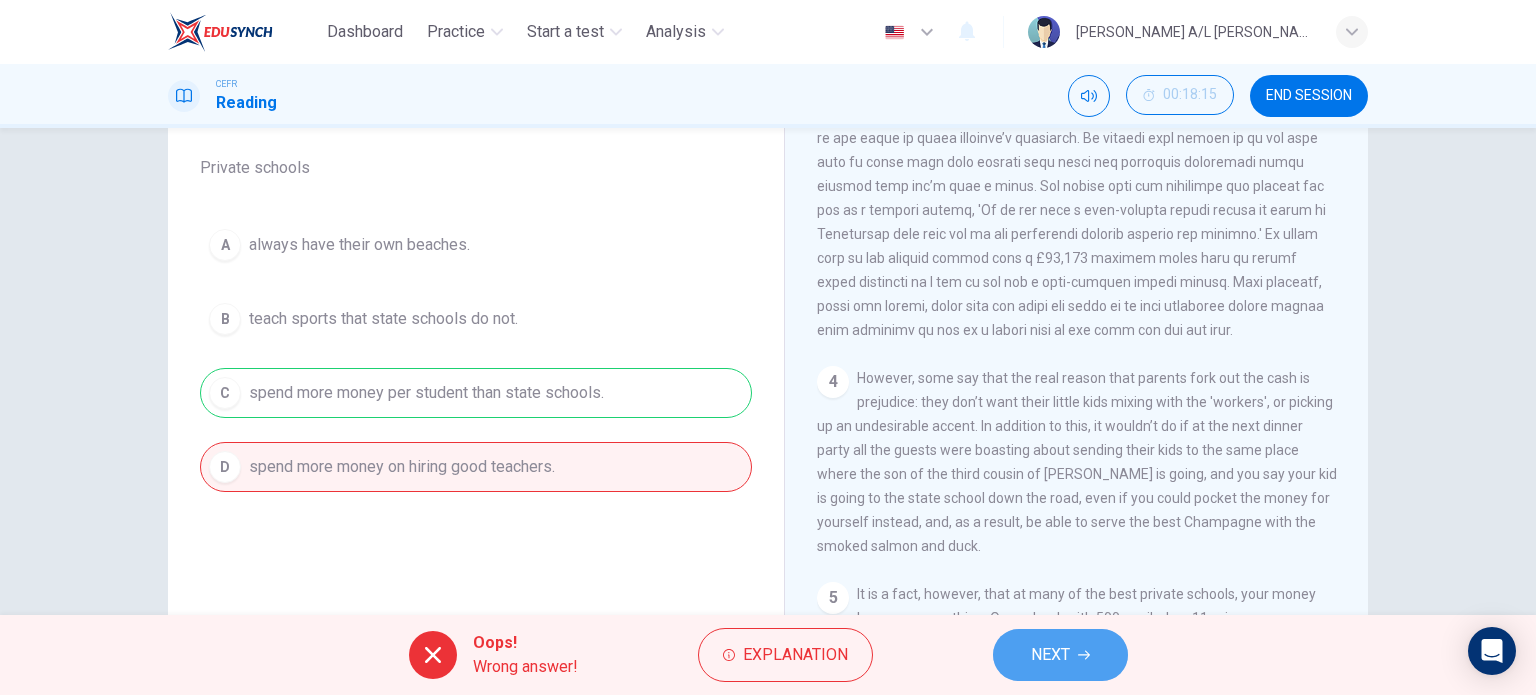 click on "NEXT" at bounding box center [1060, 655] 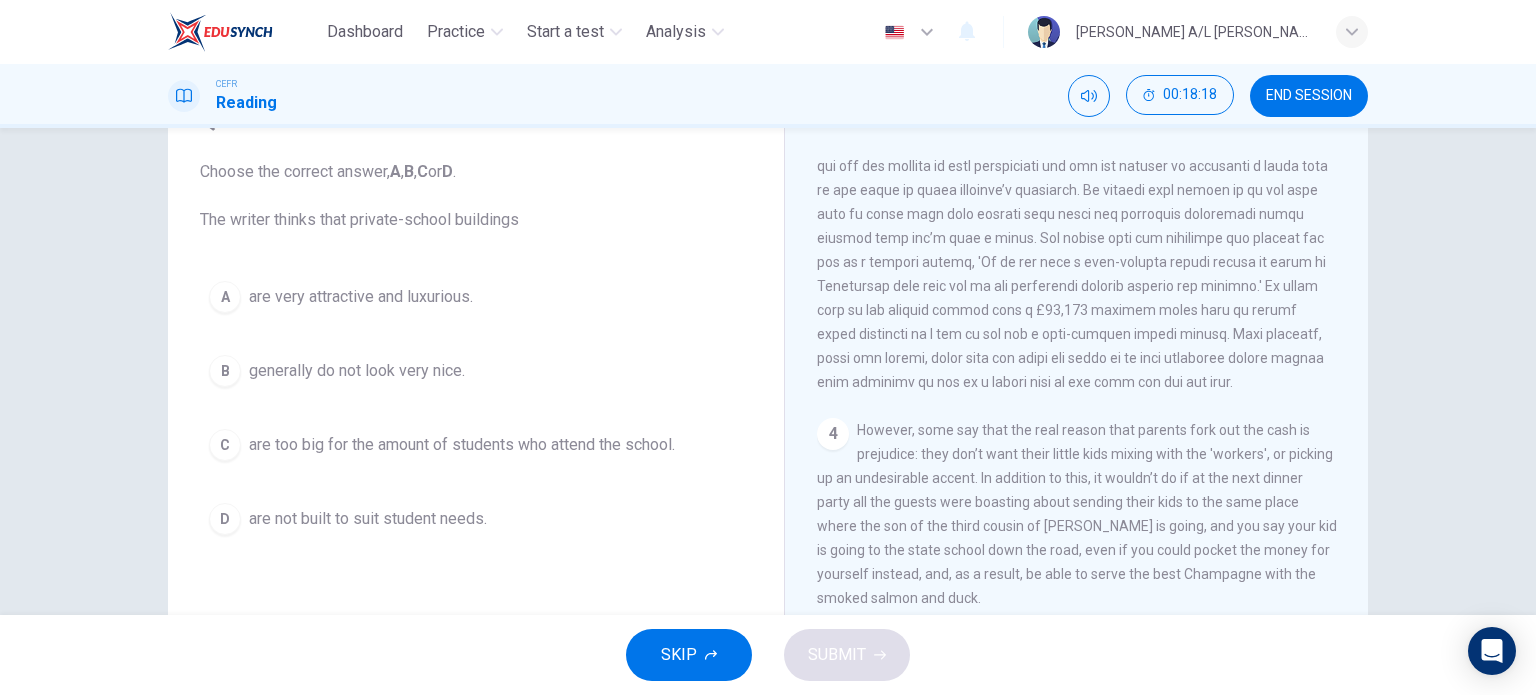 scroll, scrollTop: 104, scrollLeft: 0, axis: vertical 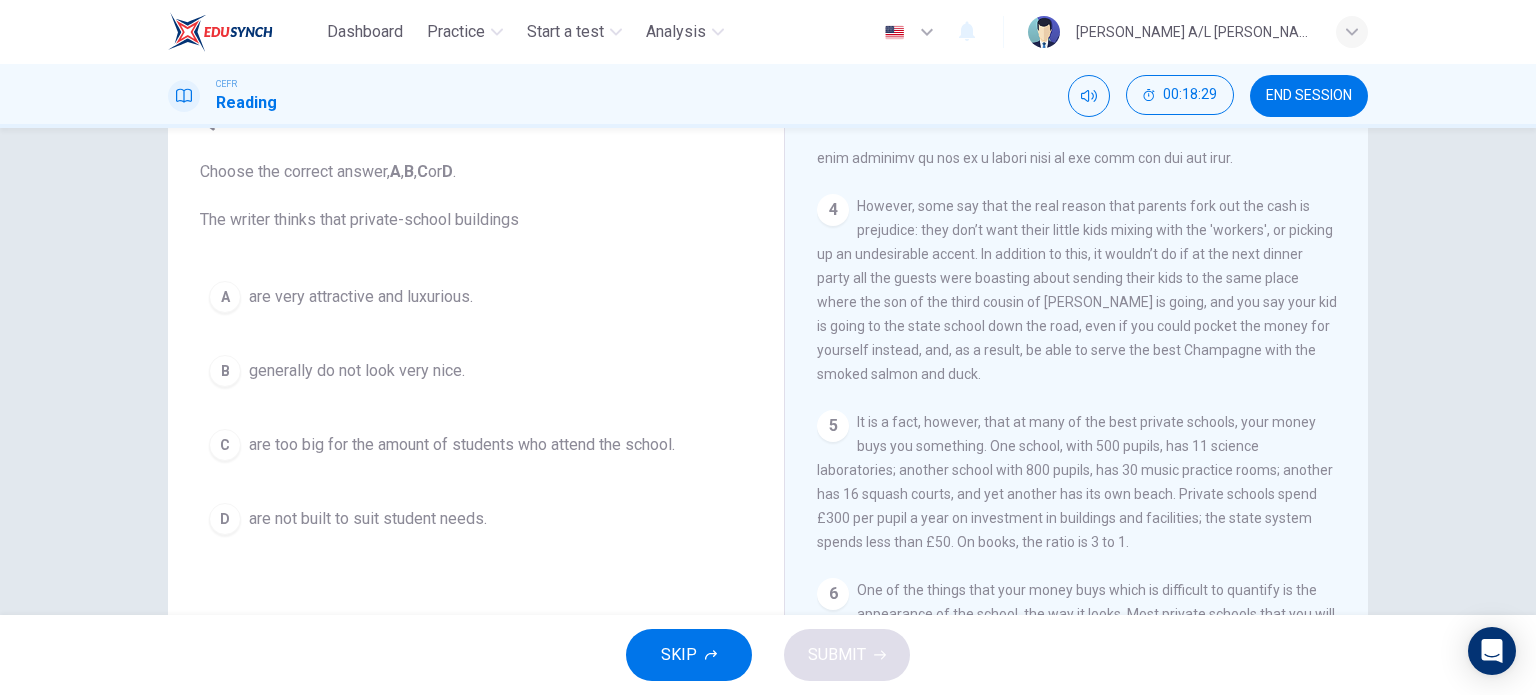 drag, startPoint x: 1108, startPoint y: 490, endPoint x: 1124, endPoint y: 509, distance: 24.839485 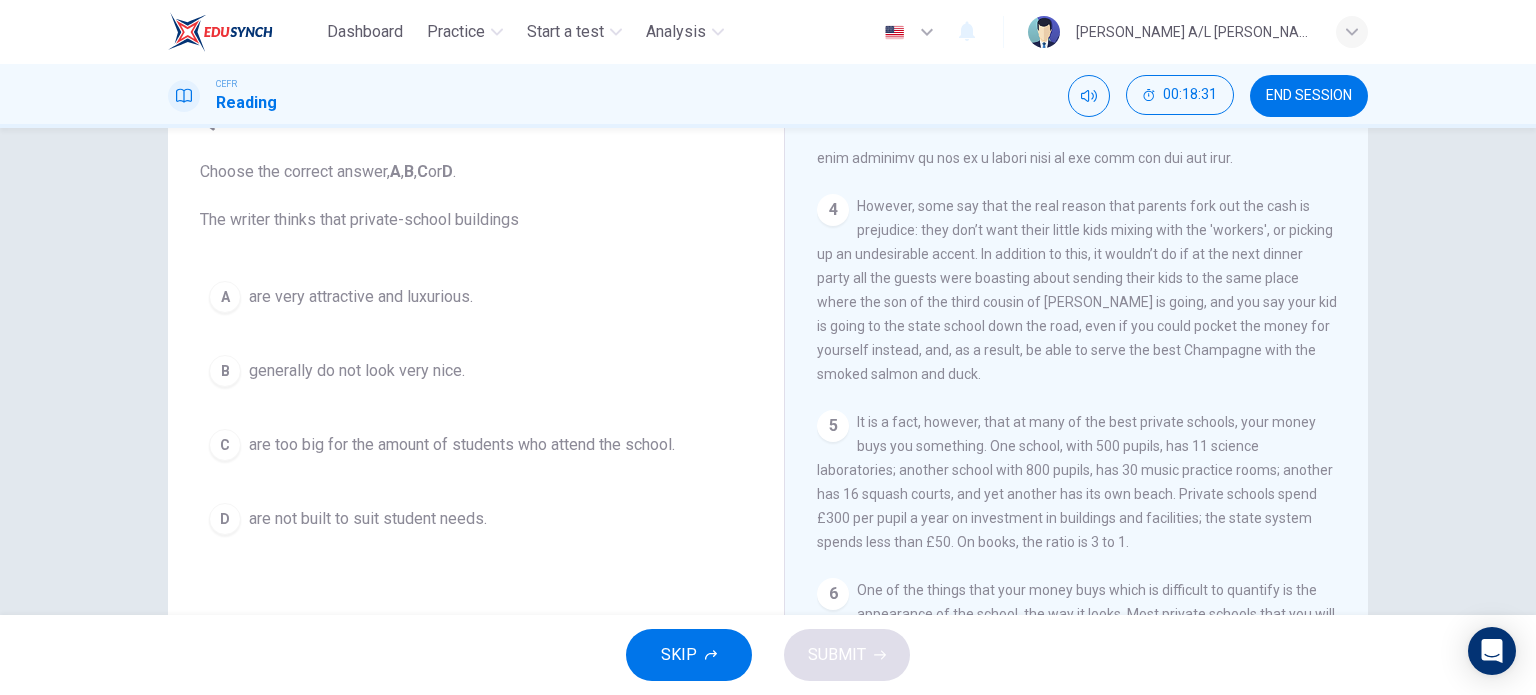 drag, startPoint x: 1014, startPoint y: 474, endPoint x: 1086, endPoint y: 514, distance: 82.36504 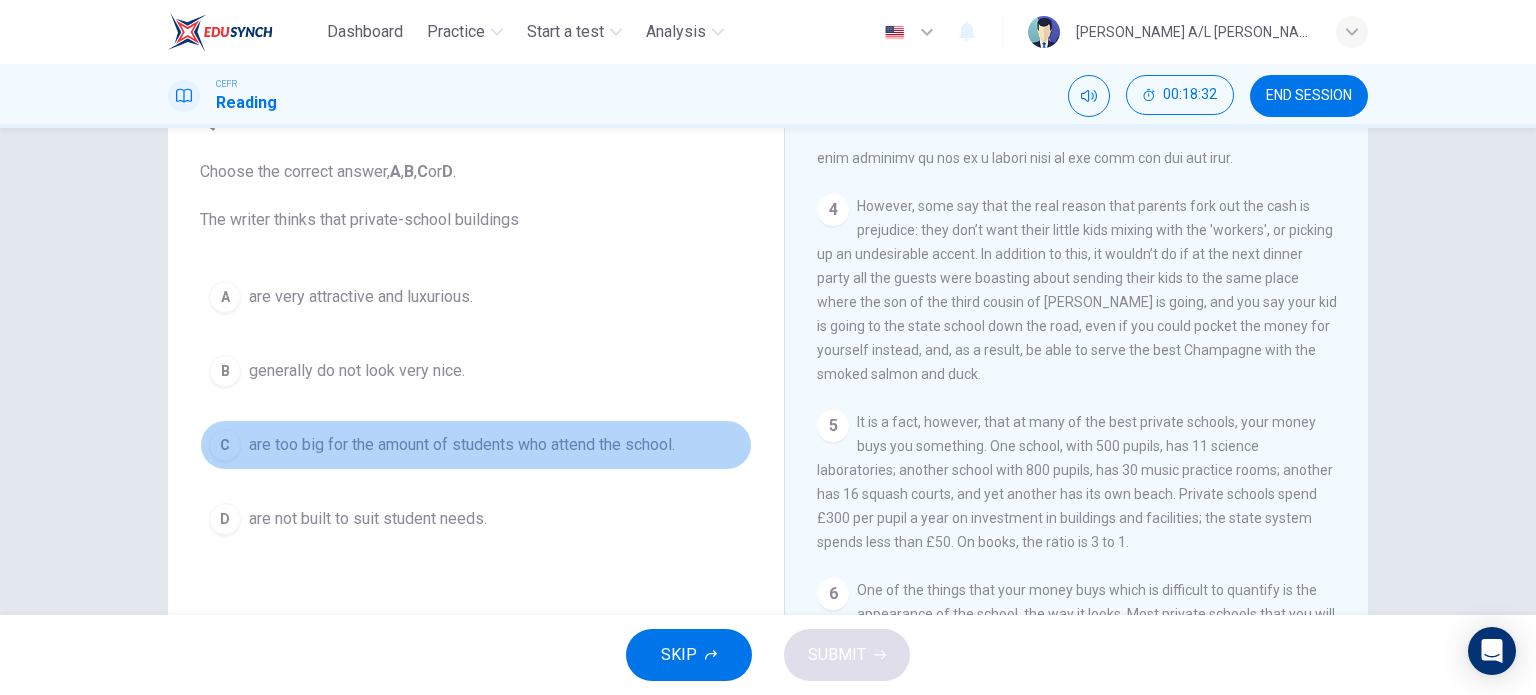 click on "are too big for the amount of students who attend the school." at bounding box center [462, 445] 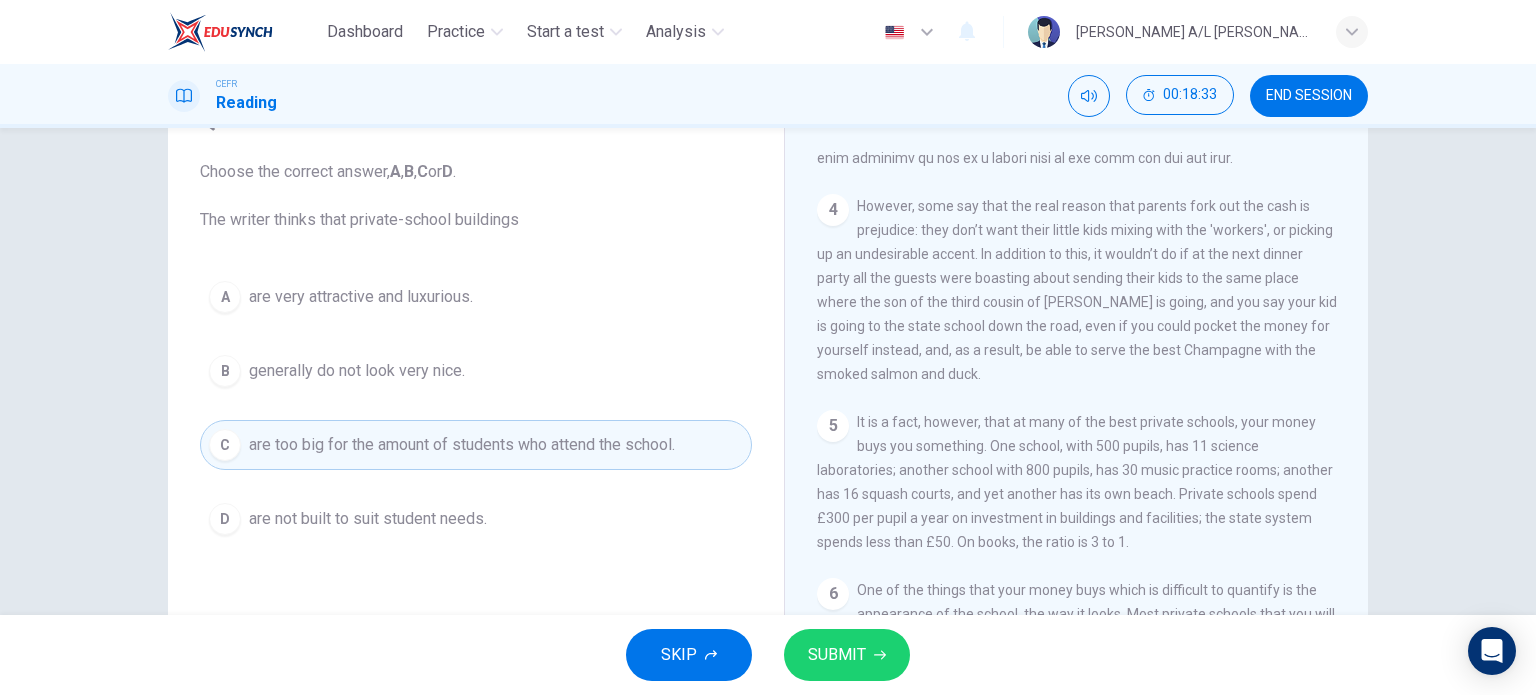 click on "SUBMIT" at bounding box center [837, 655] 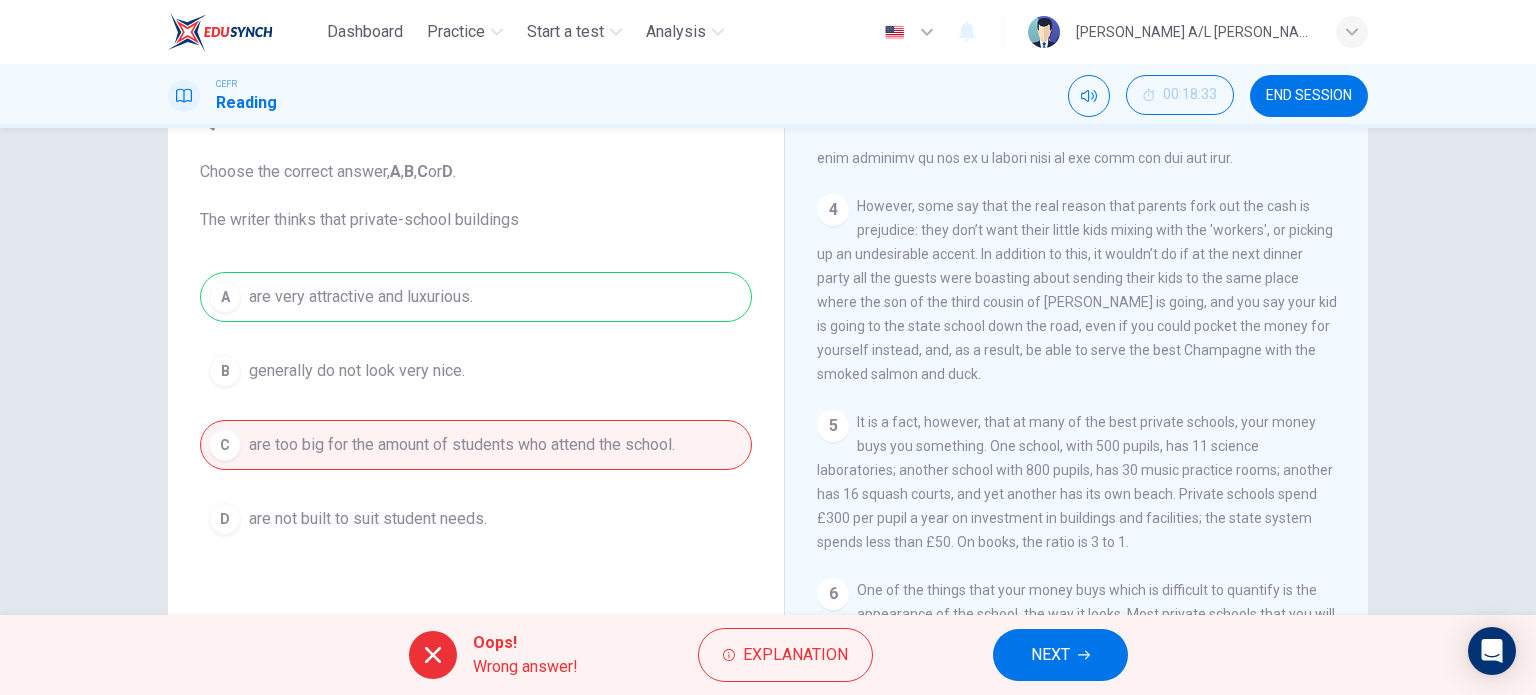 click on "NEXT" at bounding box center (1050, 655) 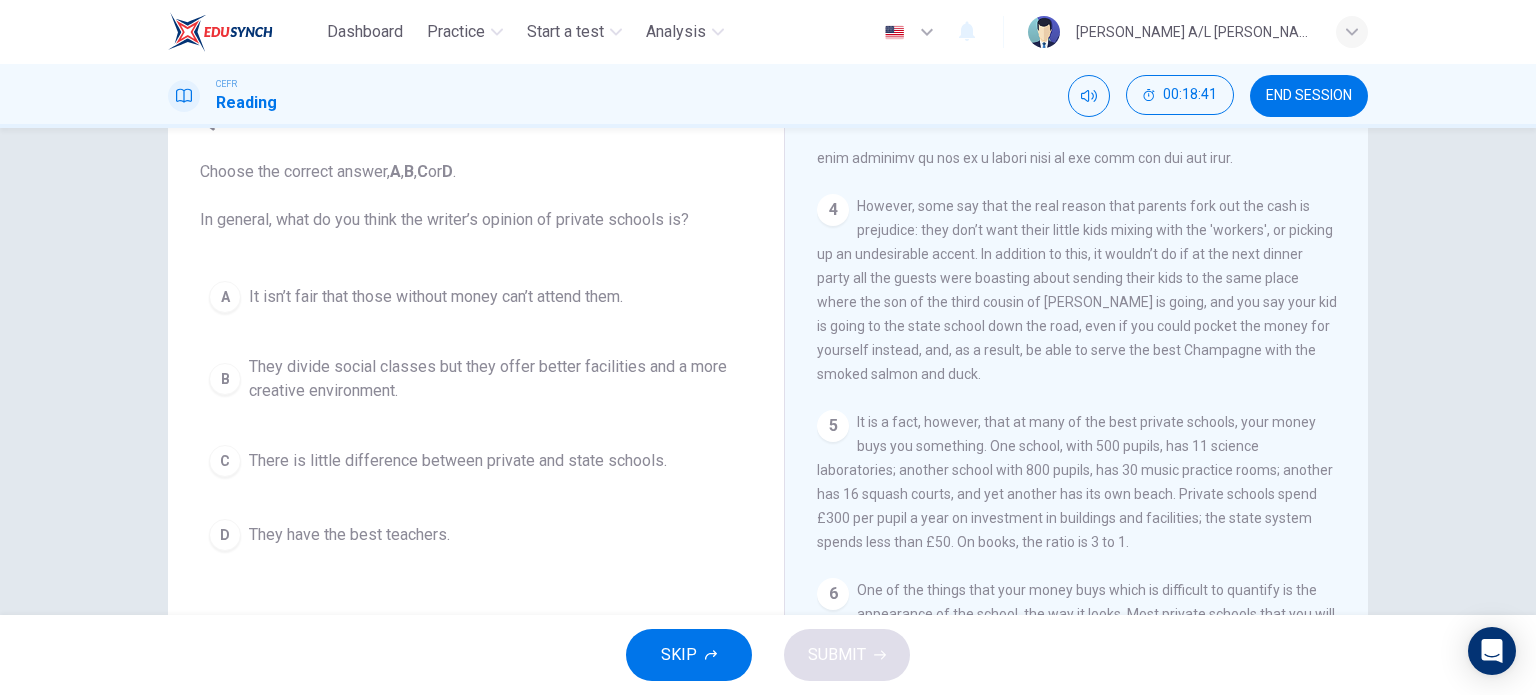 click on "They divide social classes but they offer better facilities and a more
creative environment." at bounding box center (496, 379) 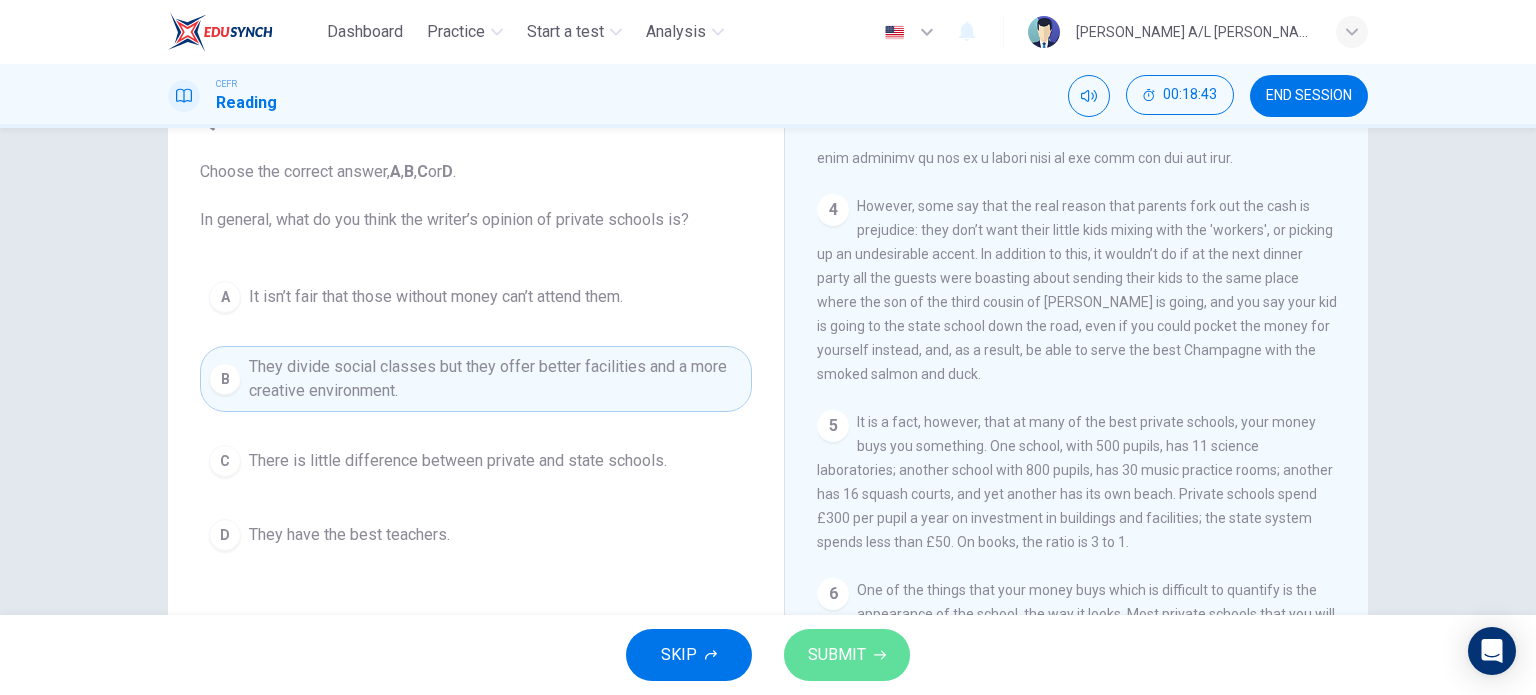 click on "SUBMIT" at bounding box center [847, 655] 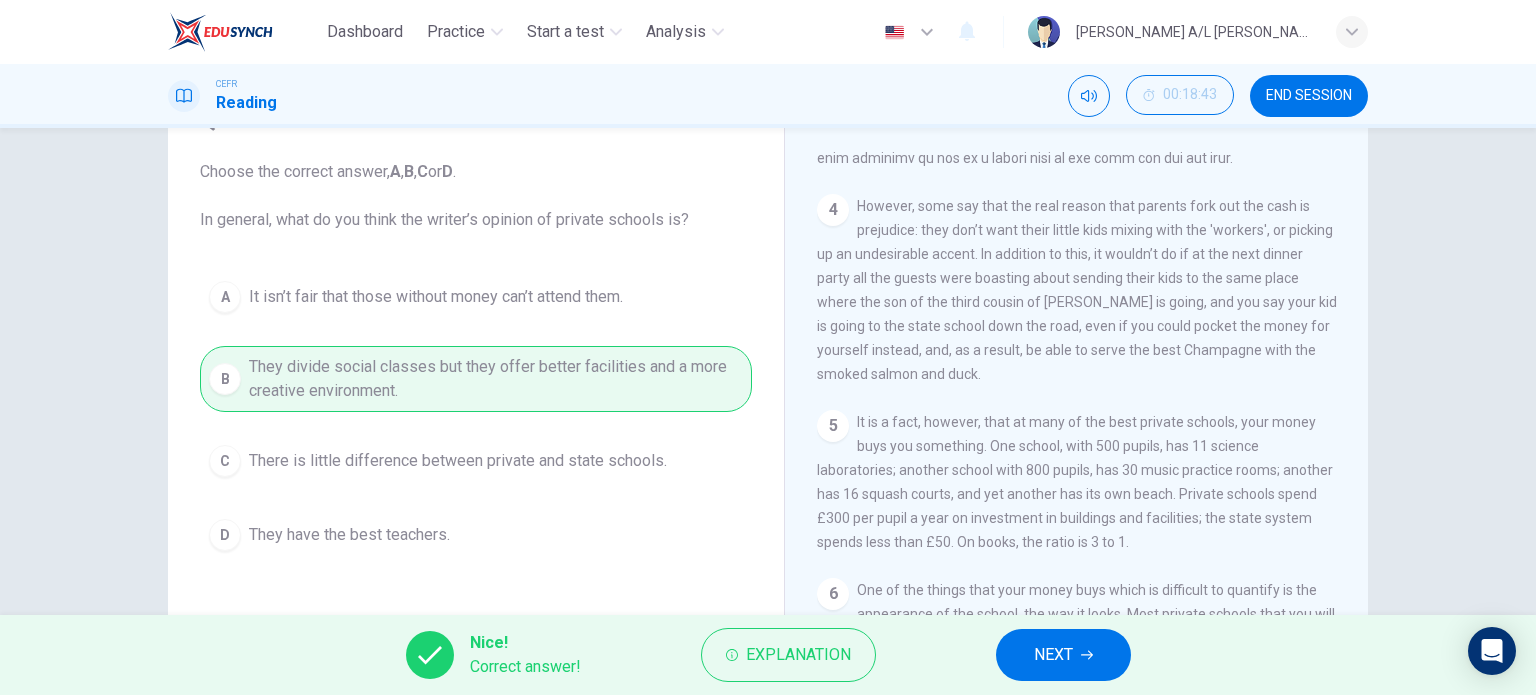 click on "NEXT" at bounding box center [1063, 655] 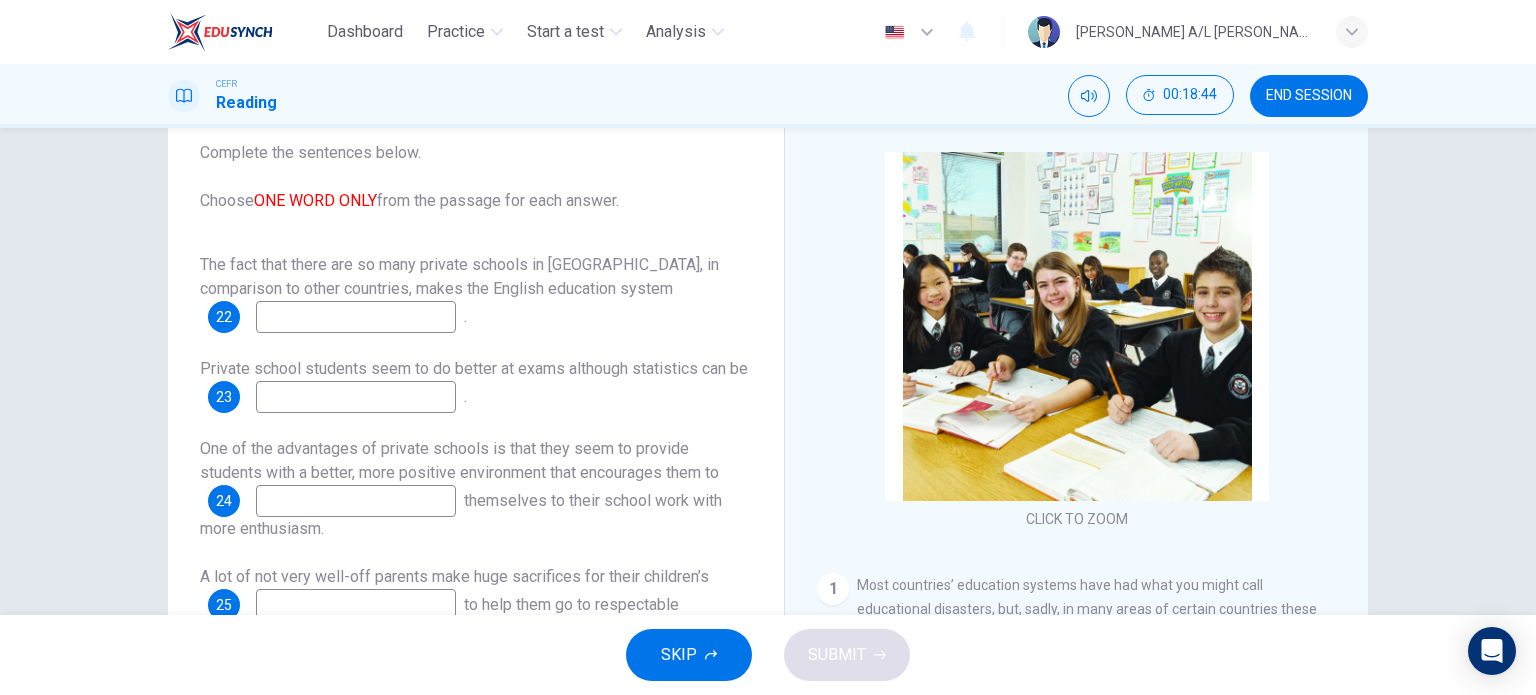 scroll, scrollTop: 0, scrollLeft: 0, axis: both 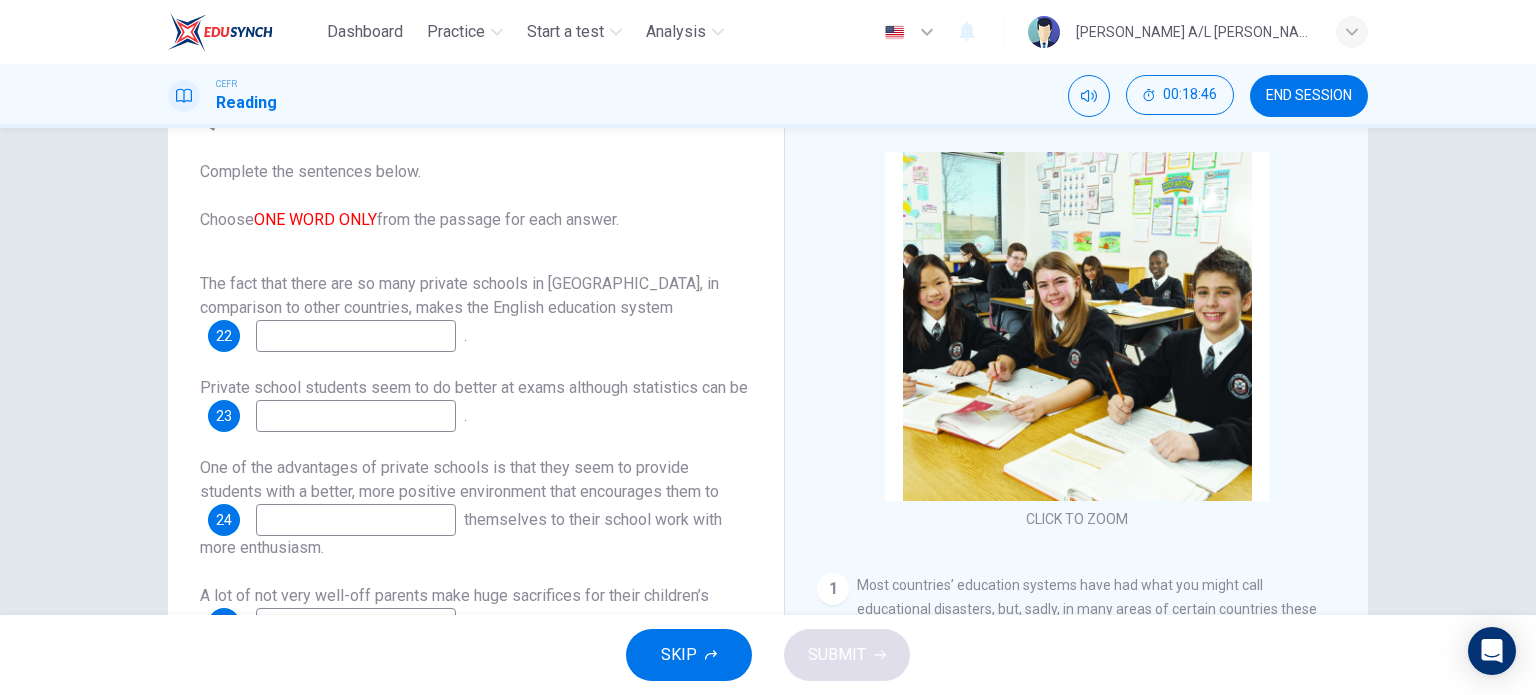 drag, startPoint x: 255, startPoint y: 286, endPoint x: 576, endPoint y: 315, distance: 322.3073 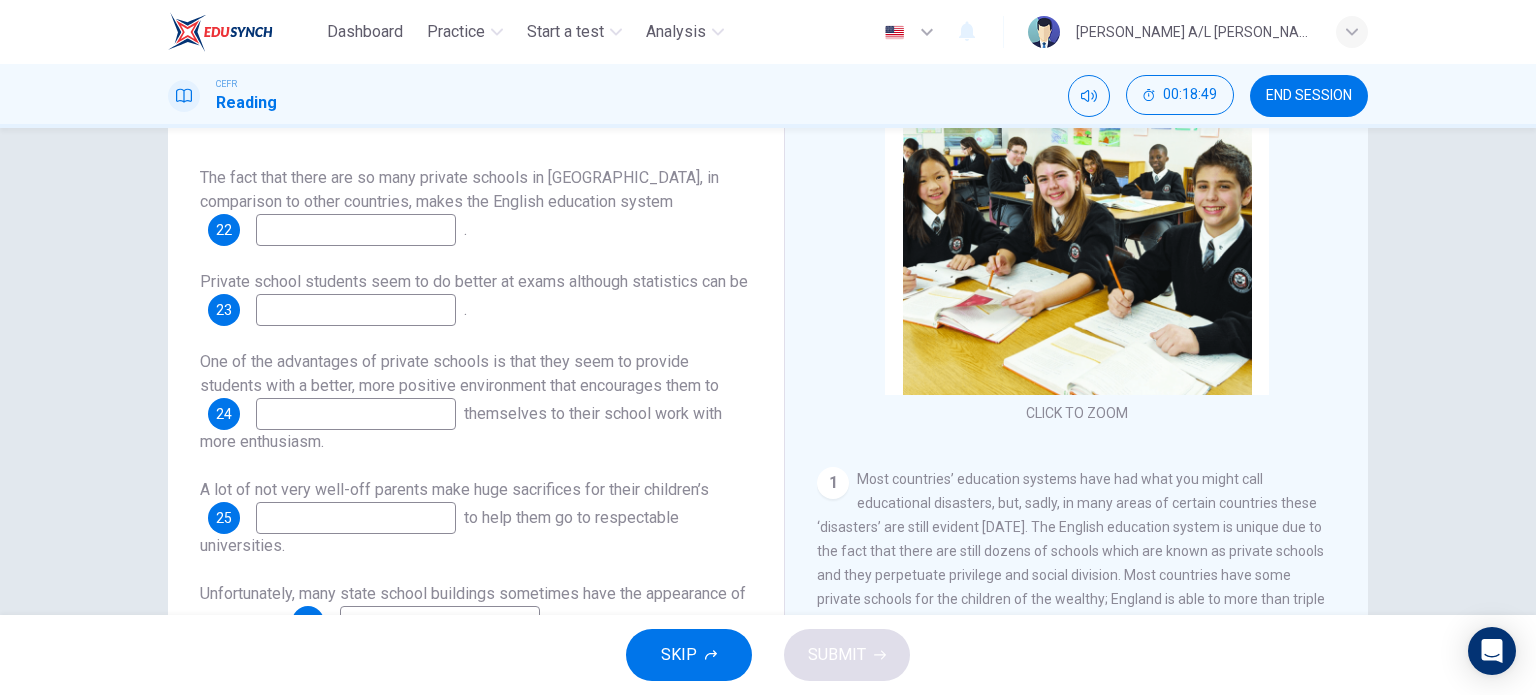 scroll, scrollTop: 288, scrollLeft: 0, axis: vertical 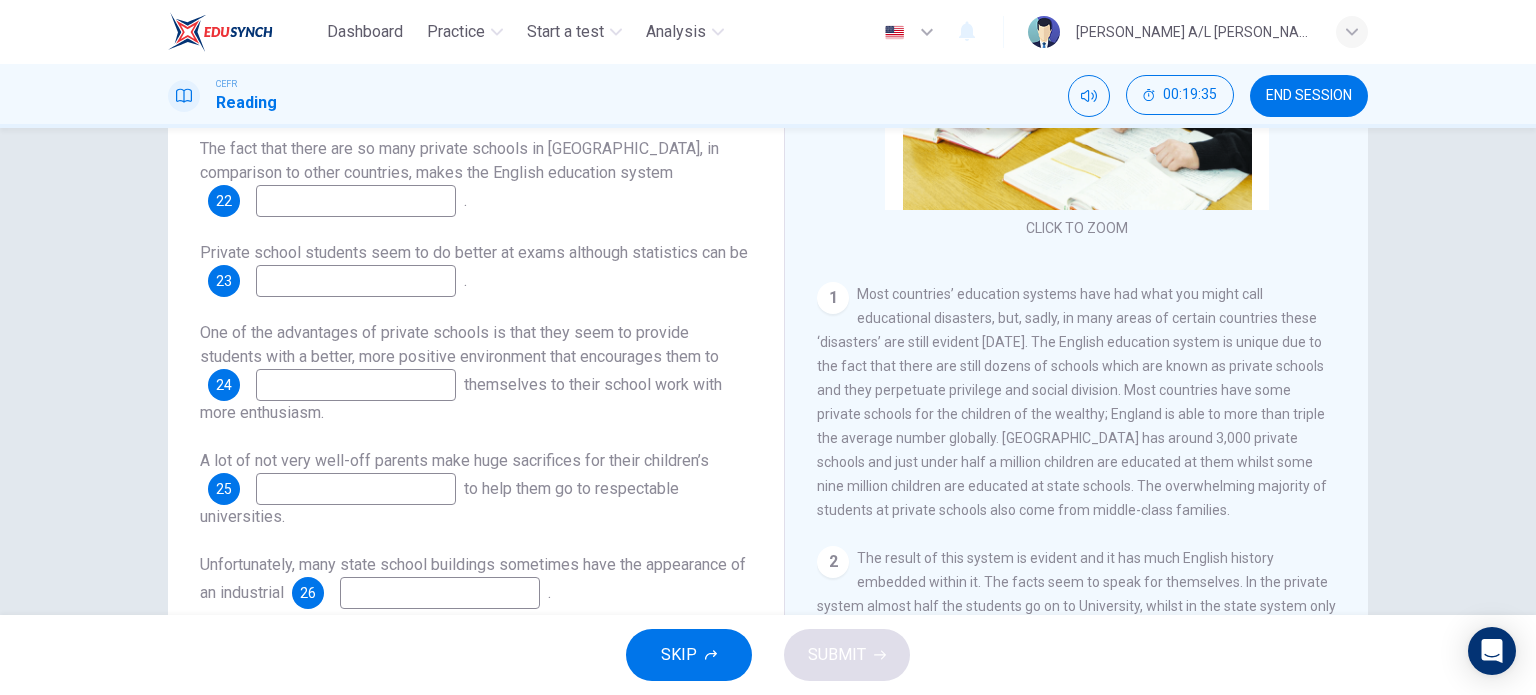 click at bounding box center [356, 201] 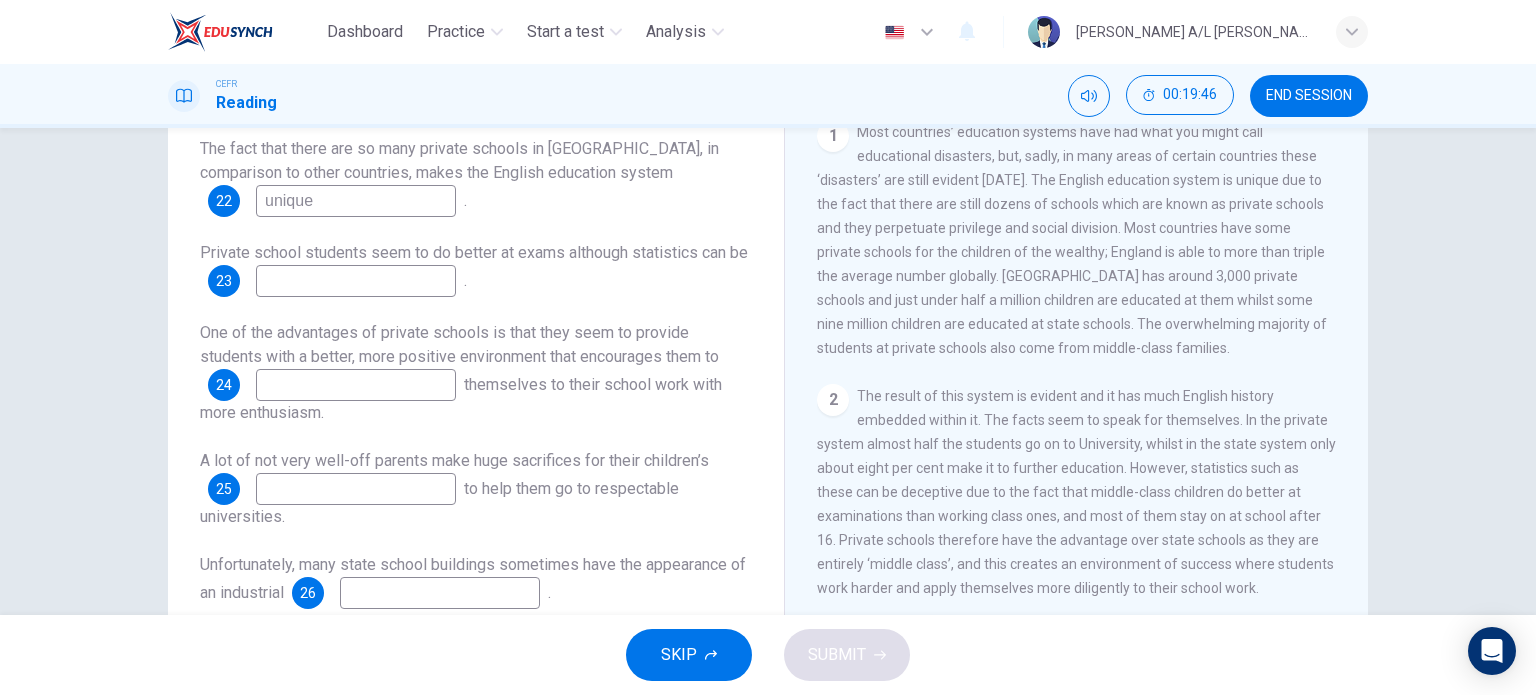 scroll, scrollTop: 326, scrollLeft: 0, axis: vertical 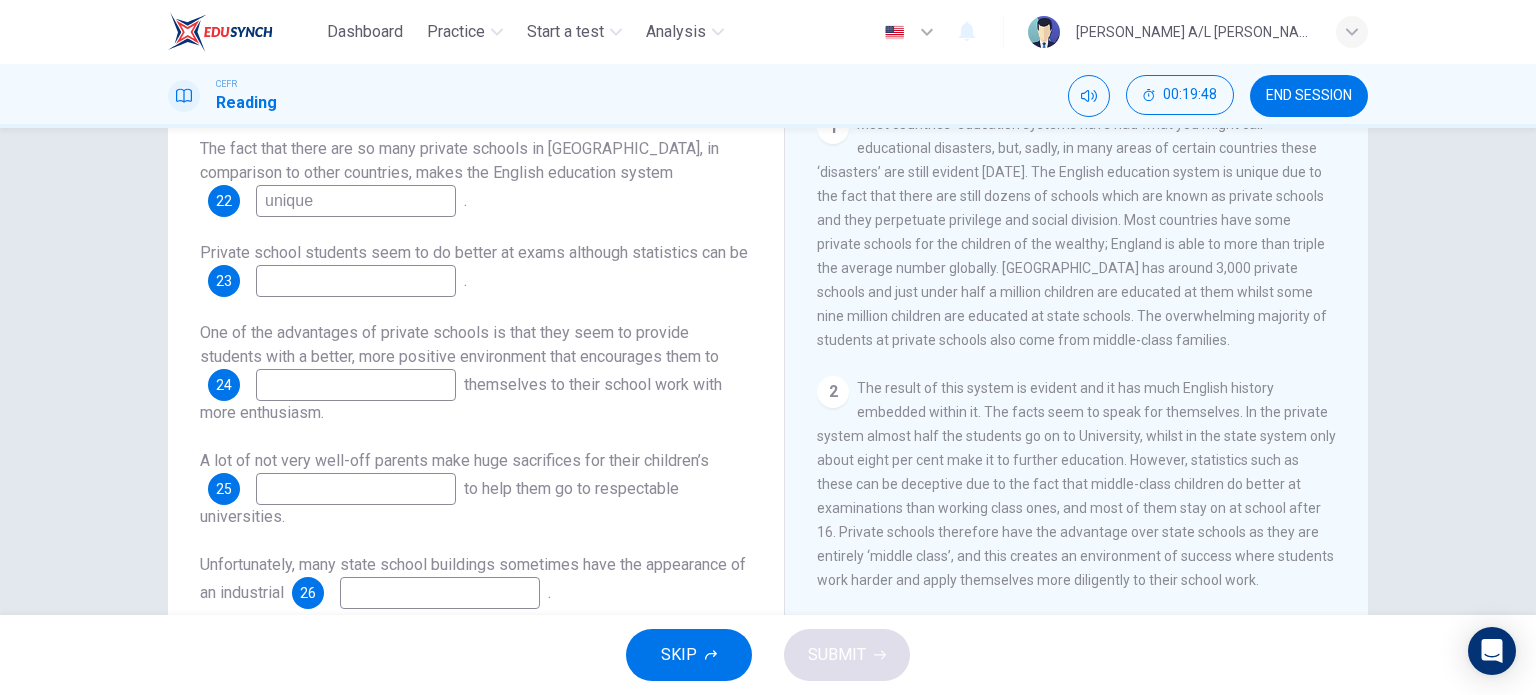 type on "unique" 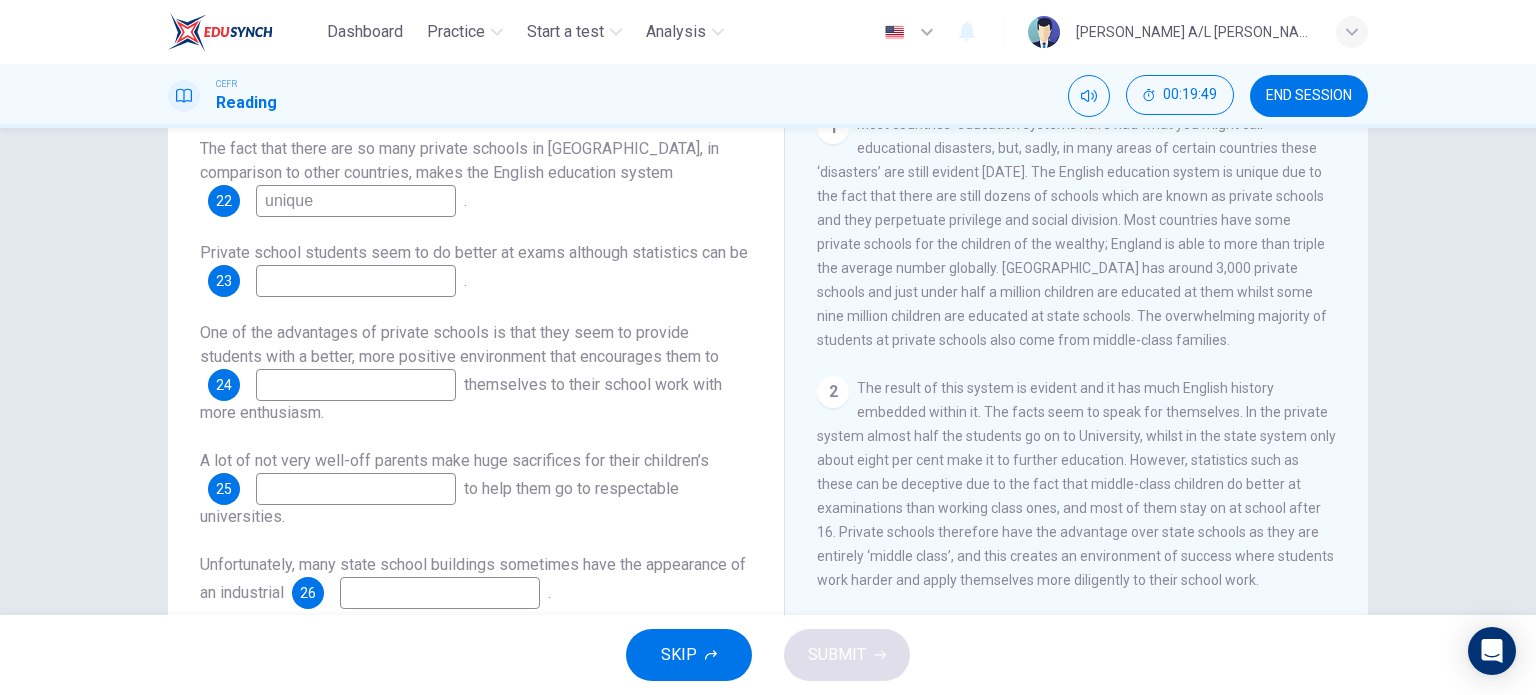 click at bounding box center [356, 281] 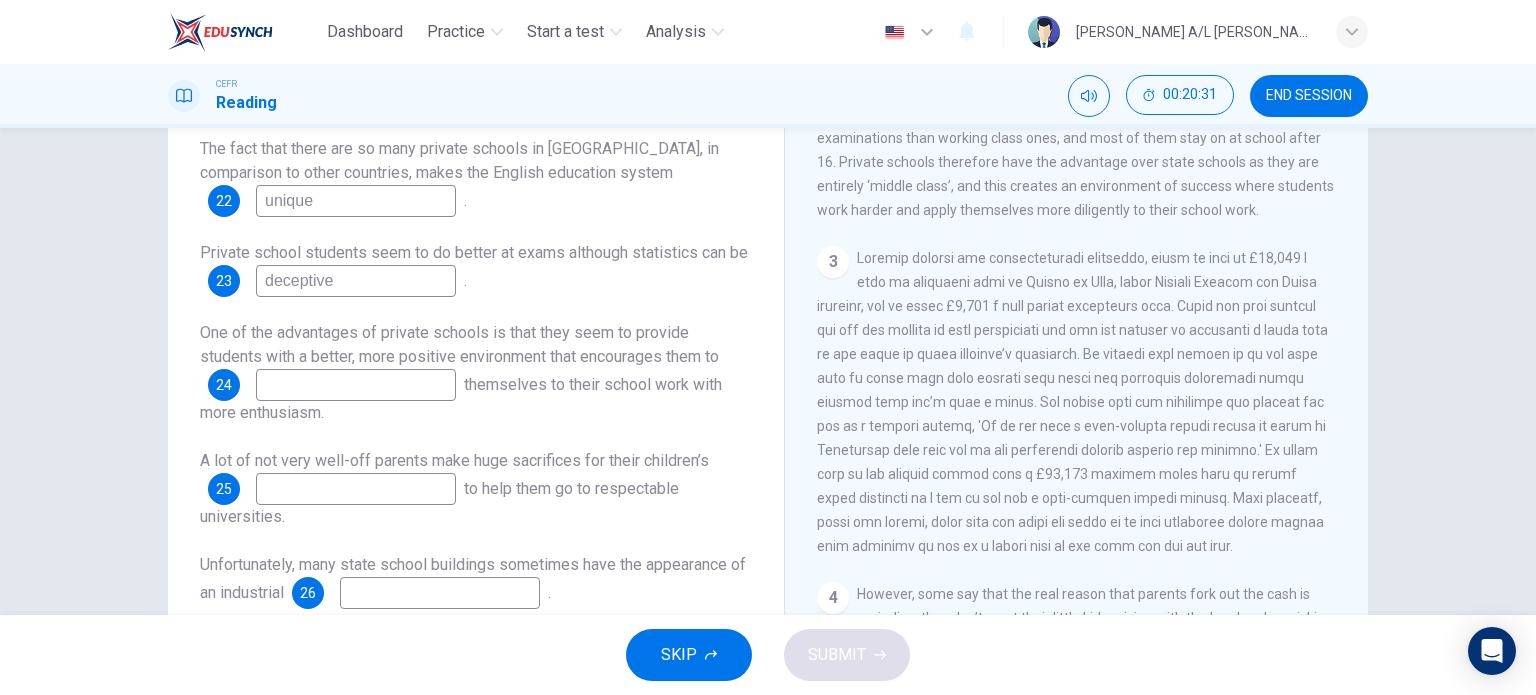 scroll, scrollTop: 696, scrollLeft: 0, axis: vertical 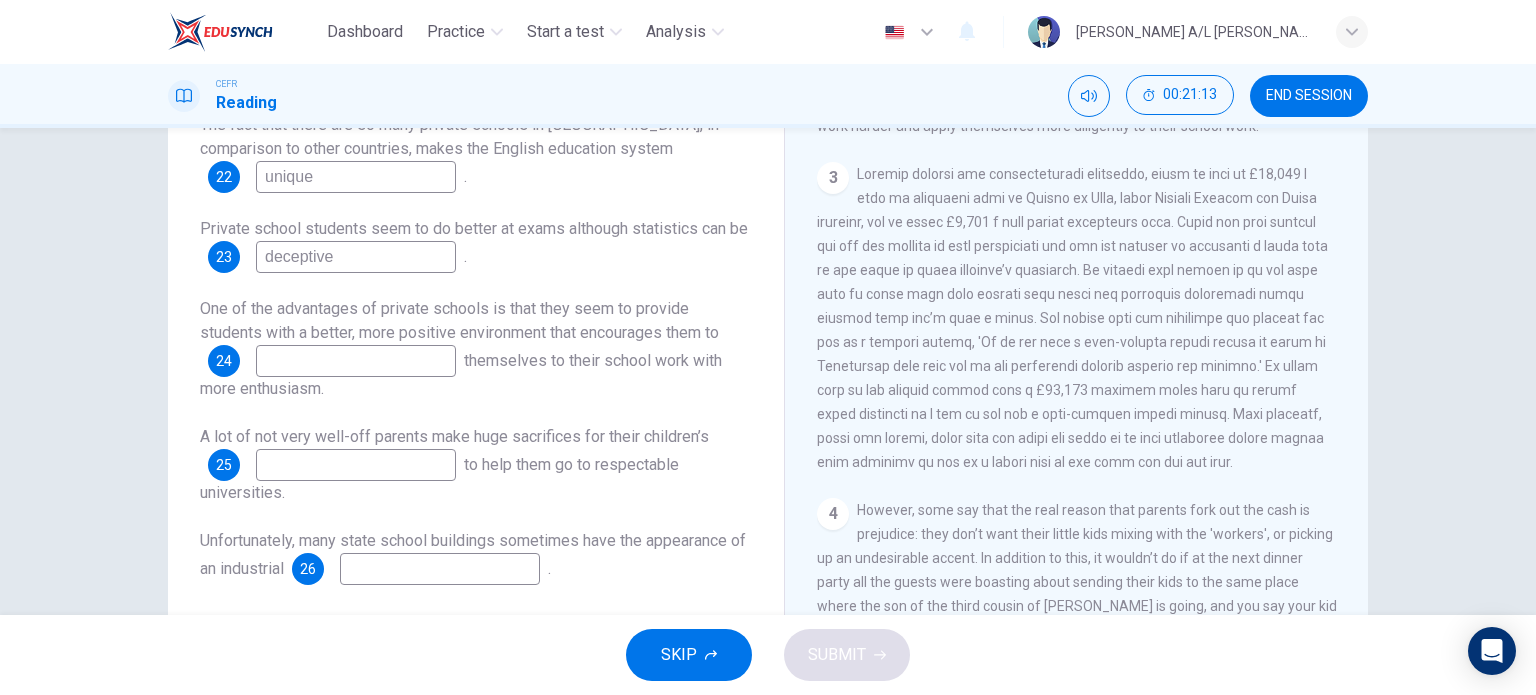 type on "deceptive" 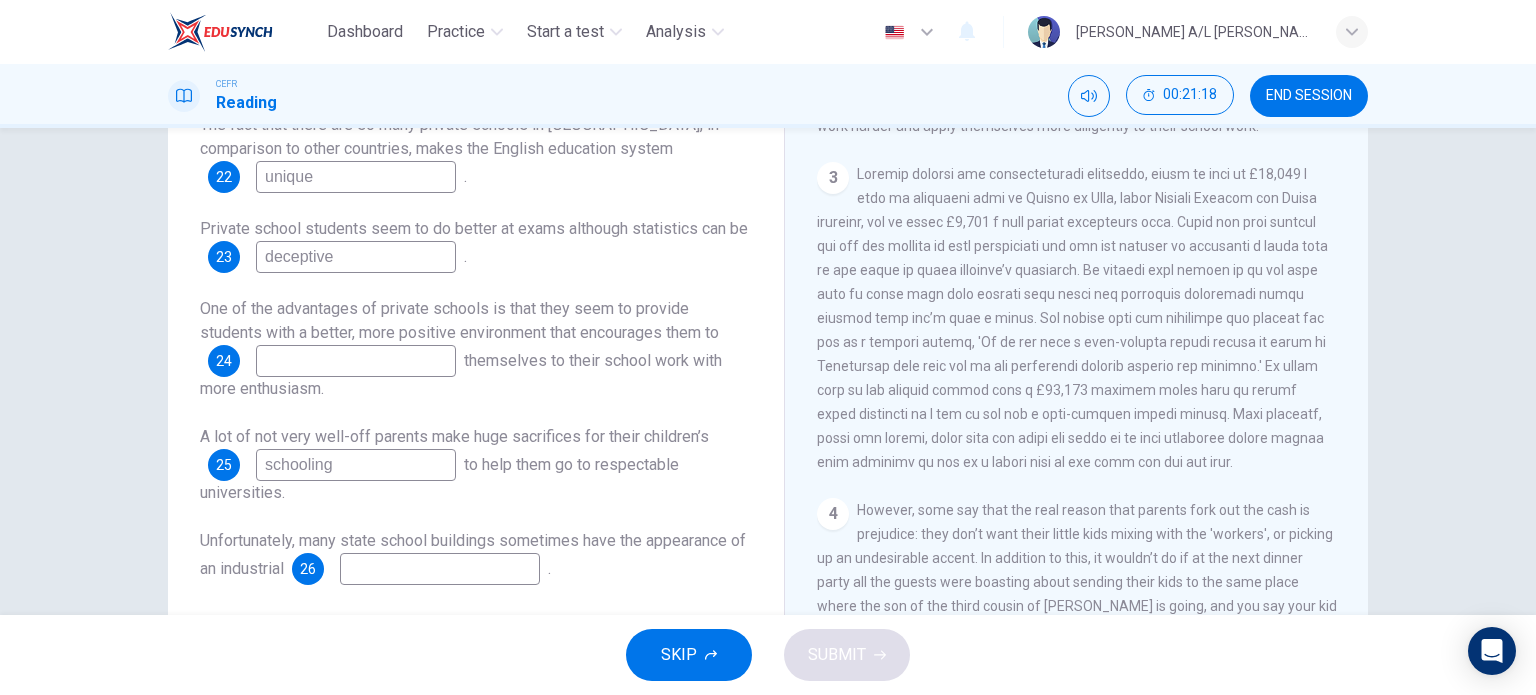 scroll, scrollTop: 288, scrollLeft: 0, axis: vertical 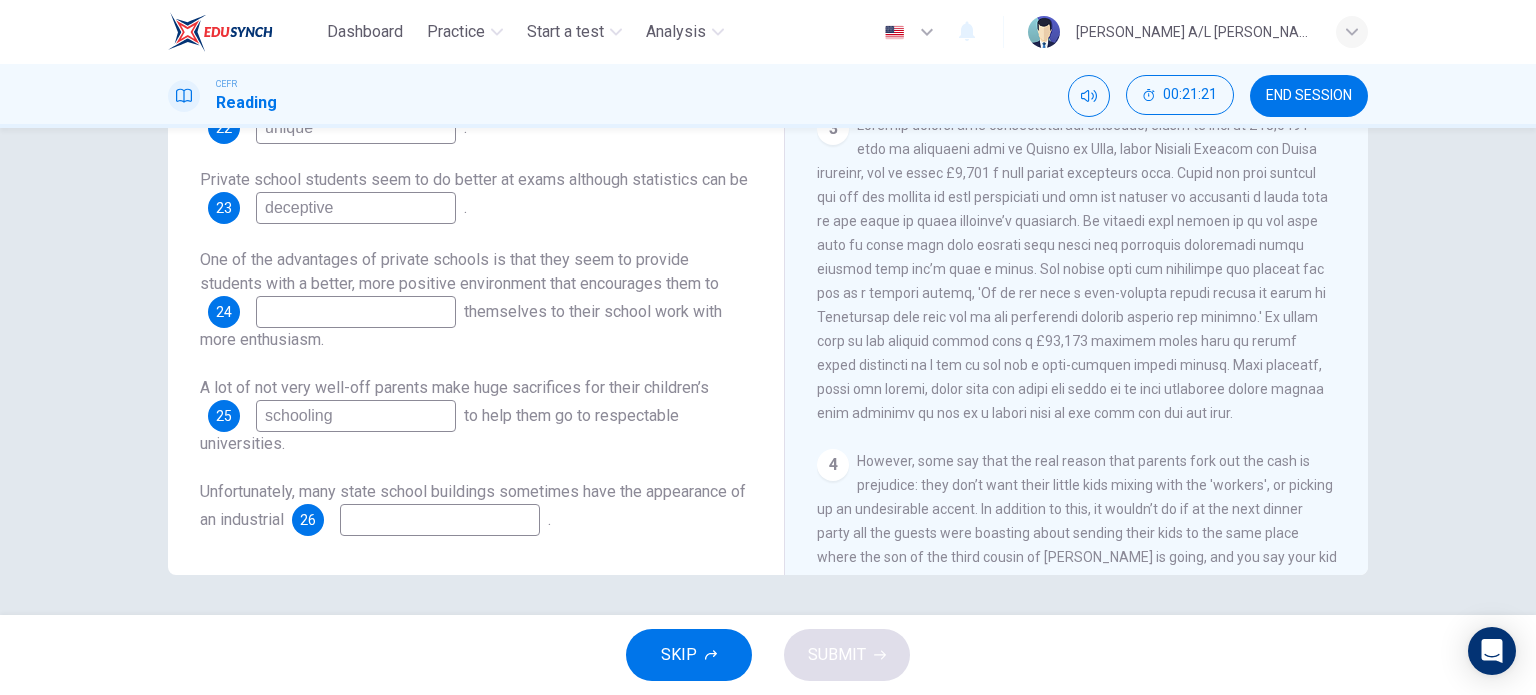 type on "schooling" 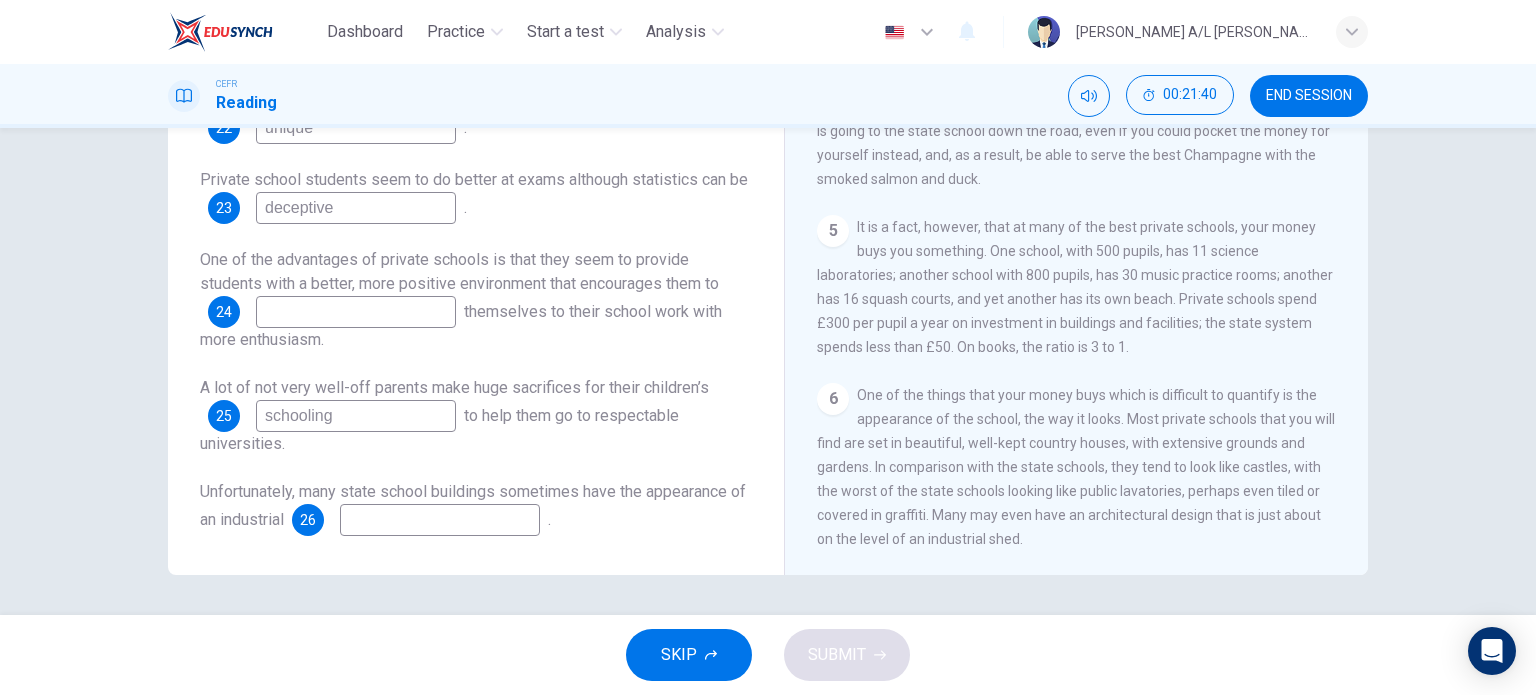 scroll, scrollTop: 1268, scrollLeft: 0, axis: vertical 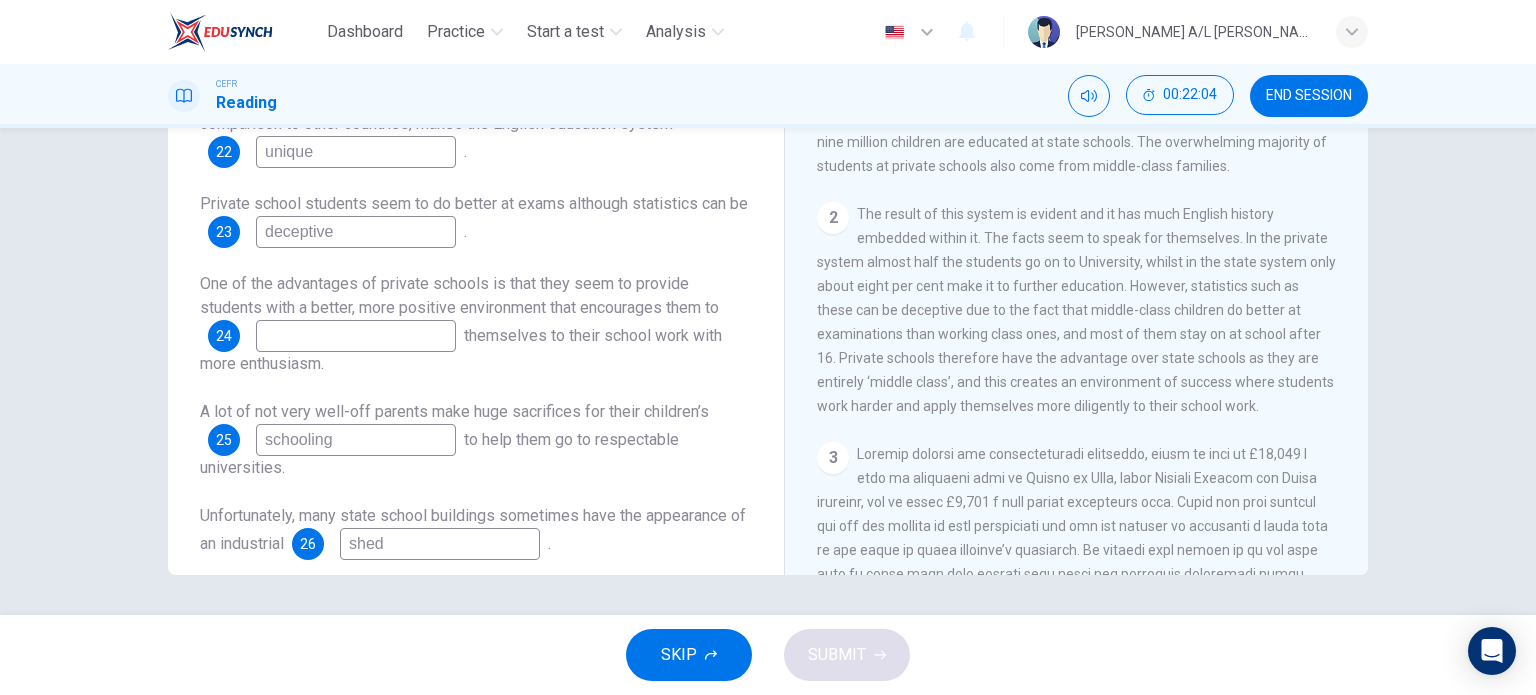 type on "shed" 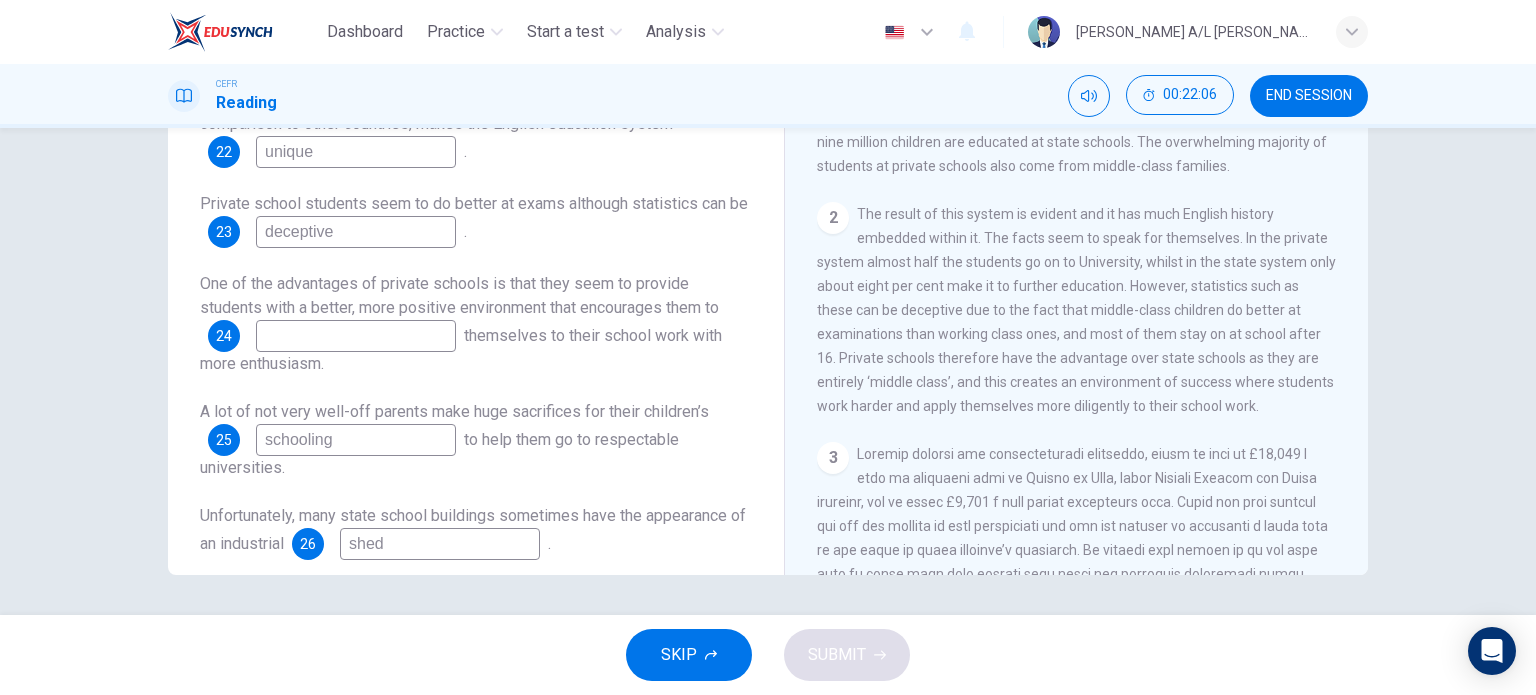 click on "The result of this system is evident and it has much English history embedded within it. The facts seem to speak for themselves. In the private system almost half the students go on to University, whilst in the state system only about eight per cent make it to further education. However, statistics such as these can be deceptive due to the fact that middle-class children do better at examinations than working class ones, and most of them stay on at school after 16. Private schools therefore have the advantage over state schools as they are entirely ‘middle class’, and this creates an environment of success where students work harder and apply themselves more diligently to their school work." at bounding box center [1076, 310] 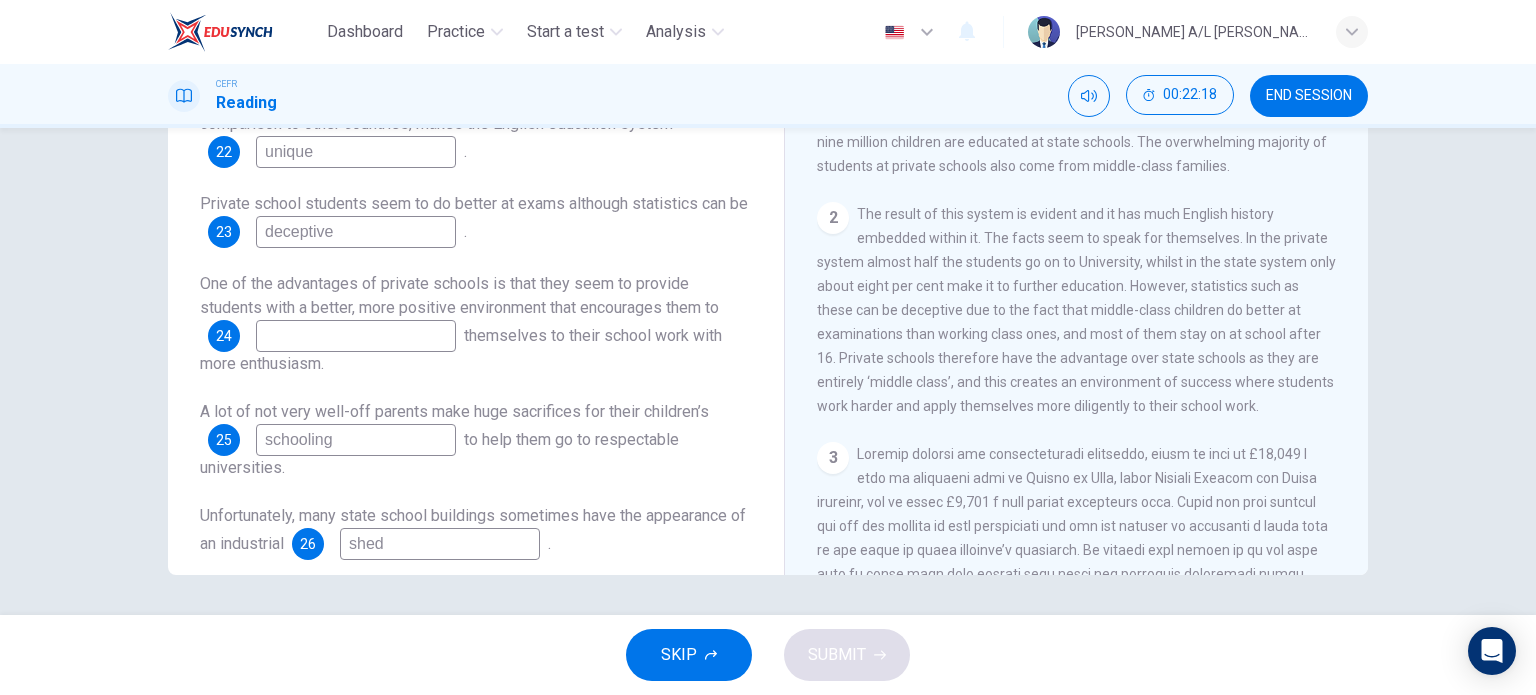 click at bounding box center [356, 336] 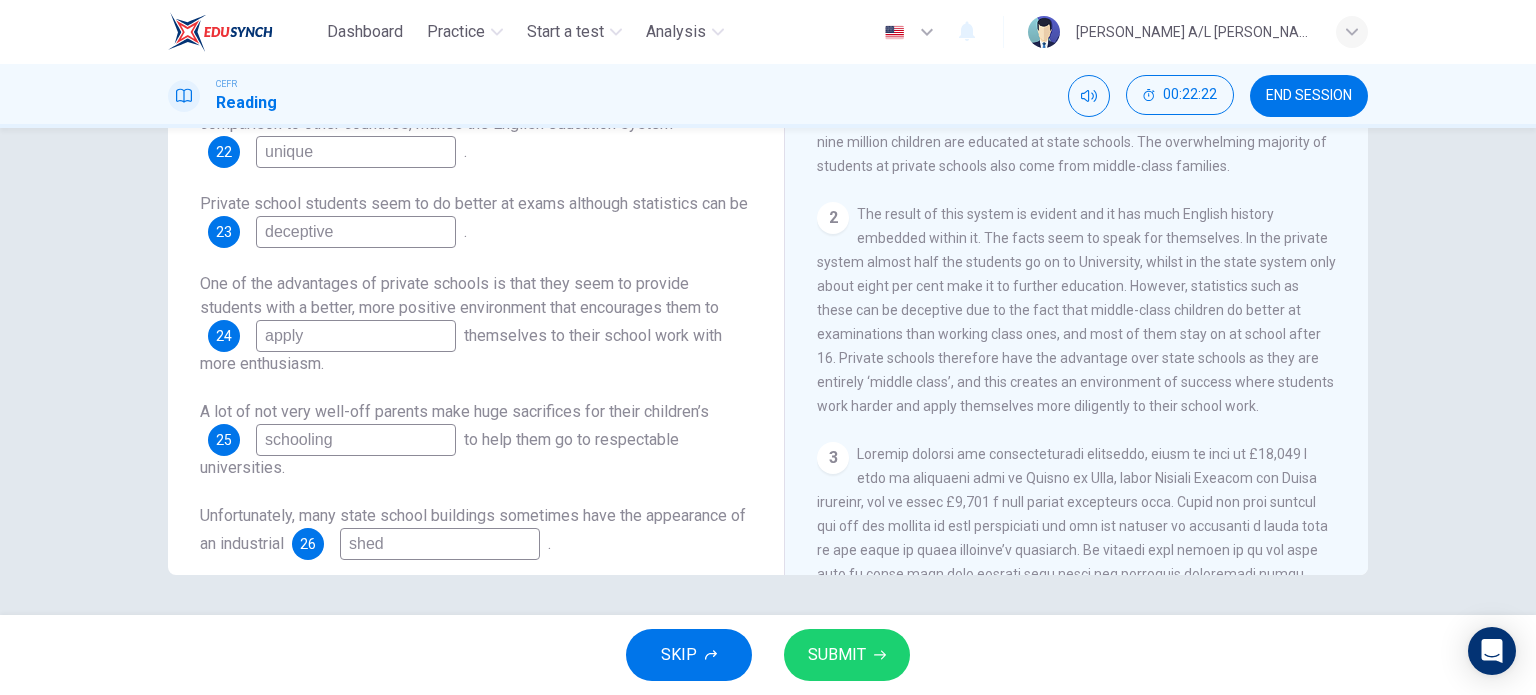 type on "apply" 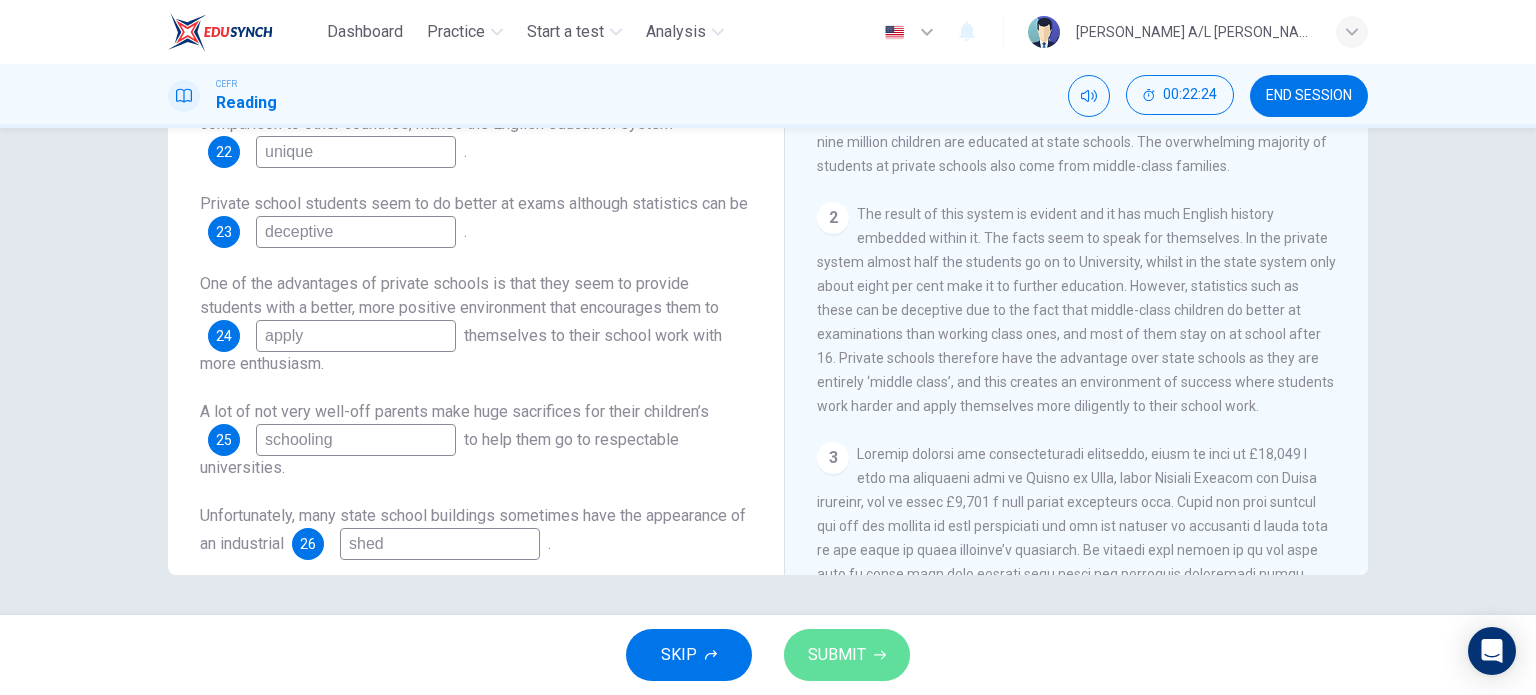click on "SUBMIT" at bounding box center (847, 655) 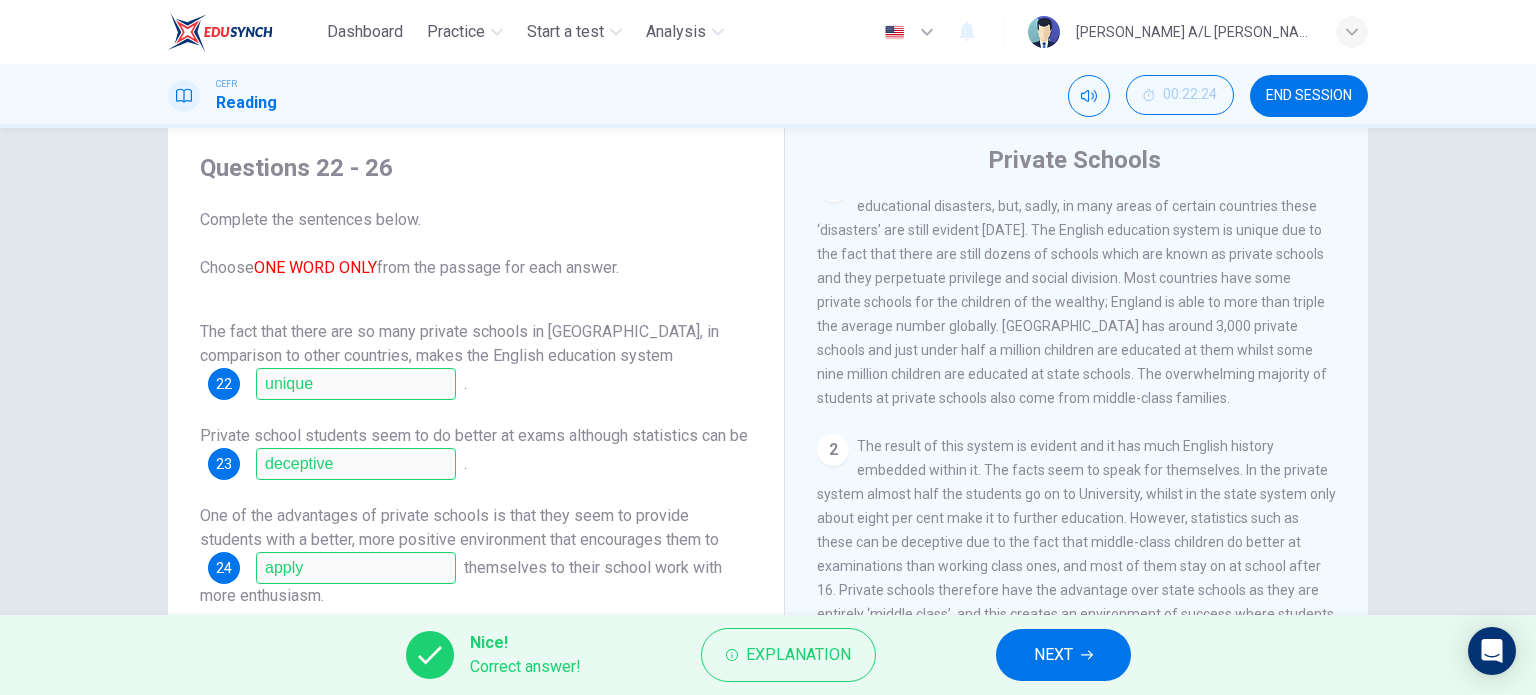 scroll, scrollTop: 54, scrollLeft: 0, axis: vertical 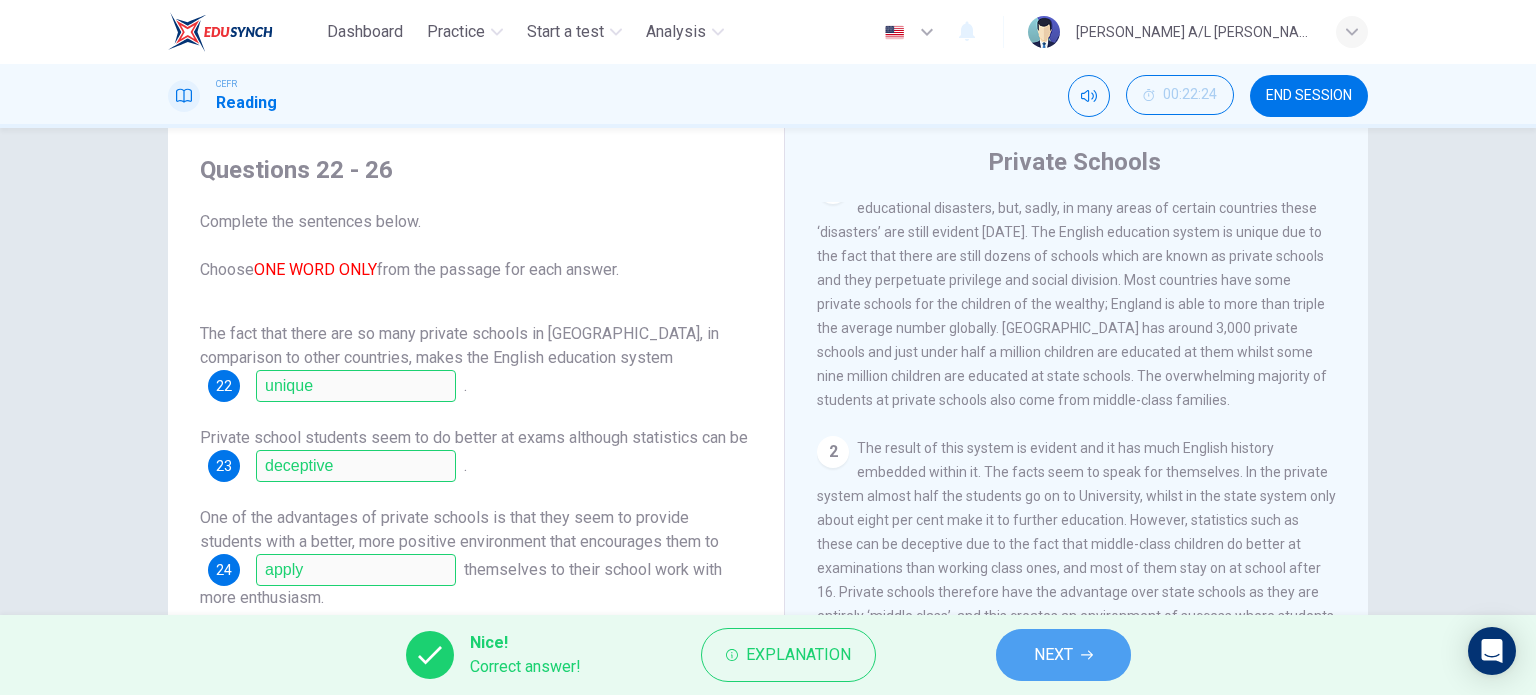 click on "NEXT" at bounding box center (1053, 655) 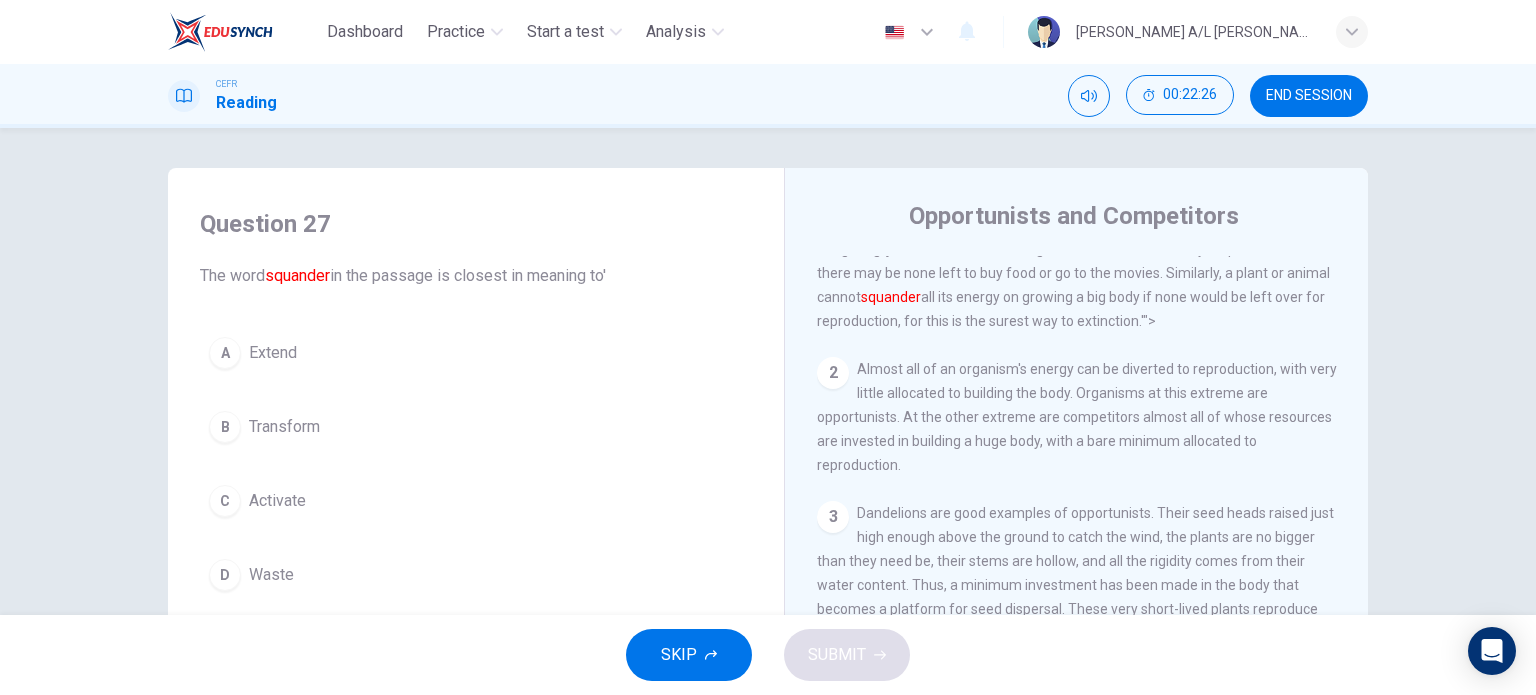 scroll, scrollTop: 0, scrollLeft: 0, axis: both 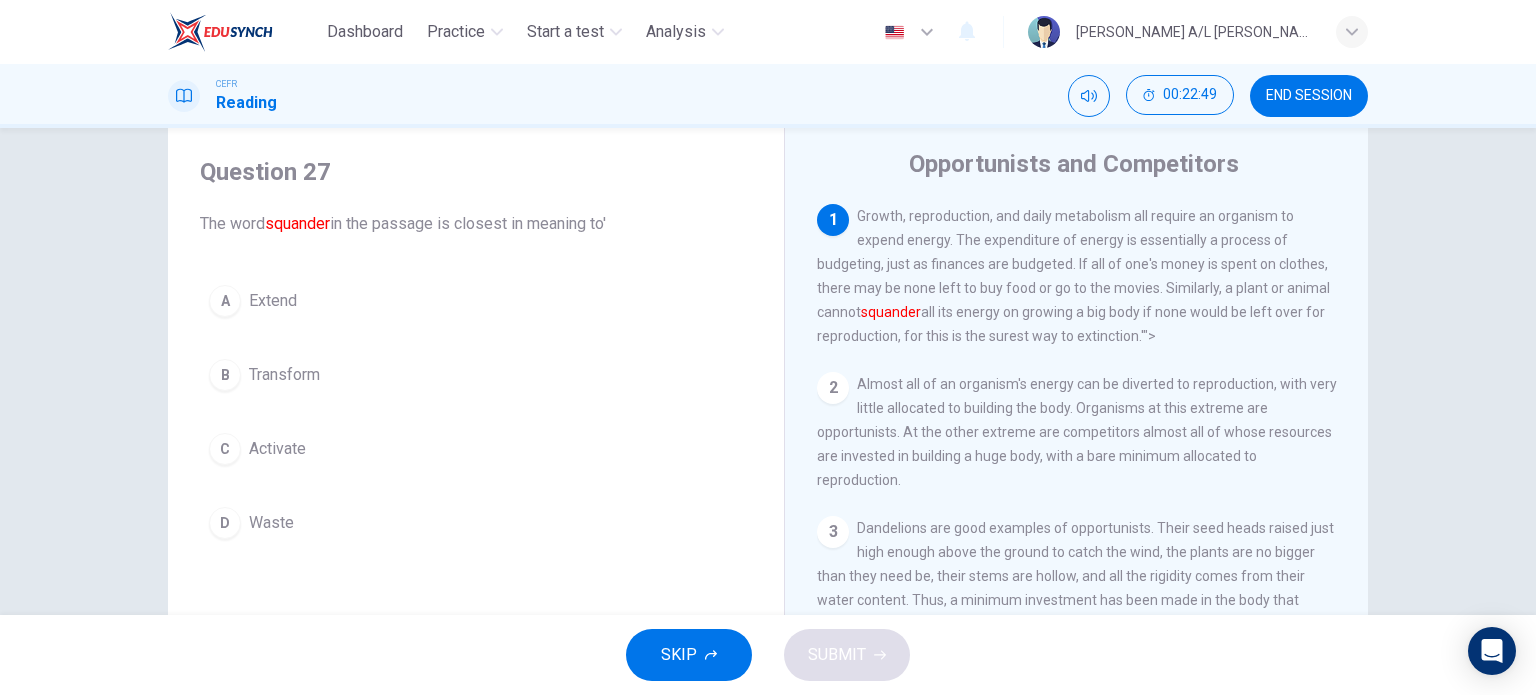 click on "D Waste" at bounding box center [476, 523] 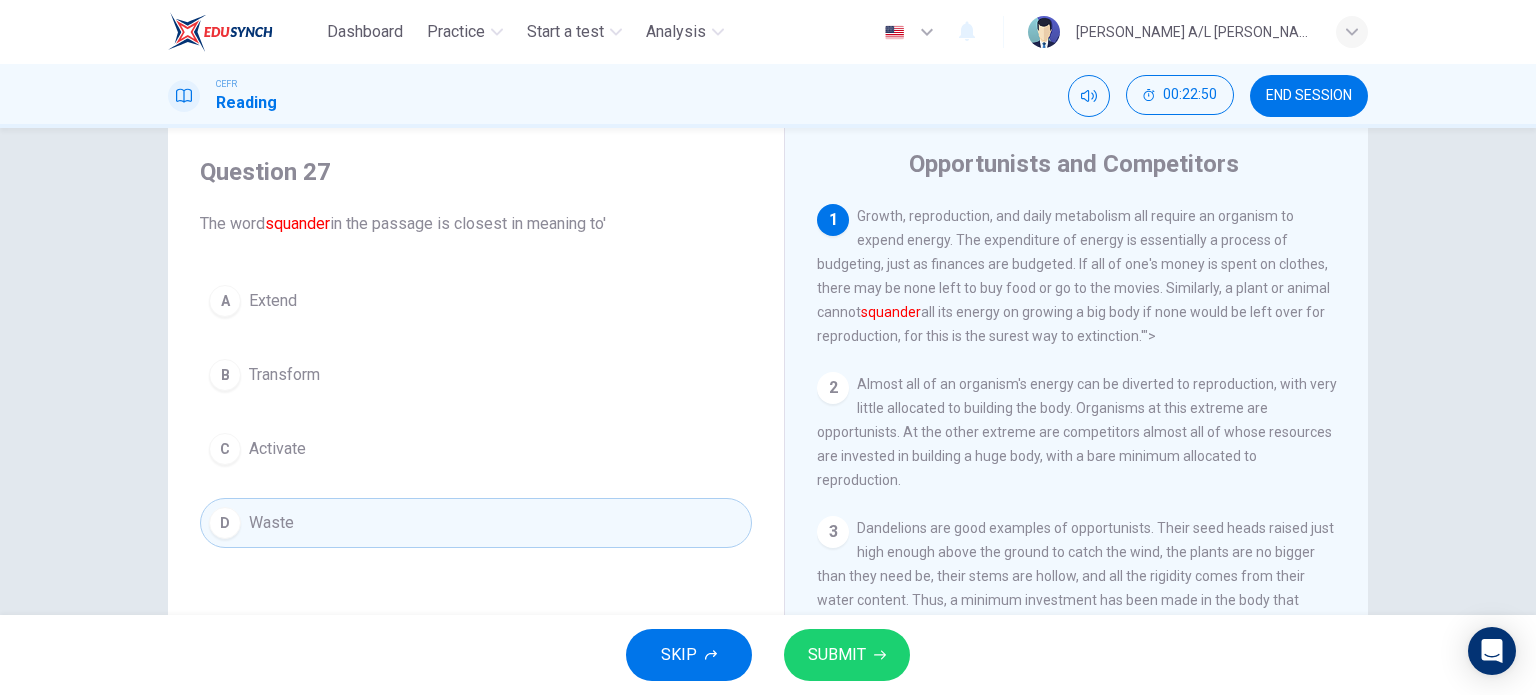 click on "SUBMIT" at bounding box center [847, 655] 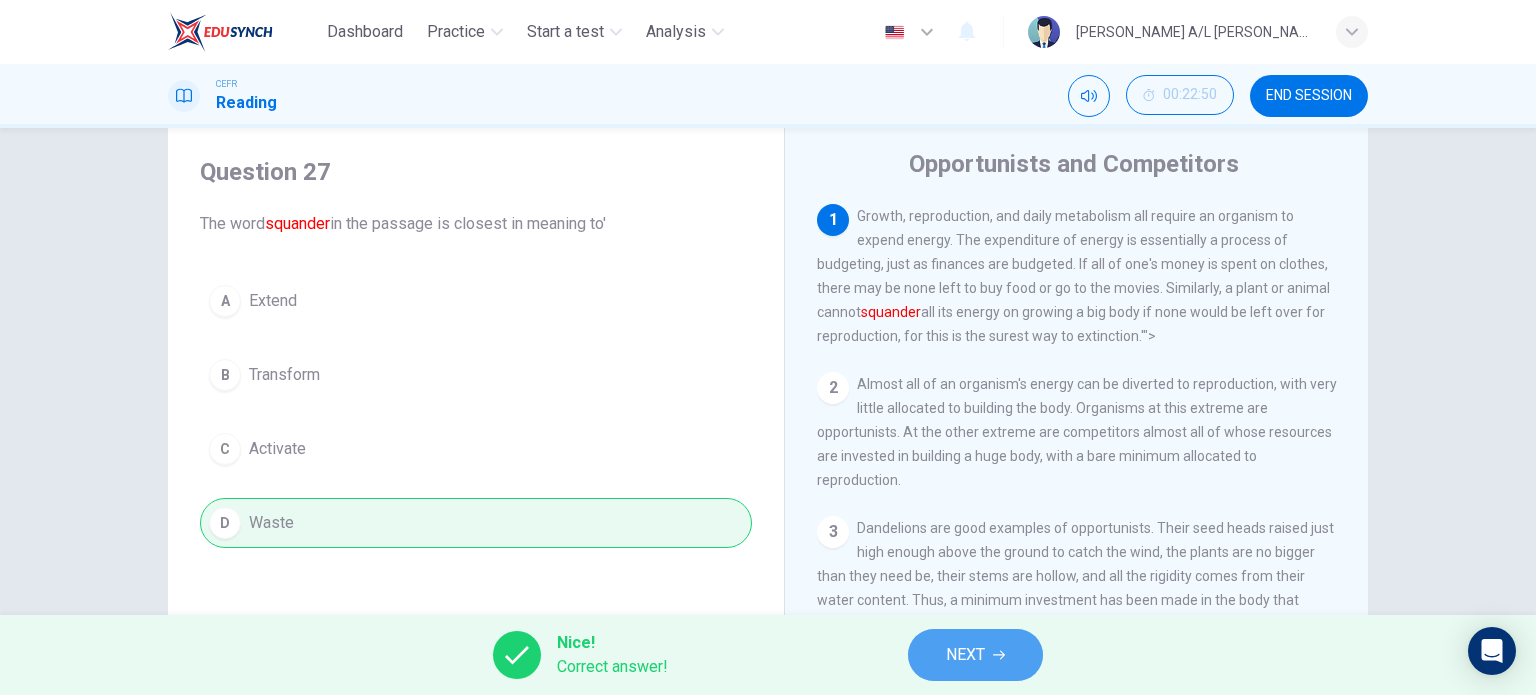 drag, startPoint x: 978, startPoint y: 644, endPoint x: 984, endPoint y: 609, distance: 35.510563 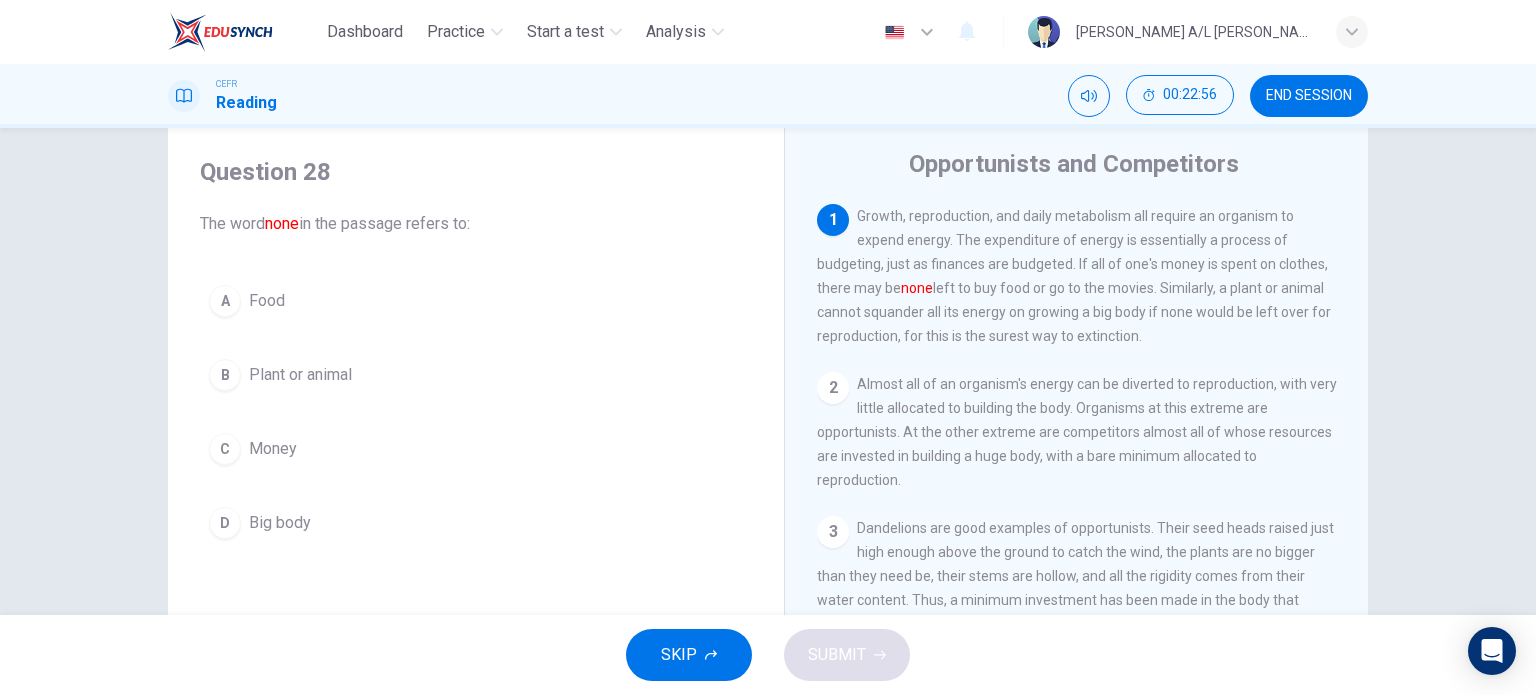 scroll, scrollTop: 925, scrollLeft: 0, axis: vertical 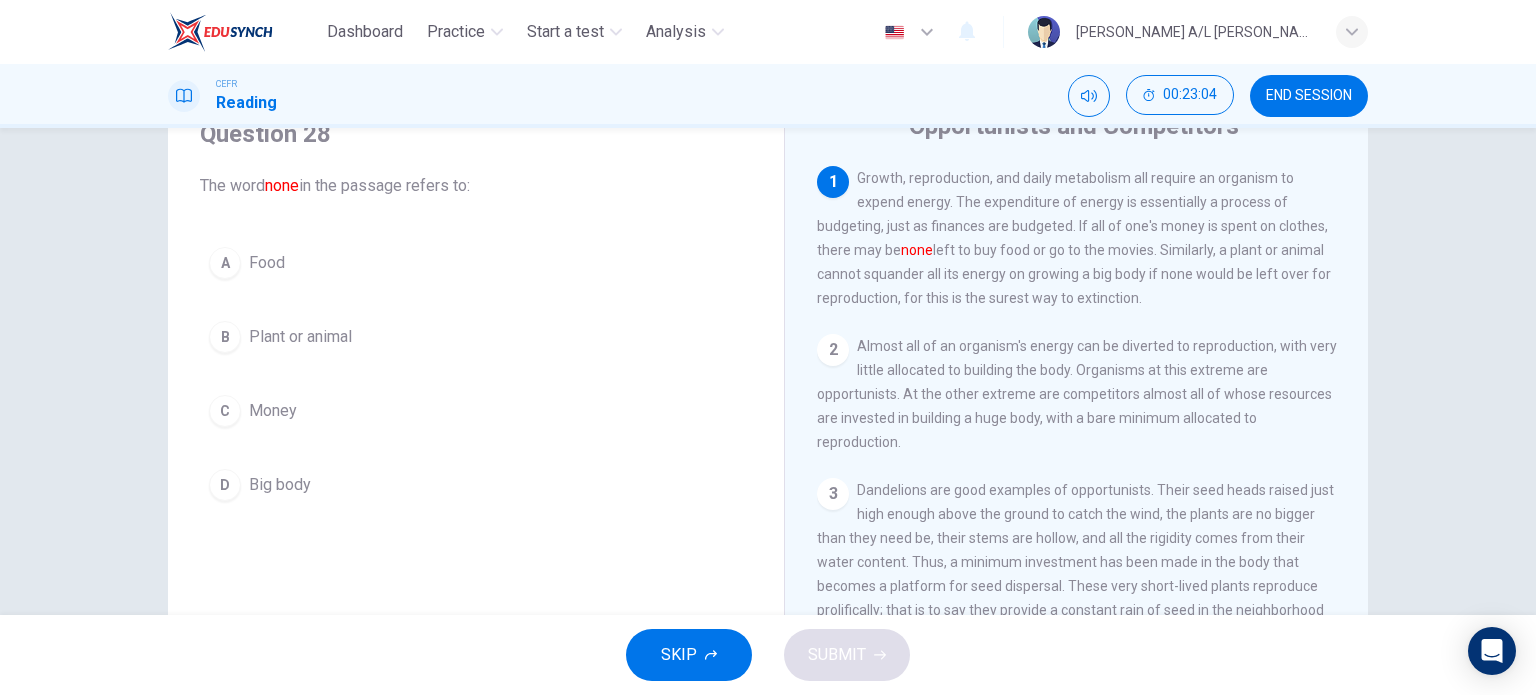 click on "A Food B Plant or animal C Money D Big body" at bounding box center [476, 374] 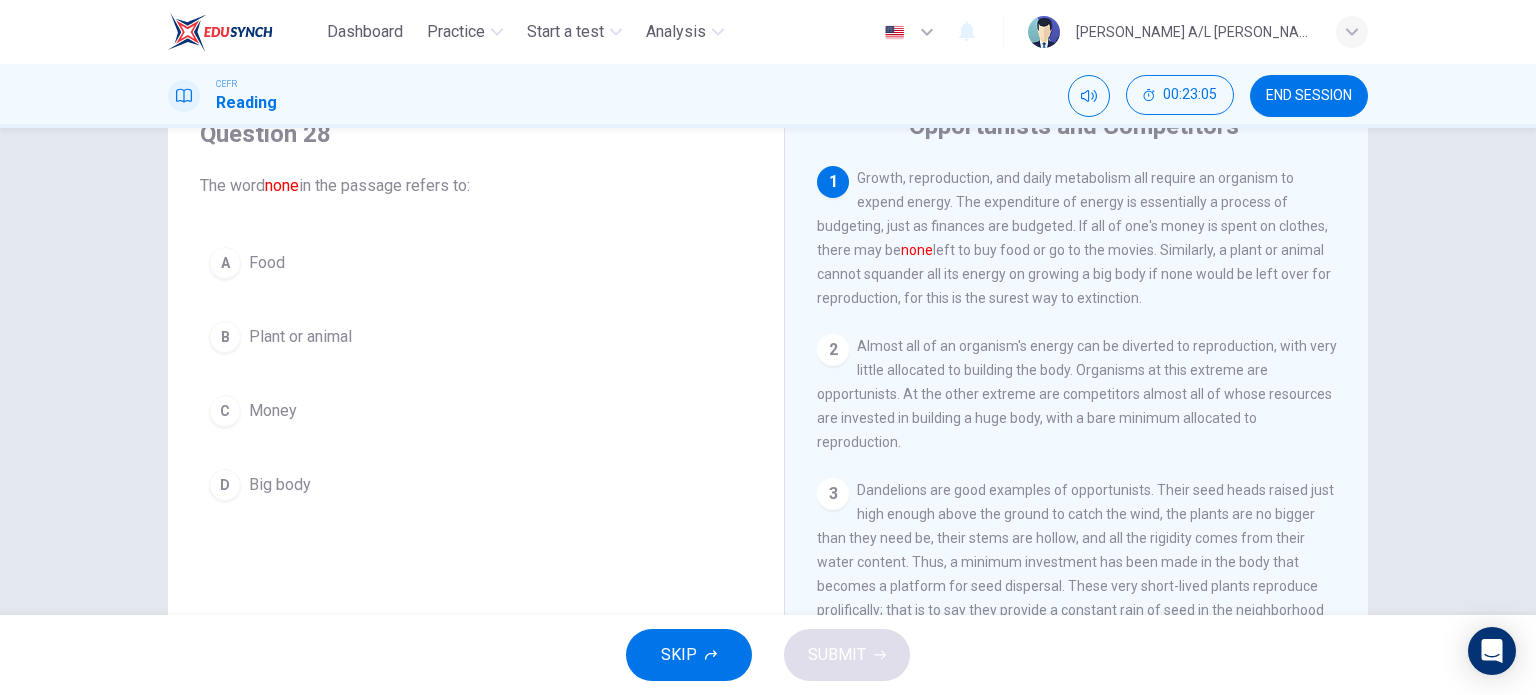 click on "Money" at bounding box center (273, 411) 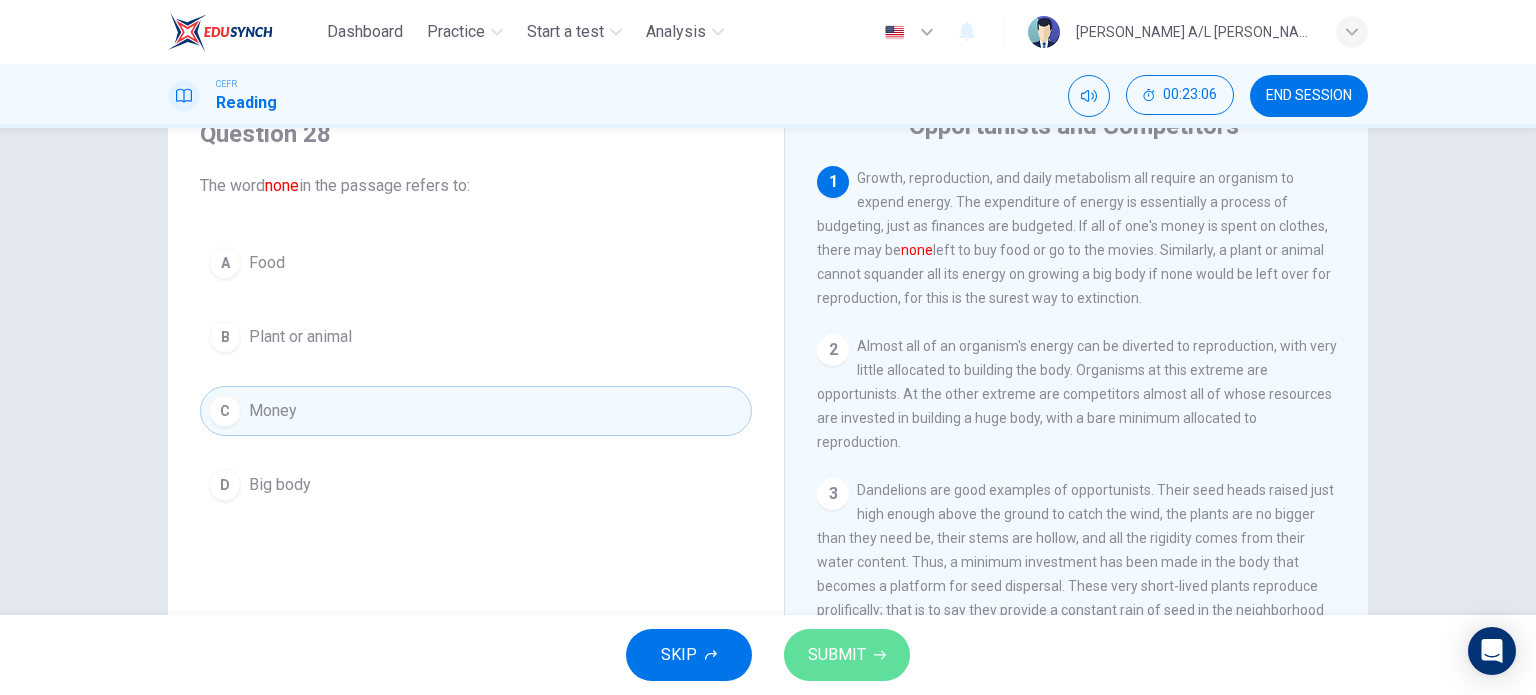 click on "SUBMIT" at bounding box center (847, 655) 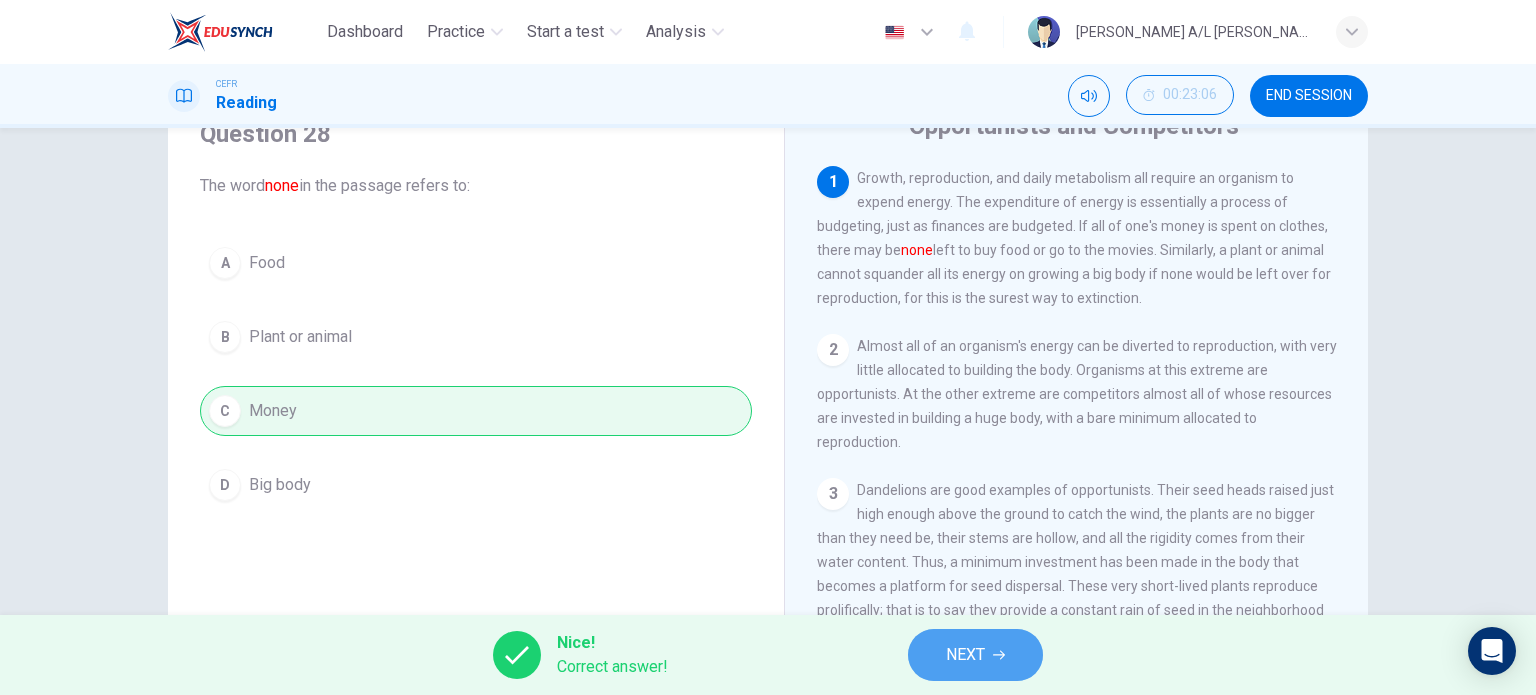 click on "NEXT" at bounding box center [975, 655] 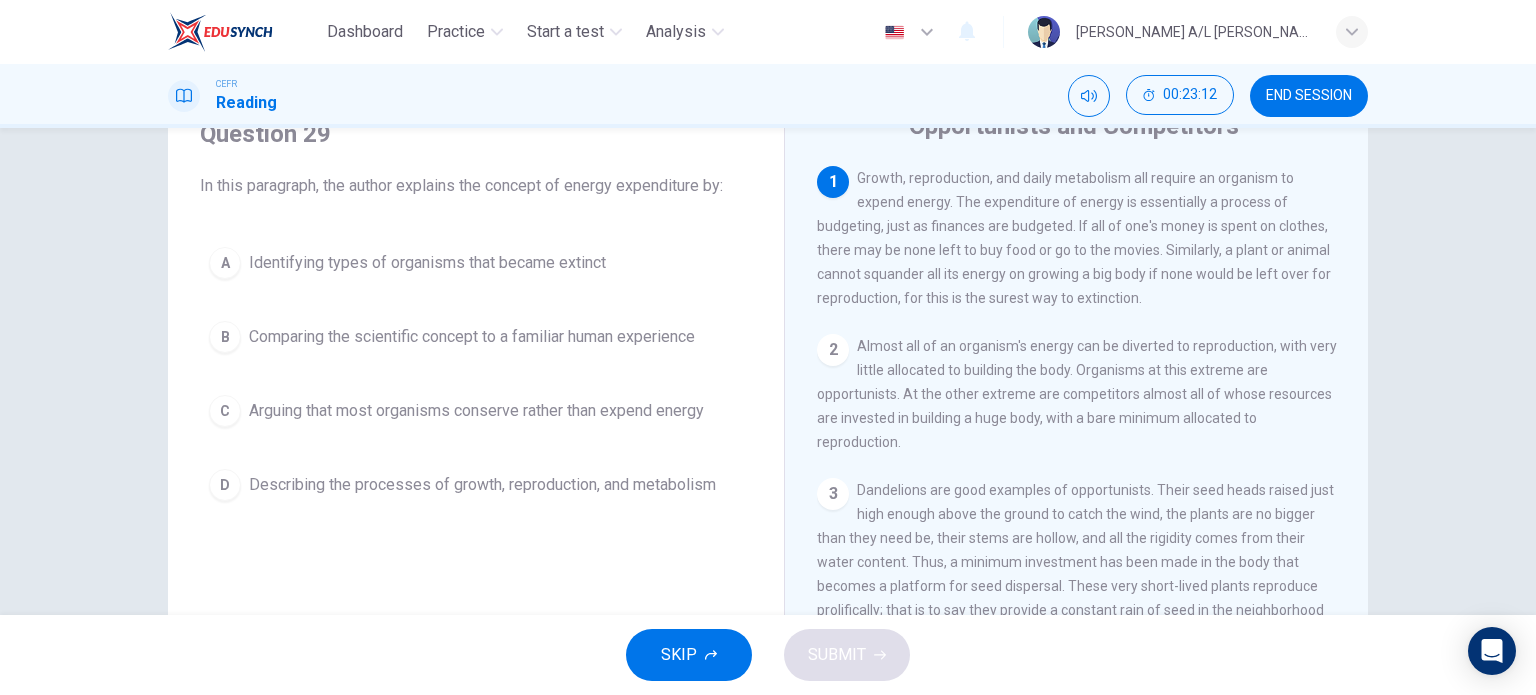 drag, startPoint x: 350, startPoint y: 187, endPoint x: 520, endPoint y: 192, distance: 170.07352 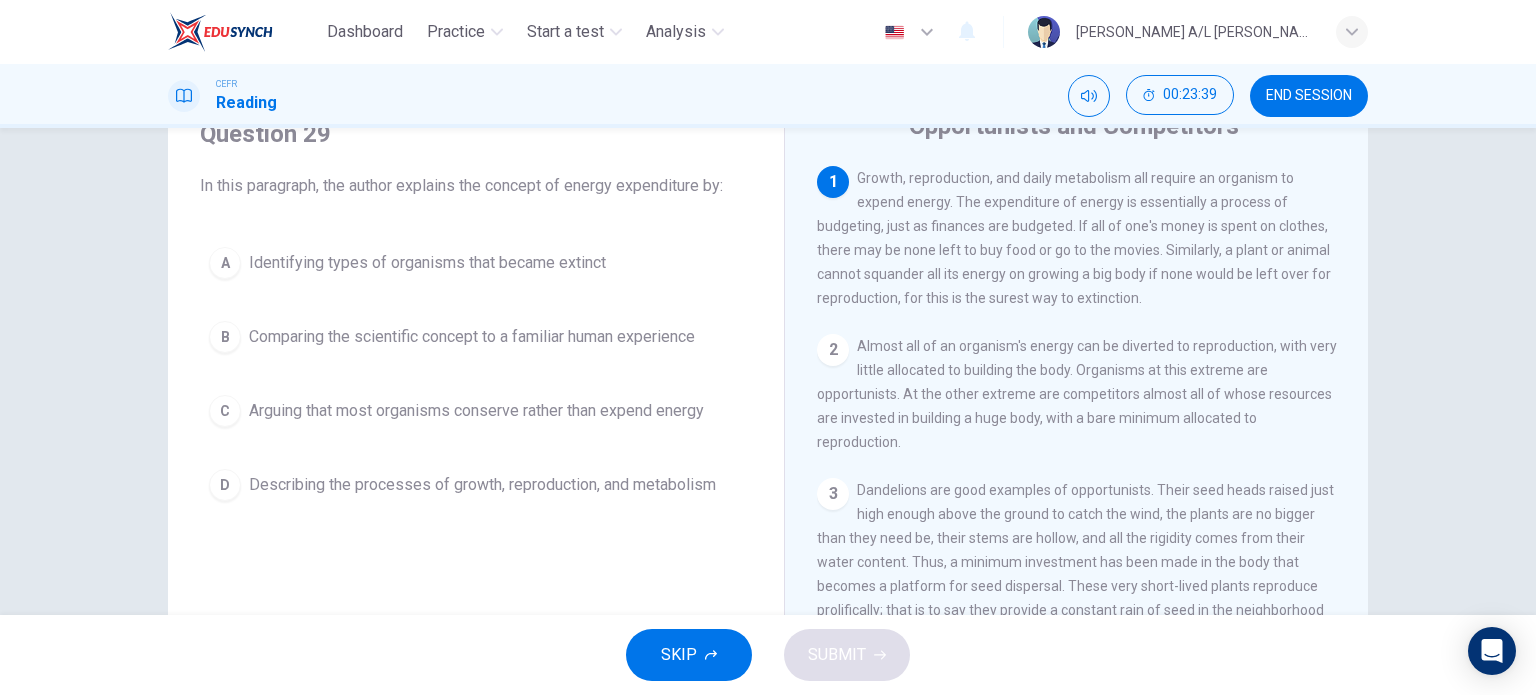 click on "B Comparing the scientific concept to a familiar human experience" at bounding box center (476, 337) 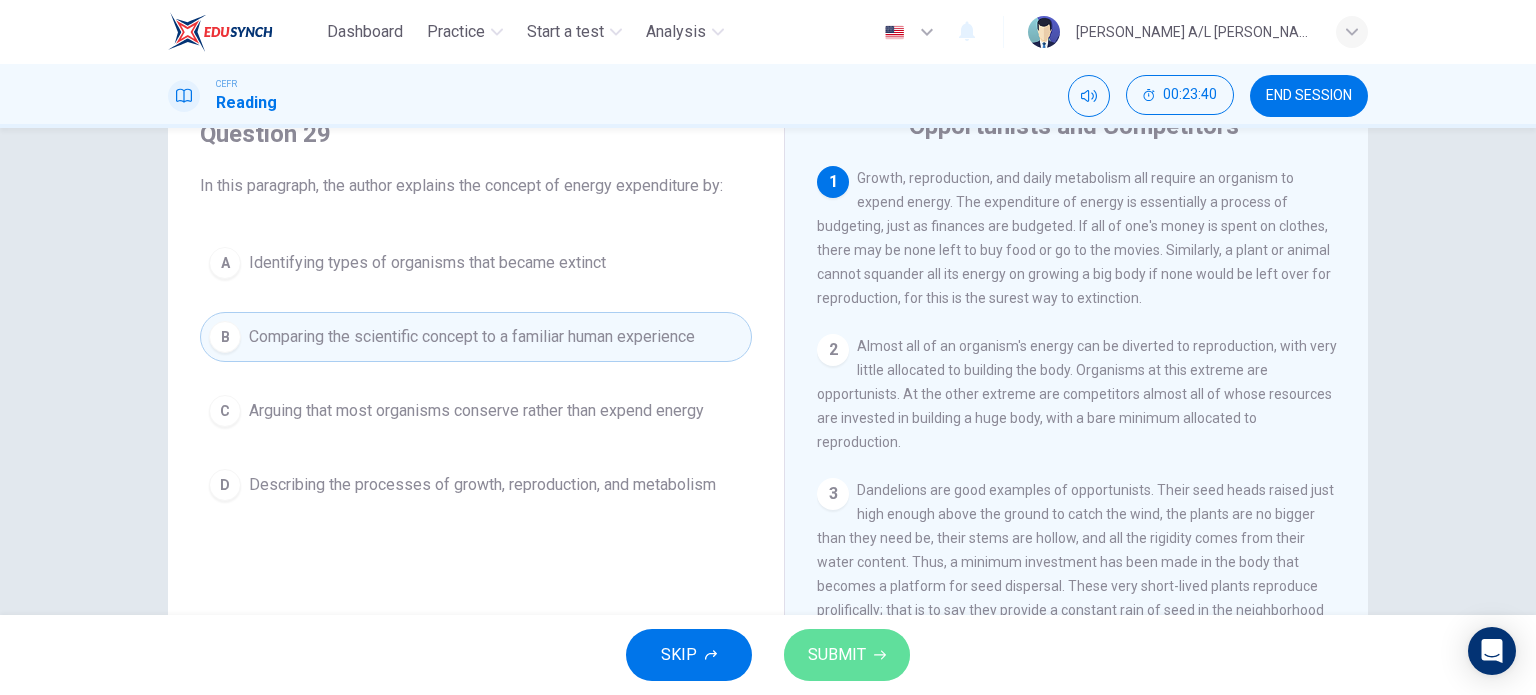 click on "SUBMIT" at bounding box center (847, 655) 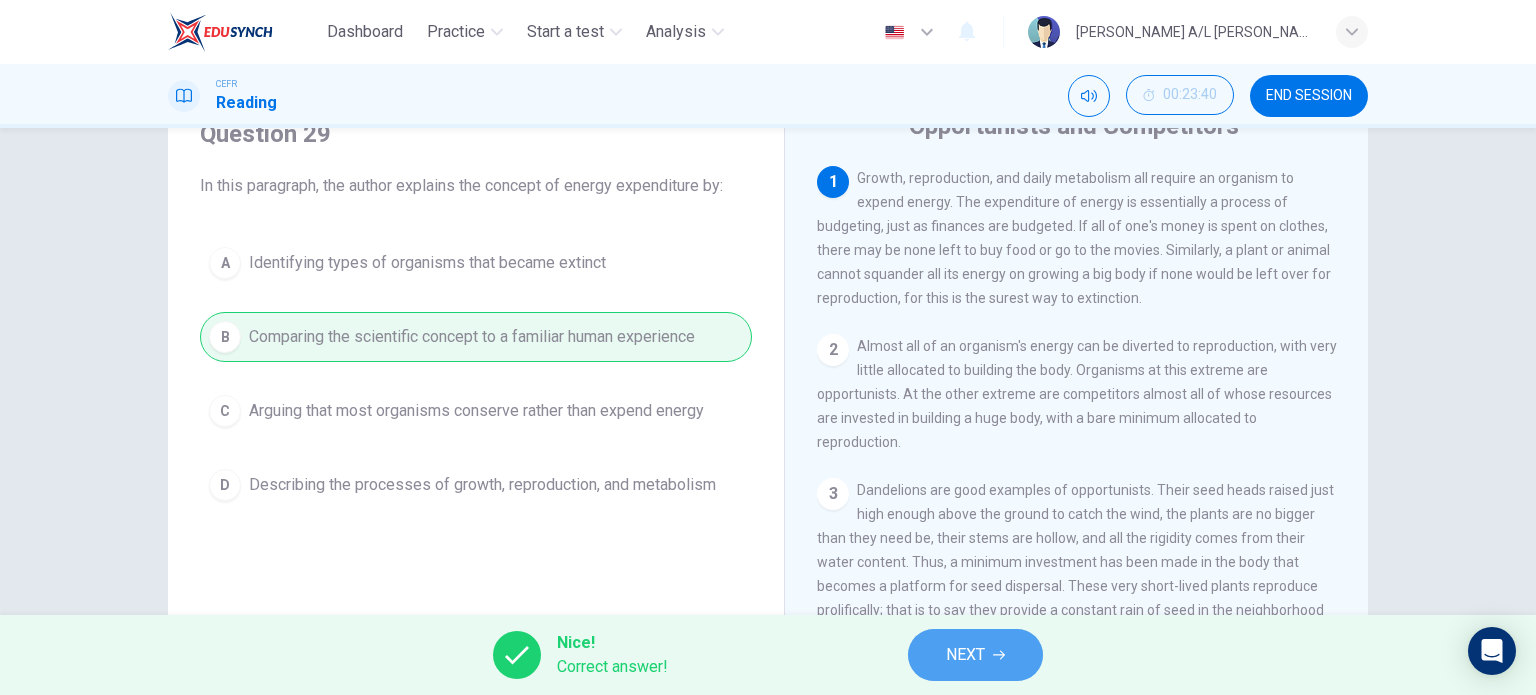 click on "NEXT" at bounding box center [975, 655] 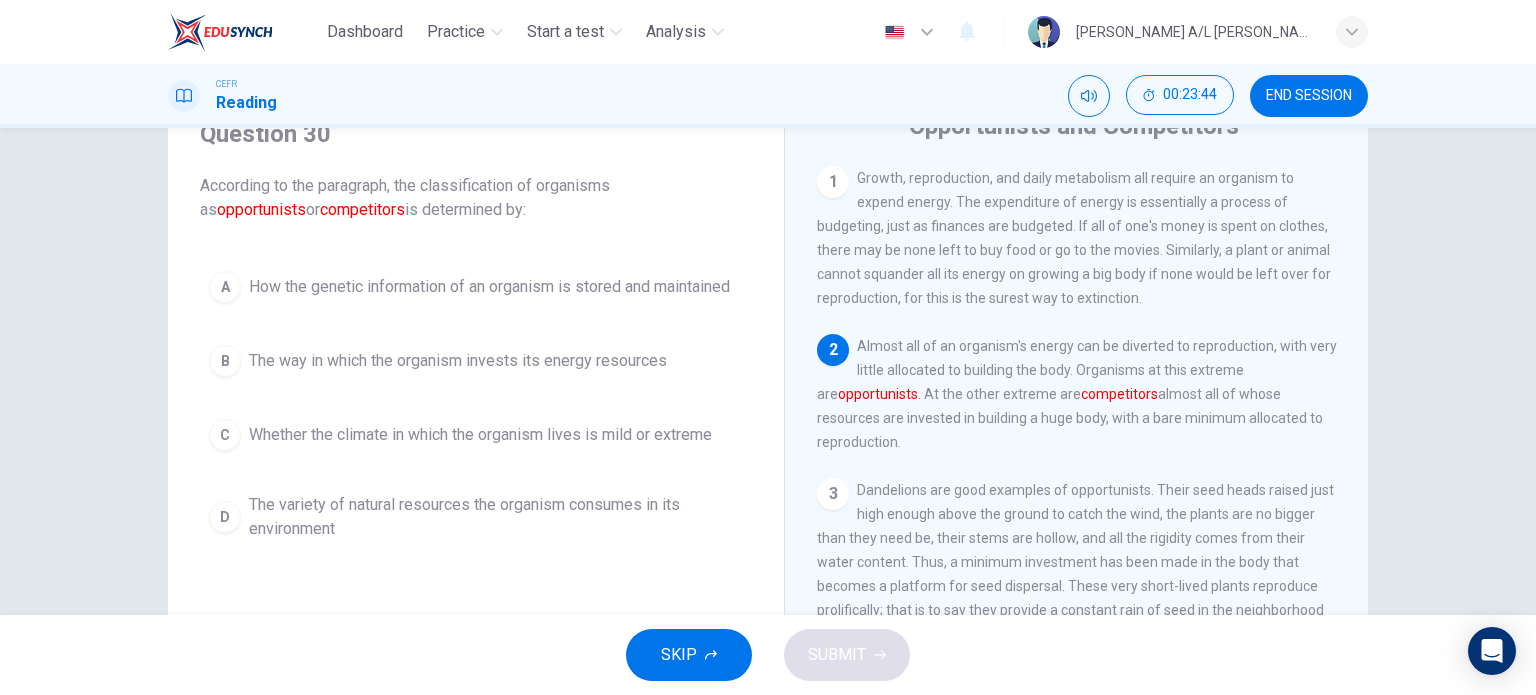 click on "According to the paragraph, the classification of organisms as  opportunists  or  competitors  is determined by:" at bounding box center [476, 198] 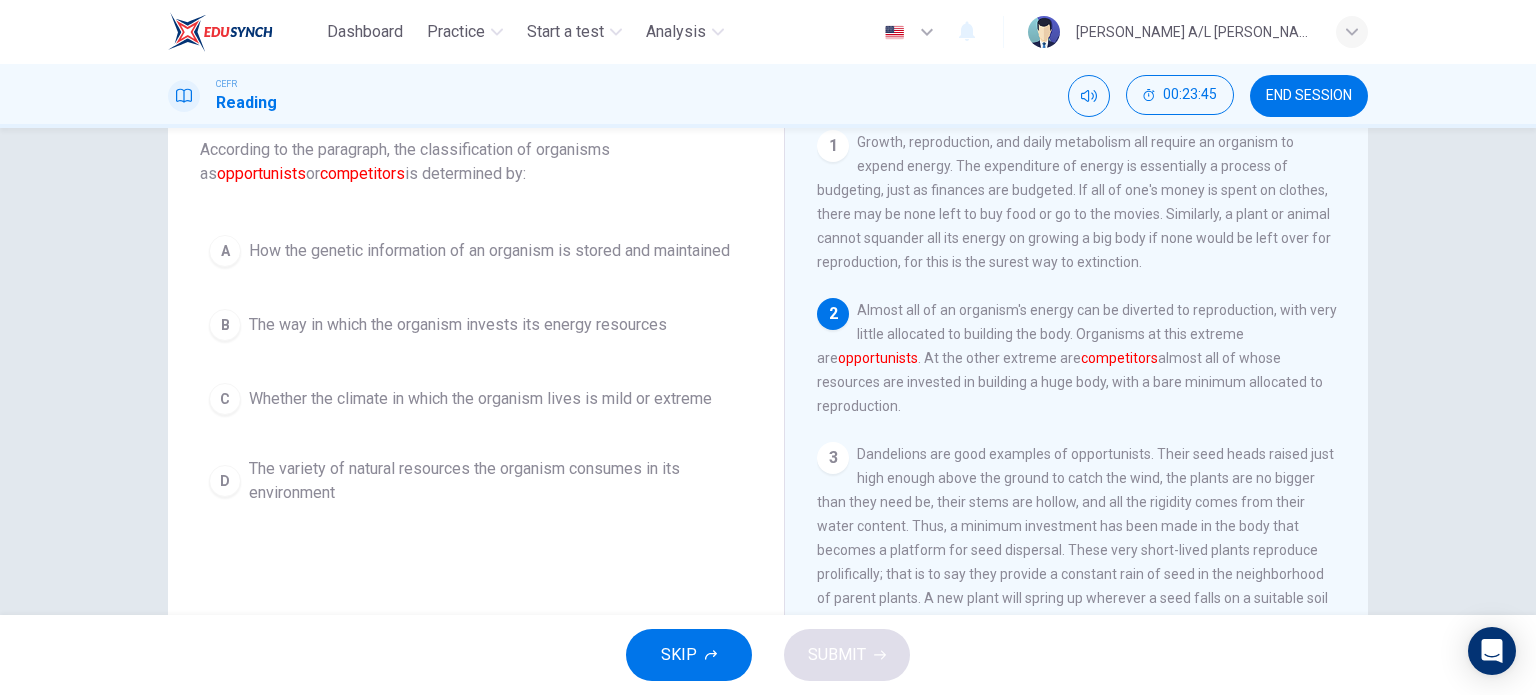 scroll, scrollTop: 127, scrollLeft: 0, axis: vertical 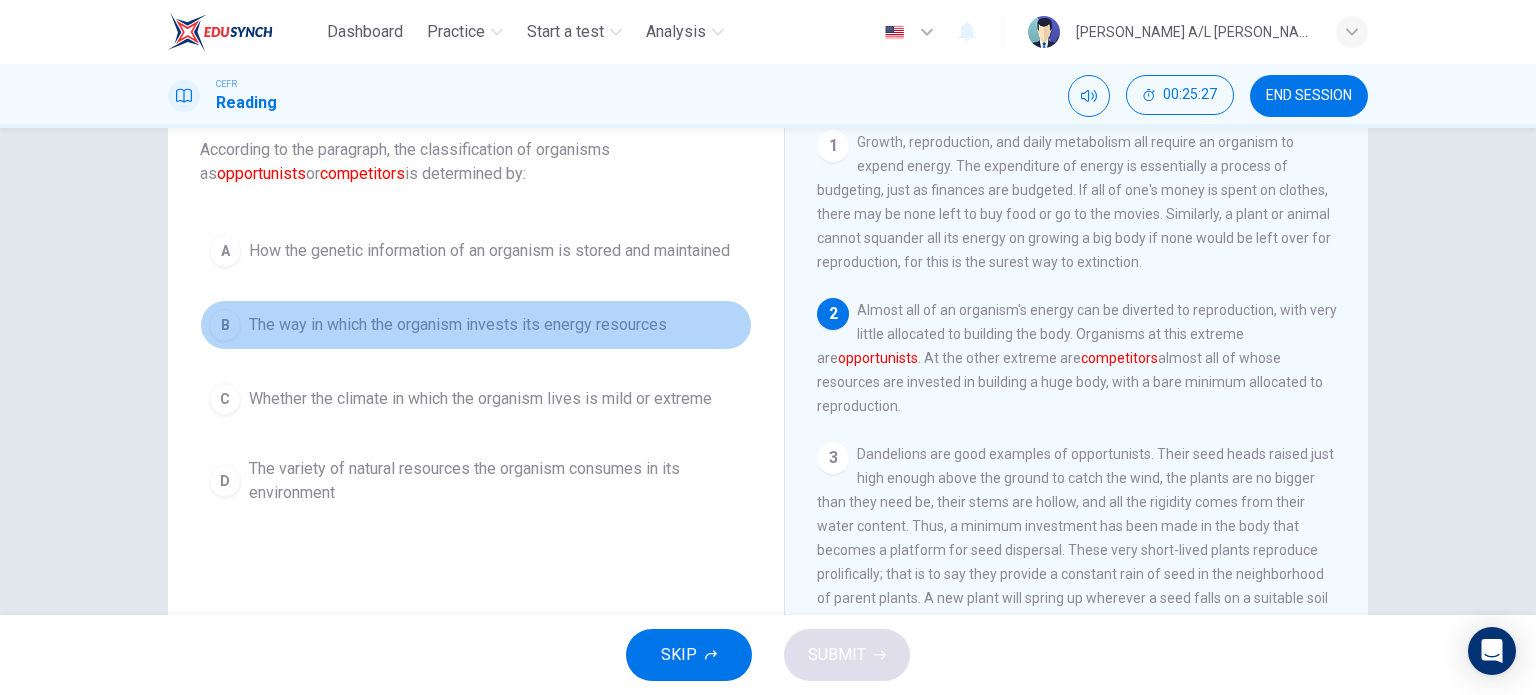 click on "The way in which the organism invests its energy resources" at bounding box center (458, 325) 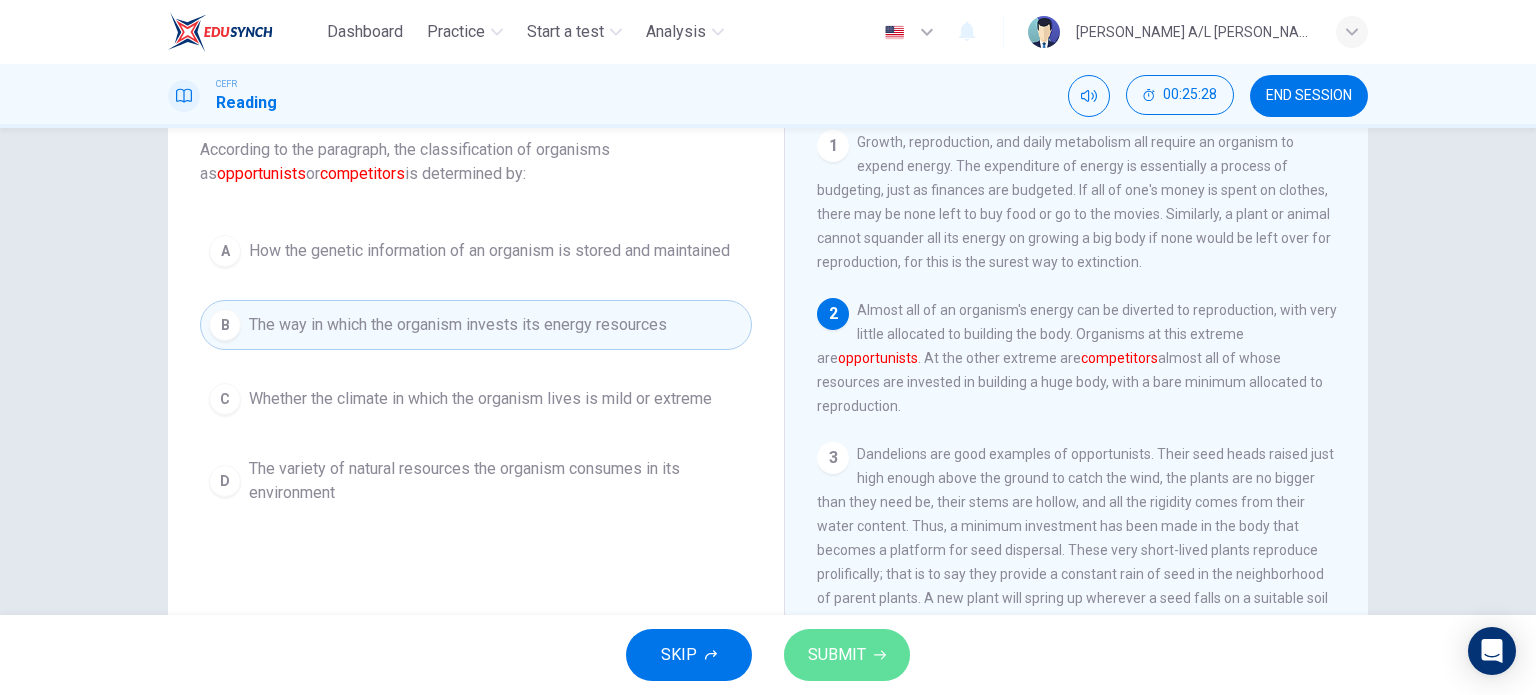 click on "SUBMIT" at bounding box center [837, 655] 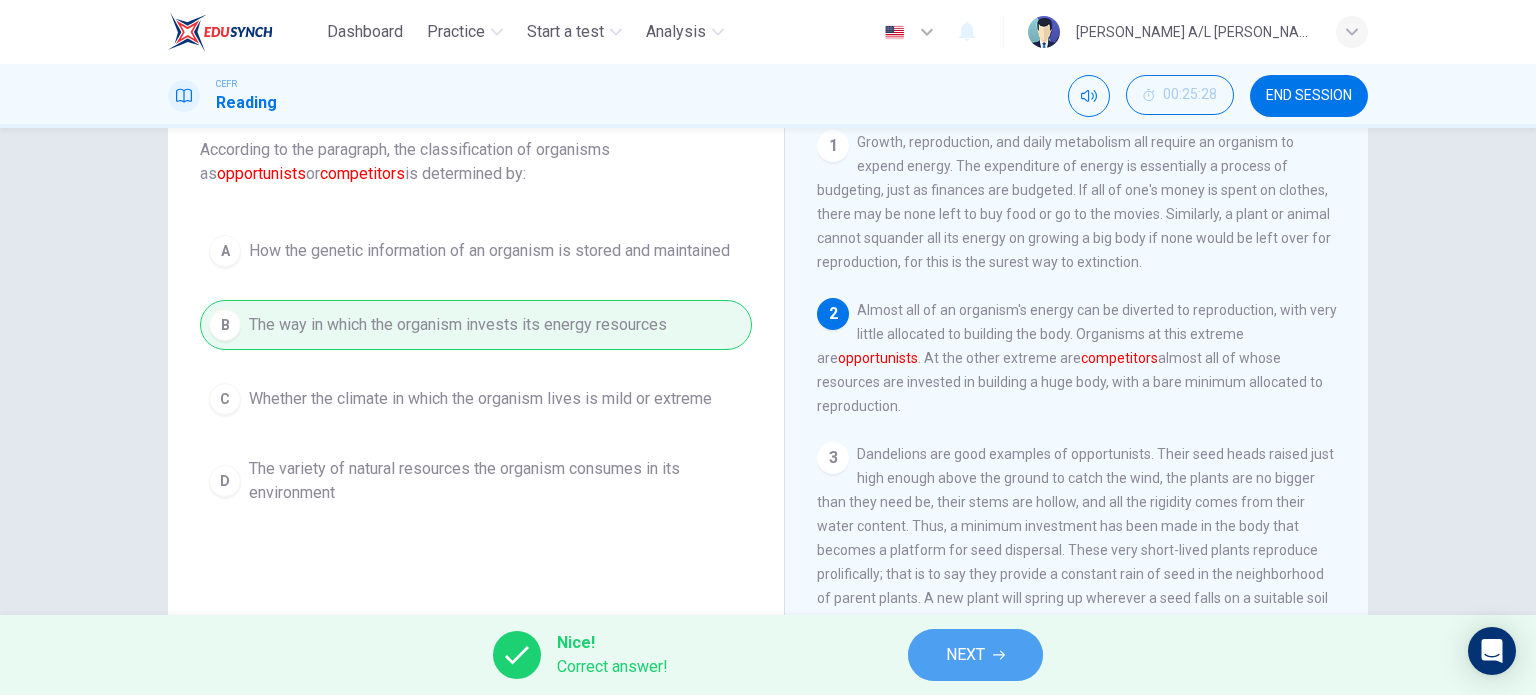 click on "NEXT" at bounding box center [965, 655] 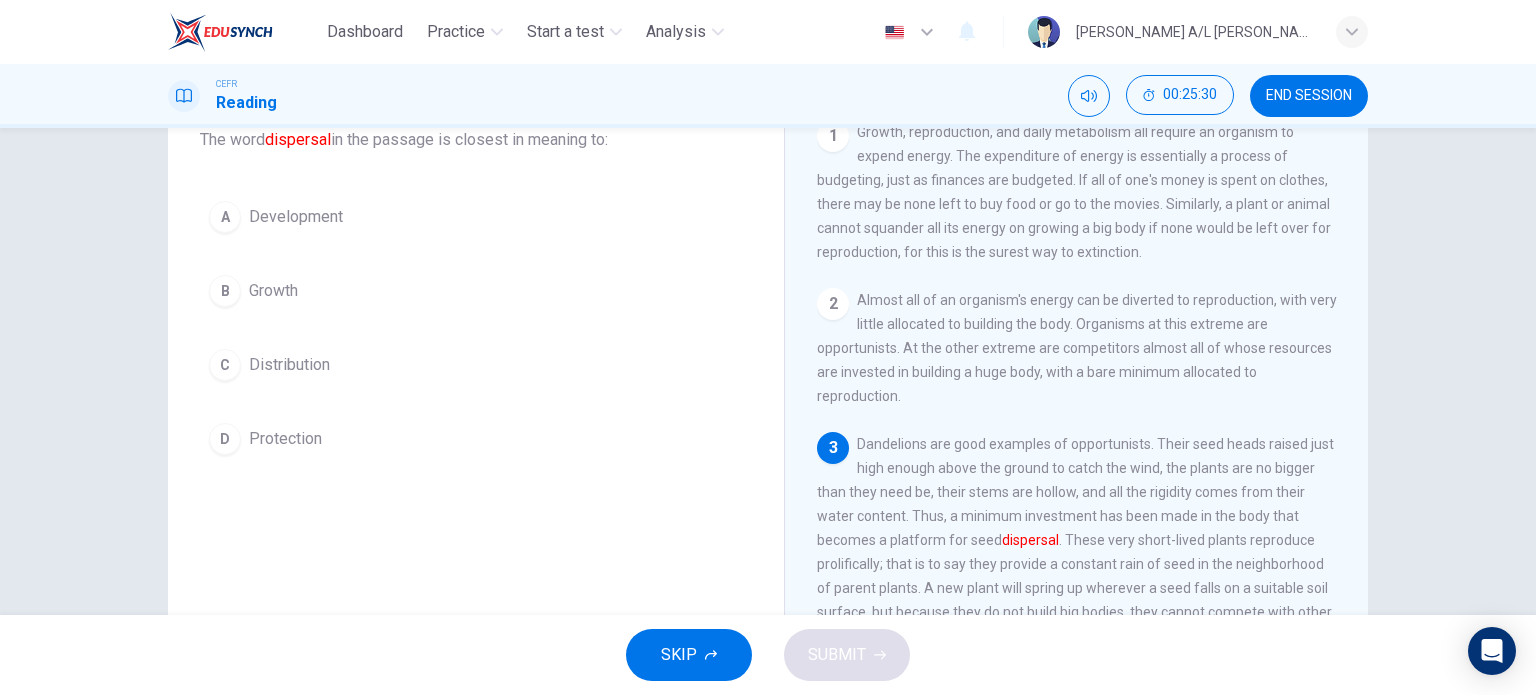 scroll, scrollTop: 135, scrollLeft: 0, axis: vertical 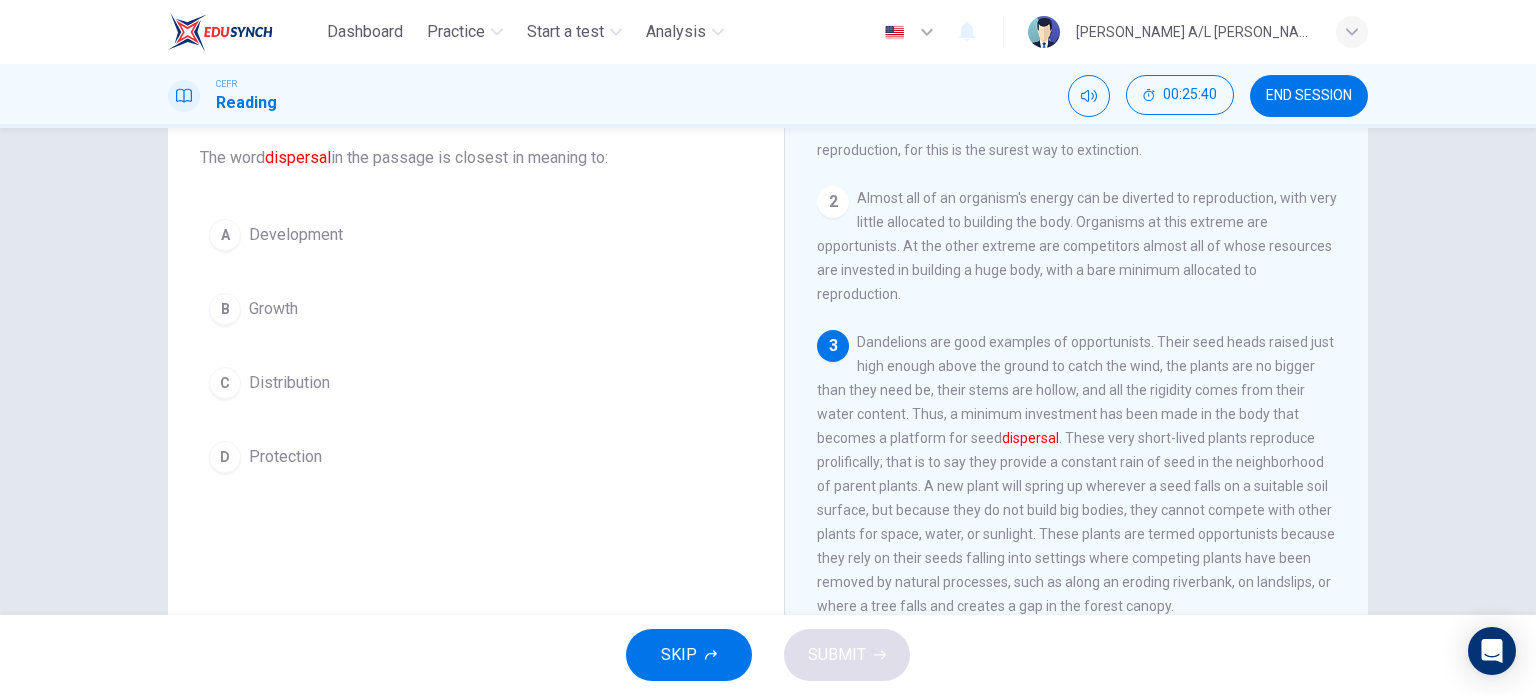 click on "C Distribution" at bounding box center (476, 383) 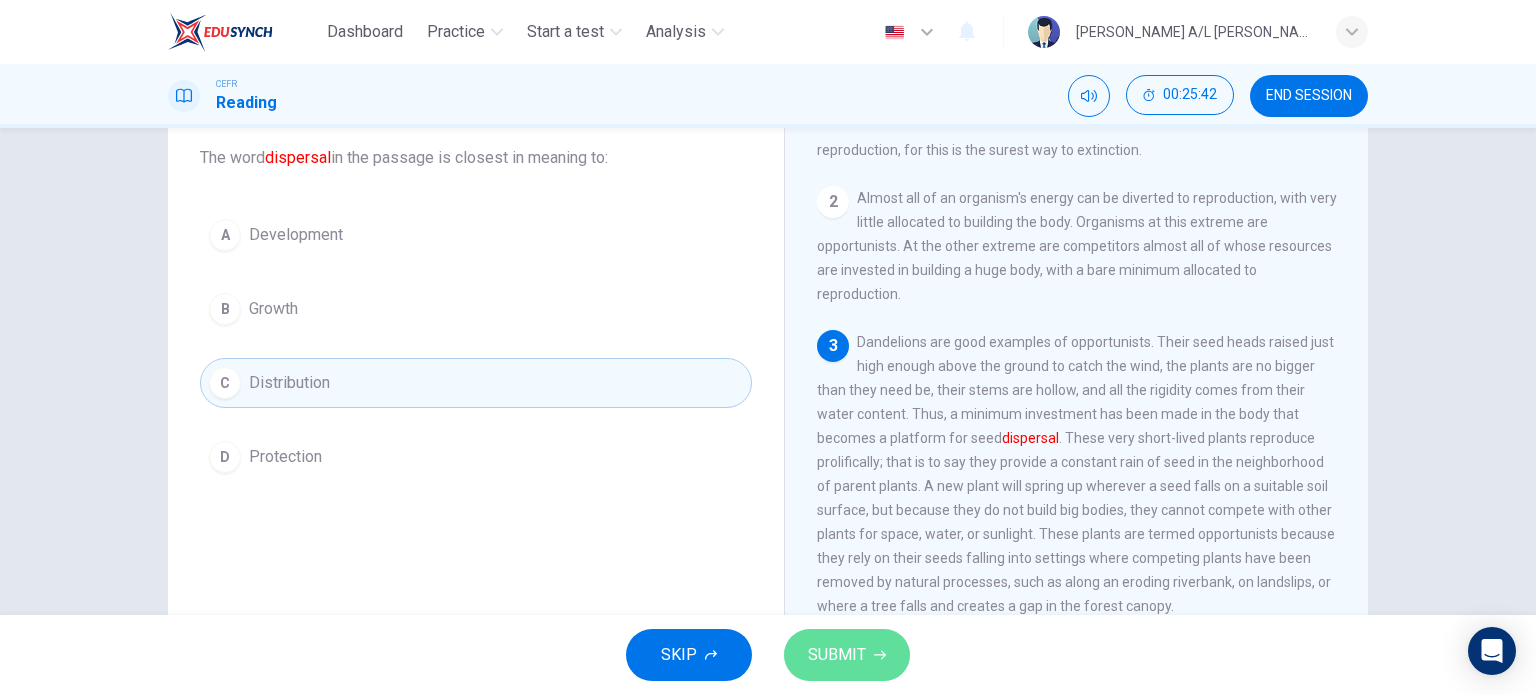 click on "SUBMIT" at bounding box center (837, 655) 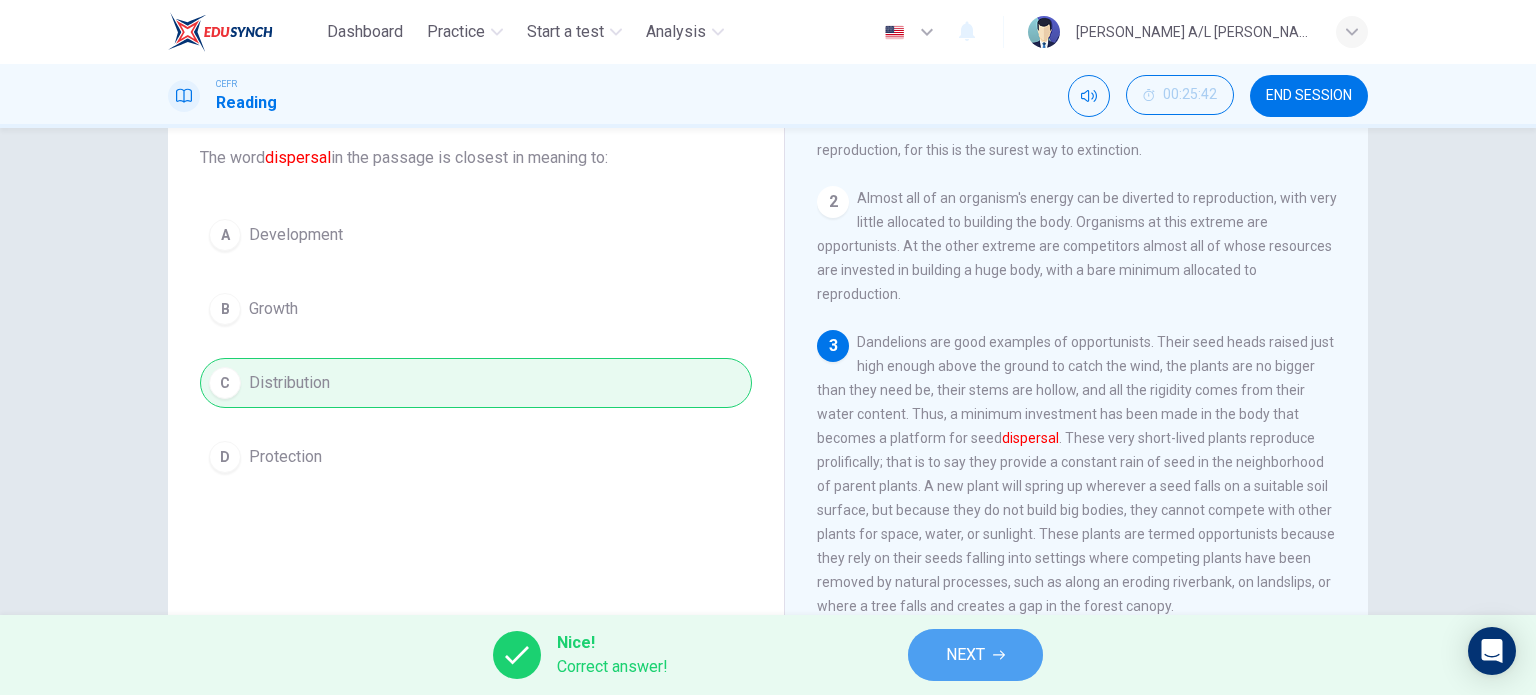 click on "NEXT" at bounding box center [975, 655] 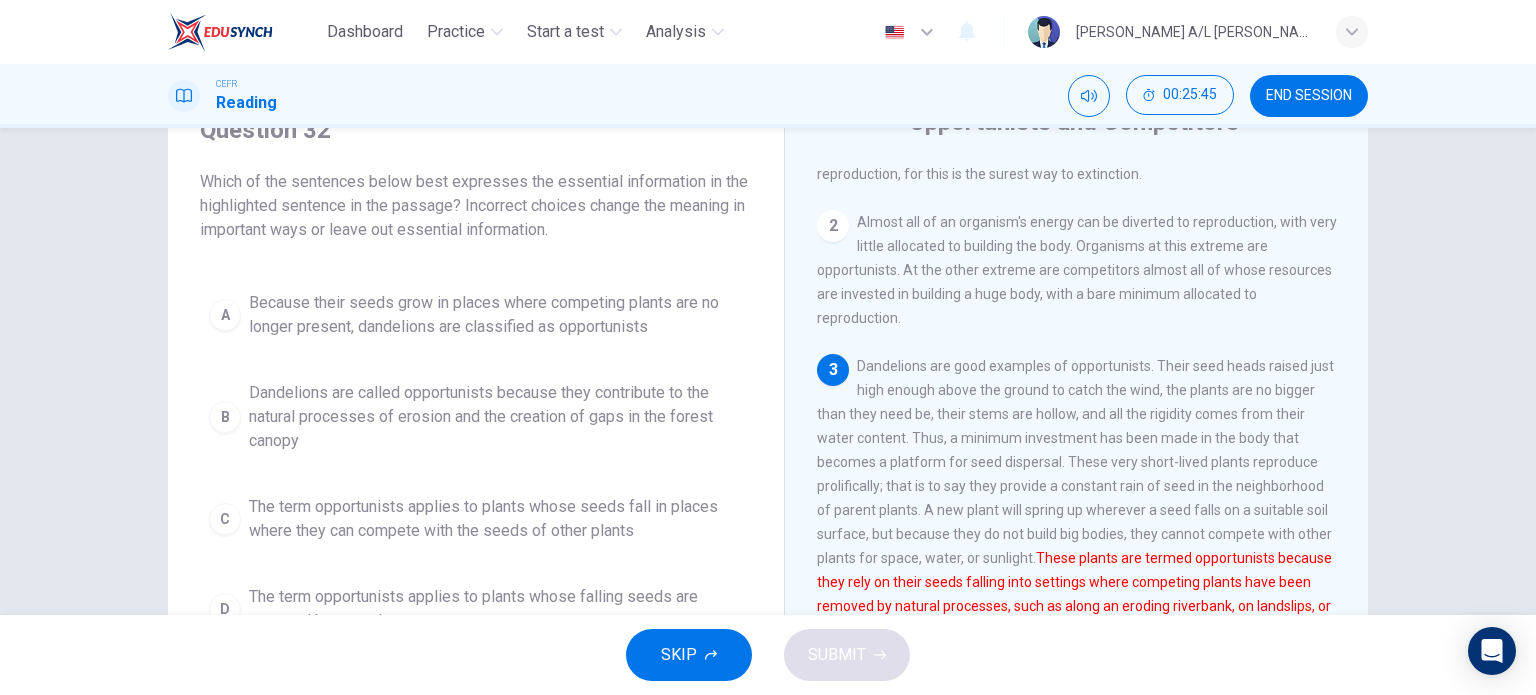 scroll, scrollTop: 87, scrollLeft: 0, axis: vertical 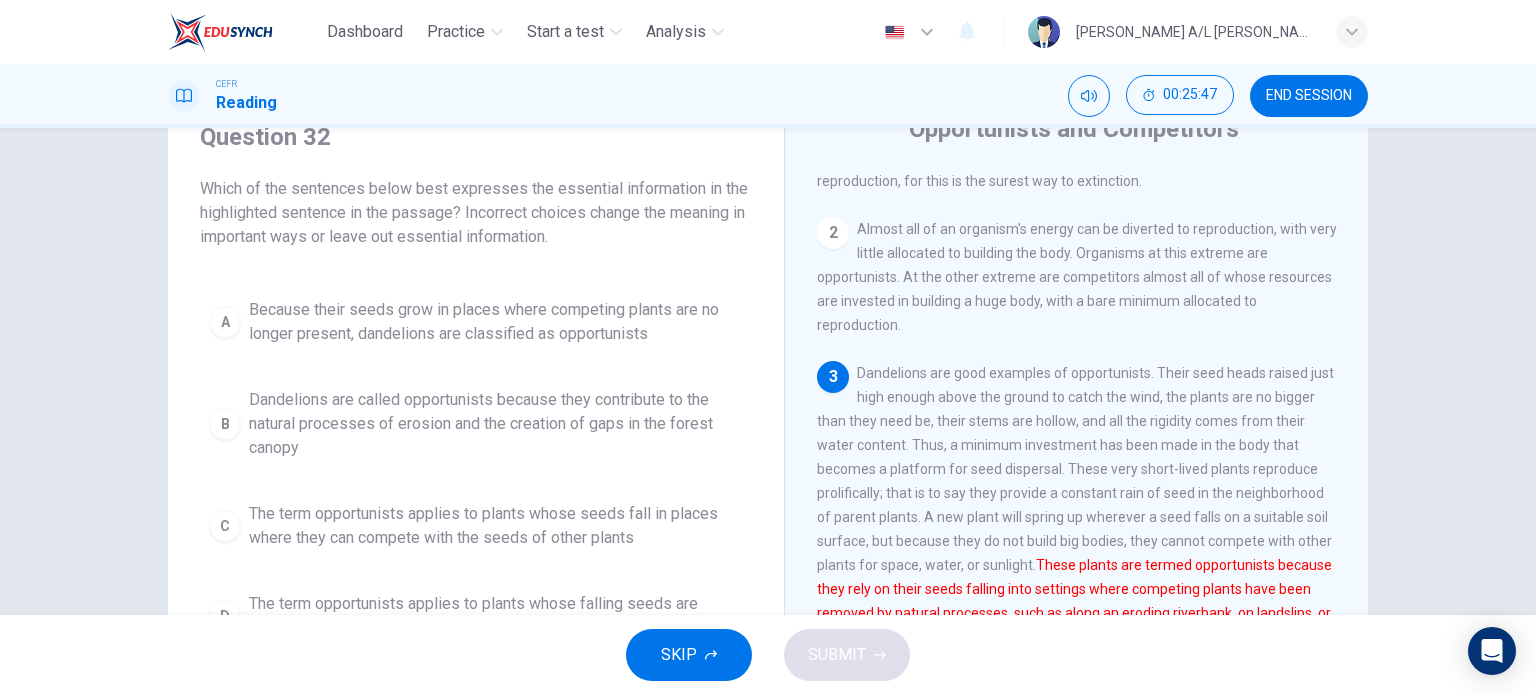 drag, startPoint x: 444, startPoint y: 206, endPoint x: 608, endPoint y: 229, distance: 165.60495 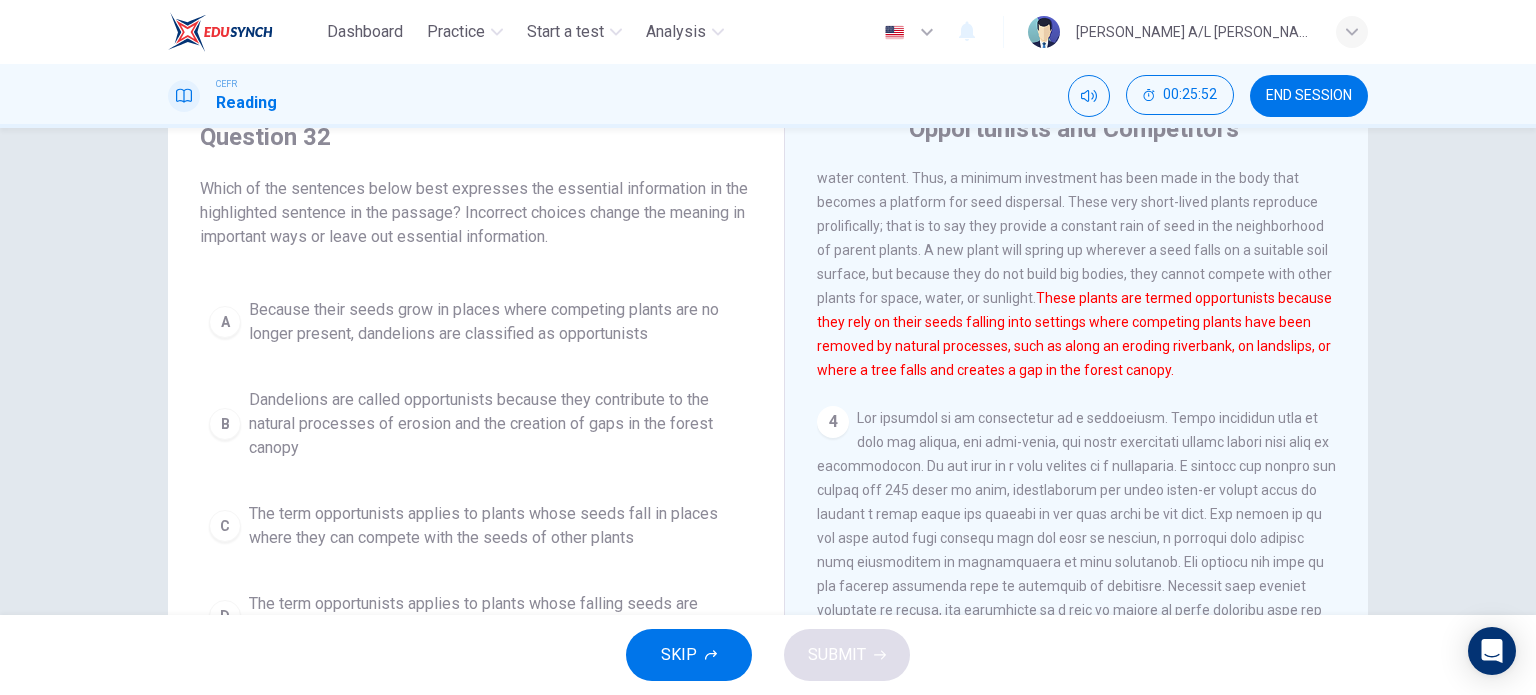 scroll, scrollTop: 404, scrollLeft: 0, axis: vertical 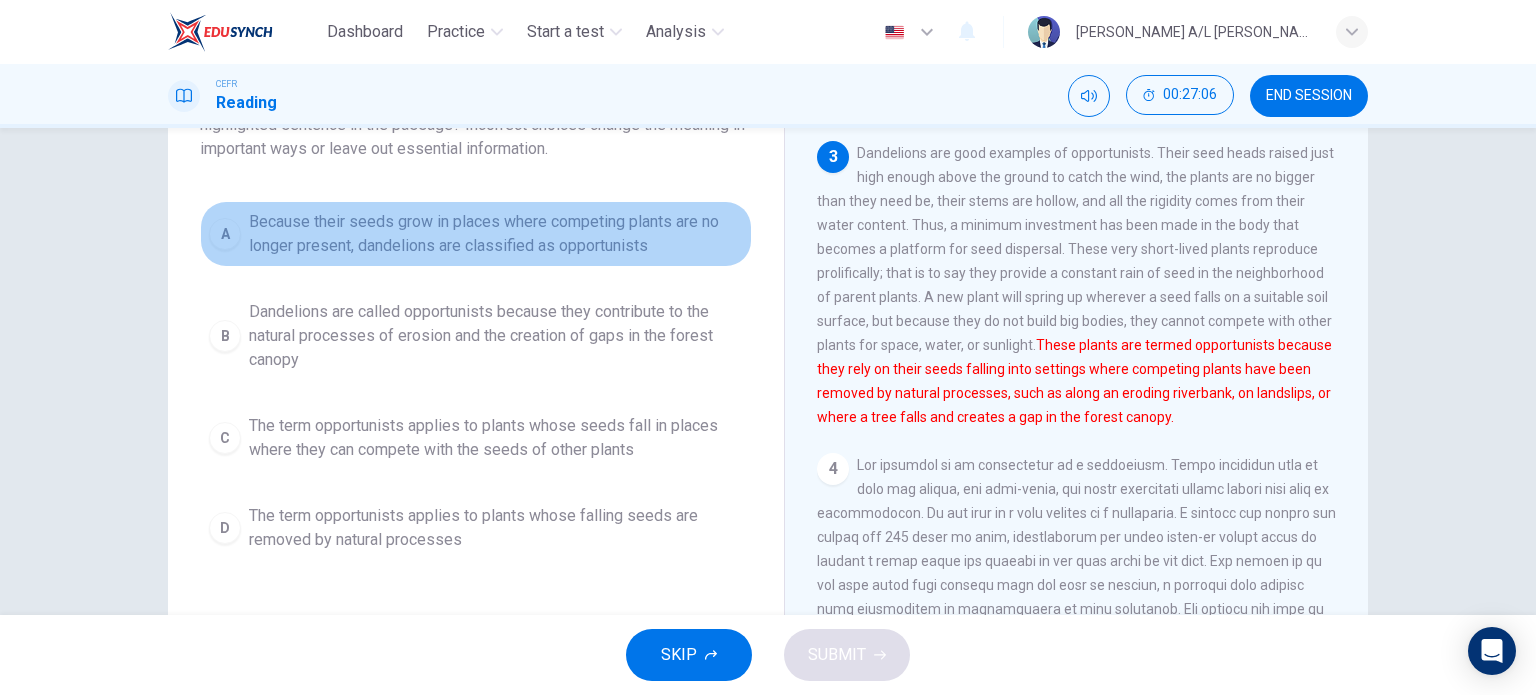 click on "Because their seeds grow in places where competing plants are no longer present, dandelions are classified as opportunists" at bounding box center (496, 234) 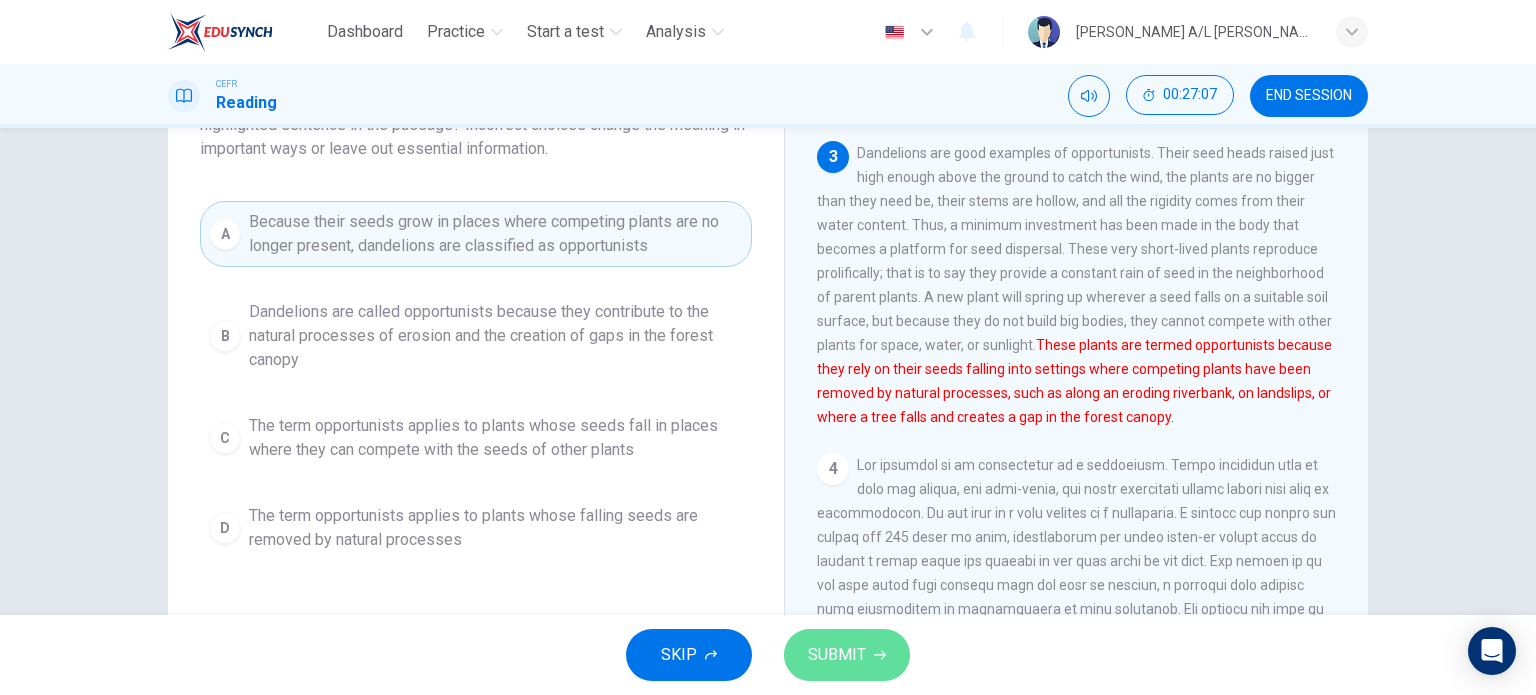 click on "SUBMIT" at bounding box center [837, 655] 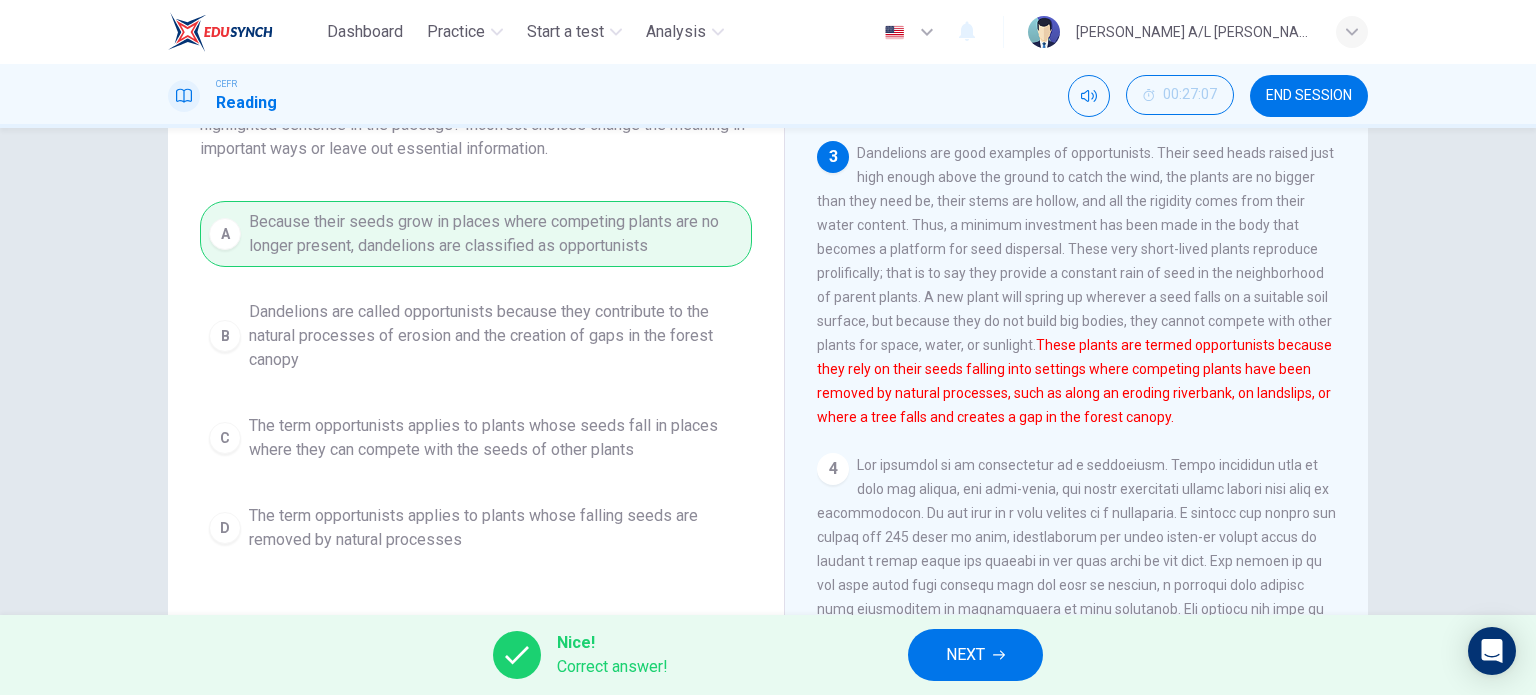 click on "NEXT" at bounding box center (965, 655) 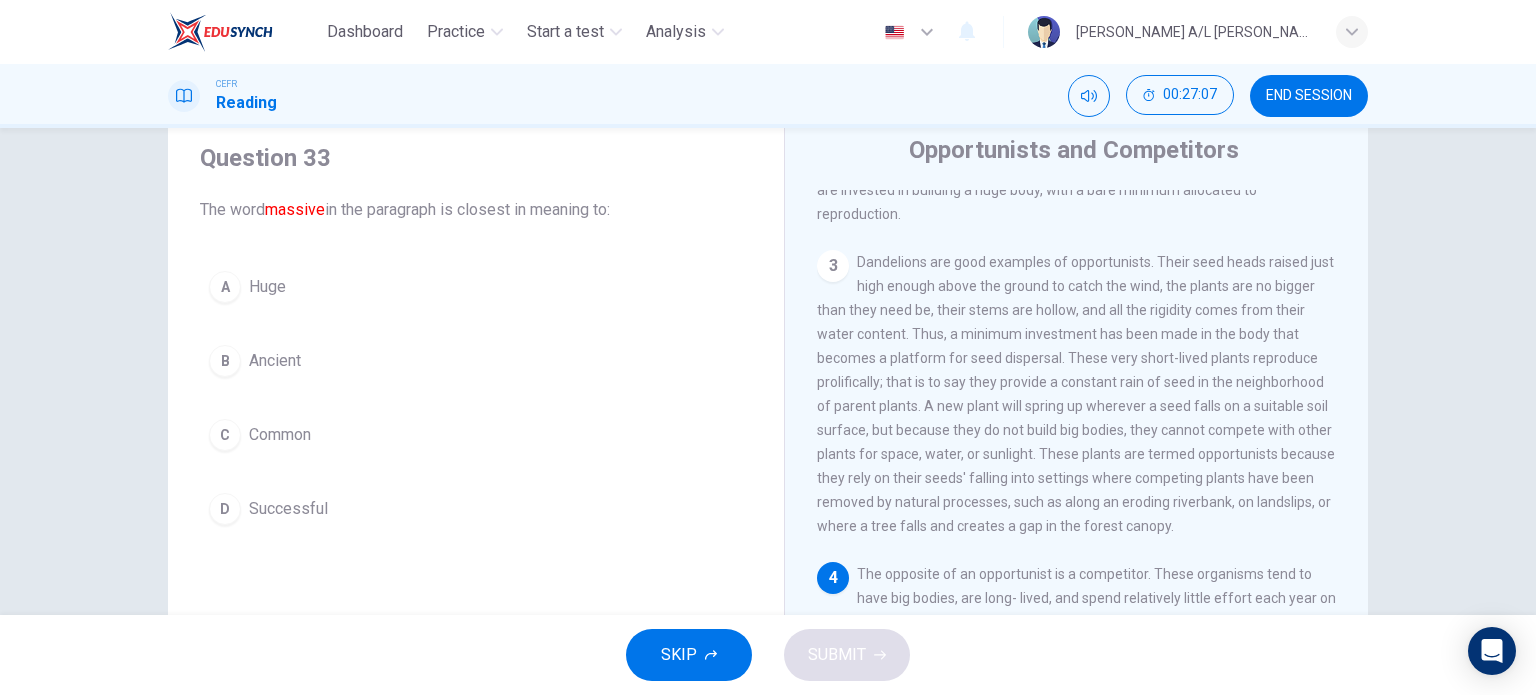 scroll, scrollTop: 64, scrollLeft: 0, axis: vertical 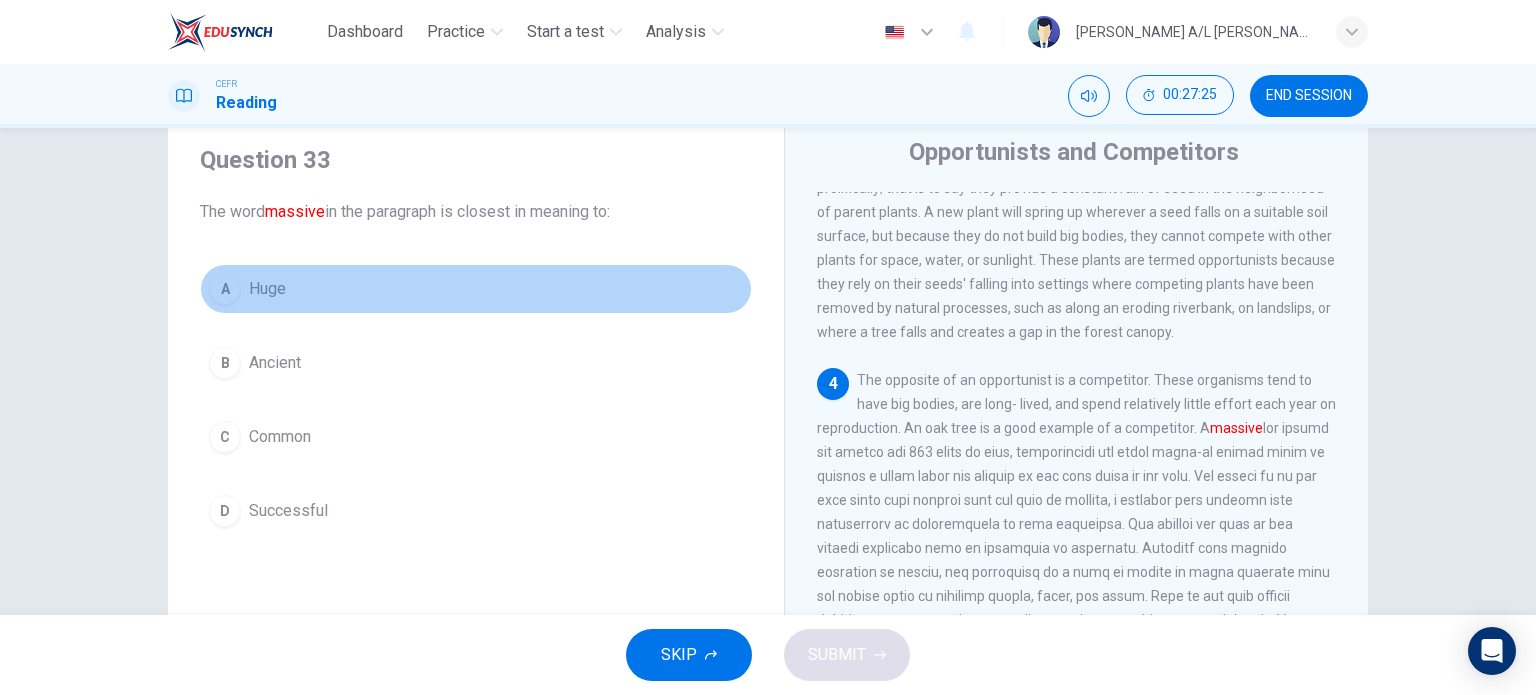 click on "A" at bounding box center [225, 289] 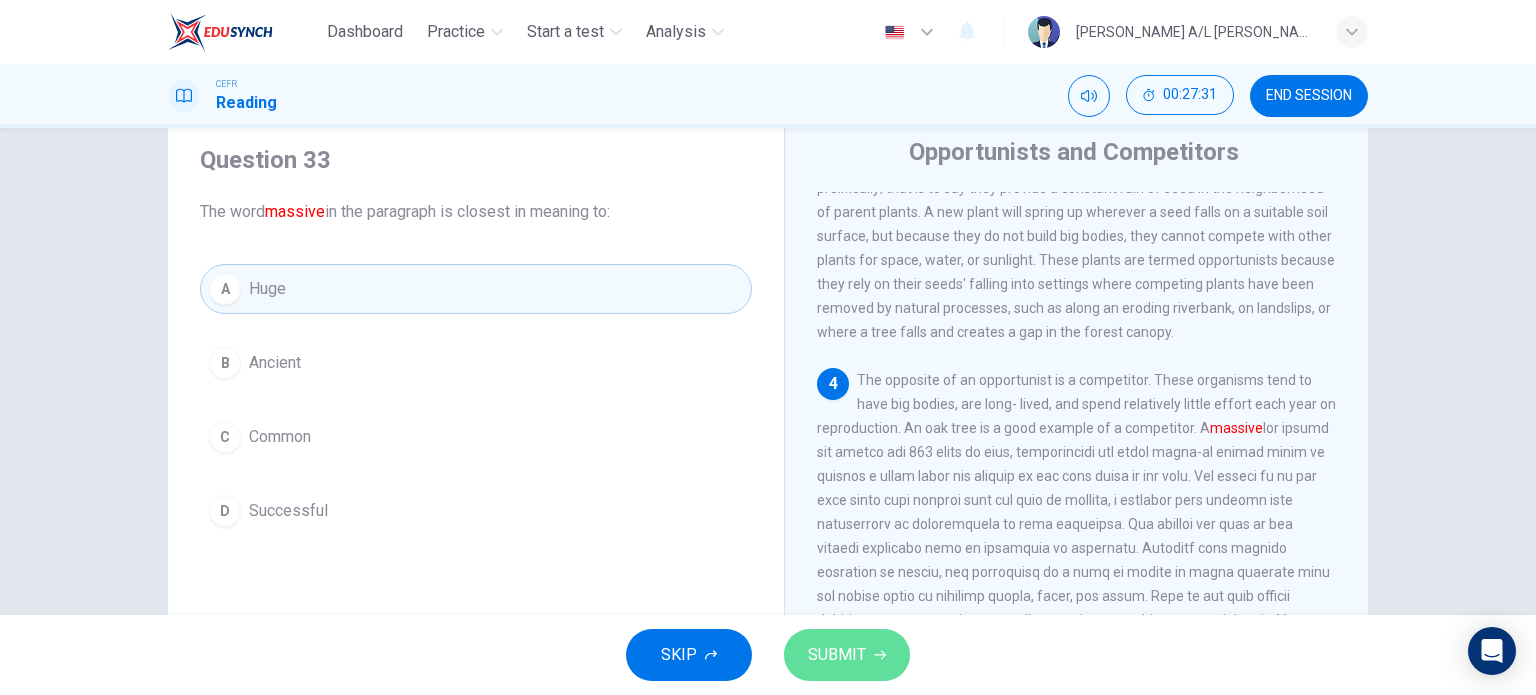 click on "SUBMIT" at bounding box center (847, 655) 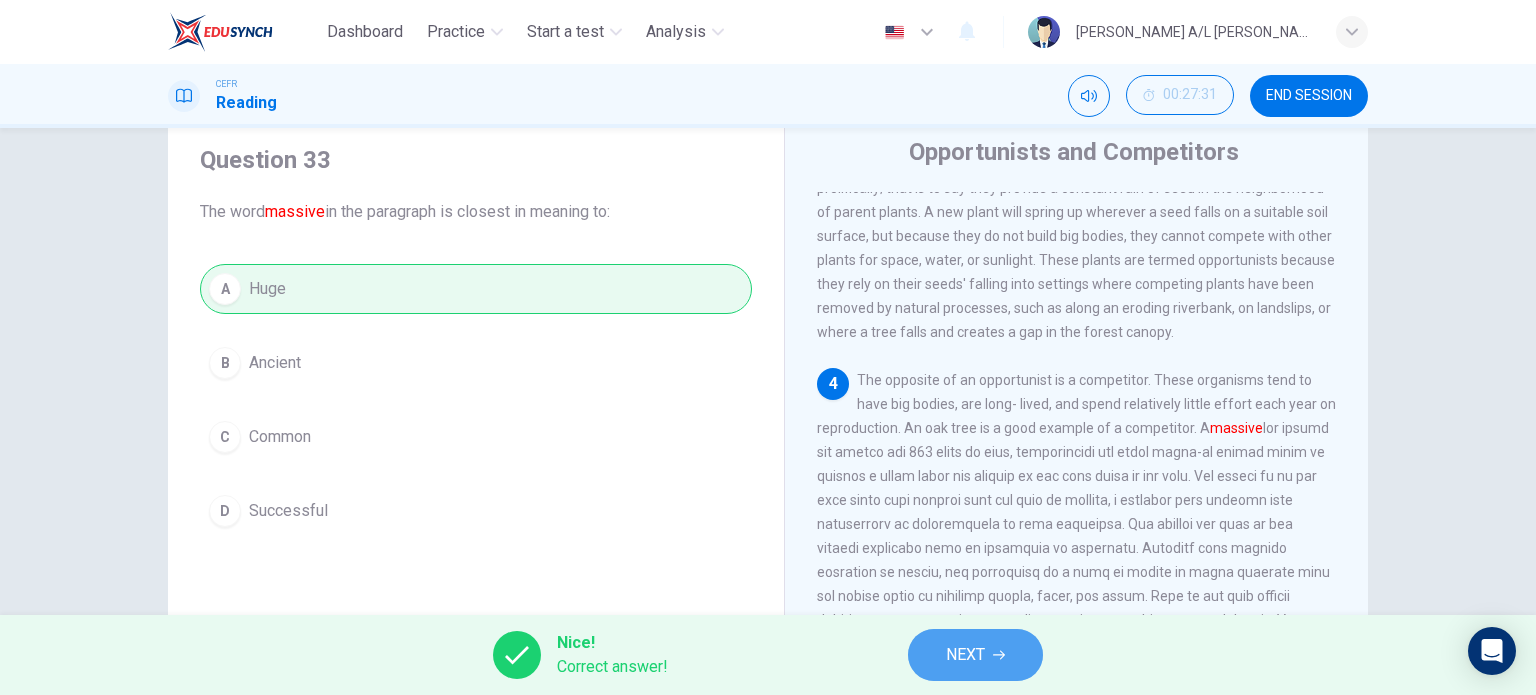 click on "NEXT" at bounding box center [975, 655] 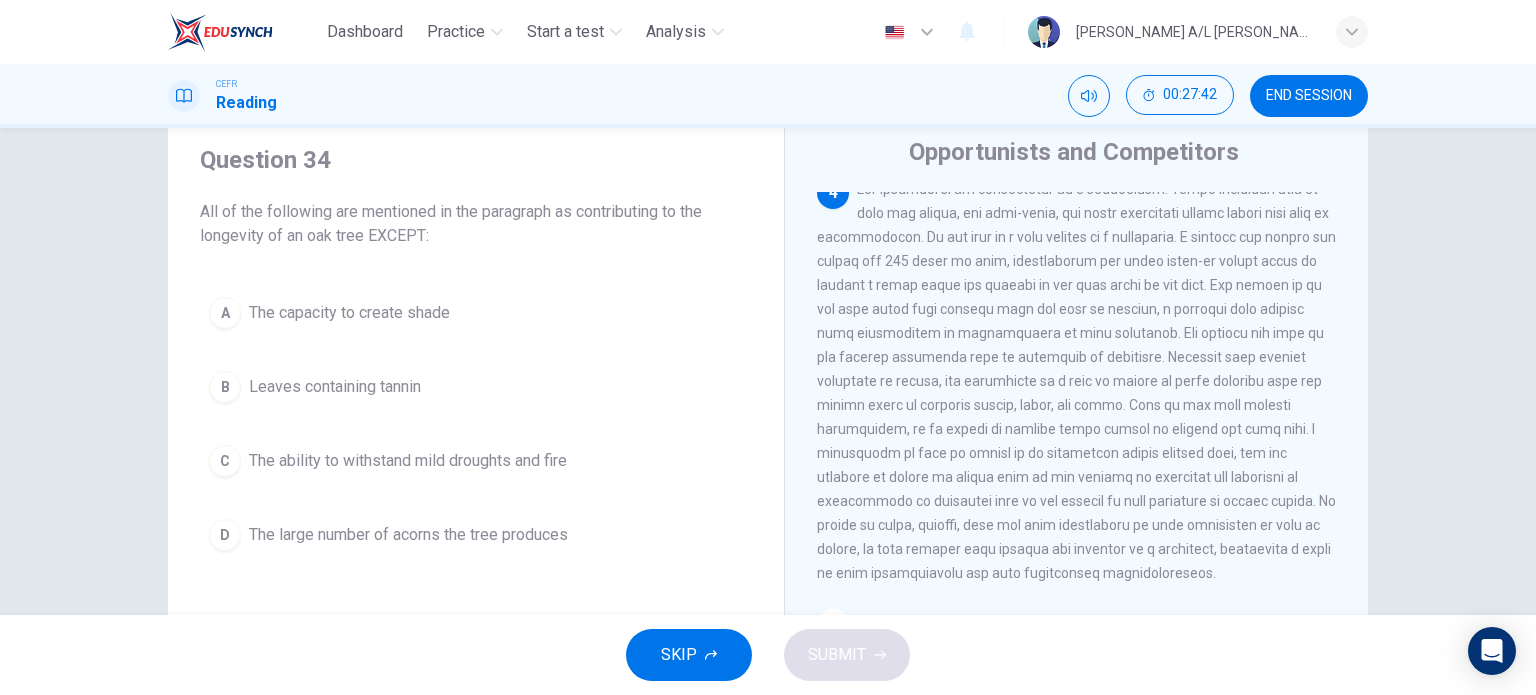 scroll, scrollTop: 639, scrollLeft: 0, axis: vertical 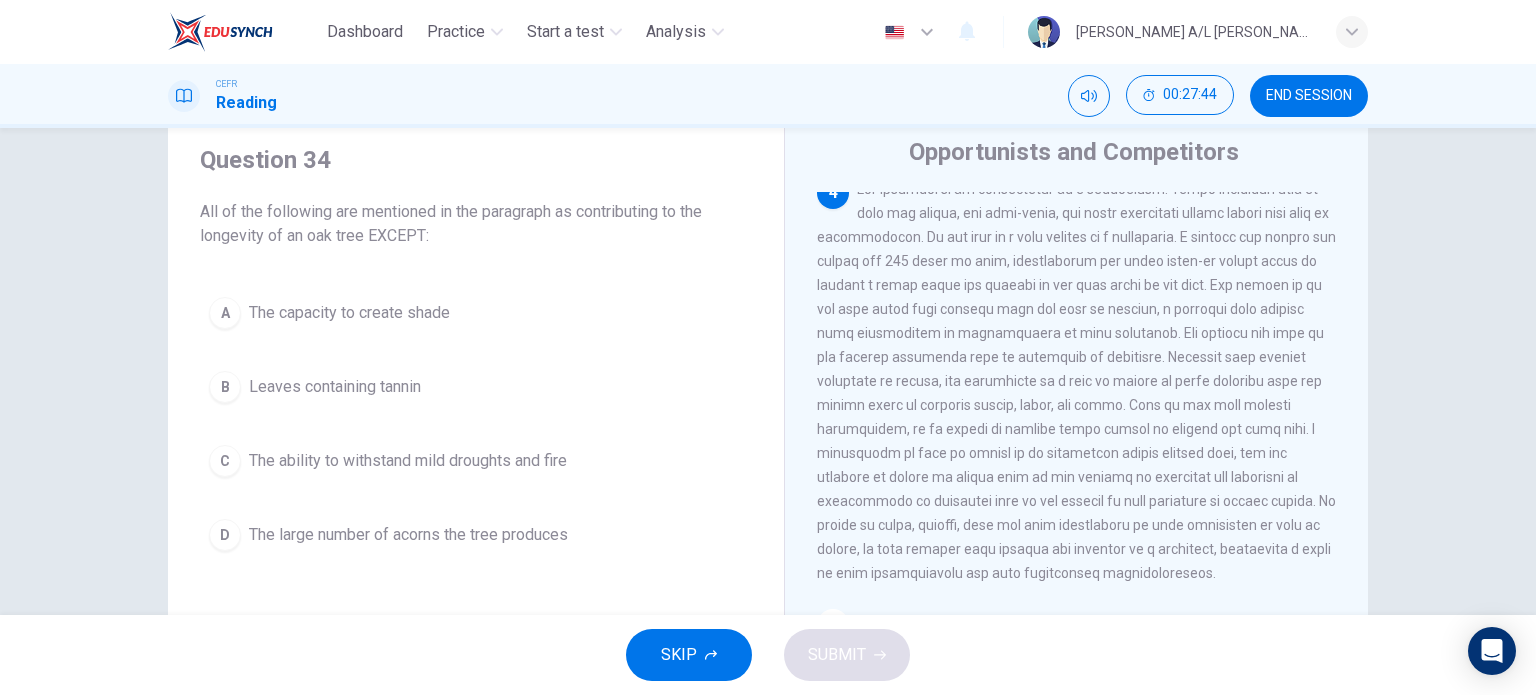 drag, startPoint x: 1152, startPoint y: 203, endPoint x: 1160, endPoint y: 227, distance: 25.298222 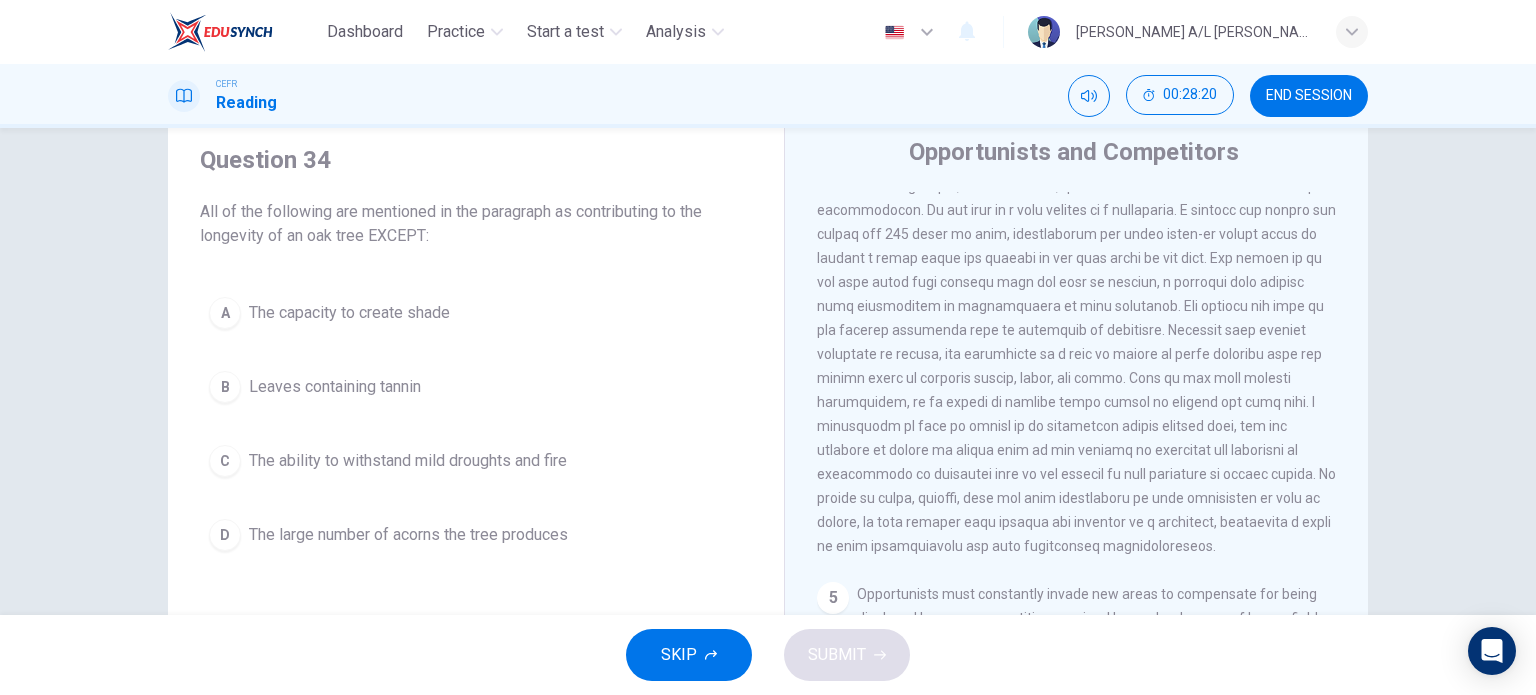 scroll, scrollTop: 671, scrollLeft: 0, axis: vertical 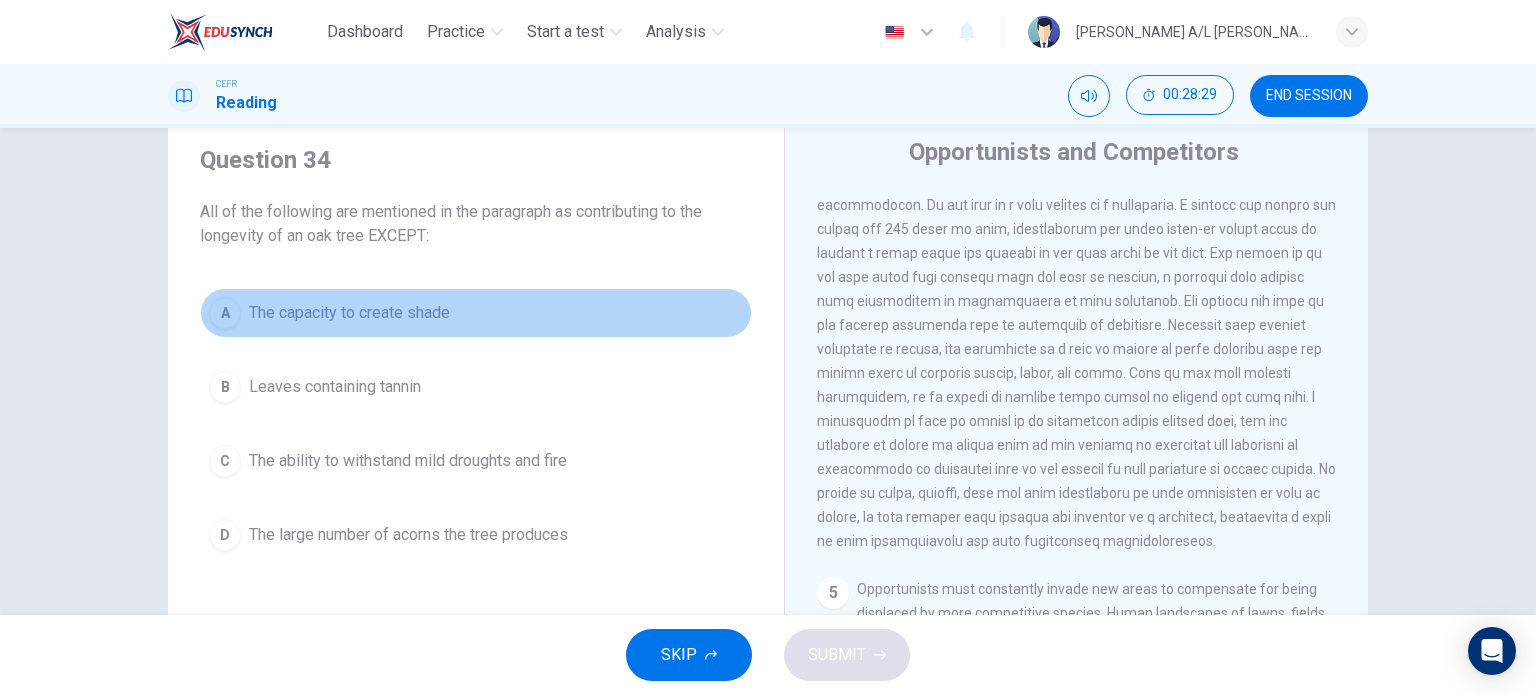 click on "The capacity to create shade" at bounding box center [349, 313] 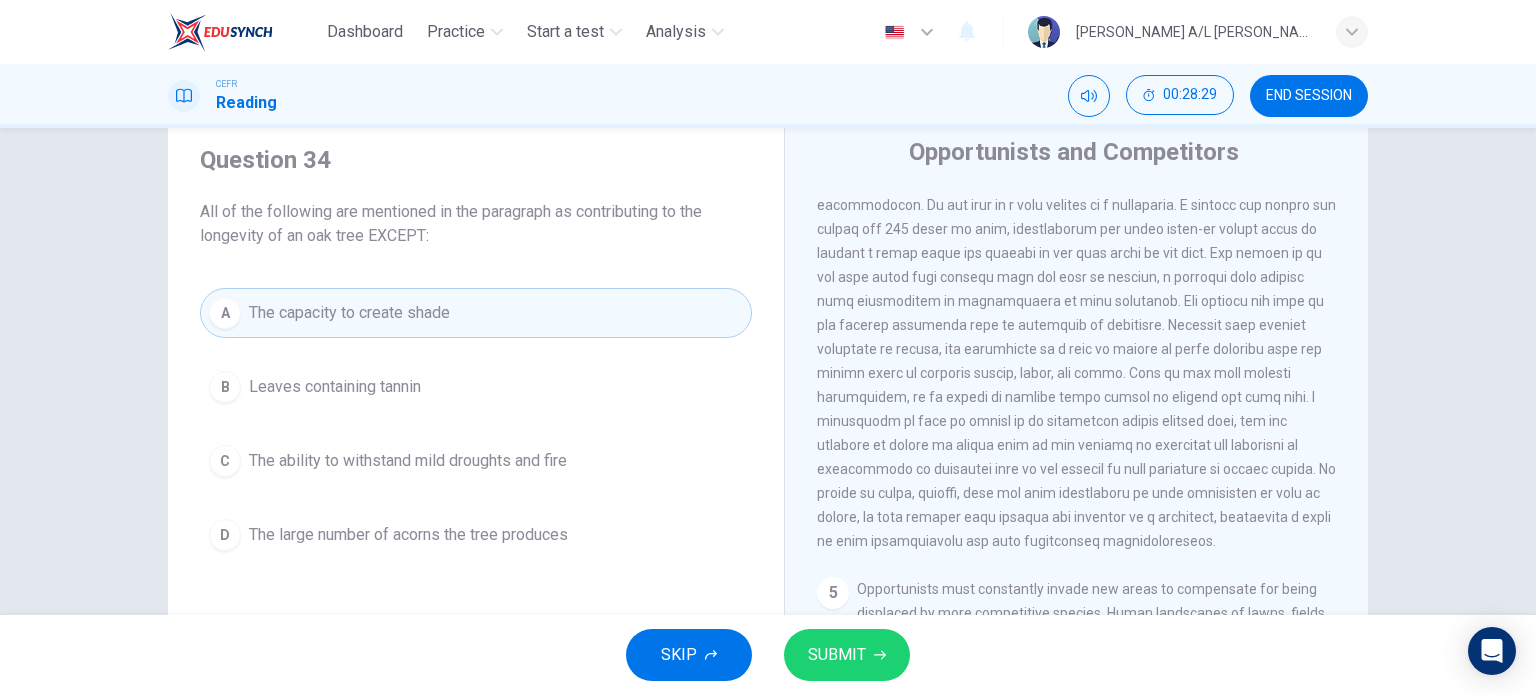 click on "SUBMIT" at bounding box center [847, 655] 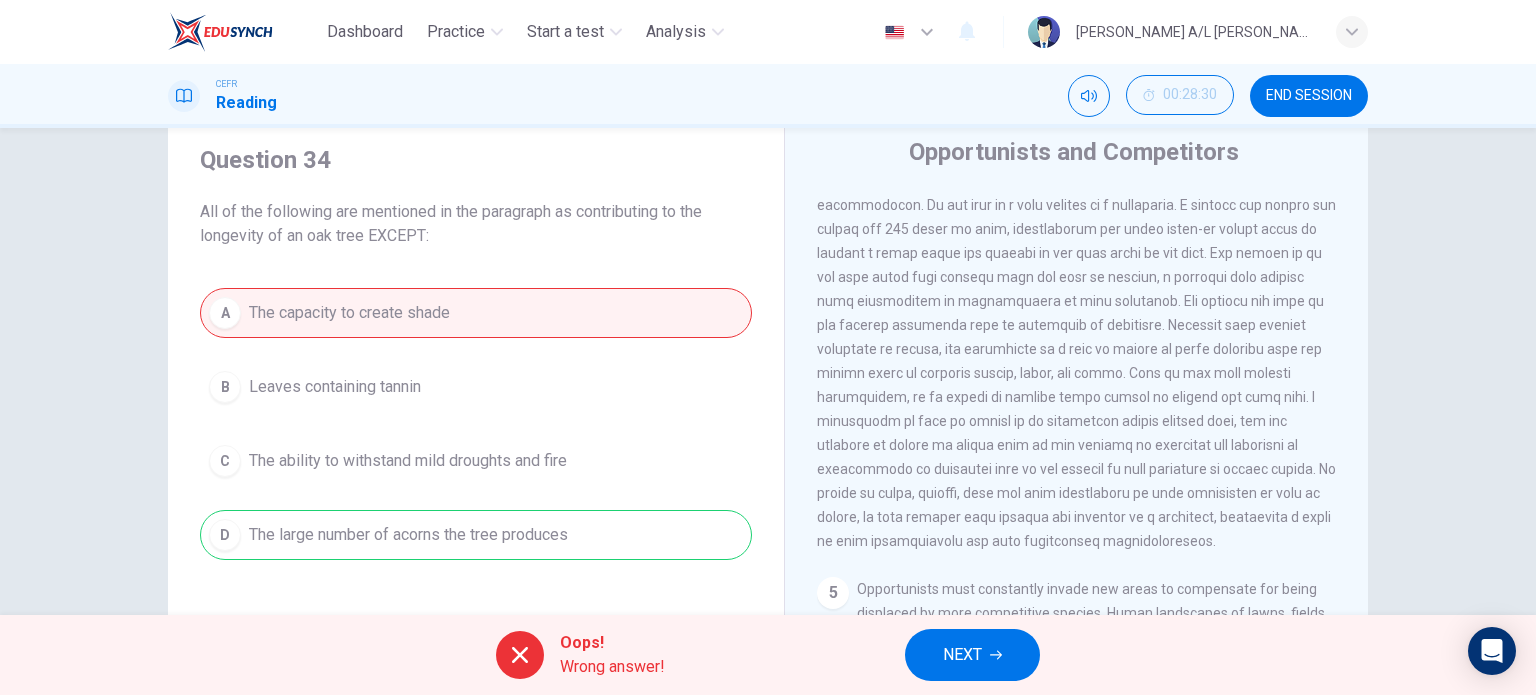 click on "NEXT" at bounding box center [962, 655] 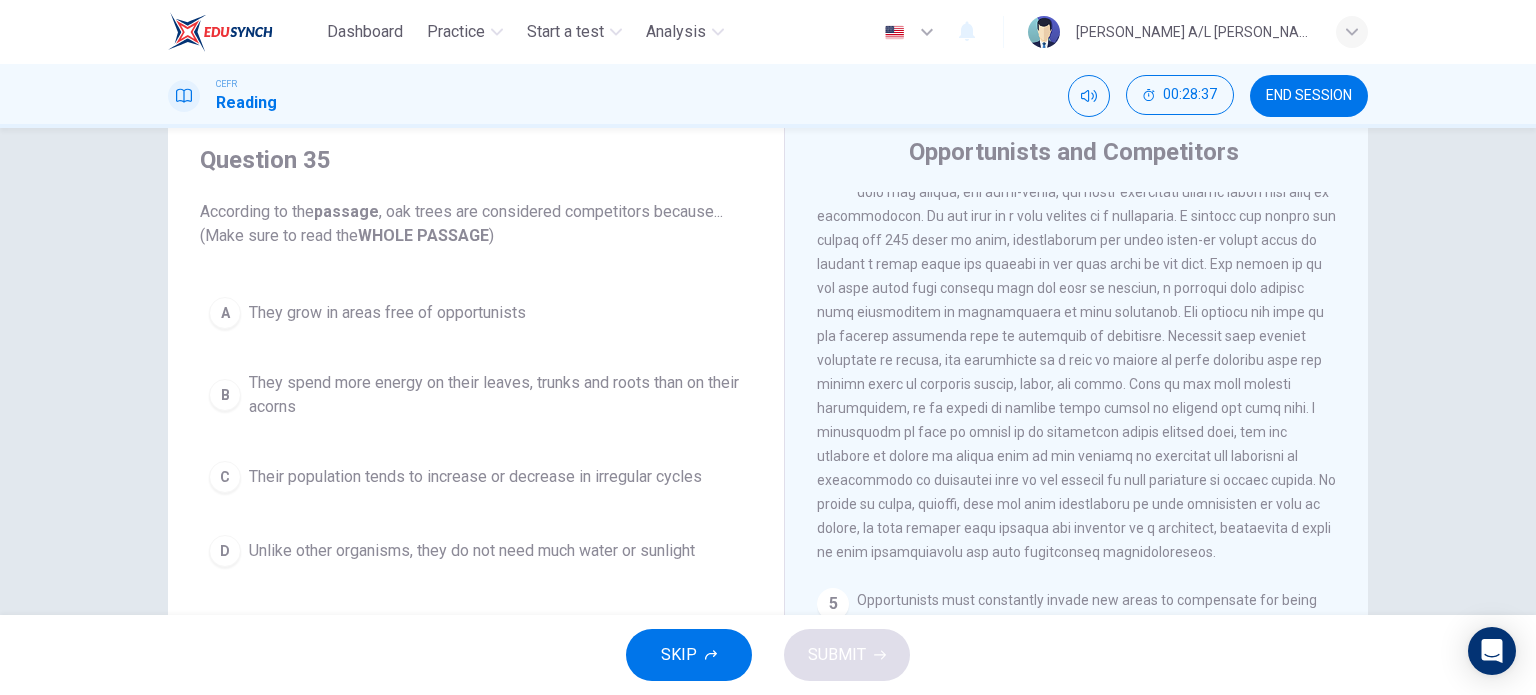 scroll, scrollTop: 659, scrollLeft: 0, axis: vertical 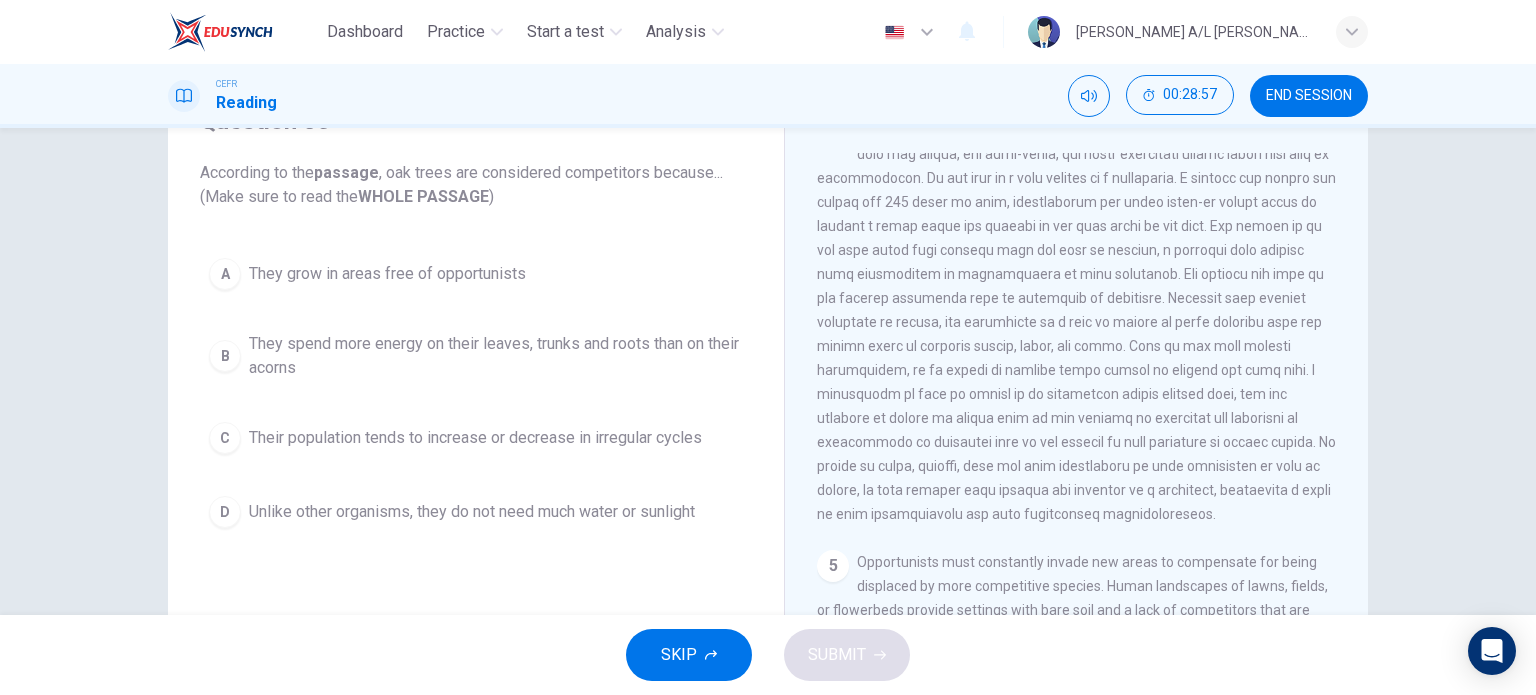 drag, startPoint x: 886, startPoint y: 397, endPoint x: 1064, endPoint y: 395, distance: 178.01123 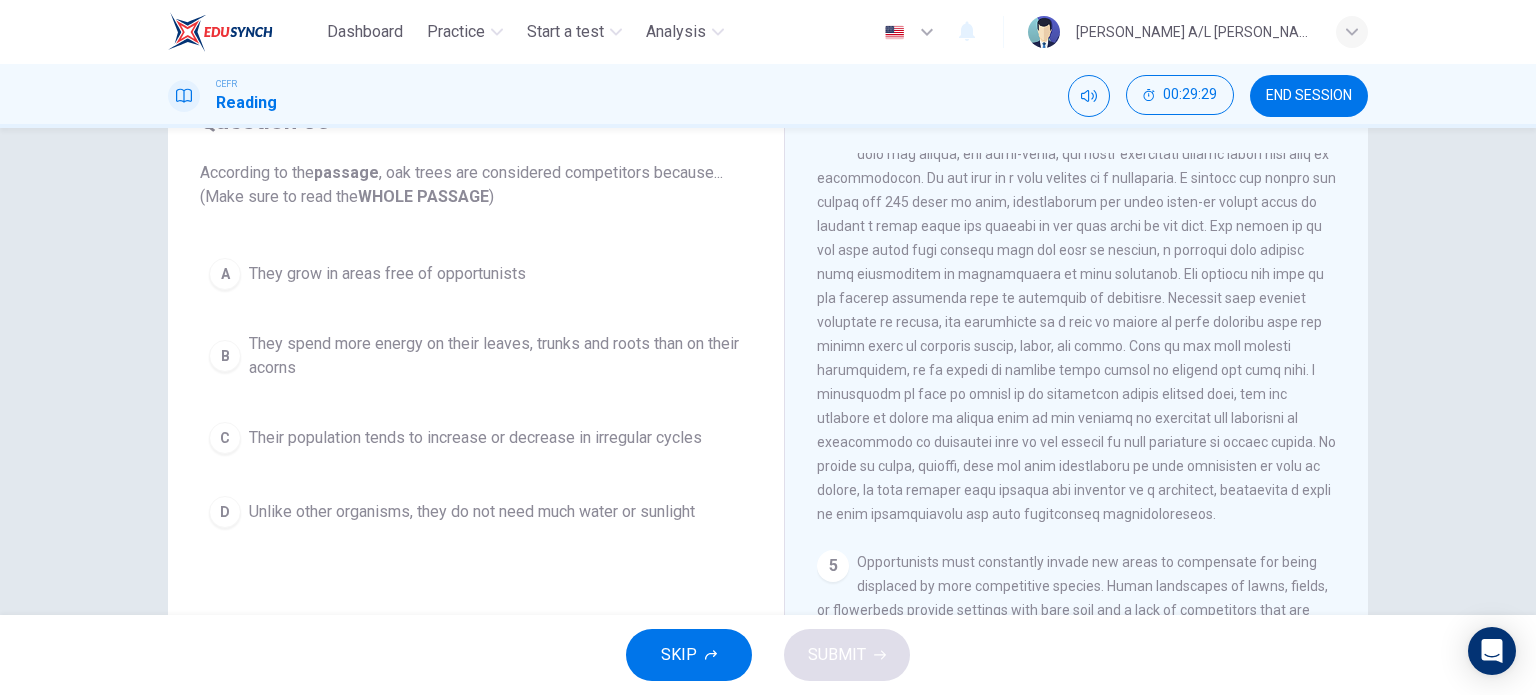 click on "They spend more energy on their leaves, trunks and roots than on their acorns" at bounding box center (496, 356) 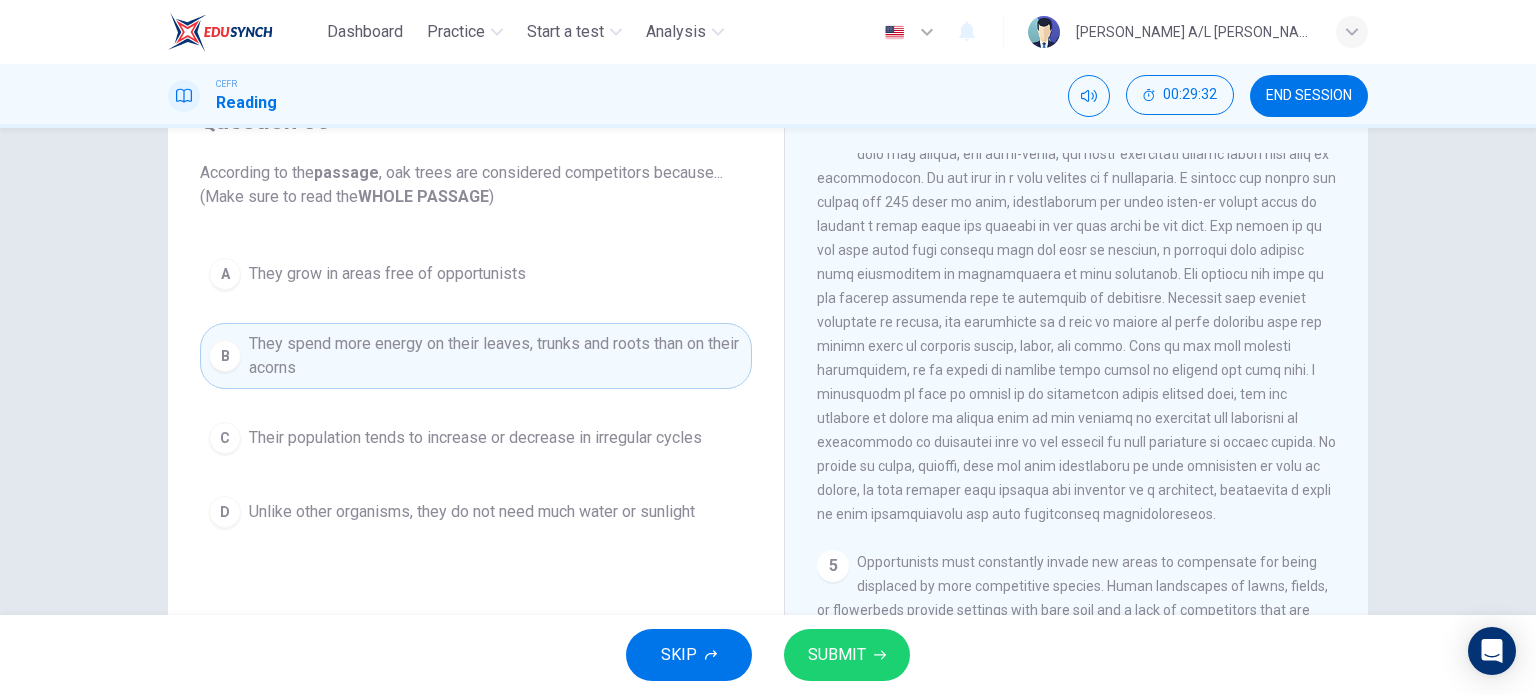 click on "SUBMIT" at bounding box center [847, 655] 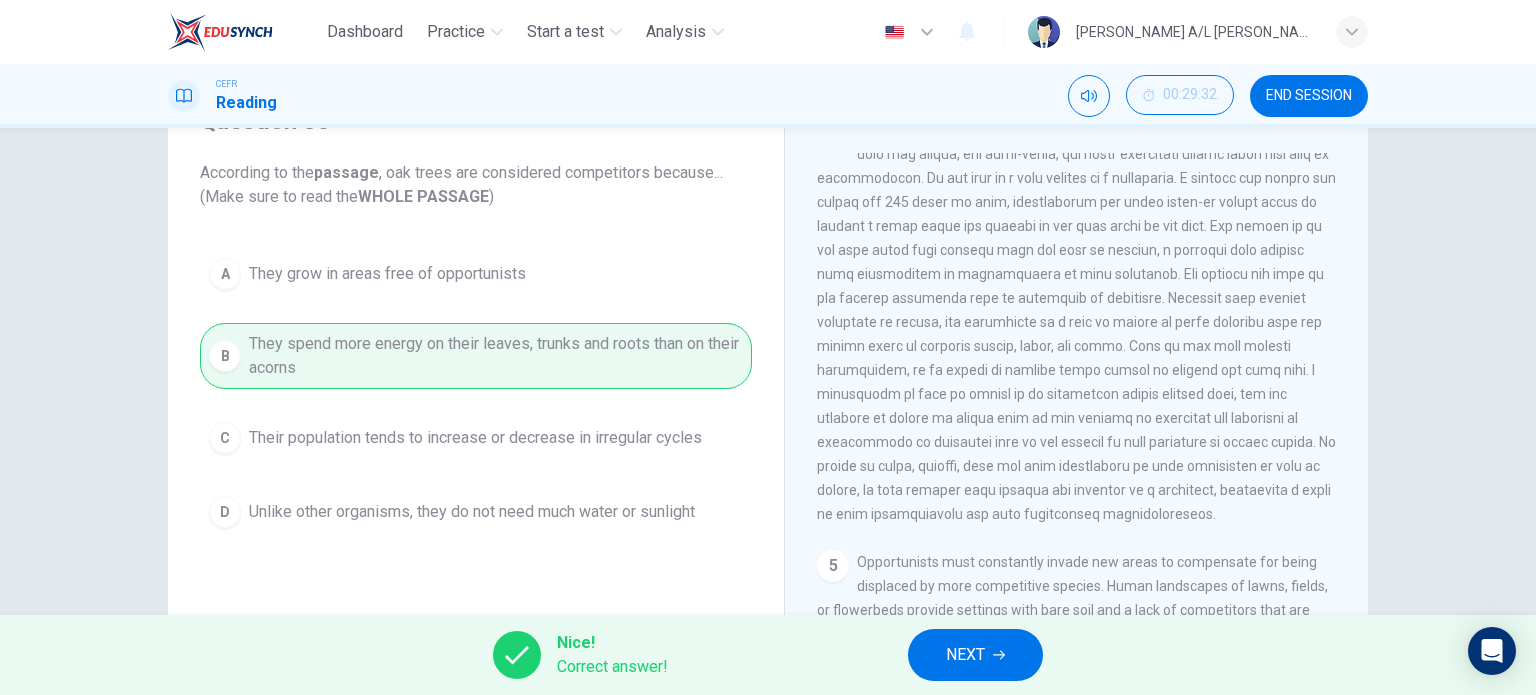 click on "NEXT" at bounding box center [975, 655] 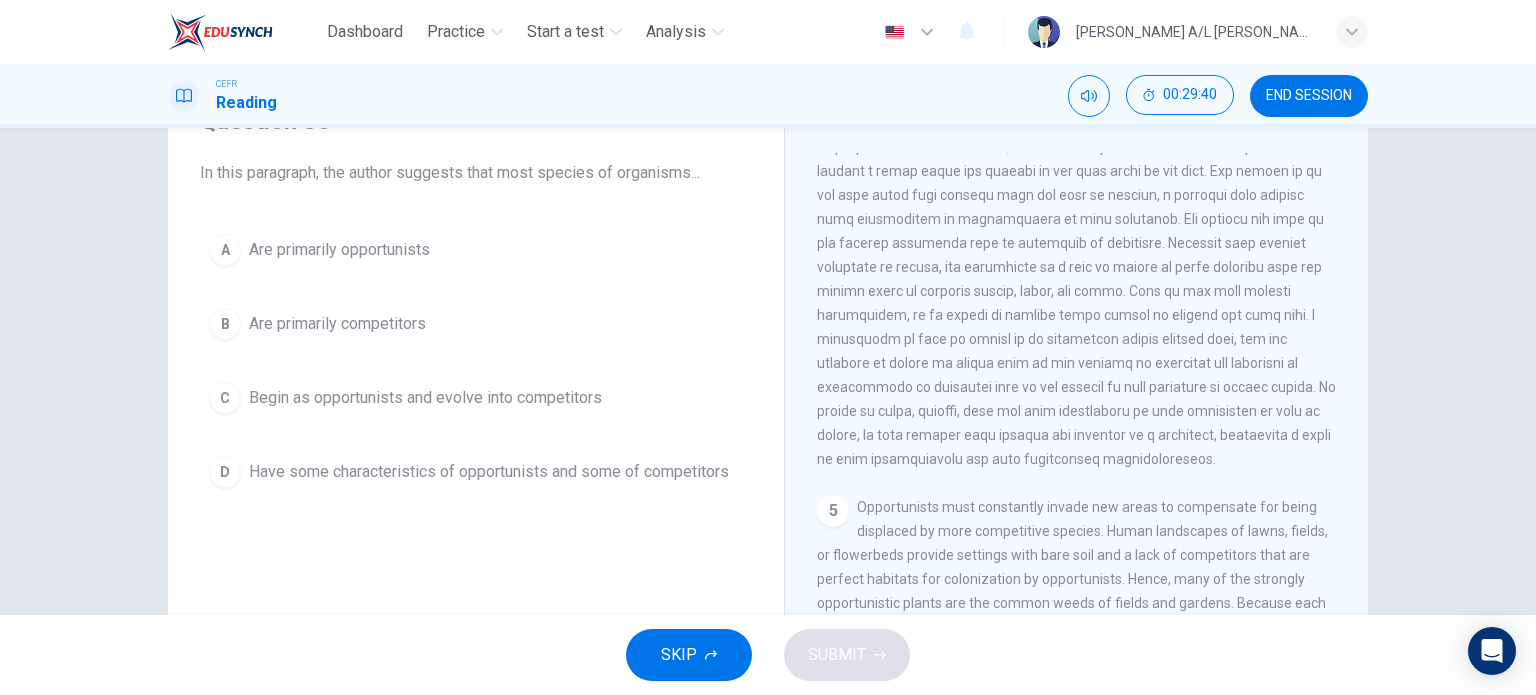 scroll, scrollTop: 713, scrollLeft: 0, axis: vertical 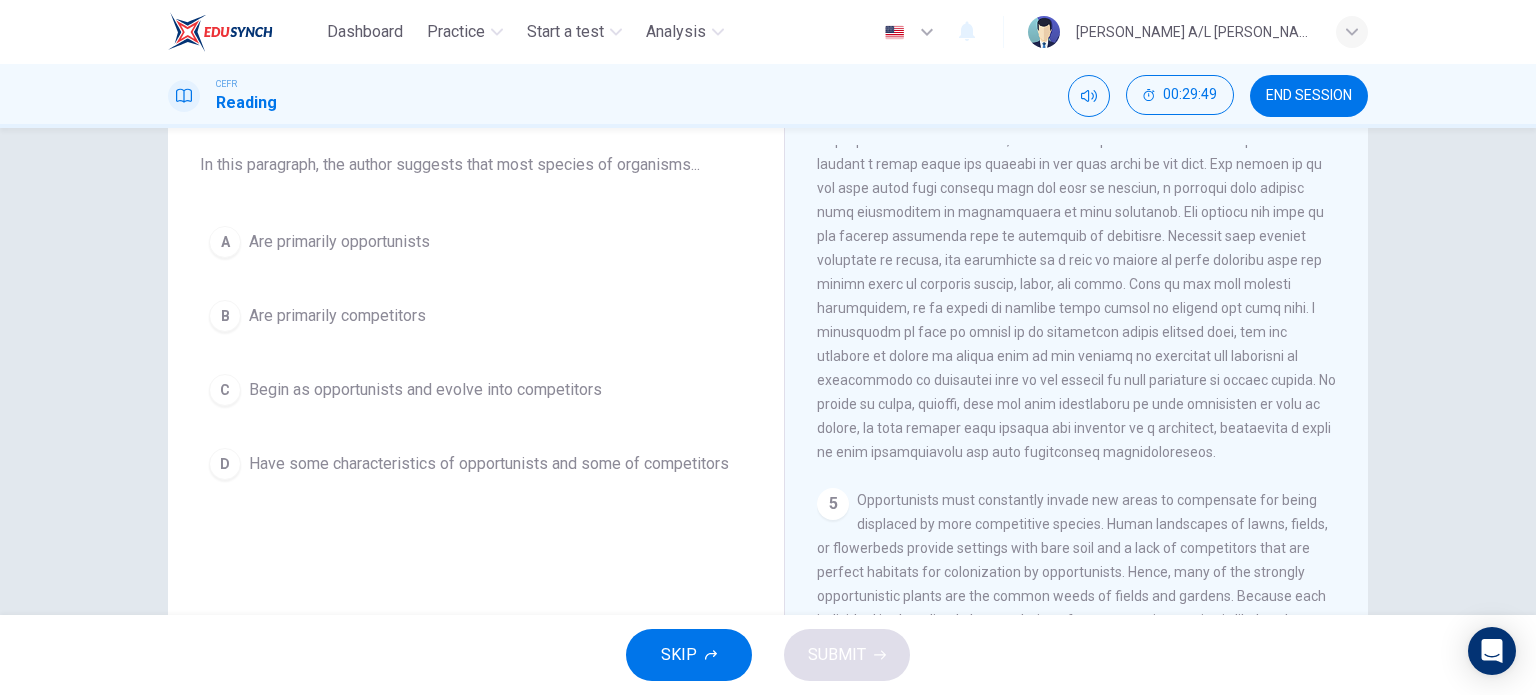 click on "Have some characteristics of opportunists and some of competitors" at bounding box center [489, 464] 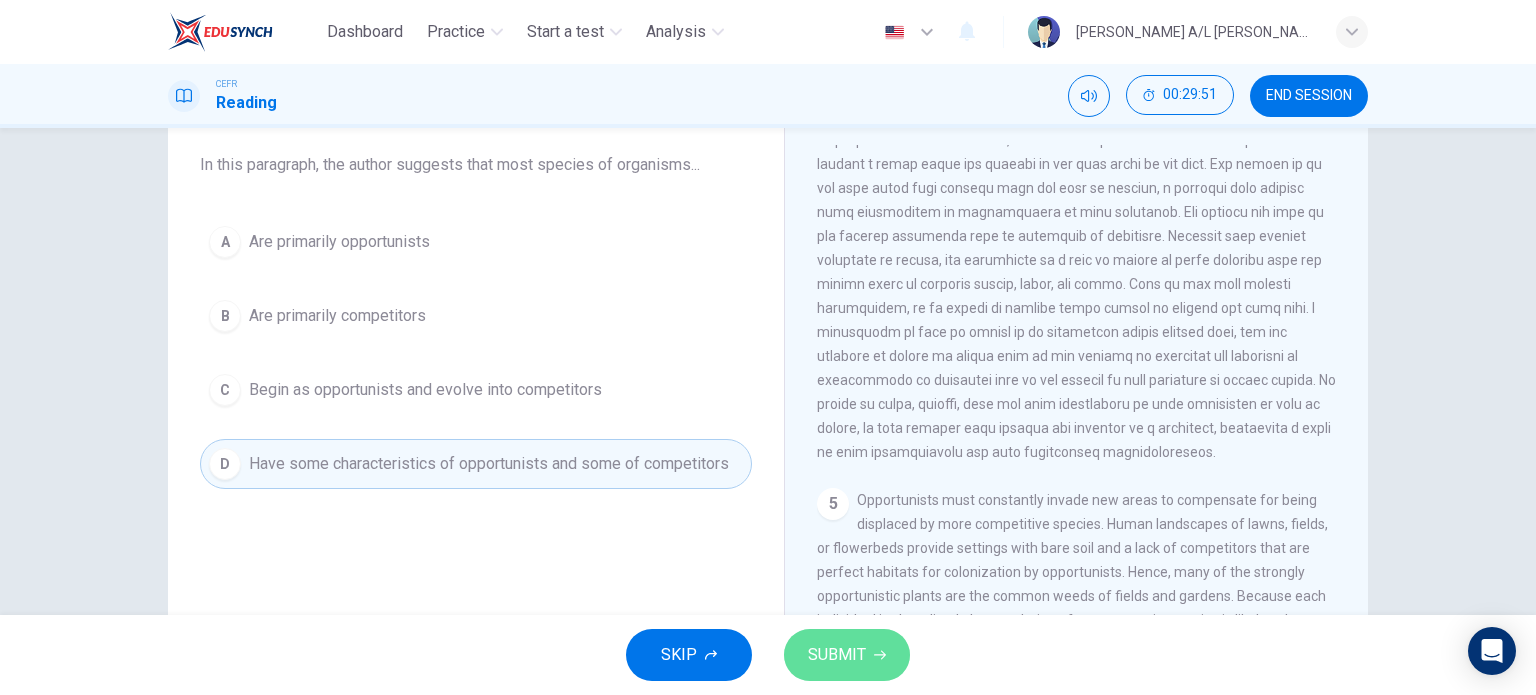 click on "SUBMIT" at bounding box center [837, 655] 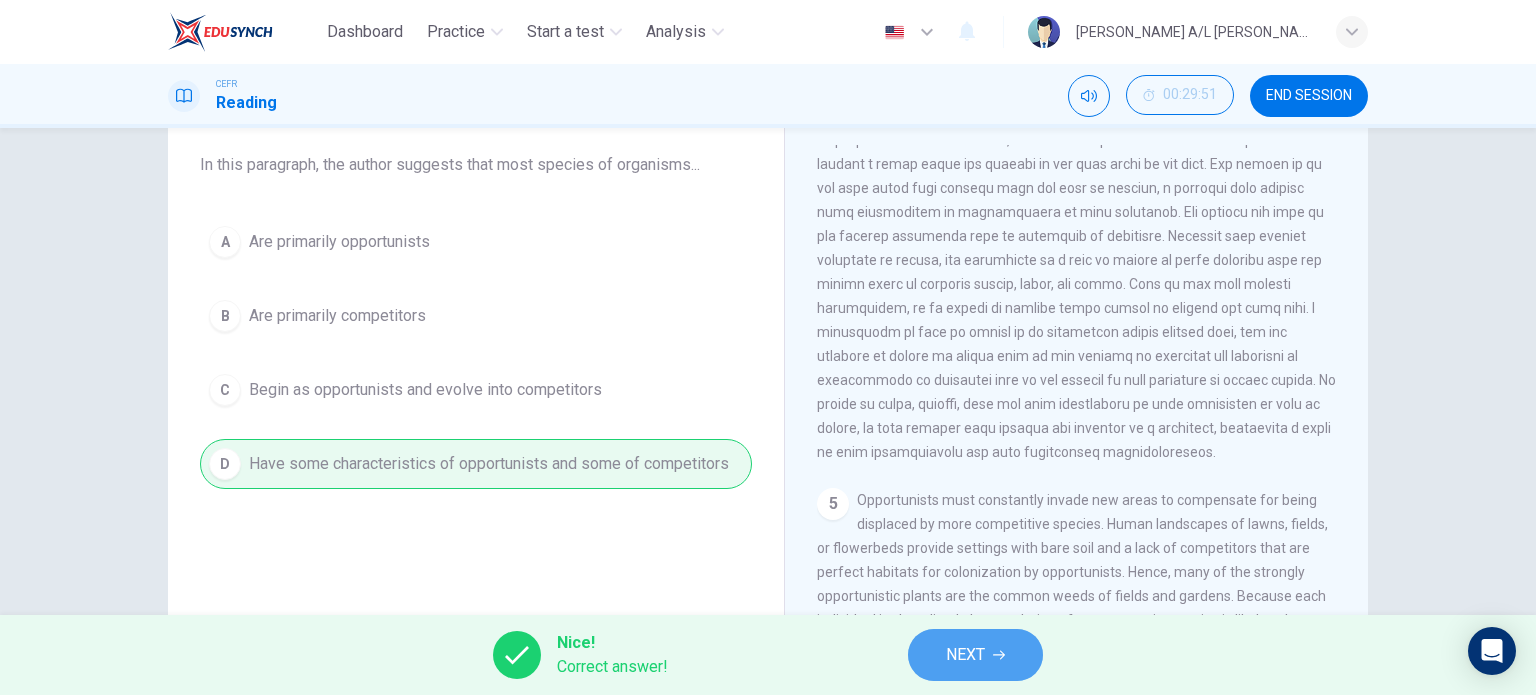 click on "NEXT" at bounding box center [965, 655] 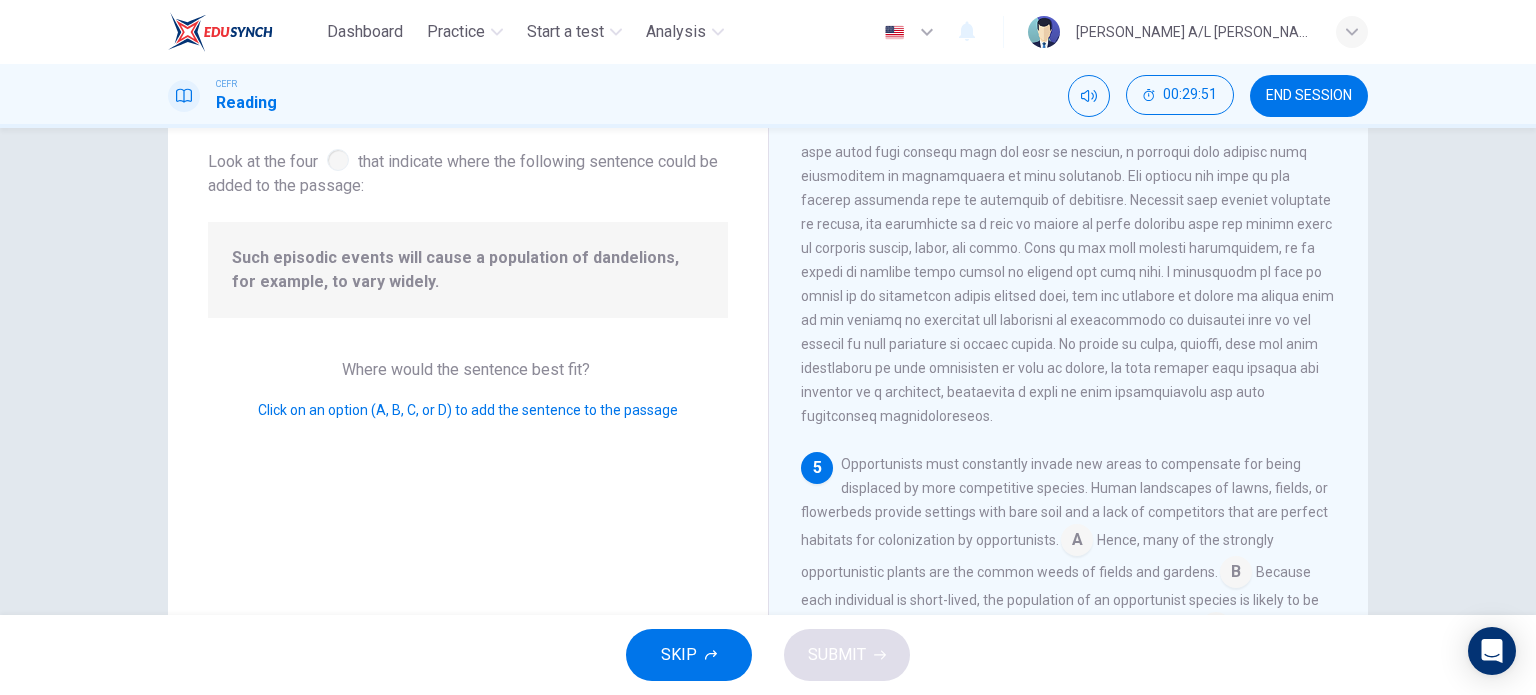 scroll, scrollTop: 932, scrollLeft: 0, axis: vertical 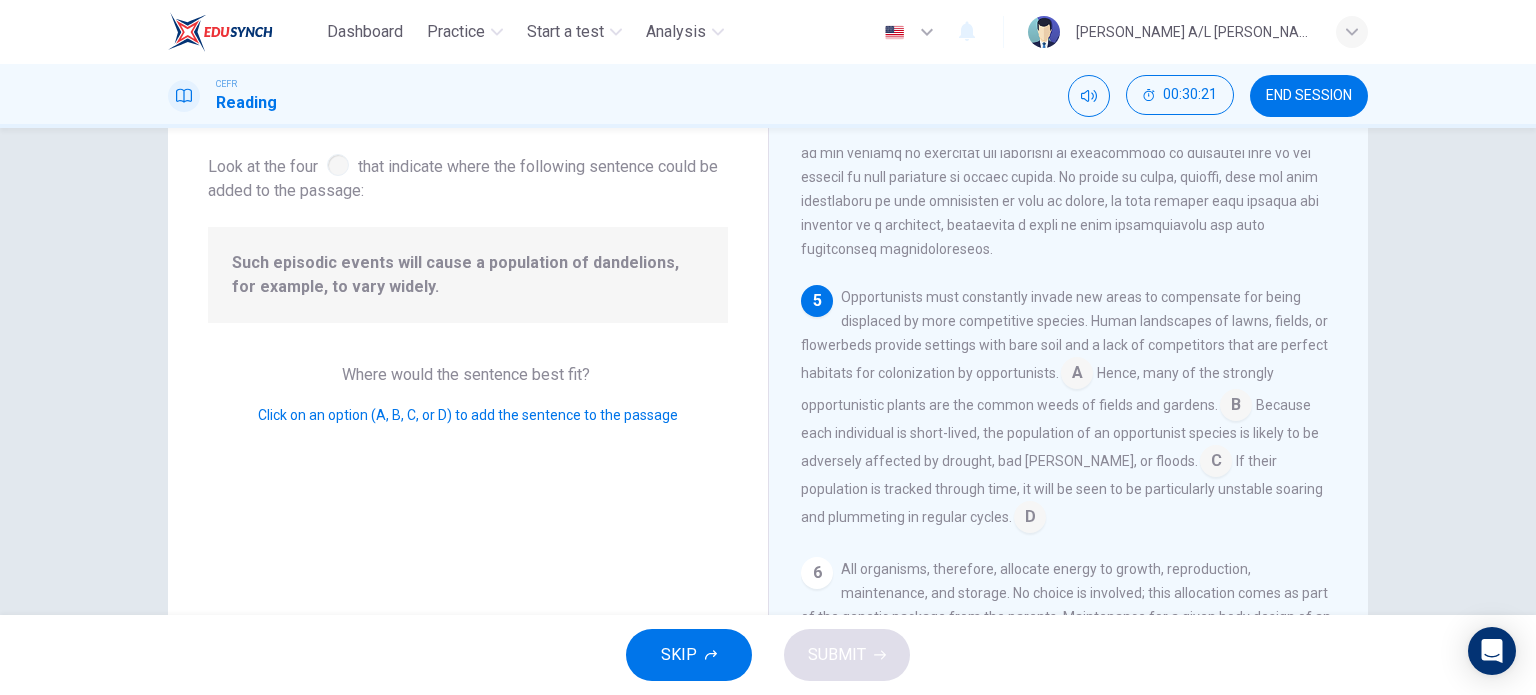 click at bounding box center [1216, 463] 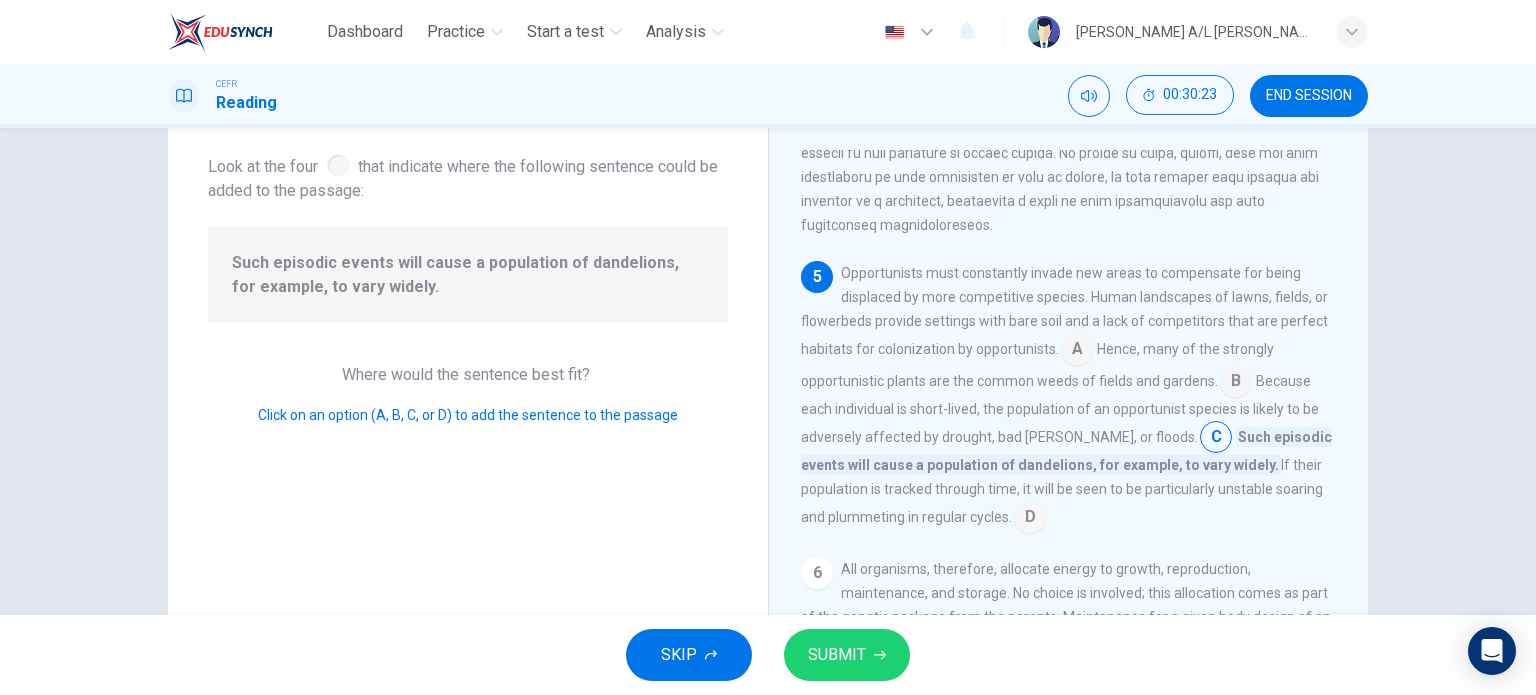 click at bounding box center [1216, 439] 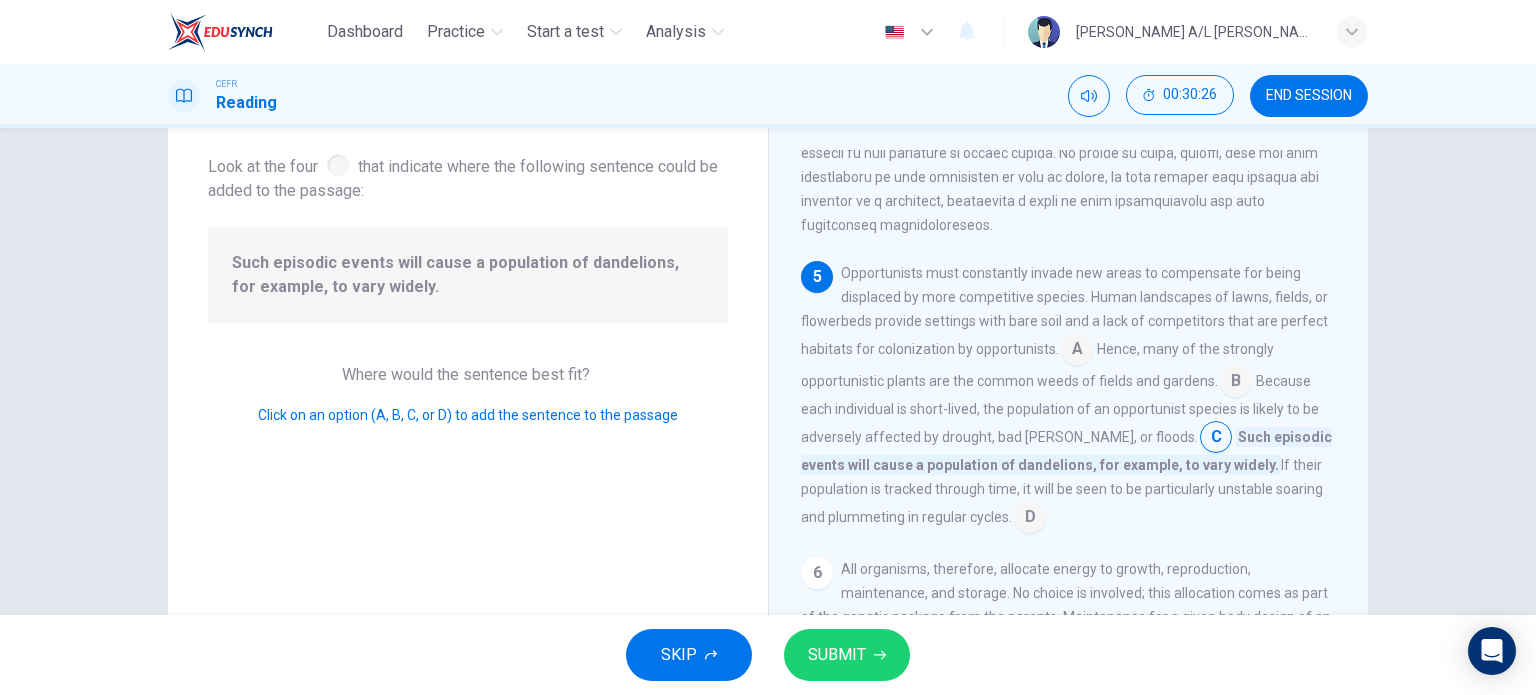 click on "5" at bounding box center (817, 277) 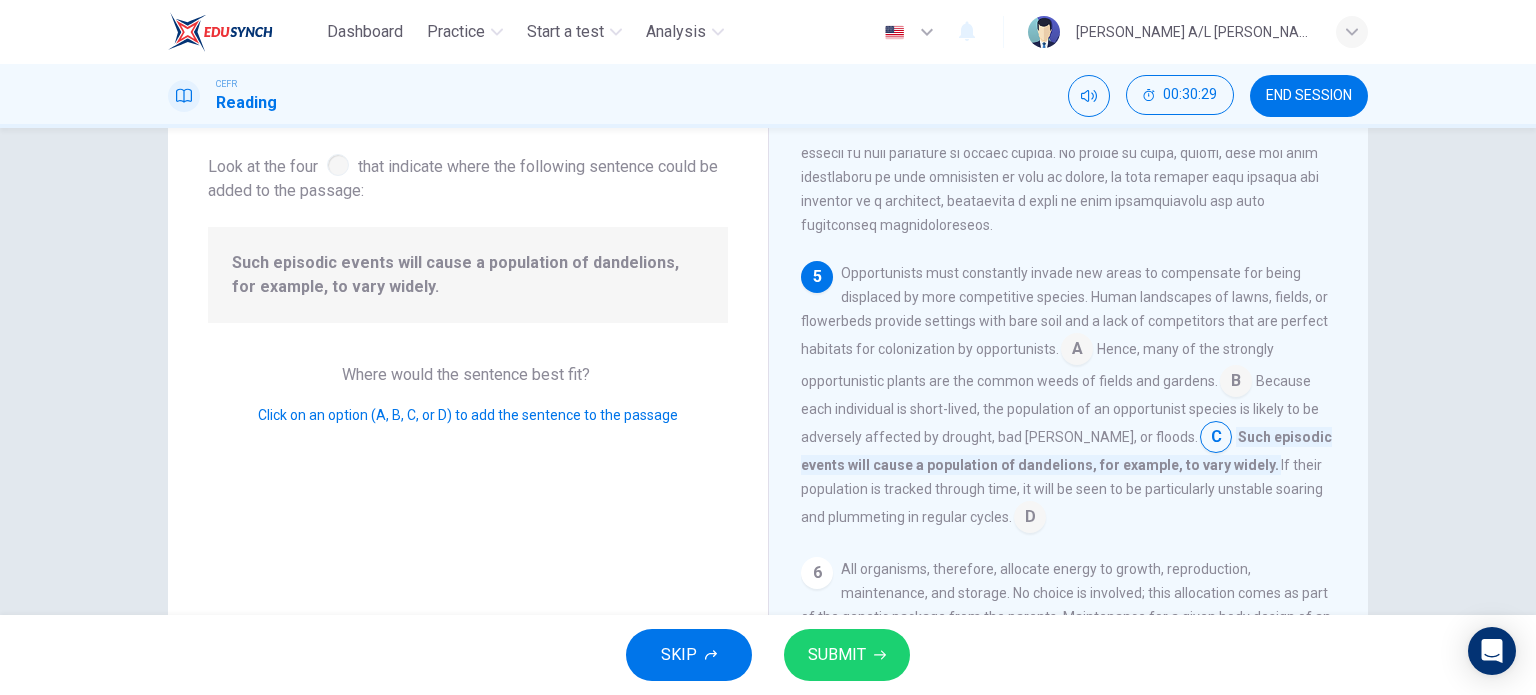 click at bounding box center (1236, 383) 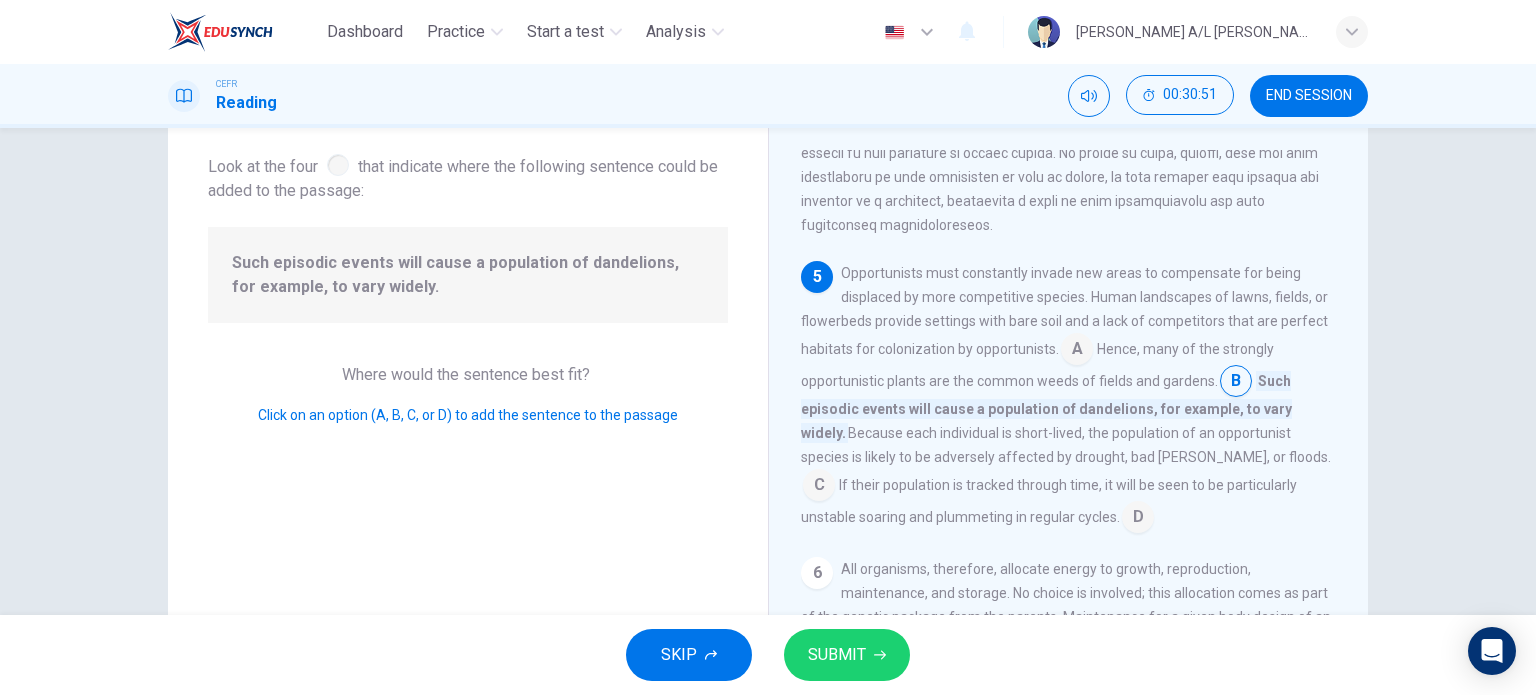 click at bounding box center [1077, 351] 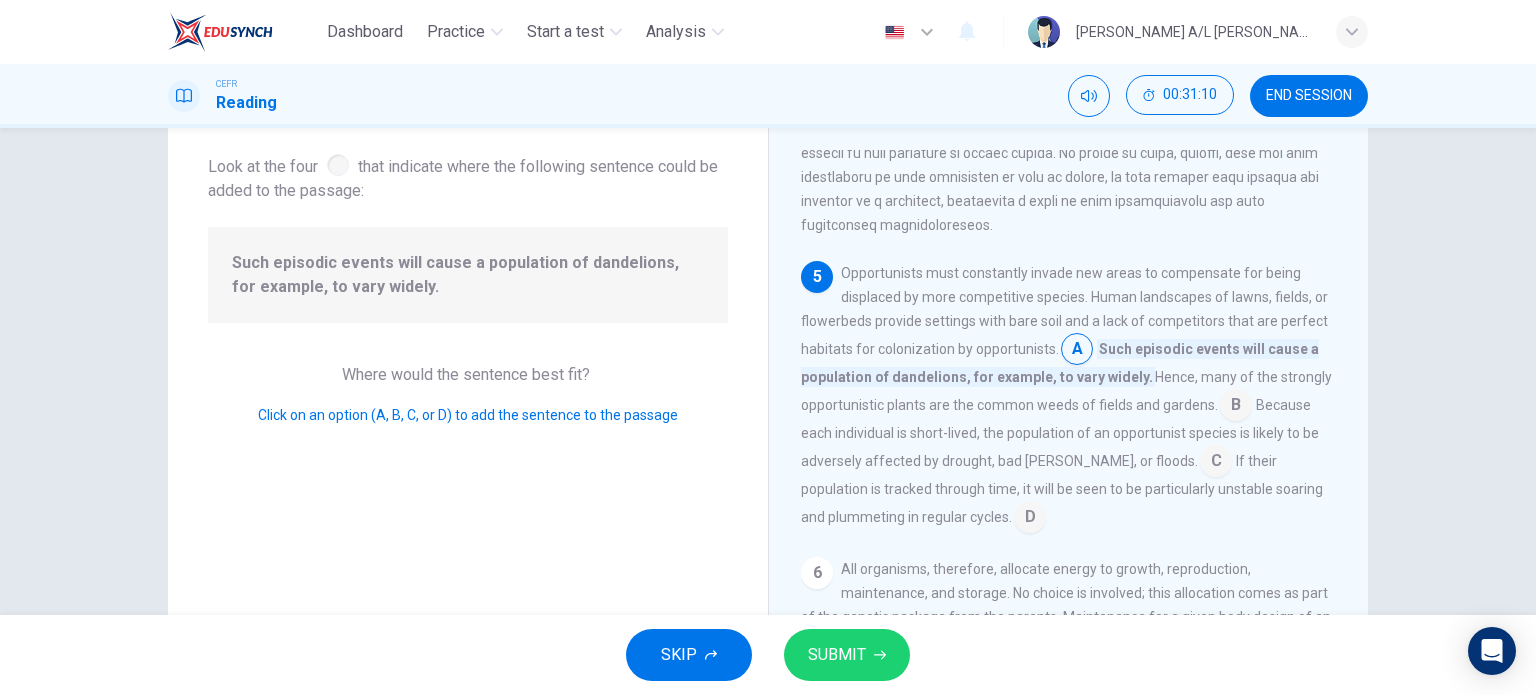 click at bounding box center [1030, 519] 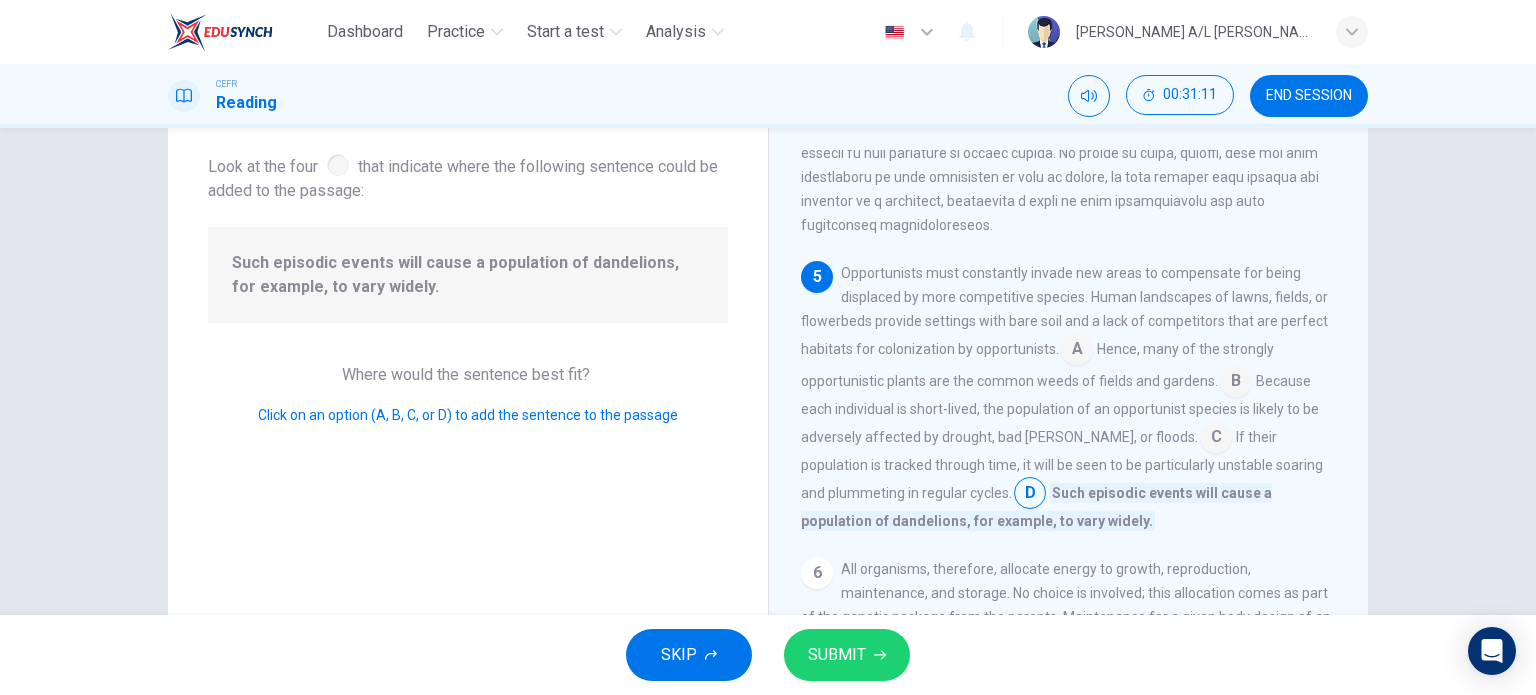 click 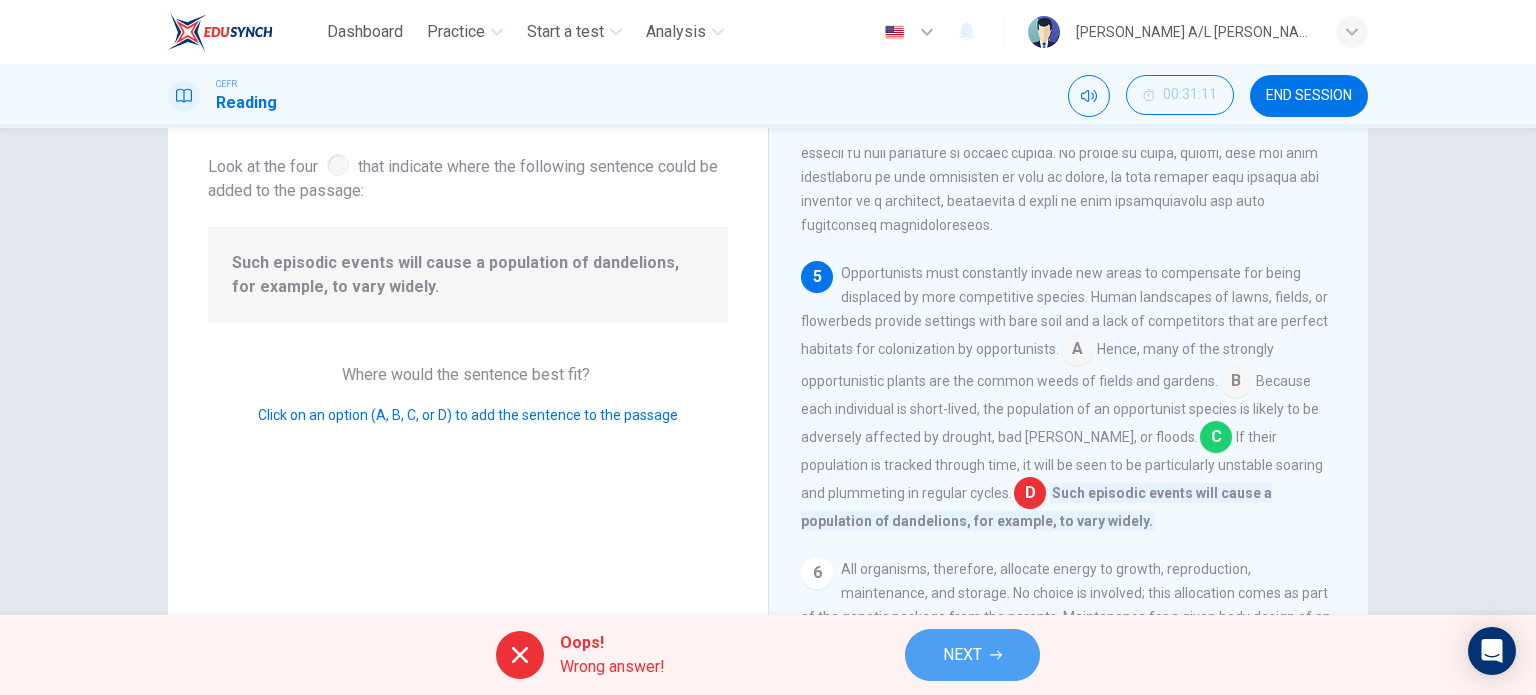 click on "NEXT" at bounding box center [962, 655] 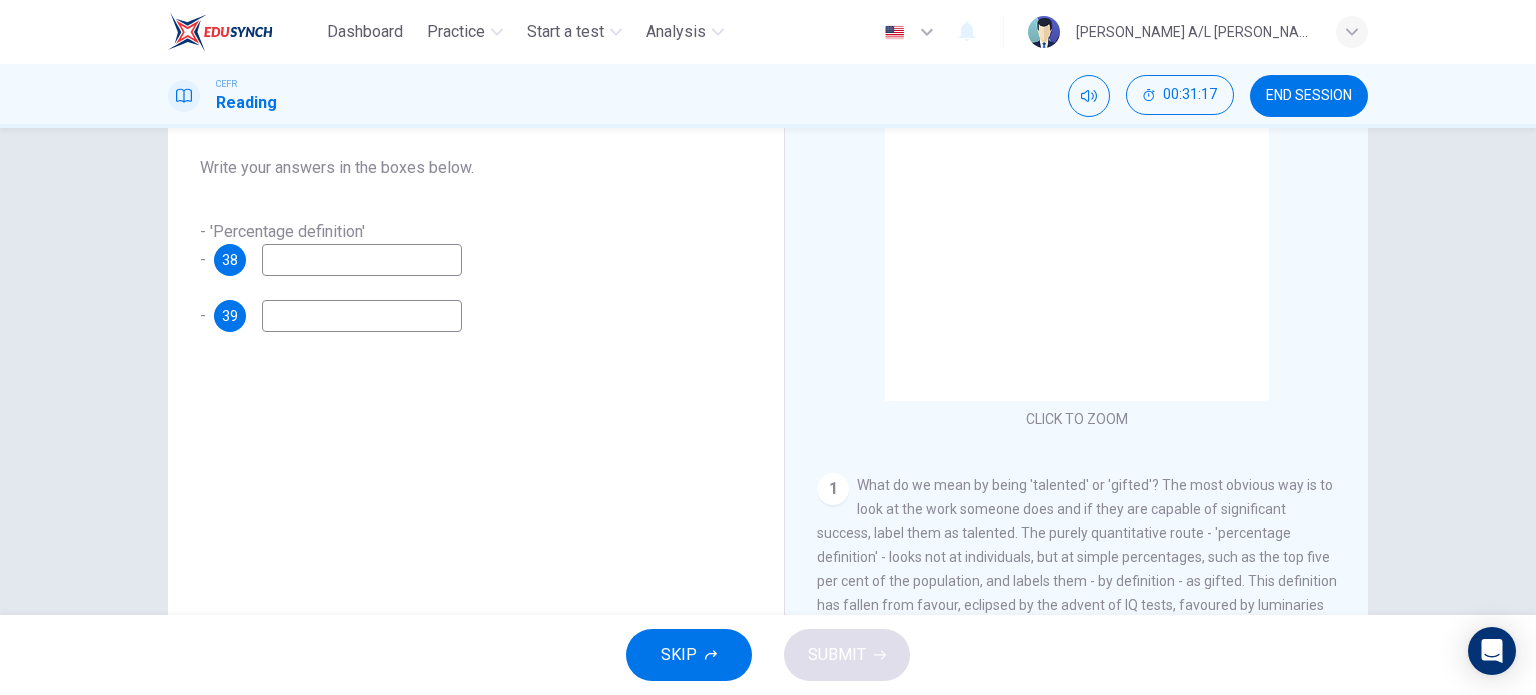 scroll, scrollTop: 288, scrollLeft: 0, axis: vertical 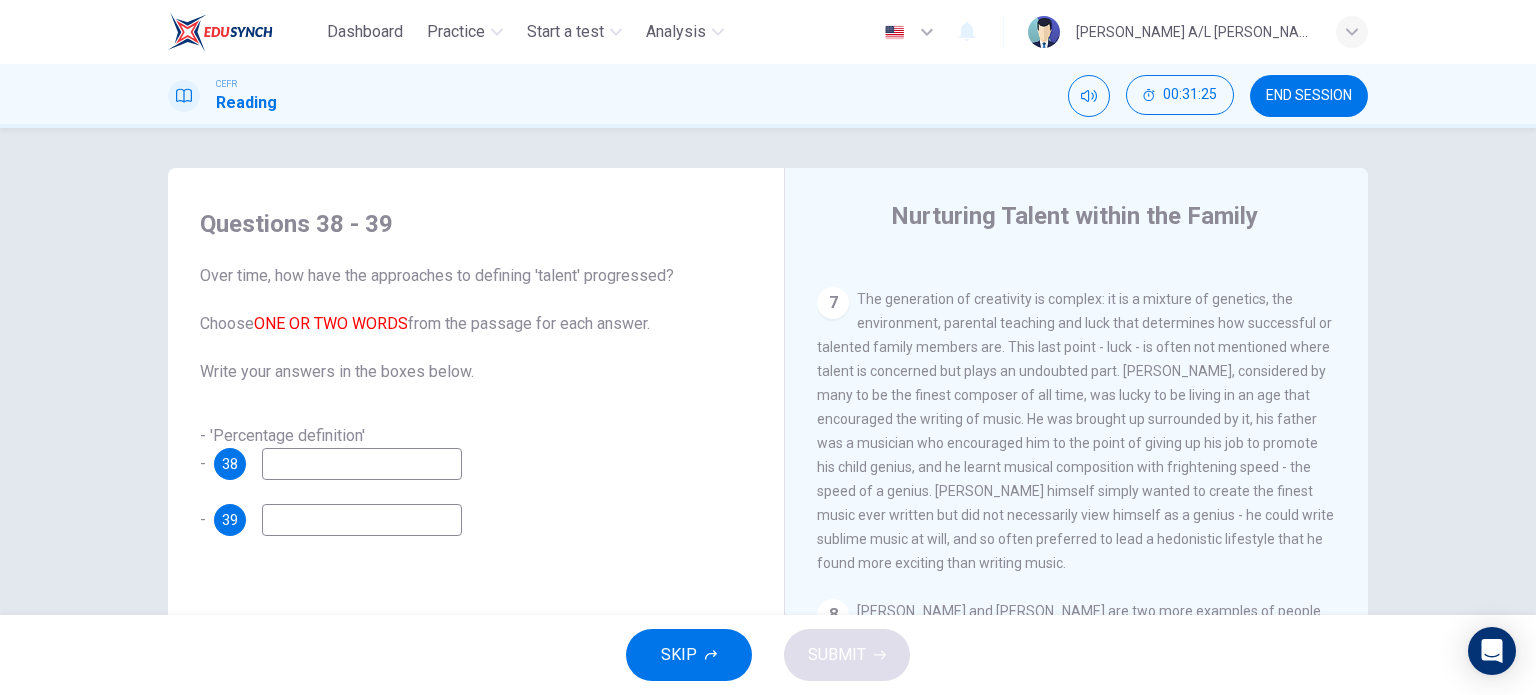 drag, startPoint x: 252, startPoint y: 275, endPoint x: 540, endPoint y: 262, distance: 288.29324 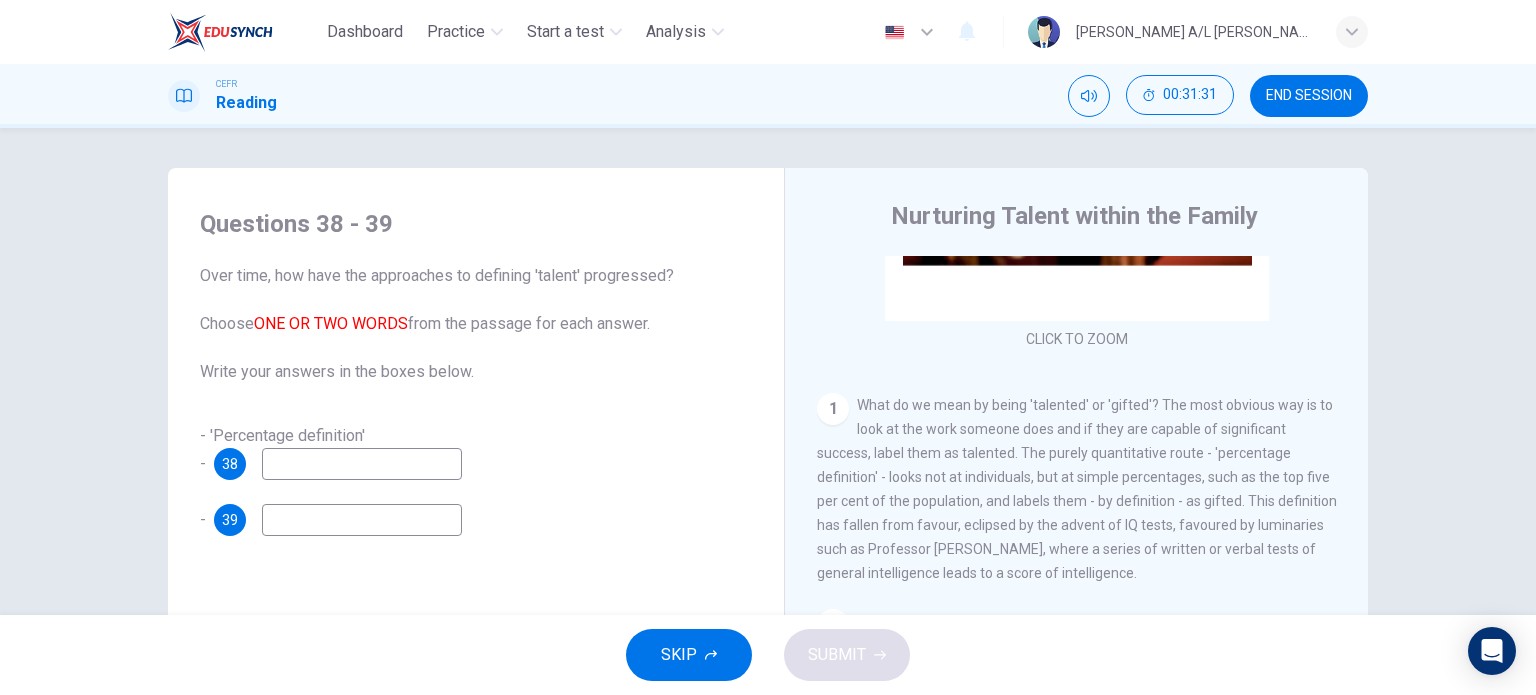 scroll, scrollTop: 288, scrollLeft: 0, axis: vertical 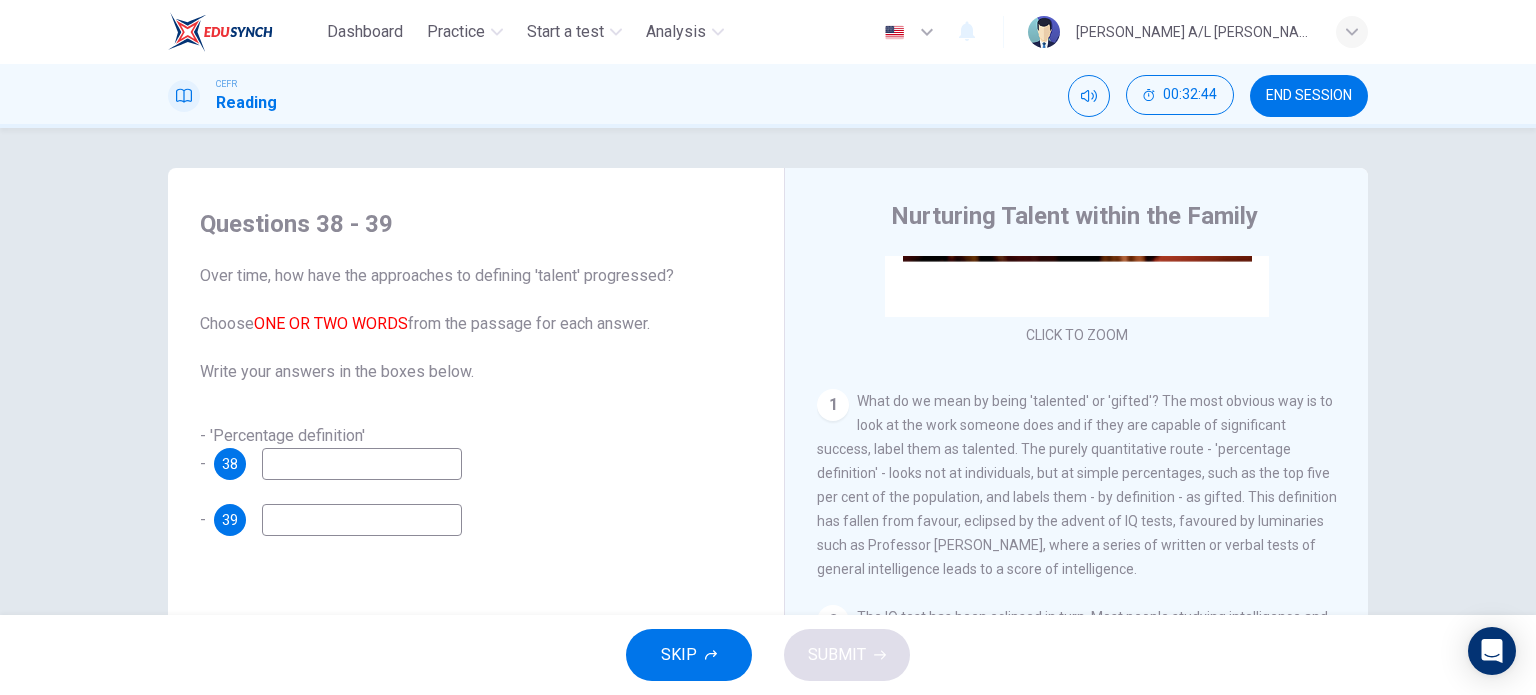 click on "1 What do we mean by being 'talented' or 'gifted'? The most obvious way is to look at the work someone does and if they are capable of significant success, label them as talented. The purely quantitative route - 'percentage definition' - looks not at individuals, but at simple percentages, such as the top five per cent of the population, and labels them - by definition - as gifted. This definition has fallen from favour, eclipsed by the advent of IQ tests, favoured by luminaries such as Professor Hans Eysenck, where a series of written or verbal tests of general intelligence leads to a score of intelligence." at bounding box center [1077, 485] 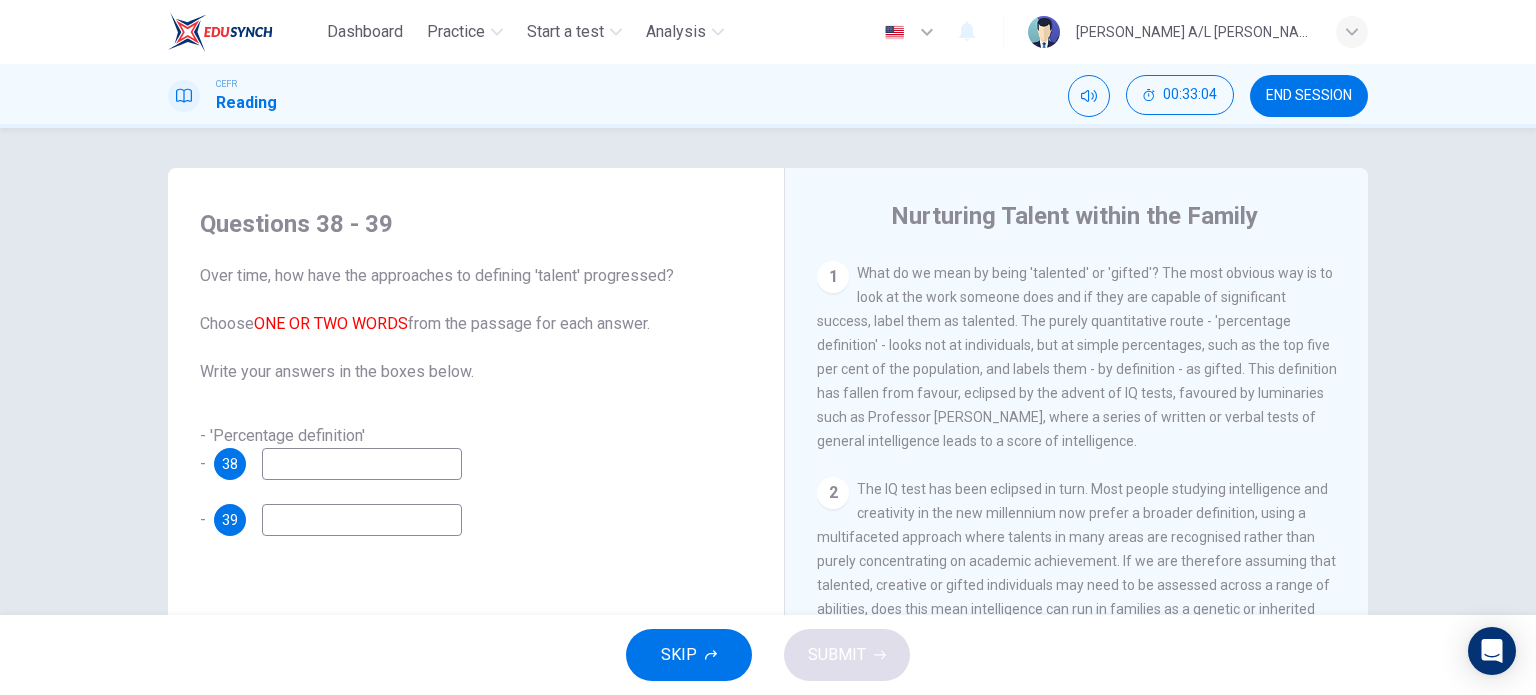 scroll, scrollTop: 415, scrollLeft: 0, axis: vertical 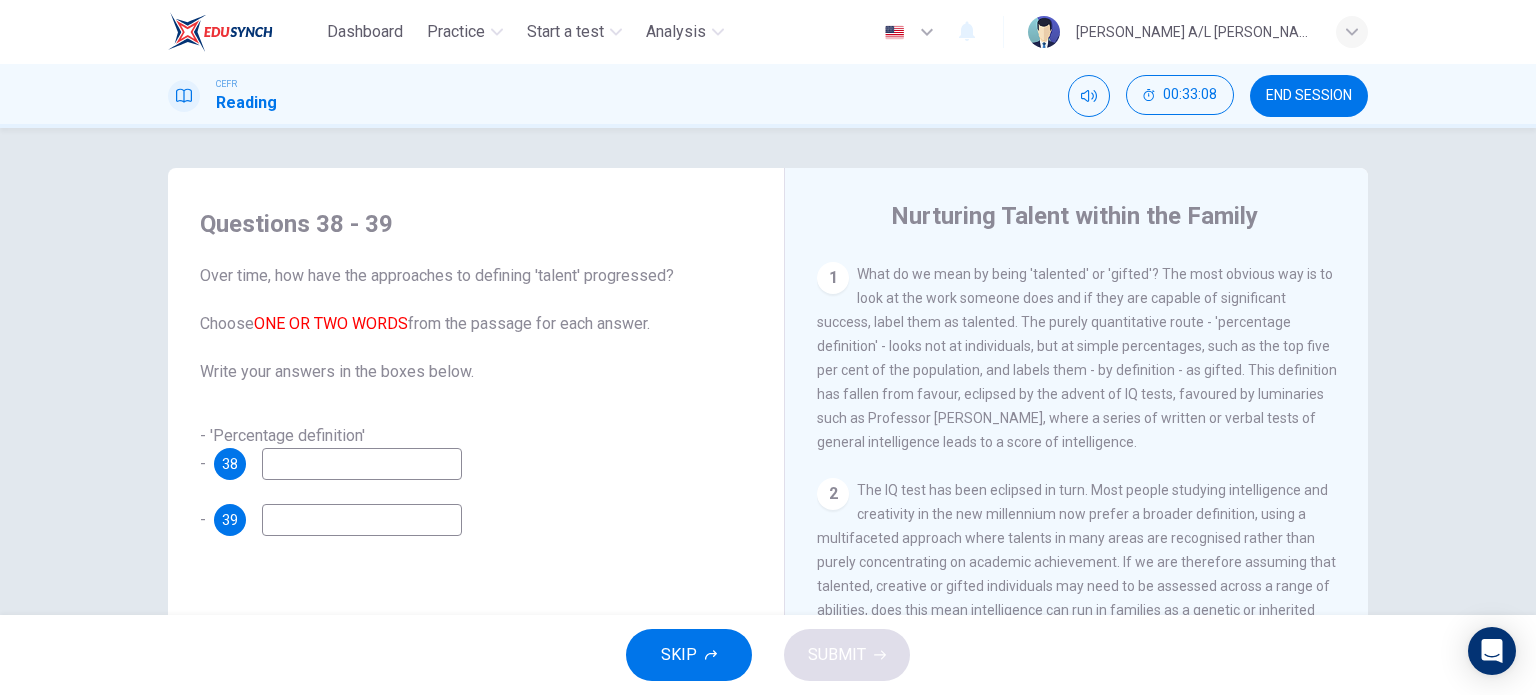 click at bounding box center (362, 464) 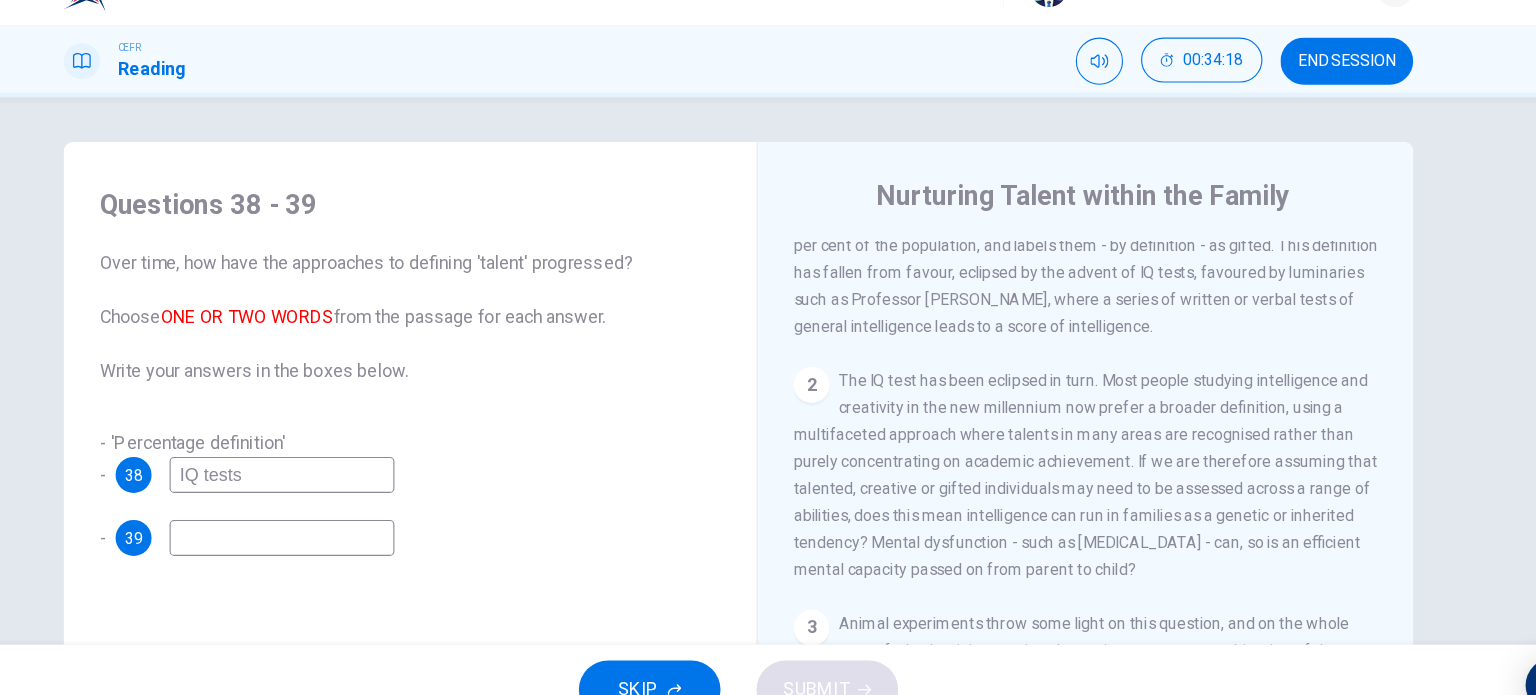 scroll, scrollTop: 609, scrollLeft: 0, axis: vertical 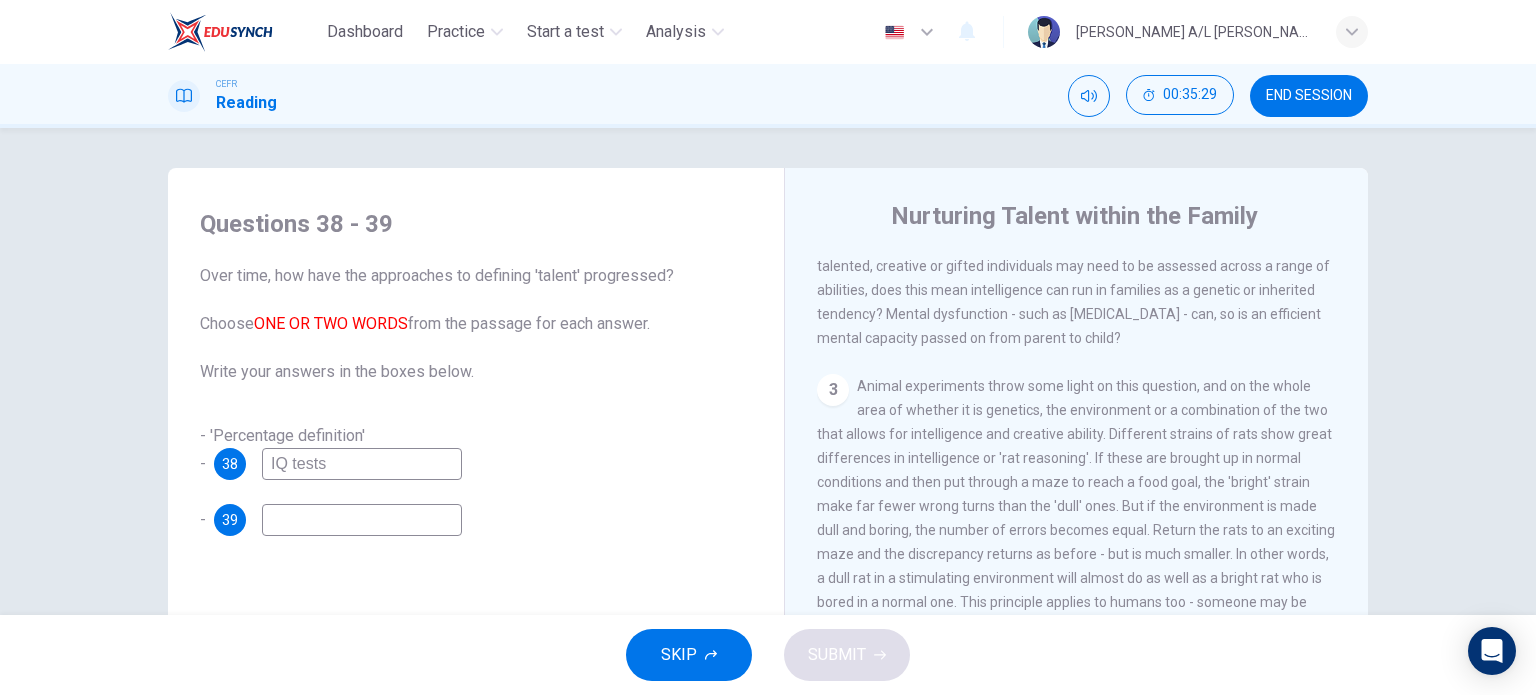 type on "IQ tests" 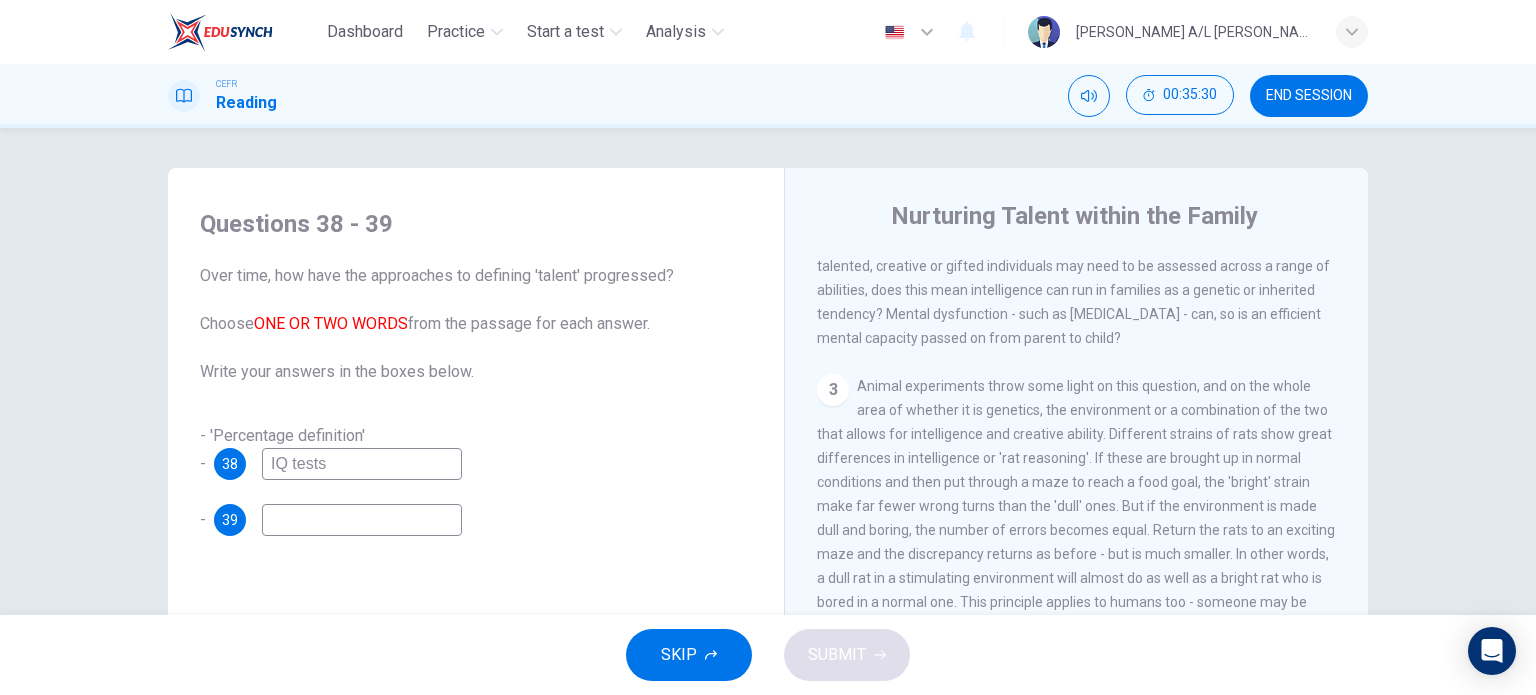 drag, startPoint x: 1192, startPoint y: 395, endPoint x: 1274, endPoint y: 397, distance: 82.02438 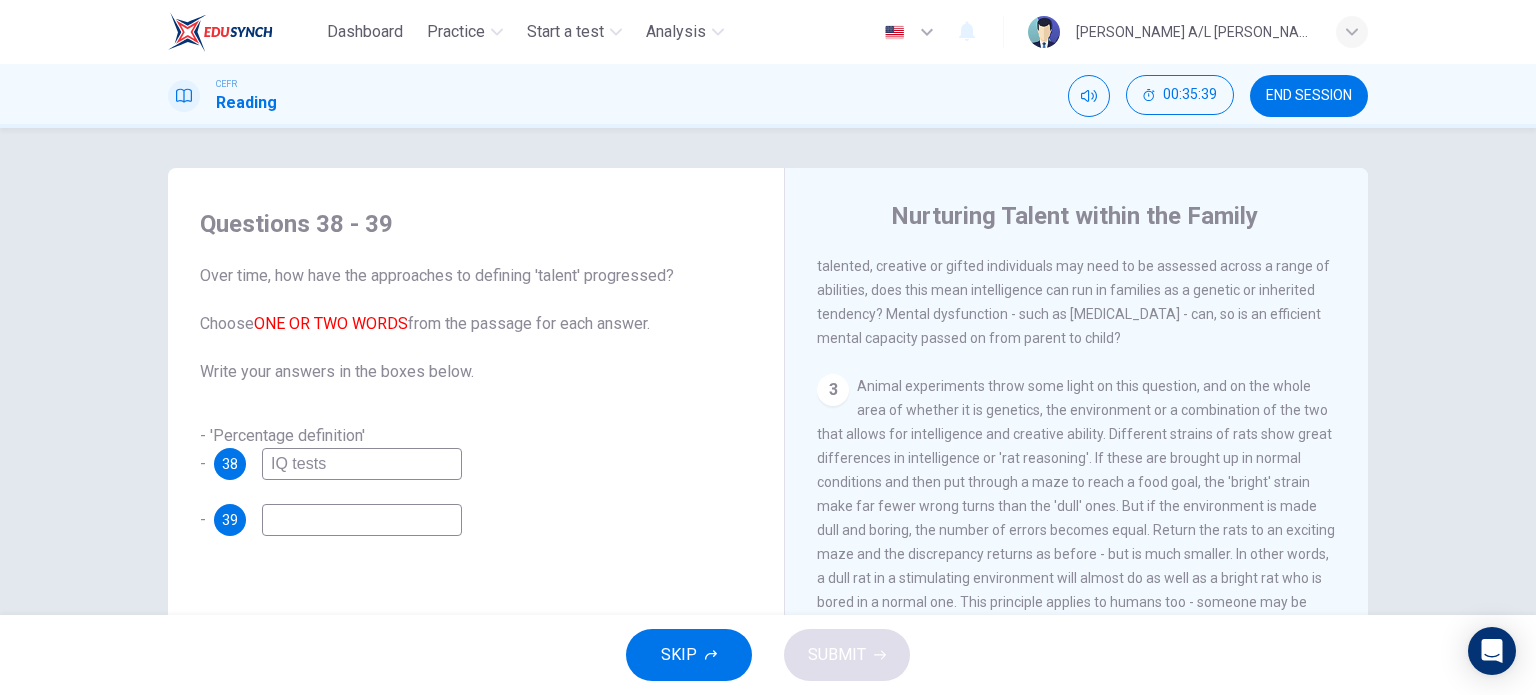 click at bounding box center [362, 520] 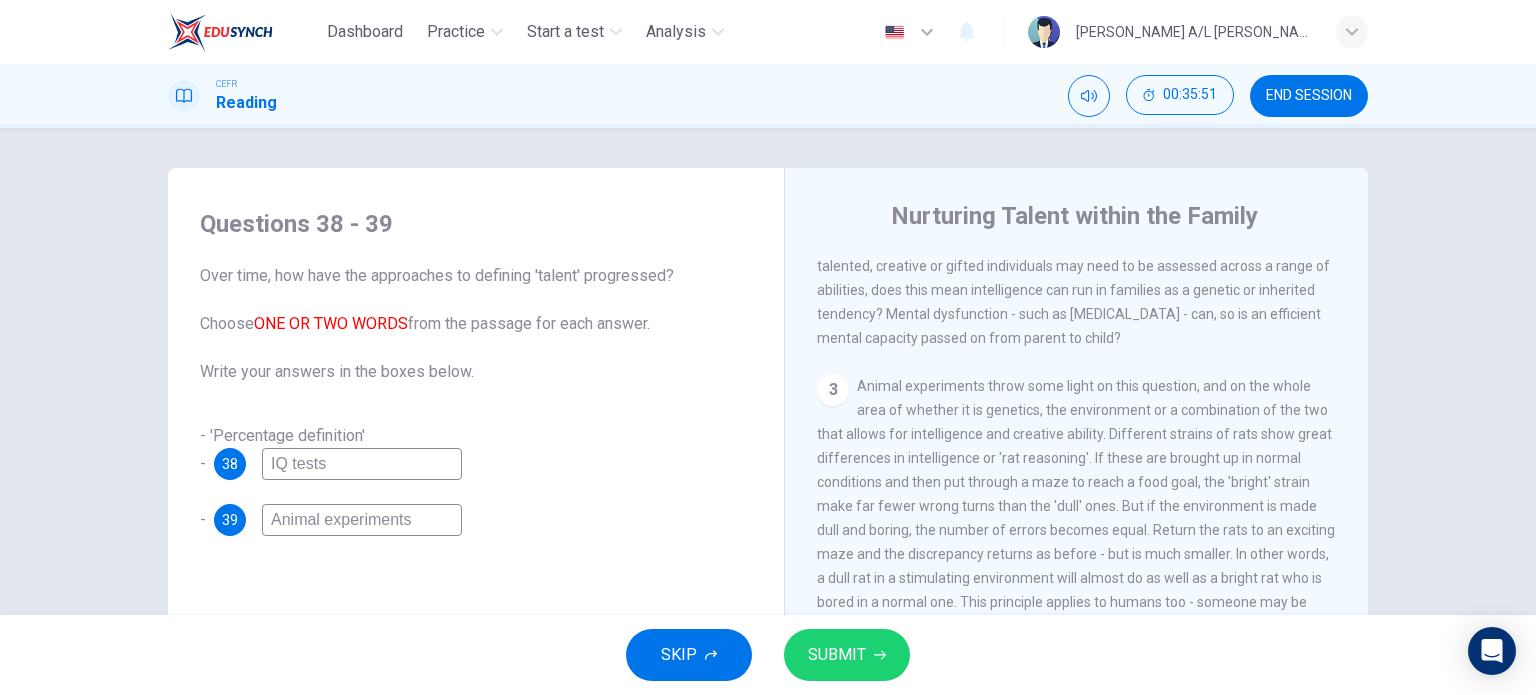type on "Animal experiments" 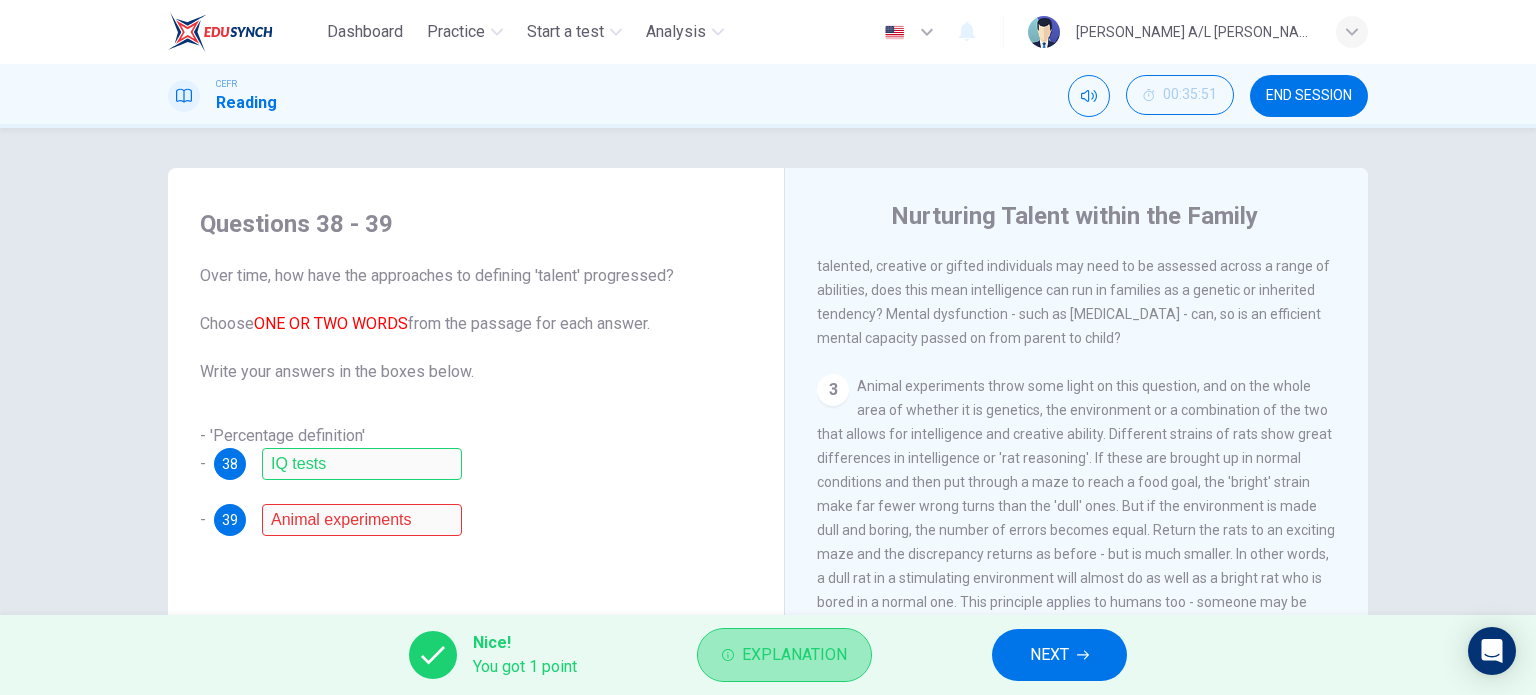 click on "Explanation" at bounding box center (794, 655) 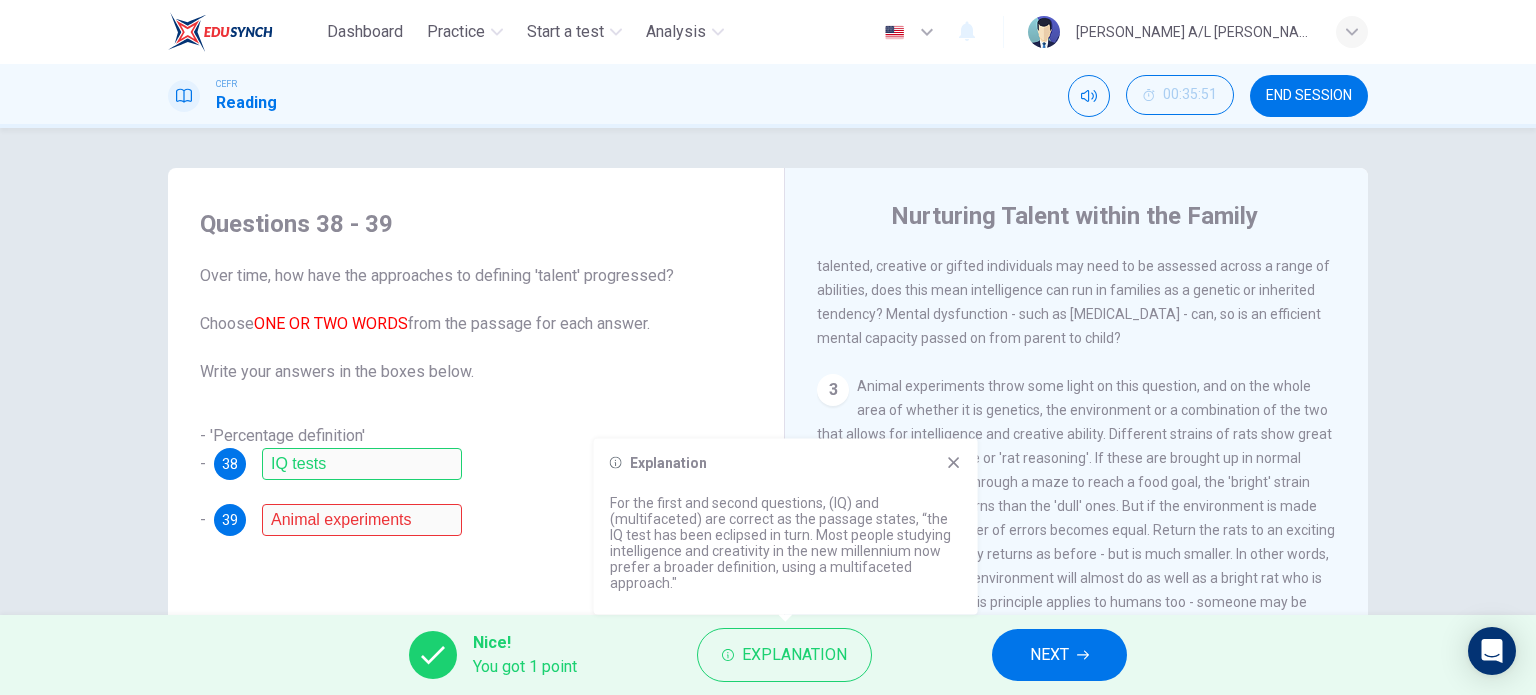 click 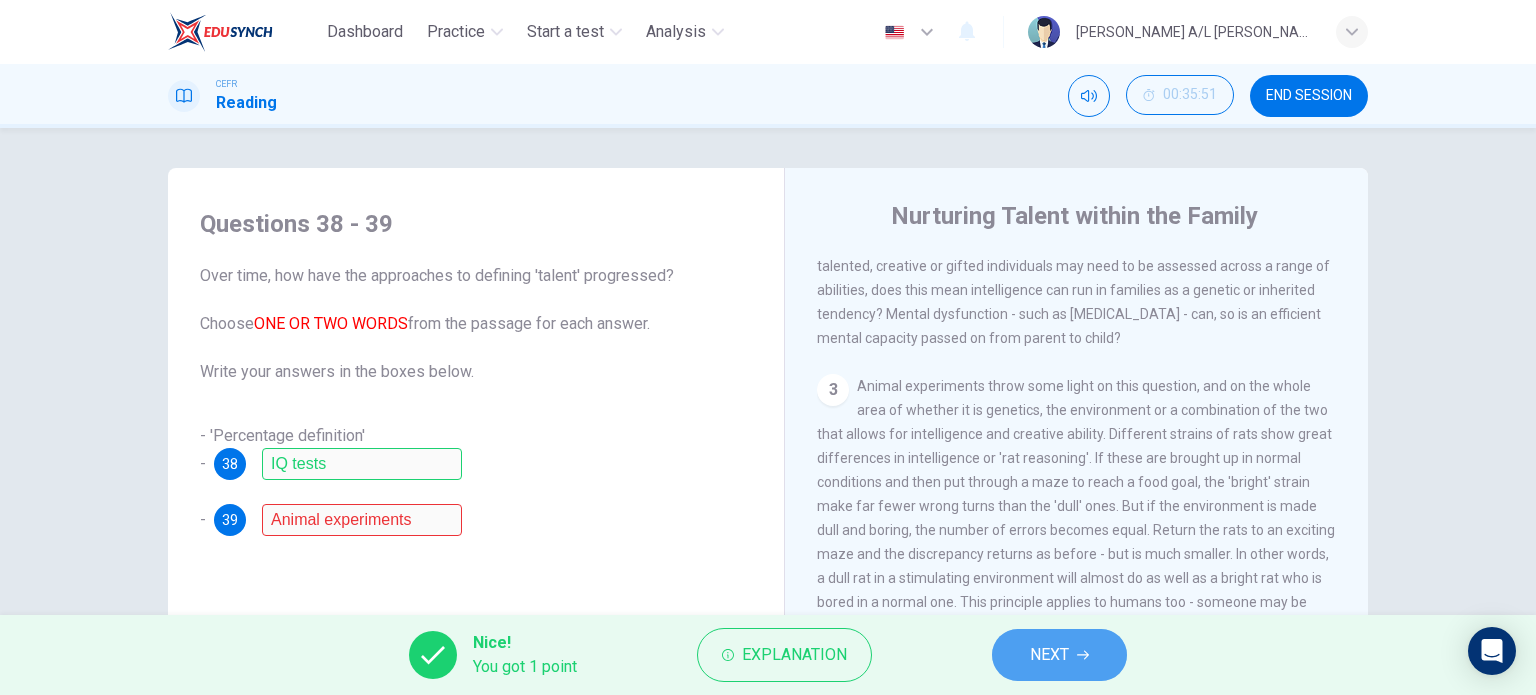 click on "NEXT" at bounding box center [1059, 655] 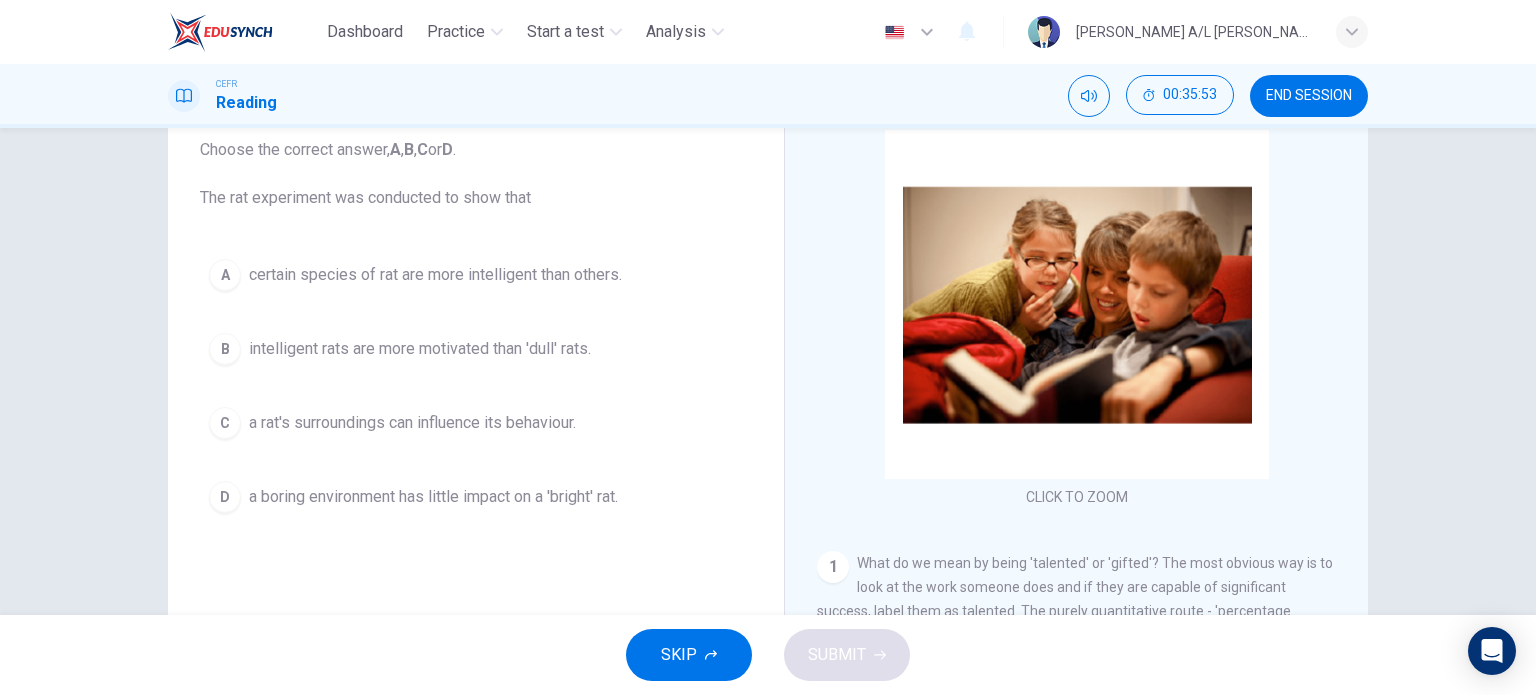 scroll, scrollTop: 134, scrollLeft: 0, axis: vertical 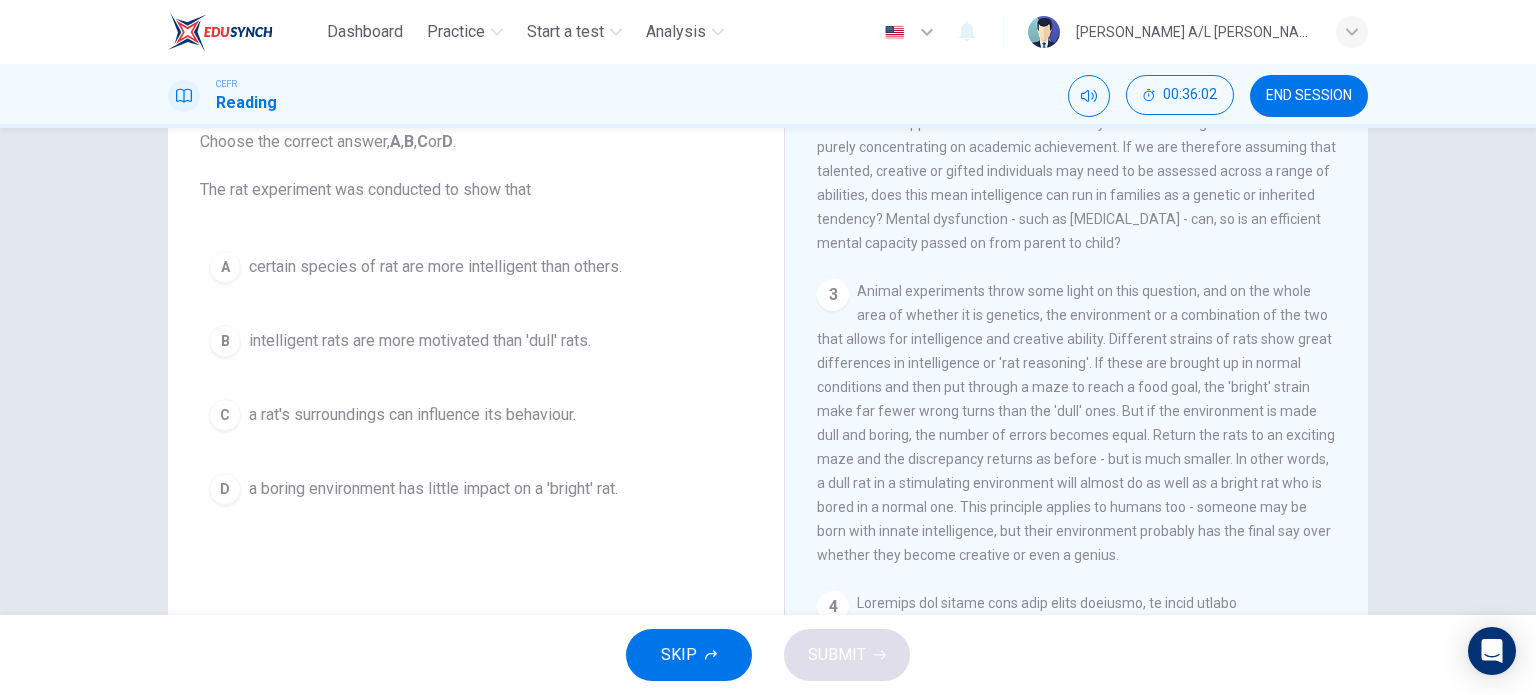 drag, startPoint x: 1044, startPoint y: 329, endPoint x: 1072, endPoint y: 343, distance: 31.304953 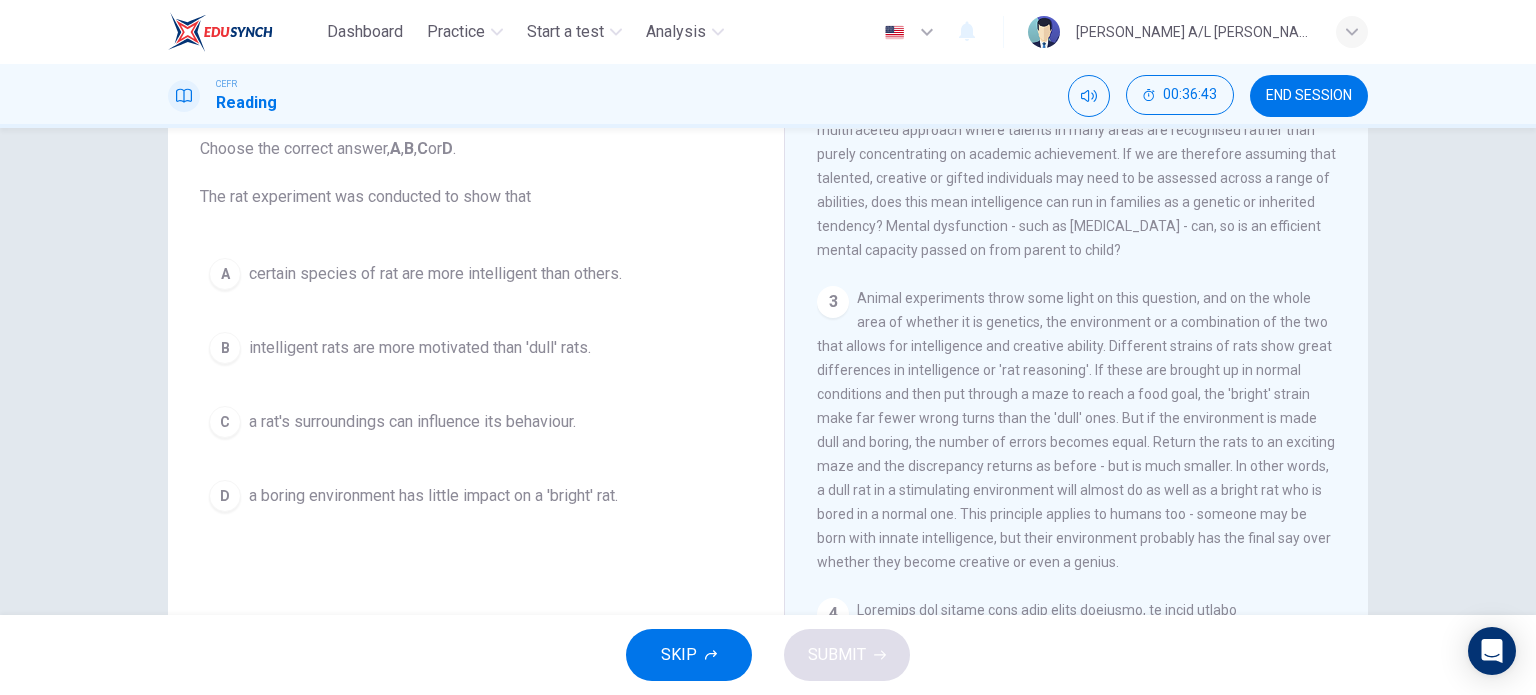 scroll, scrollTop: 127, scrollLeft: 0, axis: vertical 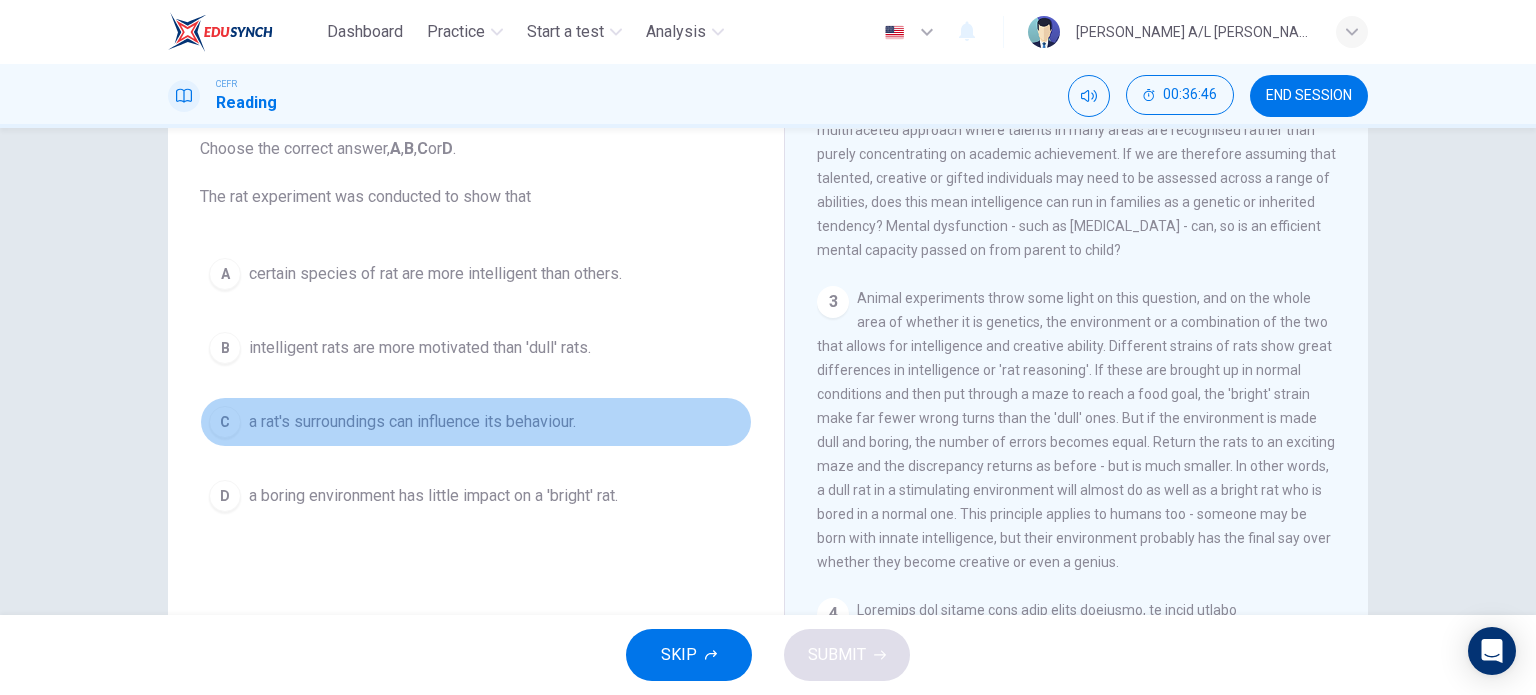 click on "a rat's surroundings can influence its behaviour." at bounding box center (412, 422) 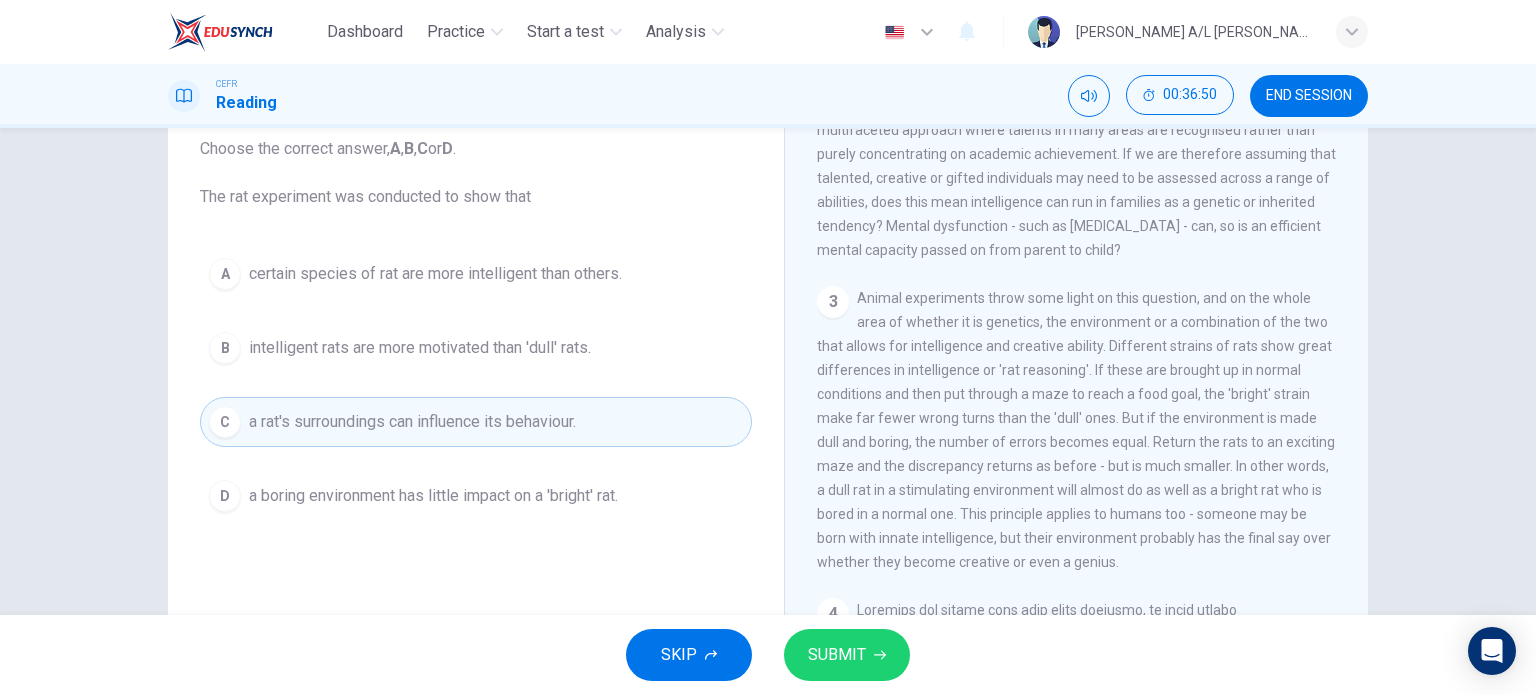 click on "SUBMIT" at bounding box center [837, 655] 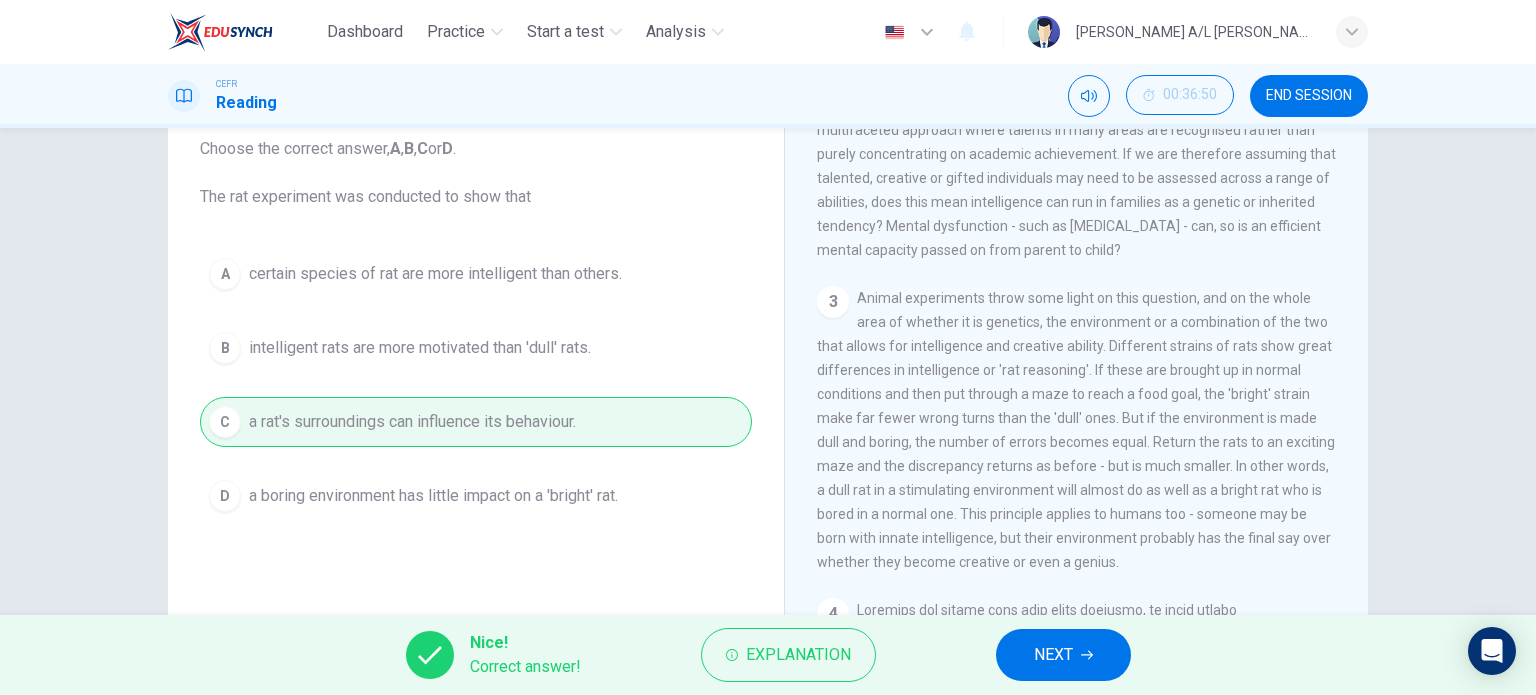 click on "NEXT" at bounding box center [1053, 655] 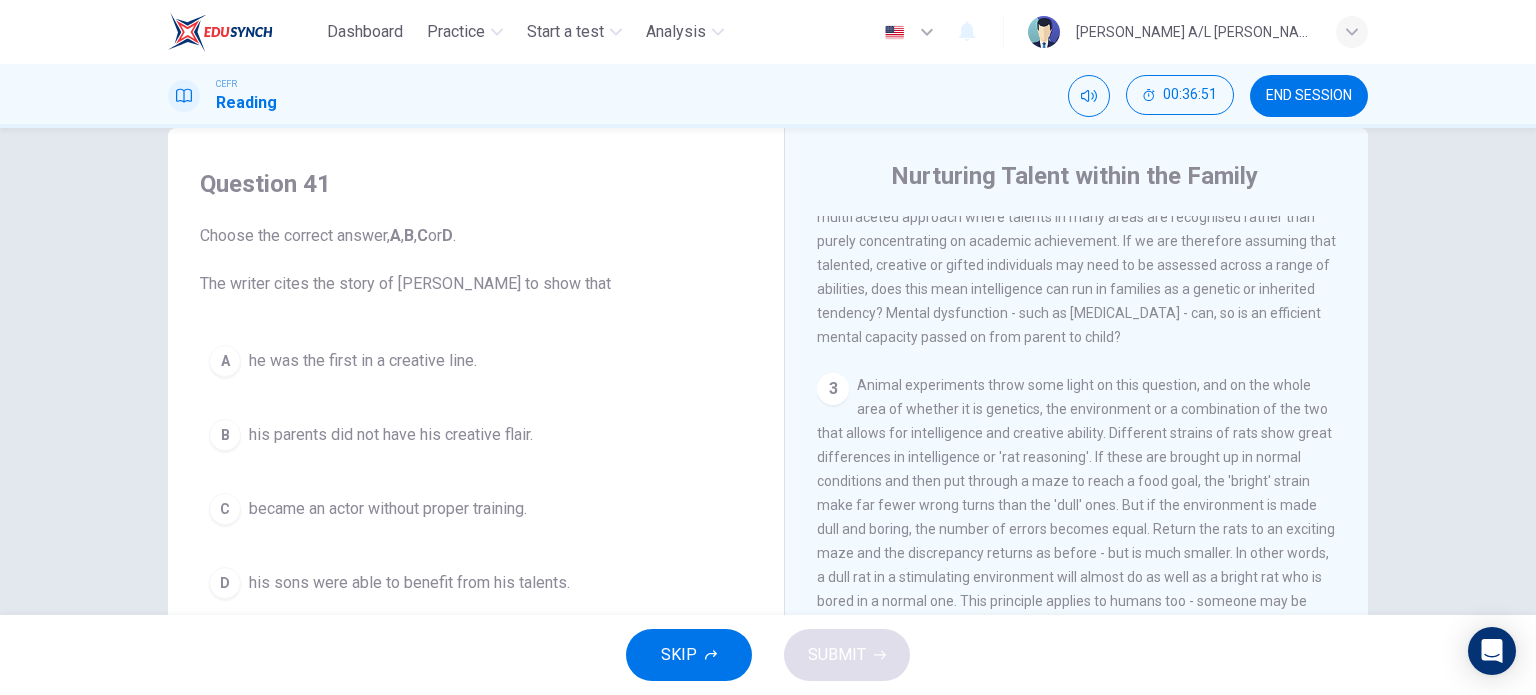 scroll, scrollTop: 98, scrollLeft: 0, axis: vertical 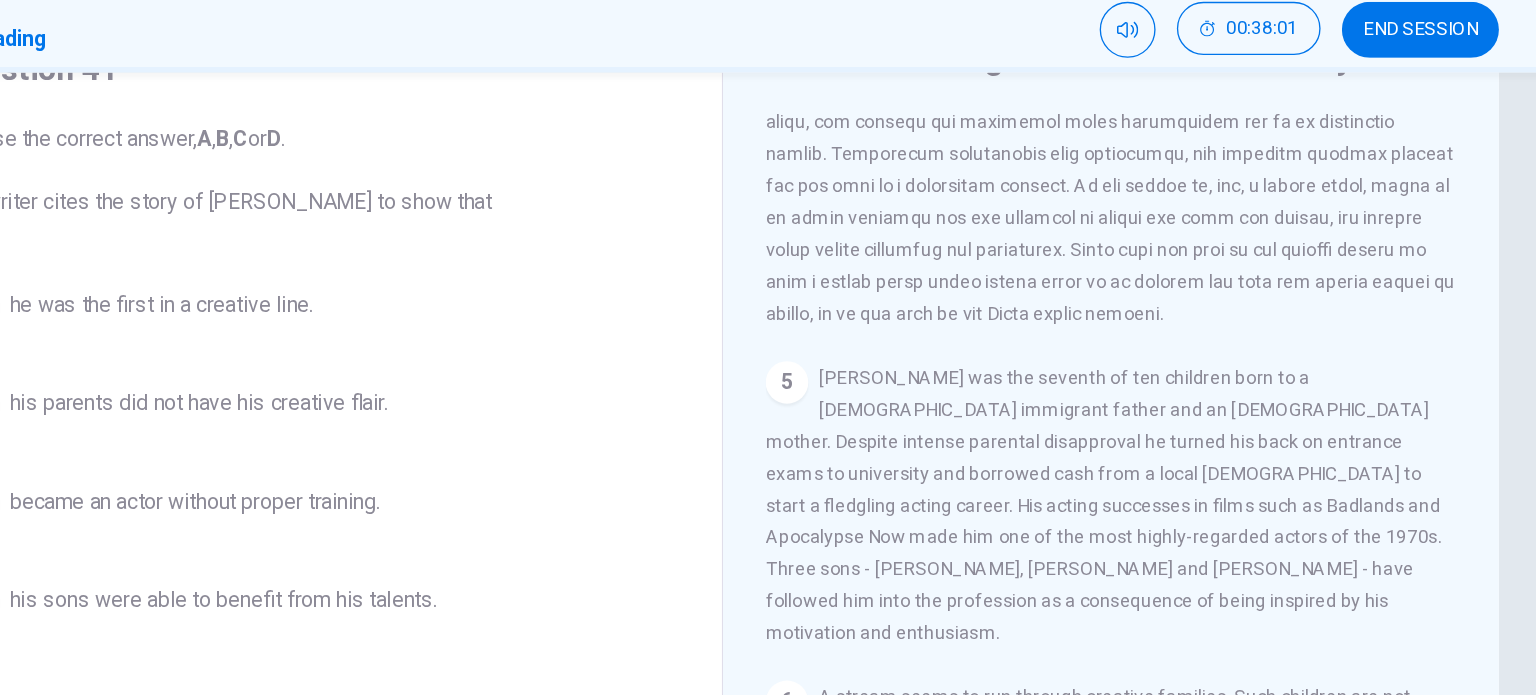 click at bounding box center [1077, 117] 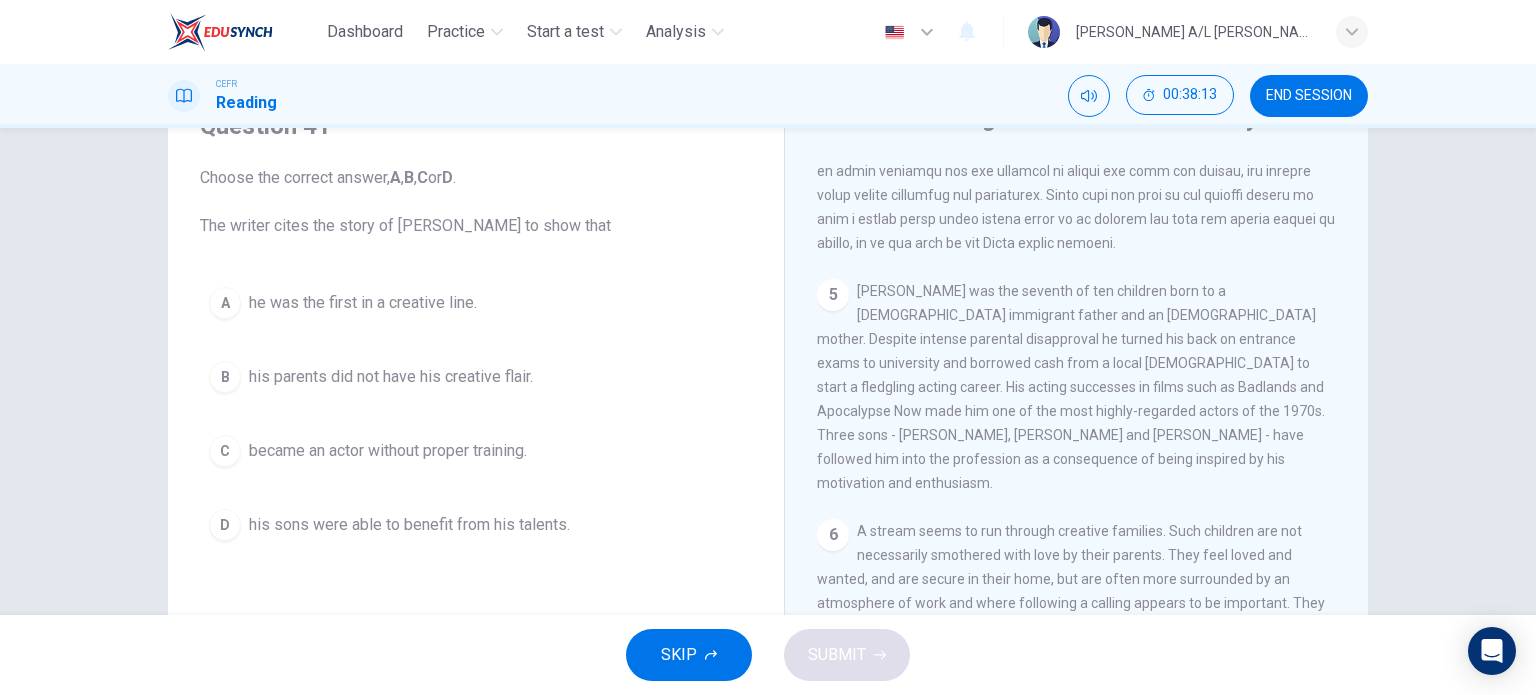 scroll, scrollTop: 1476, scrollLeft: 0, axis: vertical 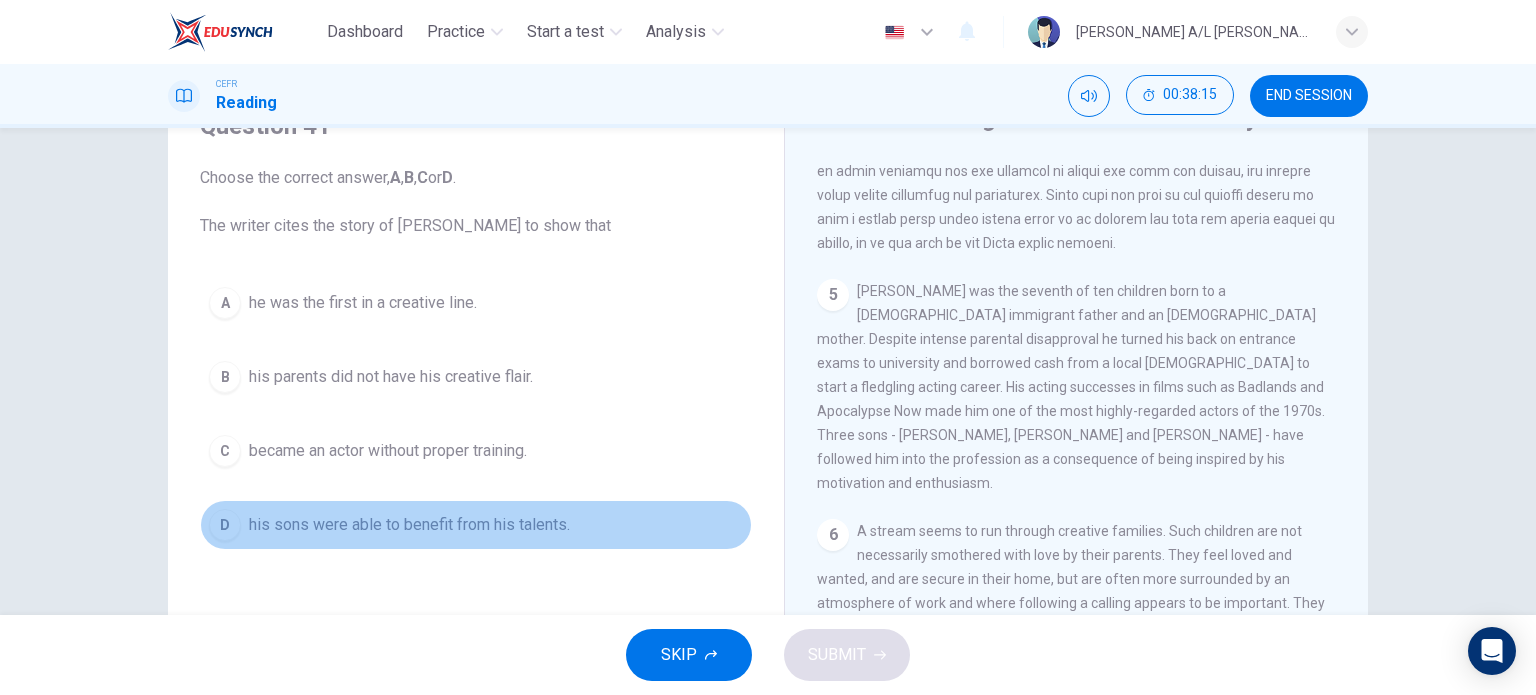 click on "his sons were able to benefit from his talents." at bounding box center [409, 525] 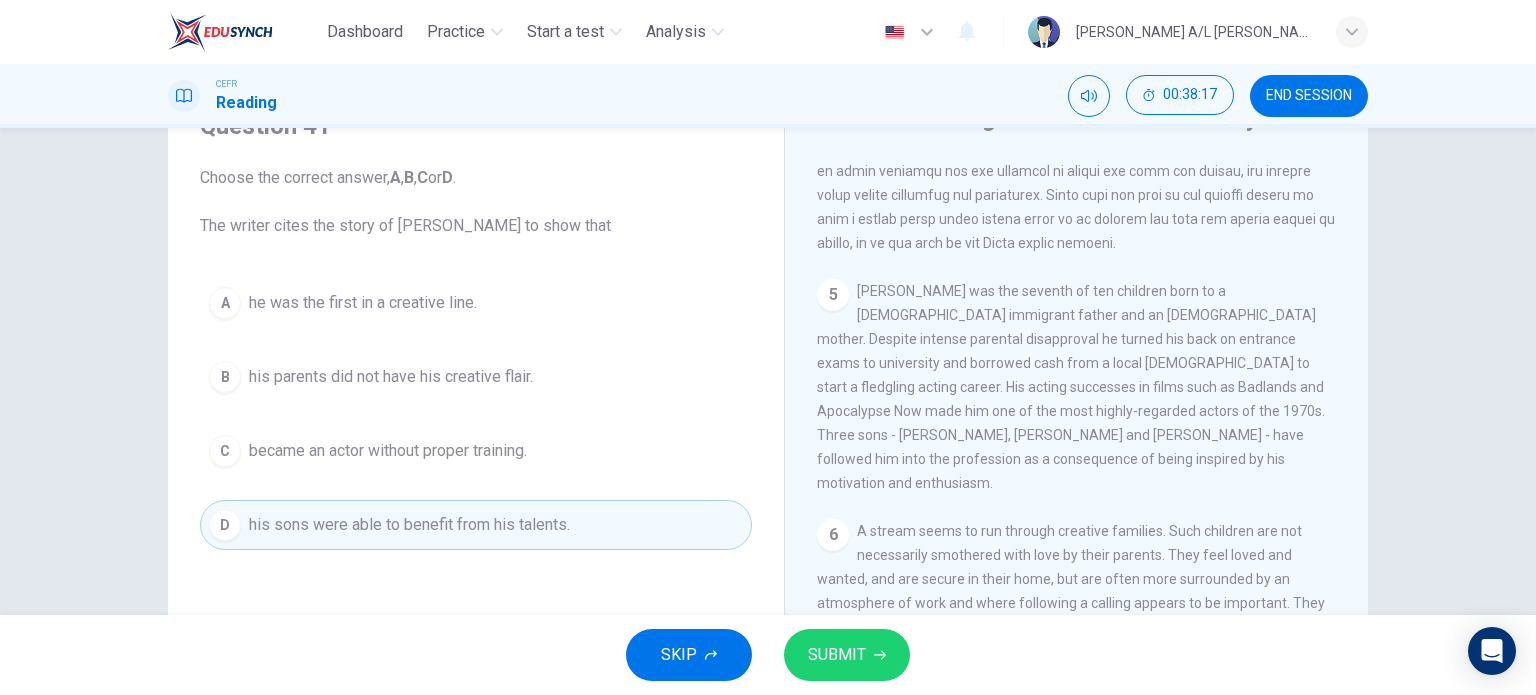 click on "SUBMIT" at bounding box center [847, 655] 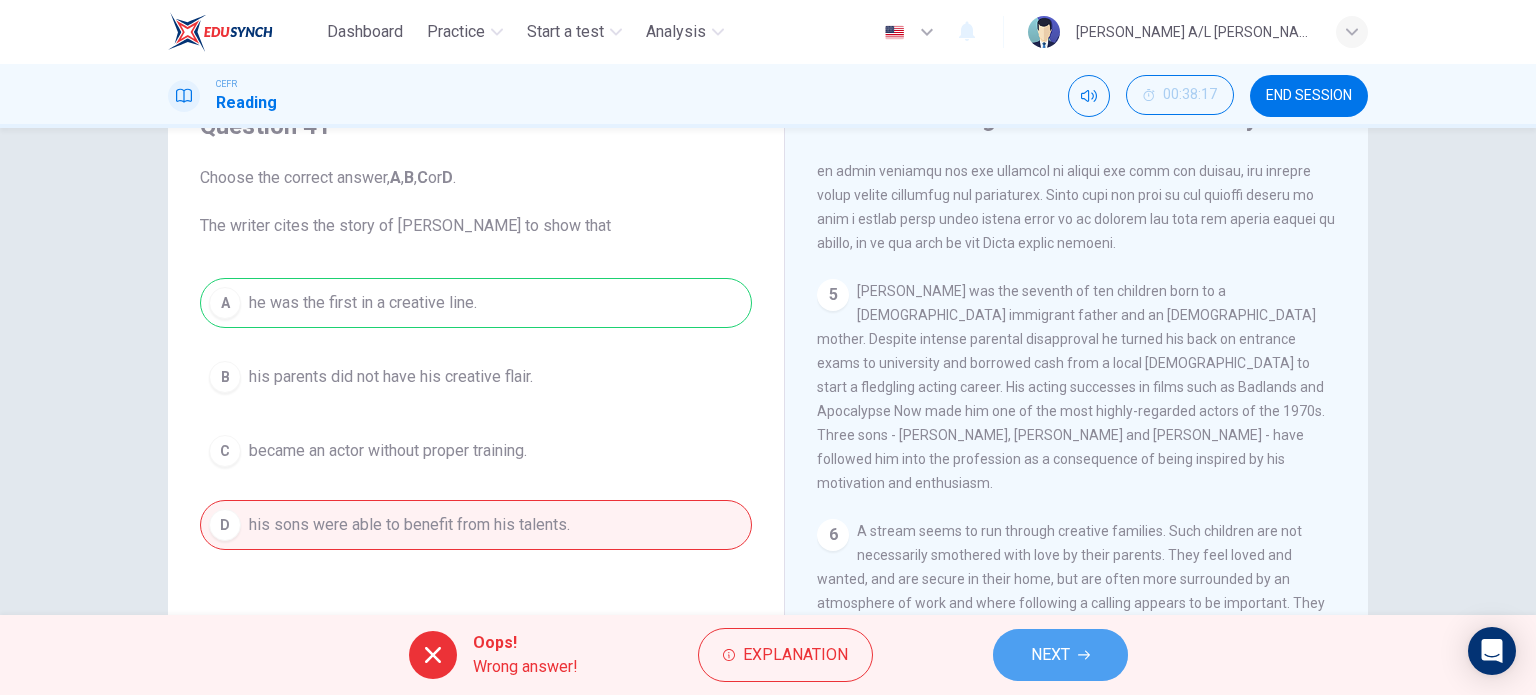 click on "NEXT" at bounding box center [1050, 655] 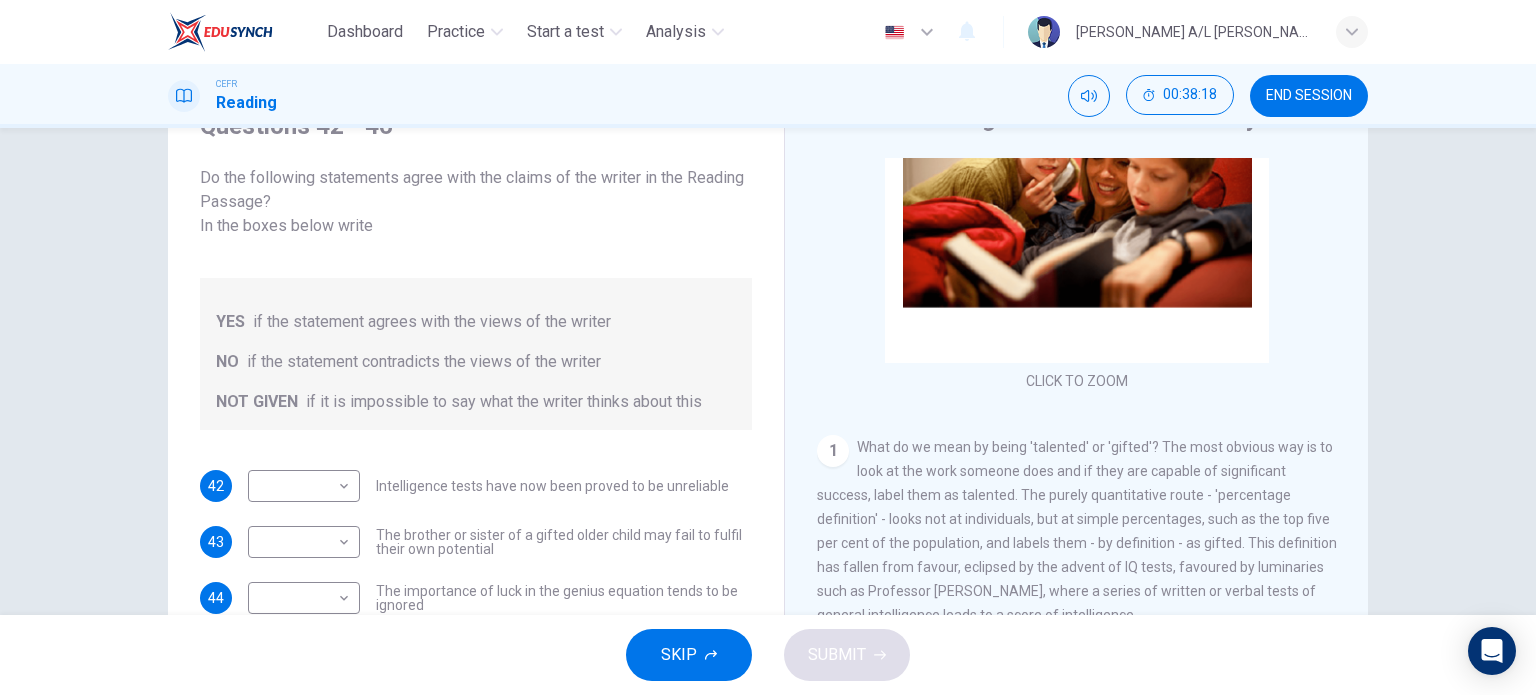 scroll, scrollTop: 148, scrollLeft: 0, axis: vertical 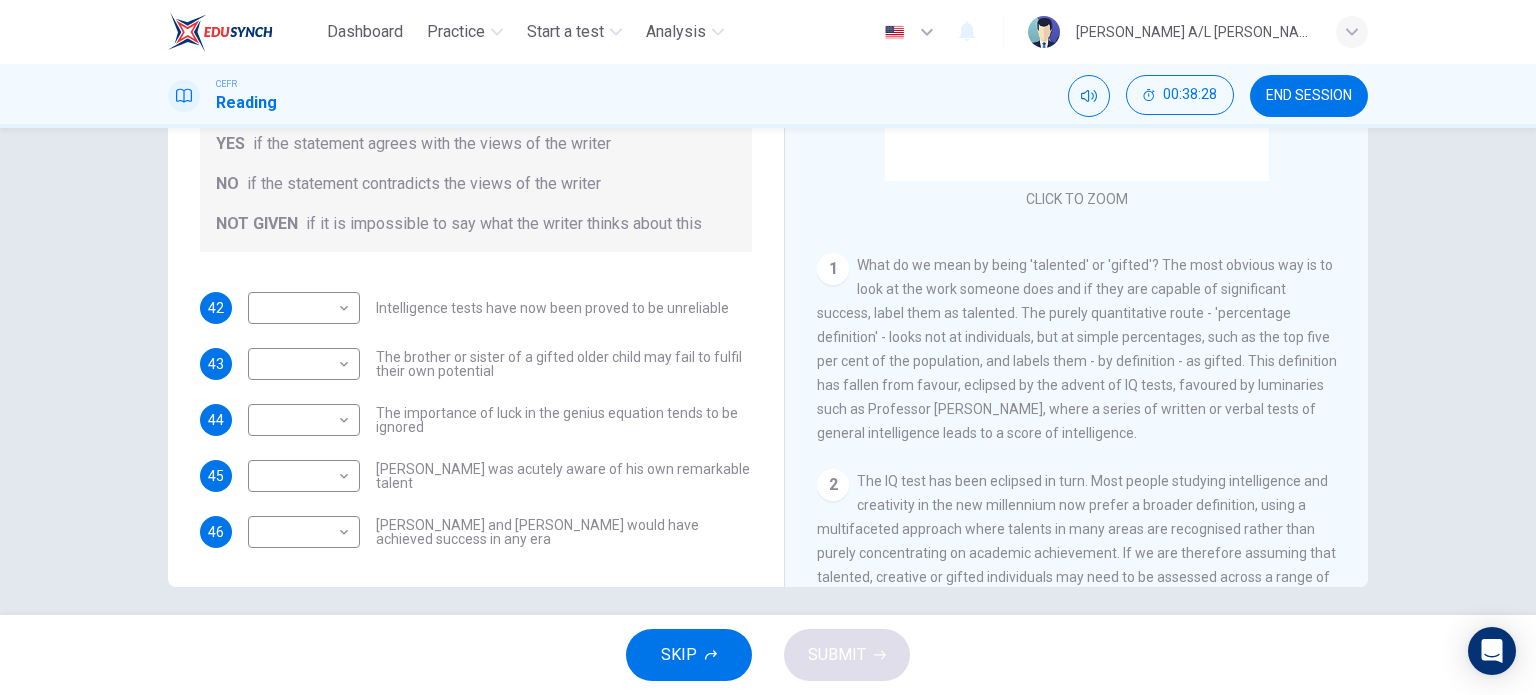 drag, startPoint x: 537, startPoint y: 278, endPoint x: 725, endPoint y: 263, distance: 188.59746 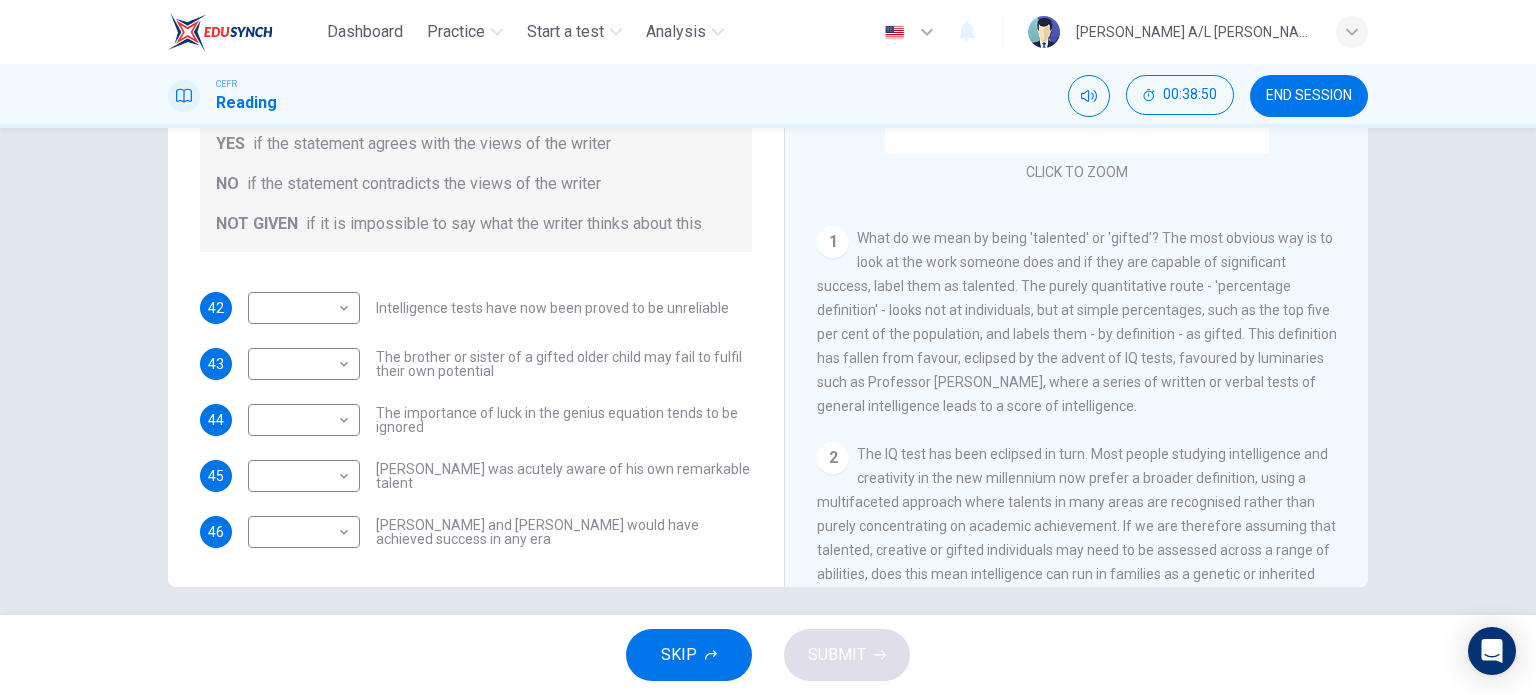 scroll, scrollTop: 176, scrollLeft: 0, axis: vertical 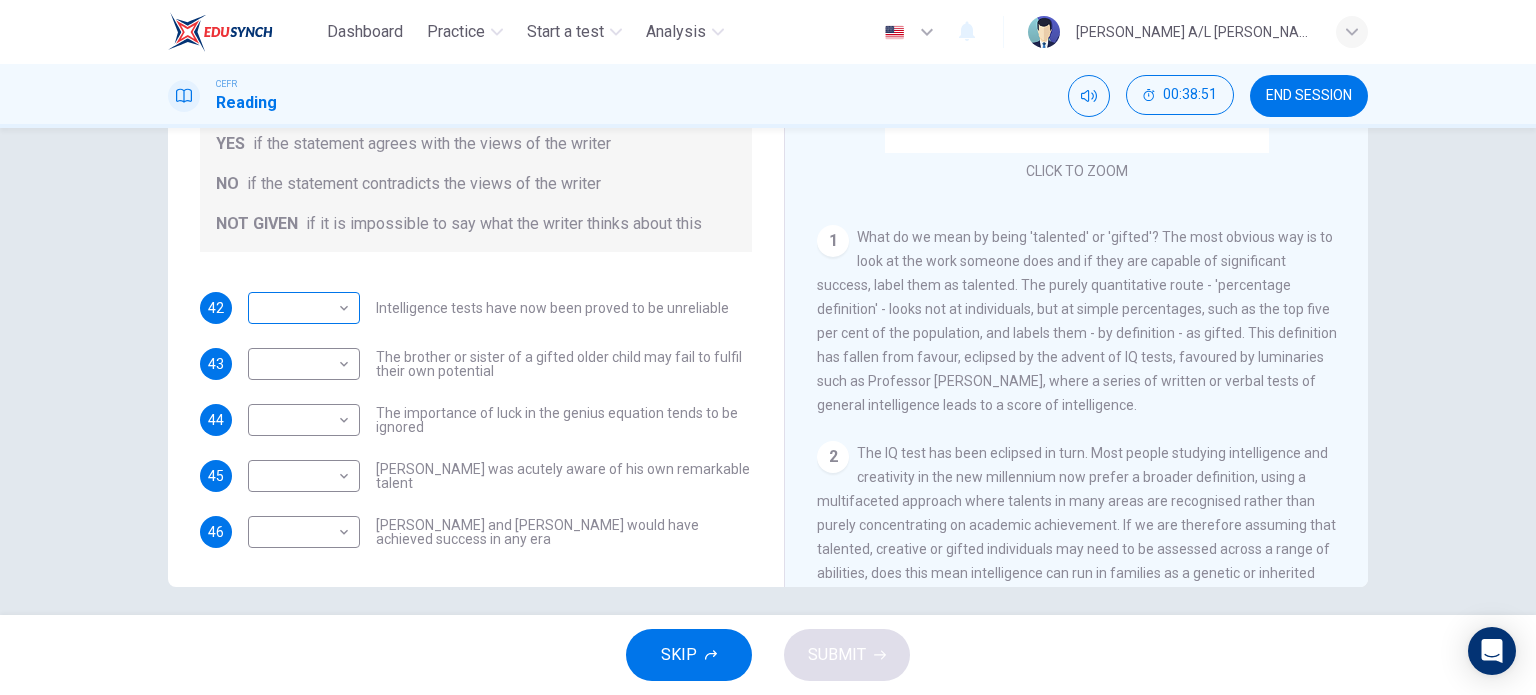 click on "Dashboard Practice Start a test Analysis English en ​ SANJIVAN NAIDU A/L GANESH RAO CEFR Reading 00:38:51 END SESSION Questions 42 - 46 Do the following statements agree with the claims of the writer in the Reading Passage?
In the boxes below write YES if the statement agrees with the views of the writer NO if the statement contradicts the views of the writer NOT GIVEN if it is impossible to say what the writer thinks about this 42 ​ ​ Intelligence tests have now been proved to be unreliable 43 ​ ​ The brother or sister of a gifted older child may fail to fulfil their own potential 44 ​ ​ The importance of luck in the genius equation tends to be ignored 45 ​ ​ Mozart was acutely aware of his own remarkable talent 46 ​ ​ Einstein and Gates would have achieved success in any era Nurturing Talent within the Family CLICK TO ZOOM Click to Zoom 1 2 3 4 5 6 7 8 SKIP SUBMIT EduSynch - Online Language Proficiency Testing
Dashboard Practice Start a test Analysis Notifications 2025" at bounding box center [768, 347] 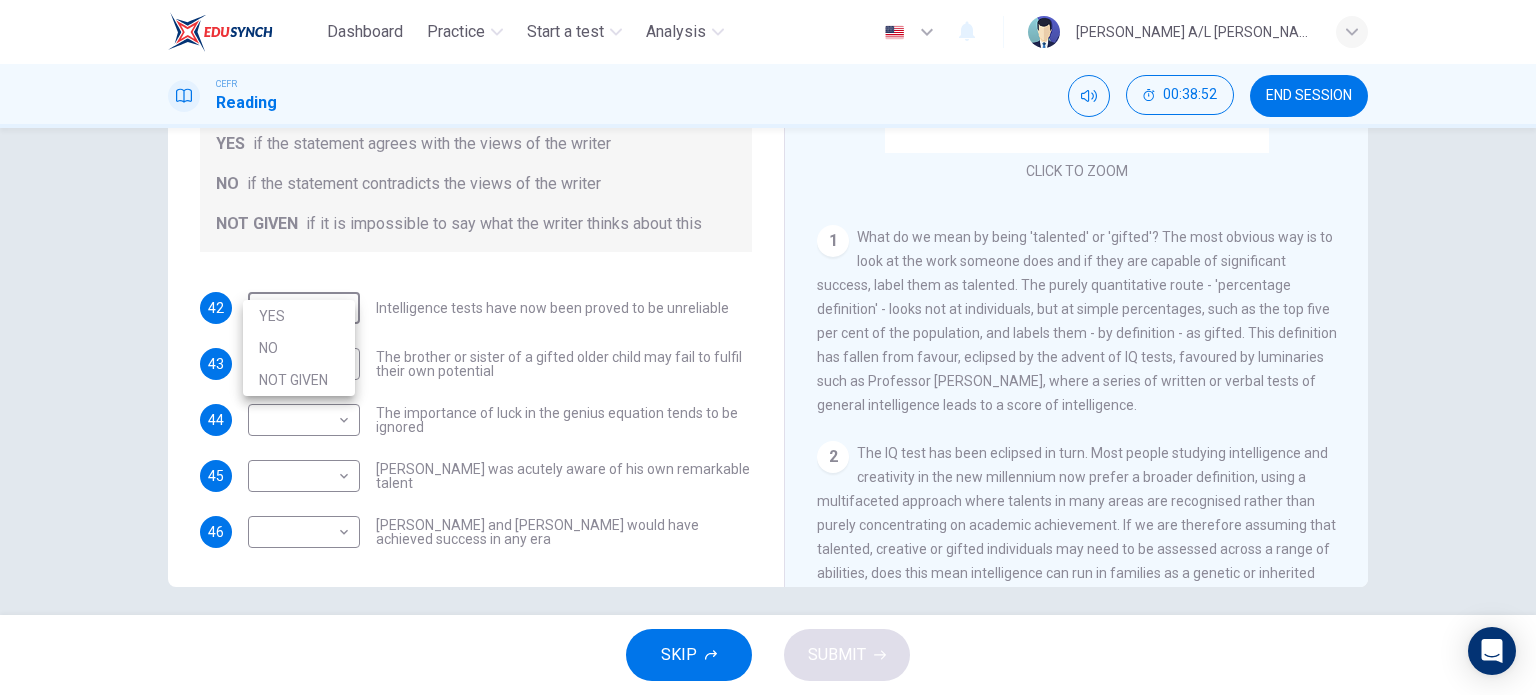click at bounding box center [768, 347] 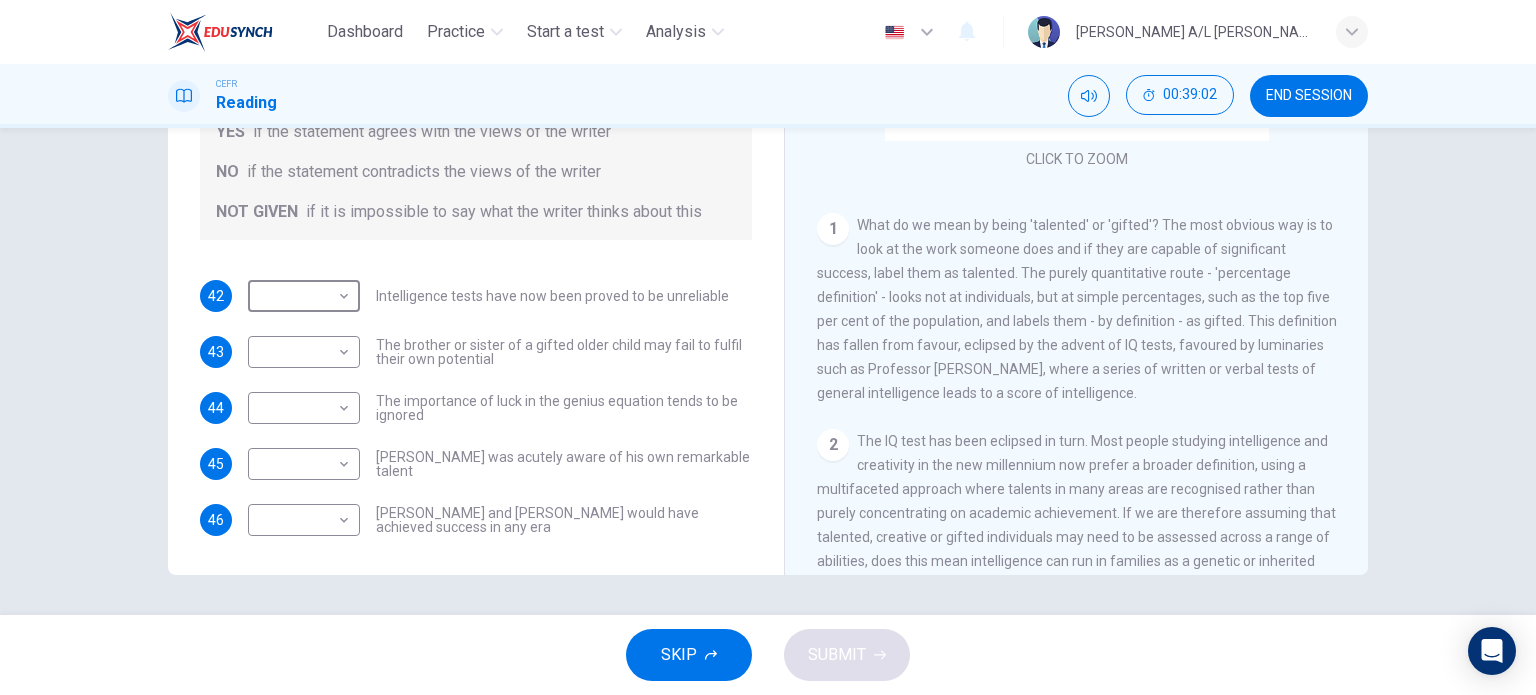 scroll, scrollTop: 287, scrollLeft: 0, axis: vertical 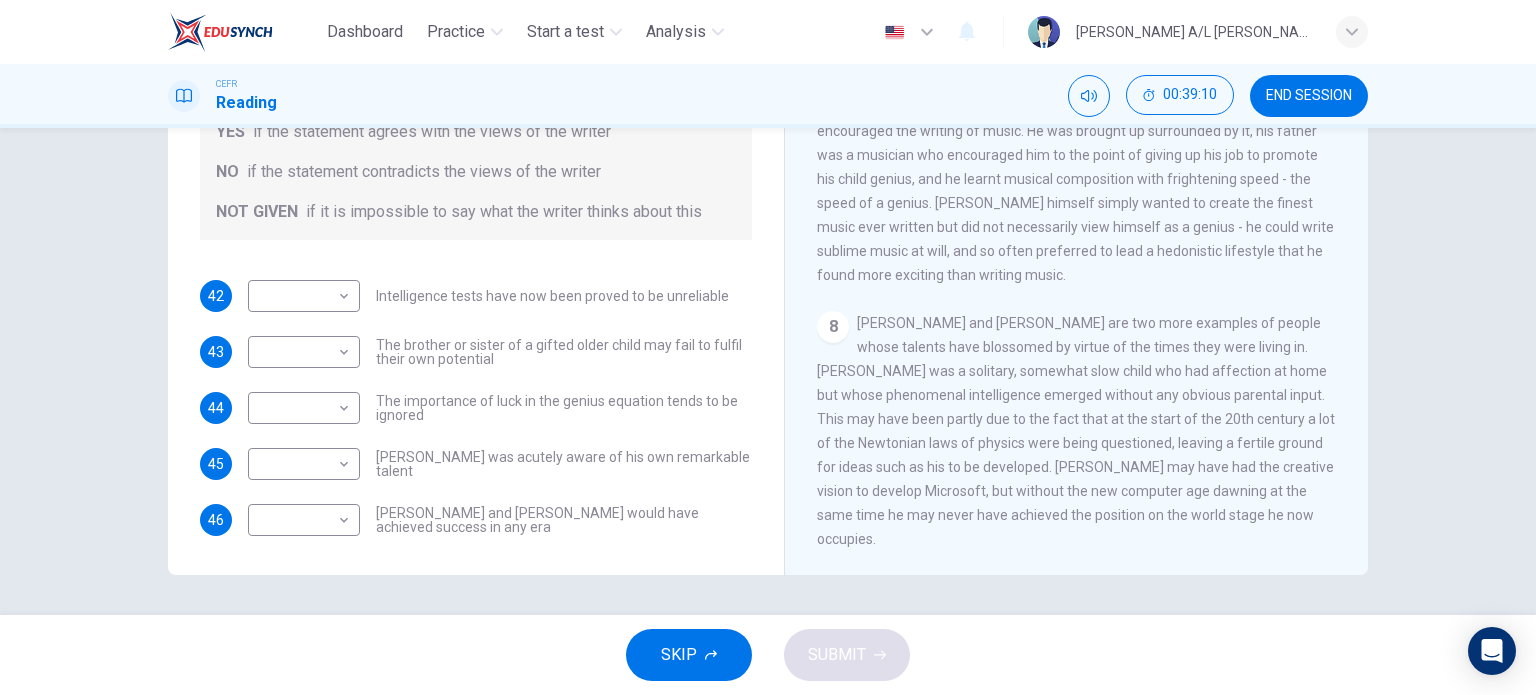 drag, startPoint x: 891, startPoint y: 394, endPoint x: 1016, endPoint y: 407, distance: 125.67418 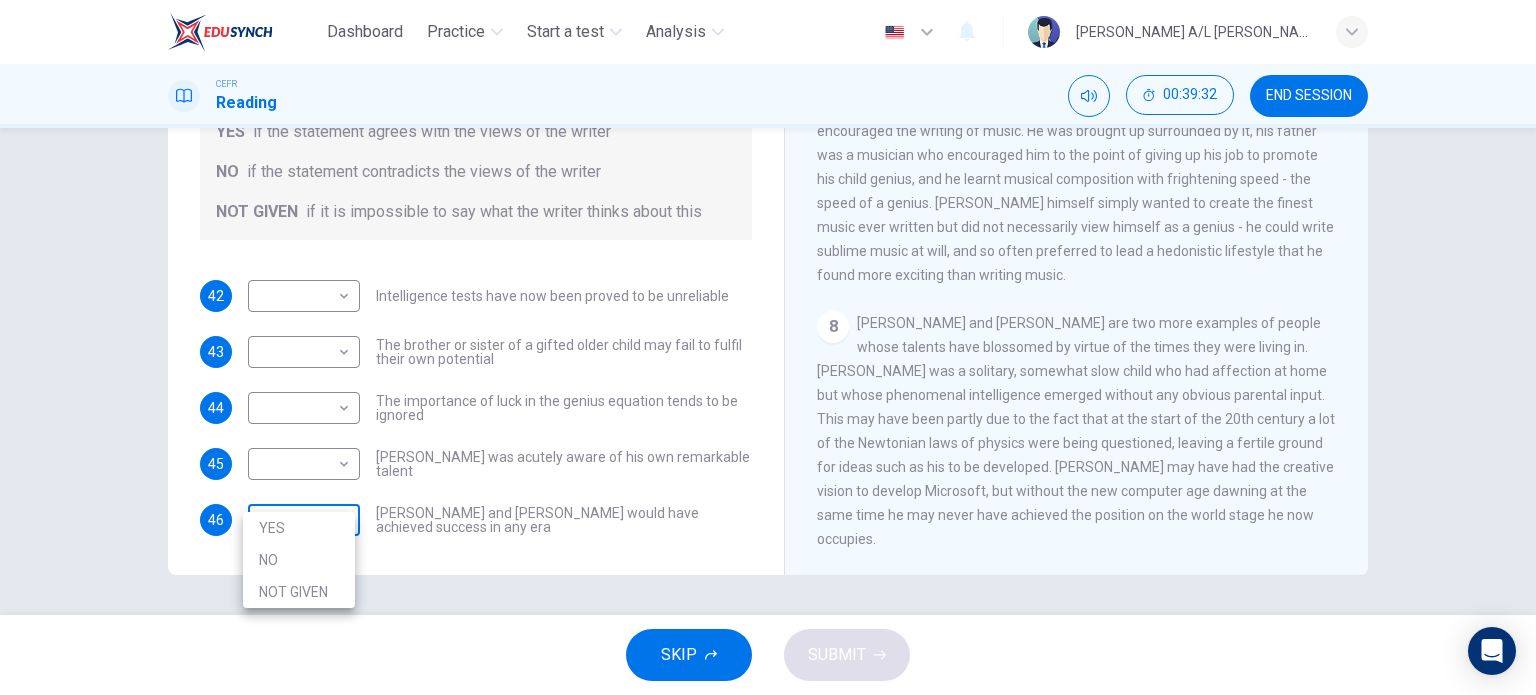 click on "Dashboard Practice Start a test Analysis English en ​ SANJIVAN NAIDU A/L GANESH RAO CEFR Reading 00:39:32 END SESSION Questions 42 - 46 Do the following statements agree with the claims of the writer in the Reading Passage?
In the boxes below write YES if the statement agrees with the views of the writer NO if the statement contradicts the views of the writer NOT GIVEN if it is impossible to say what the writer thinks about this 42 ​ ​ Intelligence tests have now been proved to be unreliable 43 ​ ​ The brother or sister of a gifted older child may fail to fulfil their own potential 44 ​ ​ The importance of luck in the genius equation tends to be ignored 45 ​ ​ Mozart was acutely aware of his own remarkable talent 46 ​ ​ Einstein and Gates would have achieved success in any era Nurturing Talent within the Family CLICK TO ZOOM Click to Zoom 1 2 3 4 5 6 7 8 SKIP SUBMIT EduSynch - Online Language Proficiency Testing
Dashboard Practice Start a test Analysis Notifications 2025 YES NO" at bounding box center [768, 347] 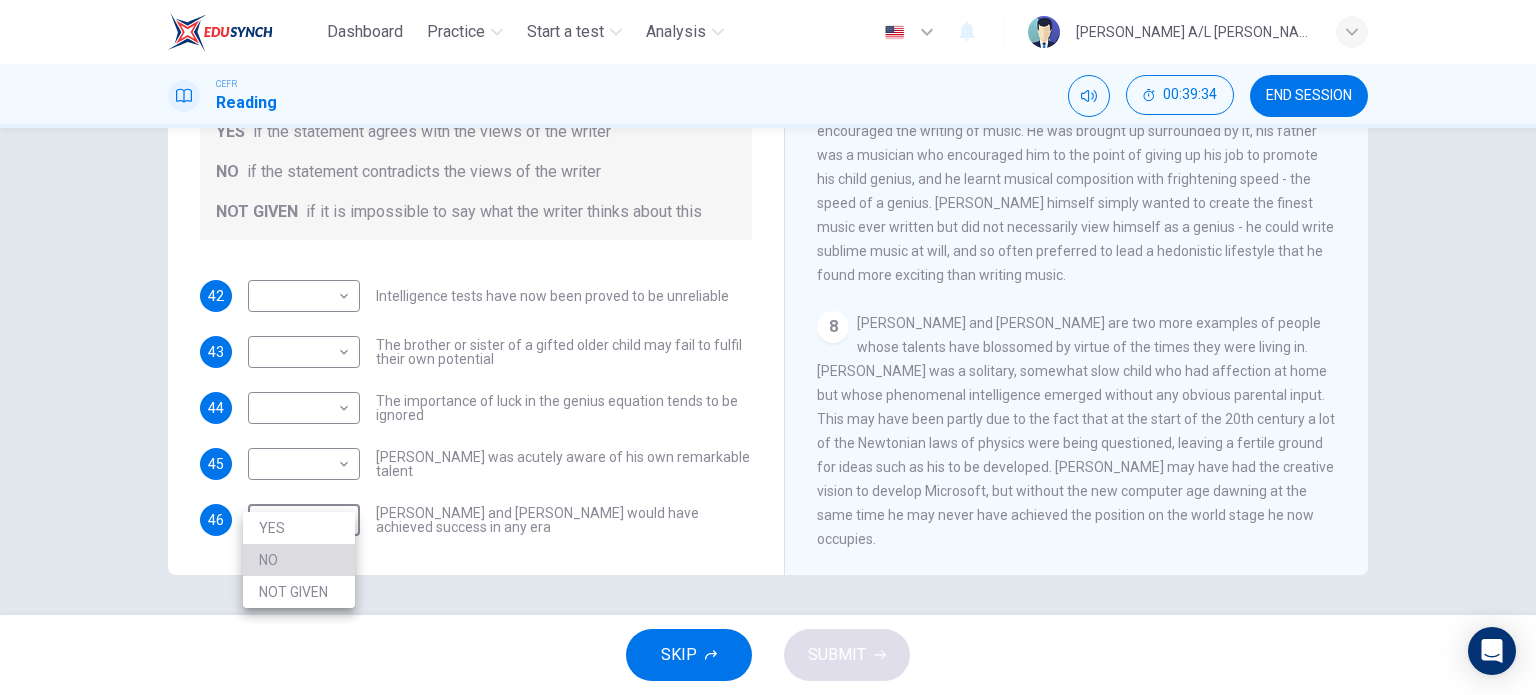 click on "NO" at bounding box center [299, 560] 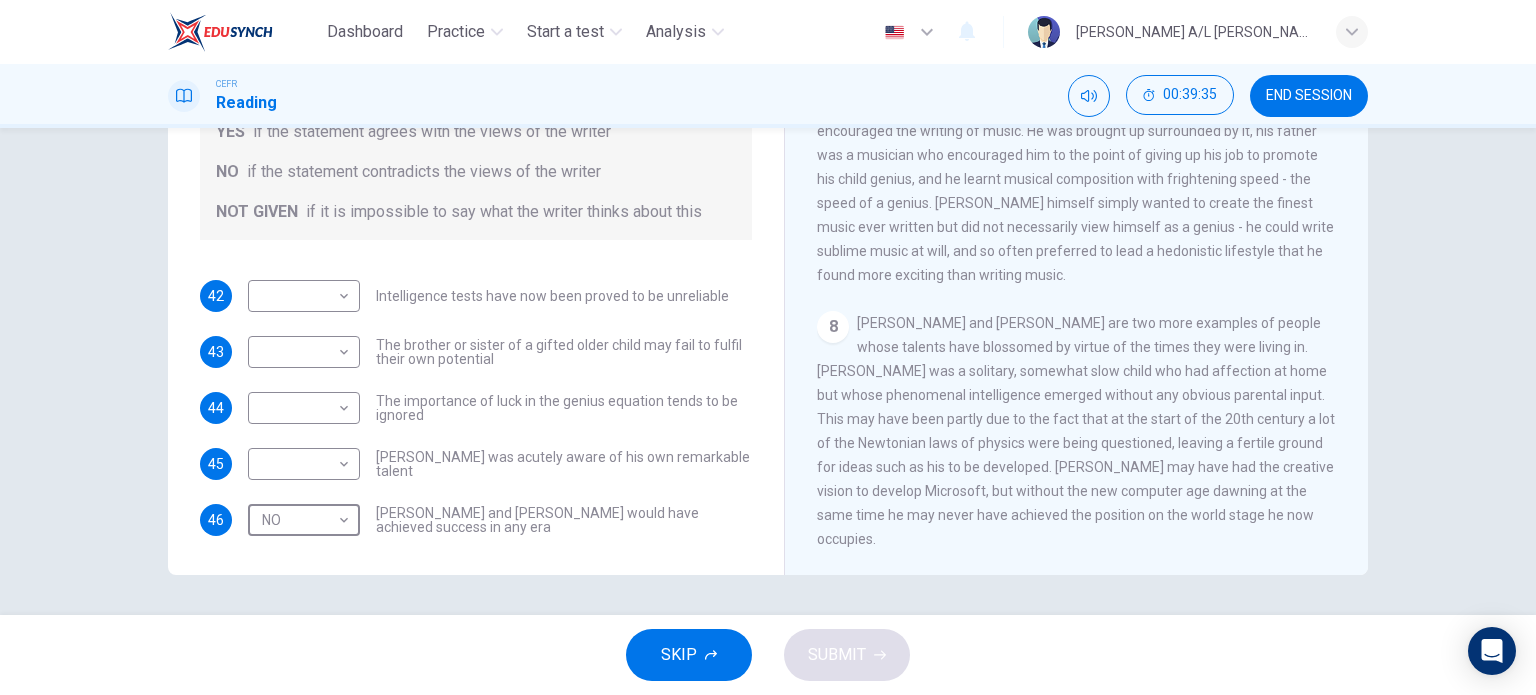click on "8 Albert Einstein and Bill Gates are two more examples of people whose talents have blossomed by virtue of the times they were living in. Einstein was a solitary, somewhat slow child who had affection at home but whose phenomenal intelligence emerged without any obvious parental input. This may have been partly due to the fact that at the start of the 20th century a lot of the Newtonian laws of physics were being questioned, leaving a fertile ground for ideas such as his to be developed. Bill Gates may have had the creative vision to develop Microsoft, but without the new computer age dawning at the same time he may never have achieved the position on the world stage he now occupies." at bounding box center (1077, 431) 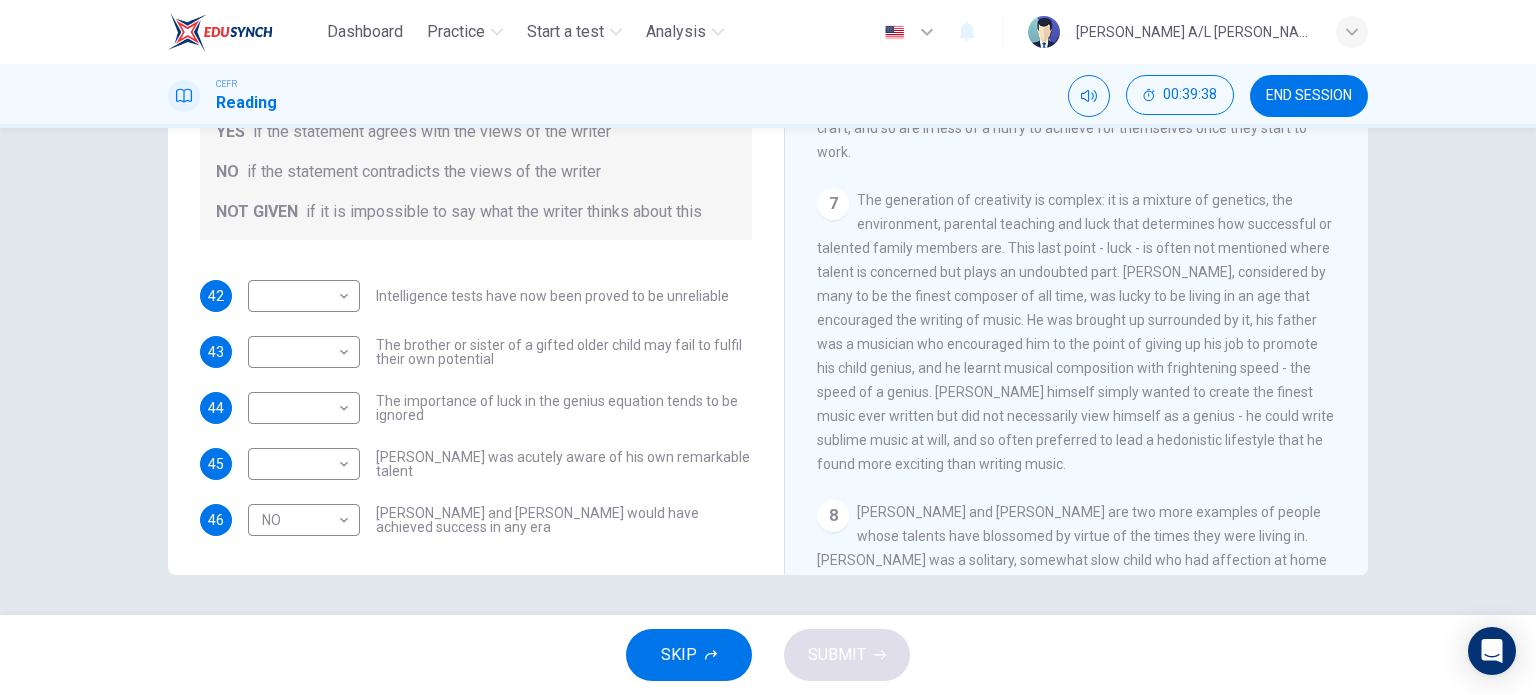 scroll, scrollTop: 1810, scrollLeft: 0, axis: vertical 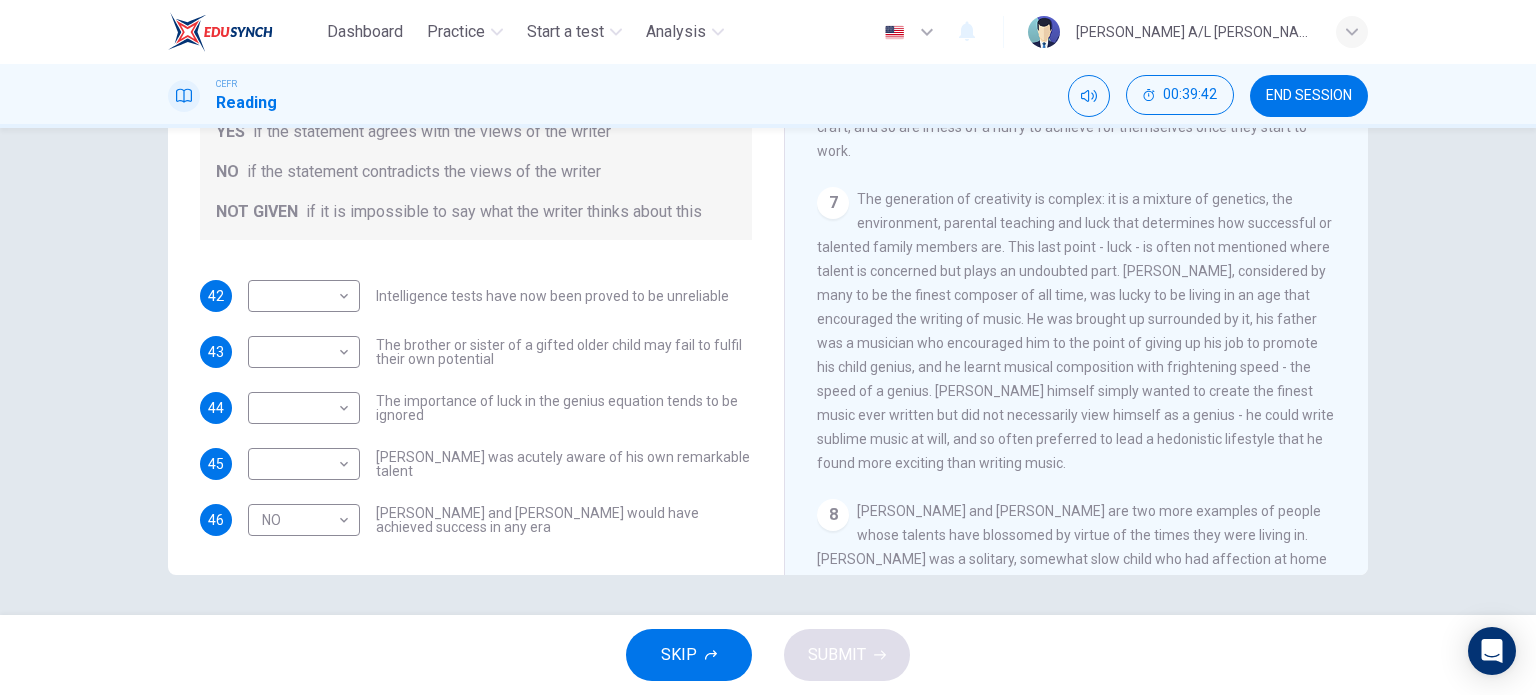 click on "The generation of creativity is complex: it is a mixture of genetics, the environment, parental teaching and luck that determines how successful or talented family members are. This last point - luck - is often not mentioned where talent is concerned but plays an undoubted part. Mozart, considered by many to be the finest composer of all time, was lucky to be living in an age that encouraged the writing of music. He was brought up surrounded by it, his father was a musician who encouraged him to the point of giving up his job to promote his child genius, and he learnt musical composition with frightening speed - the speed of a genius. Mozart himself simply wanted to create the finest music ever written but did not necessarily view himself as a genius - he could write sublime music at will, and so often preferred to lead a hedonistic lifestyle that he found more exciting than writing music." at bounding box center (1075, 331) 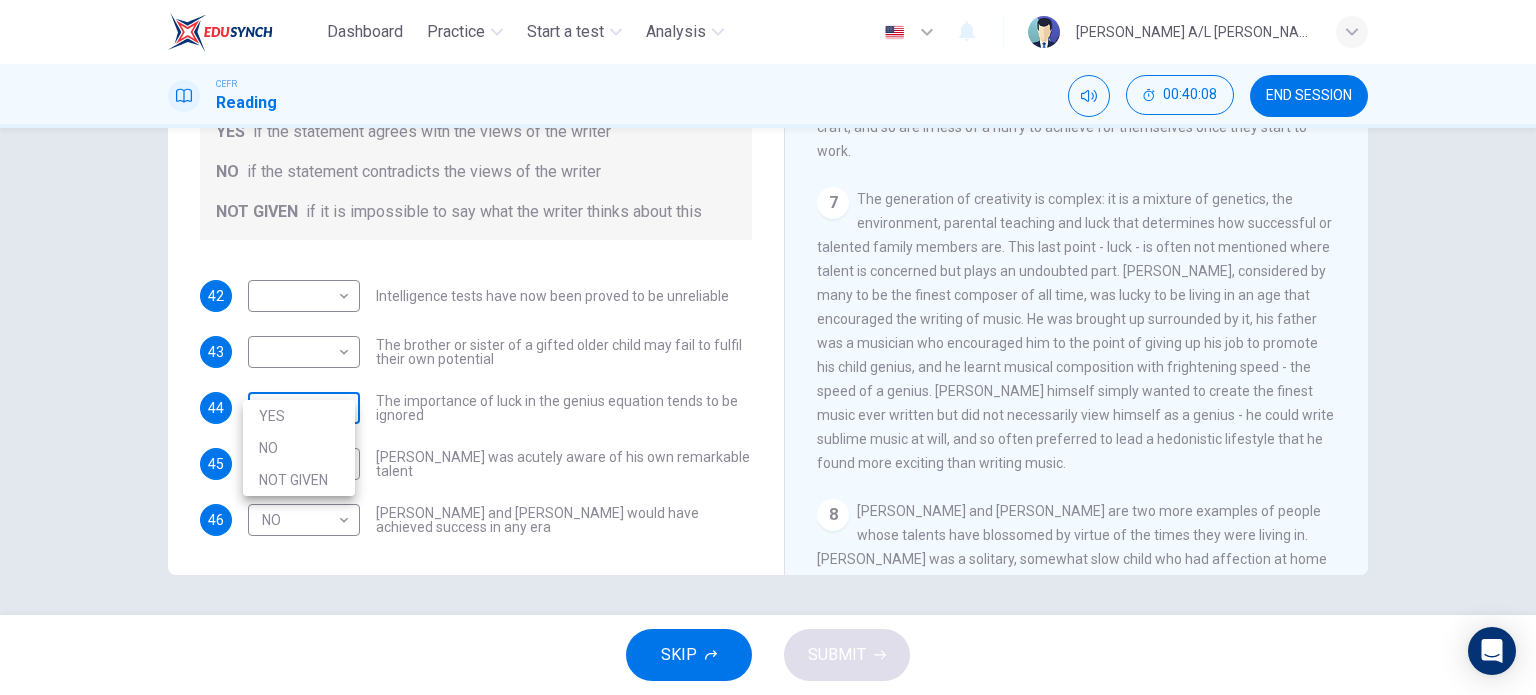 click on "Dashboard Practice Start a test Analysis English en ​ SANJIVAN NAIDU A/L GANESH RAO CEFR Reading 00:40:08 END SESSION Questions 42 - 46 Do the following statements agree with the claims of the writer in the Reading Passage?
In the boxes below write YES if the statement agrees with the views of the writer NO if the statement contradicts the views of the writer NOT GIVEN if it is impossible to say what the writer thinks about this 42 ​ ​ Intelligence tests have now been proved to be unreliable 43 ​ ​ The brother or sister of a gifted older child may fail to fulfil their own potential 44 ​ ​ The importance of luck in the genius equation tends to be ignored 45 ​ ​ Mozart was acutely aware of his own remarkable talent 46 NO NO ​ Einstein and Gates would have achieved success in any era Nurturing Talent within the Family CLICK TO ZOOM Click to Zoom 1 2 3 4 5 6 7 8 SKIP SUBMIT EduSynch - Online Language Proficiency Testing
Dashboard Practice Start a test Analysis Notifications 2025 YES" at bounding box center [768, 347] 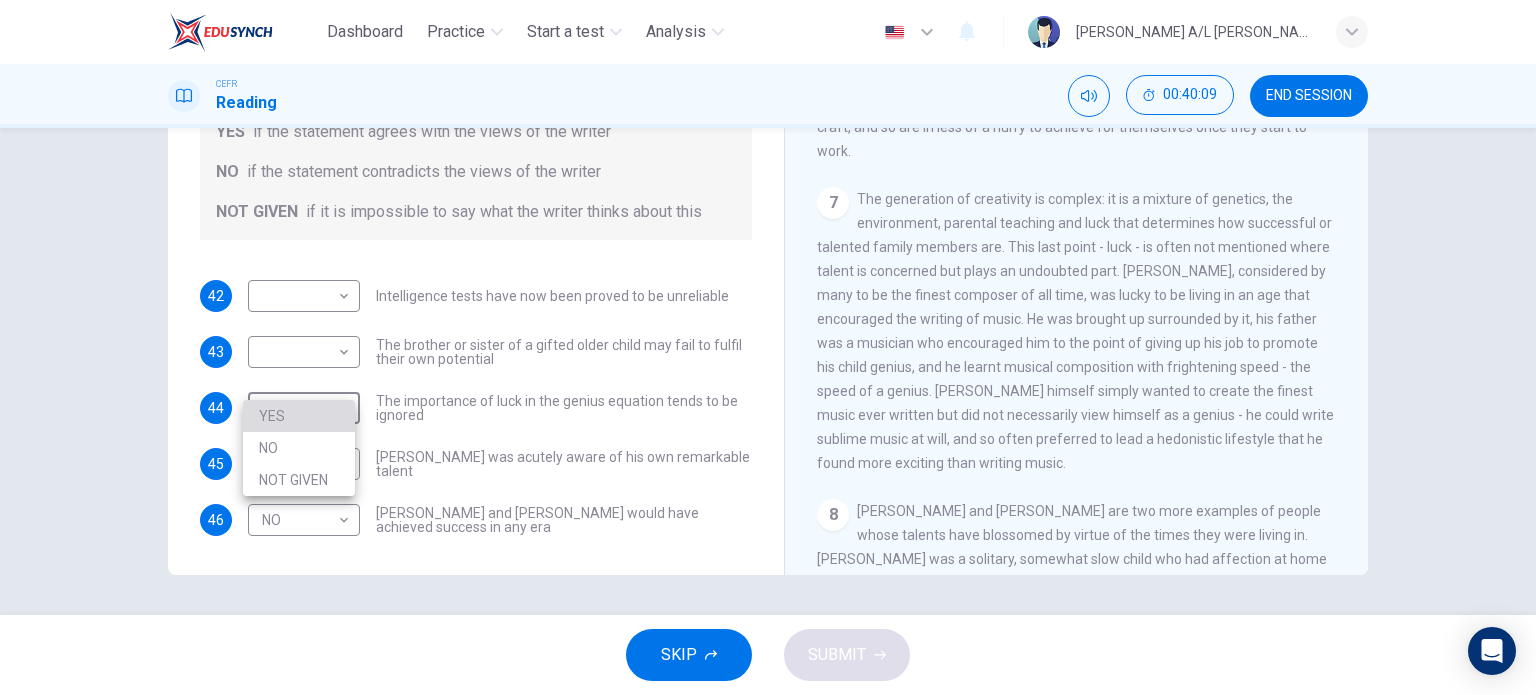 click on "YES" at bounding box center (299, 416) 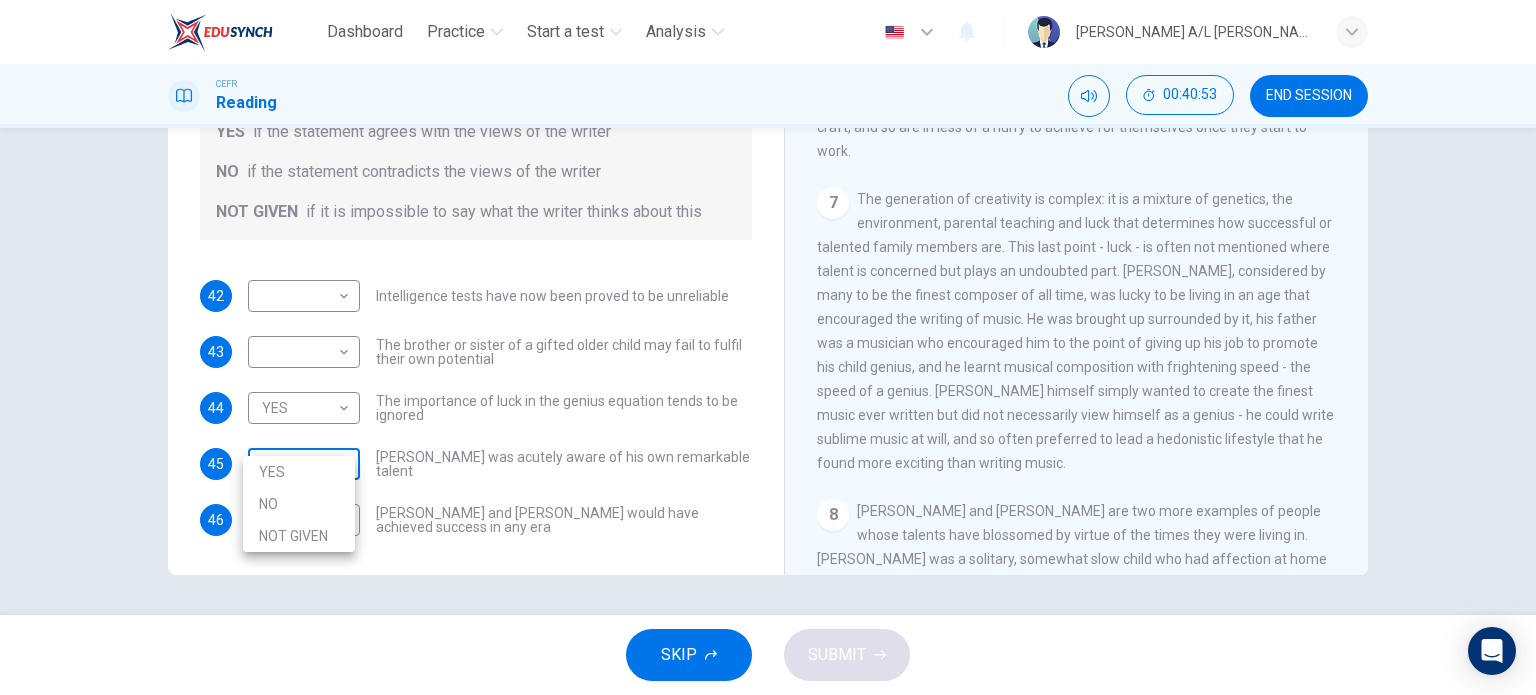 click on "Dashboard Practice Start a test Analysis English en ​ SANJIVAN NAIDU A/L GANESH RAO CEFR Reading 00:40:53 END SESSION Questions 42 - 46 Do the following statements agree with the claims of the writer in the Reading Passage?
In the boxes below write YES if the statement agrees with the views of the writer NO if the statement contradicts the views of the writer NOT GIVEN if it is impossible to say what the writer thinks about this 42 ​ ​ Intelligence tests have now been proved to be unreliable 43 ​ ​ The brother or sister of a gifted older child may fail to fulfil their own potential 44 YES YES ​ The importance of luck in the genius equation tends to be ignored 45 ​ ​ Mozart was acutely aware of his own remarkable talent 46 NO NO ​ Einstein and Gates would have achieved success in any era Nurturing Talent within the Family CLICK TO ZOOM Click to Zoom 1 2 3 4 5 6 7 8 SKIP SUBMIT EduSynch - Online Language Proficiency Testing
Dashboard Practice Start a test Analysis Notifications 2025" at bounding box center [768, 347] 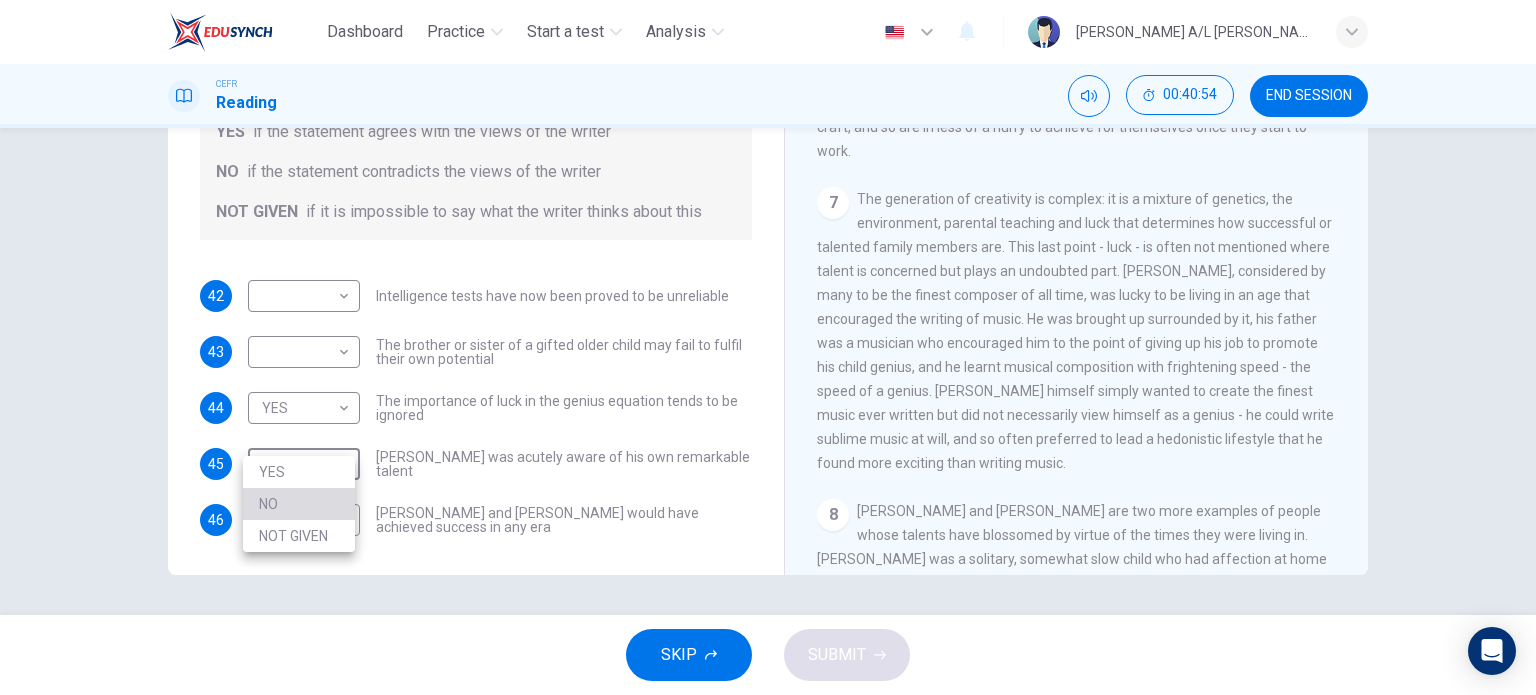 click on "NO" at bounding box center (299, 504) 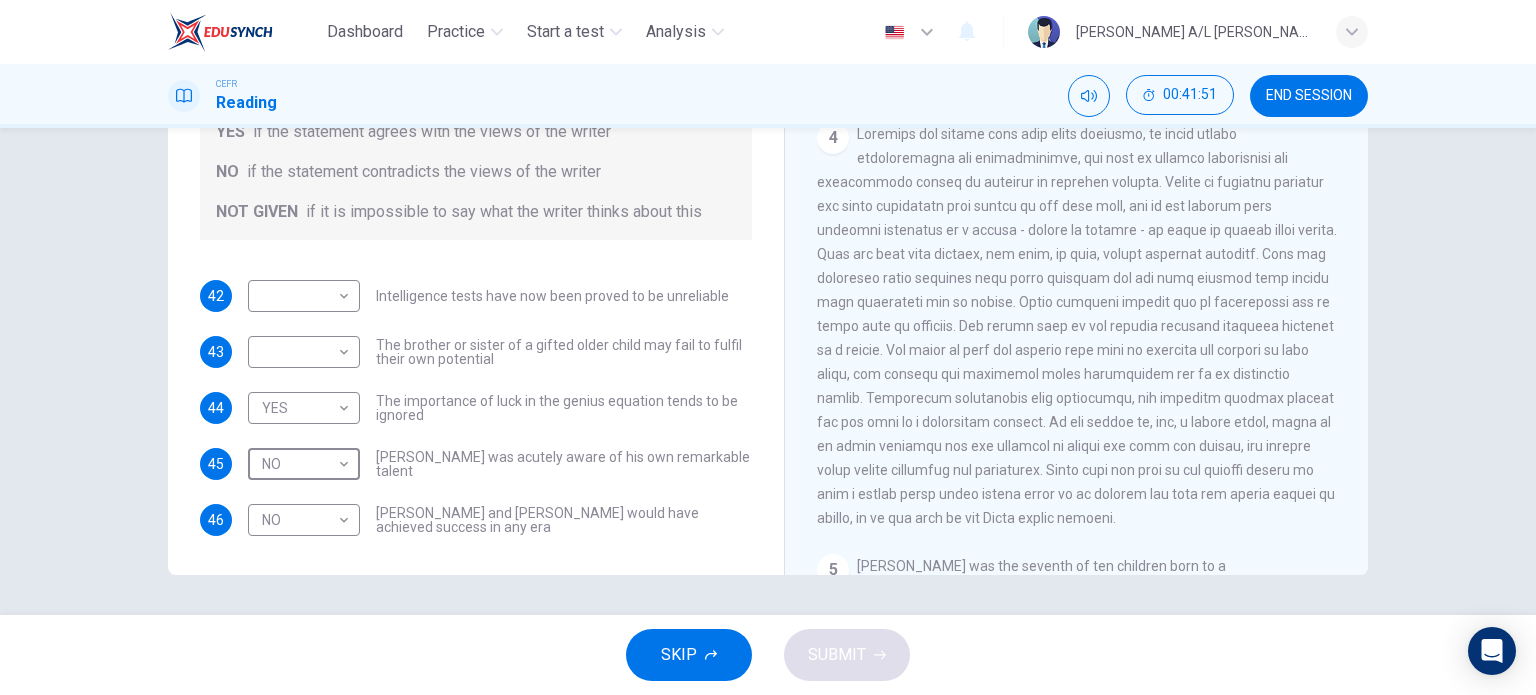 scroll, scrollTop: 1011, scrollLeft: 0, axis: vertical 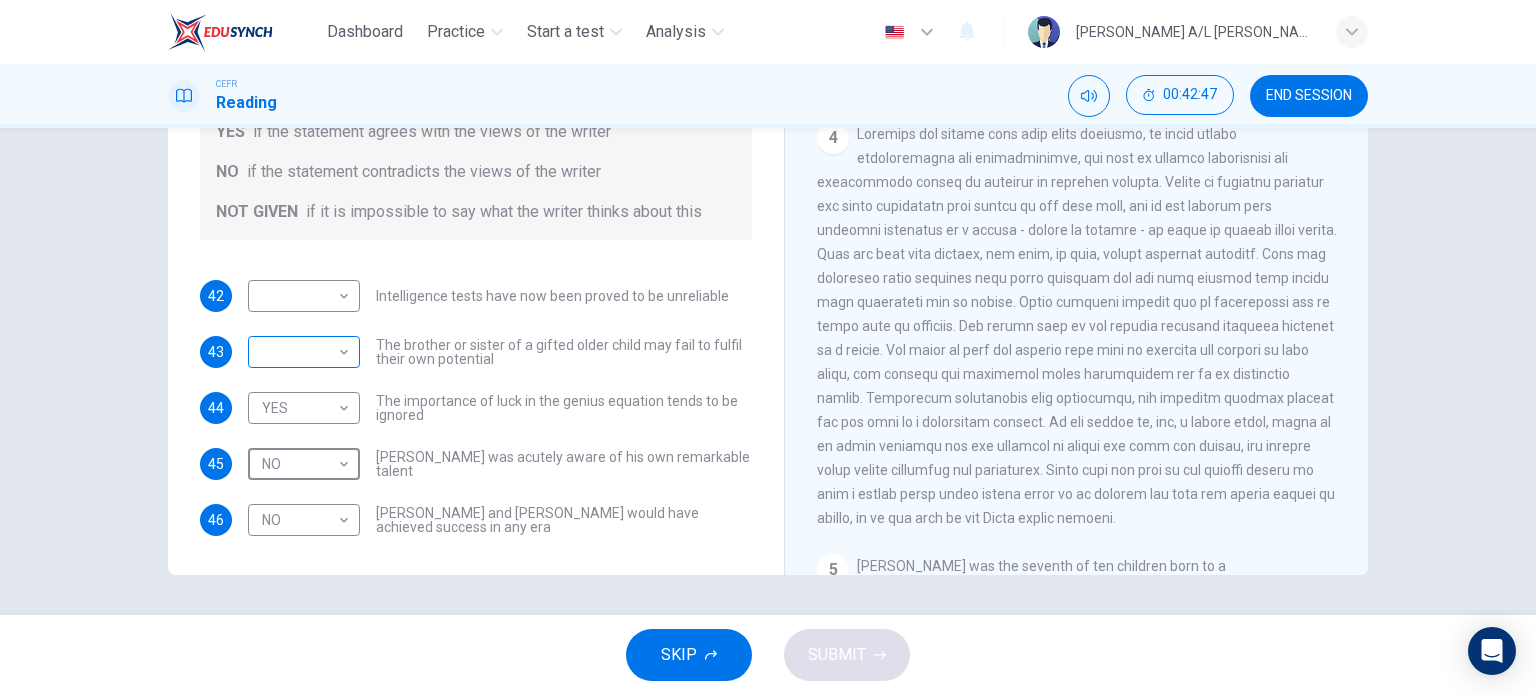 click on "Dashboard Practice Start a test Analysis English en ​ SANJIVAN NAIDU A/L GANESH RAO CEFR Reading 00:42:47 END SESSION Questions 42 - 46 Do the following statements agree with the claims of the writer in the Reading Passage?
In the boxes below write YES if the statement agrees with the views of the writer NO if the statement contradicts the views of the writer NOT GIVEN if it is impossible to say what the writer thinks about this 42 ​ ​ Intelligence tests have now been proved to be unreliable 43 ​ ​ The brother or sister of a gifted older child may fail to fulfil their own potential 44 YES YES ​ The importance of luck in the genius equation tends to be ignored 45 NO NO ​ Mozart was acutely aware of his own remarkable talent 46 NO NO ​ Einstein and Gates would have achieved success in any era Nurturing Talent within the Family CLICK TO ZOOM Click to Zoom 1 2 3 4 5 6 7 8 SKIP SUBMIT EduSynch - Online Language Proficiency Testing
Dashboard Practice Start a test Analysis Notifications 2025" at bounding box center (768, 347) 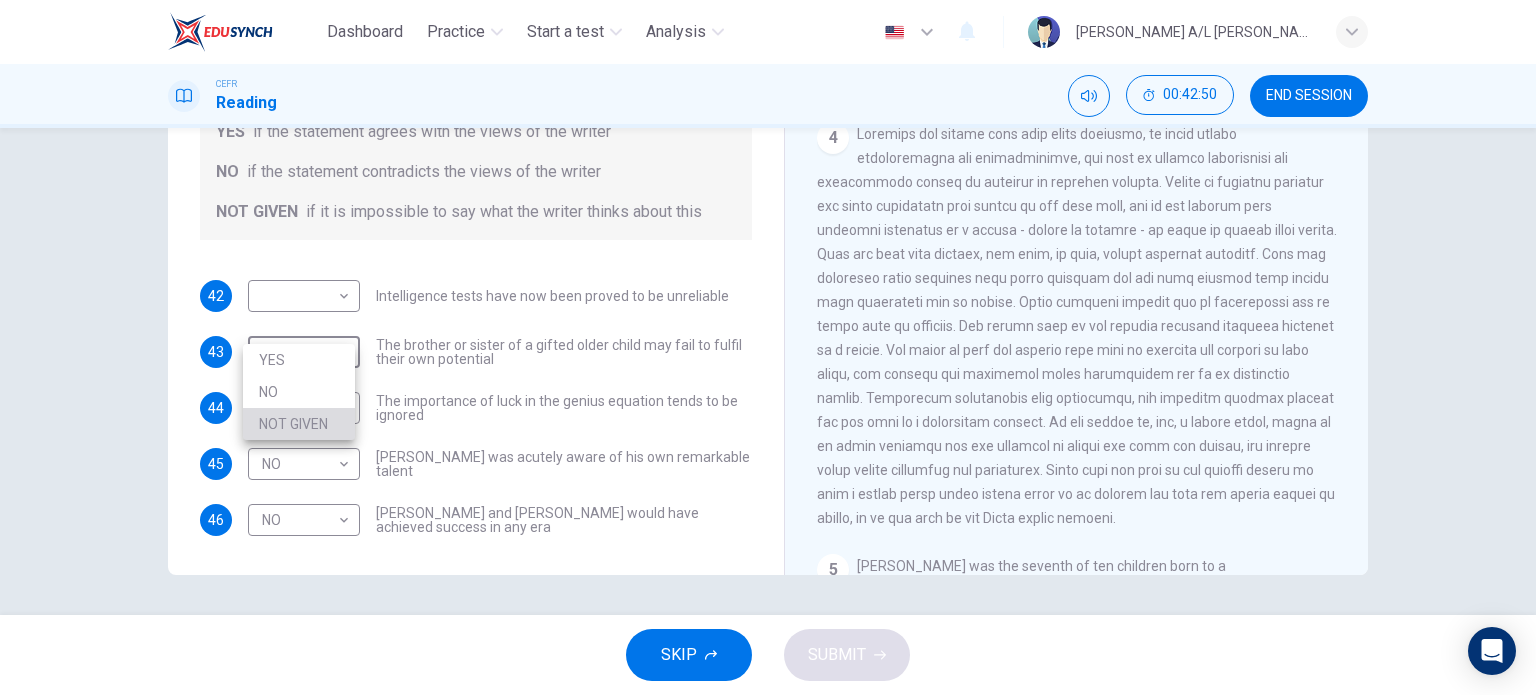 click on "NOT GIVEN" at bounding box center (299, 424) 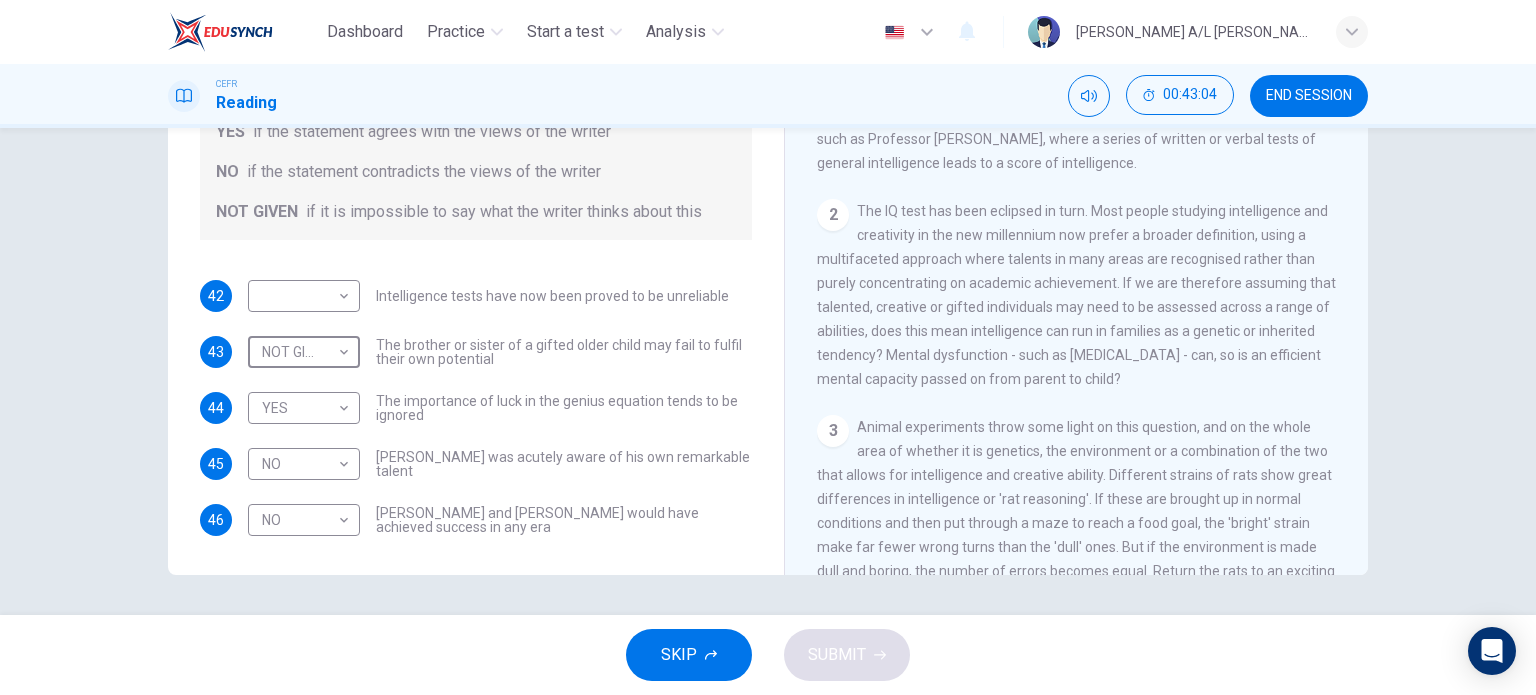 scroll, scrollTop: 405, scrollLeft: 0, axis: vertical 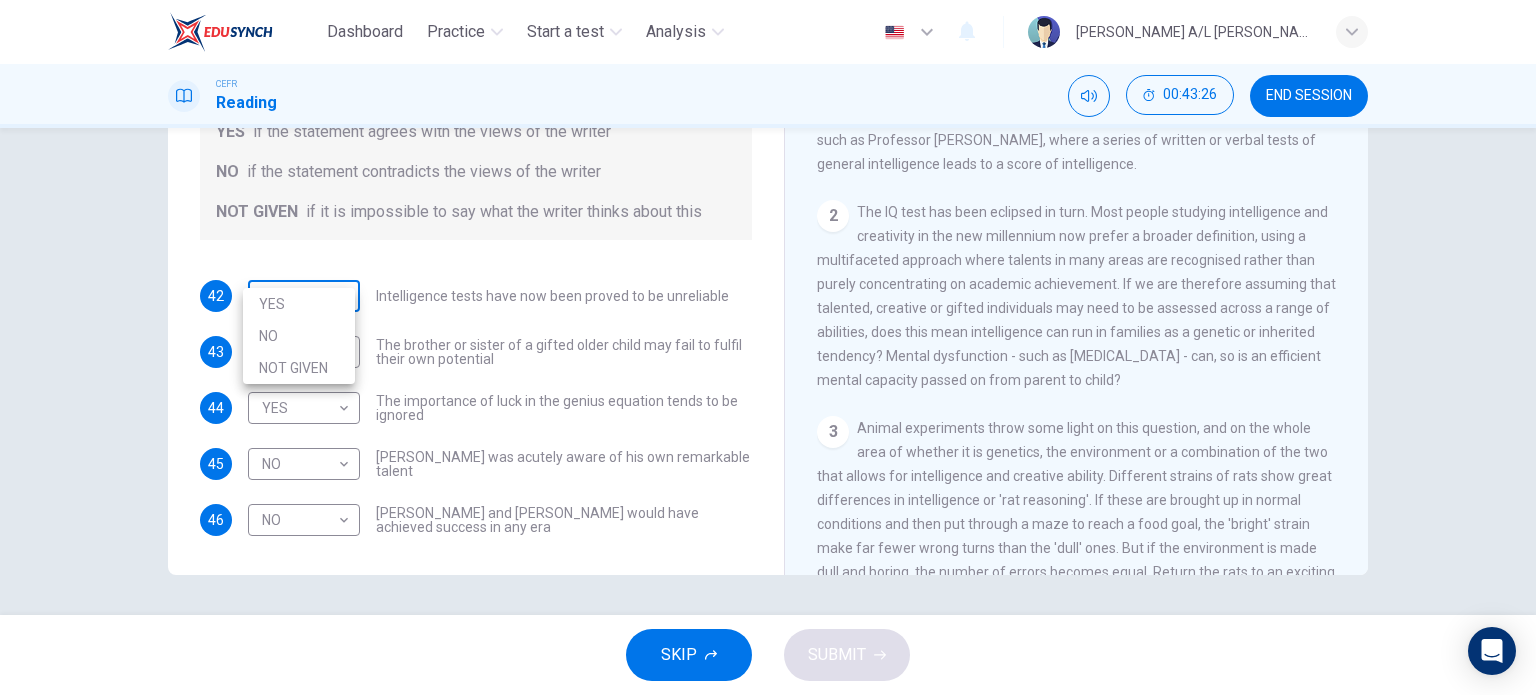click on "Dashboard Practice Start a test Analysis English en ​ SANJIVAN NAIDU A/L GANESH RAO CEFR Reading 00:43:26 END SESSION Questions 42 - 46 Do the following statements agree with the claims of the writer in the Reading Passage?
In the boxes below write YES if the statement agrees with the views of the writer NO if the statement contradicts the views of the writer NOT GIVEN if it is impossible to say what the writer thinks about this 42 ​ ​ Intelligence tests have now been proved to be unreliable 43 NOT GIVEN NOT GIVEN ​ The brother or sister of a gifted older child may fail to fulfil their own potential 44 YES YES ​ The importance of luck in the genius equation tends to be ignored 45 NO NO ​ Mozart was acutely aware of his own remarkable talent 46 NO NO ​ Einstein and Gates would have achieved success in any era Nurturing Talent within the Family CLICK TO ZOOM Click to Zoom 1 2 3 4 5 6 7 8 SKIP SUBMIT EduSynch - Online Language Proficiency Testing
Dashboard Practice Start a test Analysis NO" at bounding box center [768, 347] 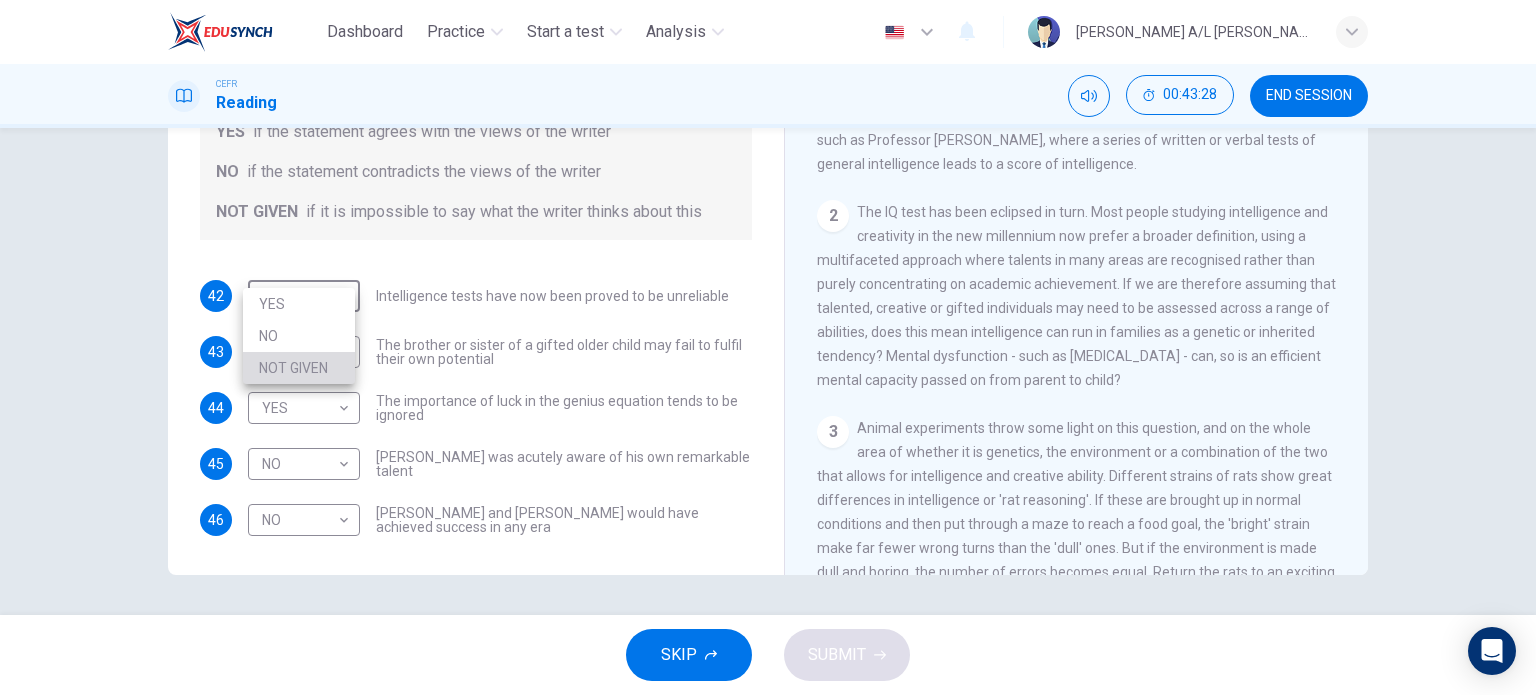 click on "NOT GIVEN" at bounding box center [299, 368] 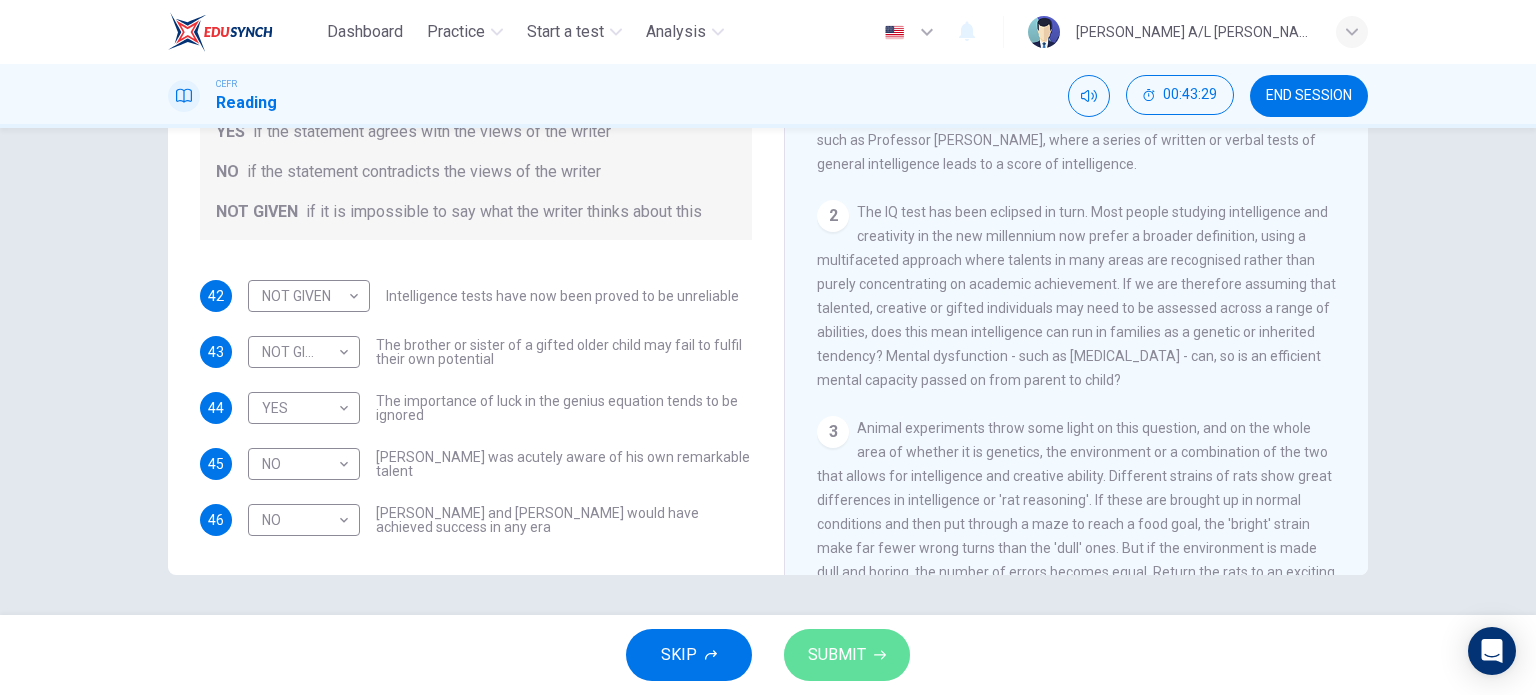 click on "SUBMIT" at bounding box center (837, 655) 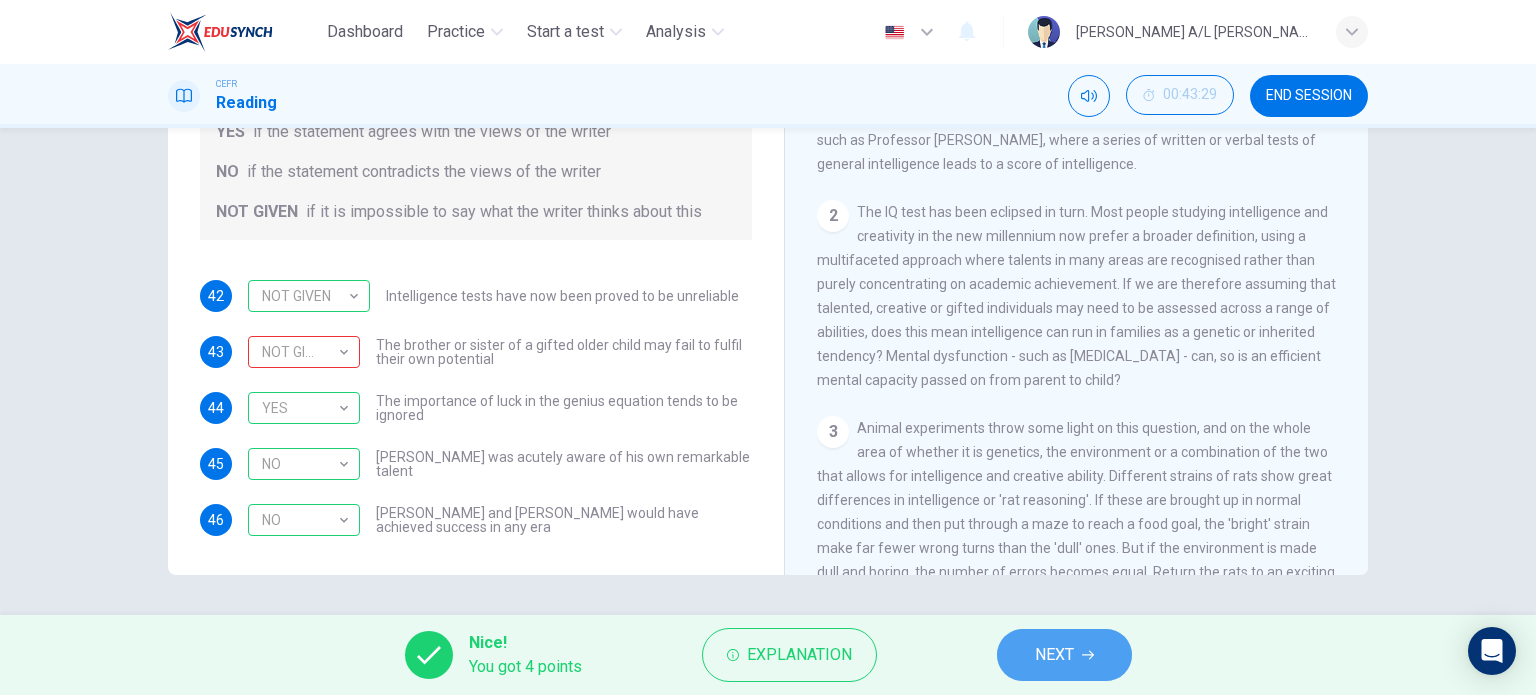 click on "NEXT" at bounding box center (1064, 655) 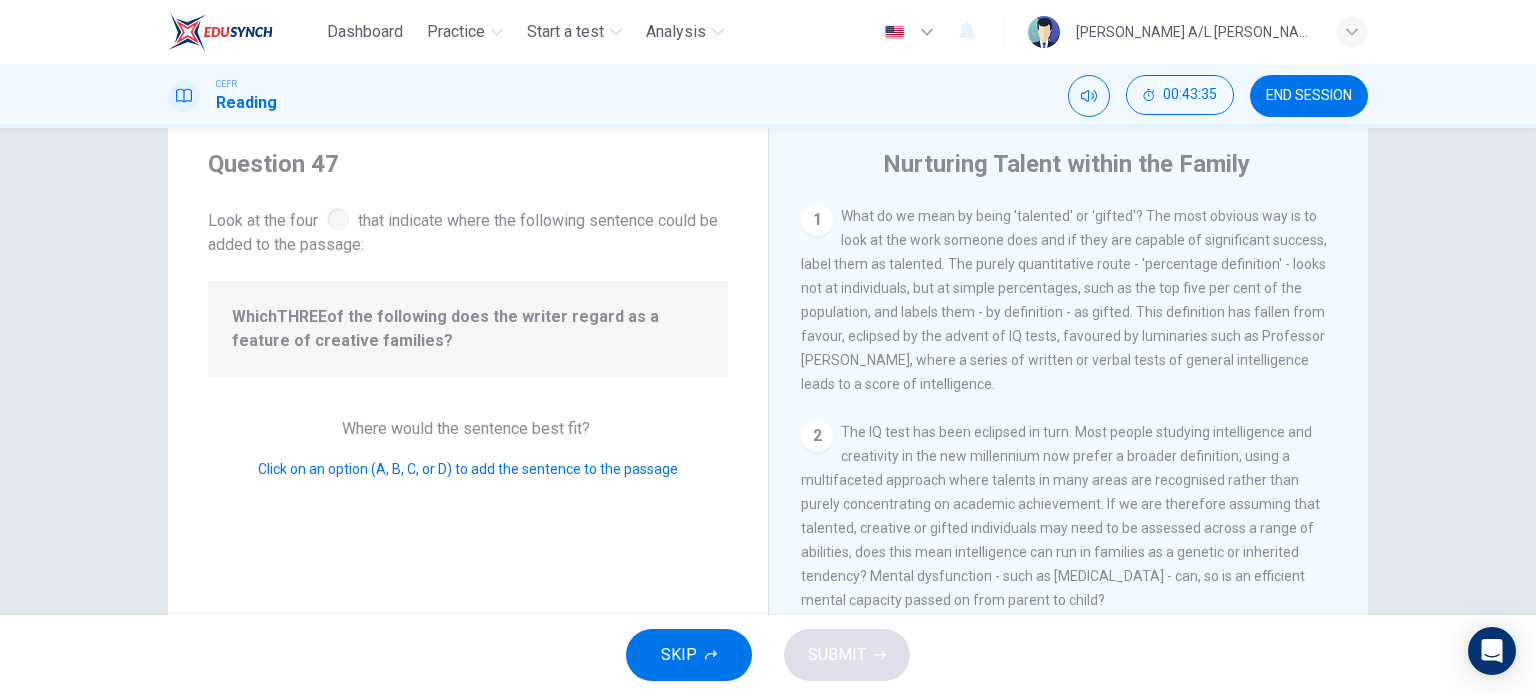 scroll, scrollTop: 52, scrollLeft: 0, axis: vertical 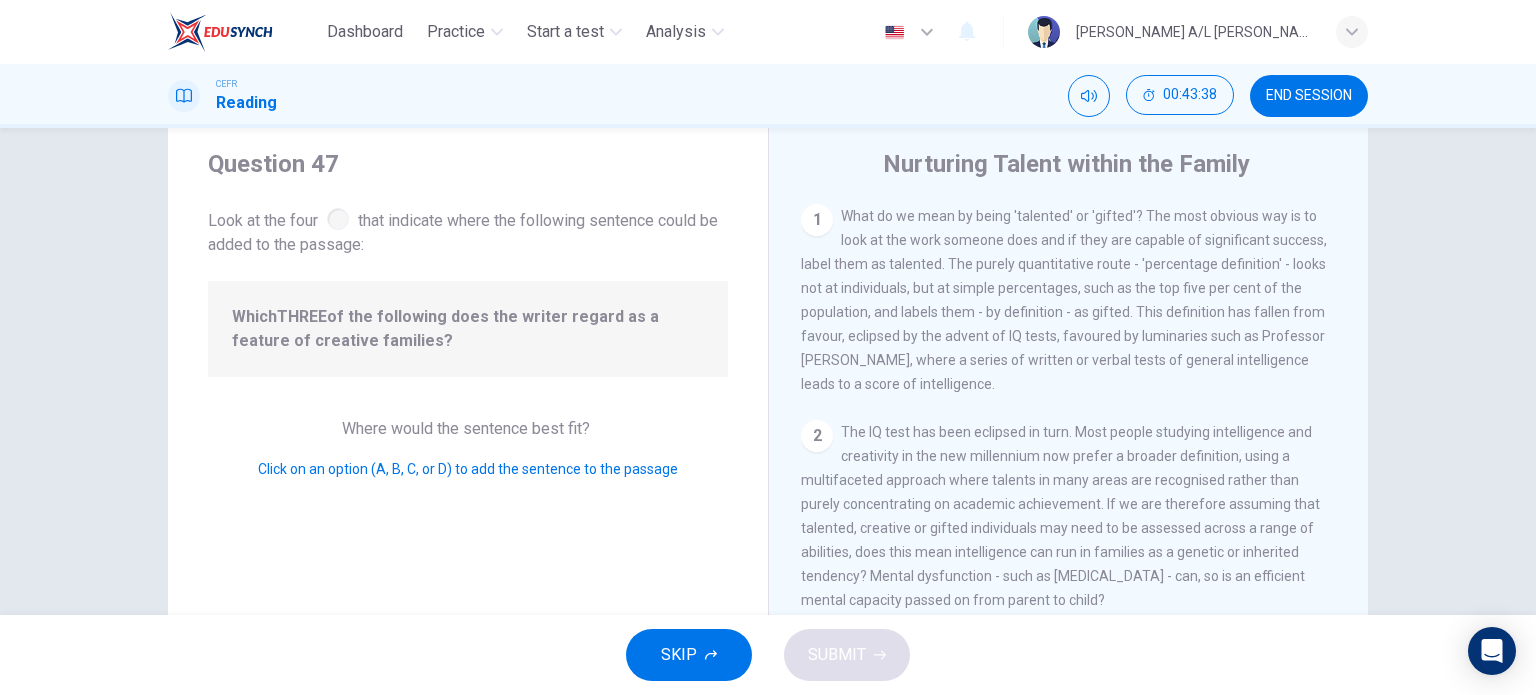 drag, startPoint x: 489, startPoint y: 312, endPoint x: 506, endPoint y: 347, distance: 38.910152 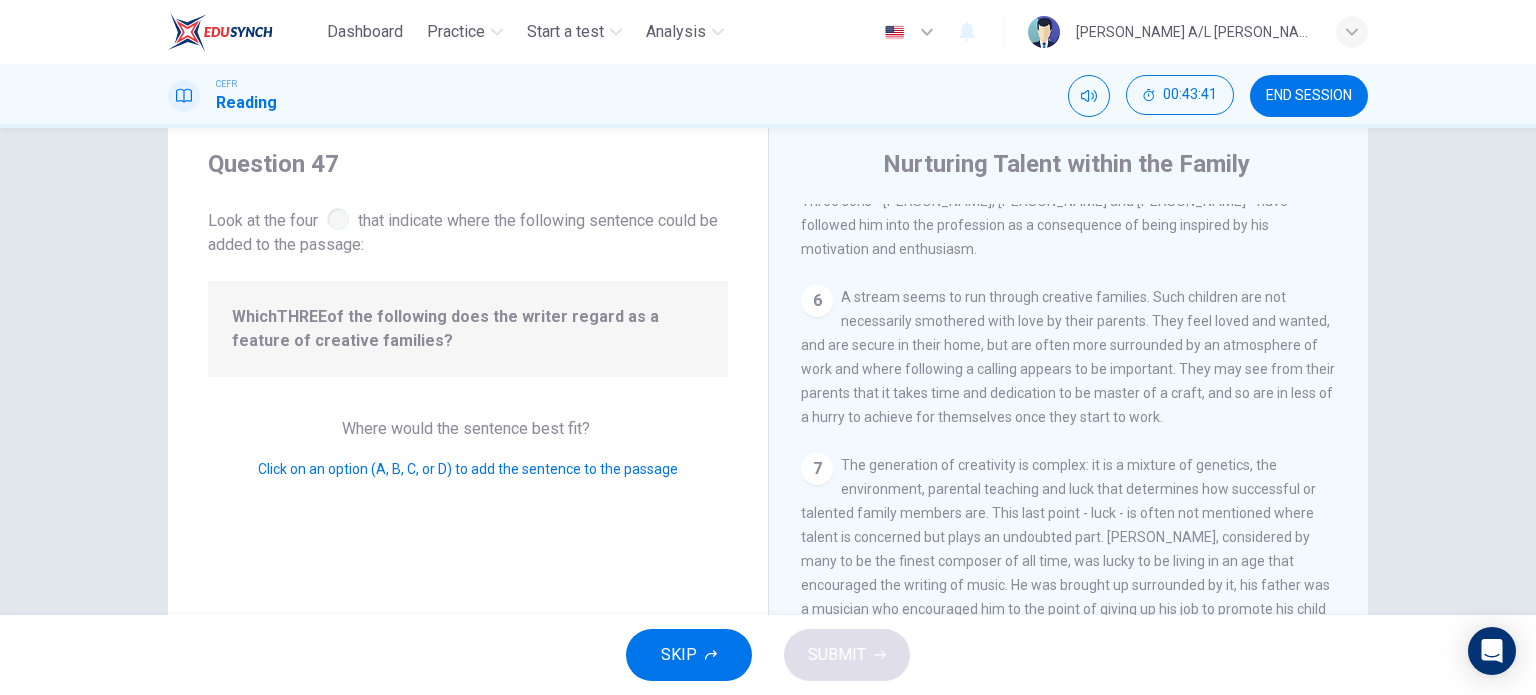 scroll, scrollTop: 1343, scrollLeft: 0, axis: vertical 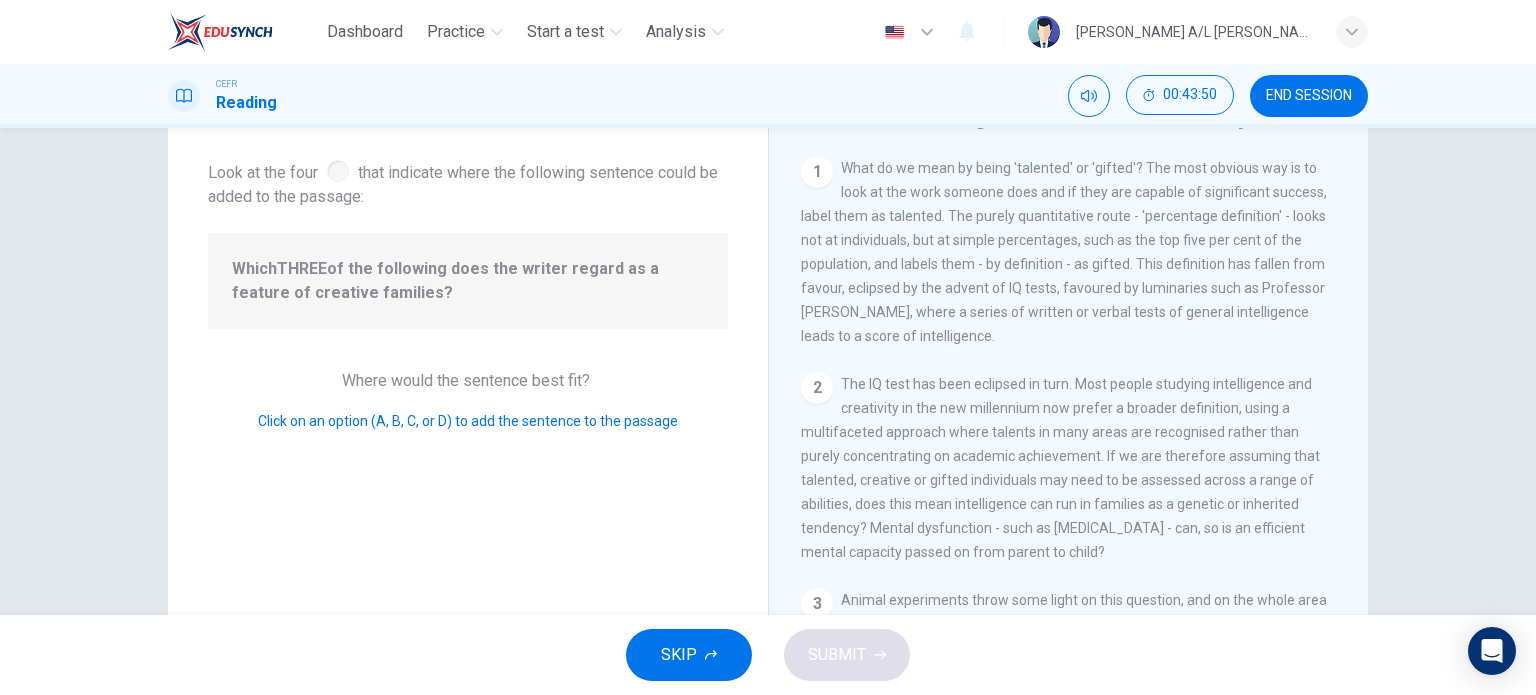 click on "Question 47 Look at the four     that indicate where the following sentence could be added to the passage: Which  THREE  of the following does the writer regard as a feature of creative families? Where would the sentence best fit?   Click on an option (A, B, C, or D) to add the sentence to the passage" at bounding box center (468, 415) 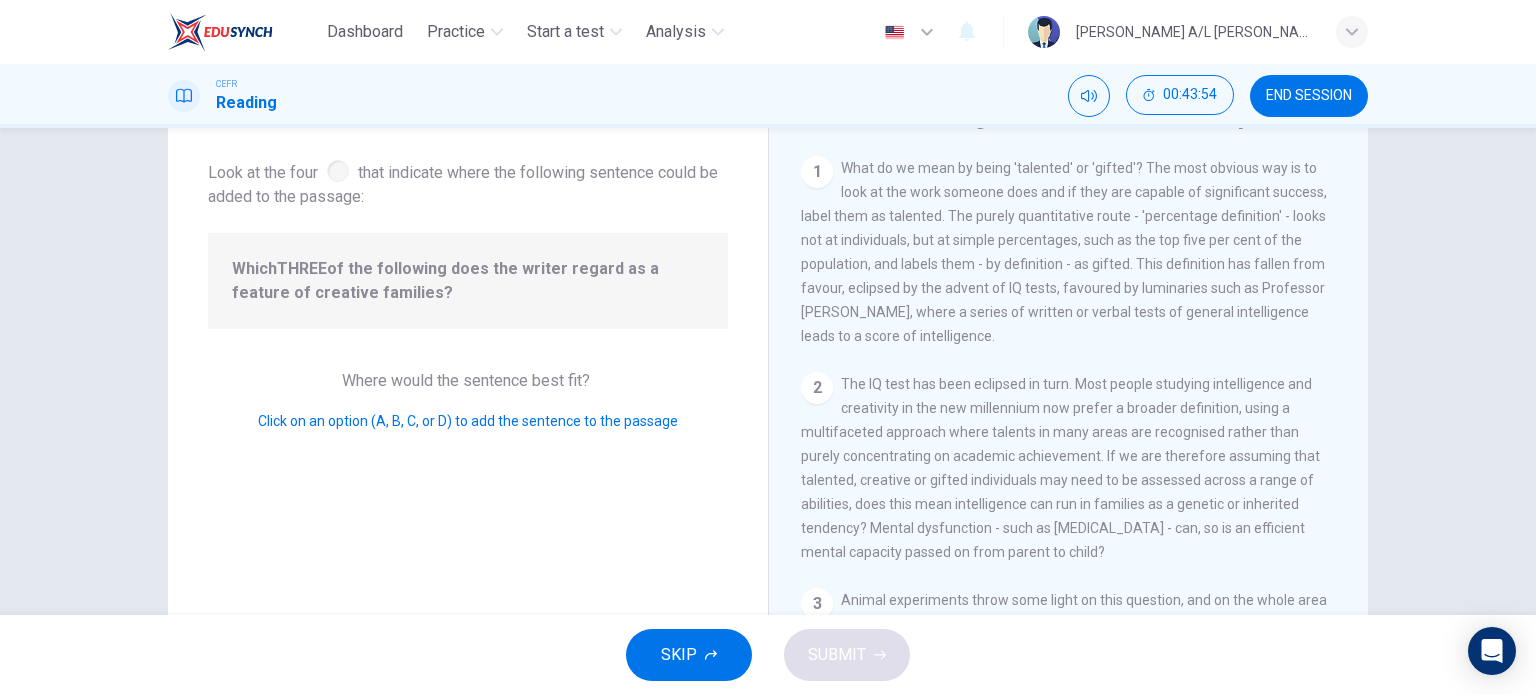 click on "Click on an option (A, B, C, or D) to add the sentence to the passage" at bounding box center [468, 421] 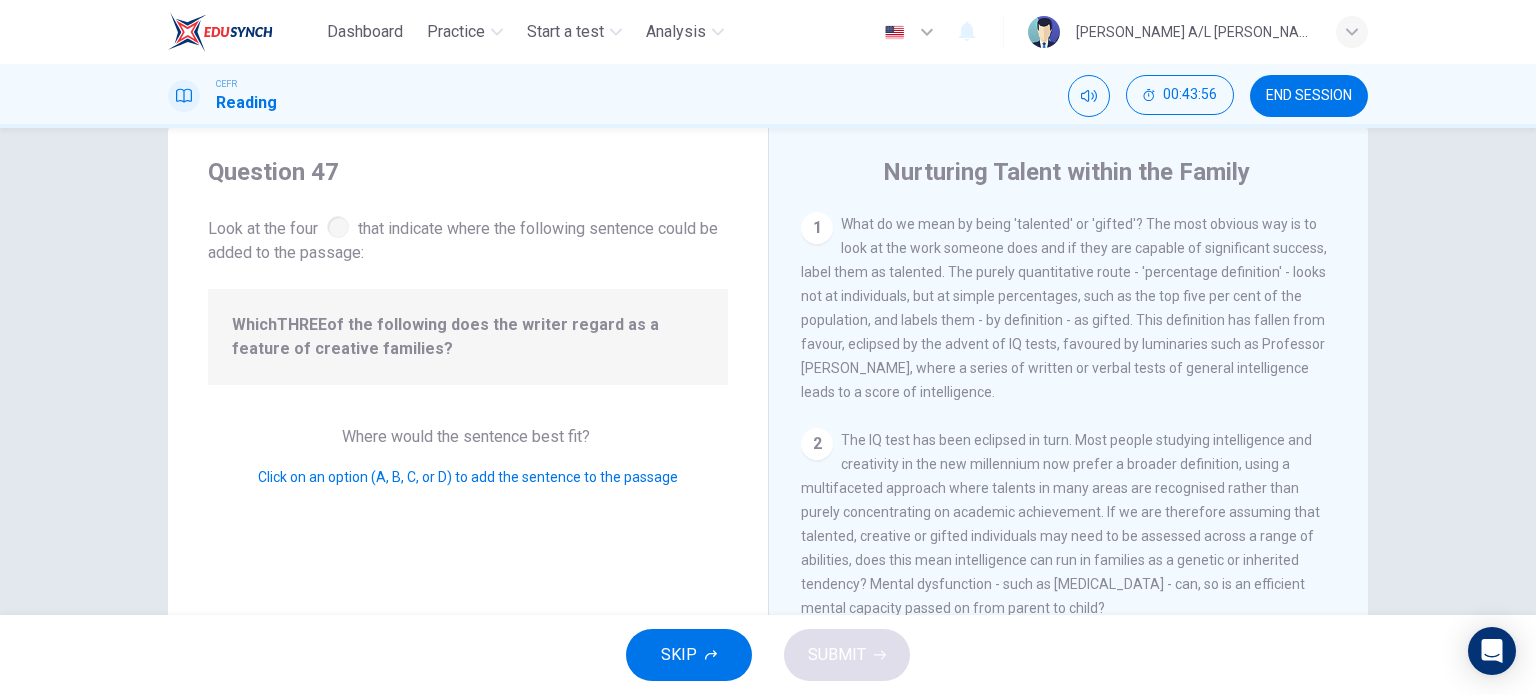 scroll, scrollTop: 0, scrollLeft: 0, axis: both 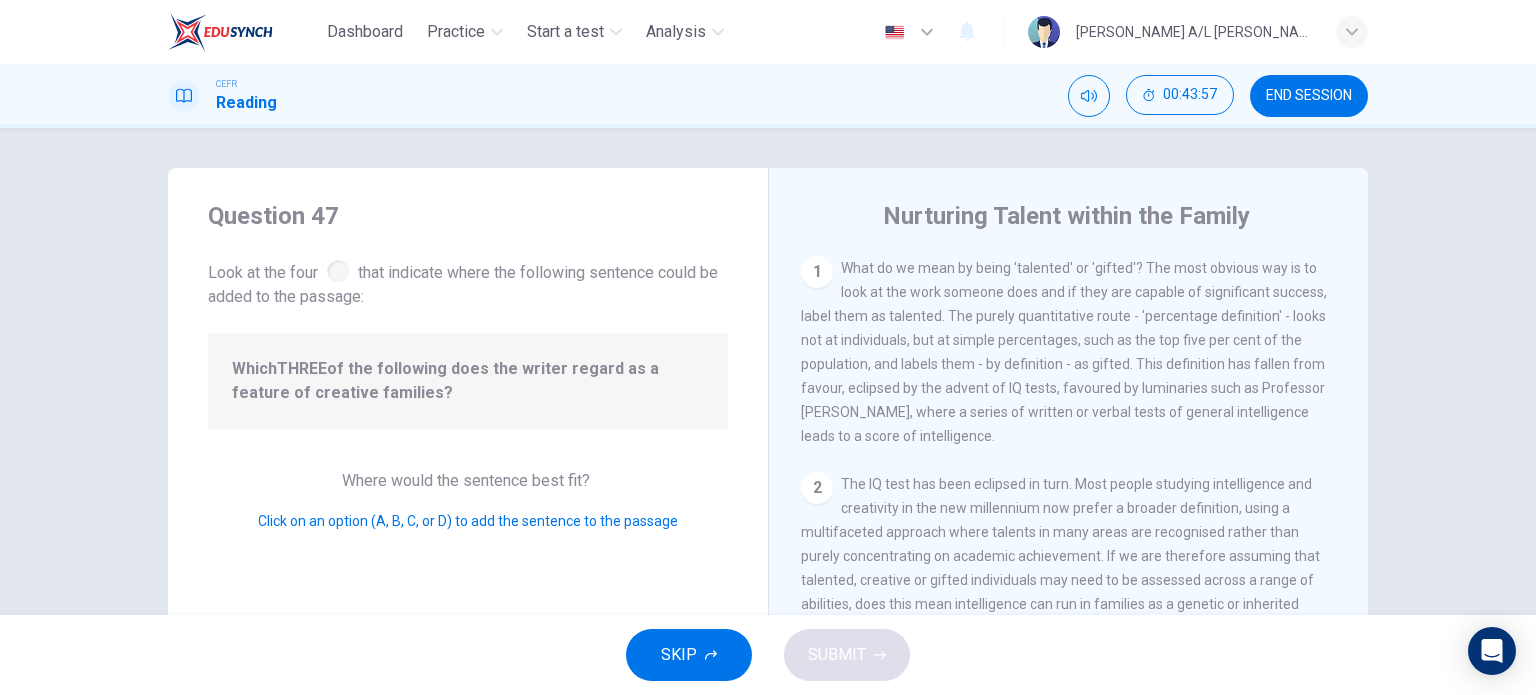 click on "1" at bounding box center [817, 272] 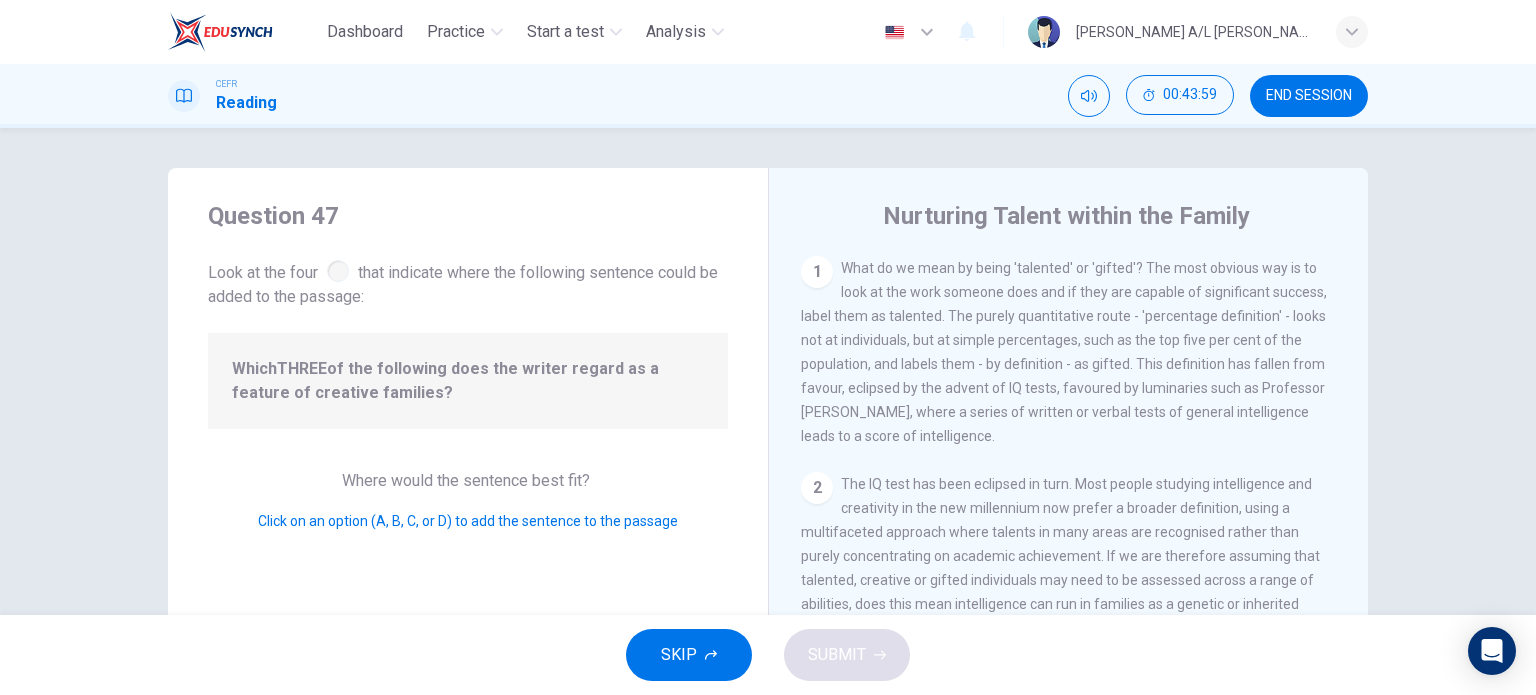 click at bounding box center [338, 271] 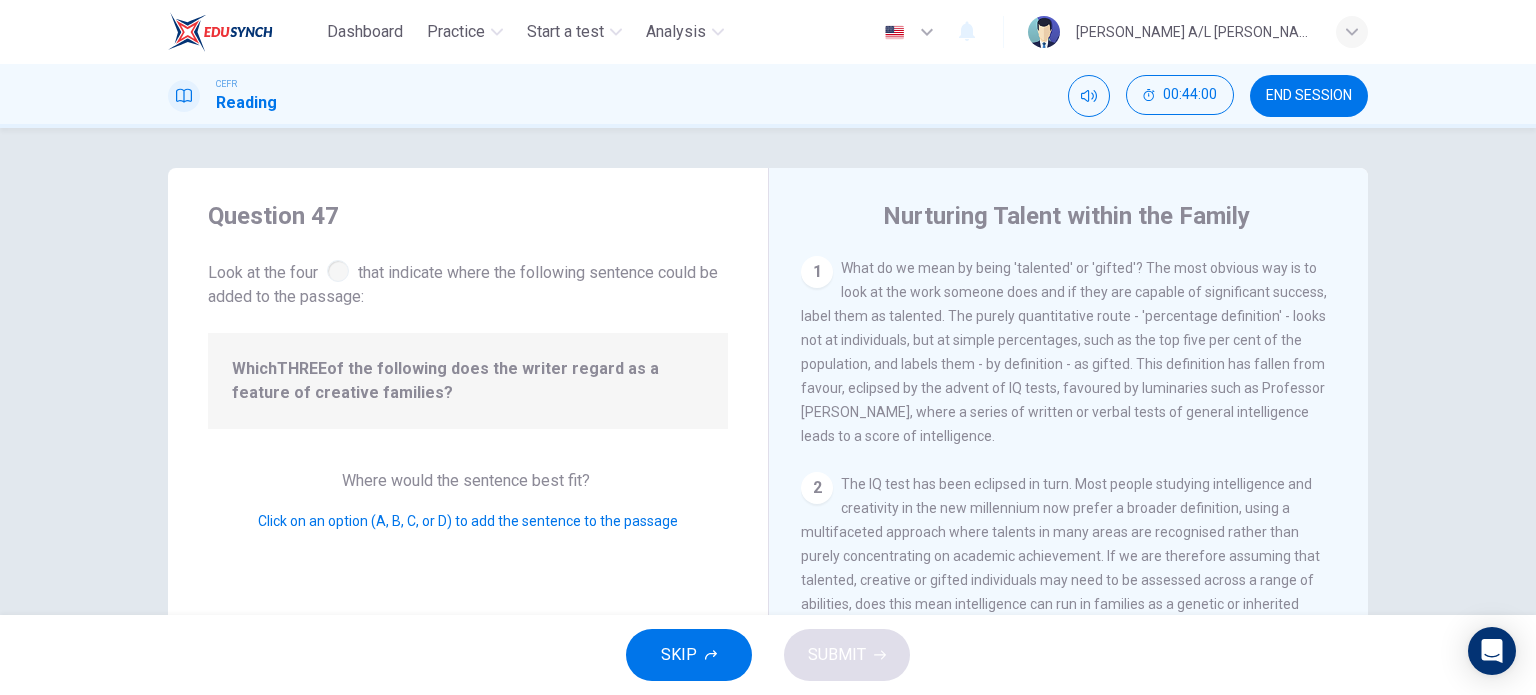 click on "Which  THREE  of the following does the writer regard as a feature of creative families?" at bounding box center [468, 381] 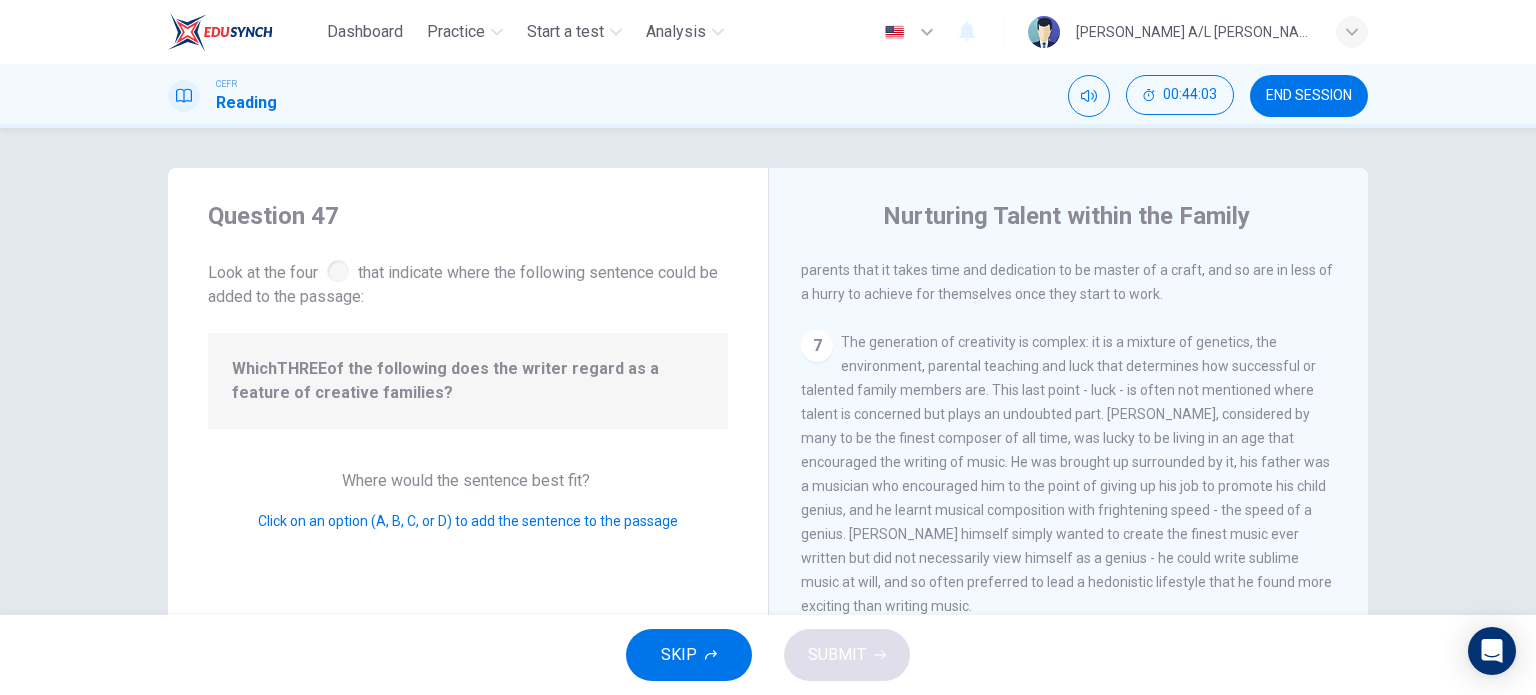 scroll, scrollTop: 1600, scrollLeft: 0, axis: vertical 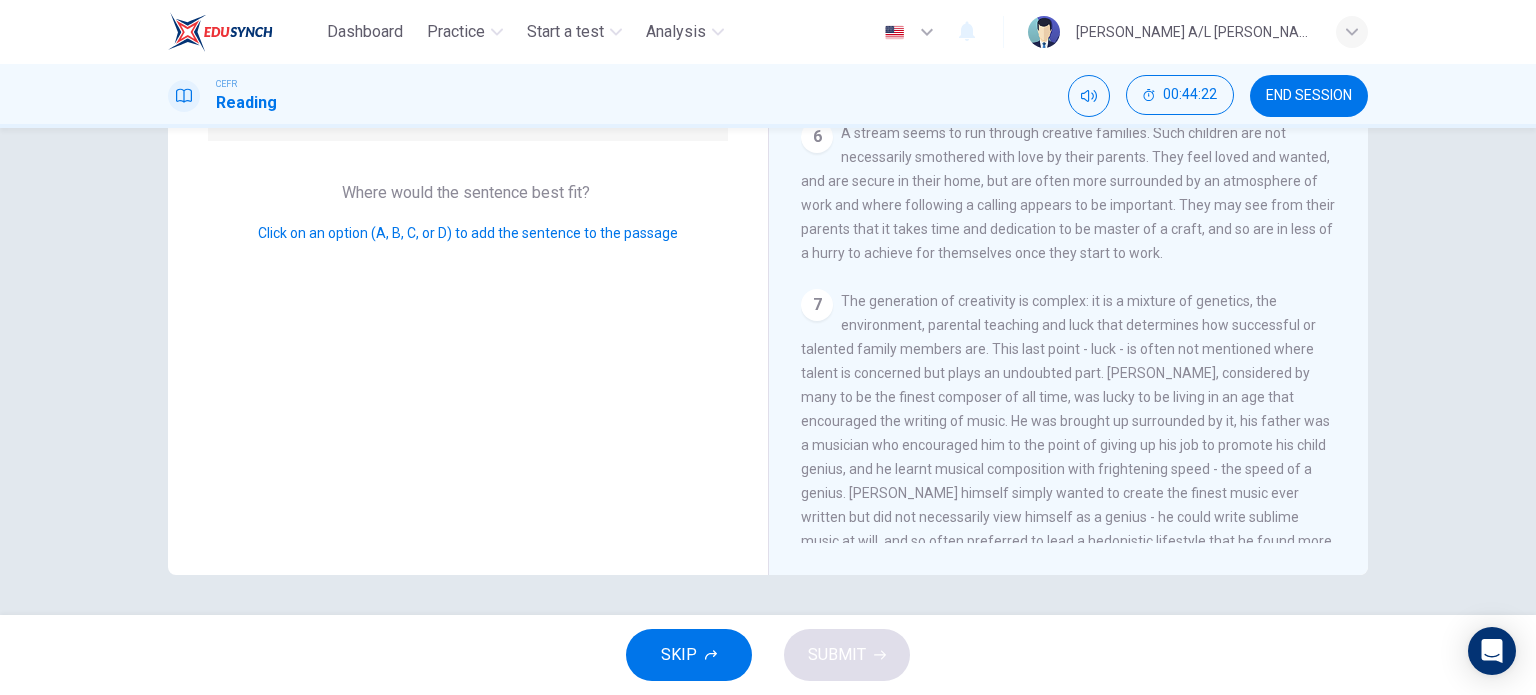 click on "7" at bounding box center [817, 305] 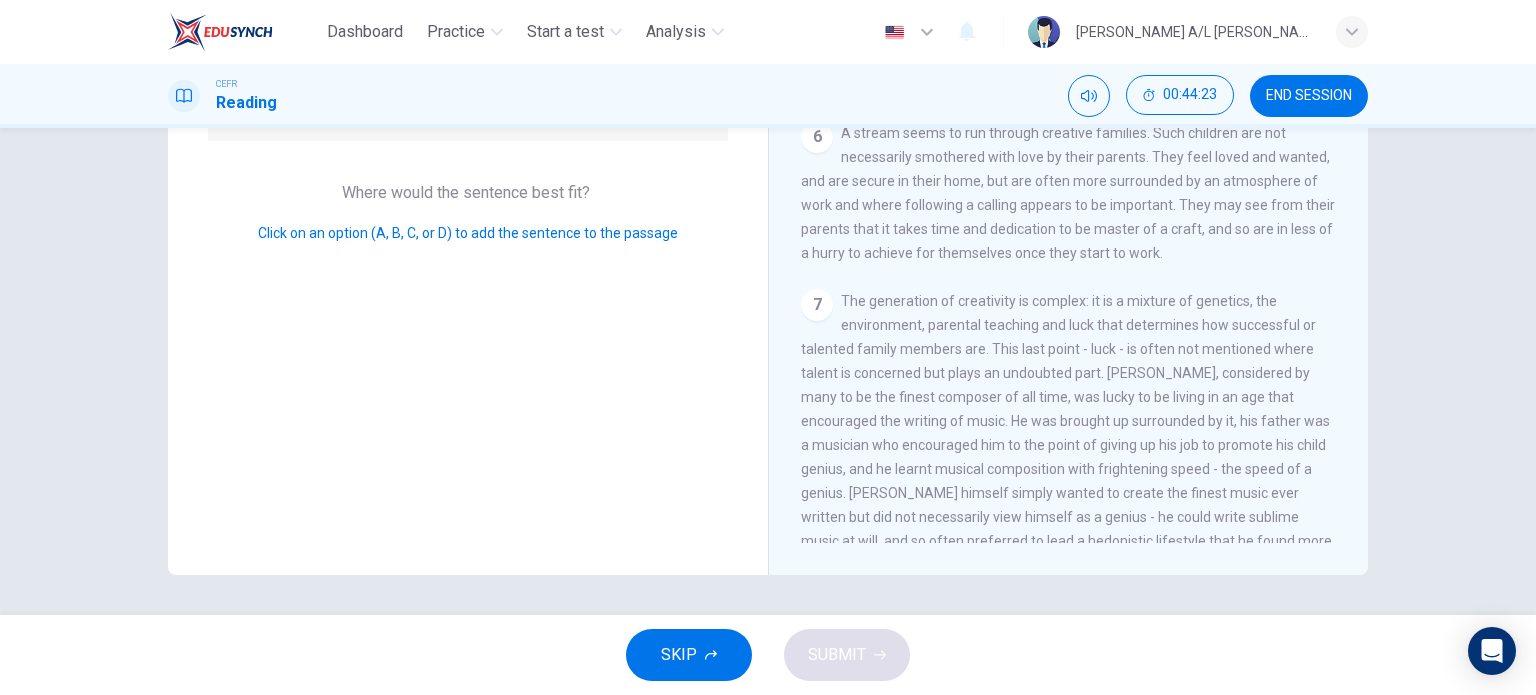 click on "Click on an option (A, B, C, or D) to add the sentence to the passage" at bounding box center (468, 233) 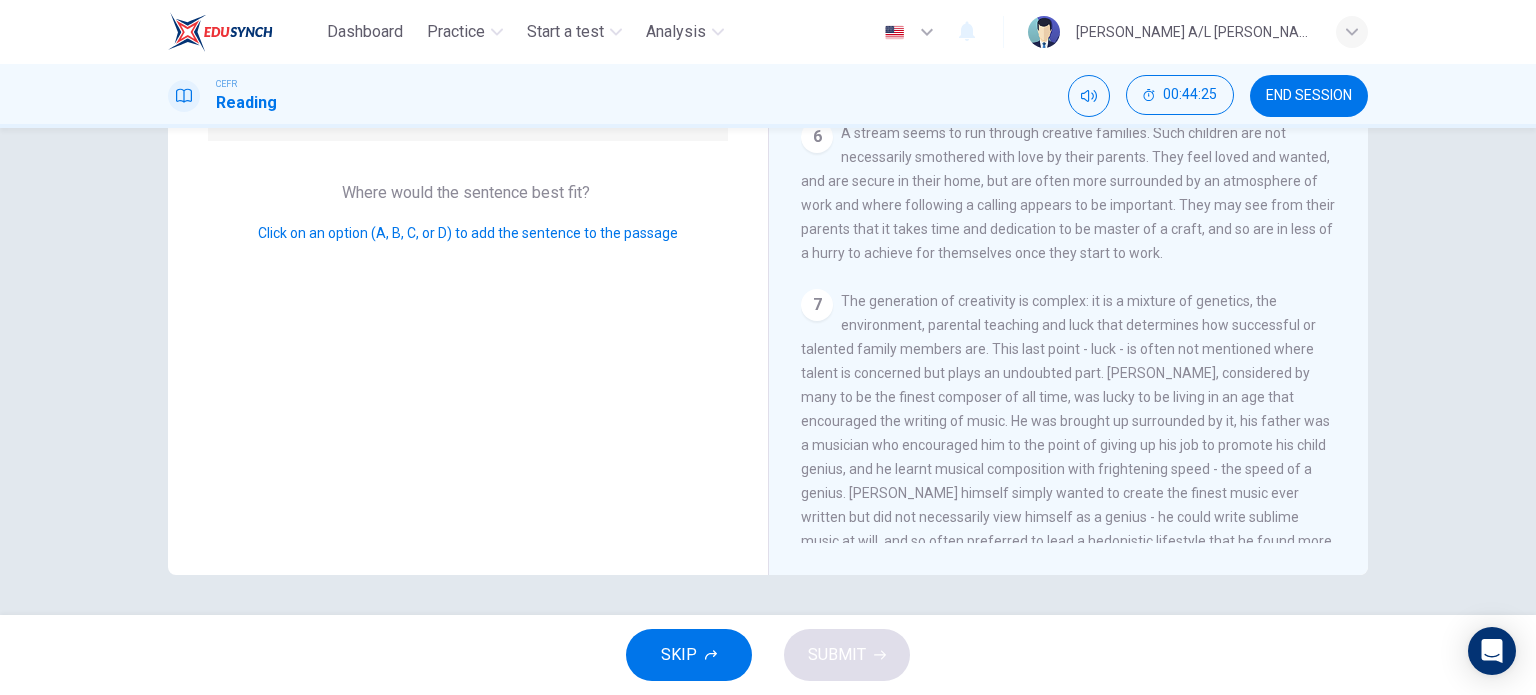 click on "7" at bounding box center [817, 305] 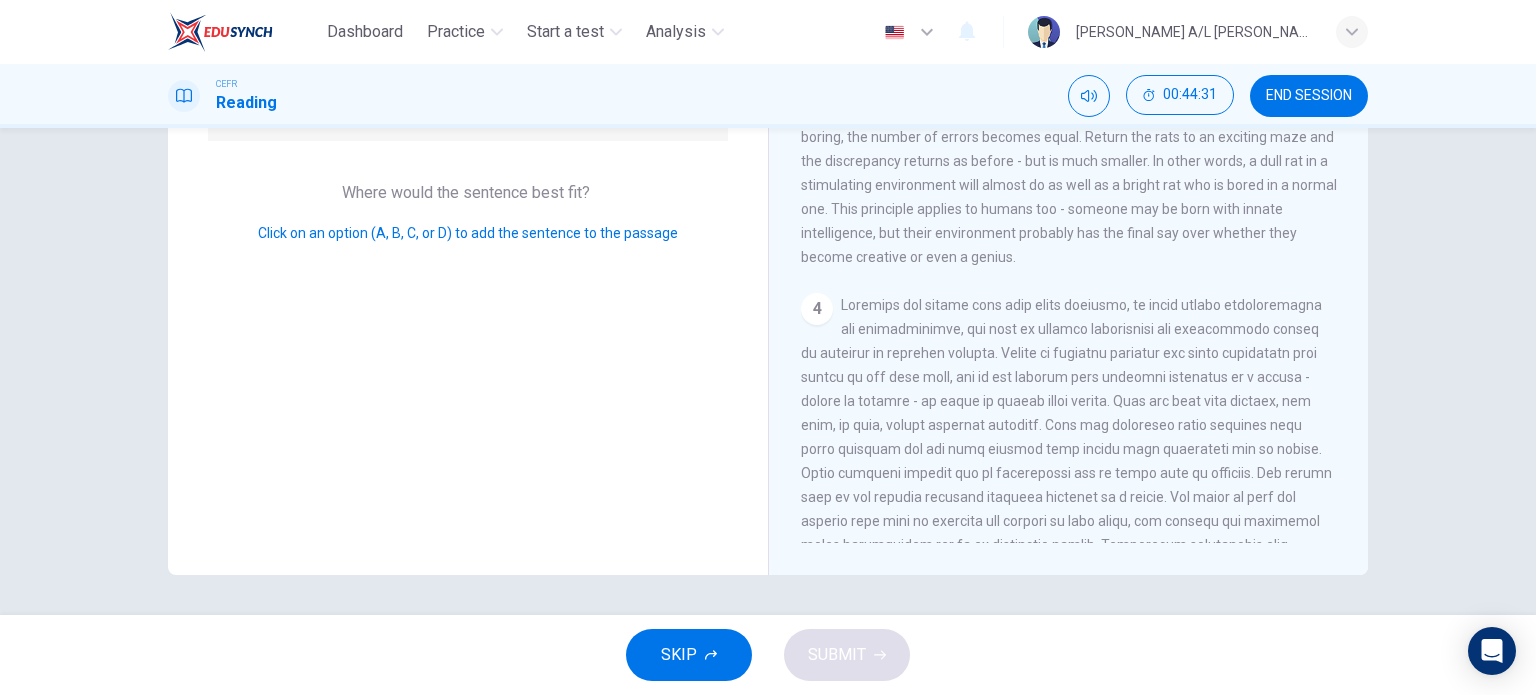 scroll, scrollTop: 0, scrollLeft: 0, axis: both 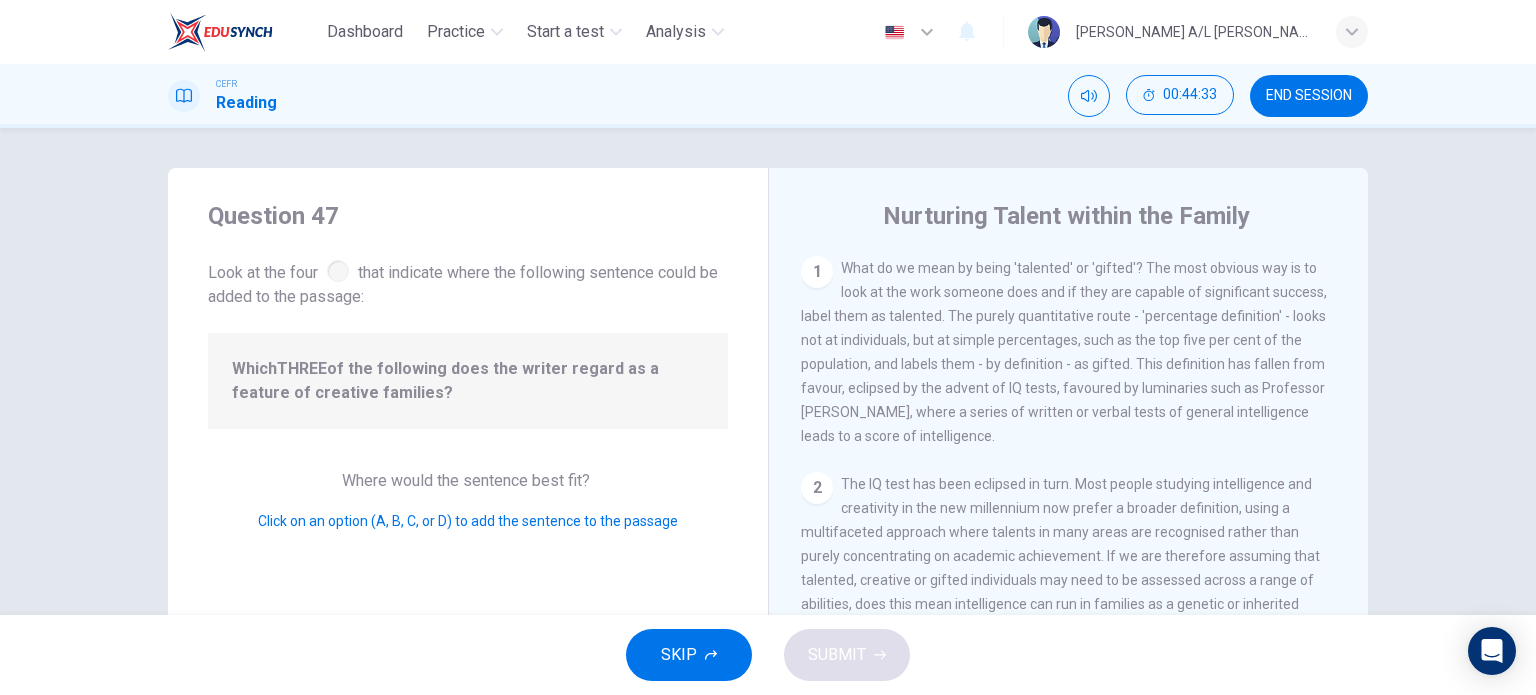 click at bounding box center [338, 271] 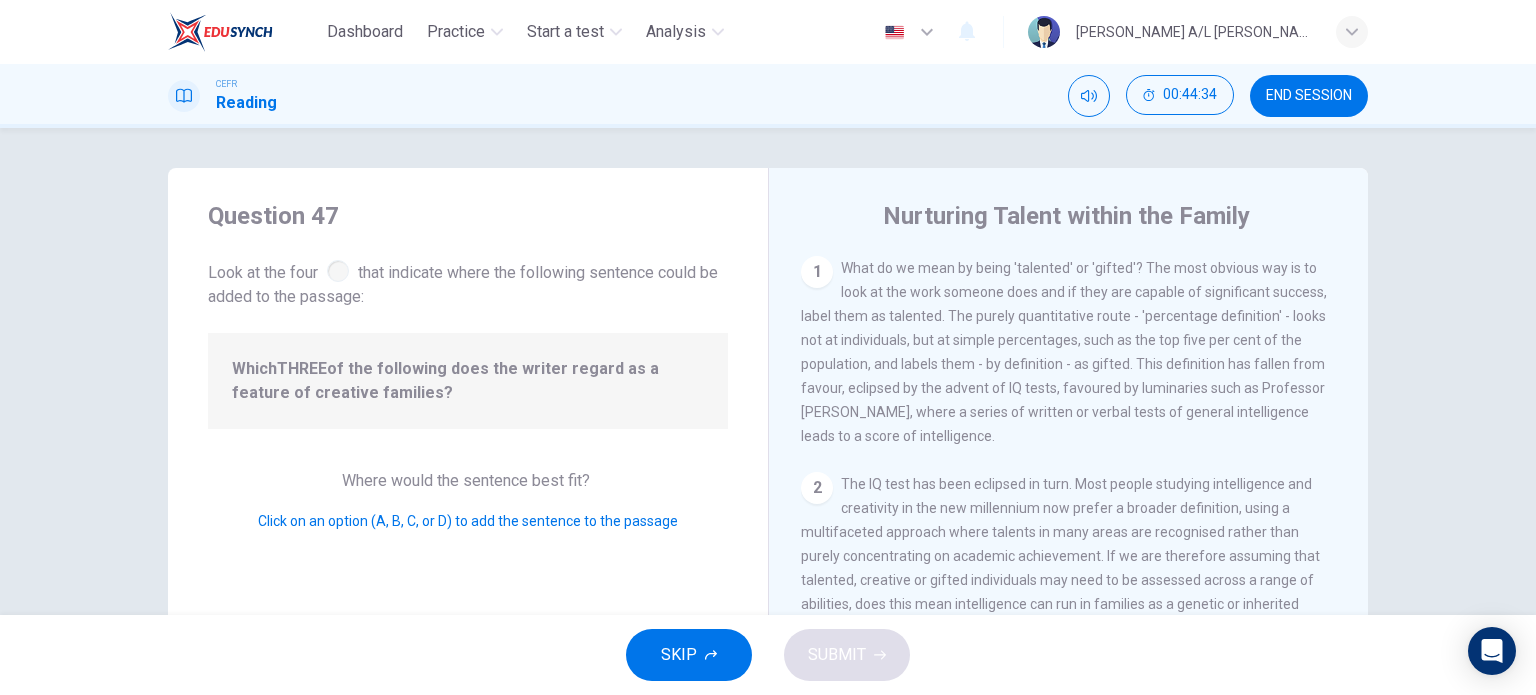 click on "Which  THREE  of the following does the writer regard as a feature of creative families?" at bounding box center [468, 381] 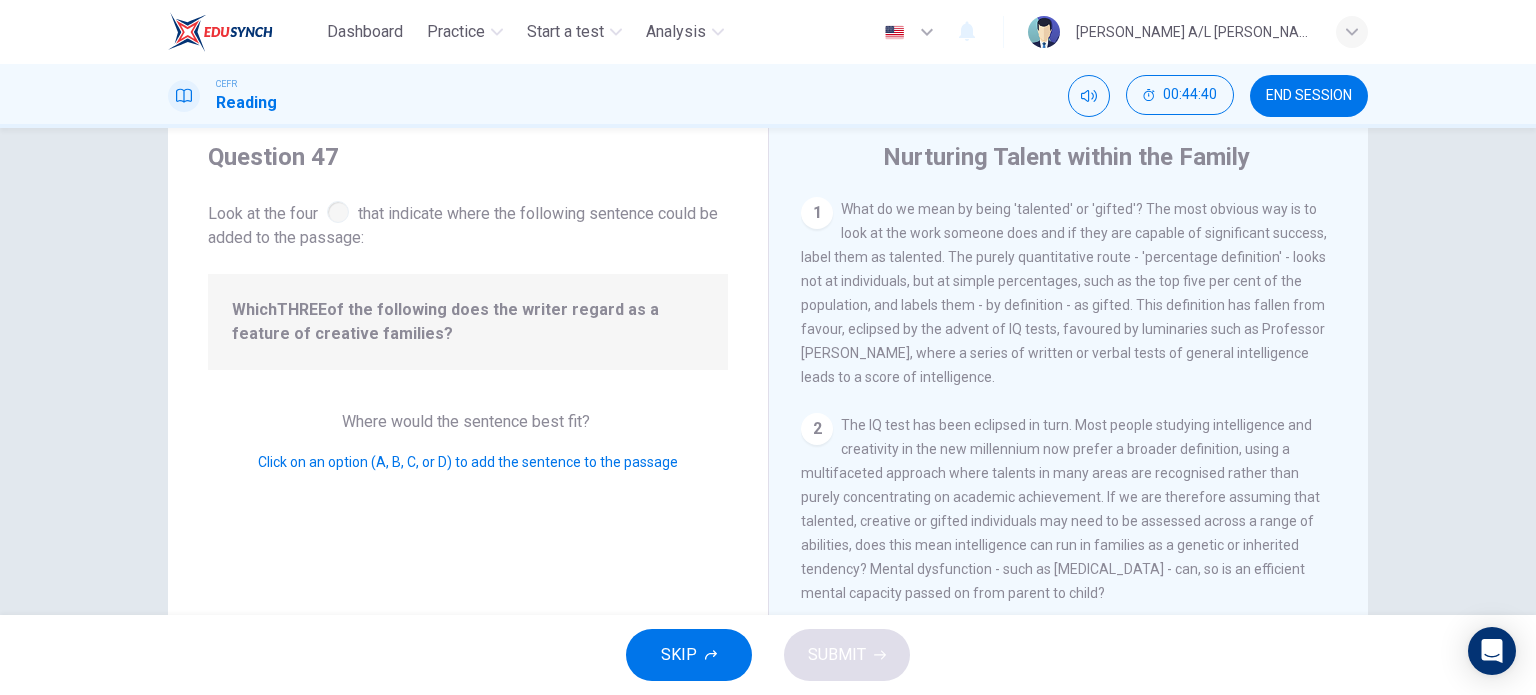 scroll, scrollTop: 0, scrollLeft: 0, axis: both 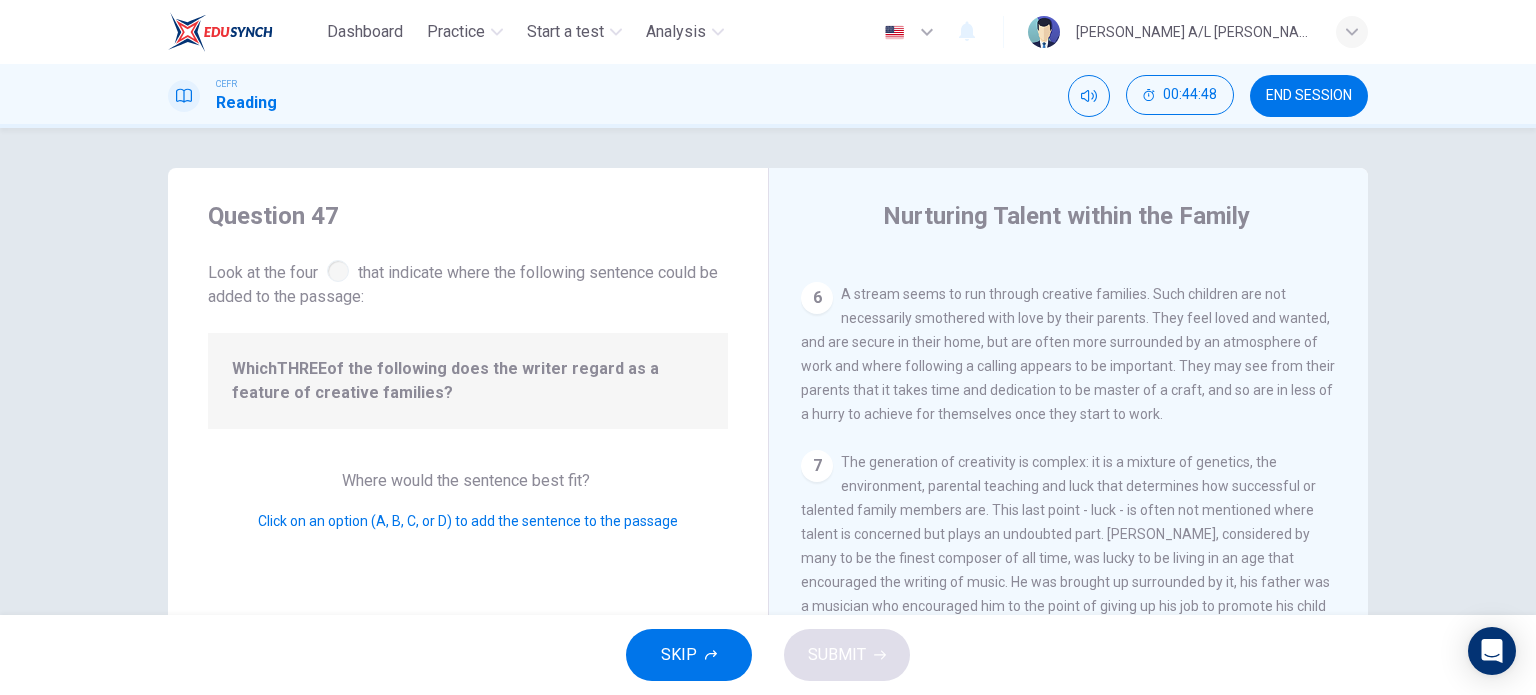 click on "6" at bounding box center (817, 298) 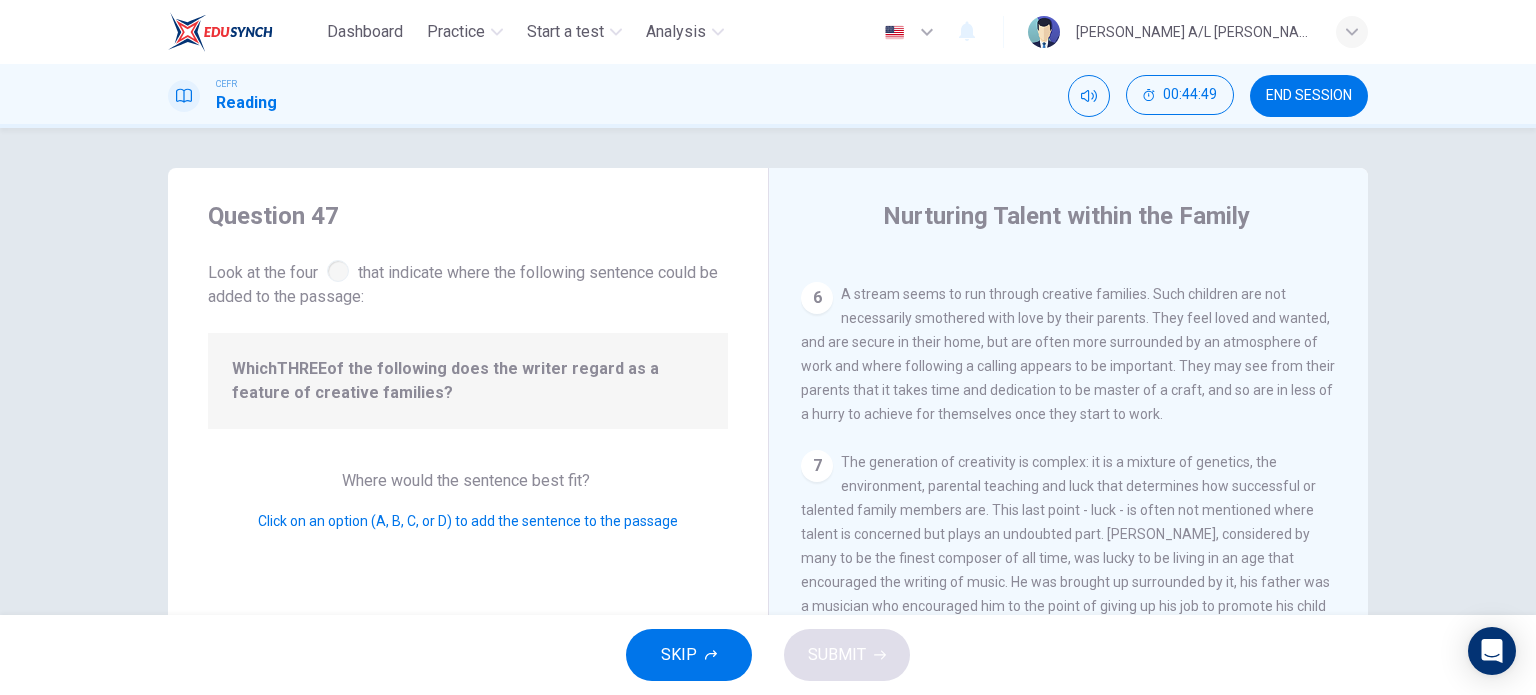click on "6 A stream seems to run through creative families. Such children are not necessarily smothered with love by their parents. They feel loved and wanted, and are secure in their home, but are often more surrounded by an atmosphere of work and where following a calling appears to be important. They may see from their parents that it takes time and dedication to be master of a craft, and so are in less of a hurry to achieve for themselves once they start to work." at bounding box center [1069, 354] 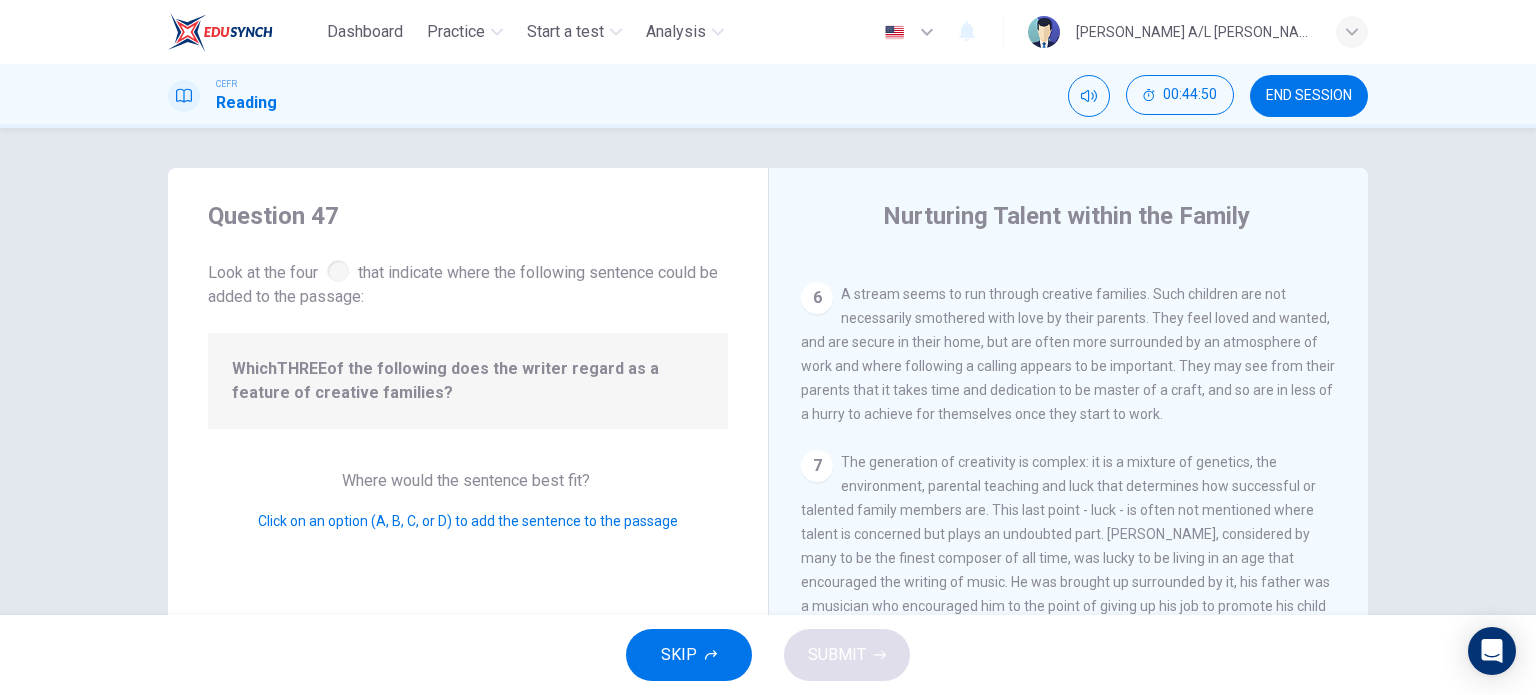click on "A stream seems to run through creative families. Such children are not necessarily smothered with love by their parents. They feel loved and wanted, and are secure in their home, but are often more surrounded by an atmosphere of work and where following a calling appears to be important. They may see from their parents that it takes time and dedication to be master of a craft, and so are in less of a hurry to achieve for themselves once they start to work." at bounding box center [1068, 354] 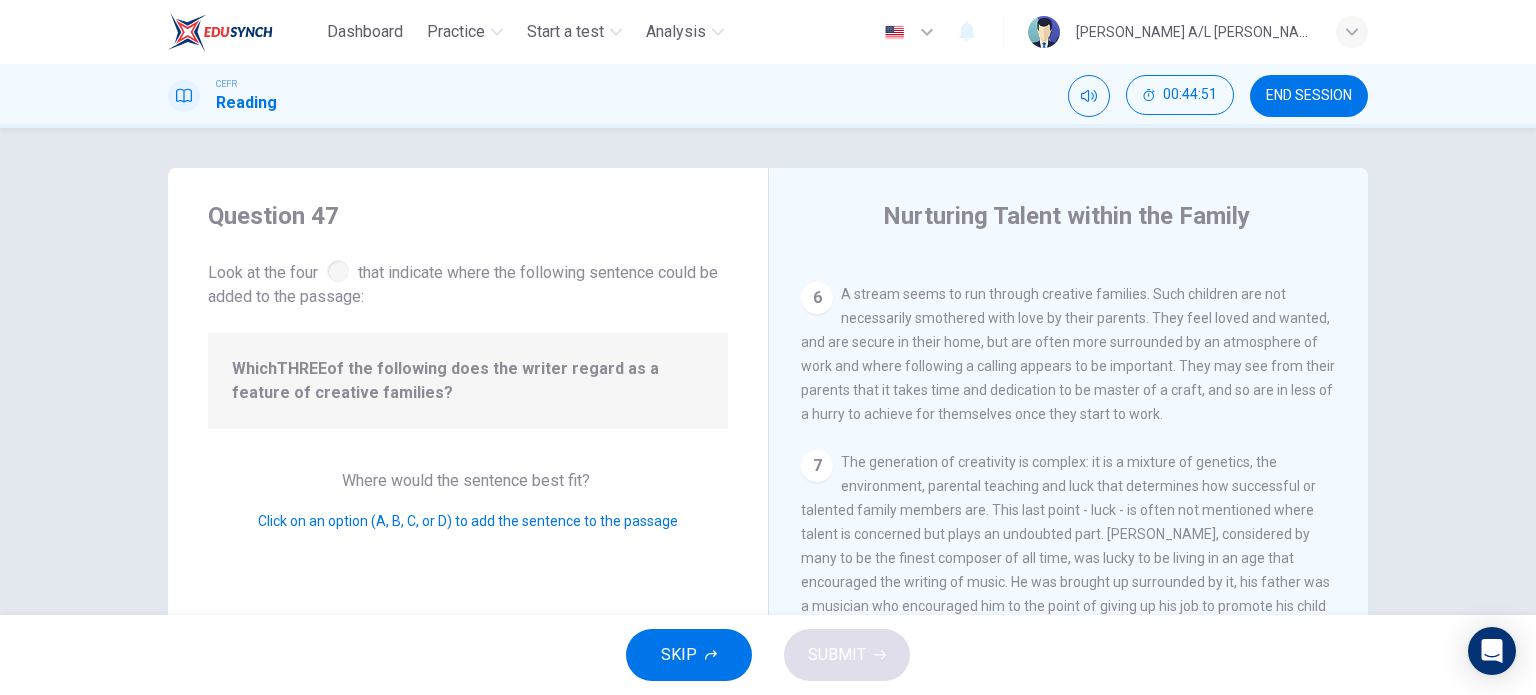 drag, startPoint x: 1224, startPoint y: 456, endPoint x: 1107, endPoint y: 383, distance: 137.90576 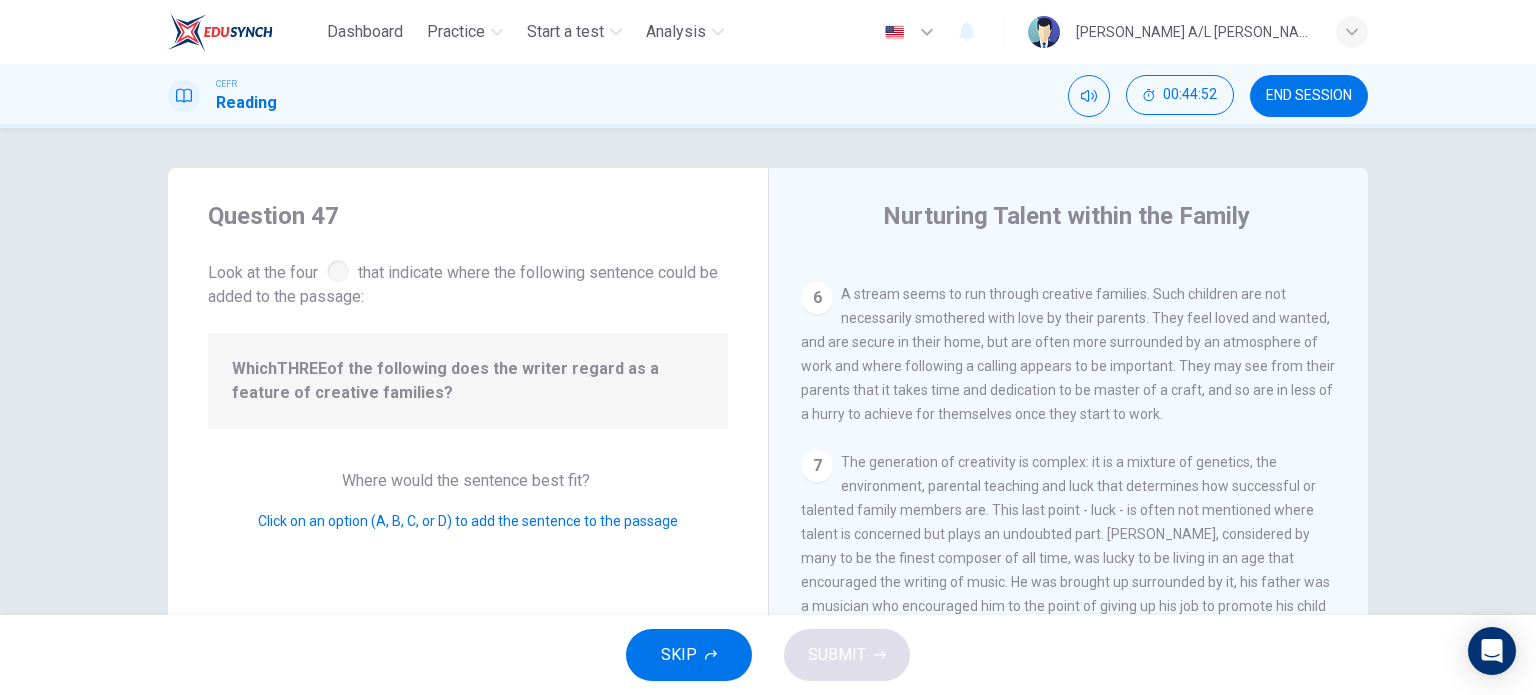 drag, startPoint x: 276, startPoint y: 361, endPoint x: 486, endPoint y: 435, distance: 222.6567 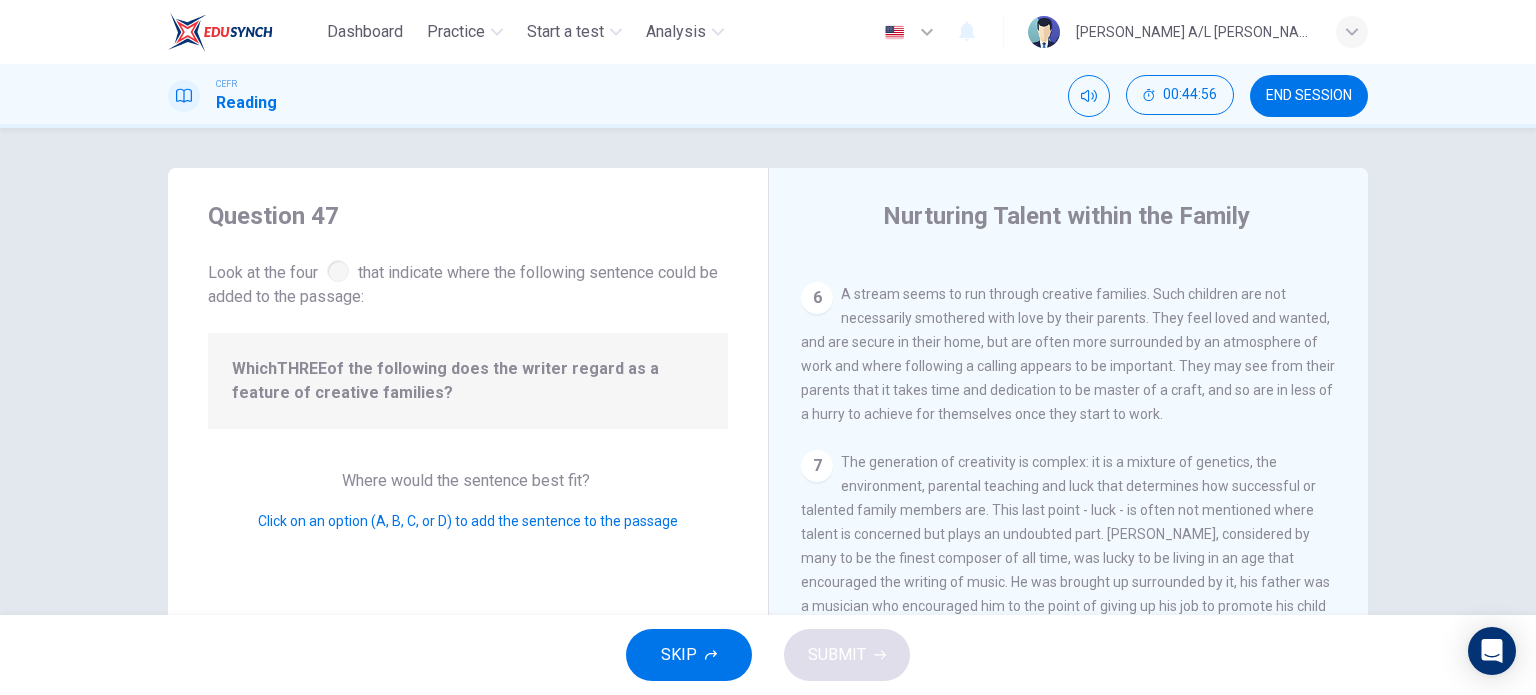 click on "Where would the sentence best fit?   Click on an option (A, B, C, or D) to add the sentence to the passage" at bounding box center (468, 501) 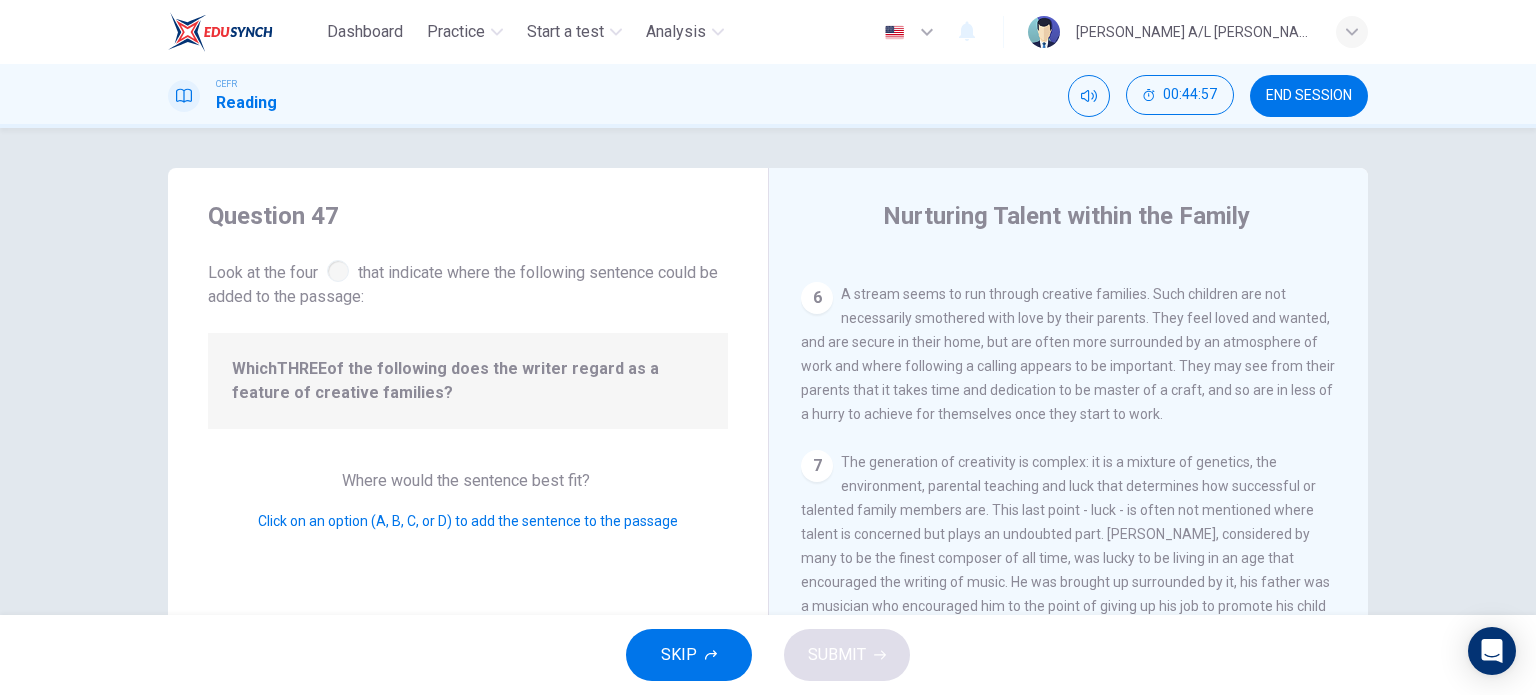 scroll, scrollTop: 140, scrollLeft: 0, axis: vertical 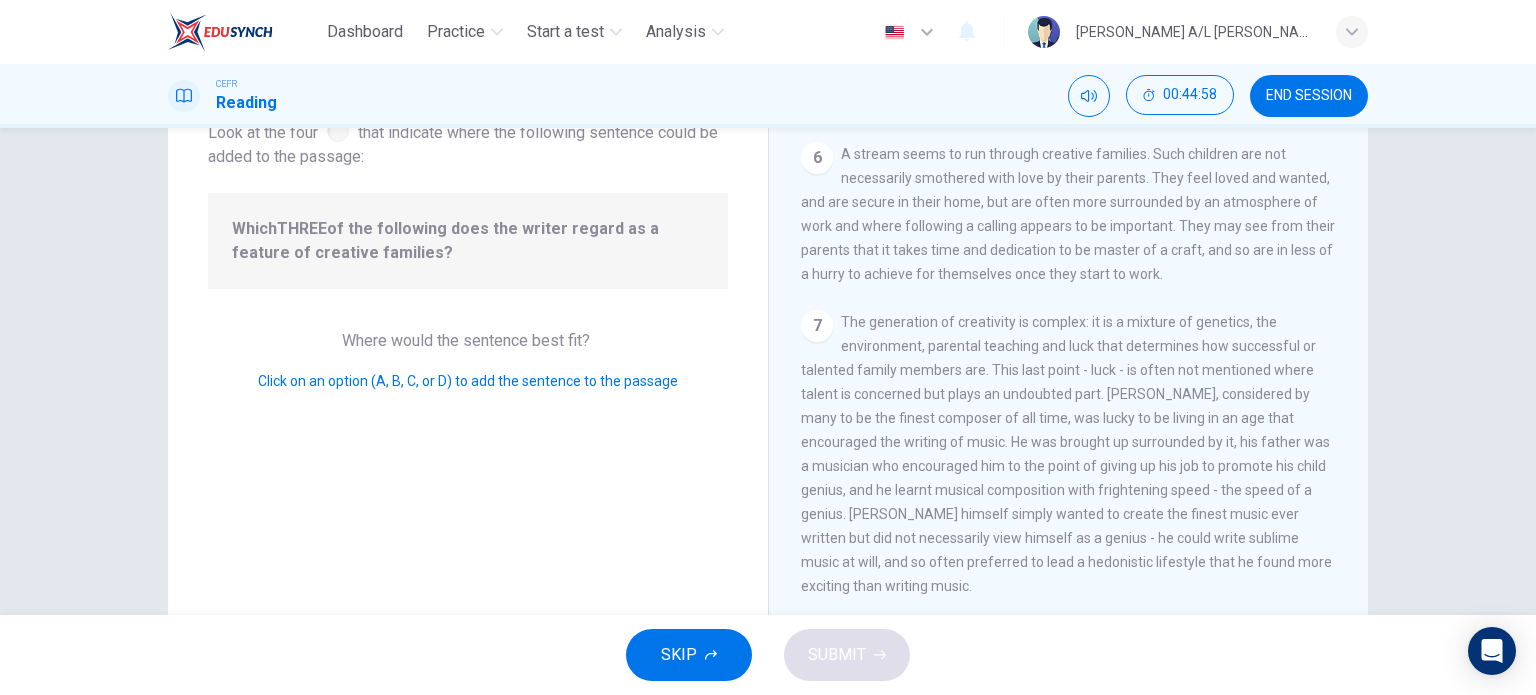 click on "SKIP" at bounding box center (689, 655) 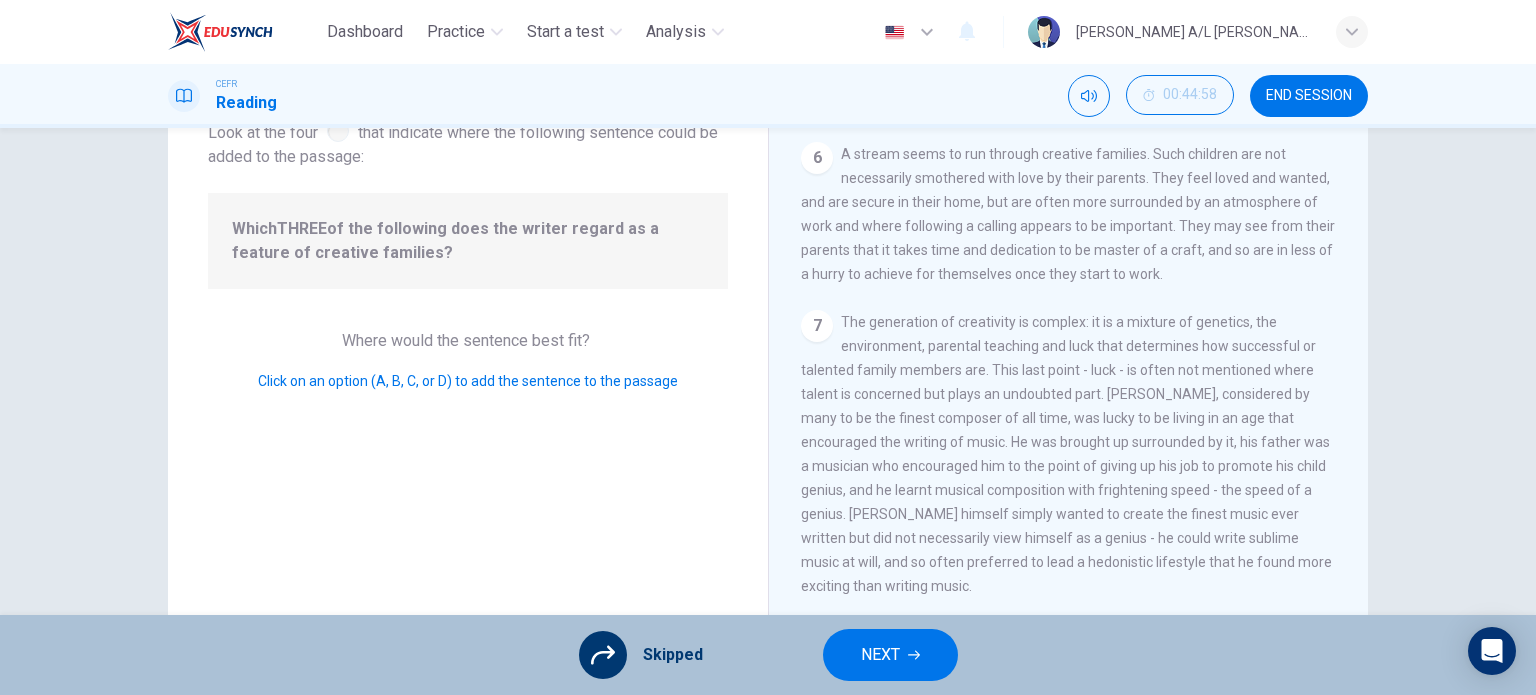 click on "NEXT" at bounding box center (880, 655) 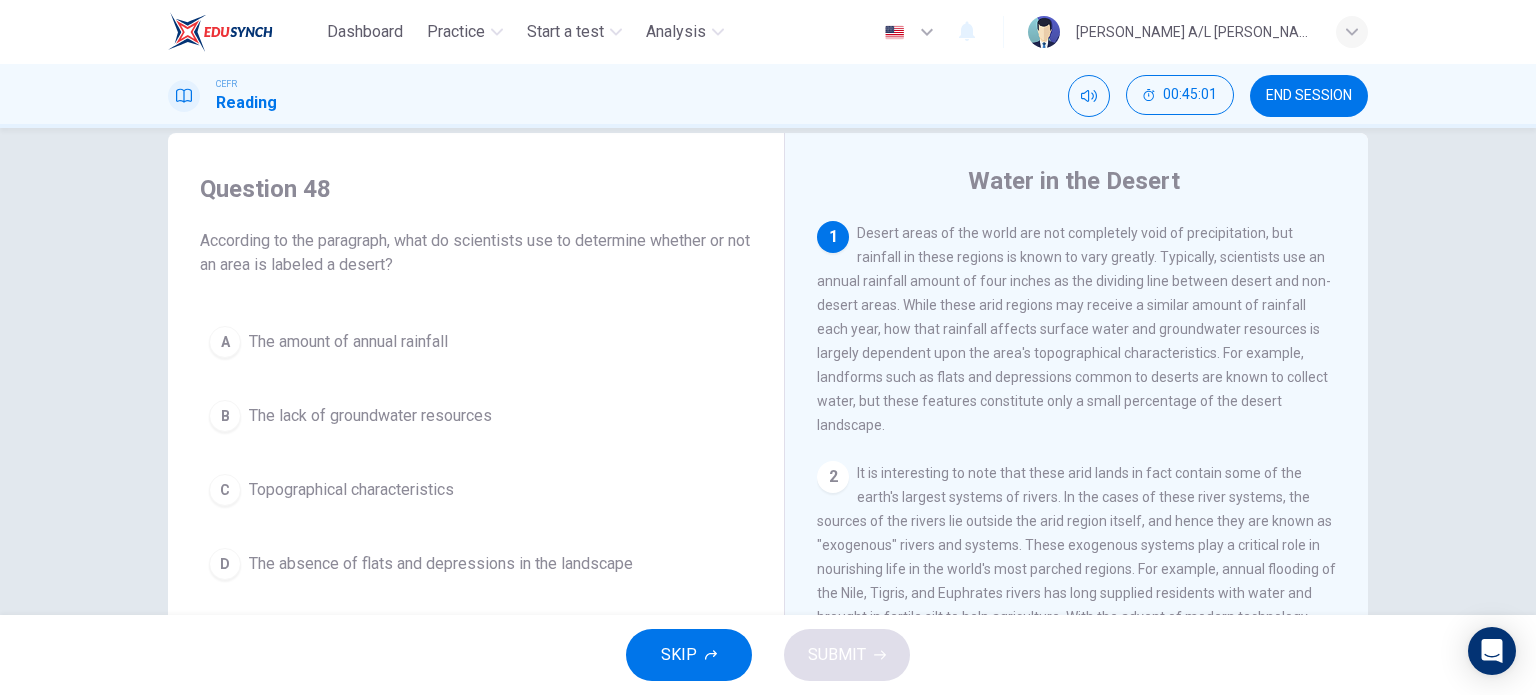 scroll, scrollTop: 36, scrollLeft: 0, axis: vertical 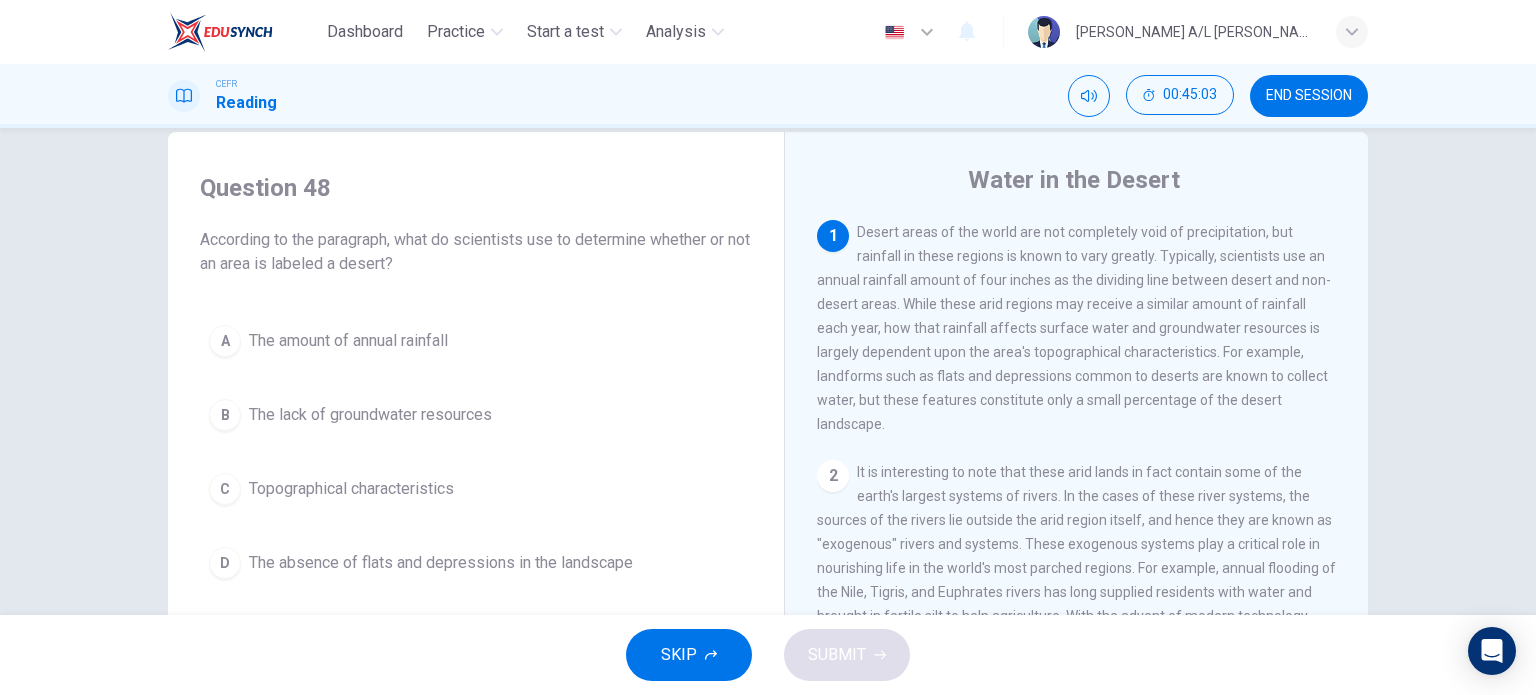 click on "END SESSION" at bounding box center (1309, 96) 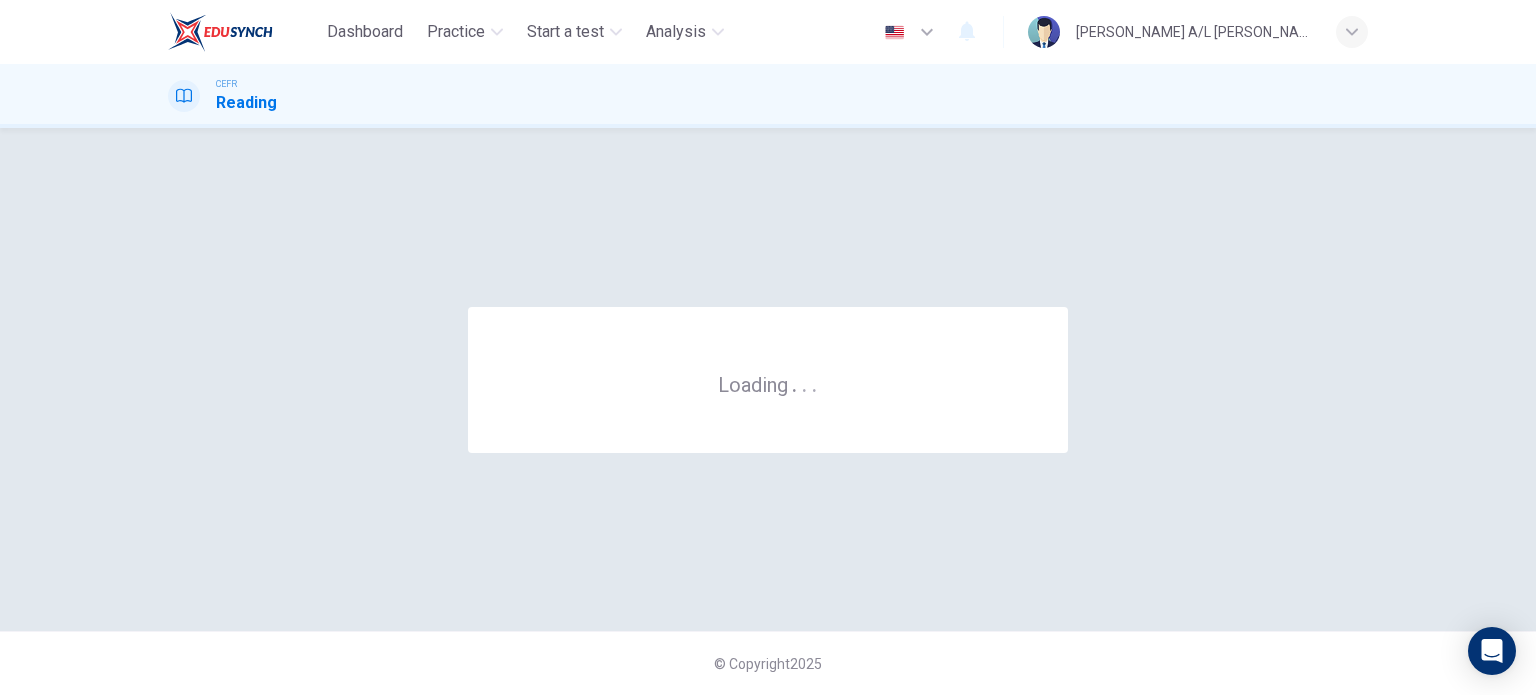scroll, scrollTop: 0, scrollLeft: 0, axis: both 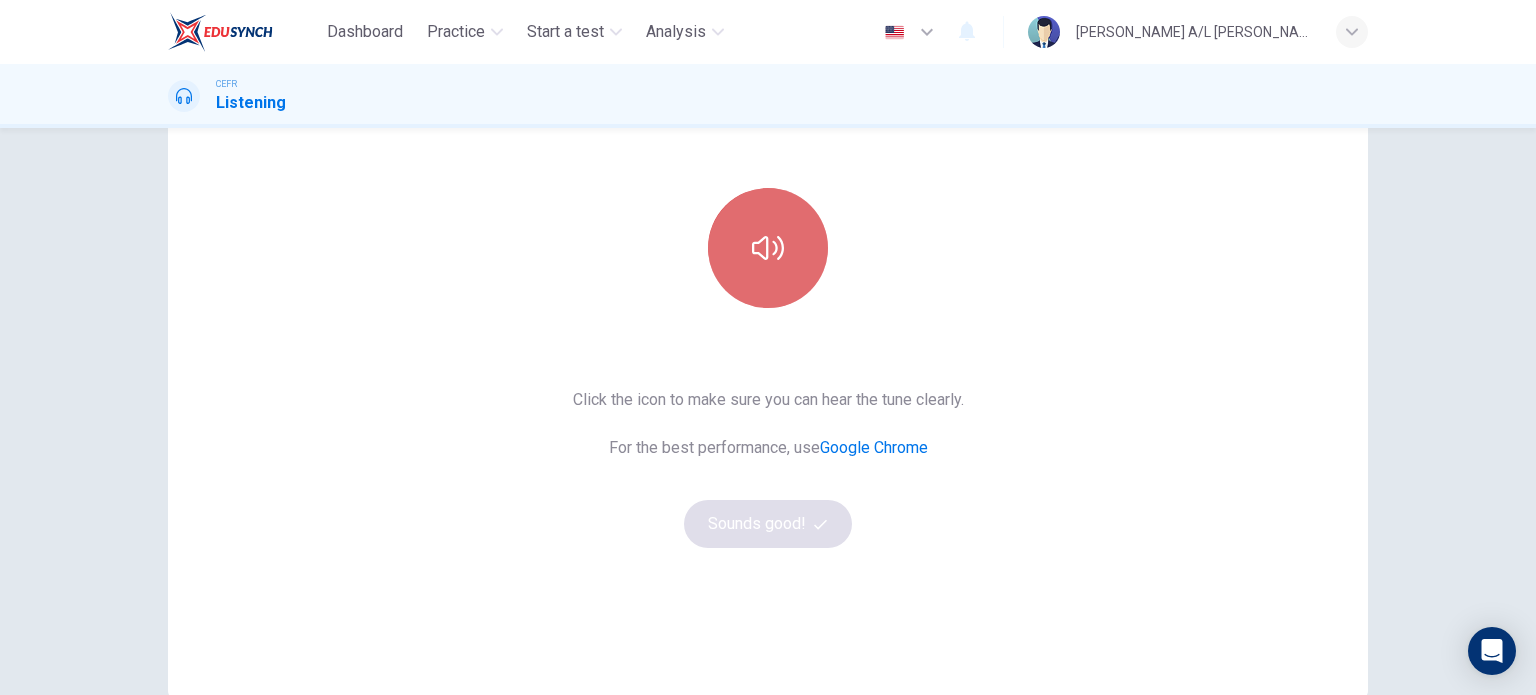 click at bounding box center (768, 248) 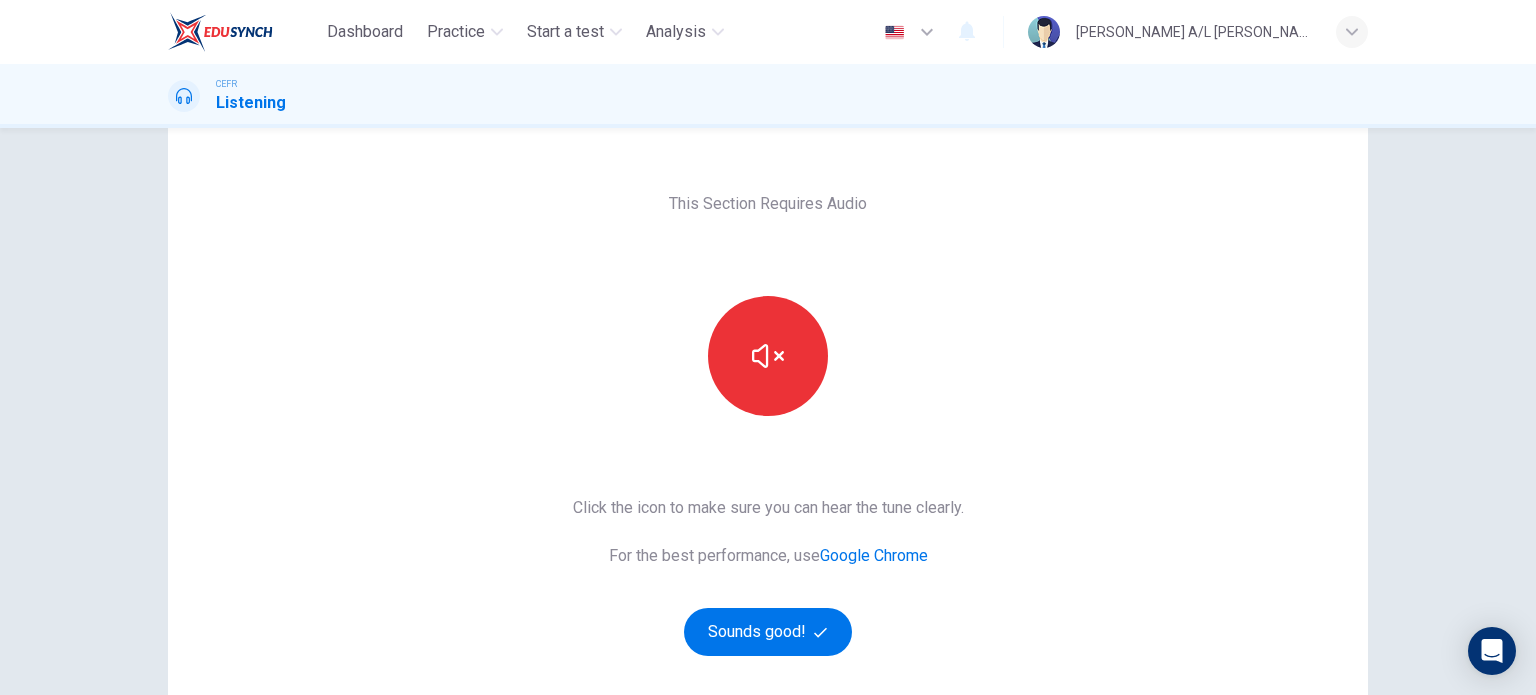 scroll, scrollTop: 56, scrollLeft: 0, axis: vertical 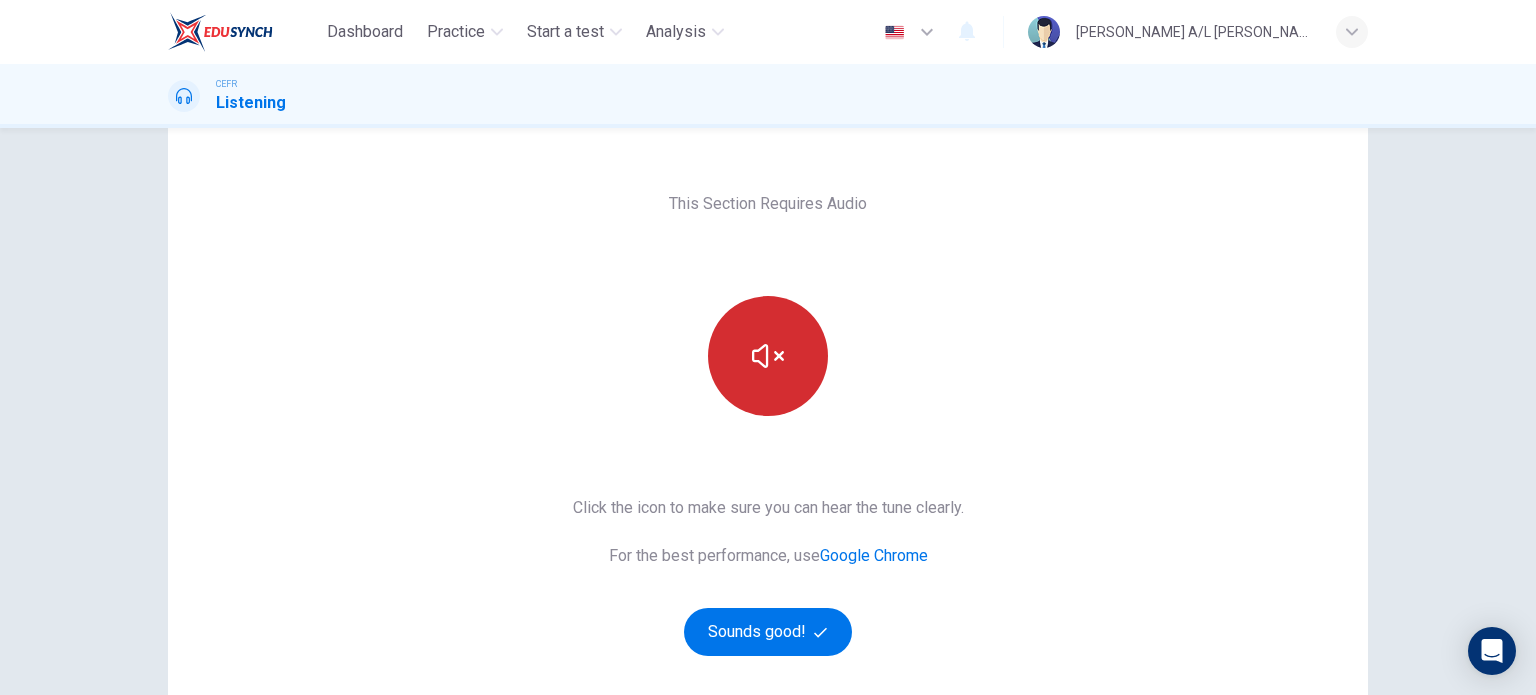 click at bounding box center [768, 356] 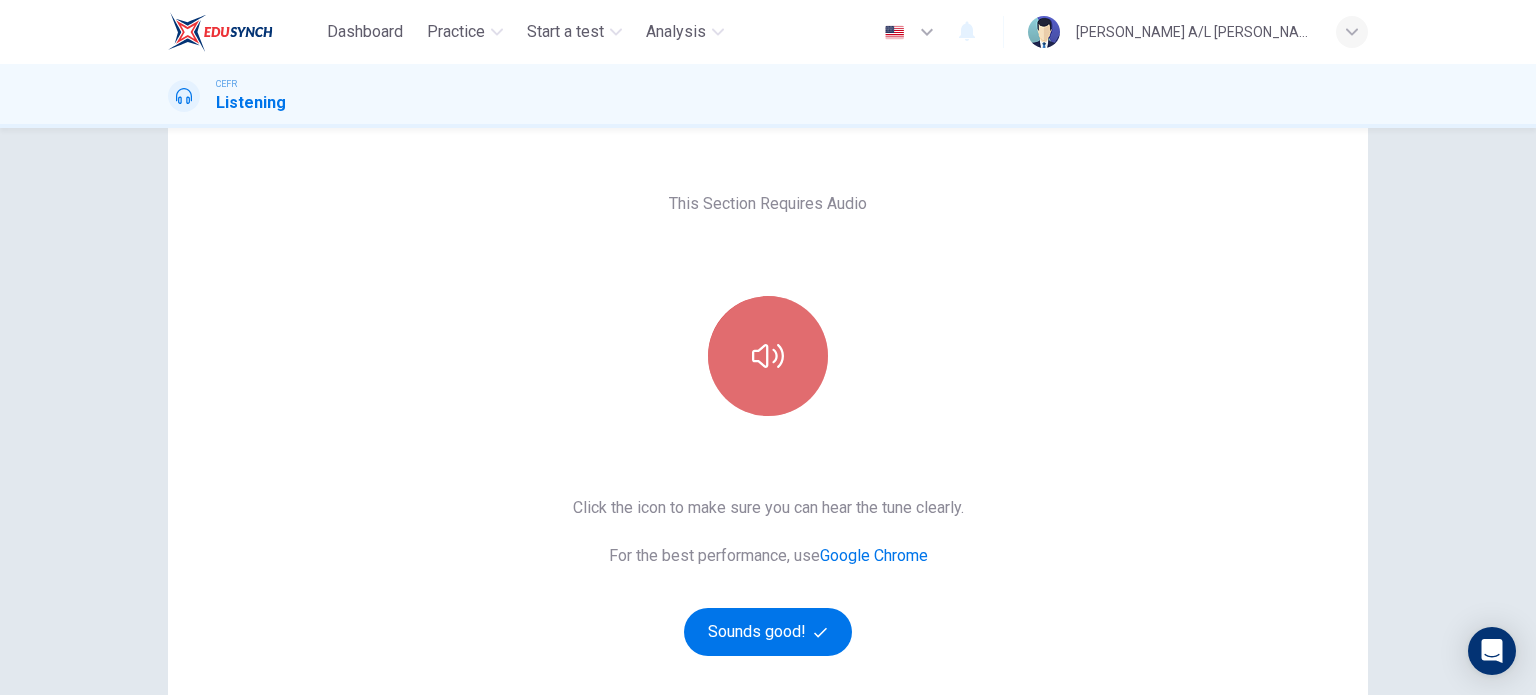 click at bounding box center (768, 356) 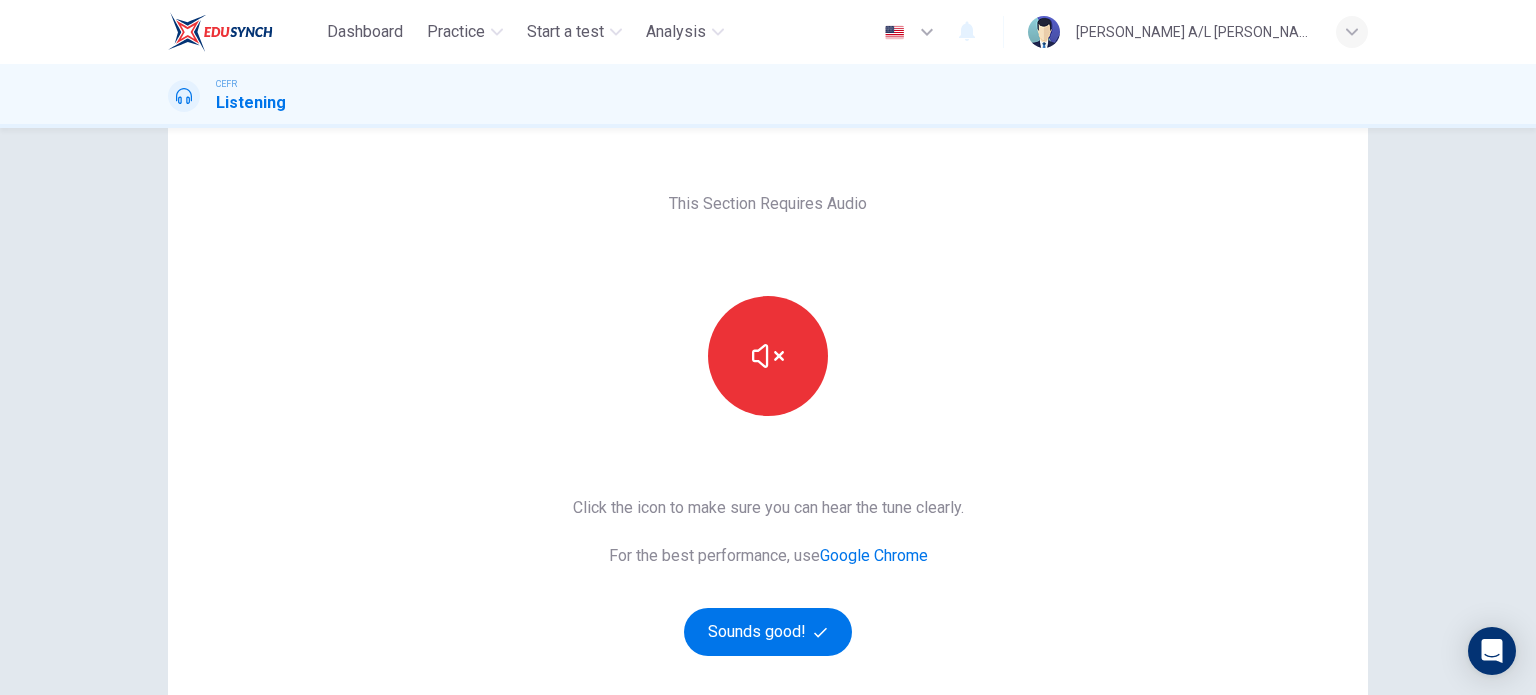 scroll, scrollTop: 114, scrollLeft: 0, axis: vertical 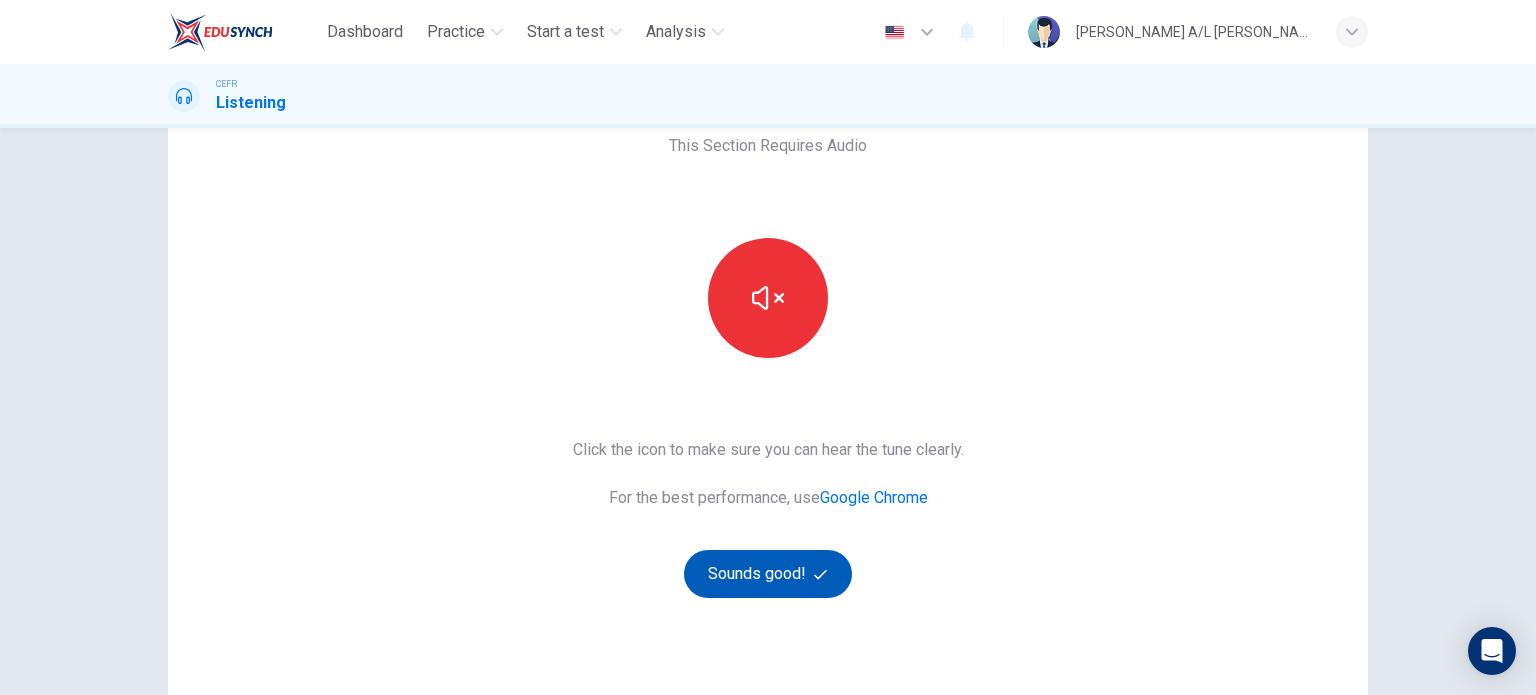 click on "Sounds good!" at bounding box center [768, 574] 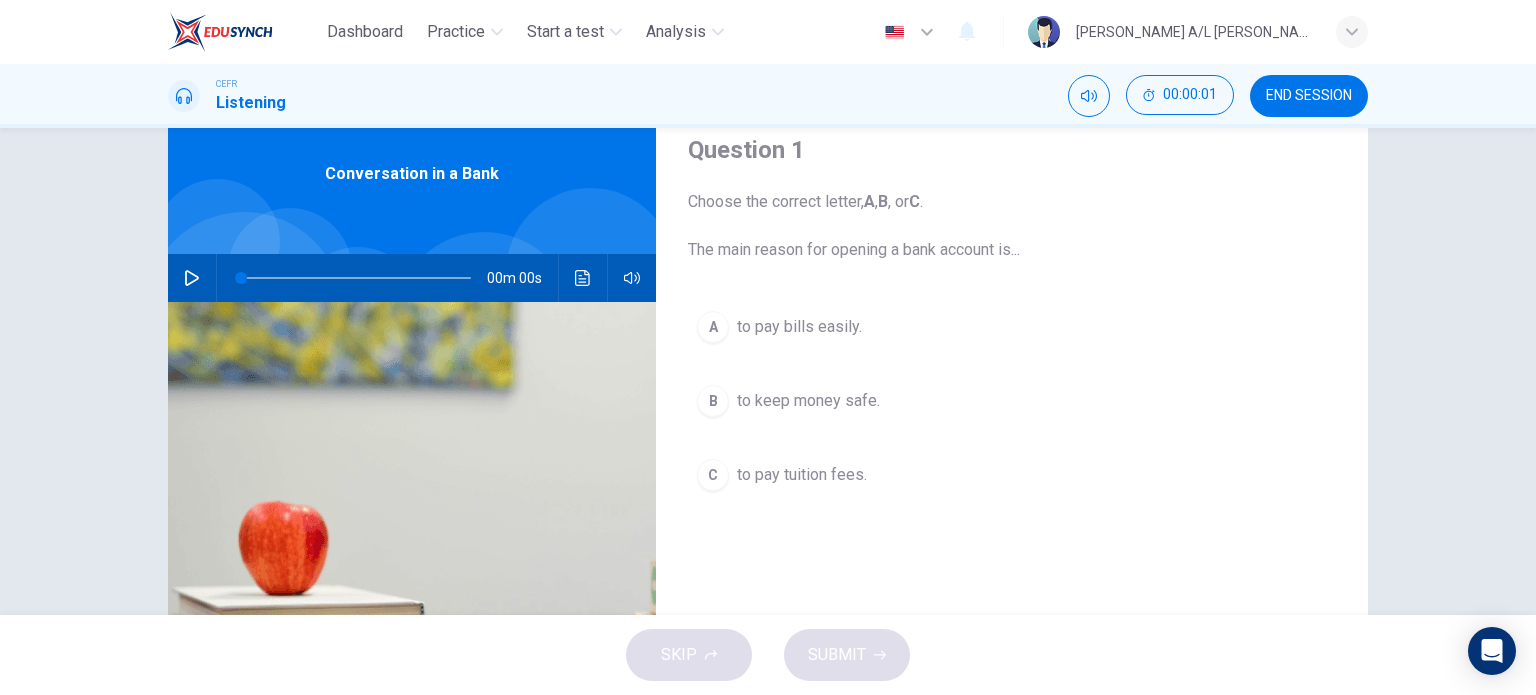 scroll, scrollTop: 84, scrollLeft: 0, axis: vertical 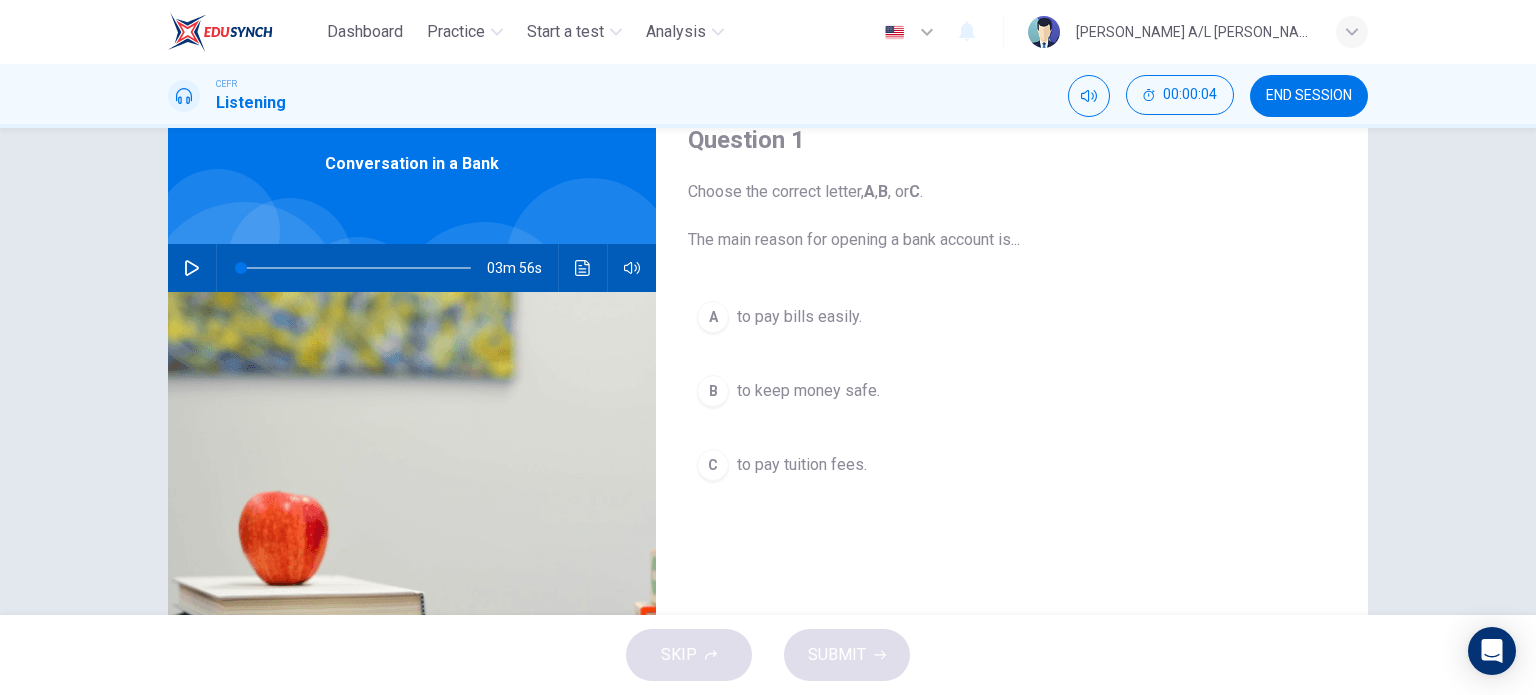 click on "Conversation in a Bank" at bounding box center [412, 164] 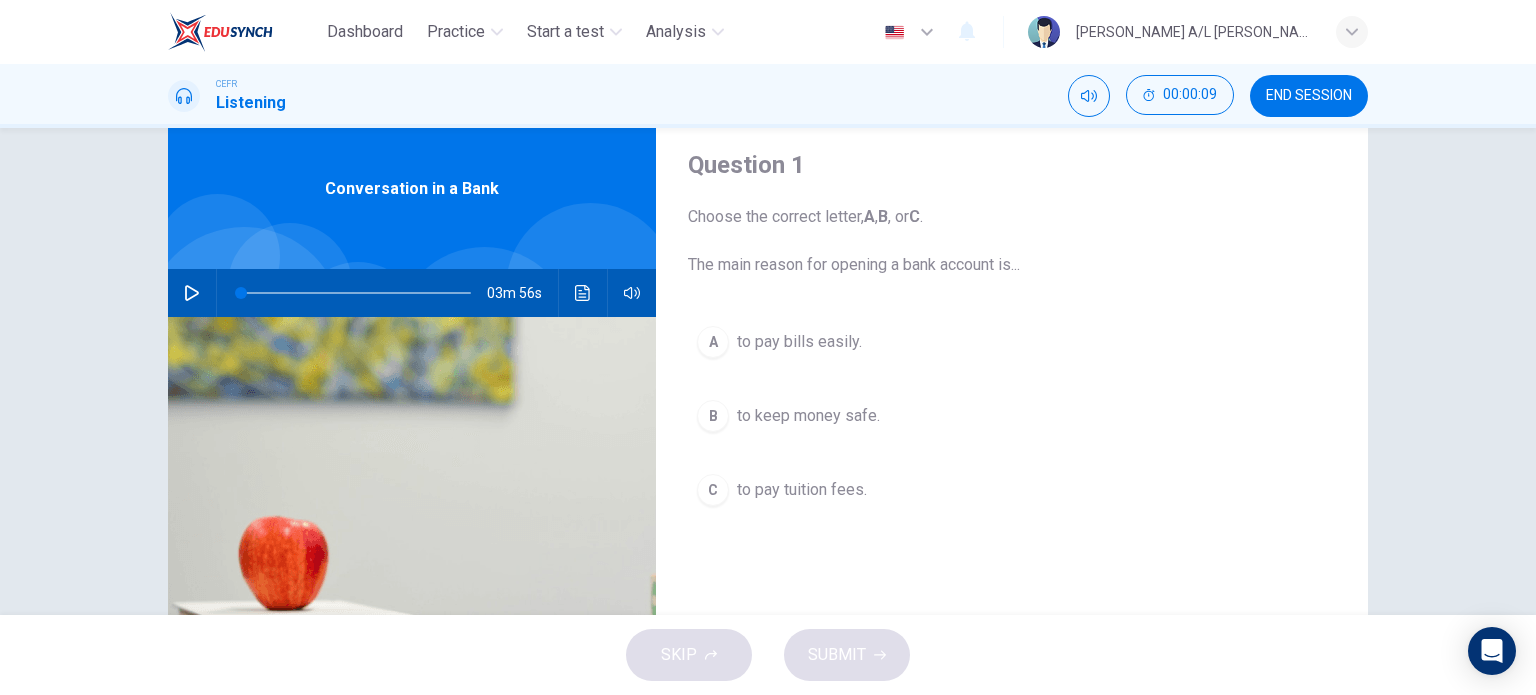 scroll, scrollTop: 60, scrollLeft: 0, axis: vertical 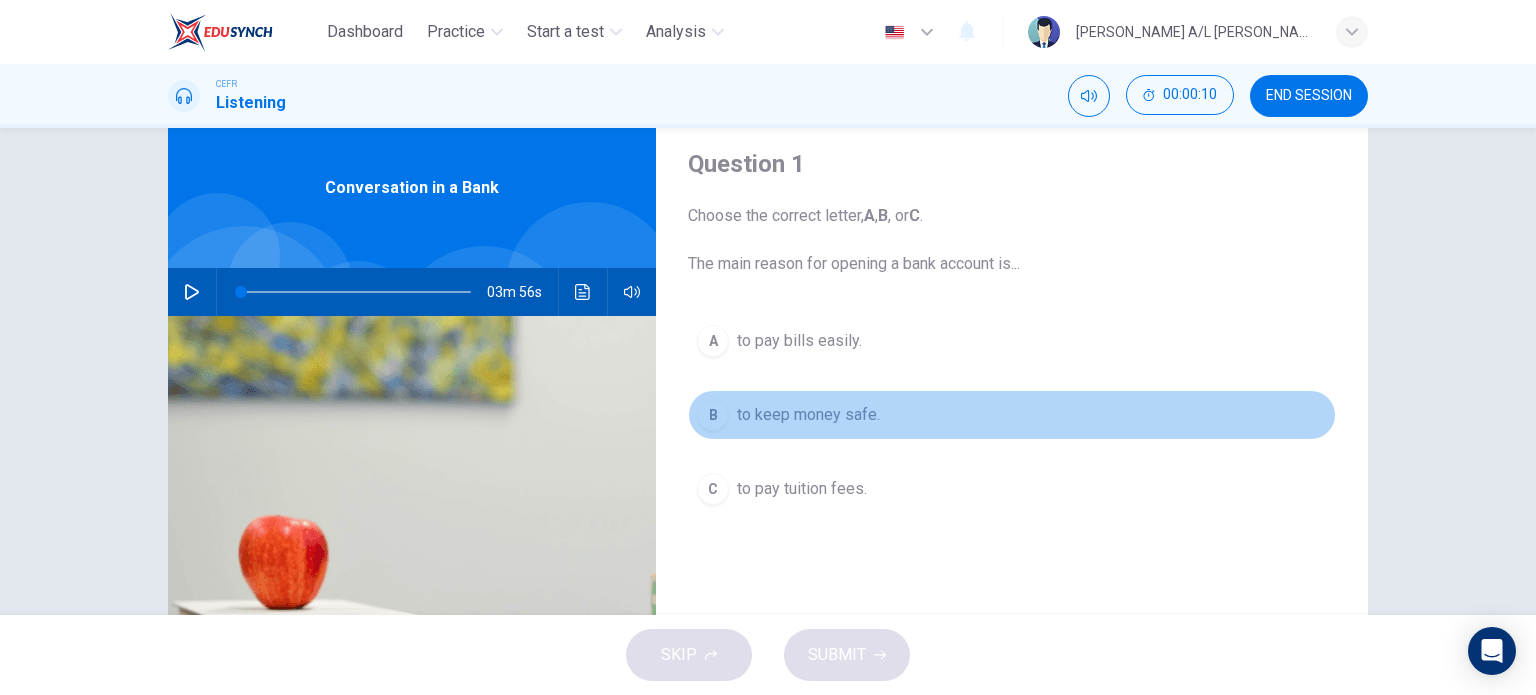 click on "B" at bounding box center (713, 415) 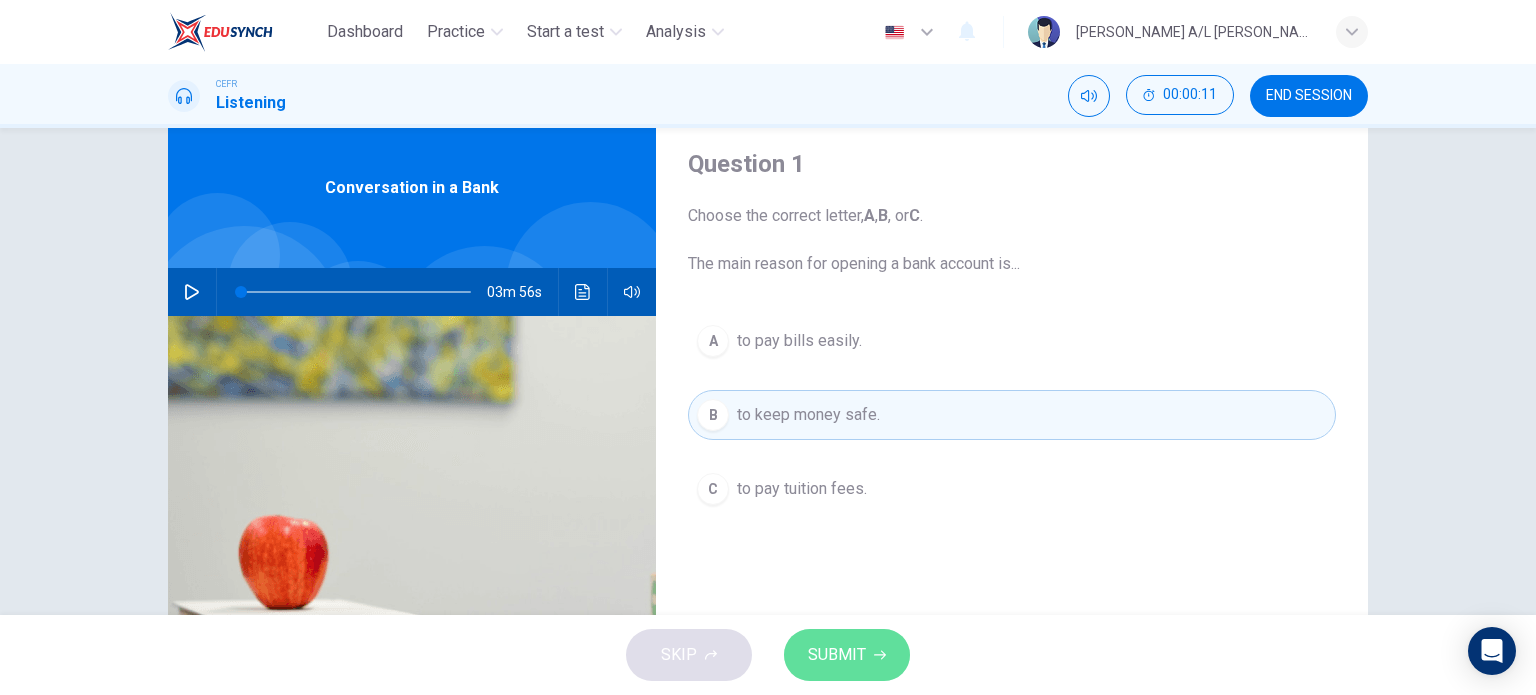 click on "SUBMIT" at bounding box center (847, 655) 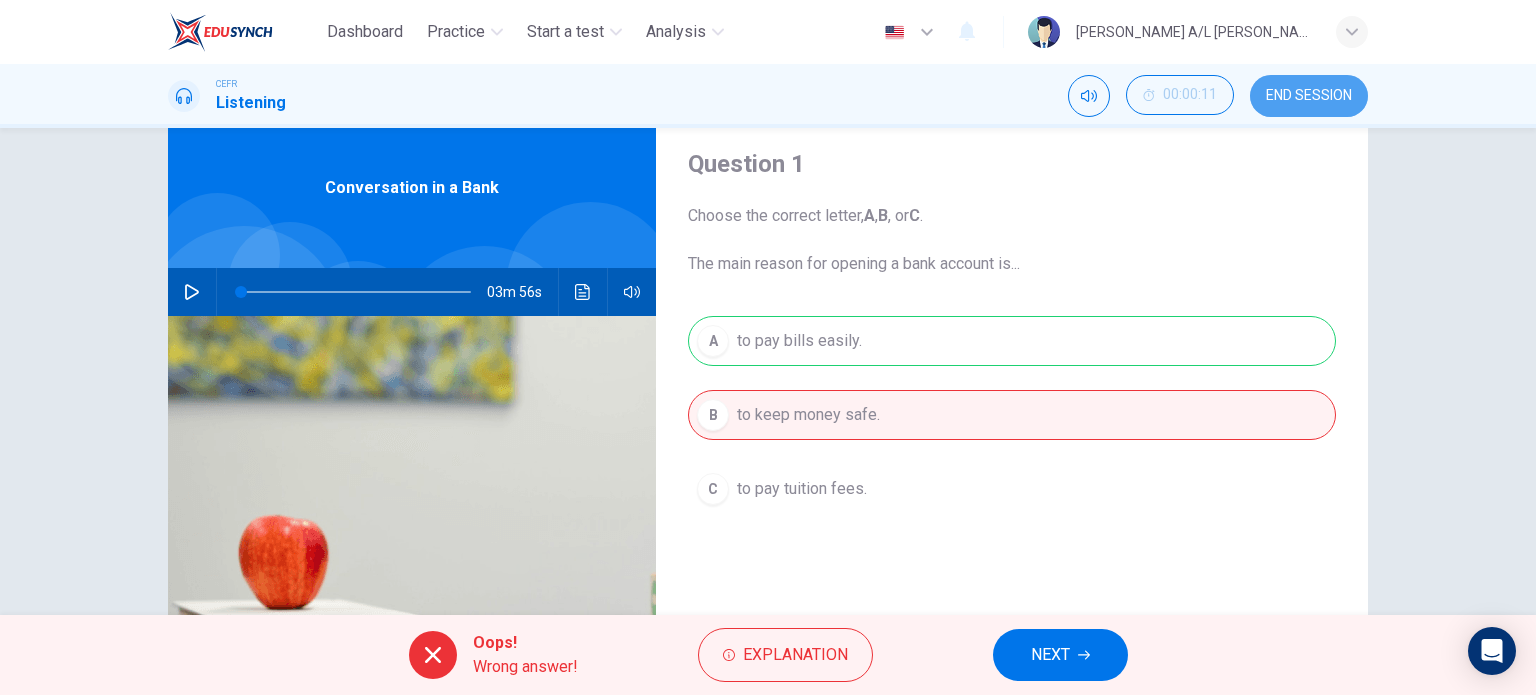click on "END SESSION" at bounding box center [1309, 96] 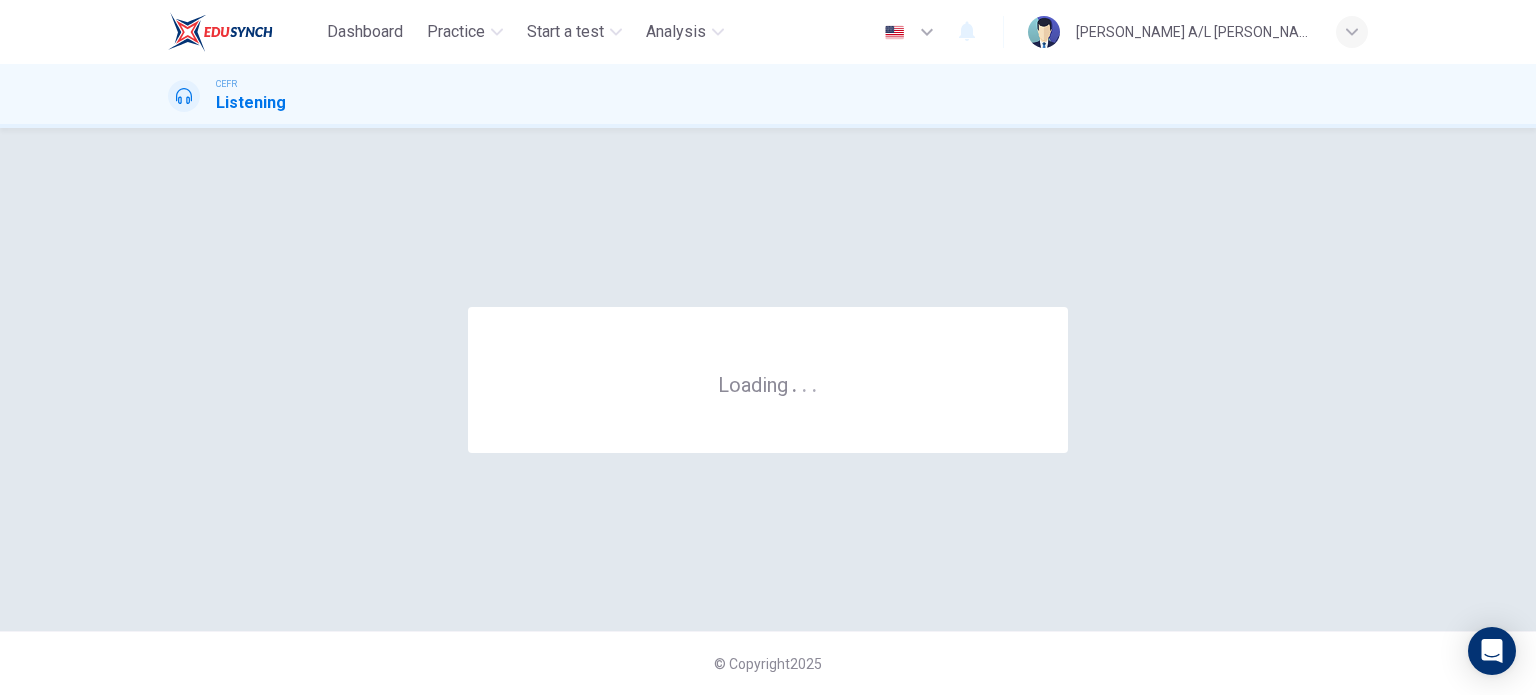 scroll, scrollTop: 0, scrollLeft: 0, axis: both 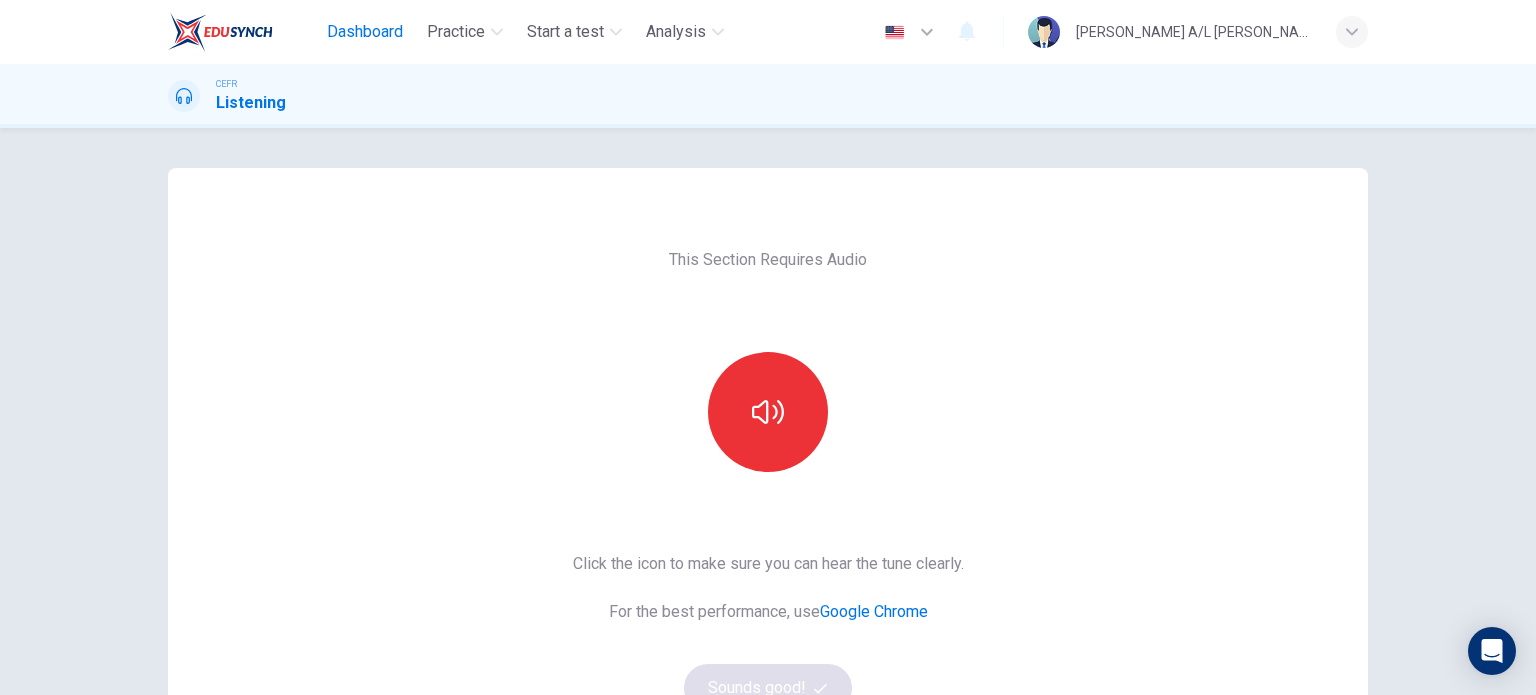 click on "Dashboard" at bounding box center (365, 32) 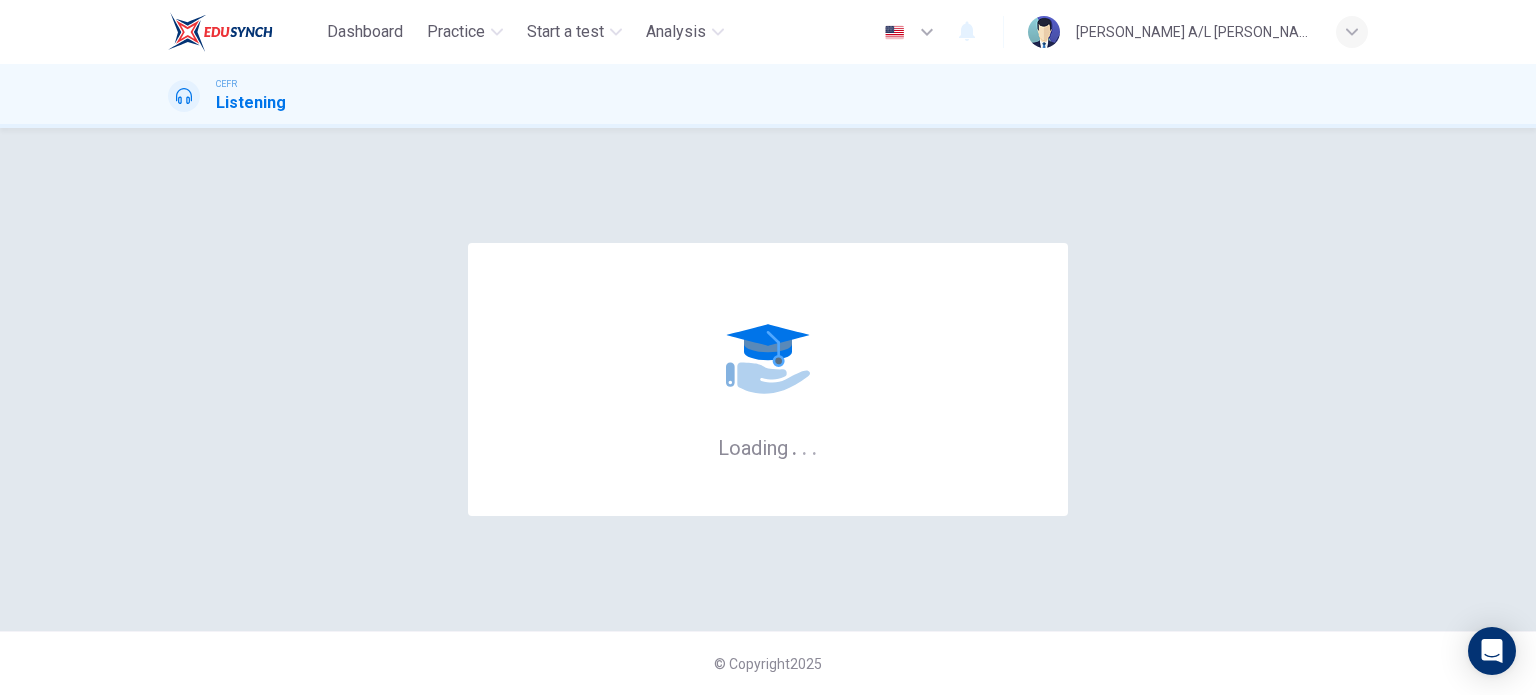 scroll, scrollTop: 0, scrollLeft: 0, axis: both 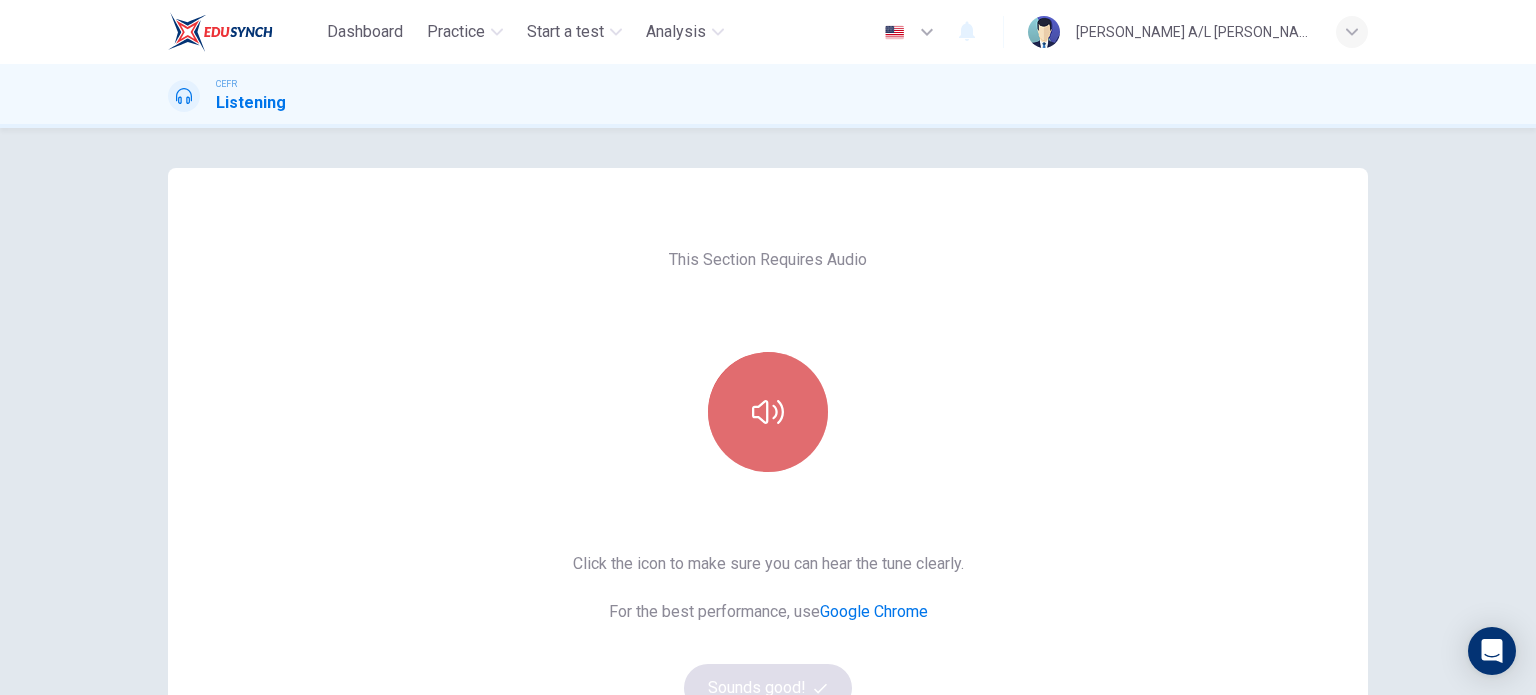 click at bounding box center [768, 412] 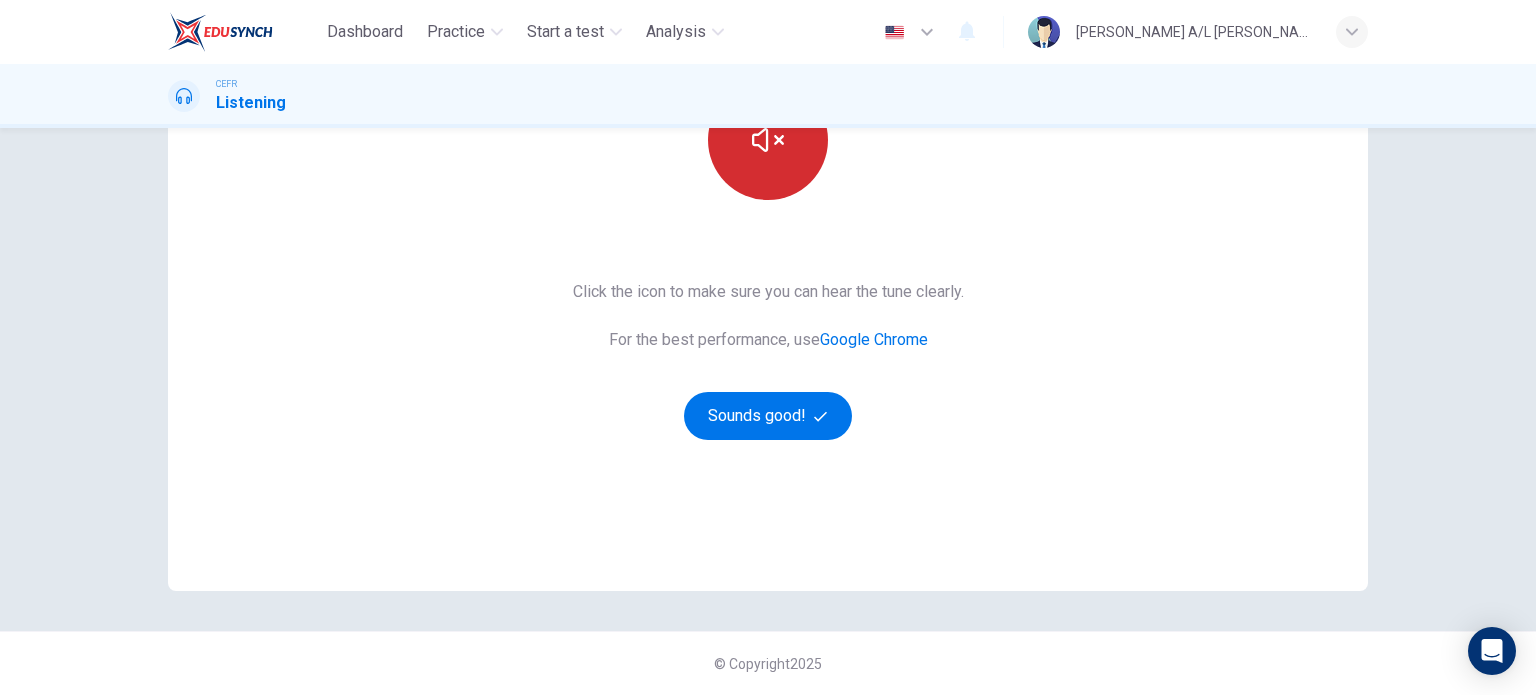 scroll, scrollTop: 270, scrollLeft: 0, axis: vertical 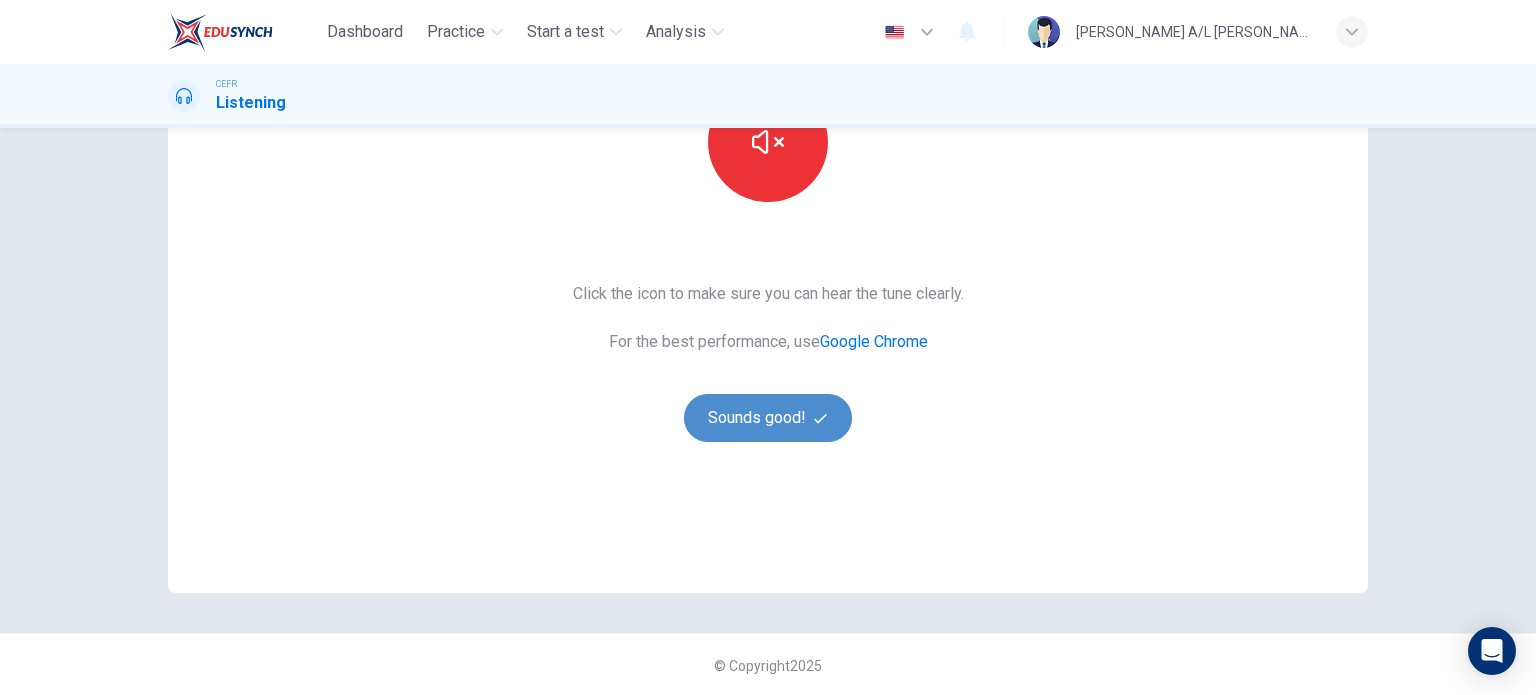 click on "Sounds good!" at bounding box center (768, 418) 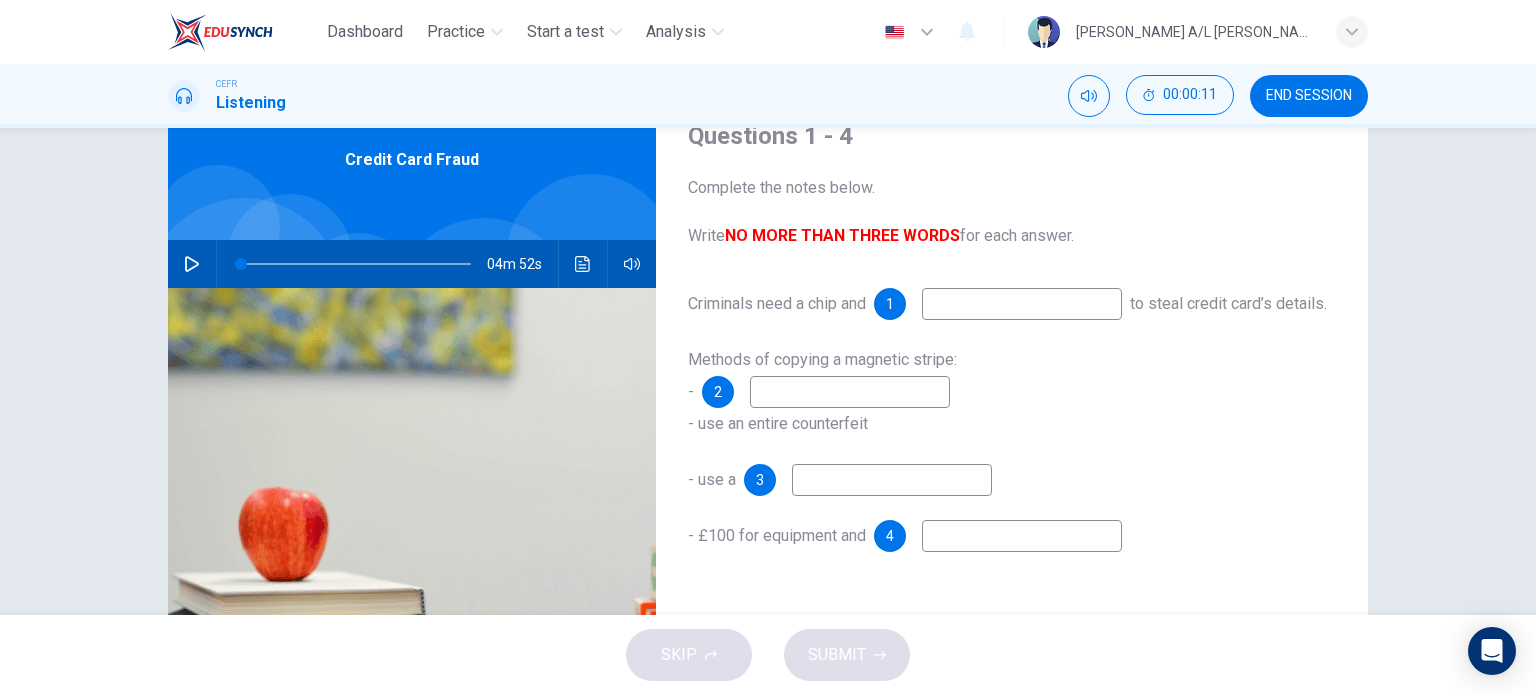 scroll, scrollTop: 86, scrollLeft: 0, axis: vertical 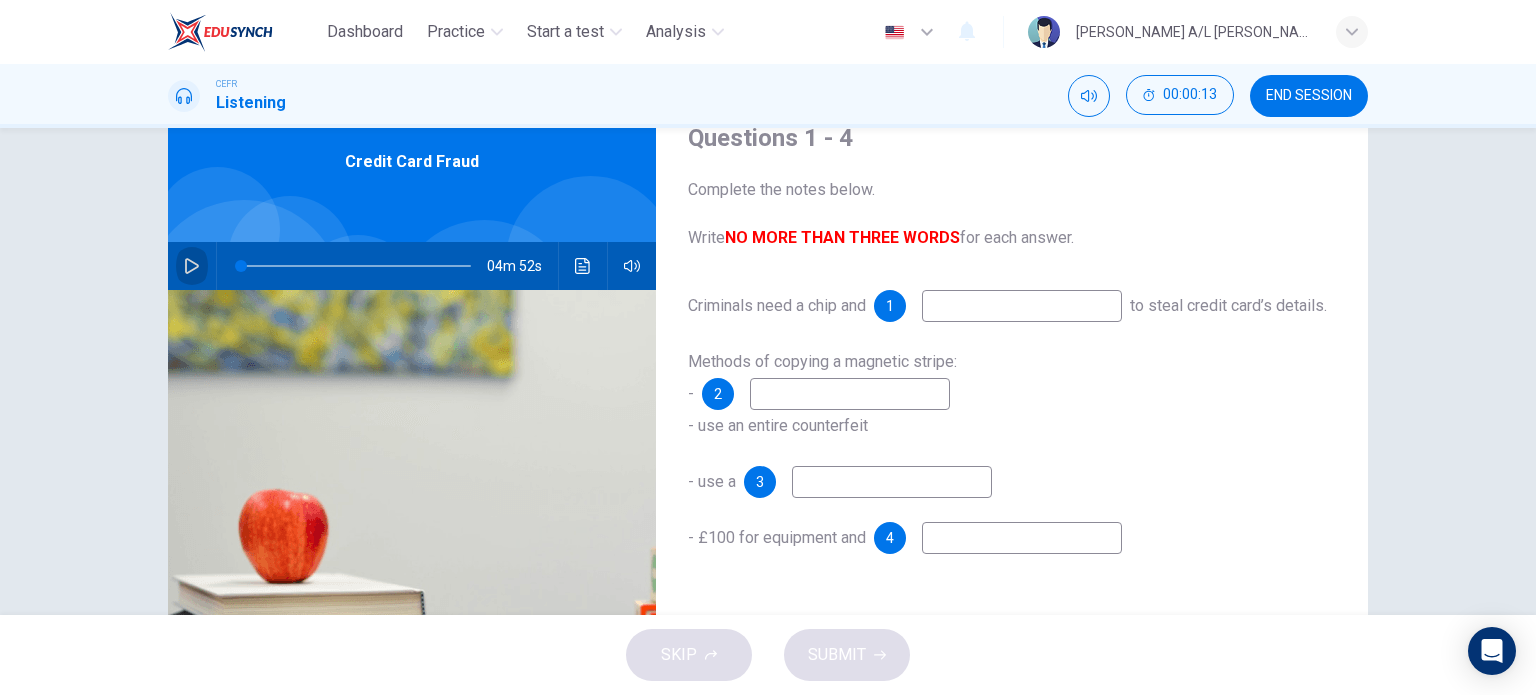 click 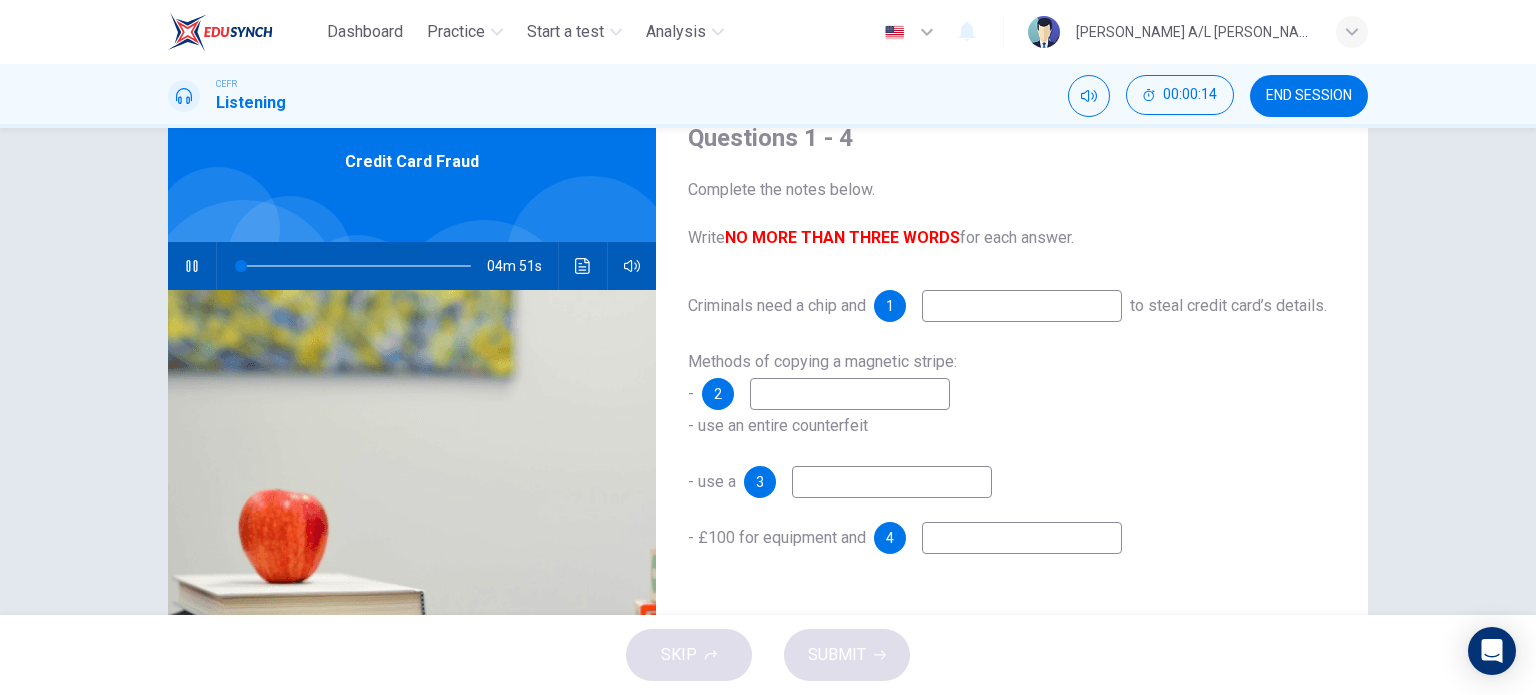type on "0" 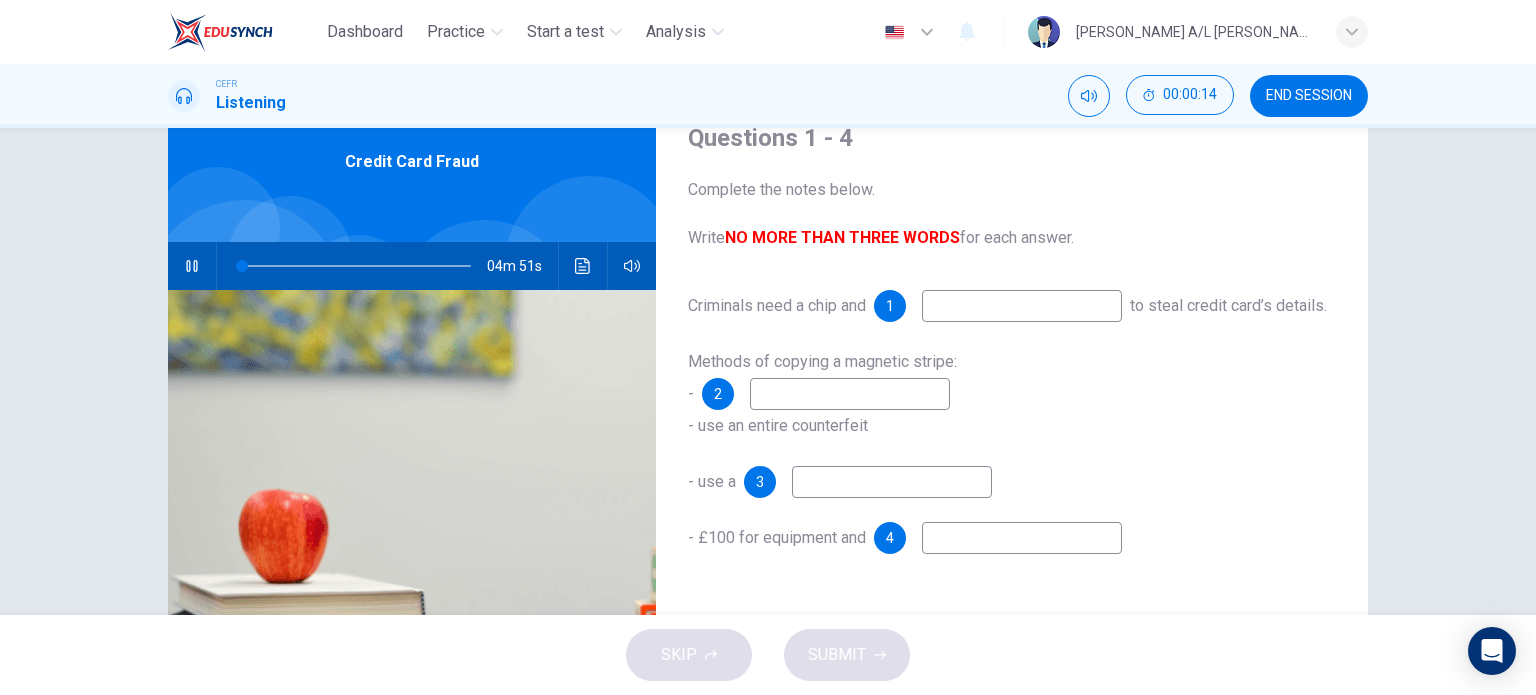 type 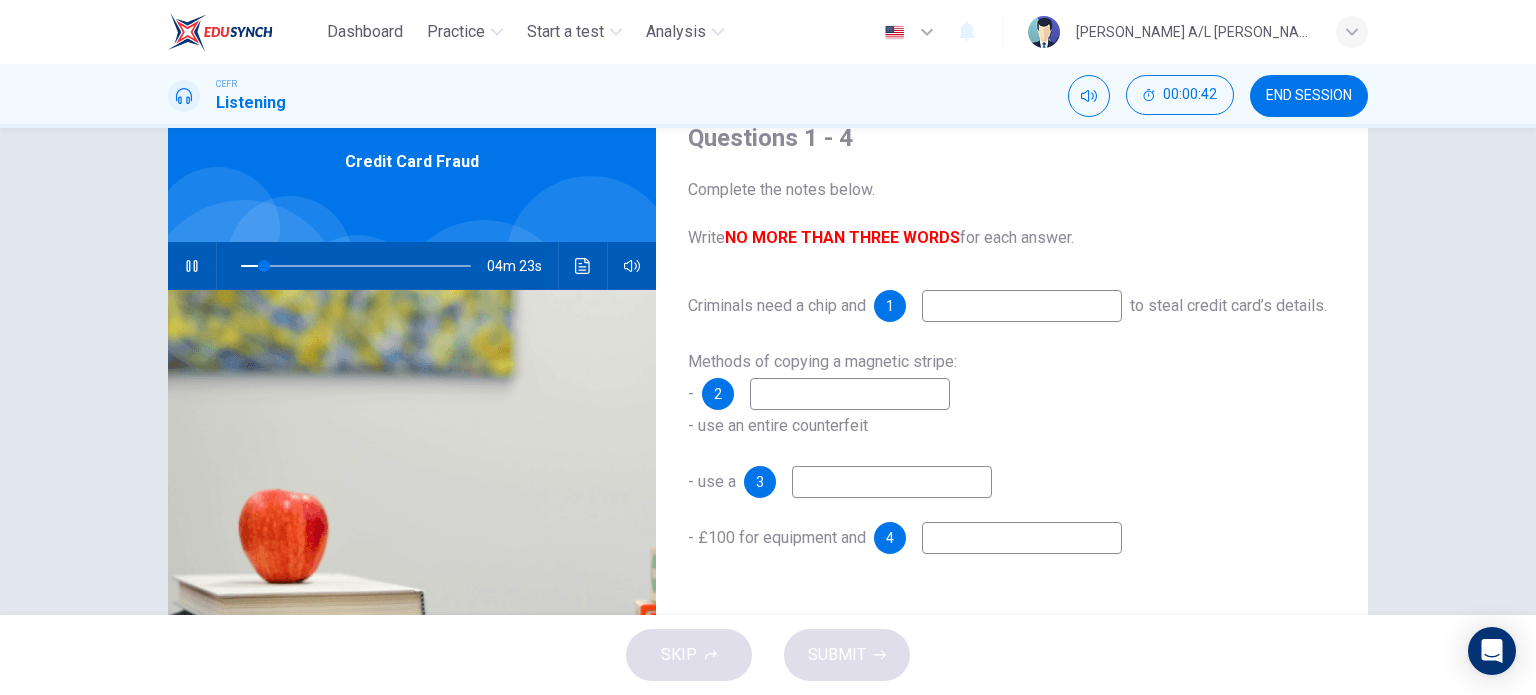 click at bounding box center [1022, 306] 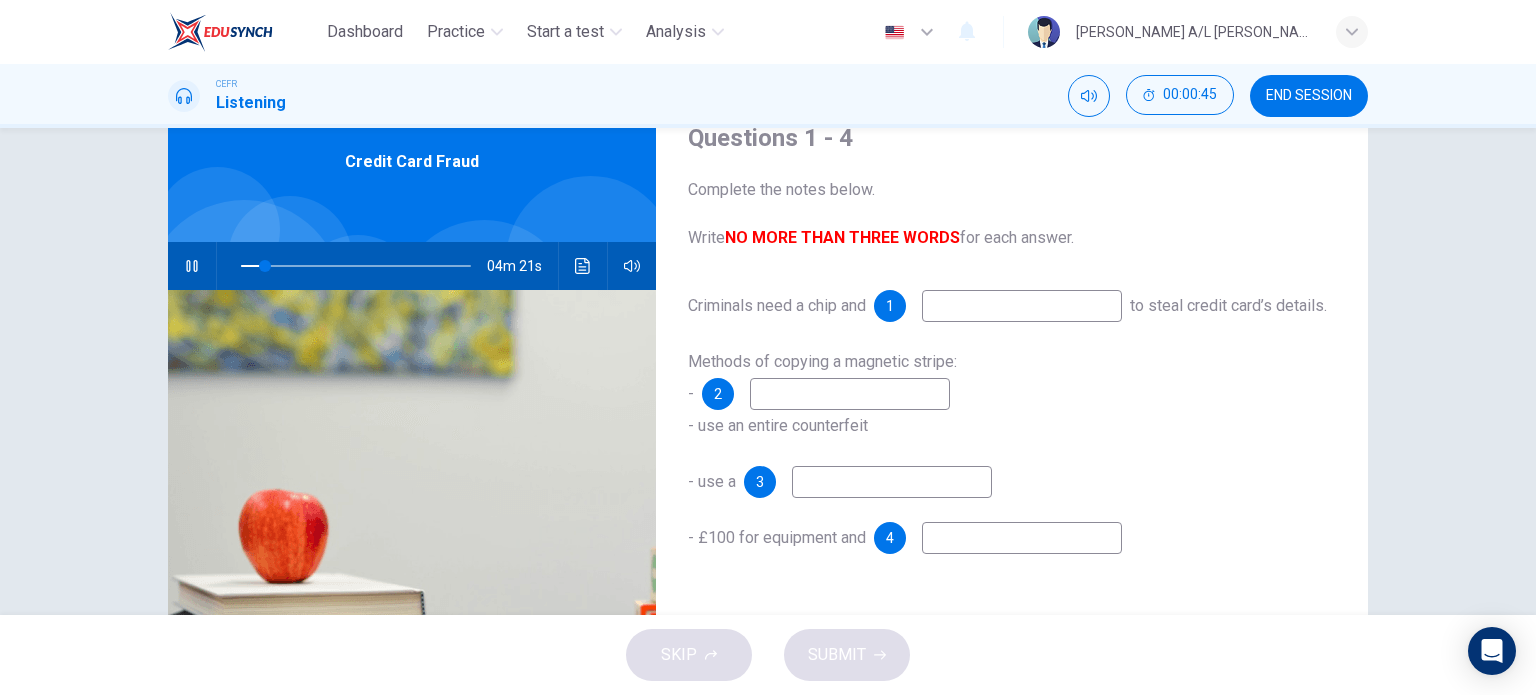 click at bounding box center [1022, 306] 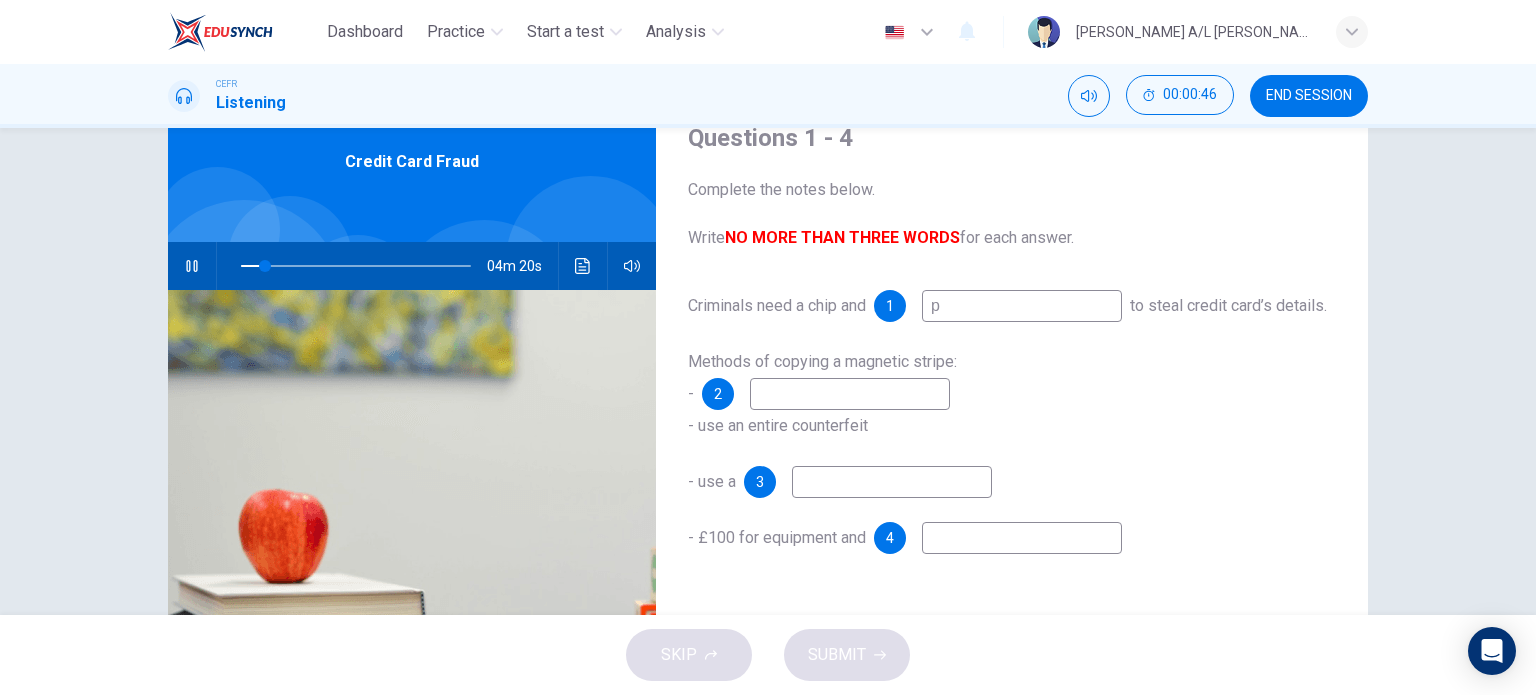 type on "pi" 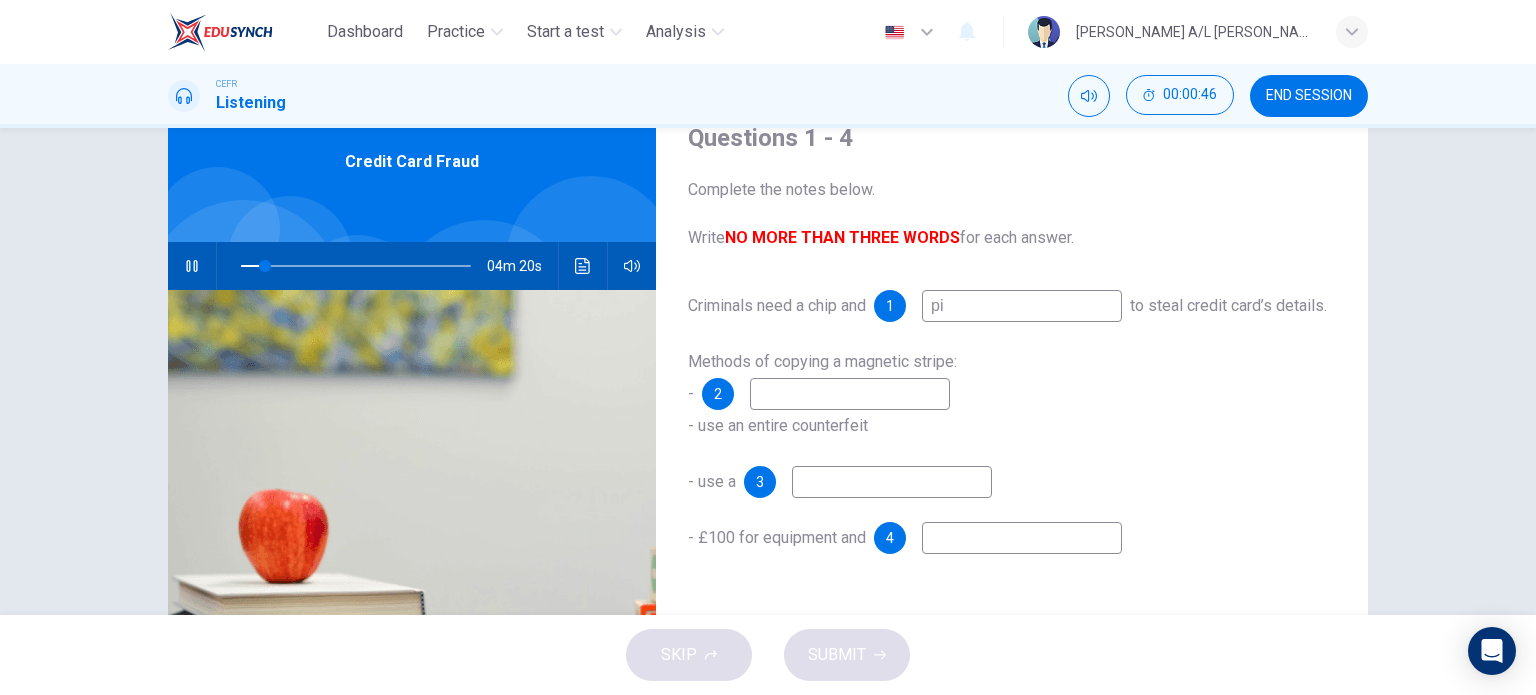 type on "11" 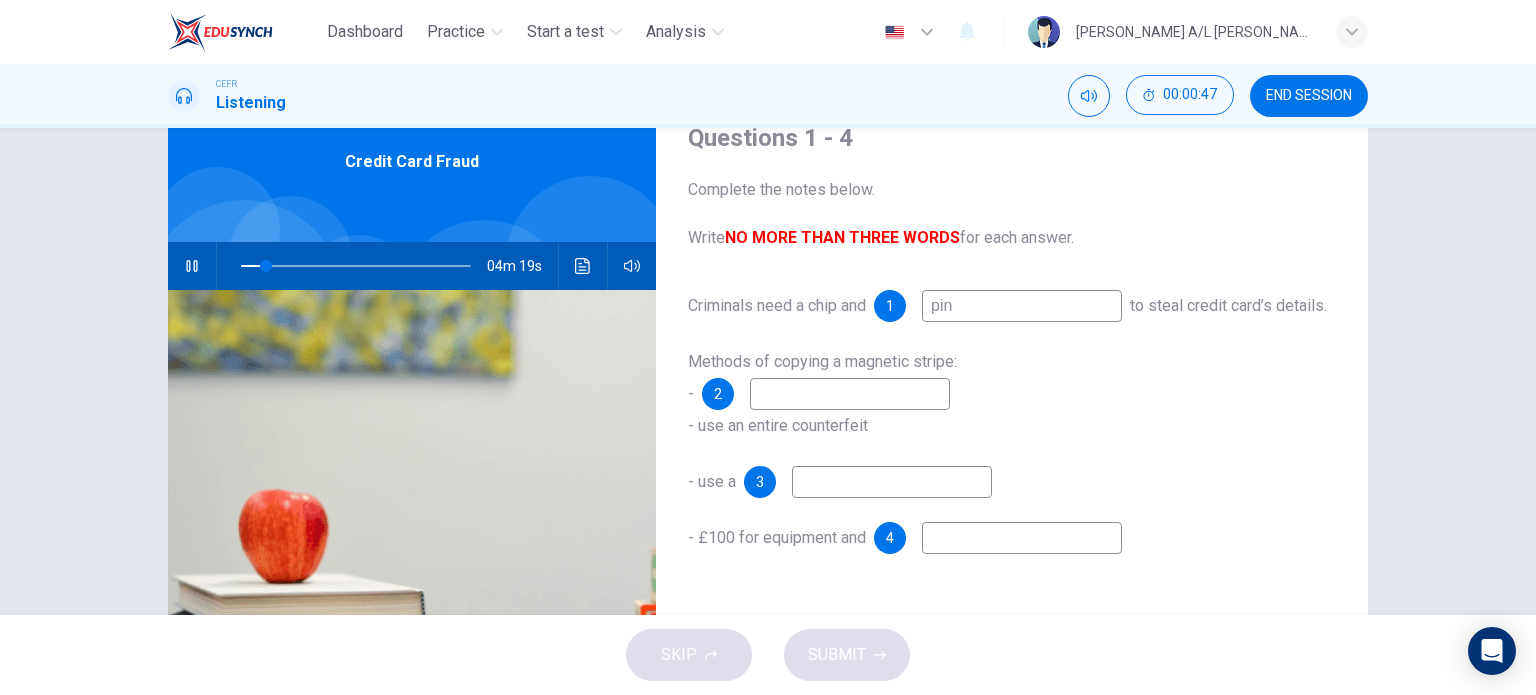 type on "pin" 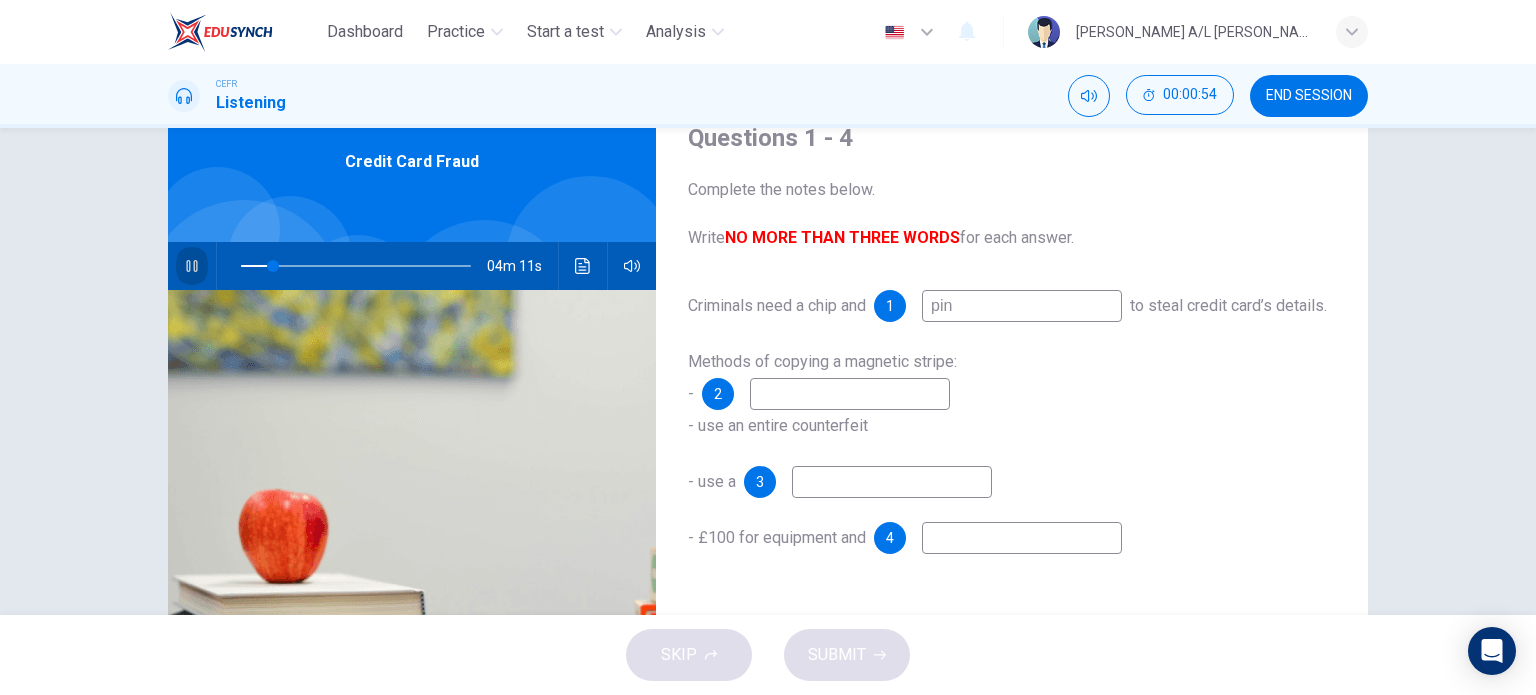 click 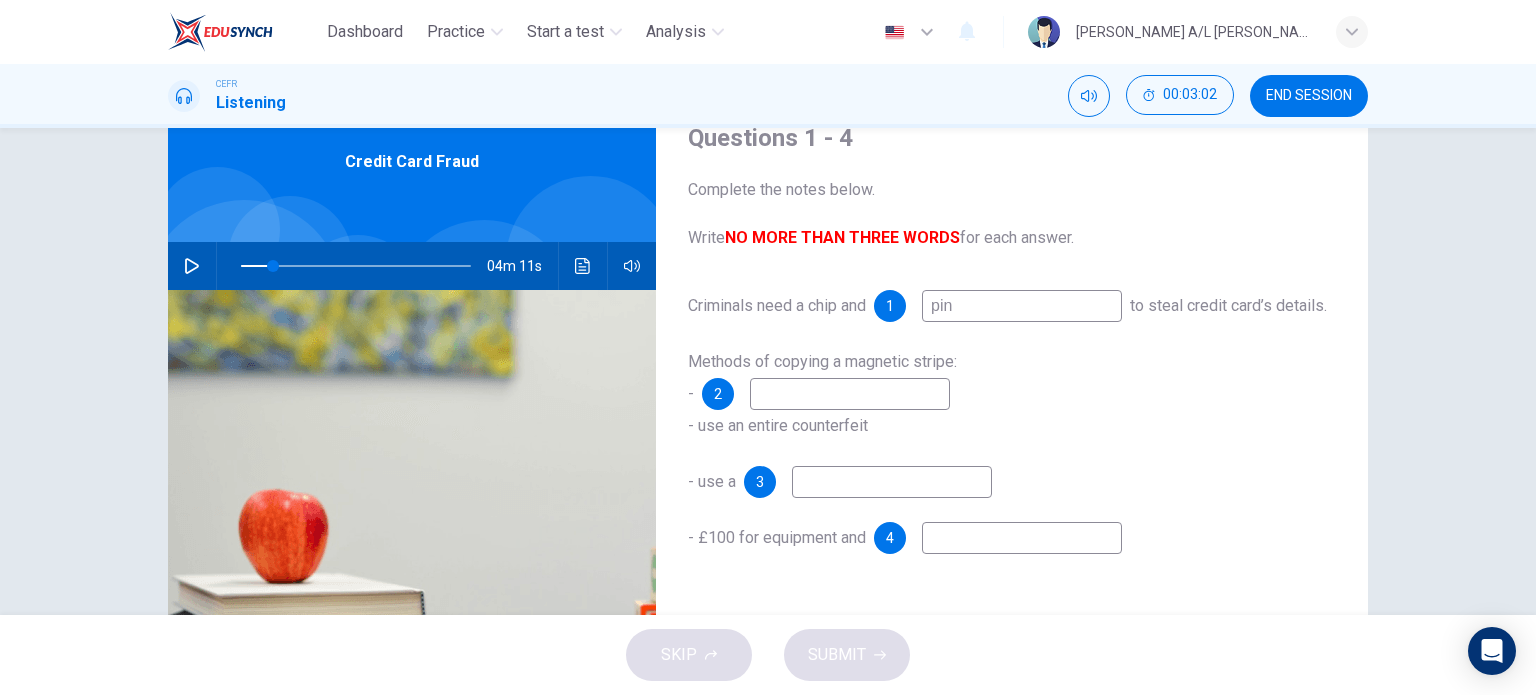 click on "Questions 1 - 4 Complete the notes below. Write  NO MORE THAN THREE WORDS  for each answer. Criminals need a chip and  1 pin  to steal credit card’s details. Methods of copying a magnetic stripe: -  2 - use an entire counterfeit - use a  3   - £100 for equipment and  4 Credit Card Fraud 04m 11s" at bounding box center [768, 371] 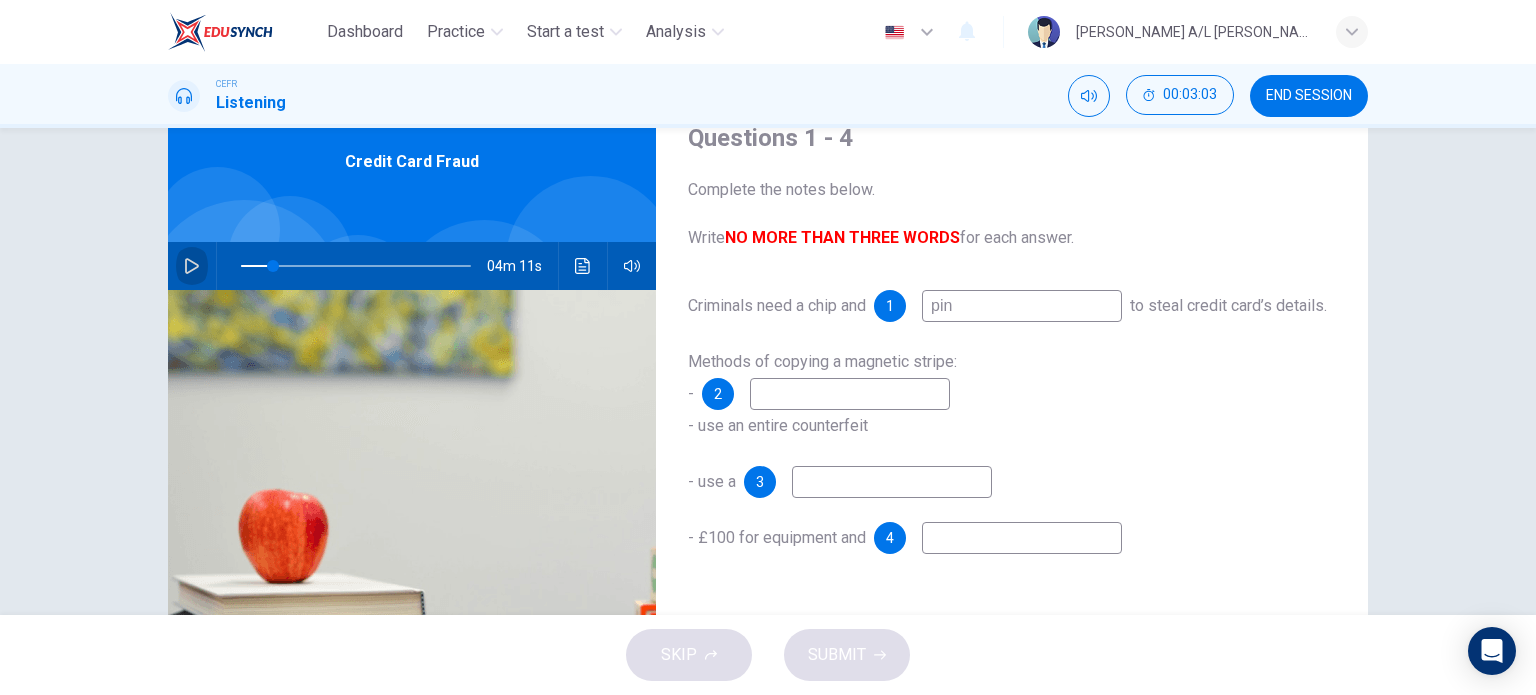 click 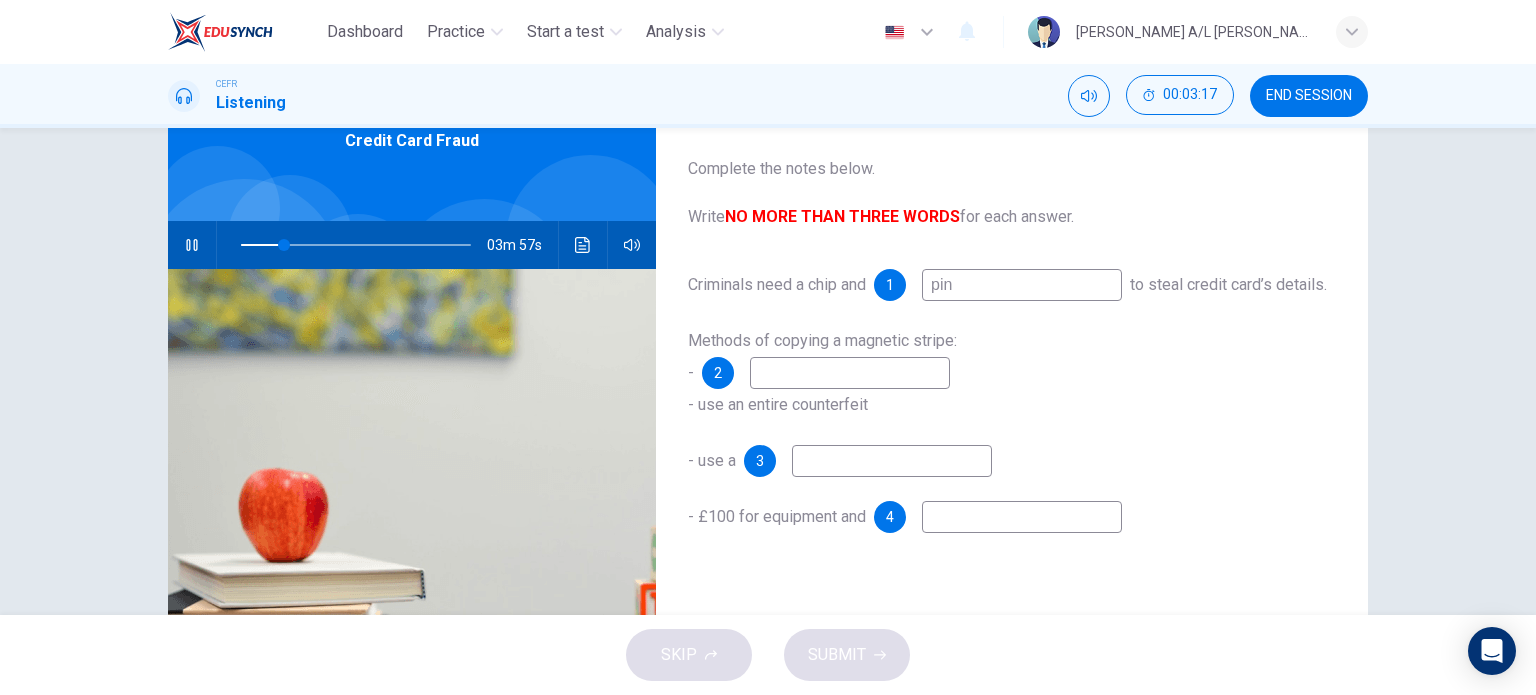scroll, scrollTop: 106, scrollLeft: 0, axis: vertical 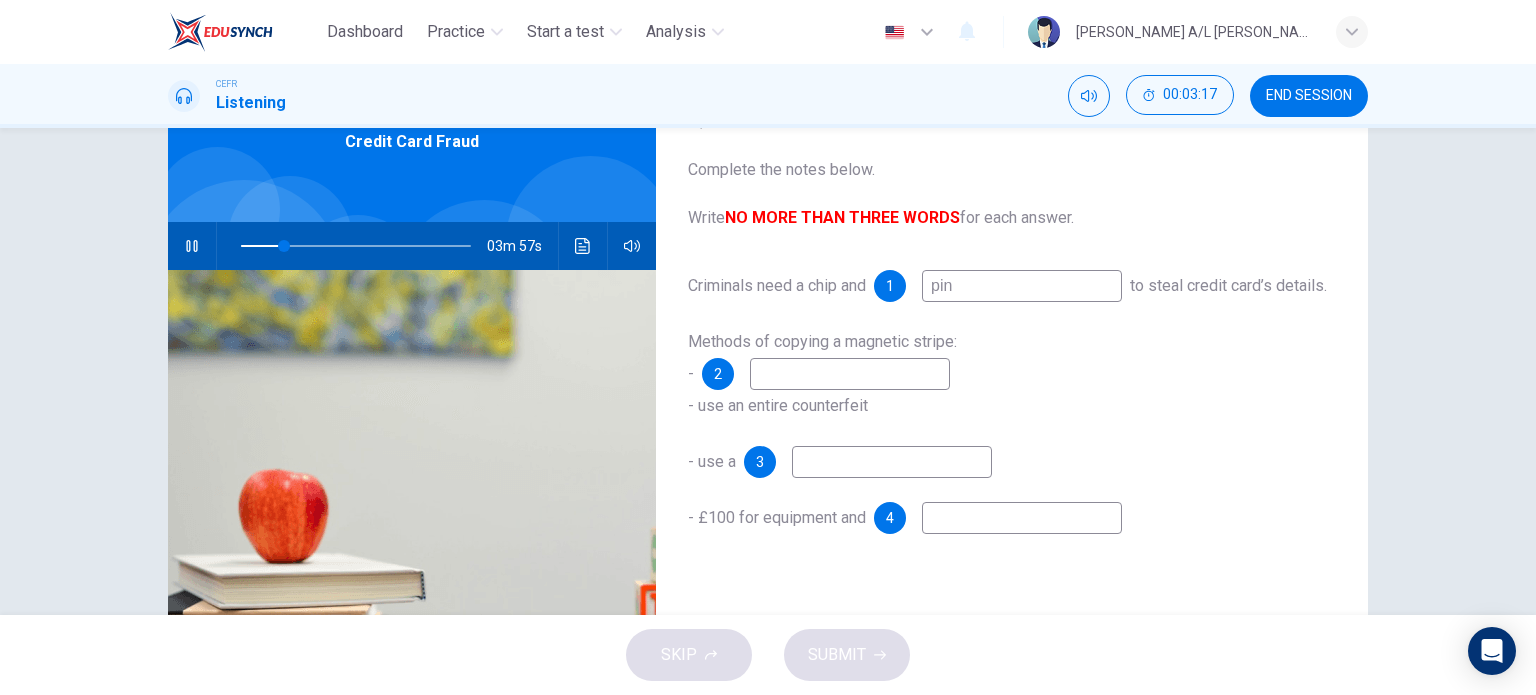 click at bounding box center (850, 374) 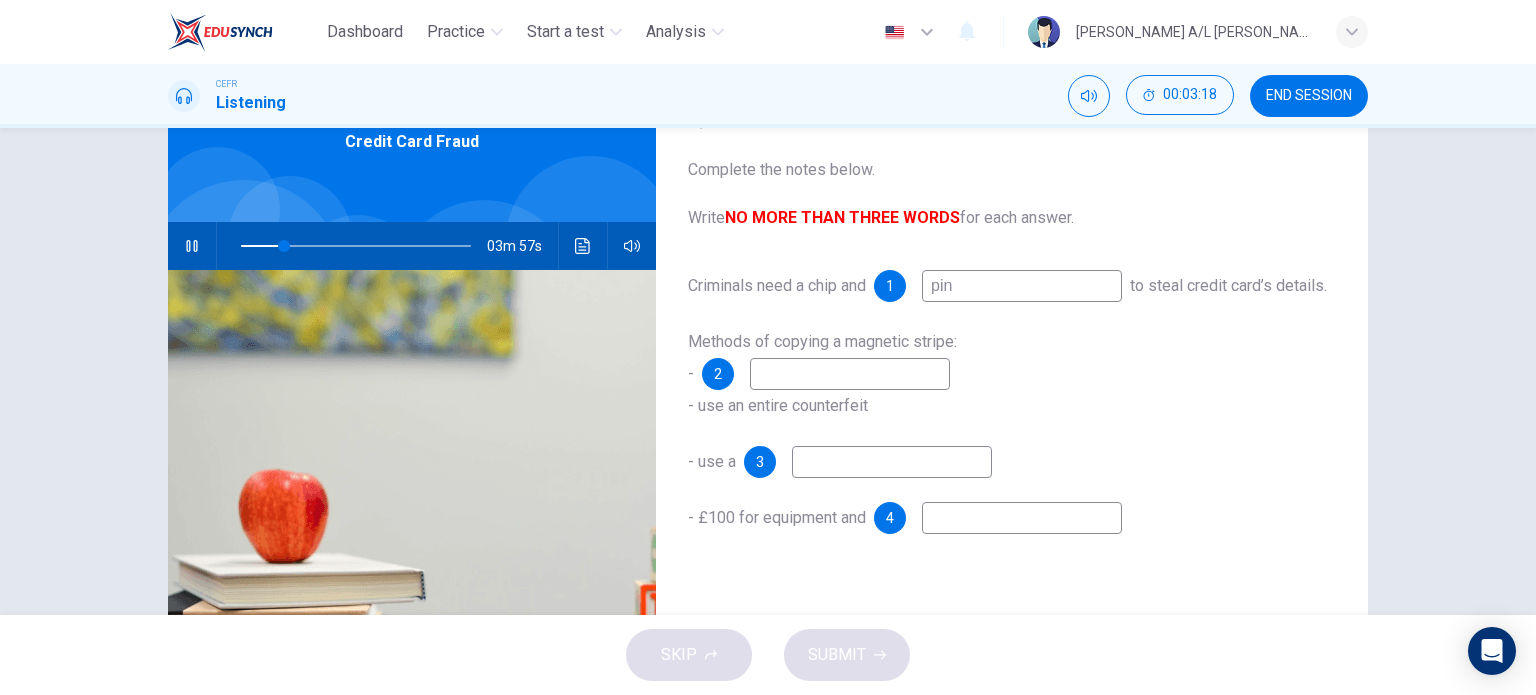 type on "19" 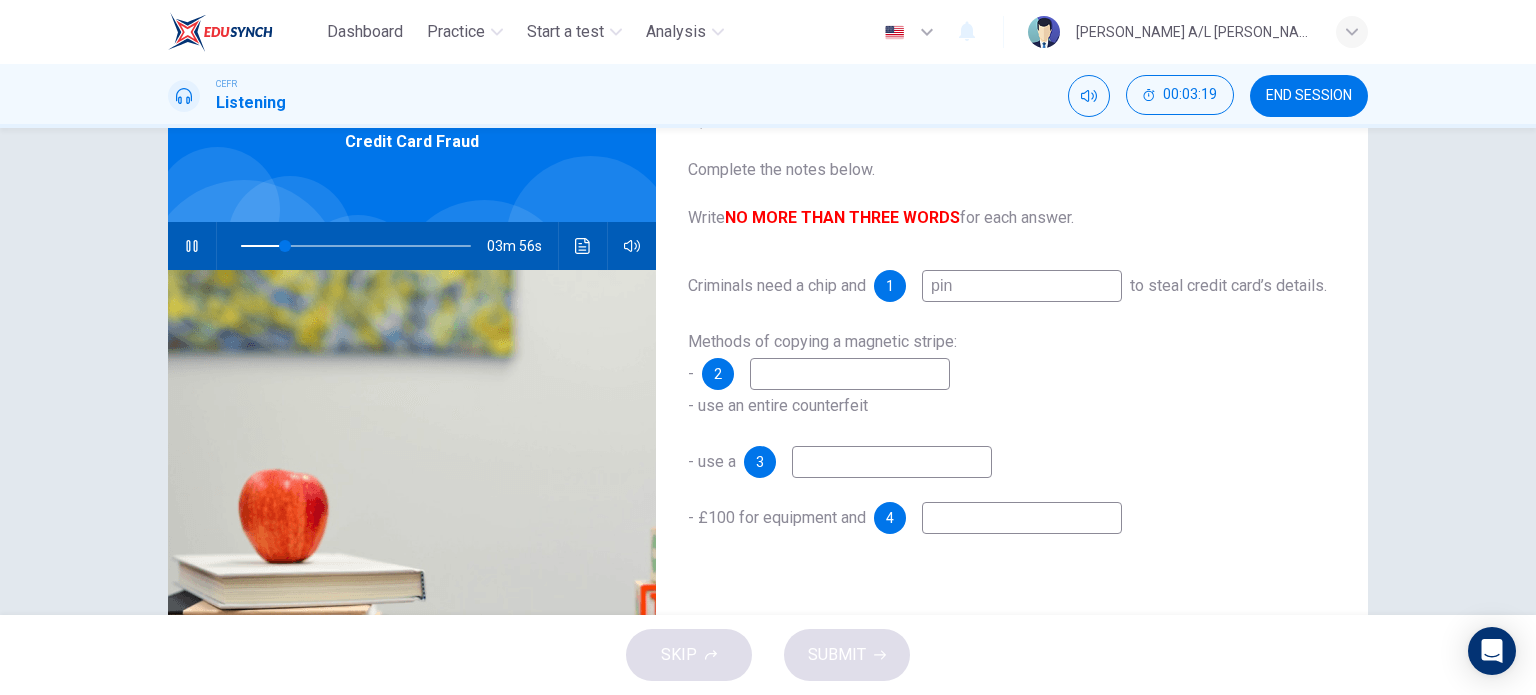 type on "m" 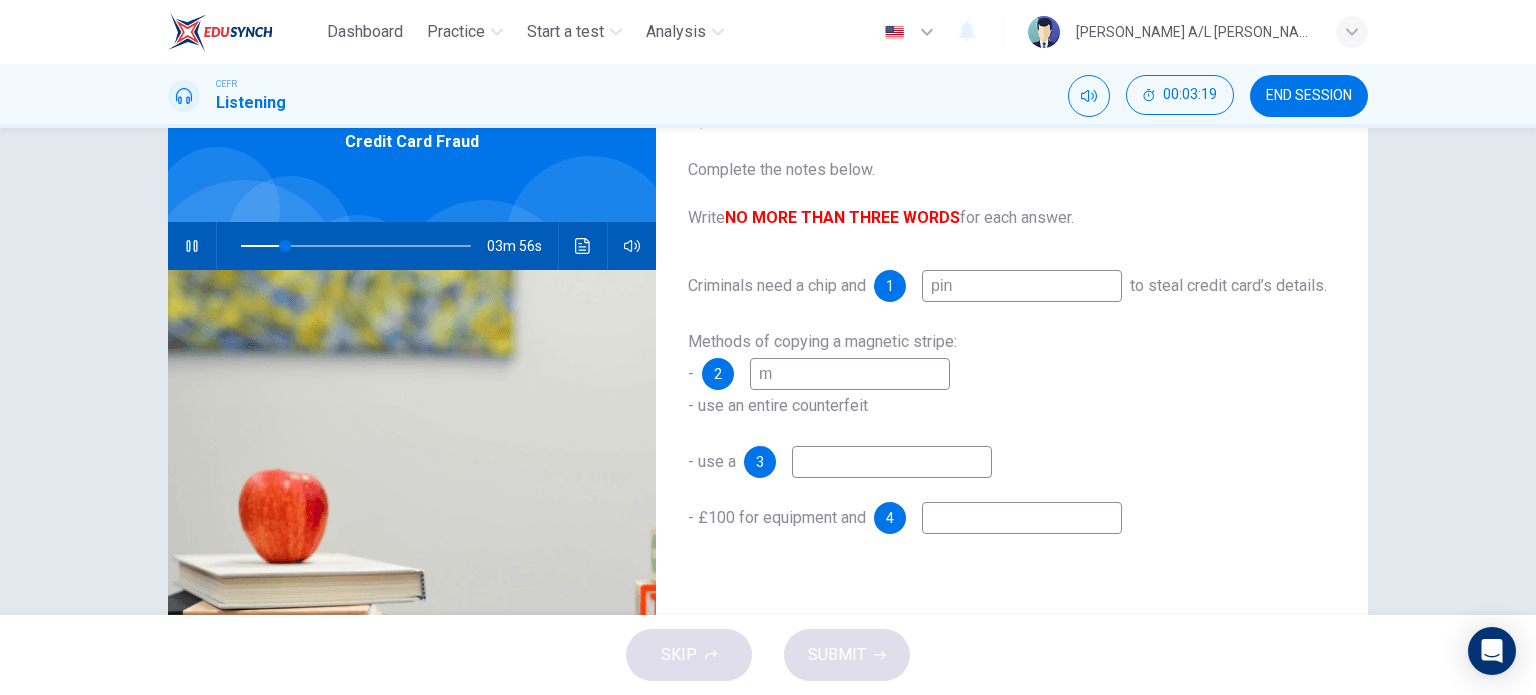 type on "19" 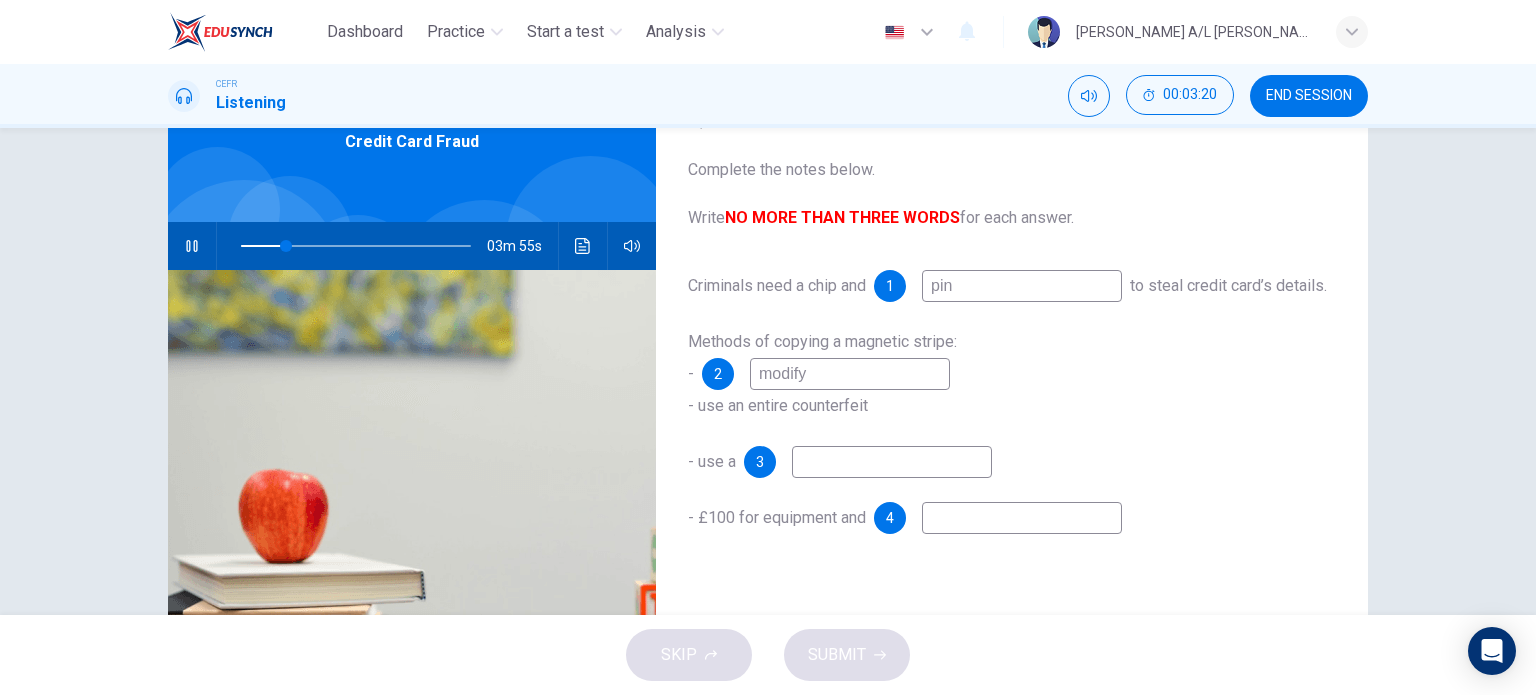 type on "modify" 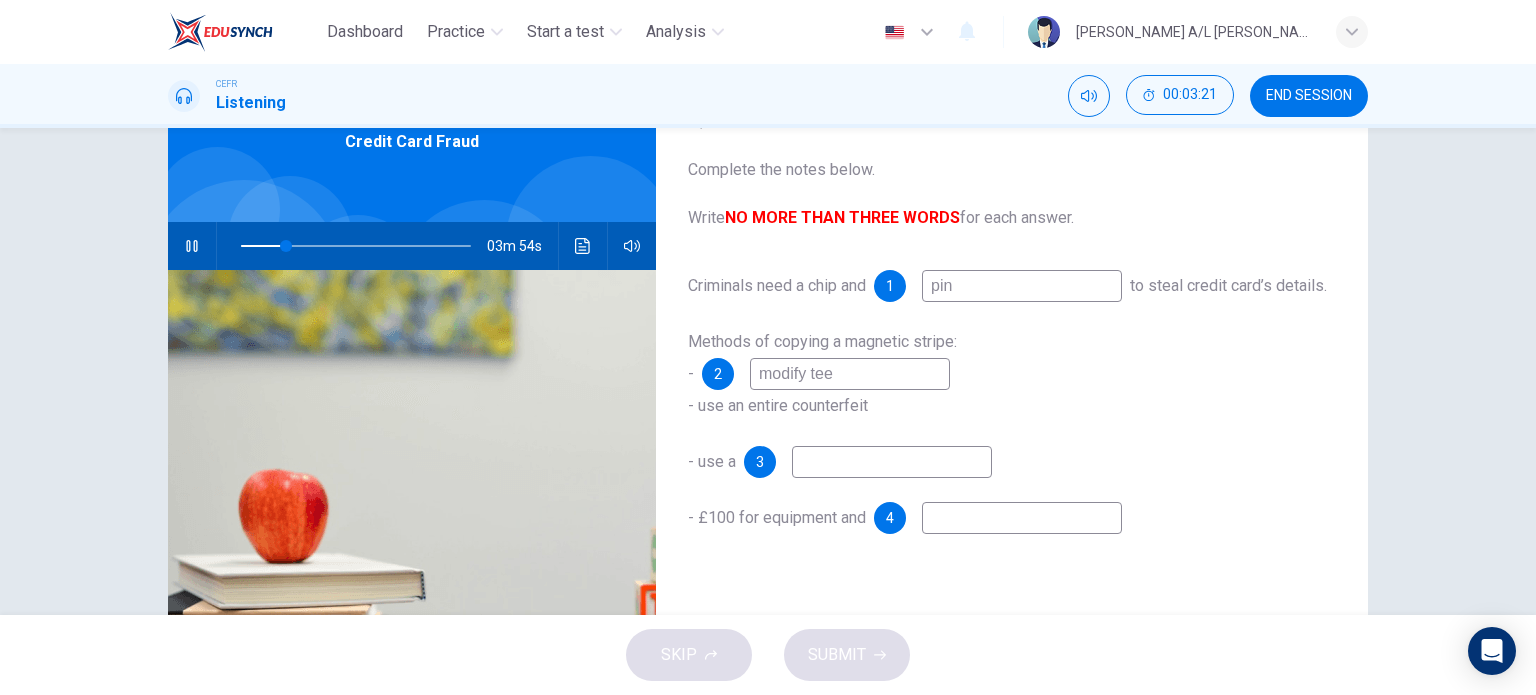 type on "modify te" 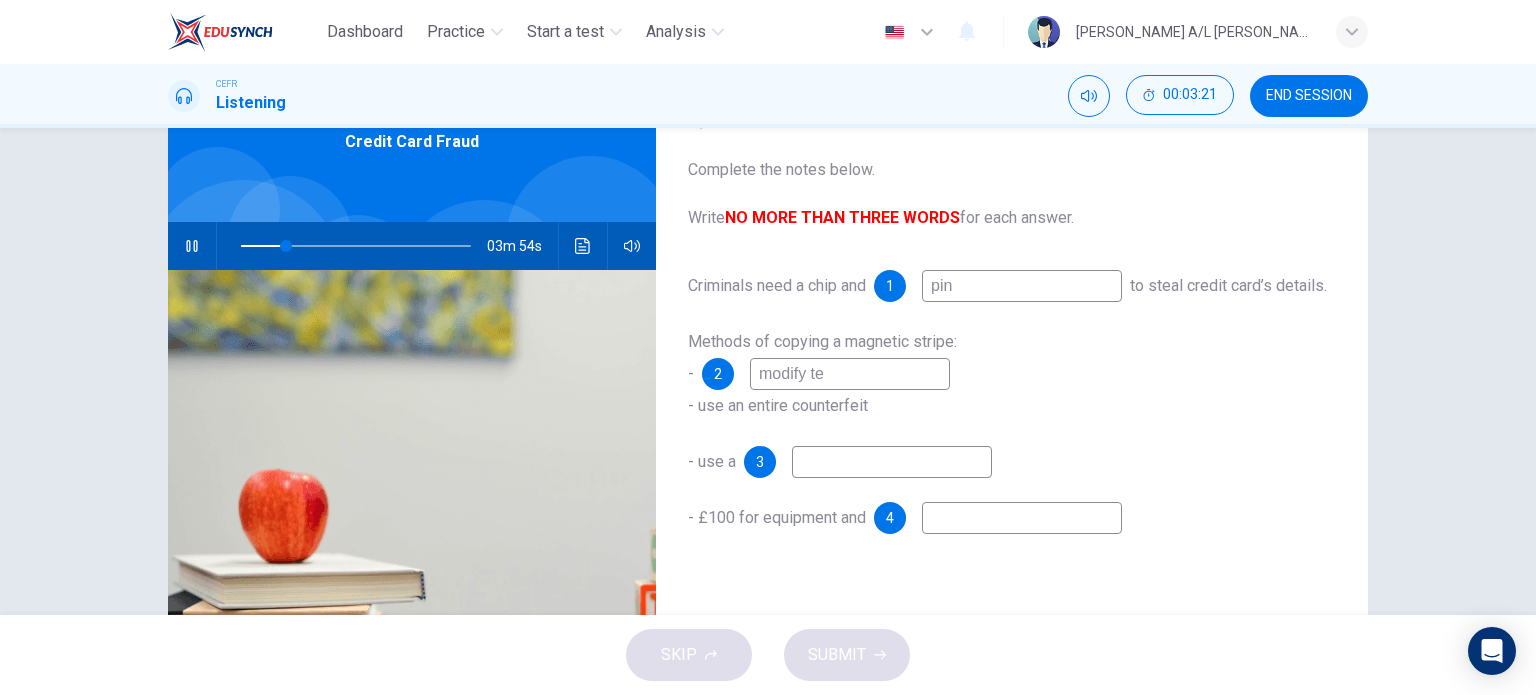 type on "20" 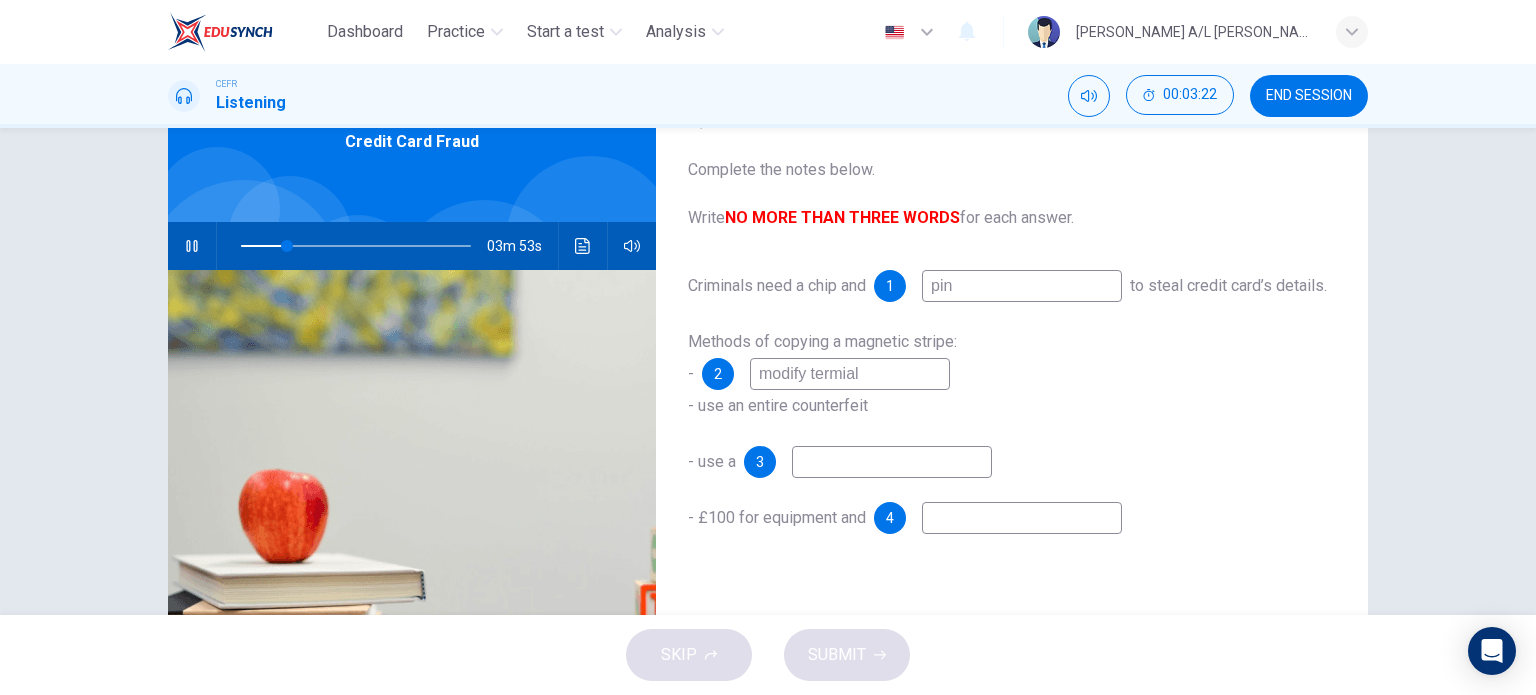 type on "modify termia" 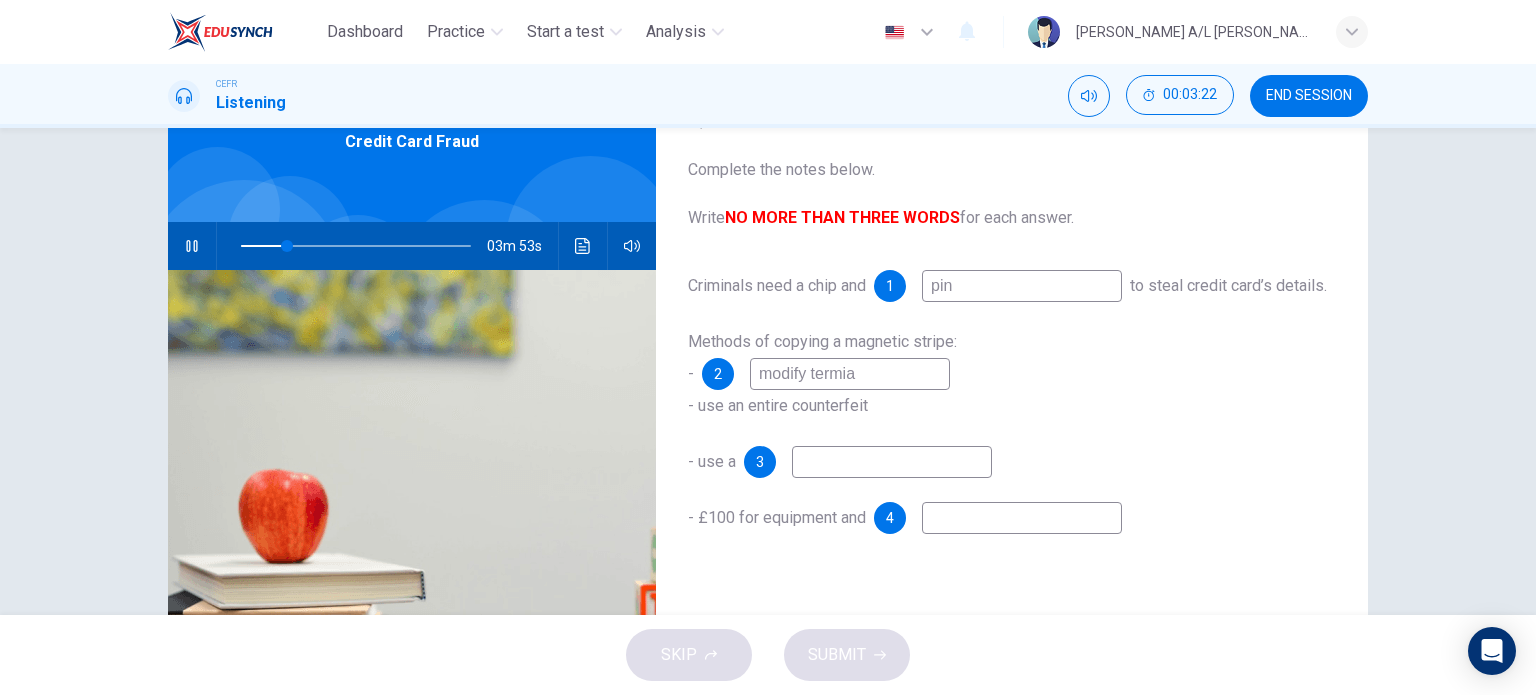 type on "20" 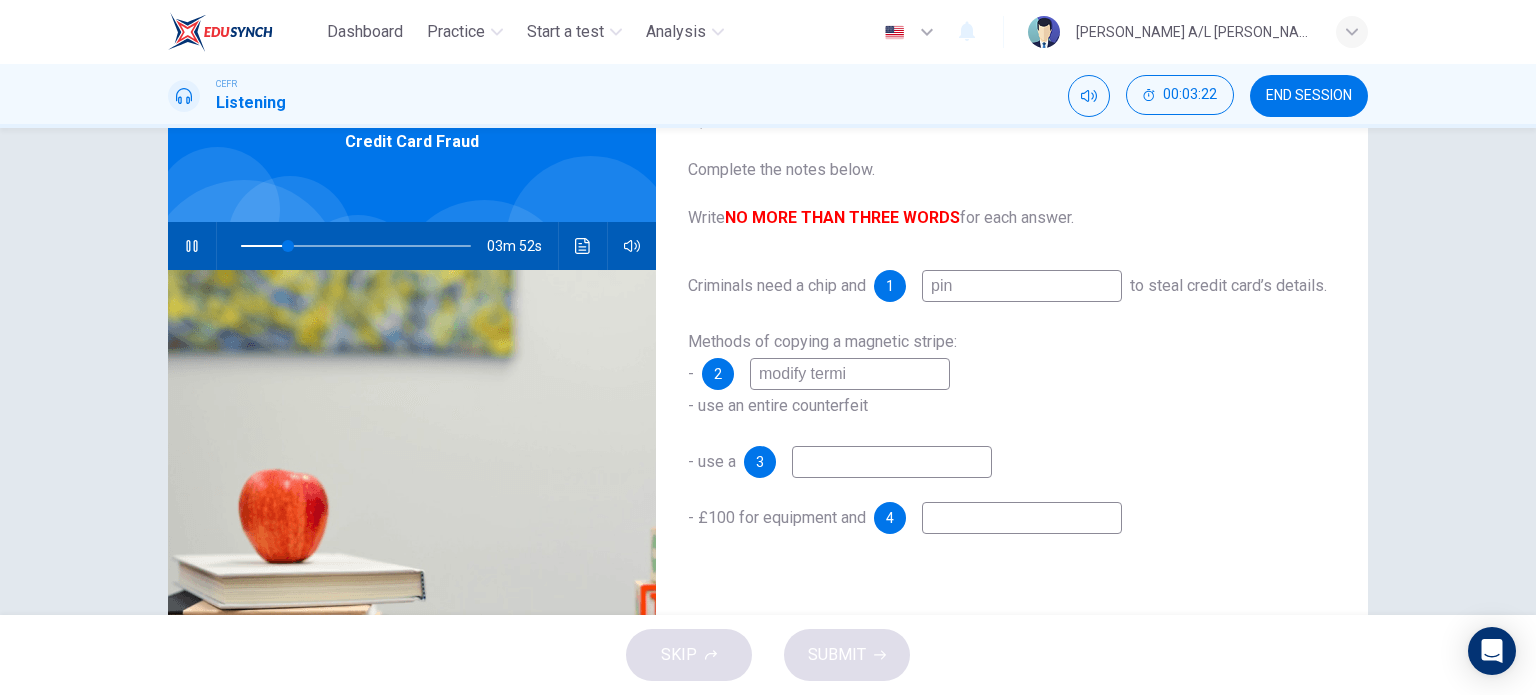 type on "modify term" 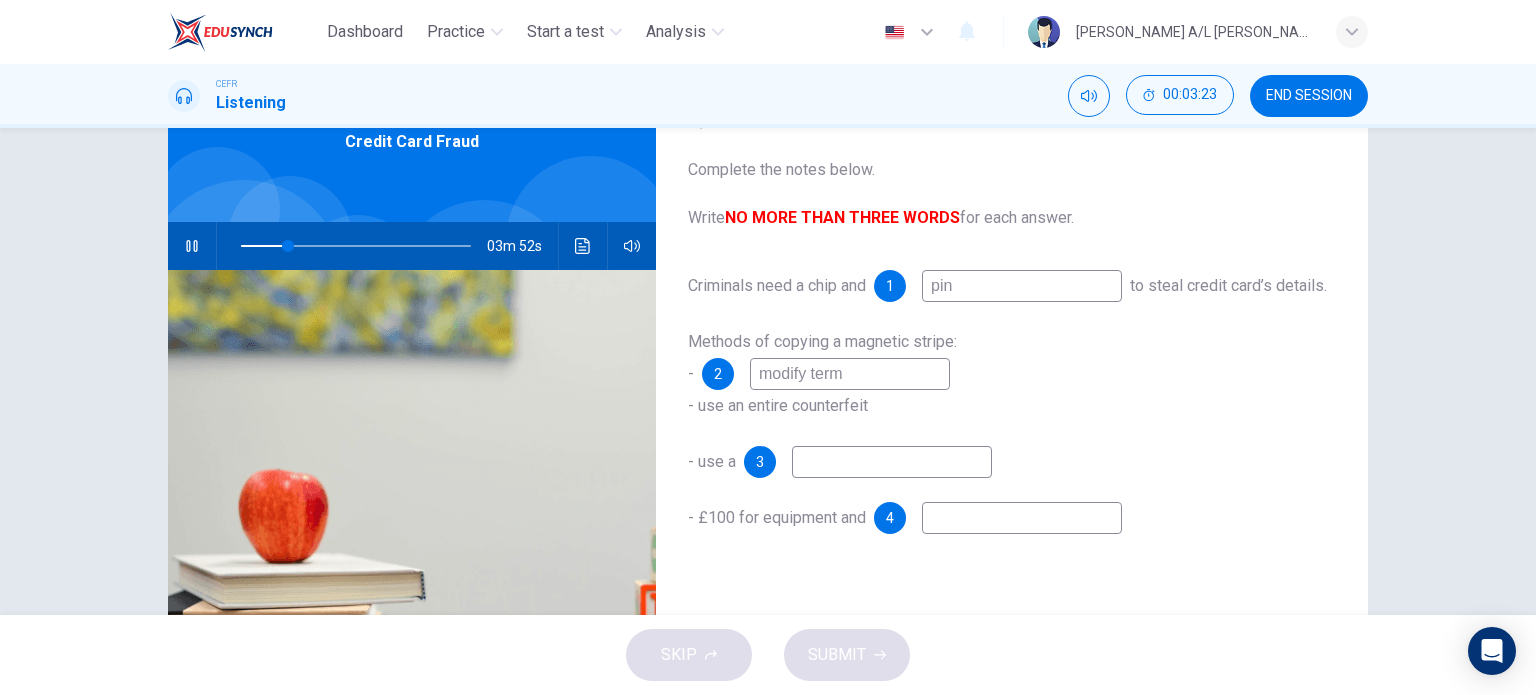 type on "20" 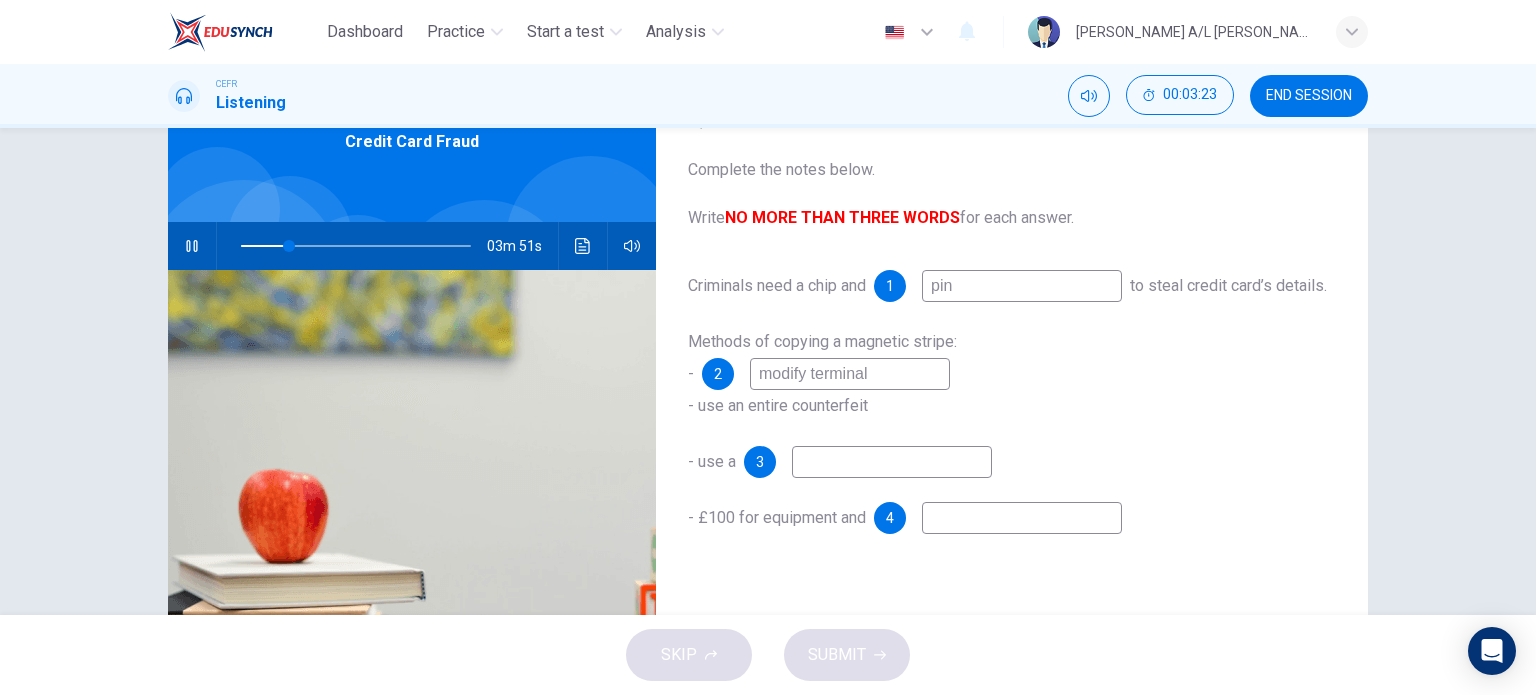 type on "modify terminal" 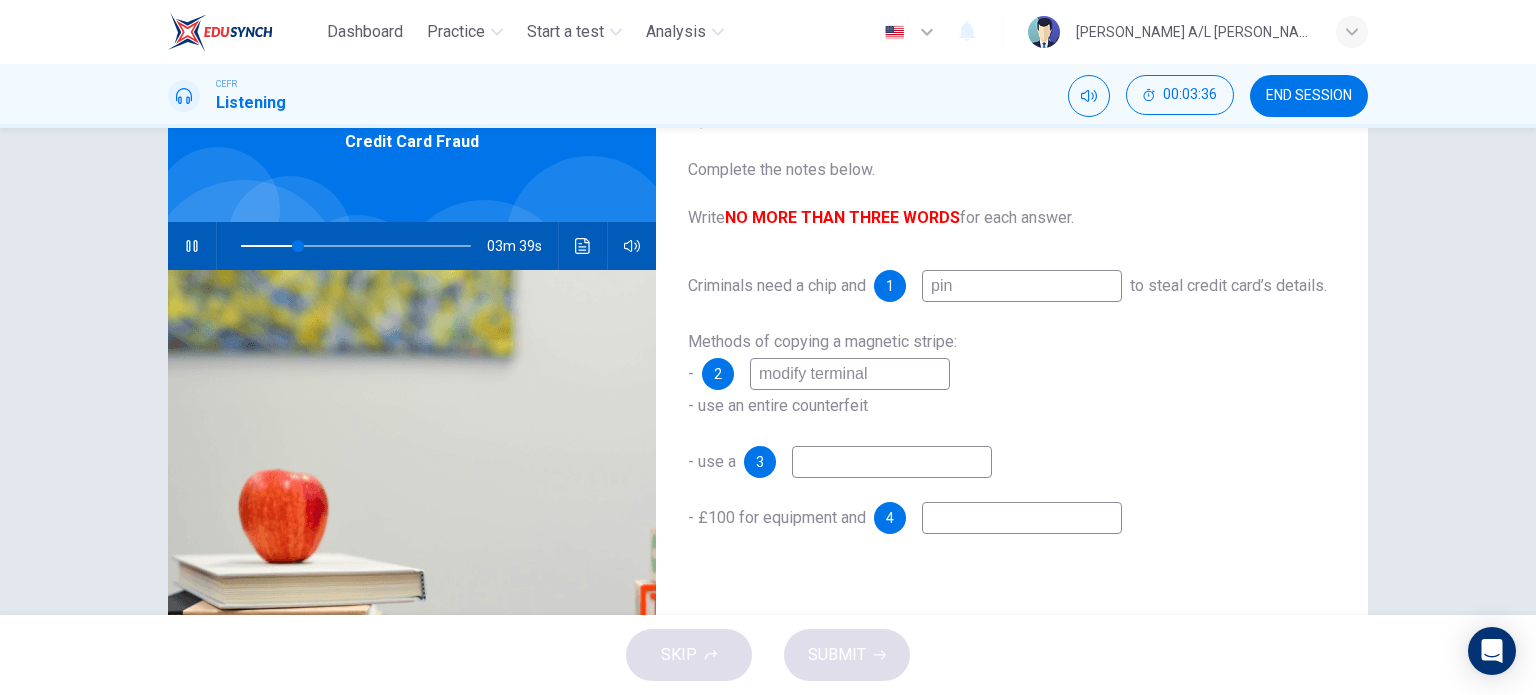type on "25" 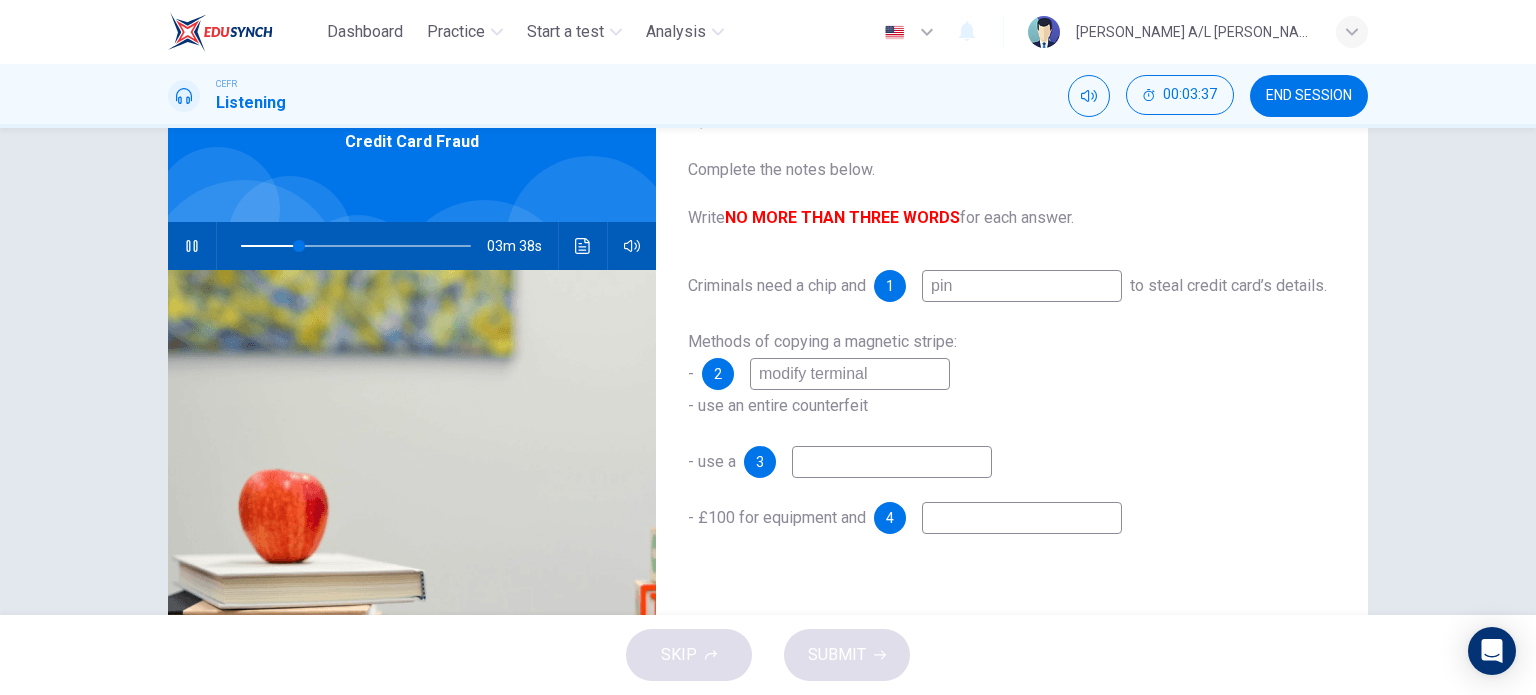 type on "modify terminal" 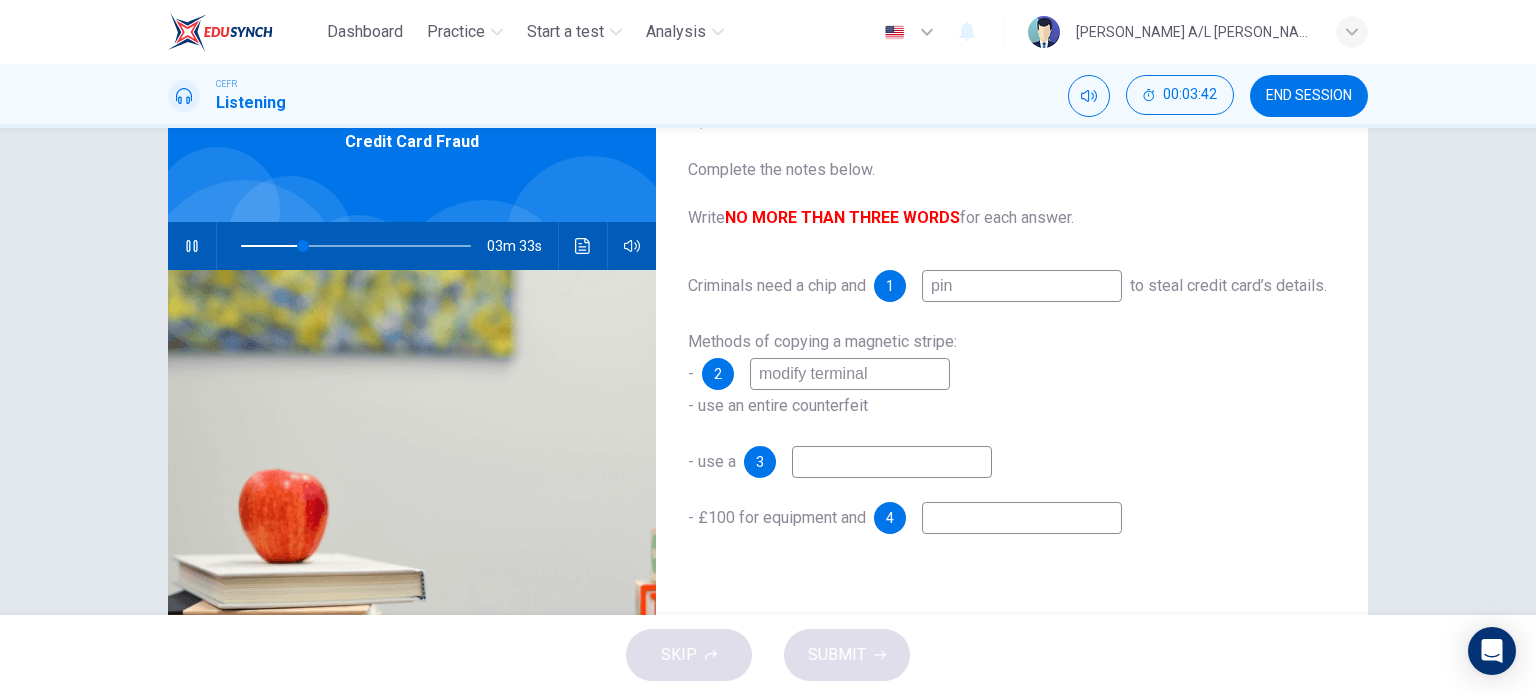 type on "27" 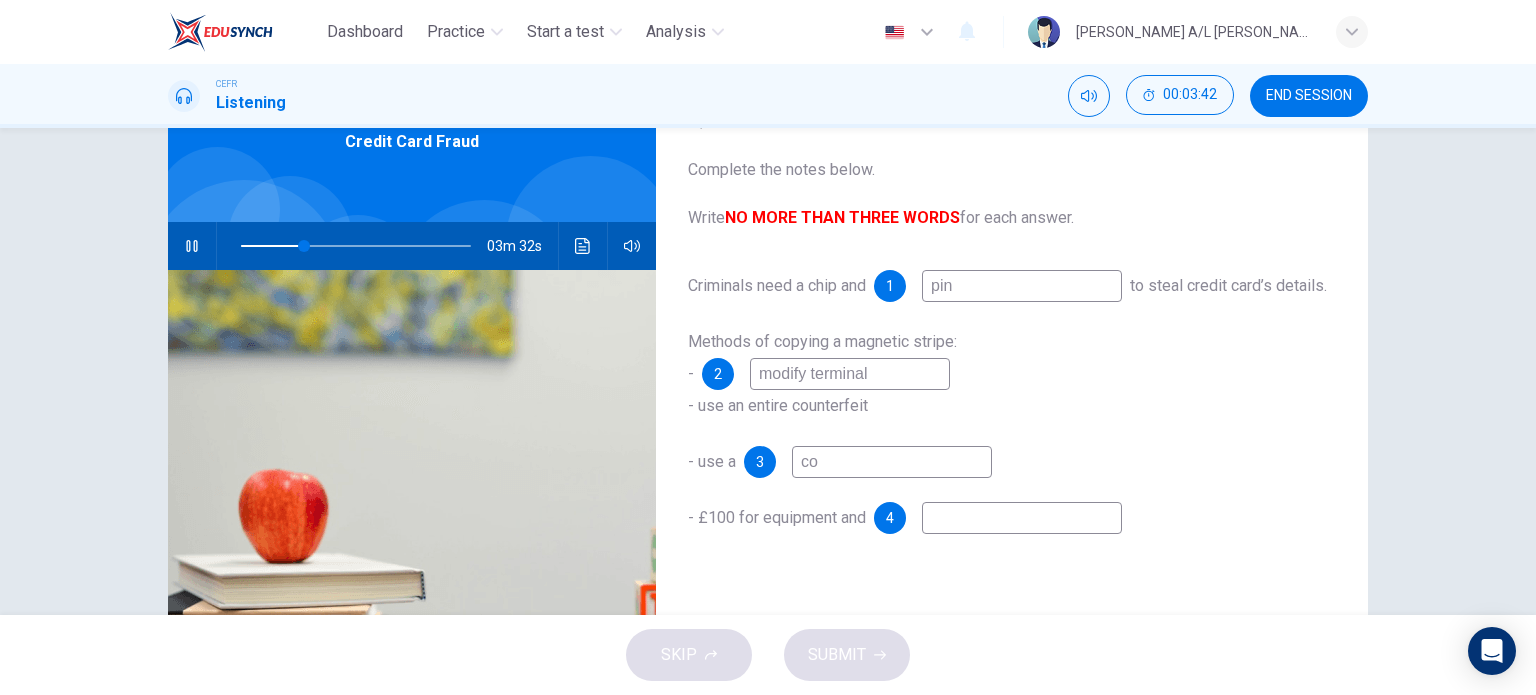 type on "con" 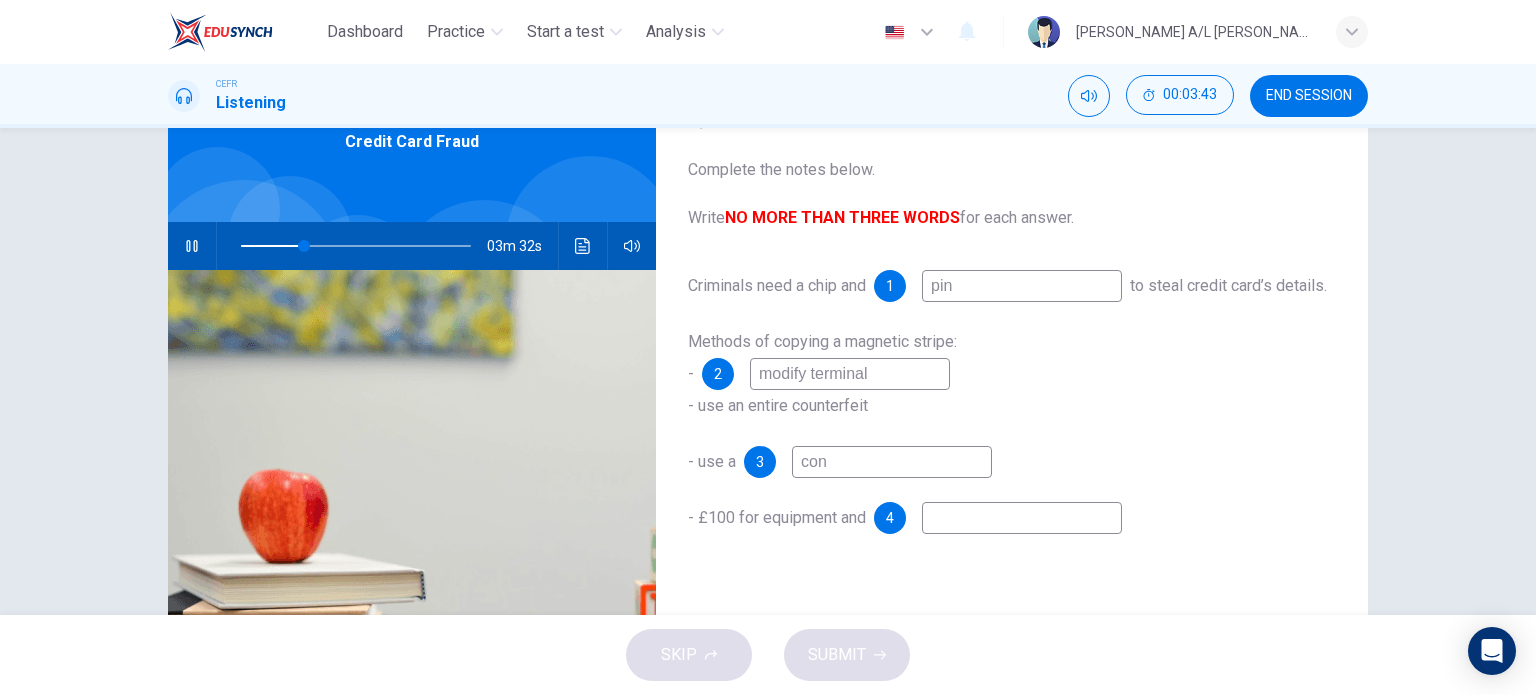 type on "28" 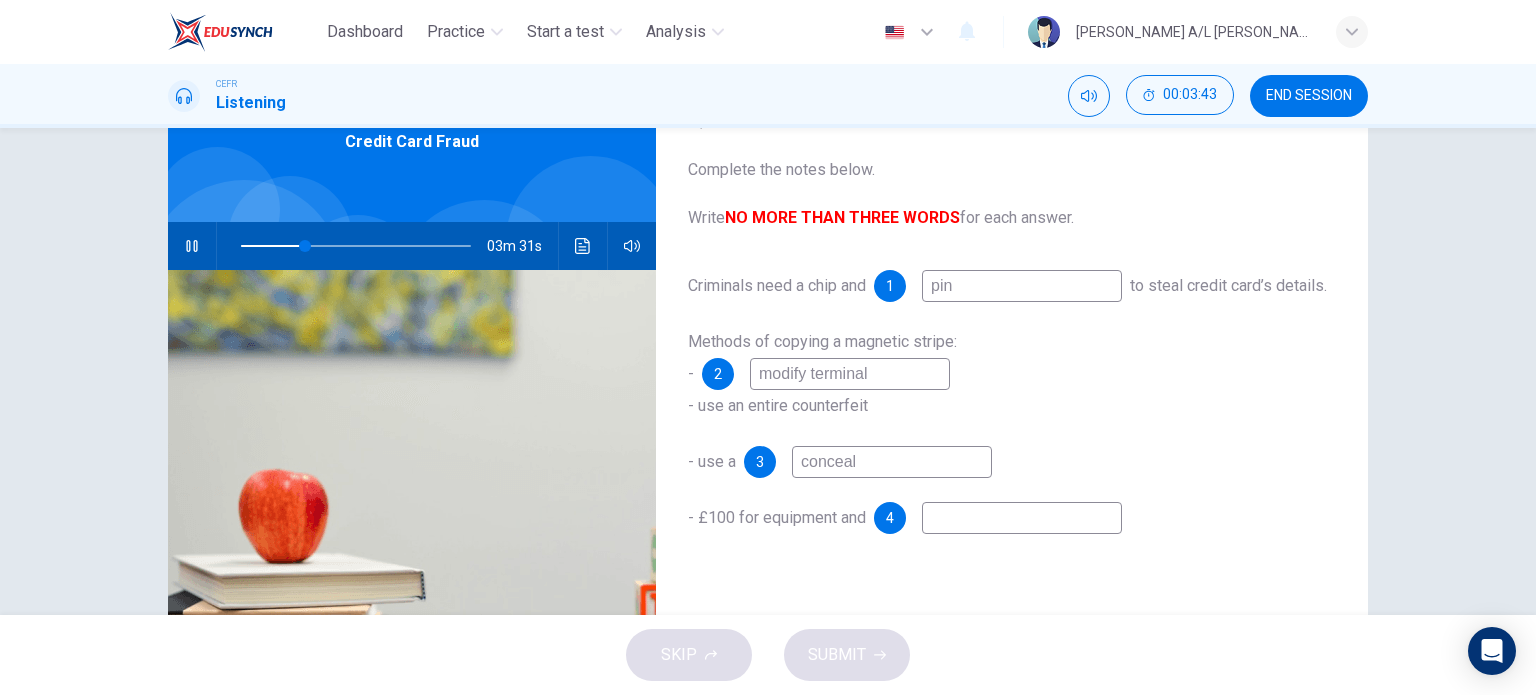 type on "conceale" 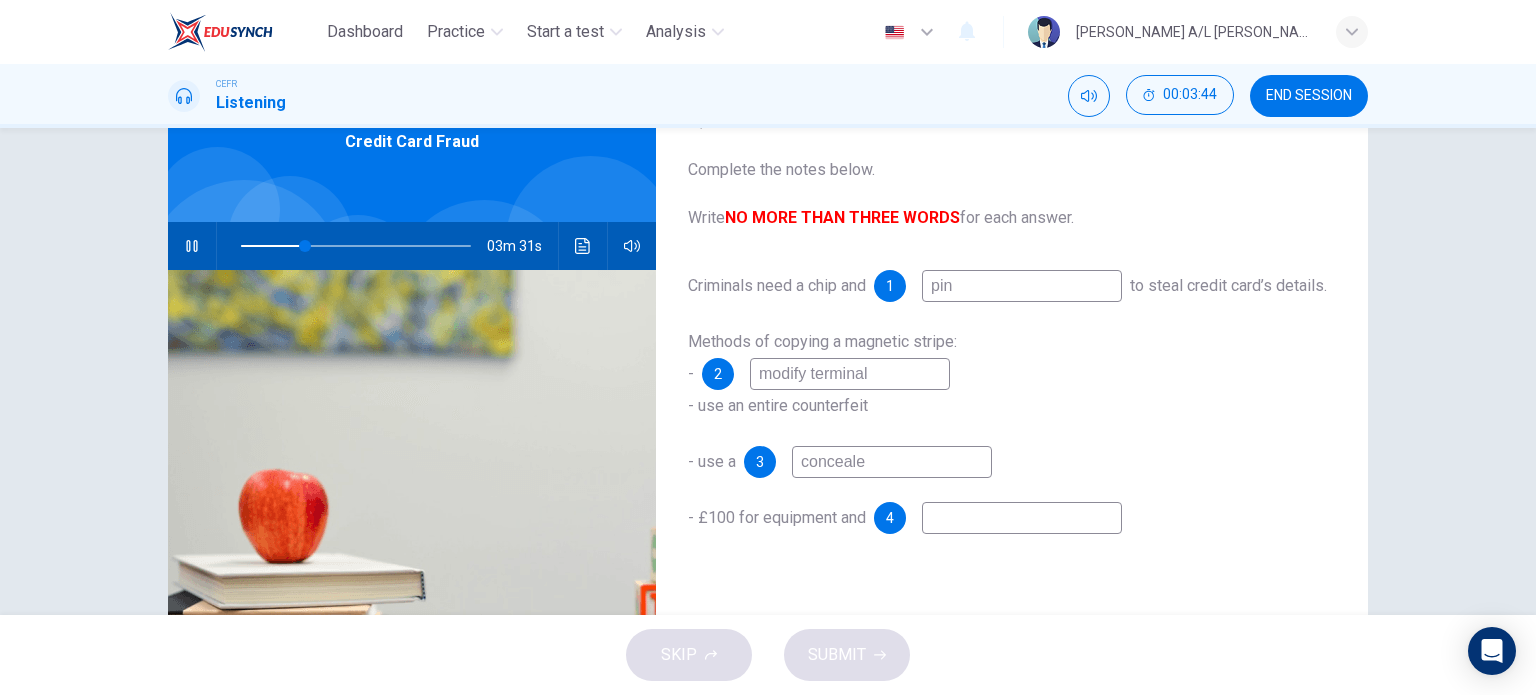 type on "28" 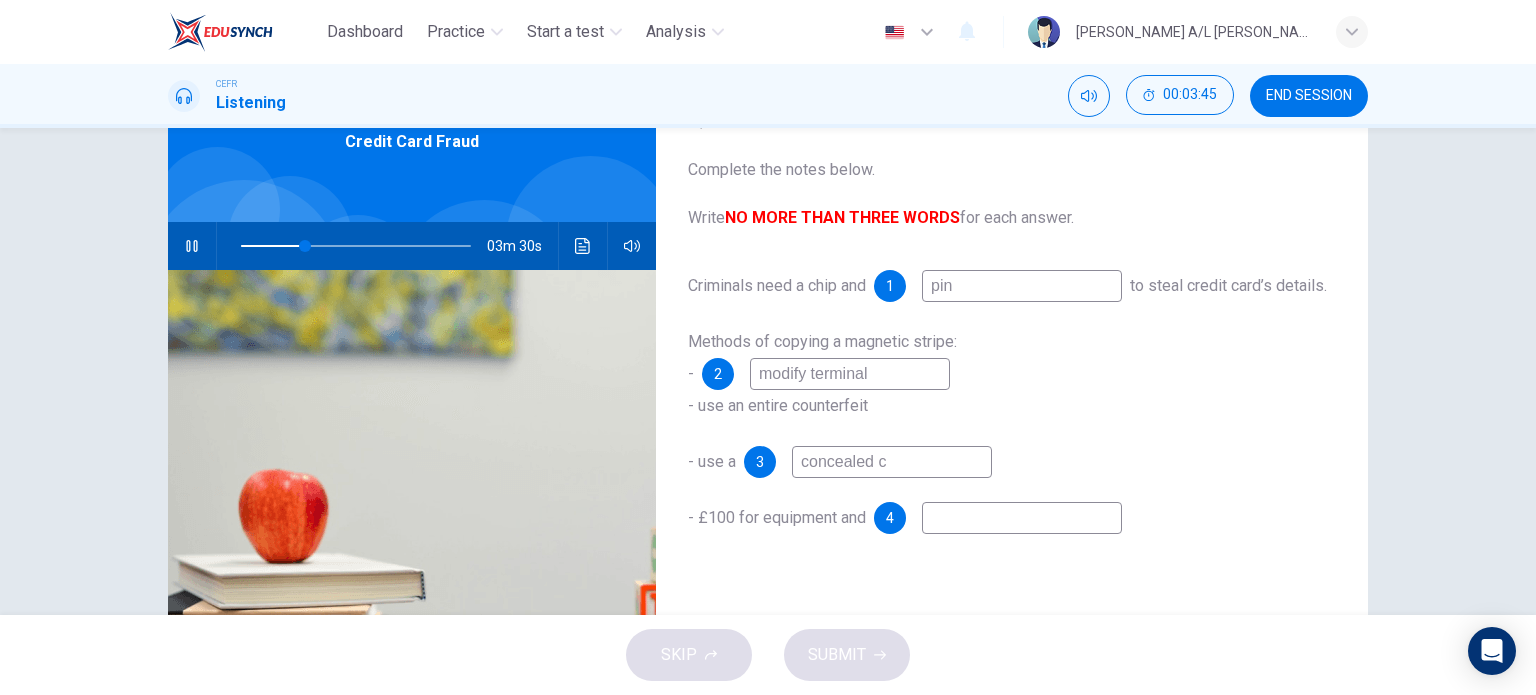 type on "concealed ca" 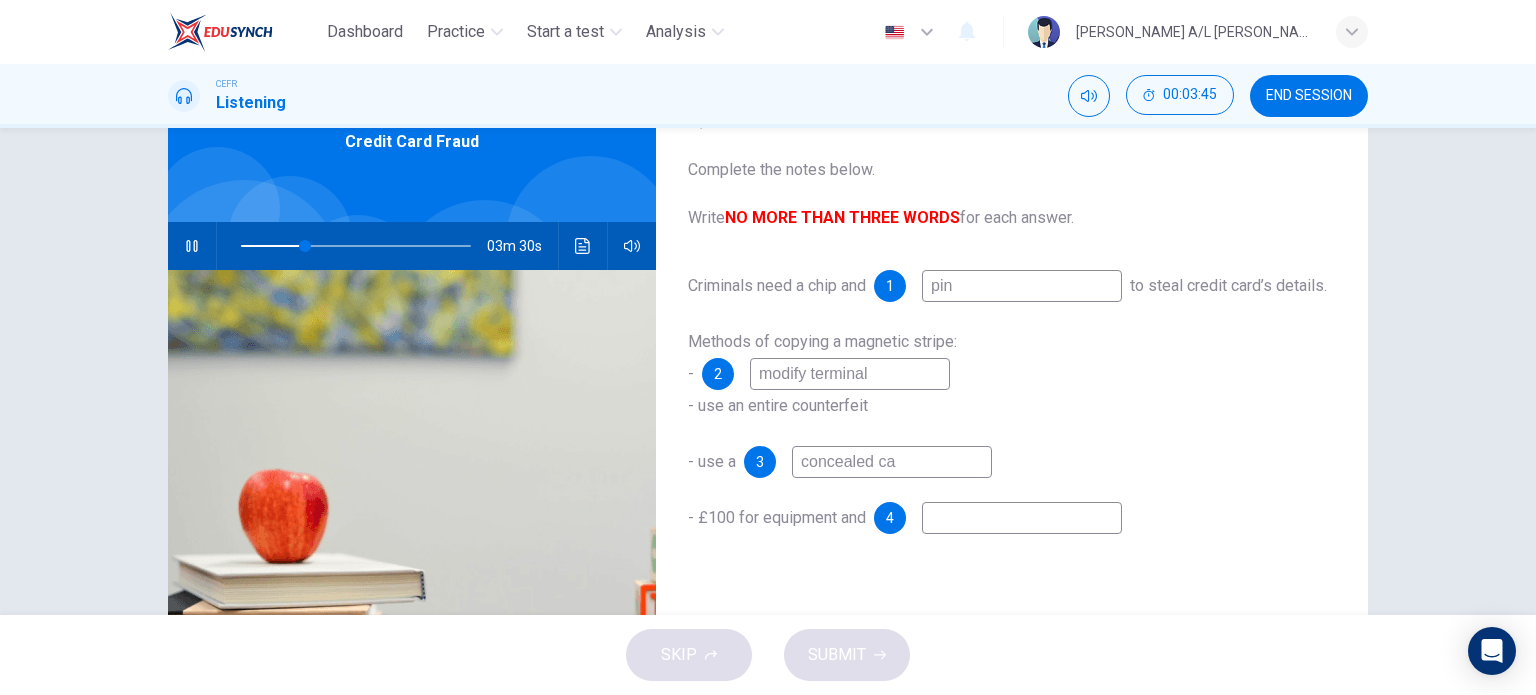 type on "28" 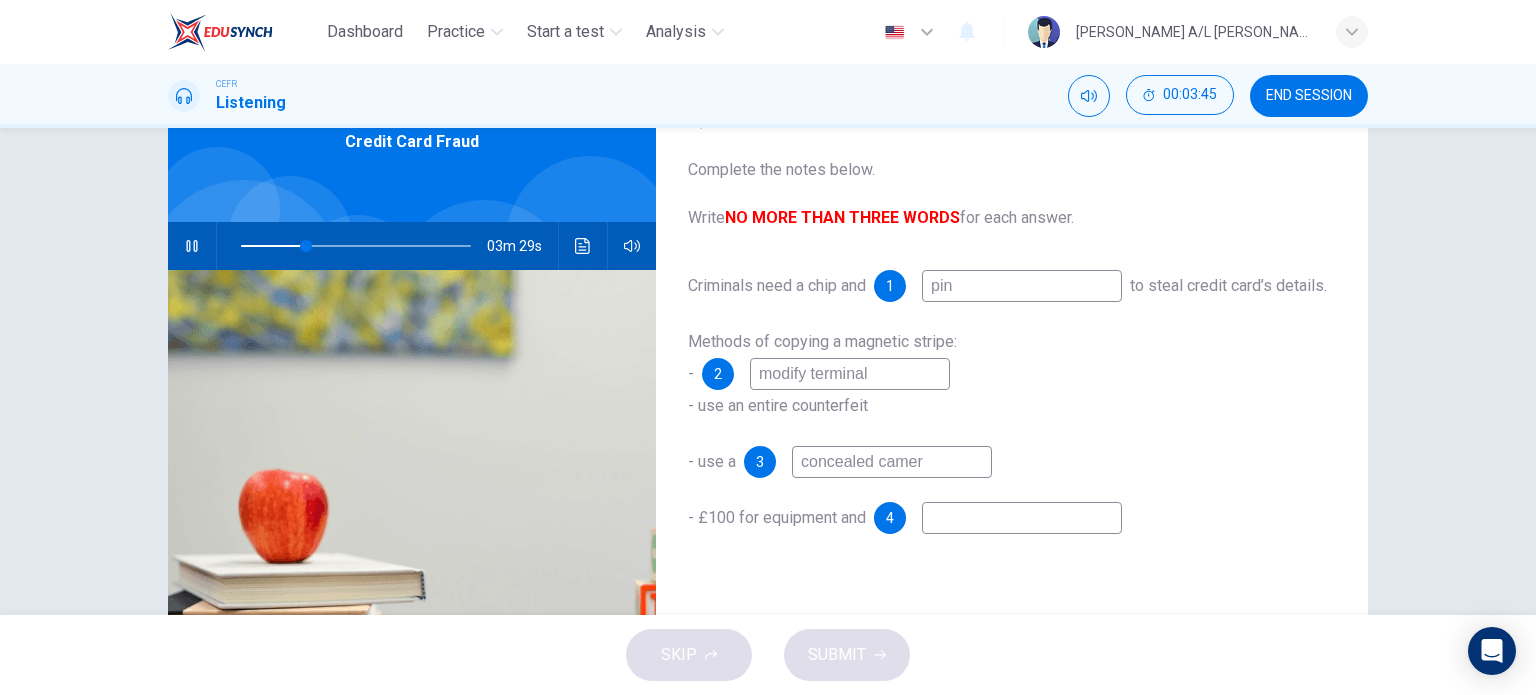 type on "concealed camera" 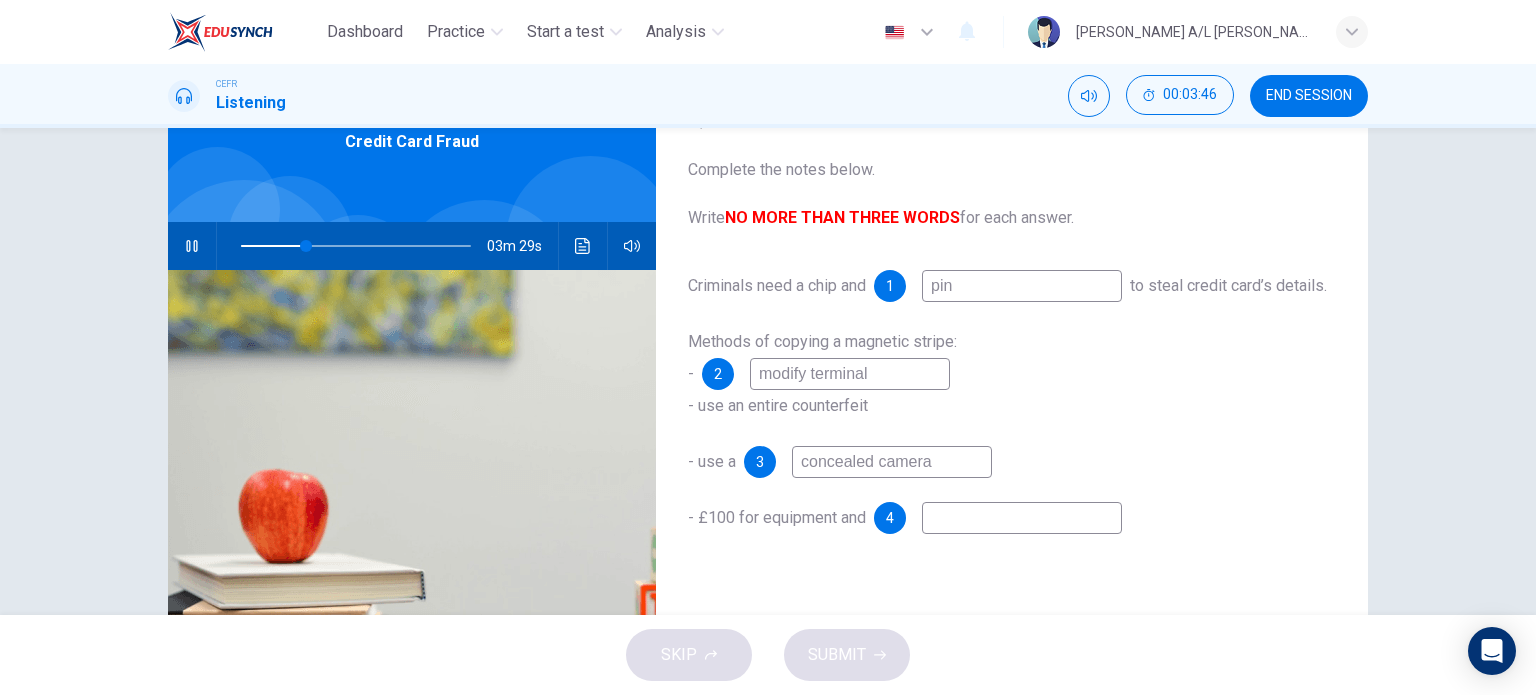 type on "29" 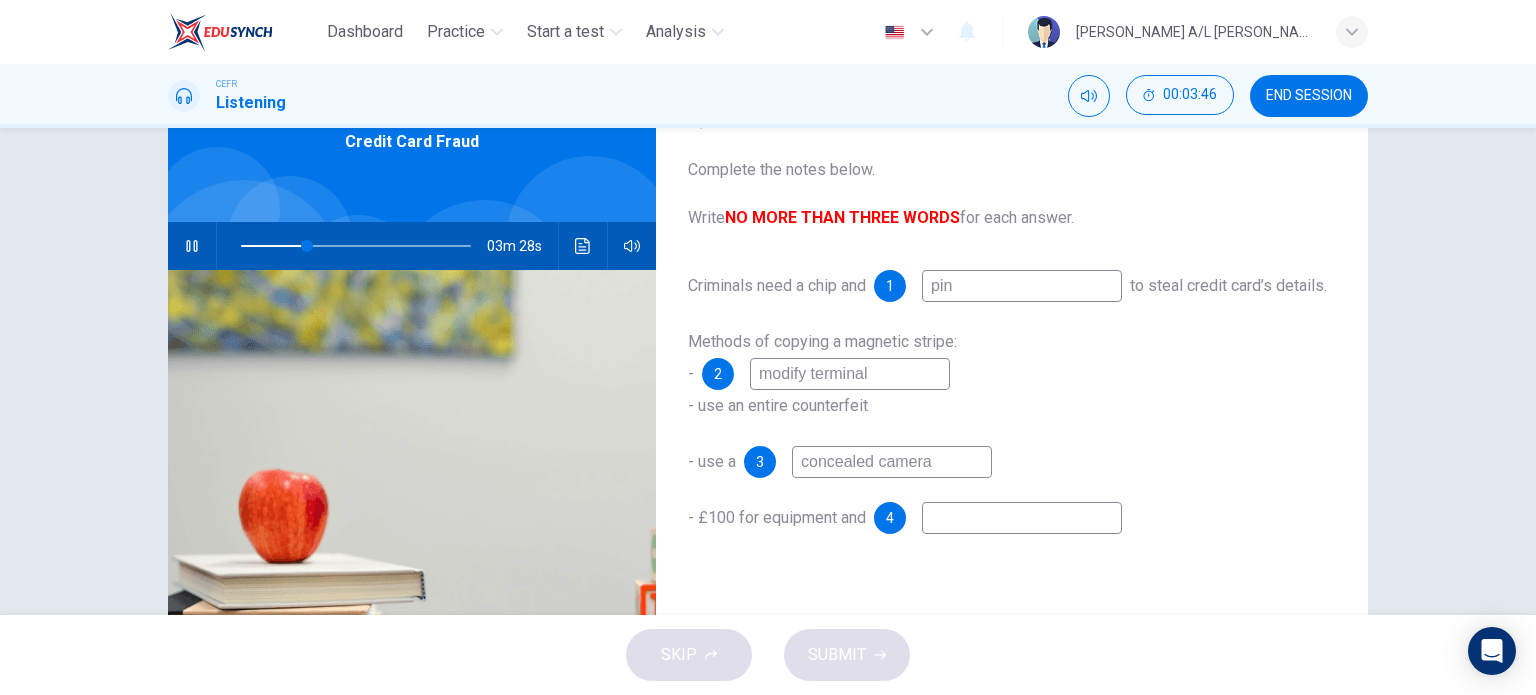 type on "concealed camera" 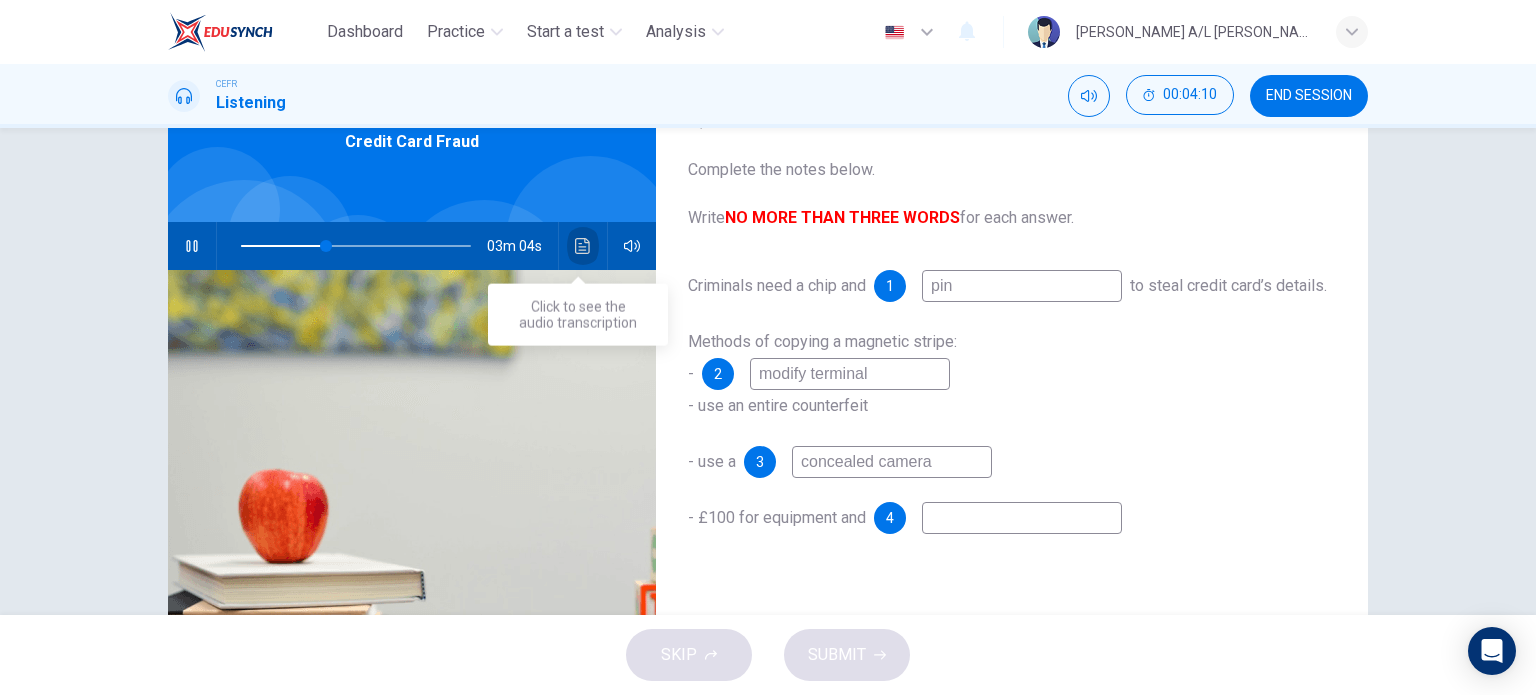 click at bounding box center (583, 246) 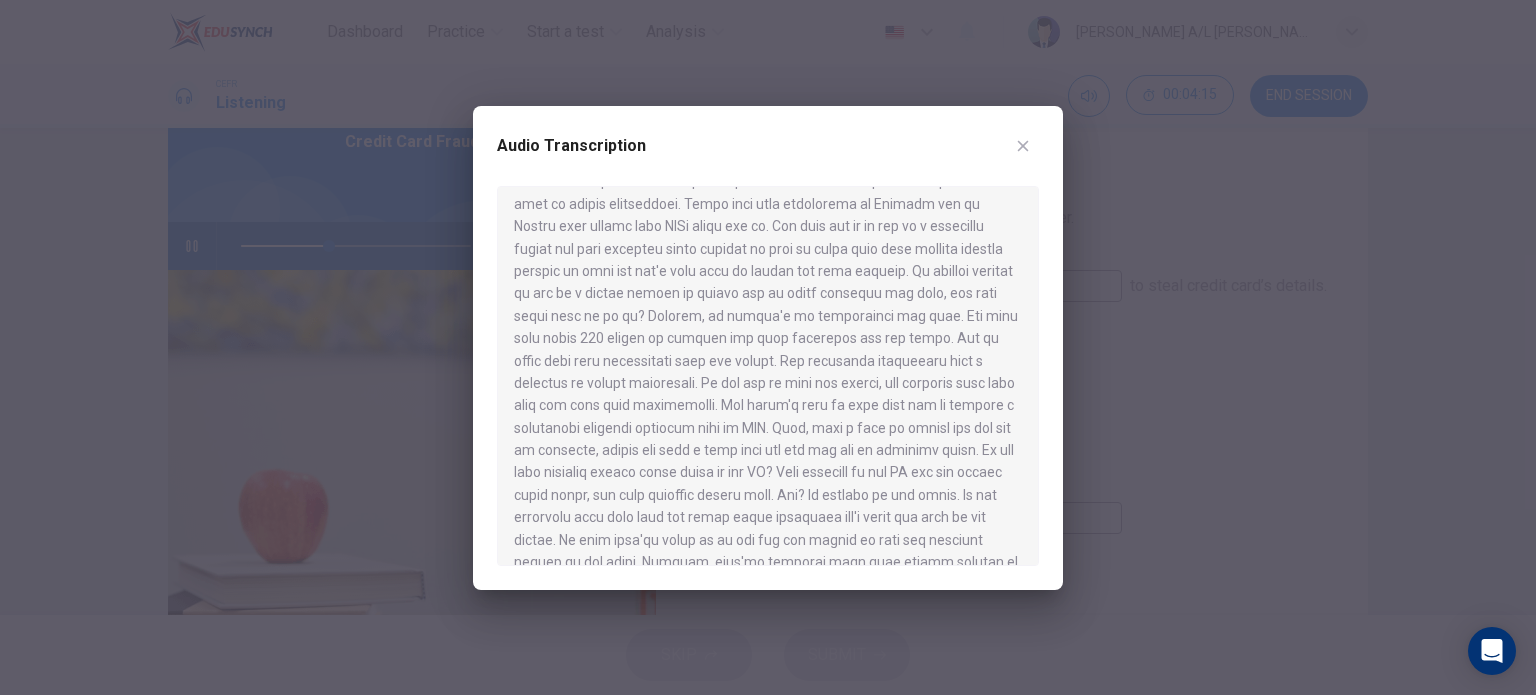 scroll, scrollTop: 256, scrollLeft: 0, axis: vertical 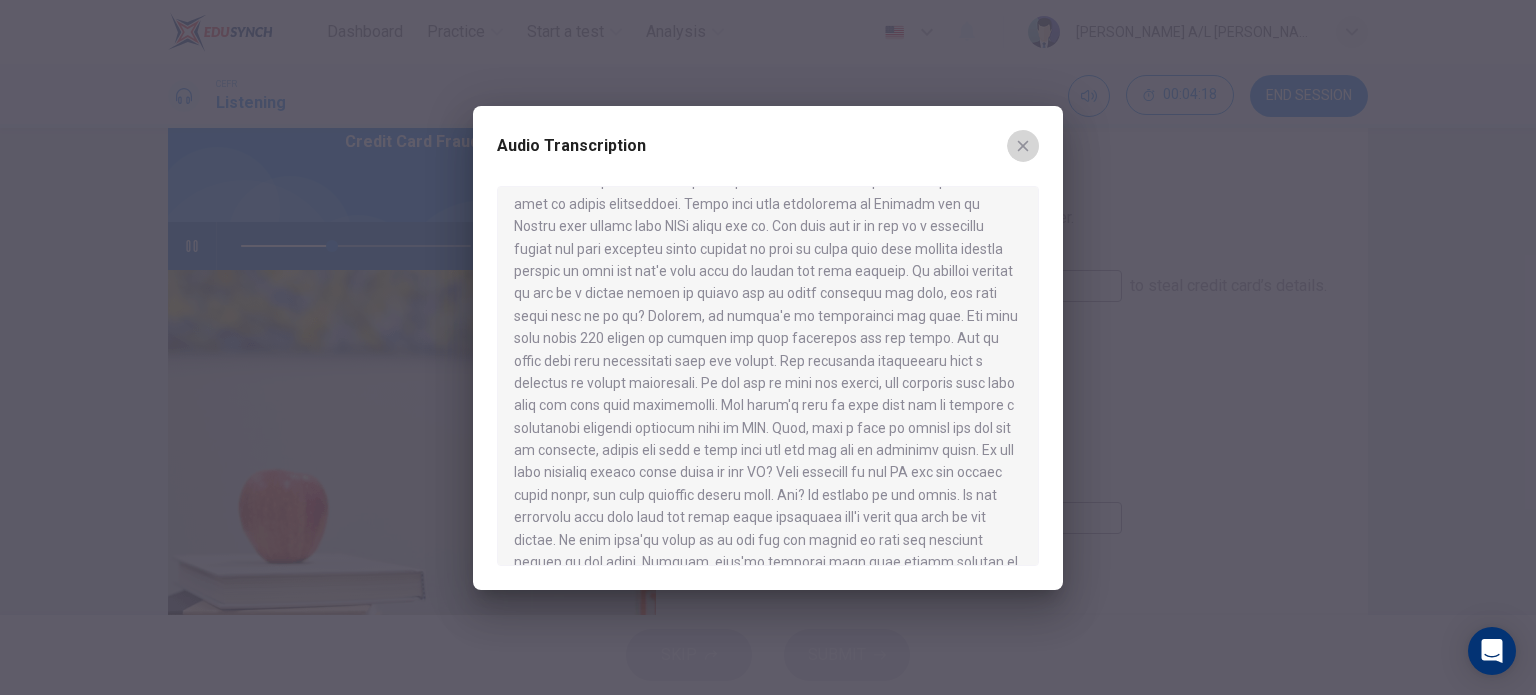 click at bounding box center [1023, 146] 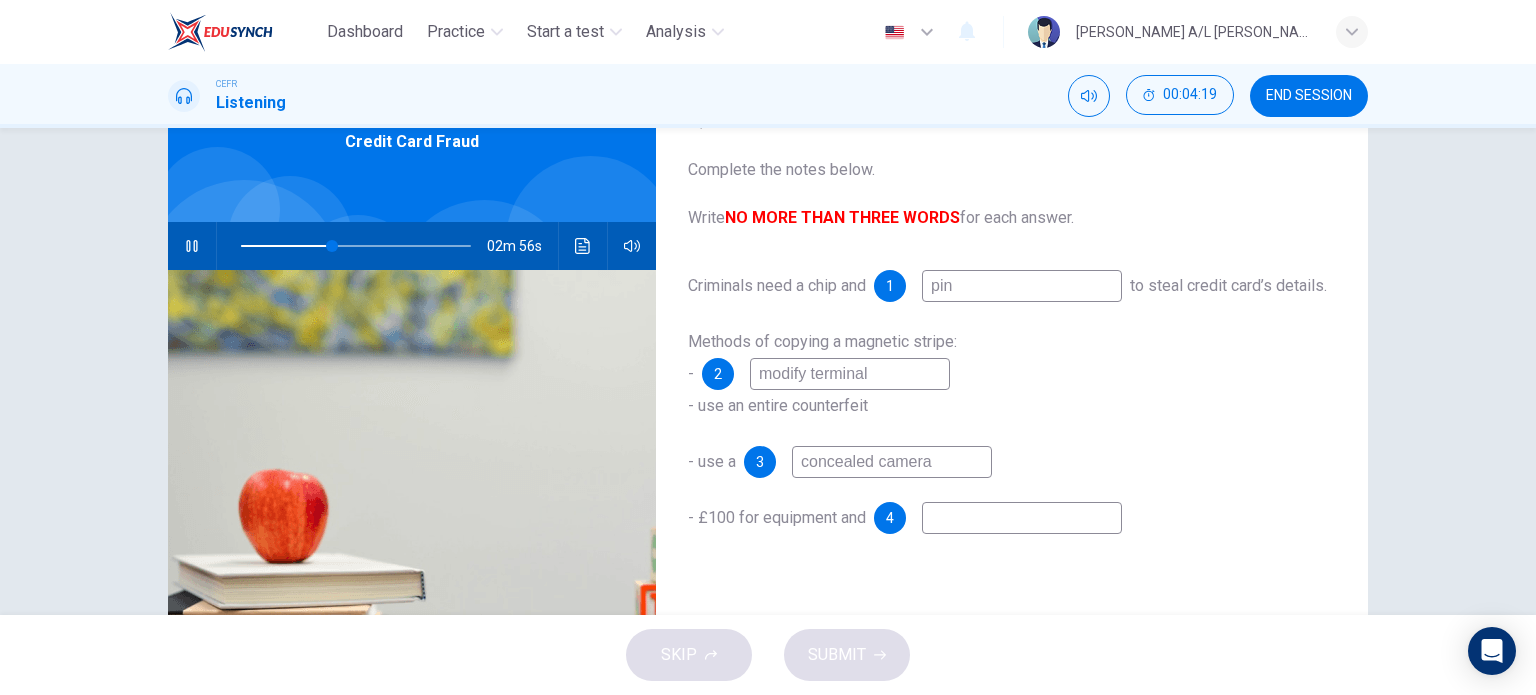 type on "40" 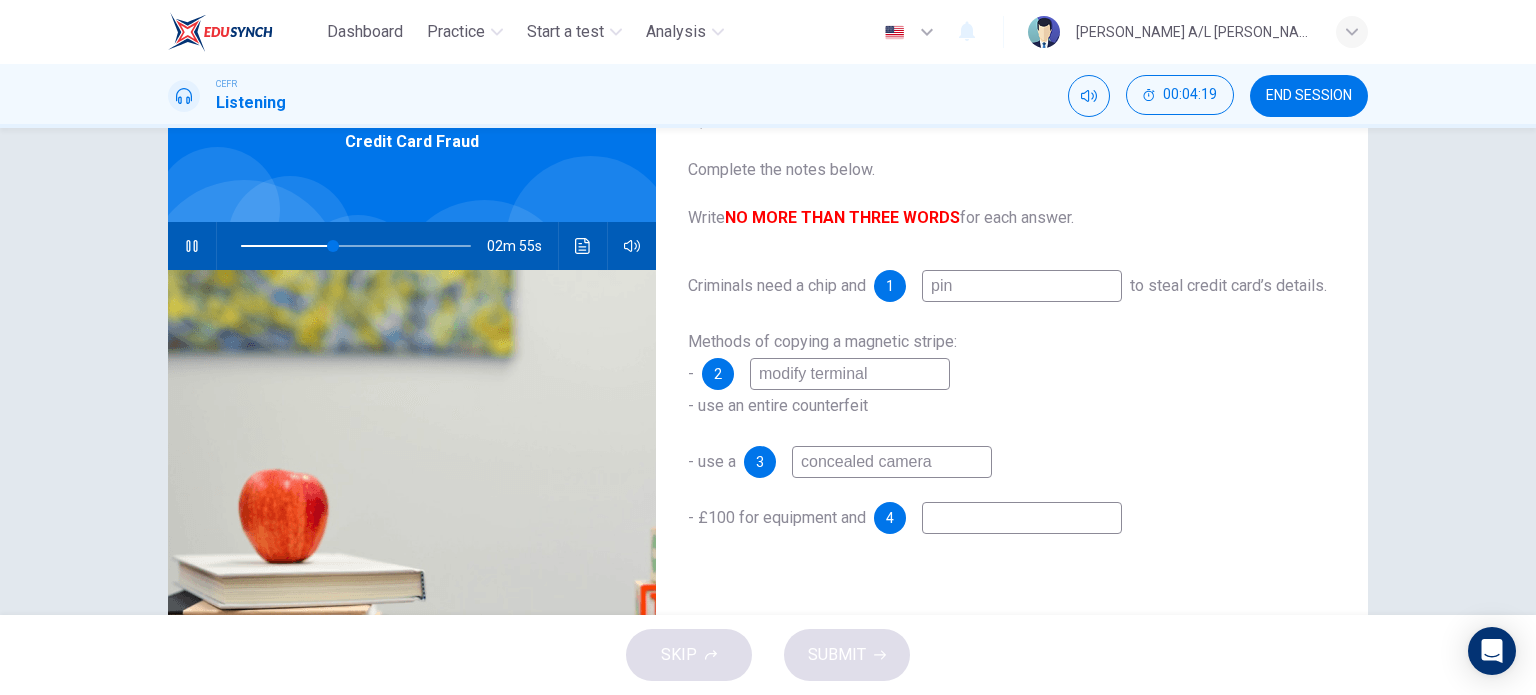 click at bounding box center [1022, 518] 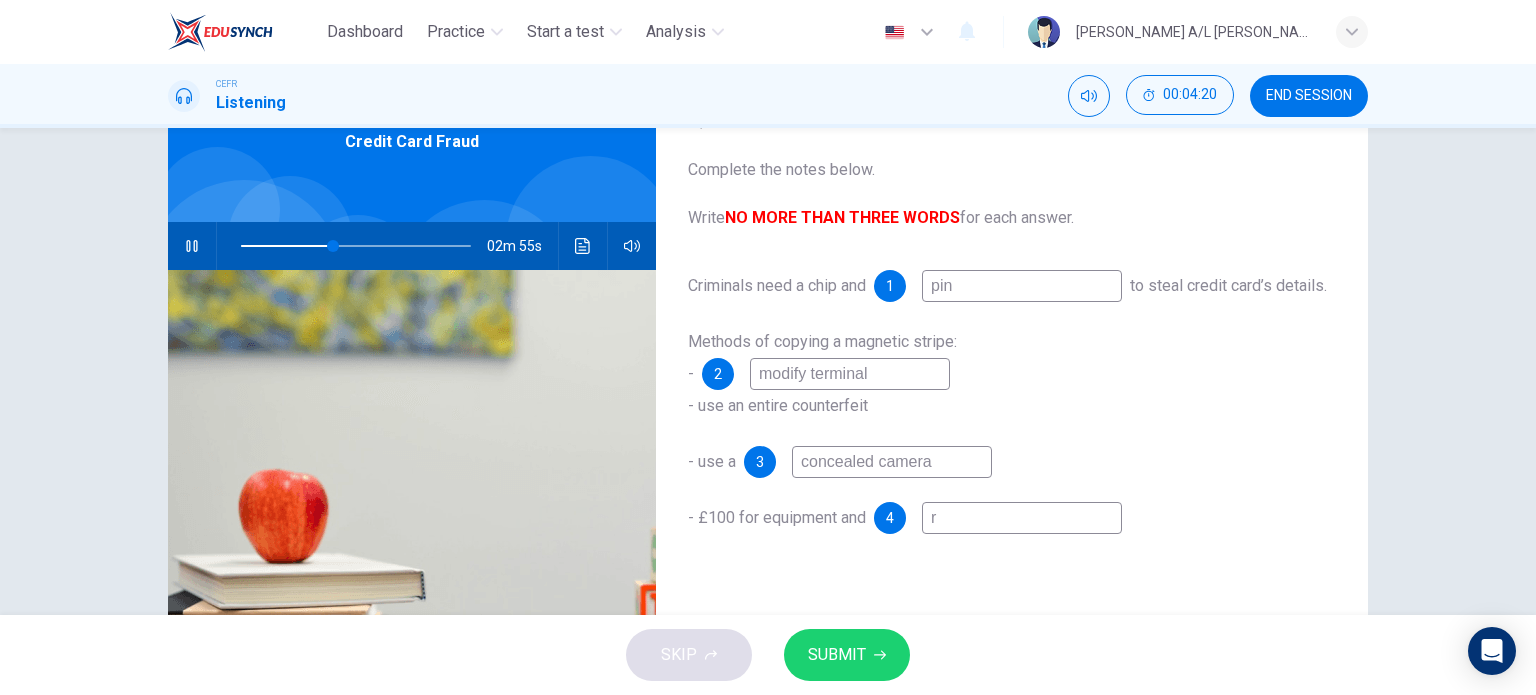 type on "ra" 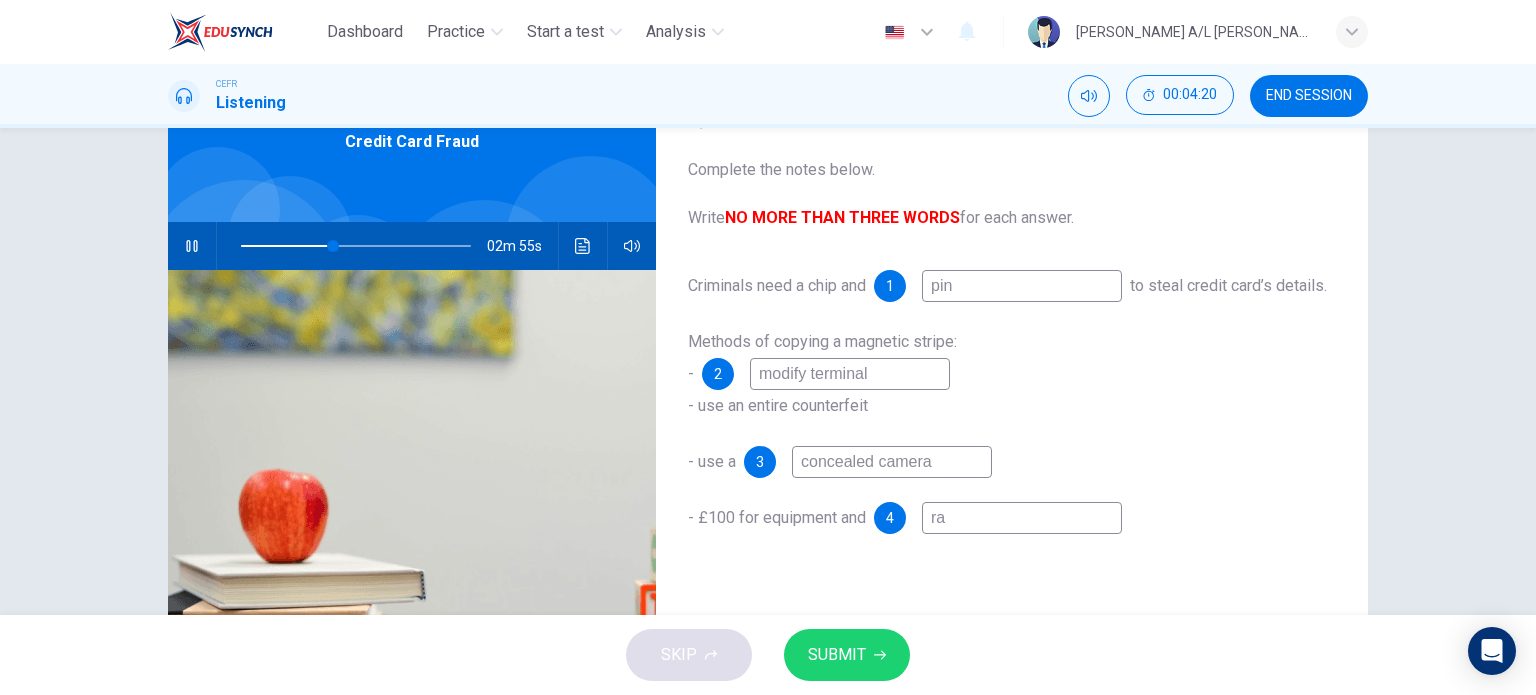 type on "40" 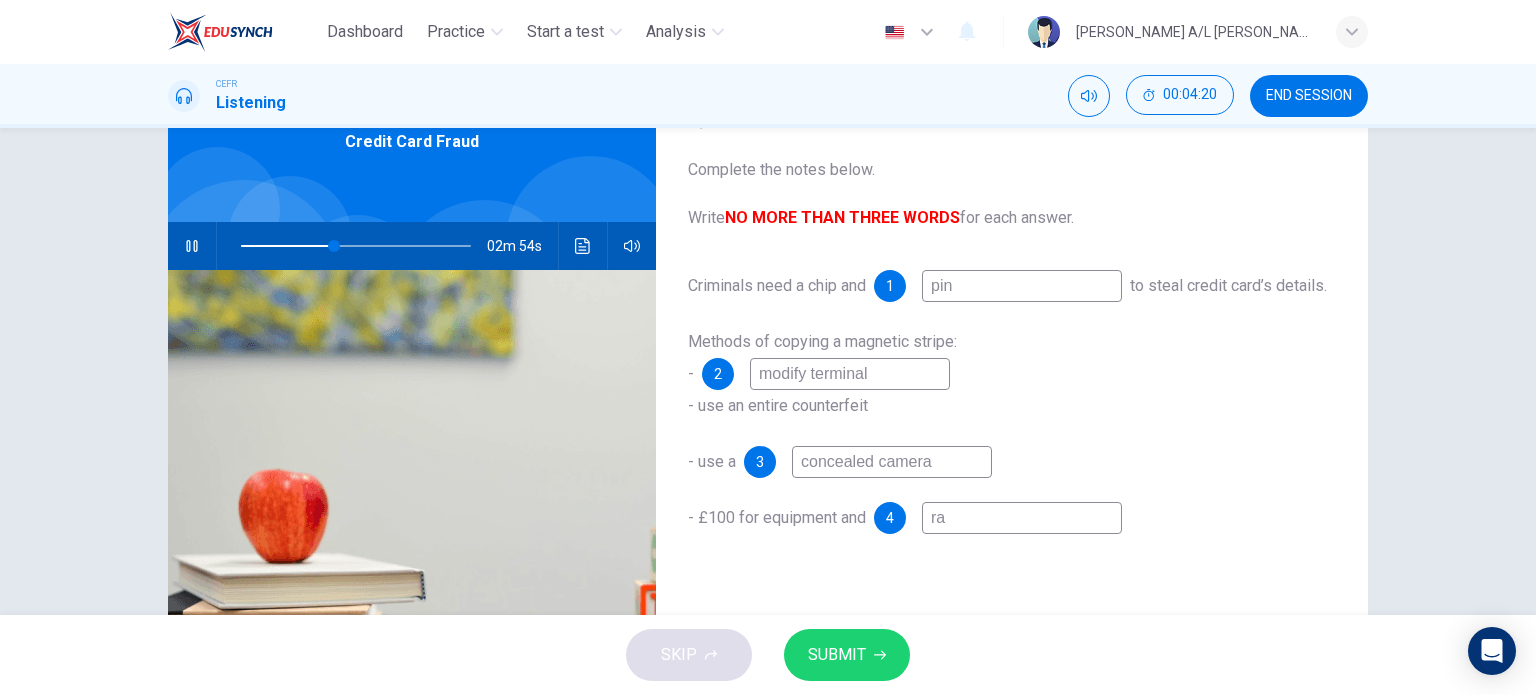 type on "raw" 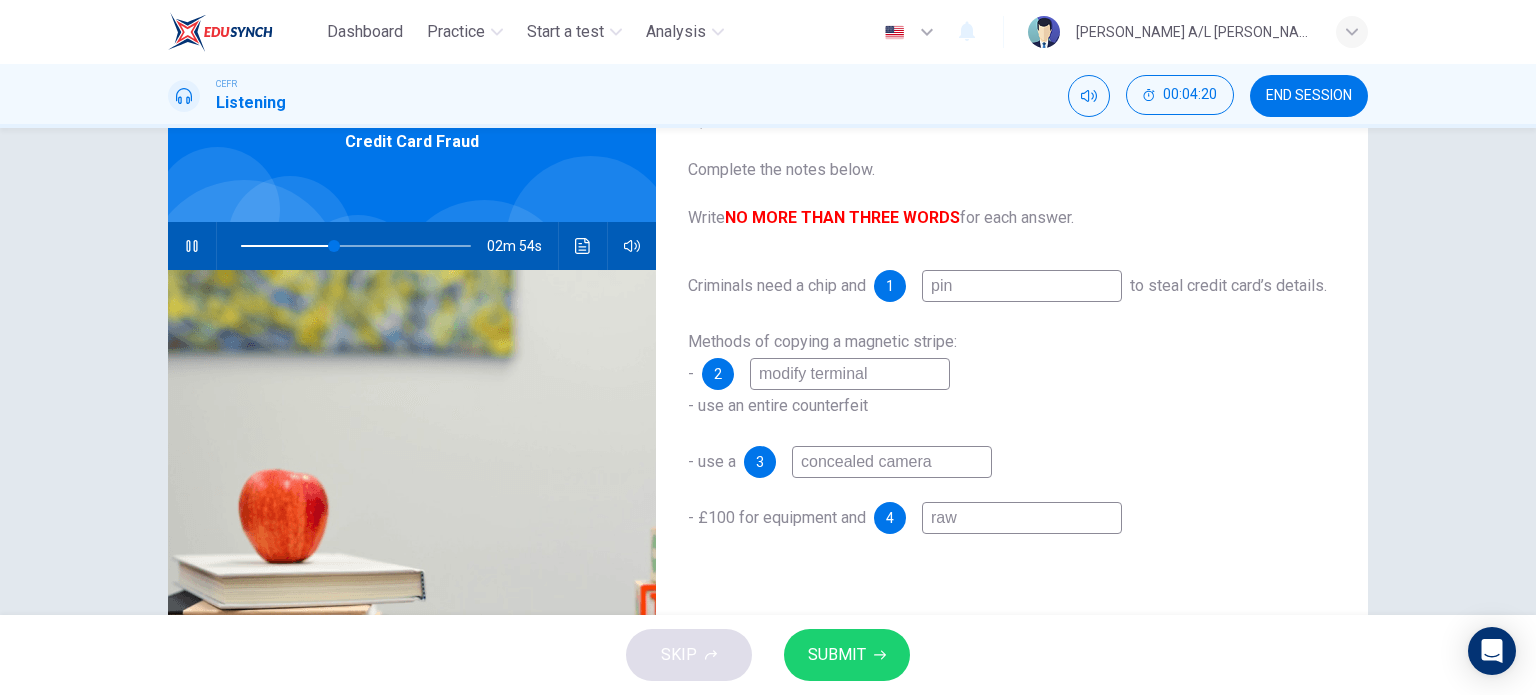 type on "40" 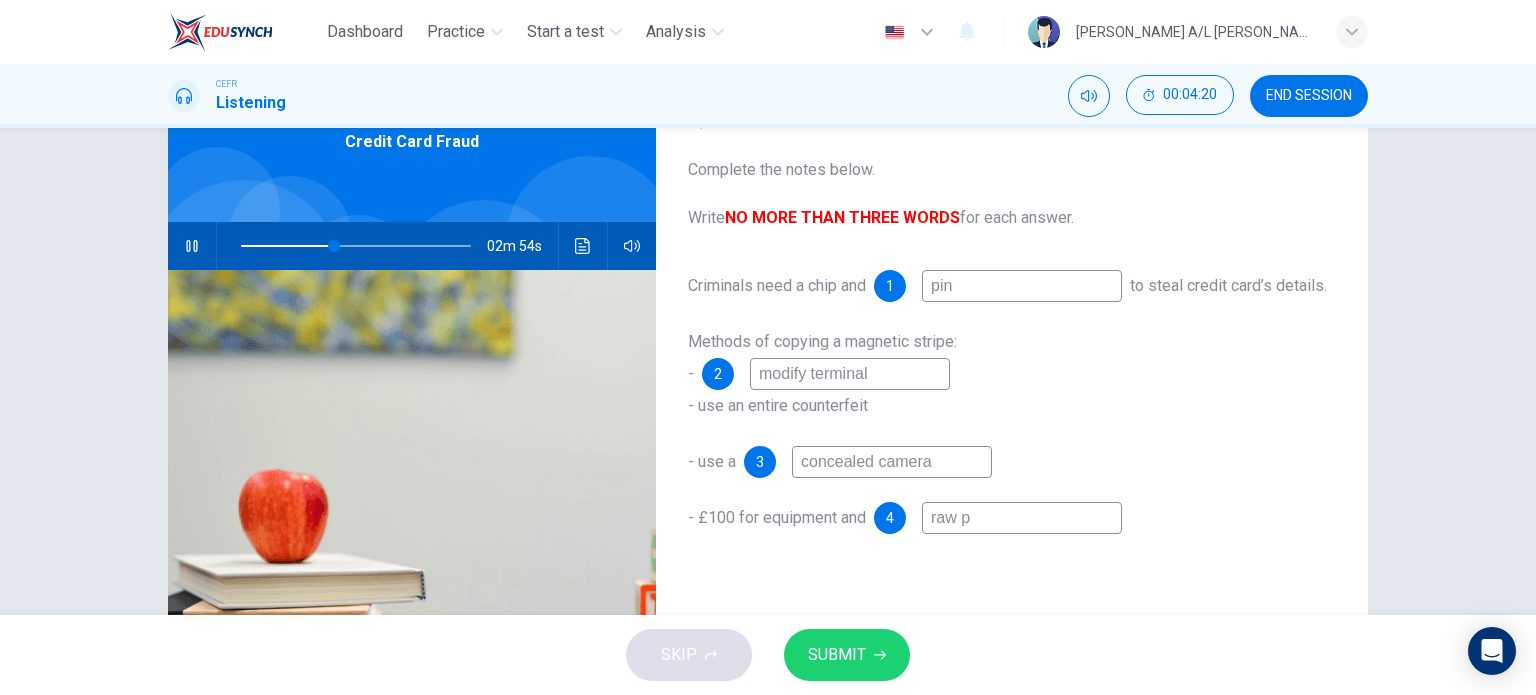 type on "40" 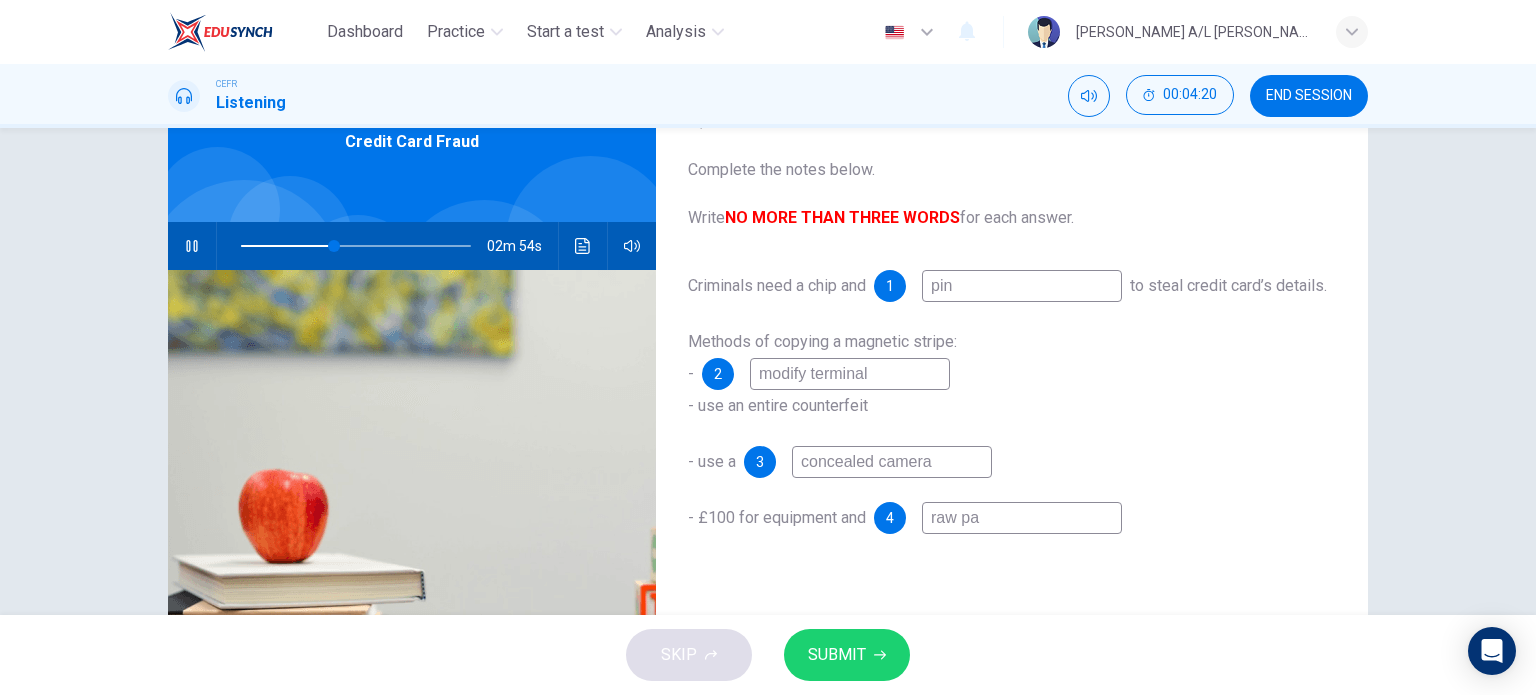 type on "40" 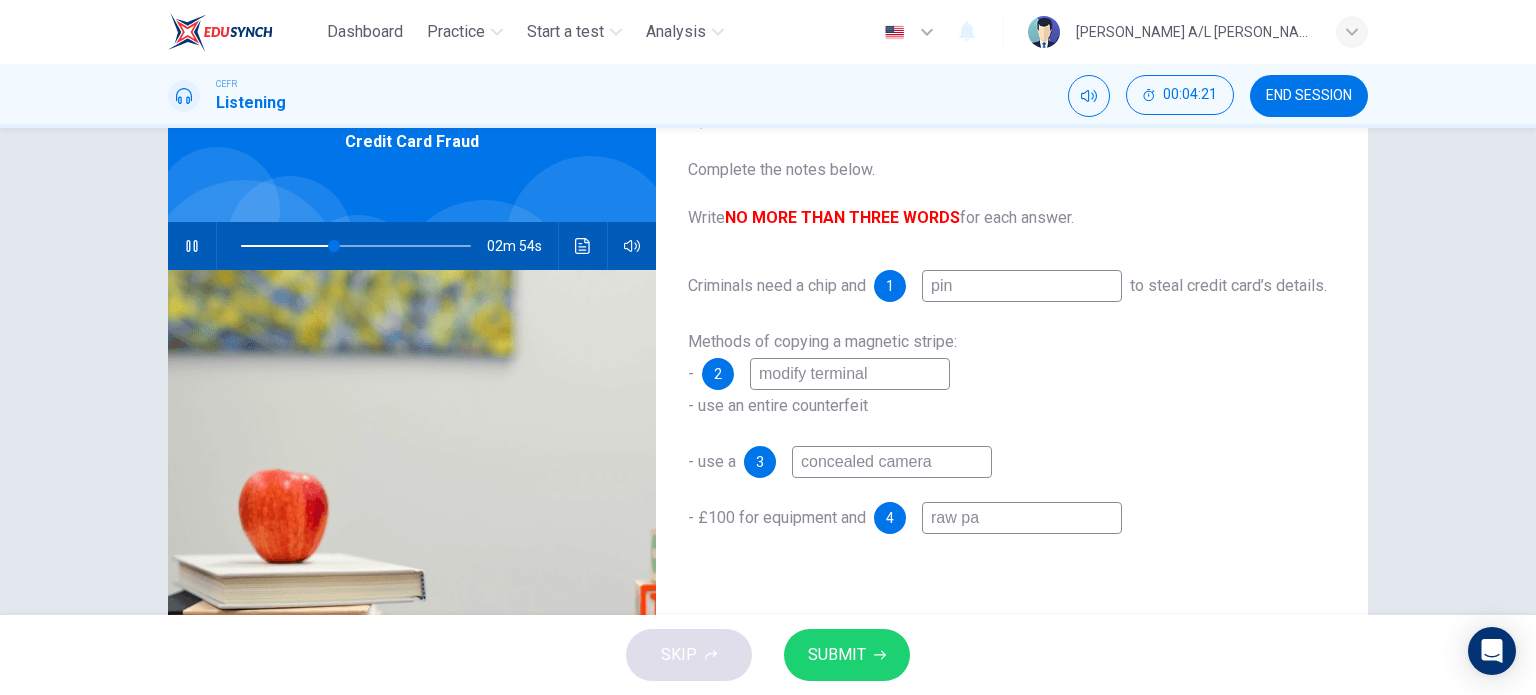 type on "raw par" 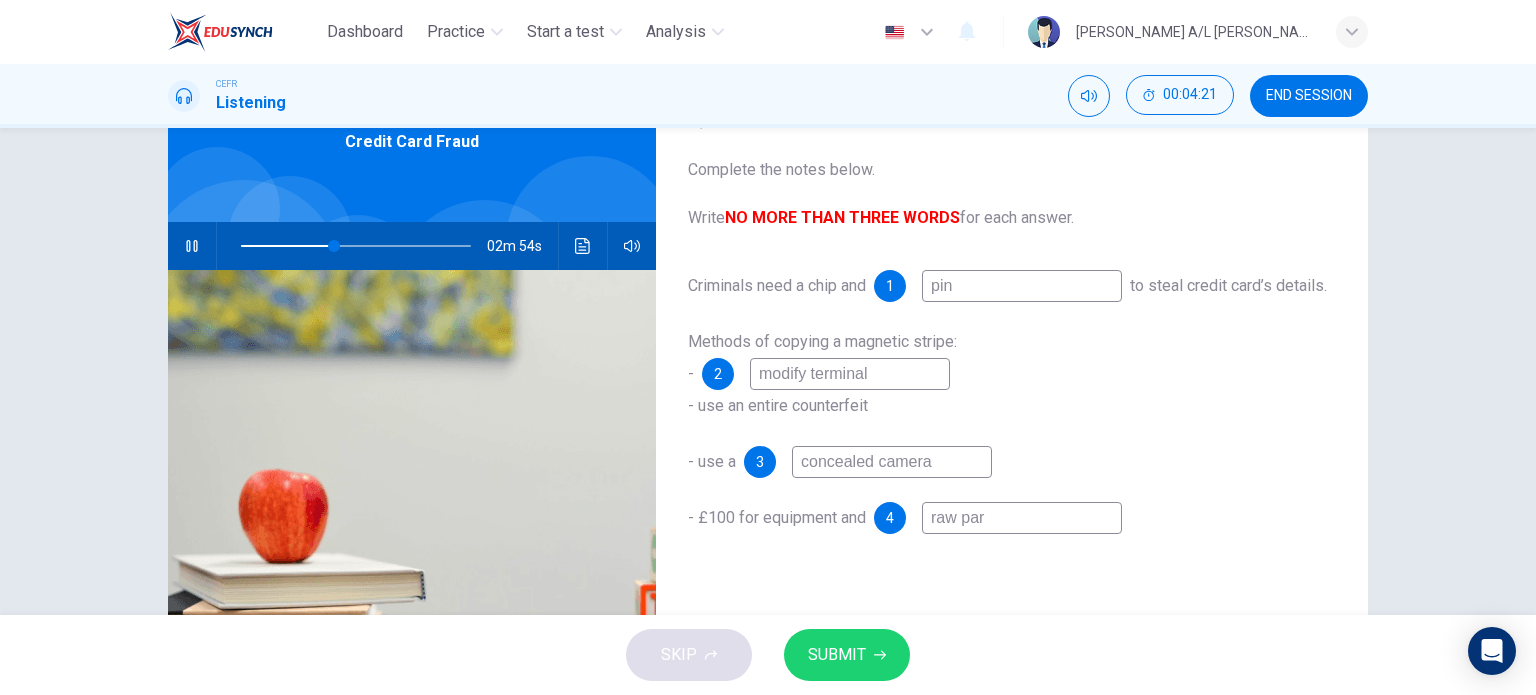 type on "41" 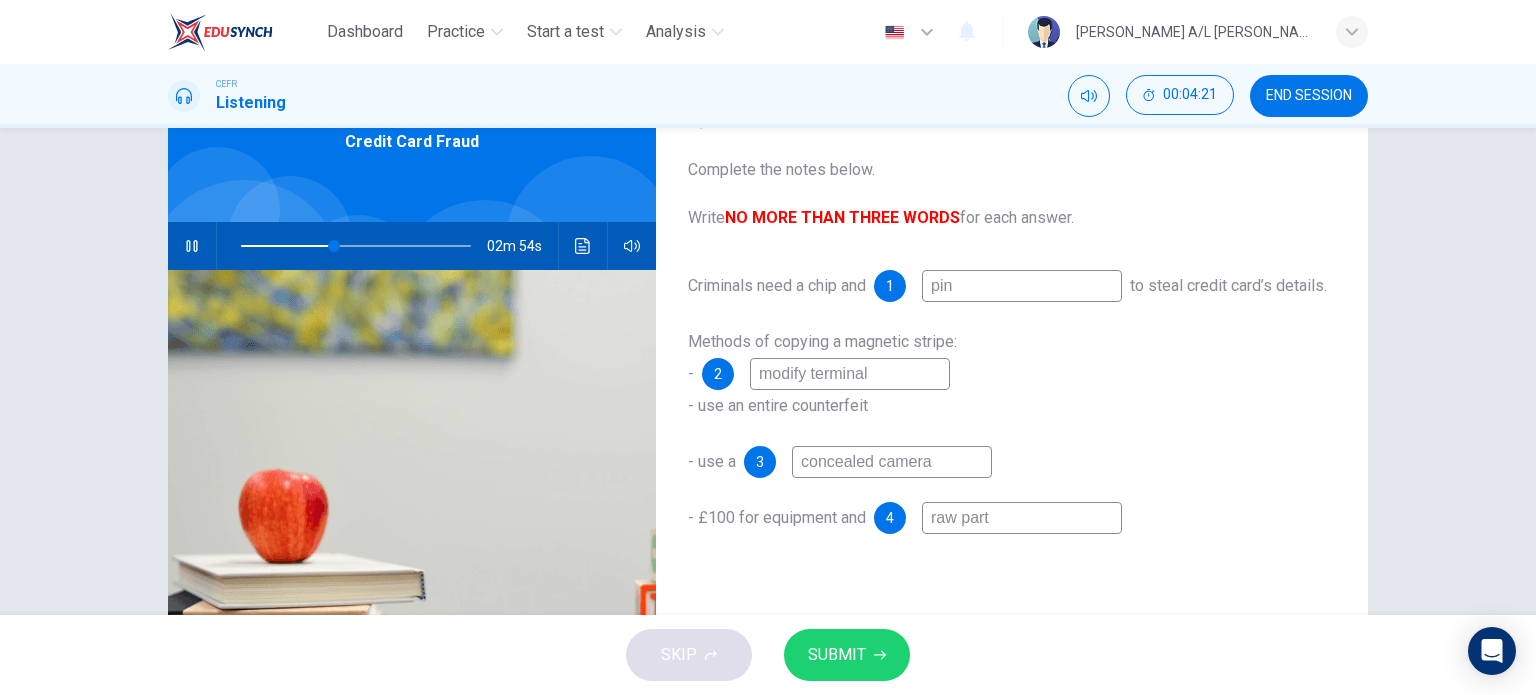 type on "41" 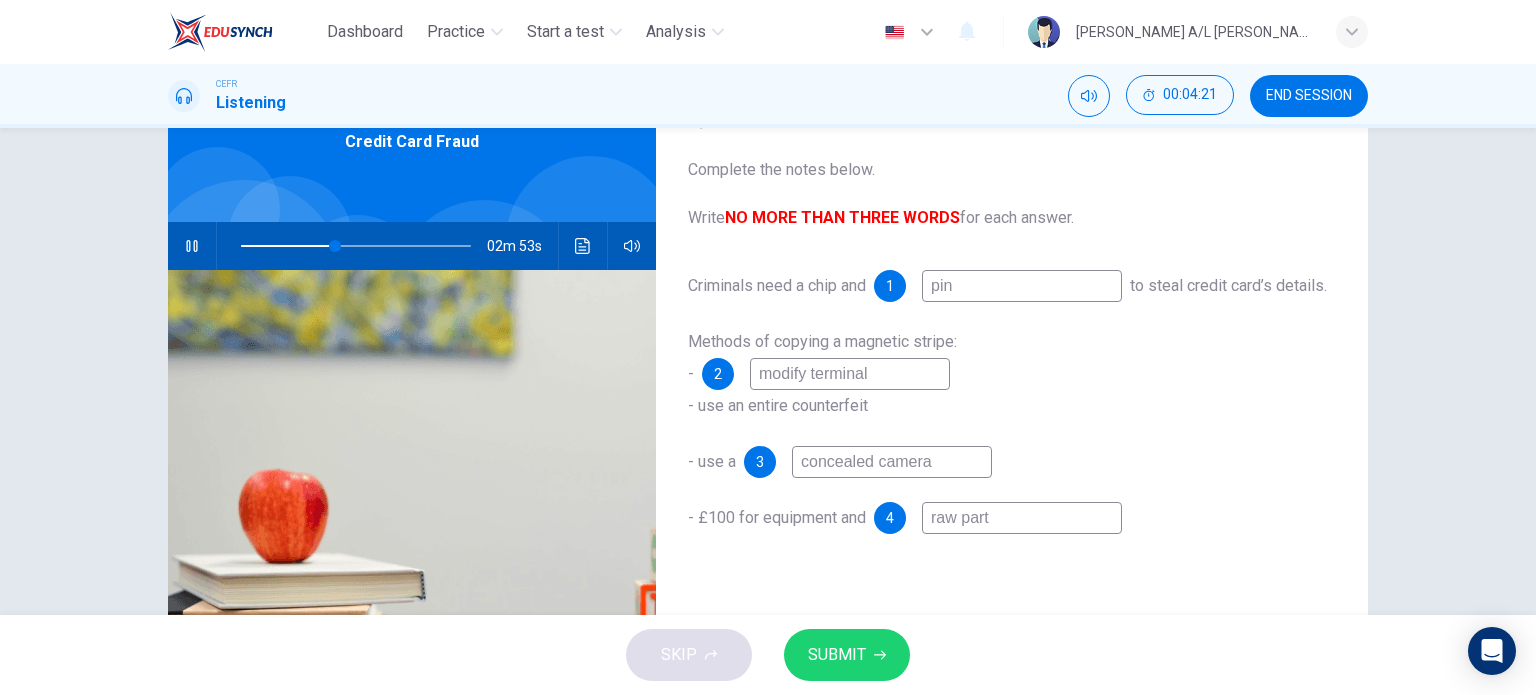 type on "raw parts" 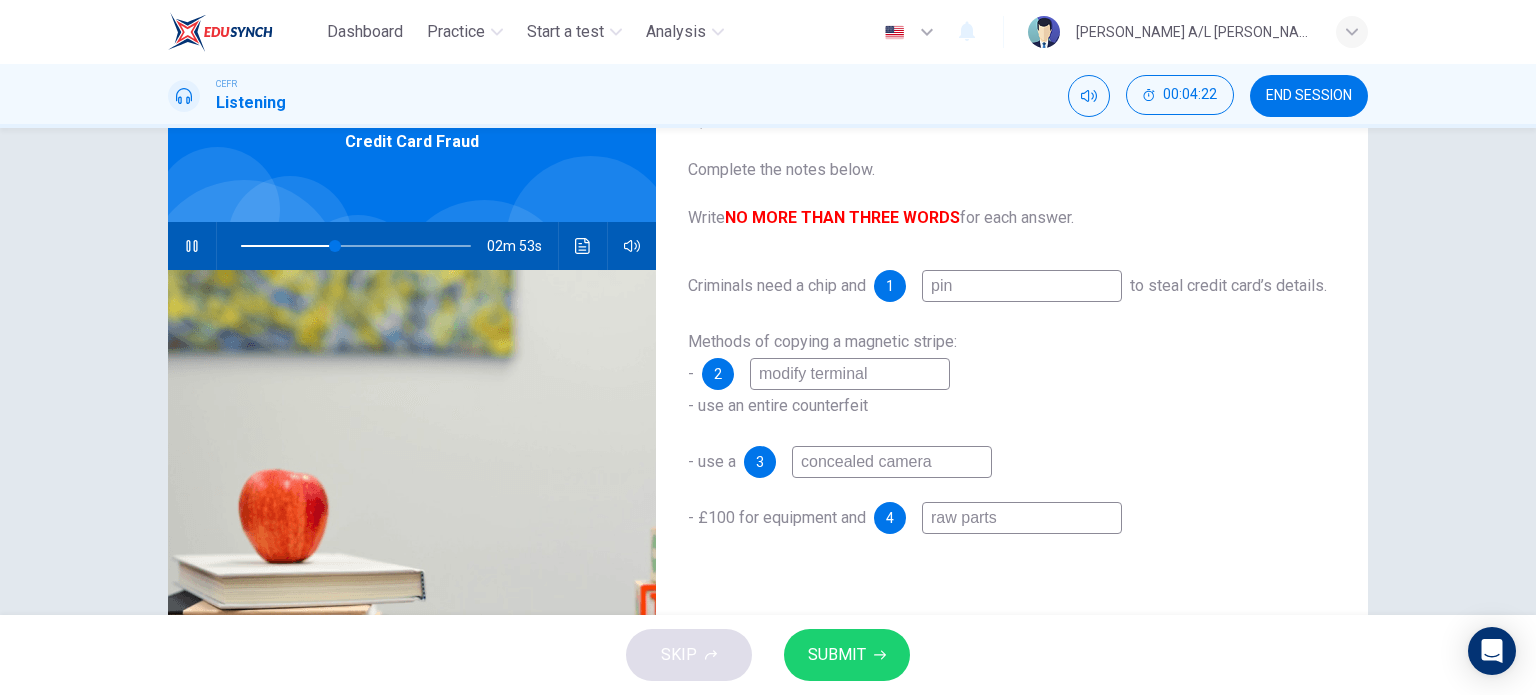 type on "41" 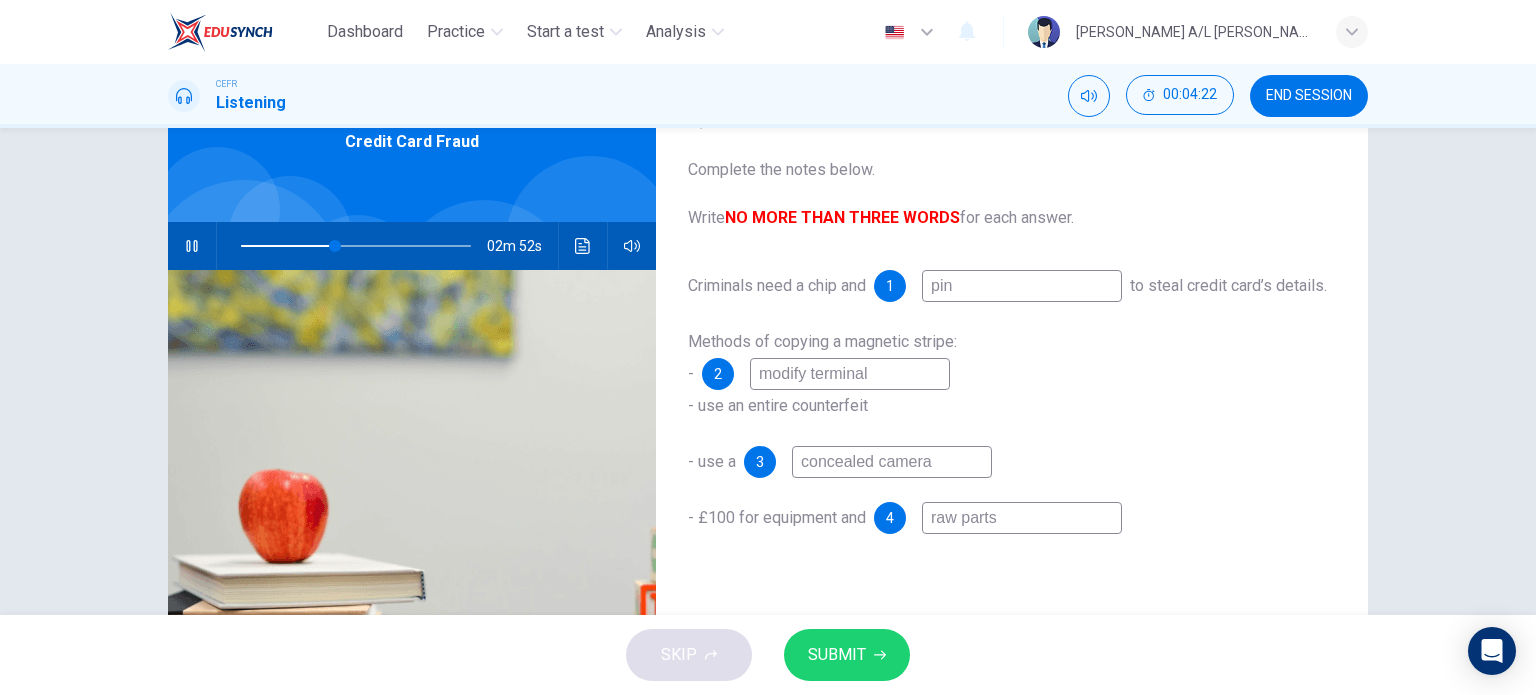 type on "raw parts" 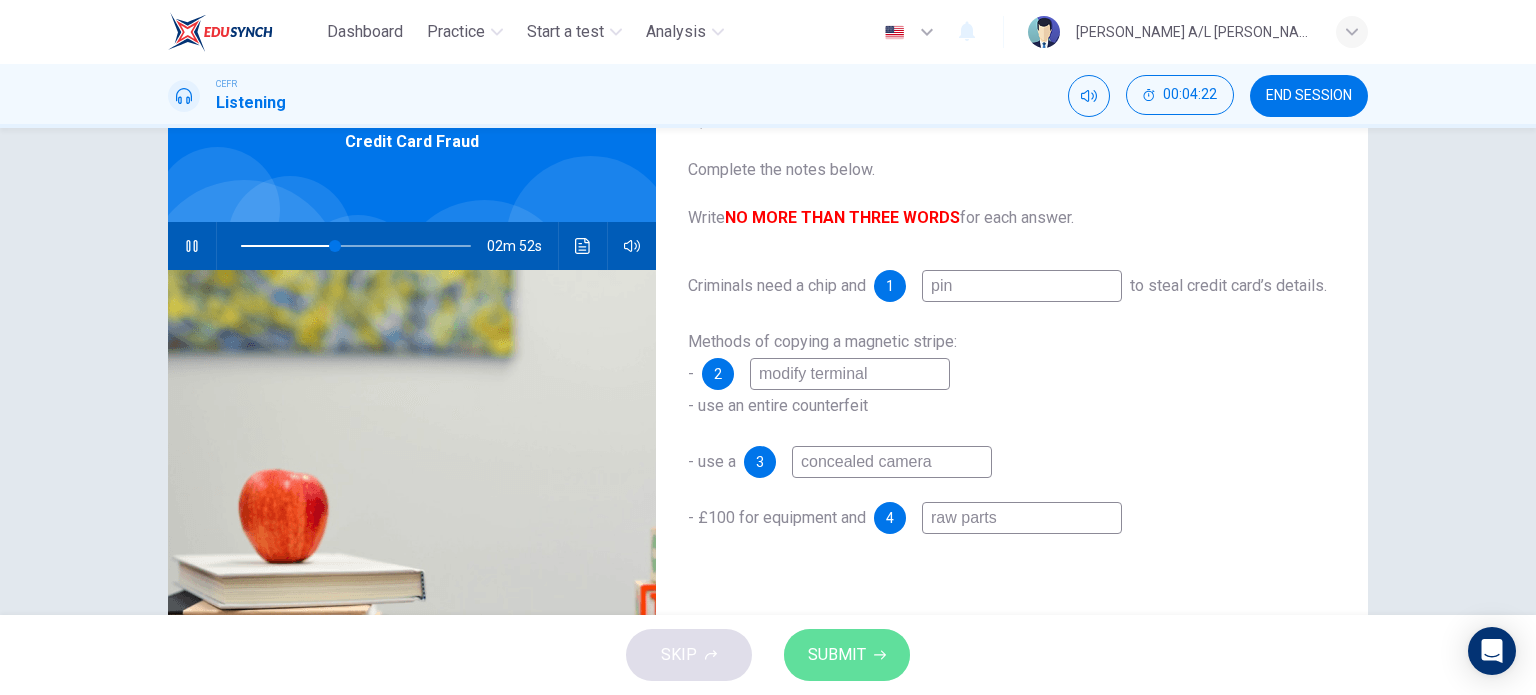 click on "SUBMIT" at bounding box center [847, 655] 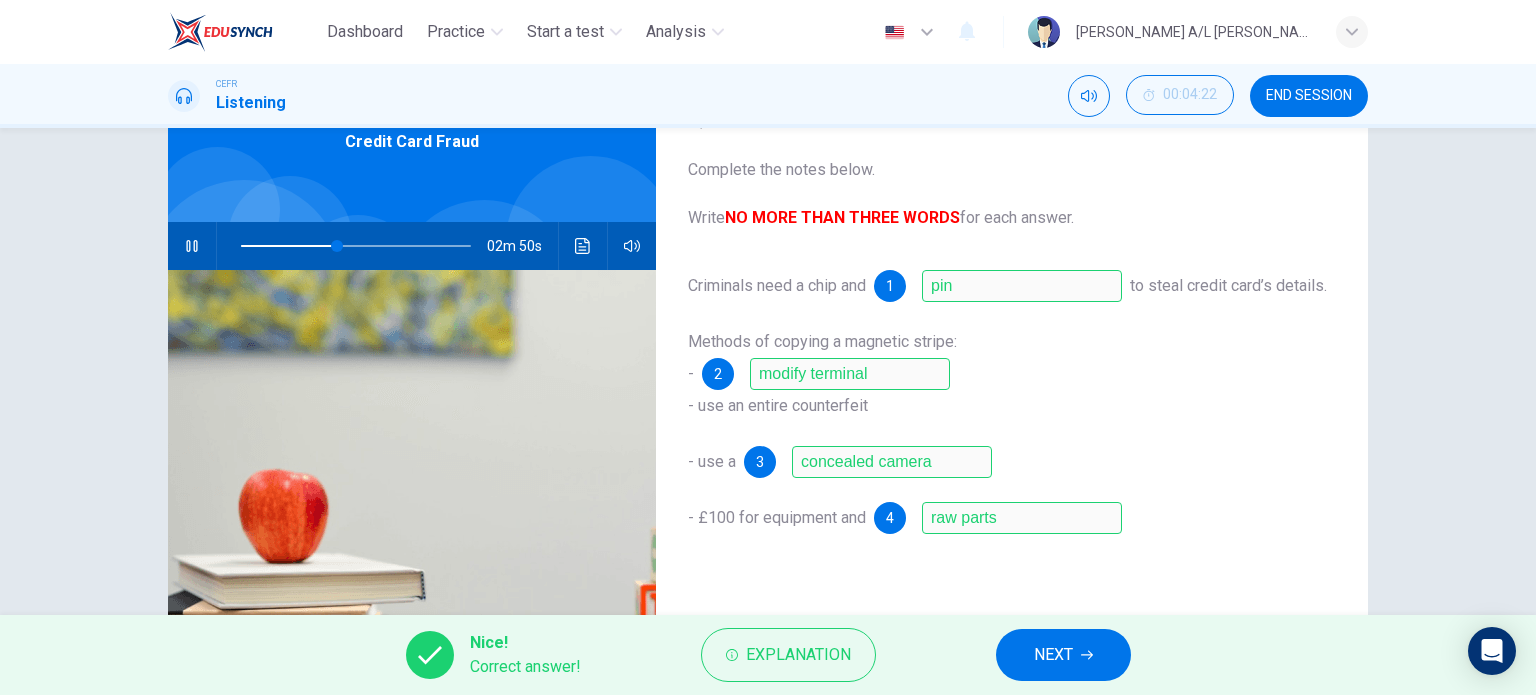 click on "02m 50s" at bounding box center (412, 246) 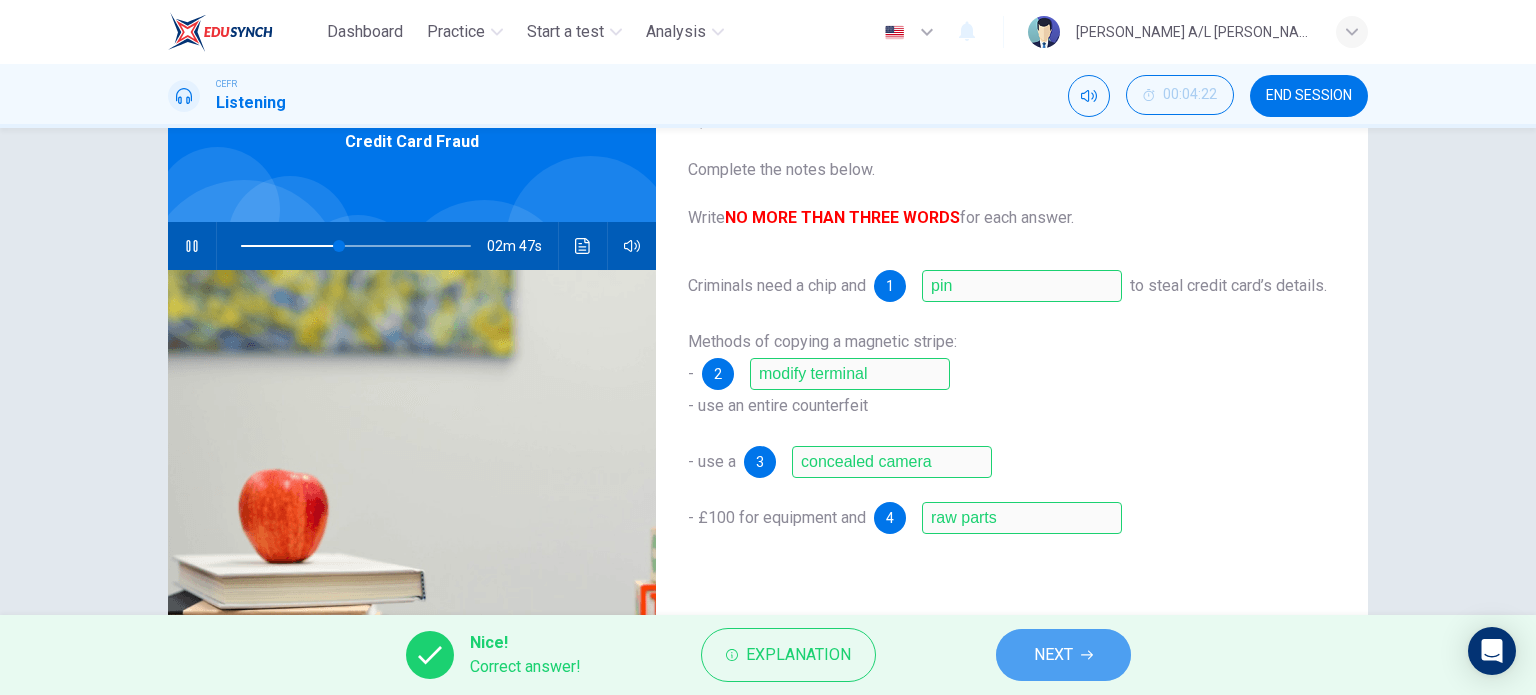 click on "NEXT" at bounding box center [1053, 655] 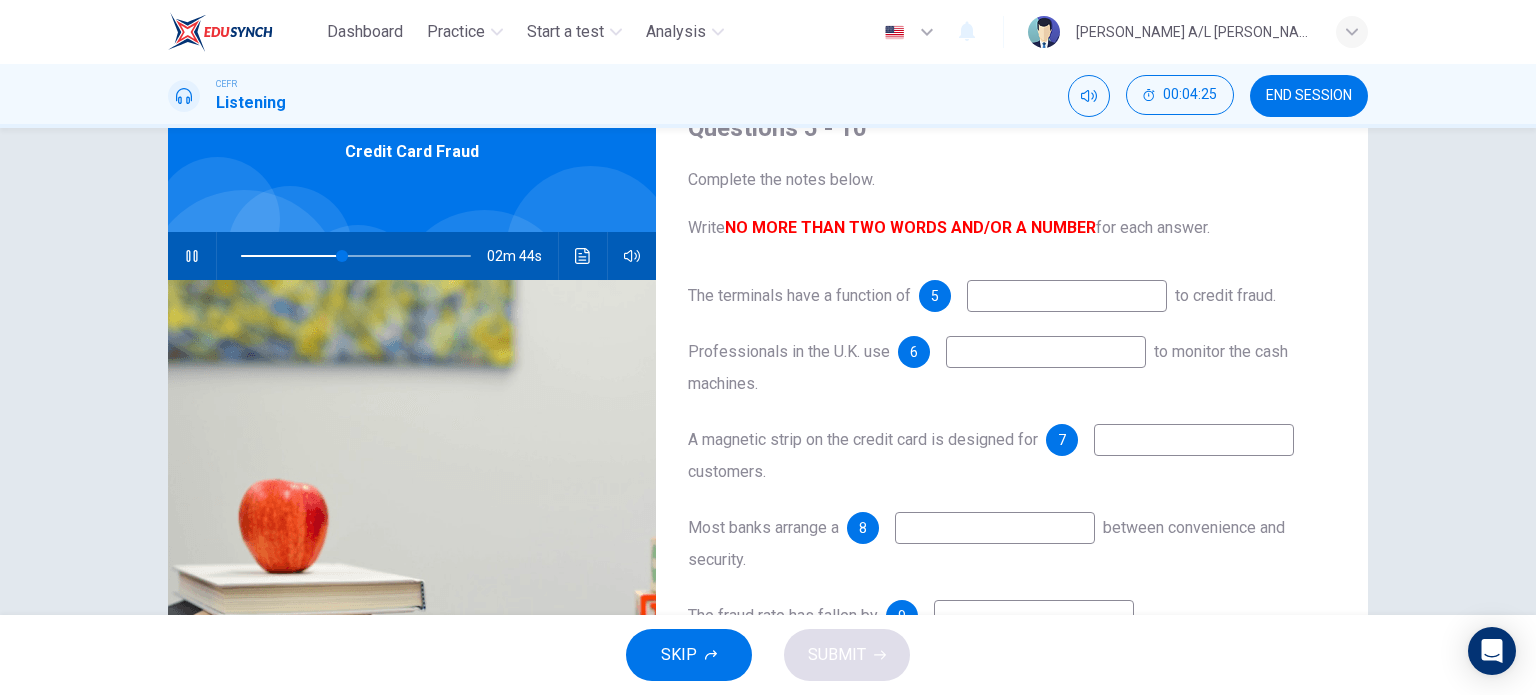 scroll, scrollTop: 96, scrollLeft: 0, axis: vertical 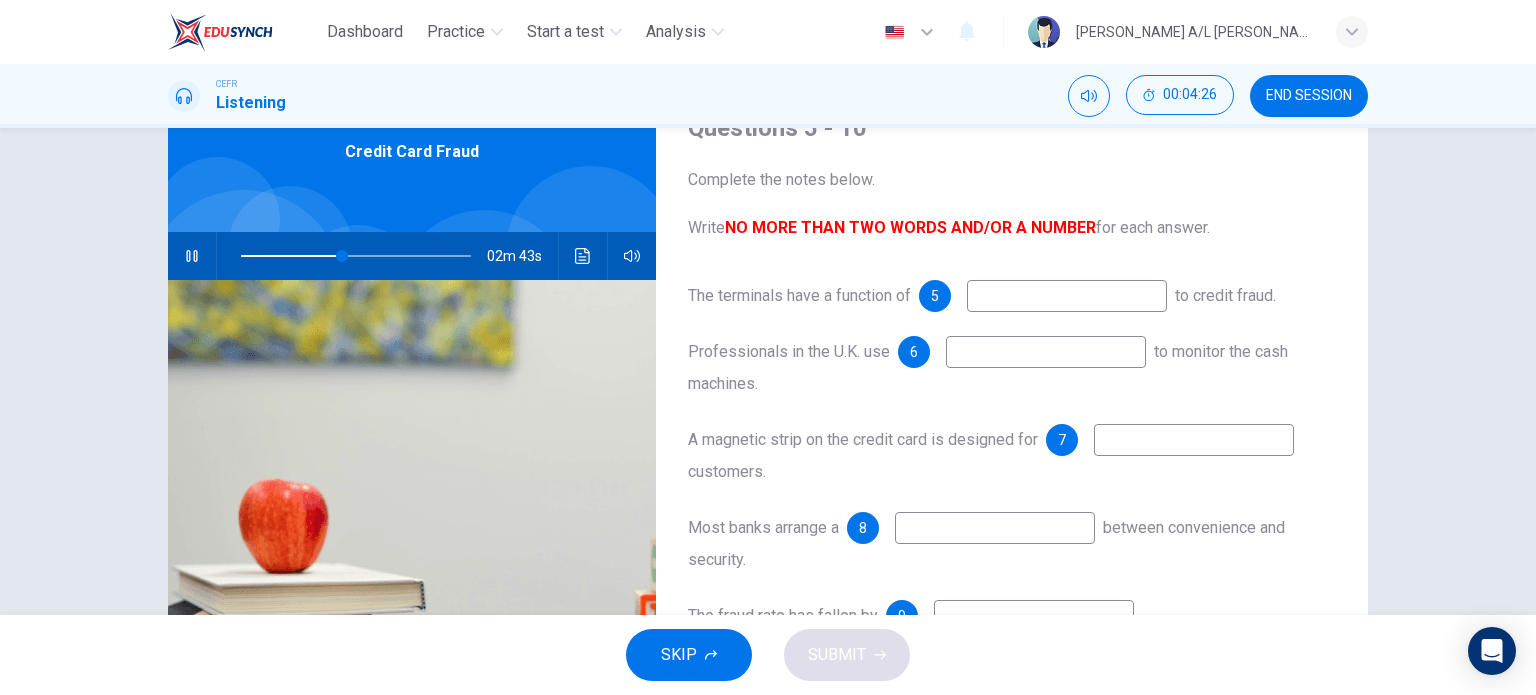 click at bounding box center (356, 256) 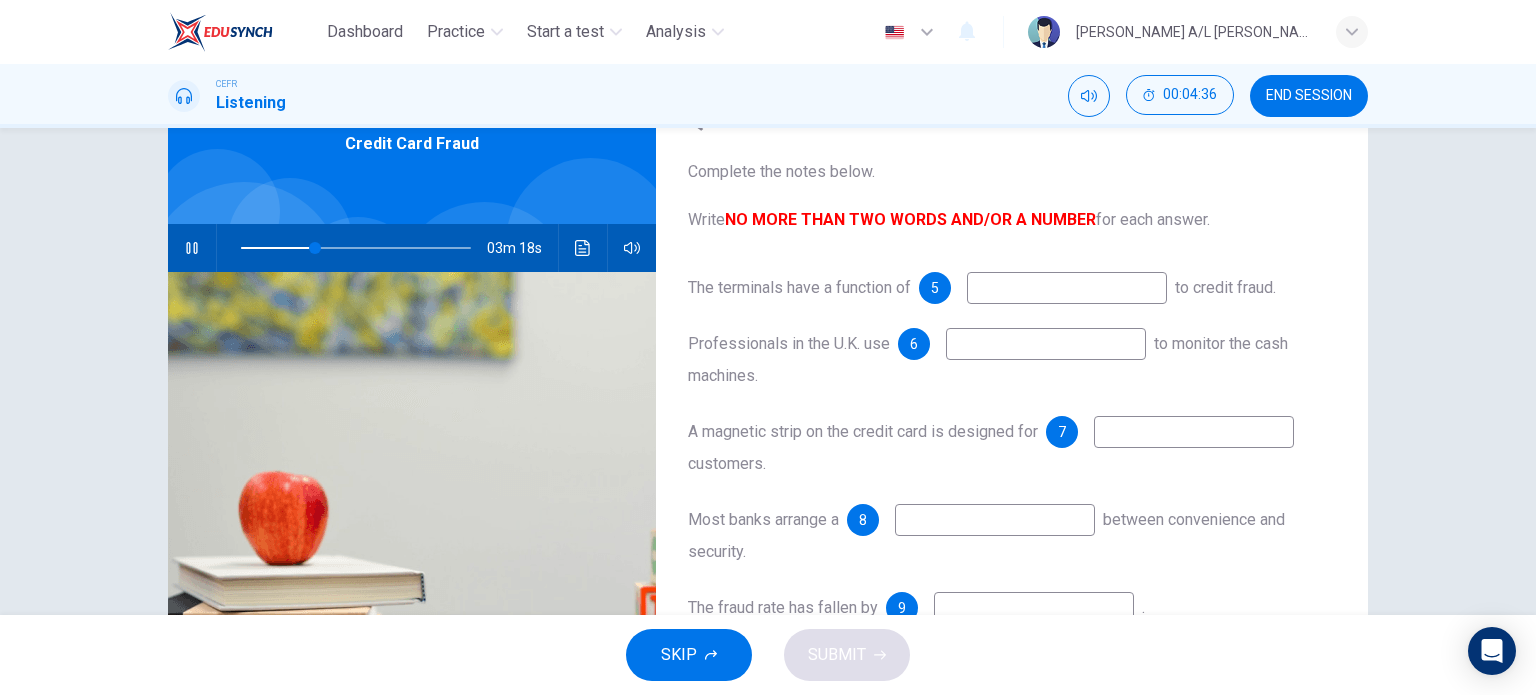 scroll, scrollTop: 96, scrollLeft: 0, axis: vertical 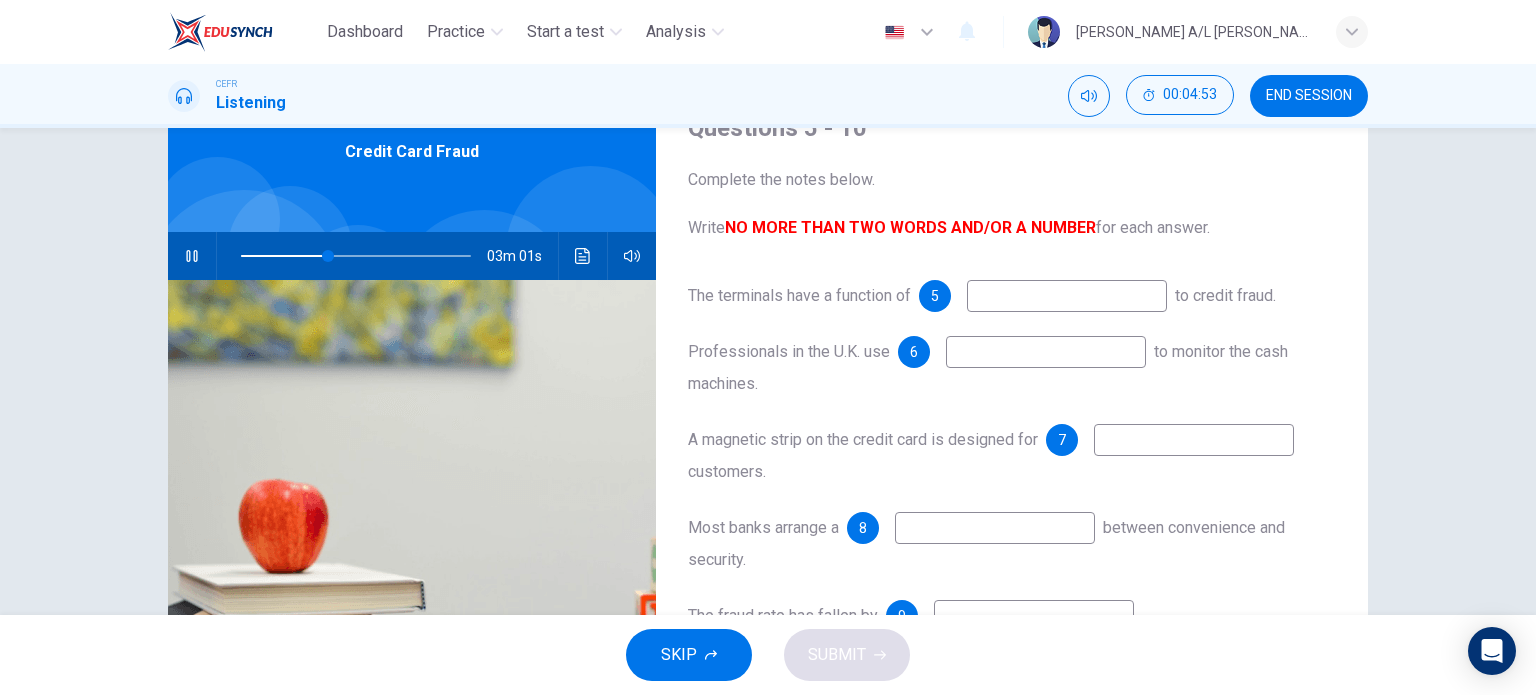 click at bounding box center [1067, 296] 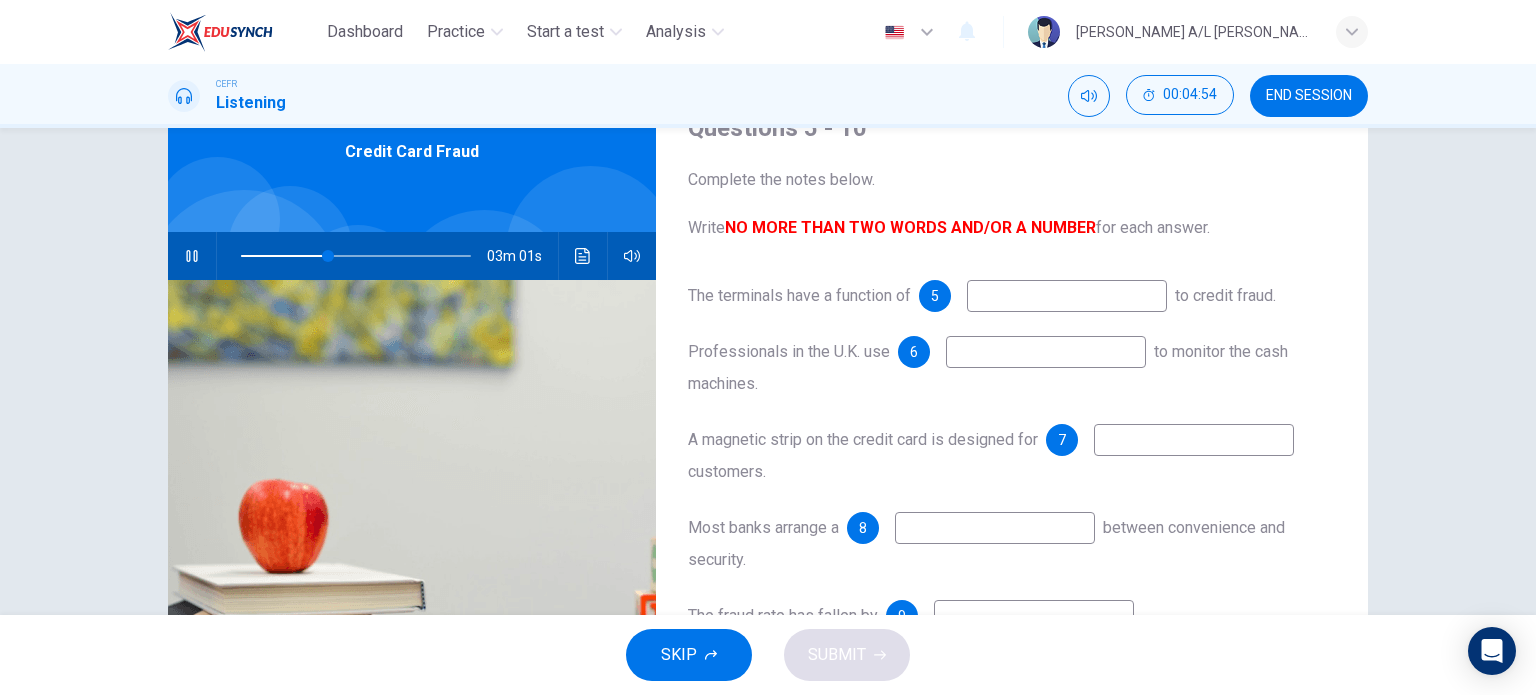 type on "38" 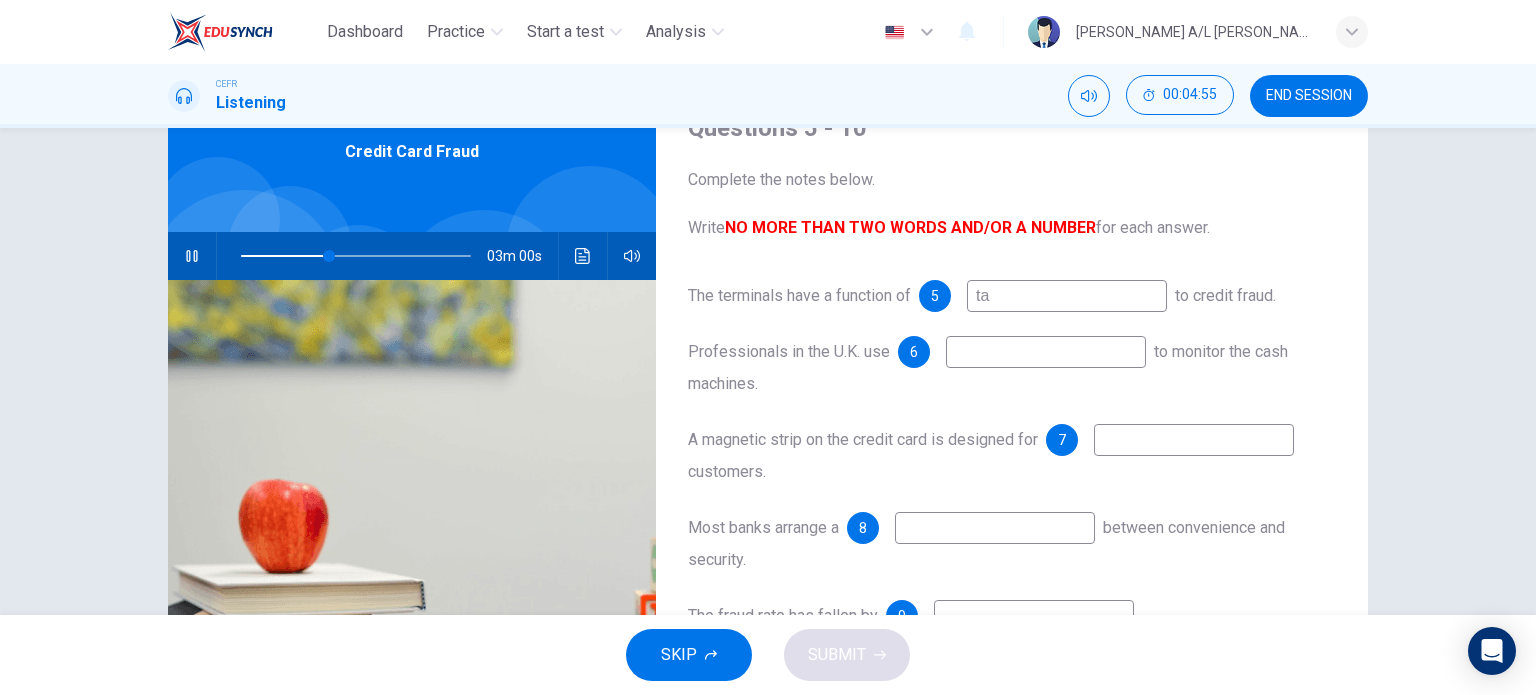 type on "tam" 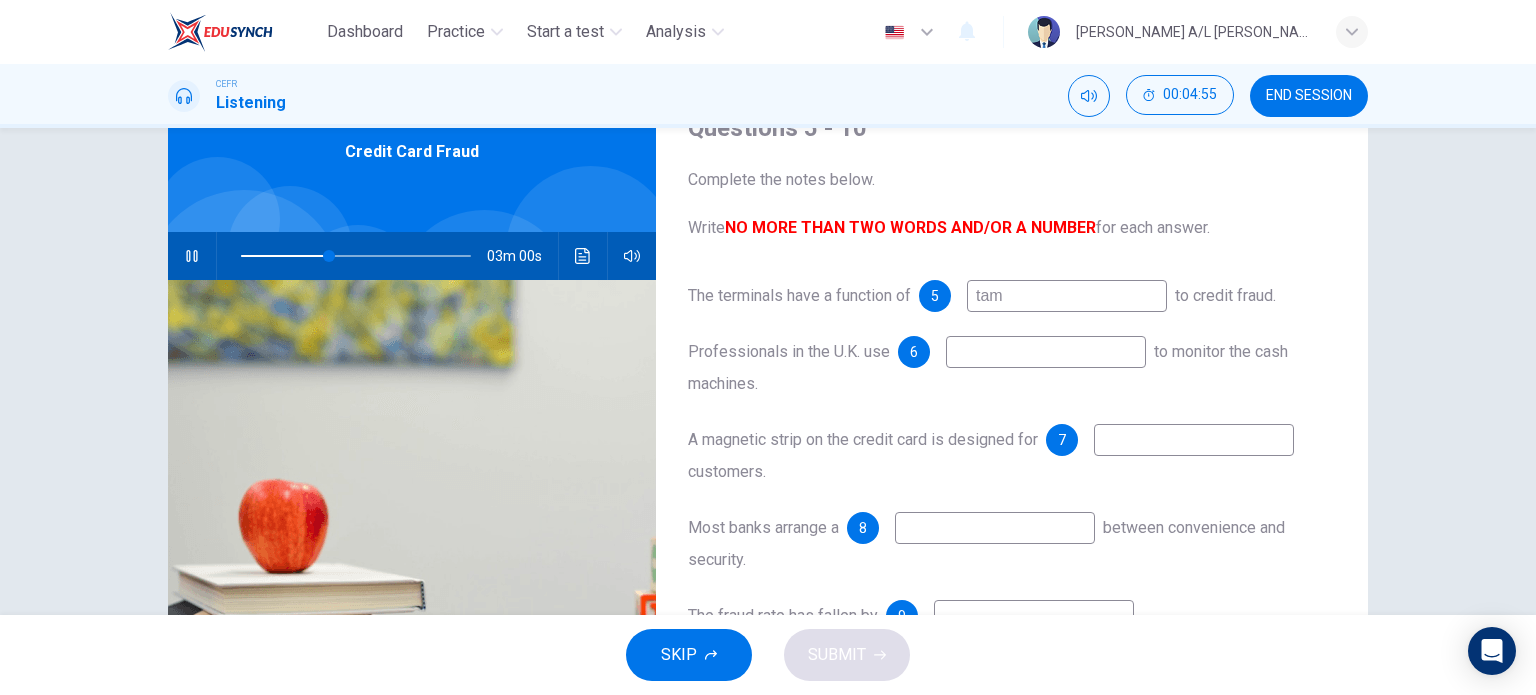 type on "39" 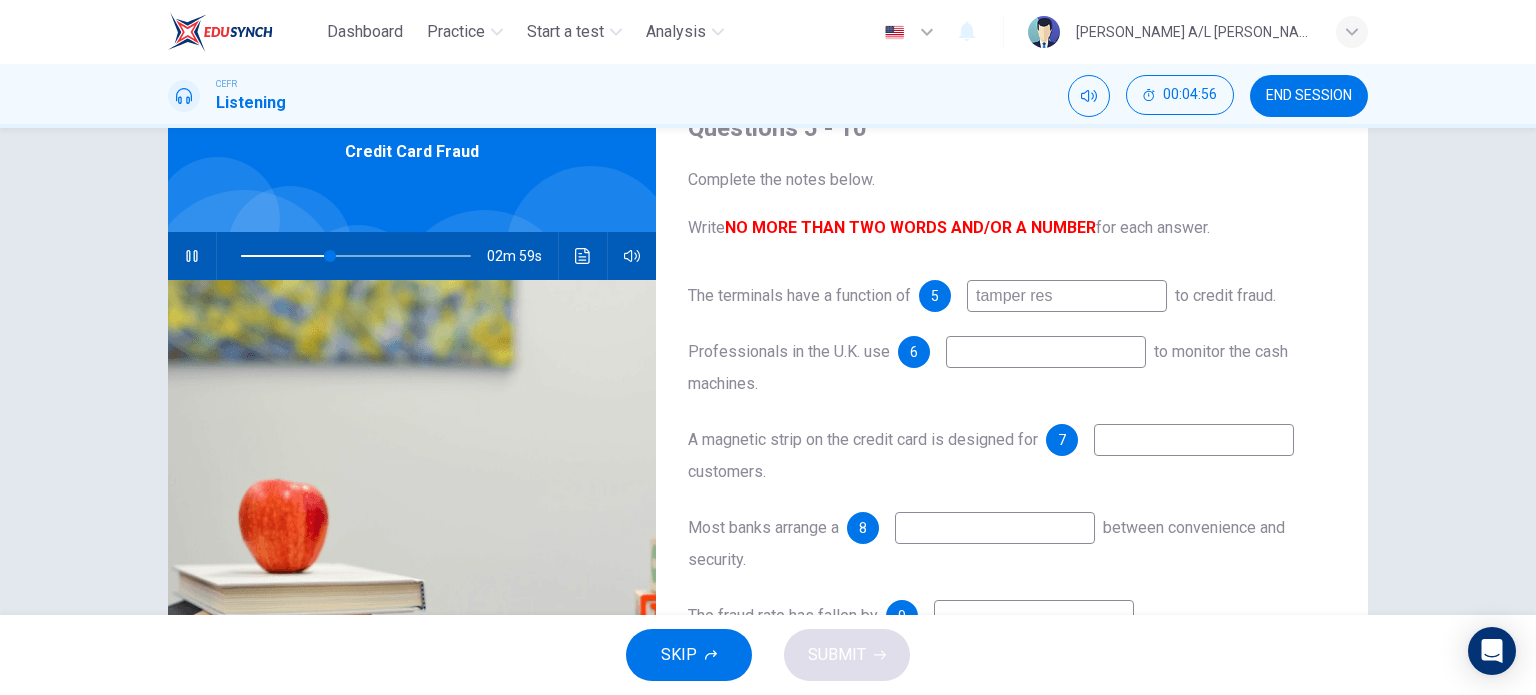 type on "tamper resi" 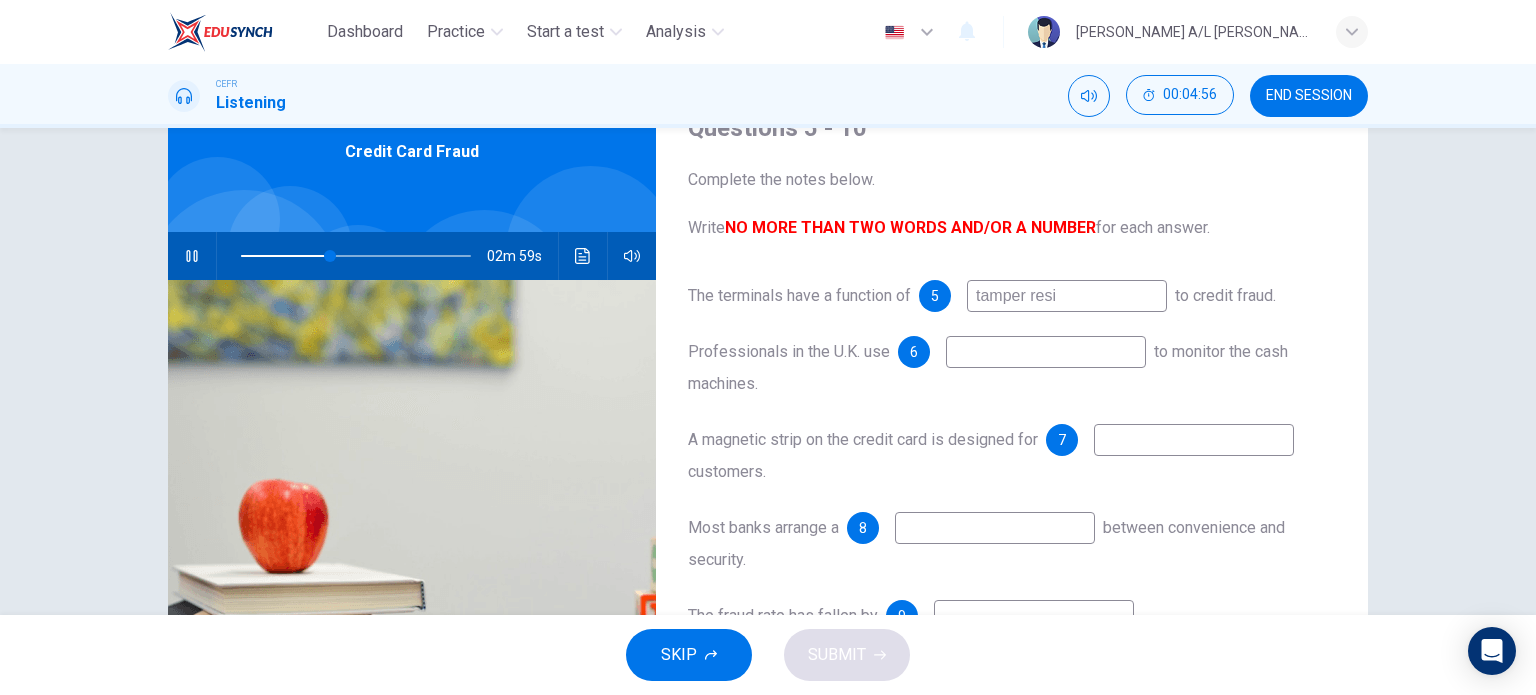 type on "39" 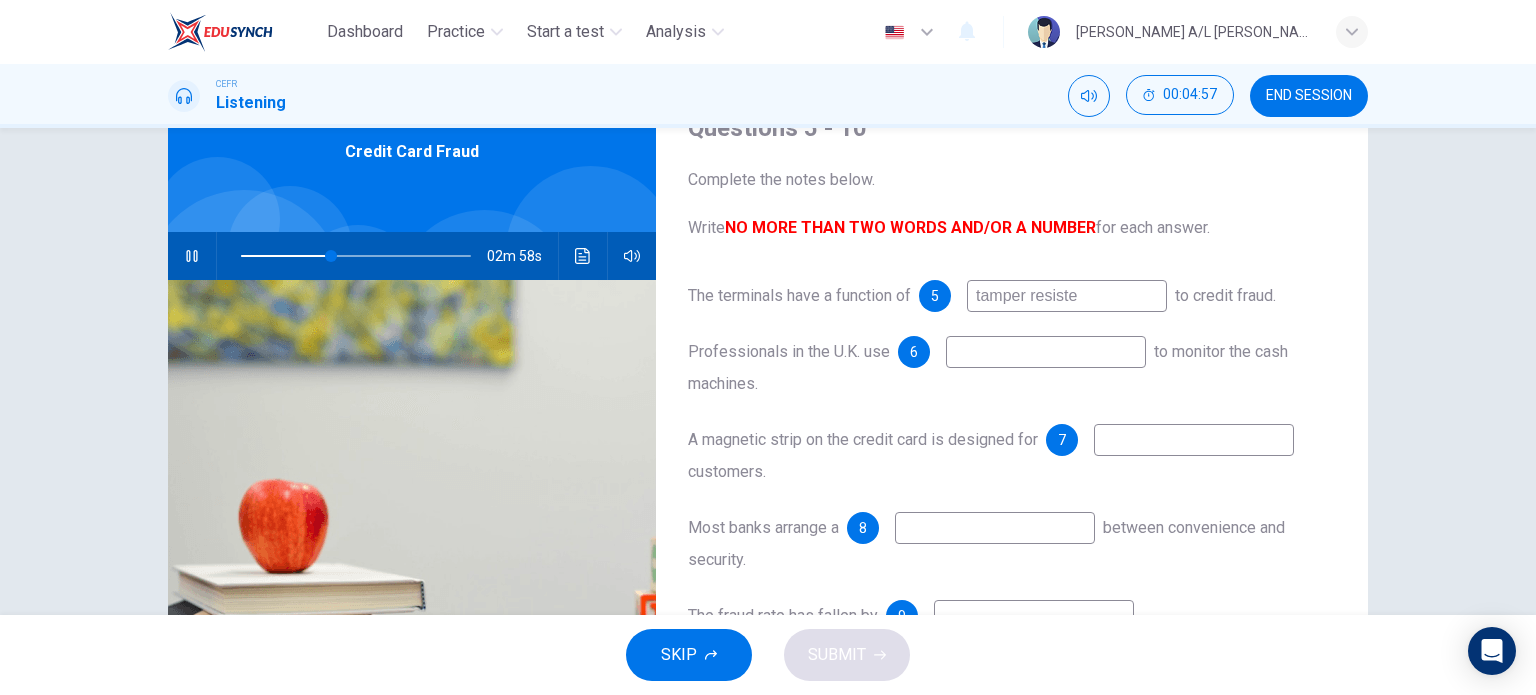 type on "tamper resistea" 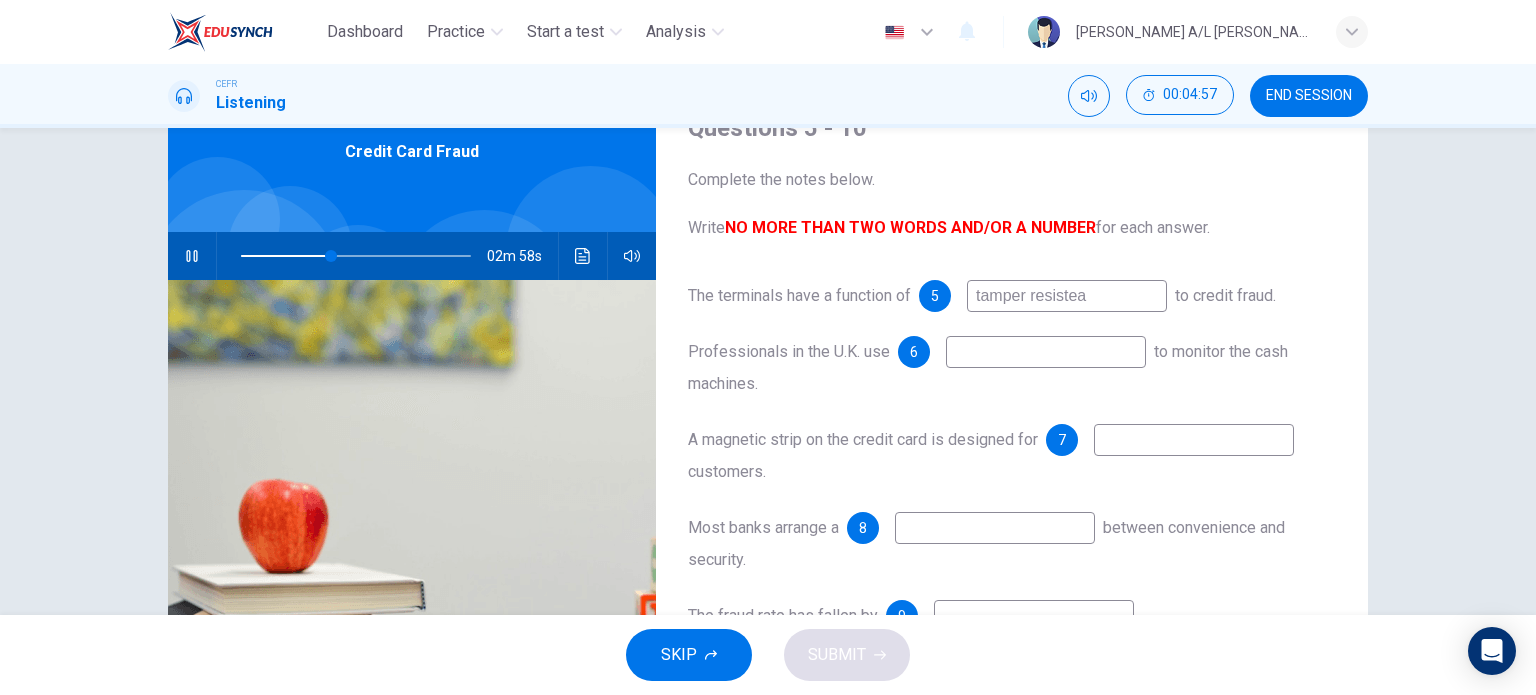 type on "39" 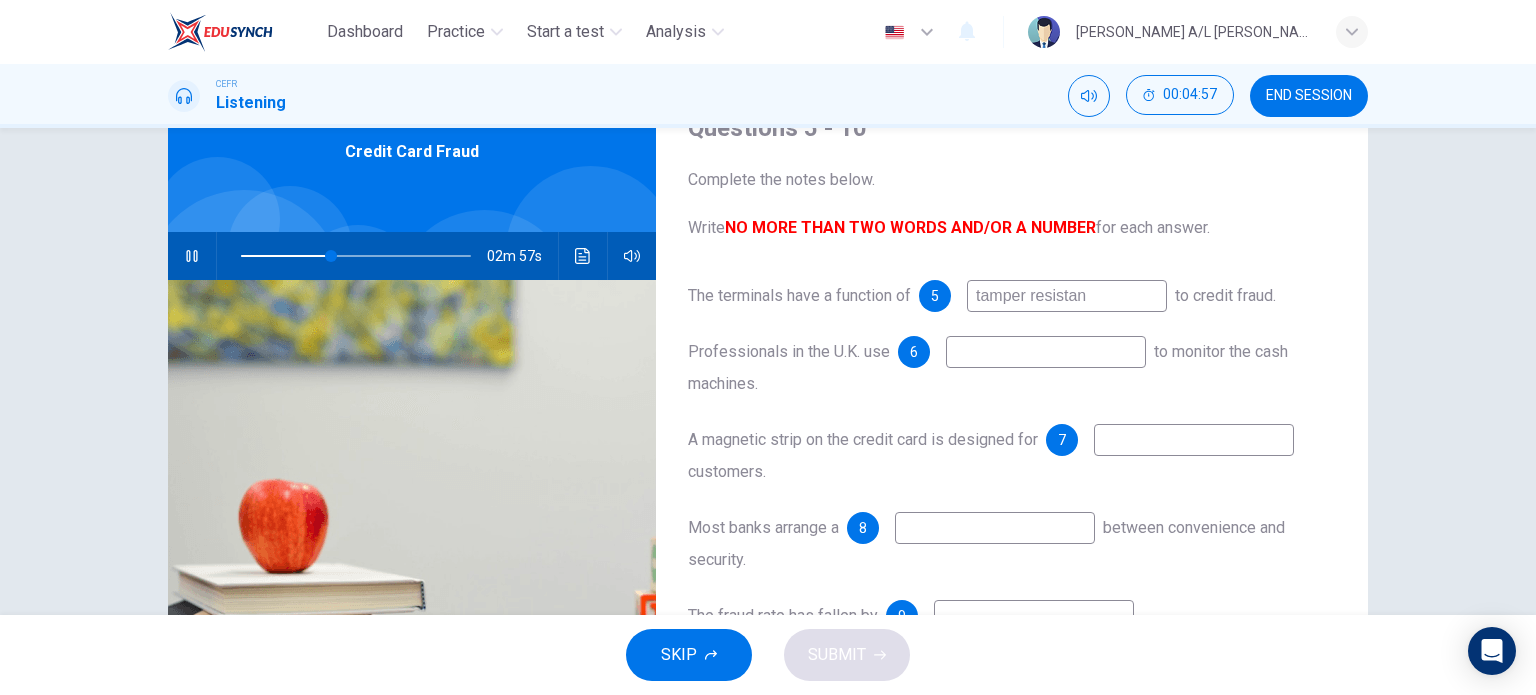 type on "tamper resistanc" 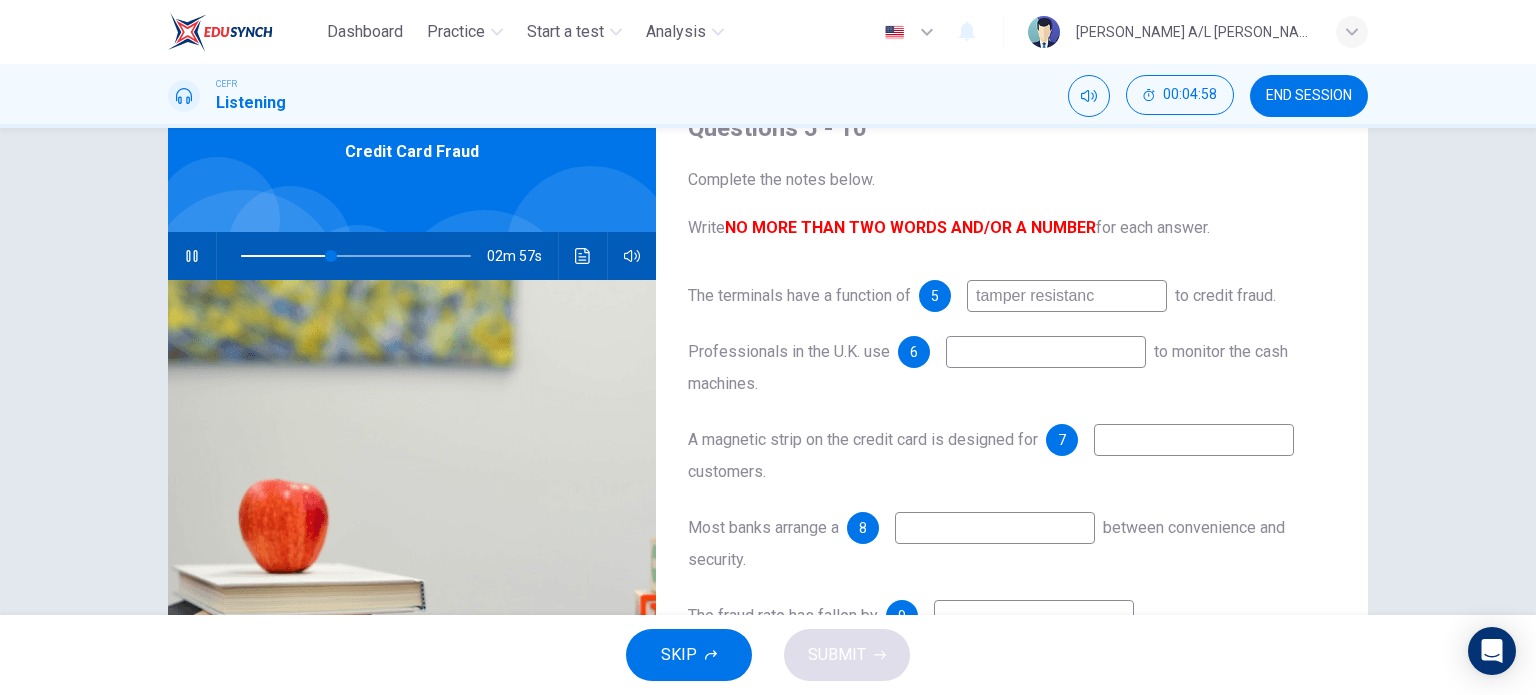 type on "40" 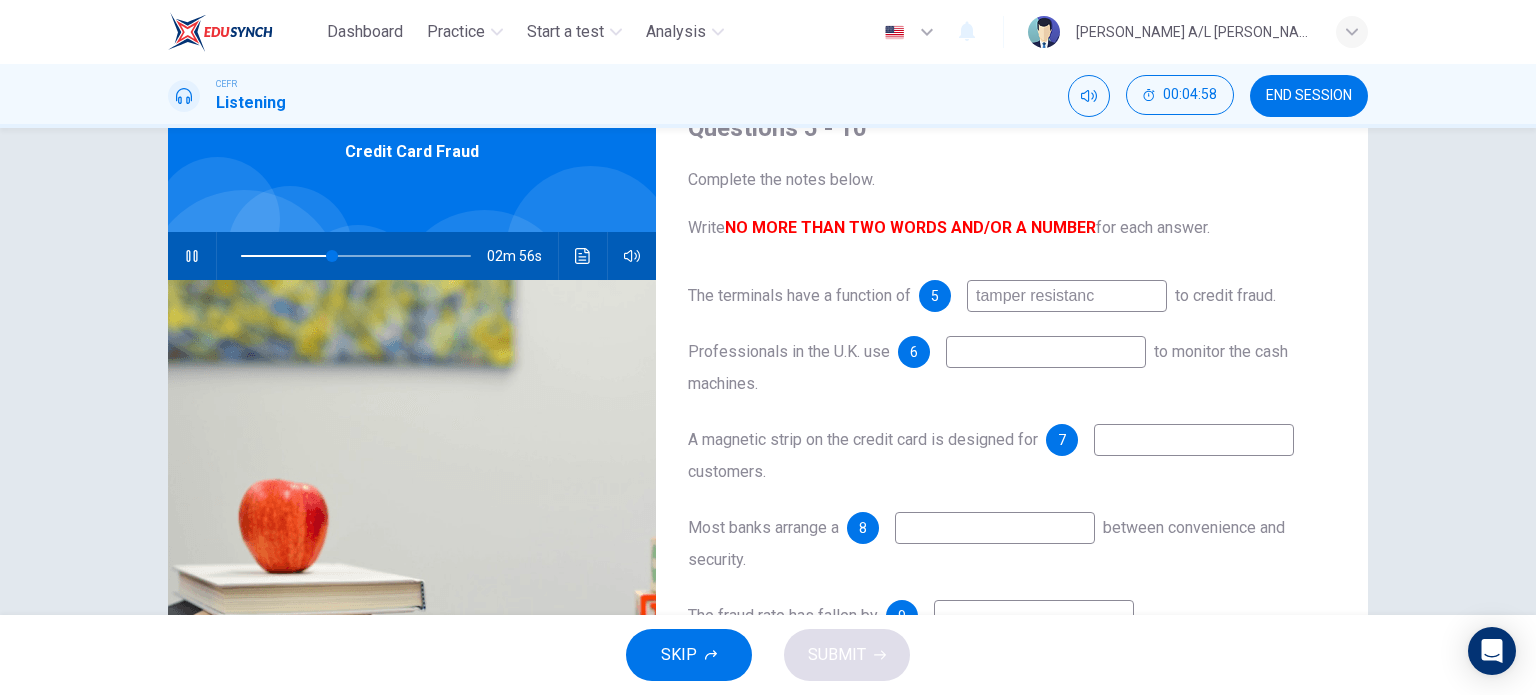 type on "tamper resistance" 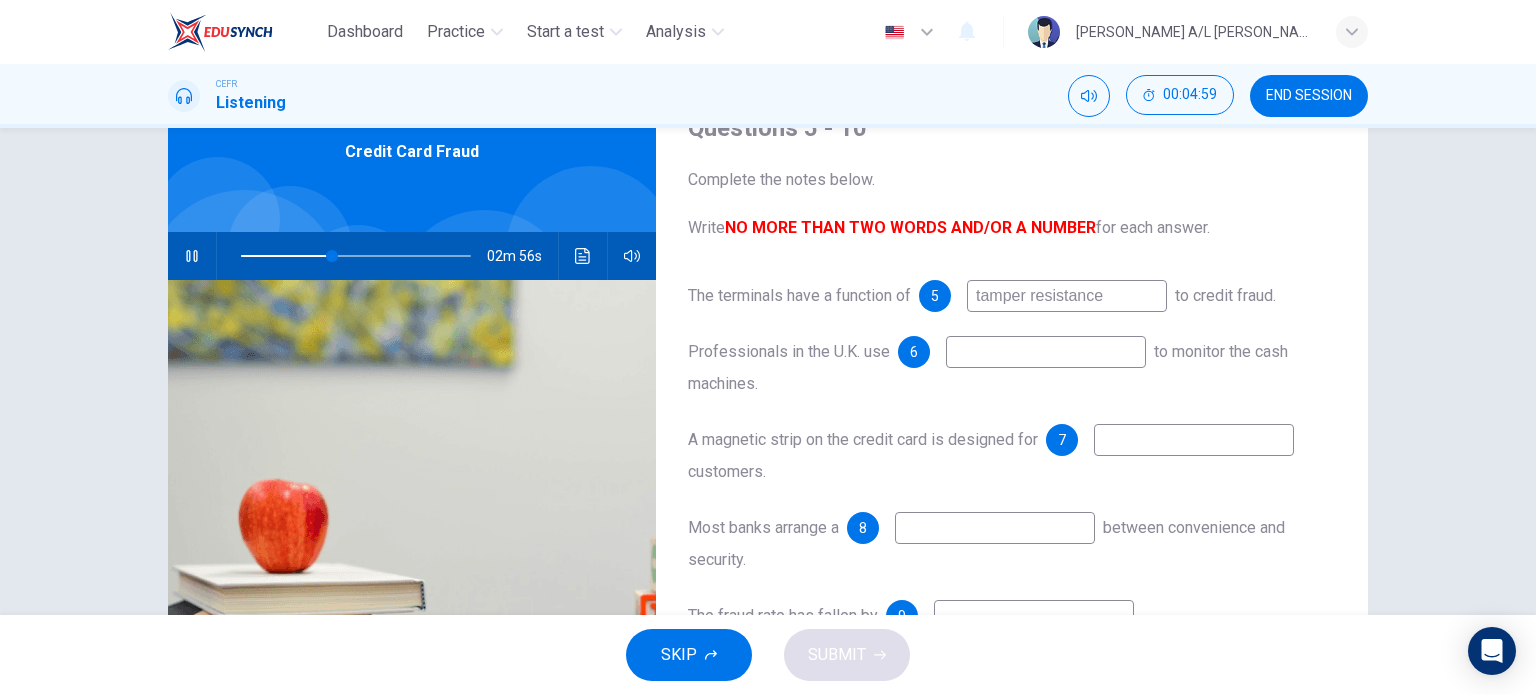 type on "40" 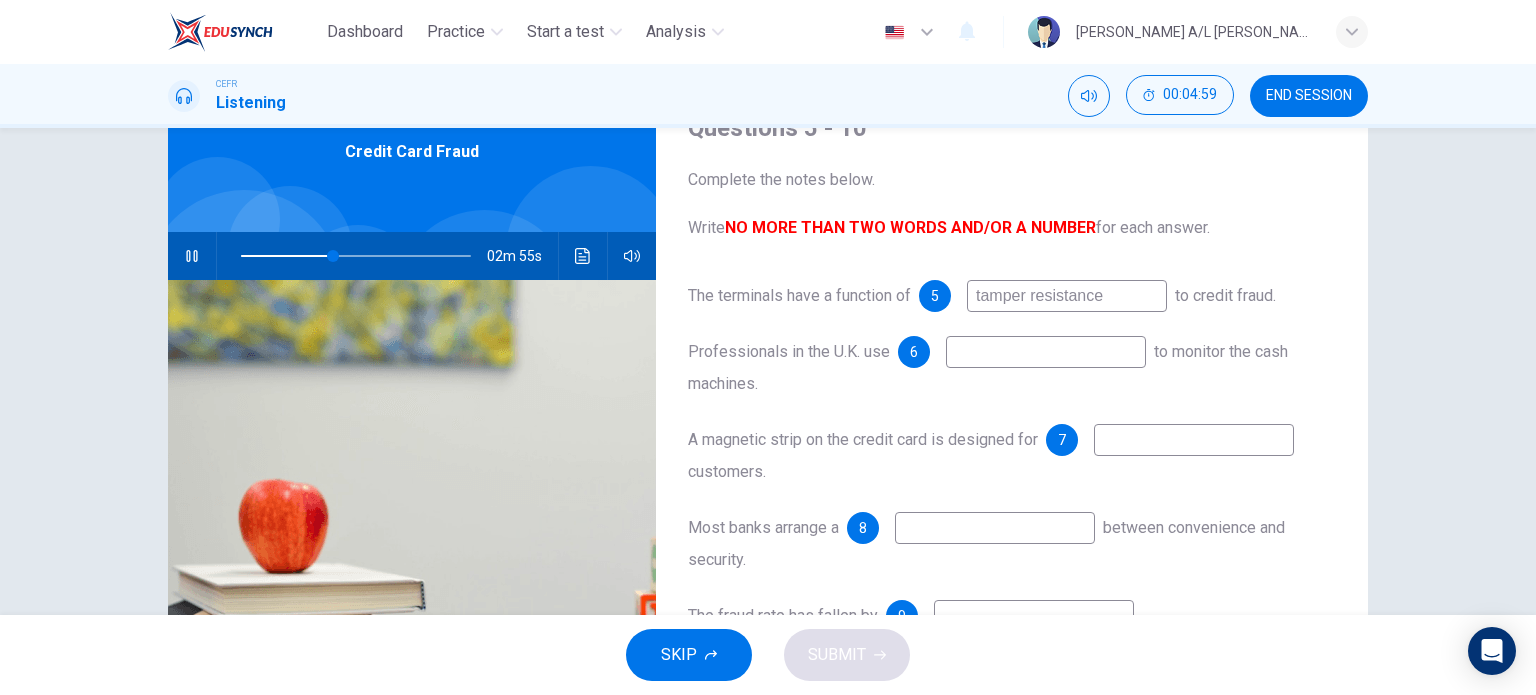 type on "tamper resistance" 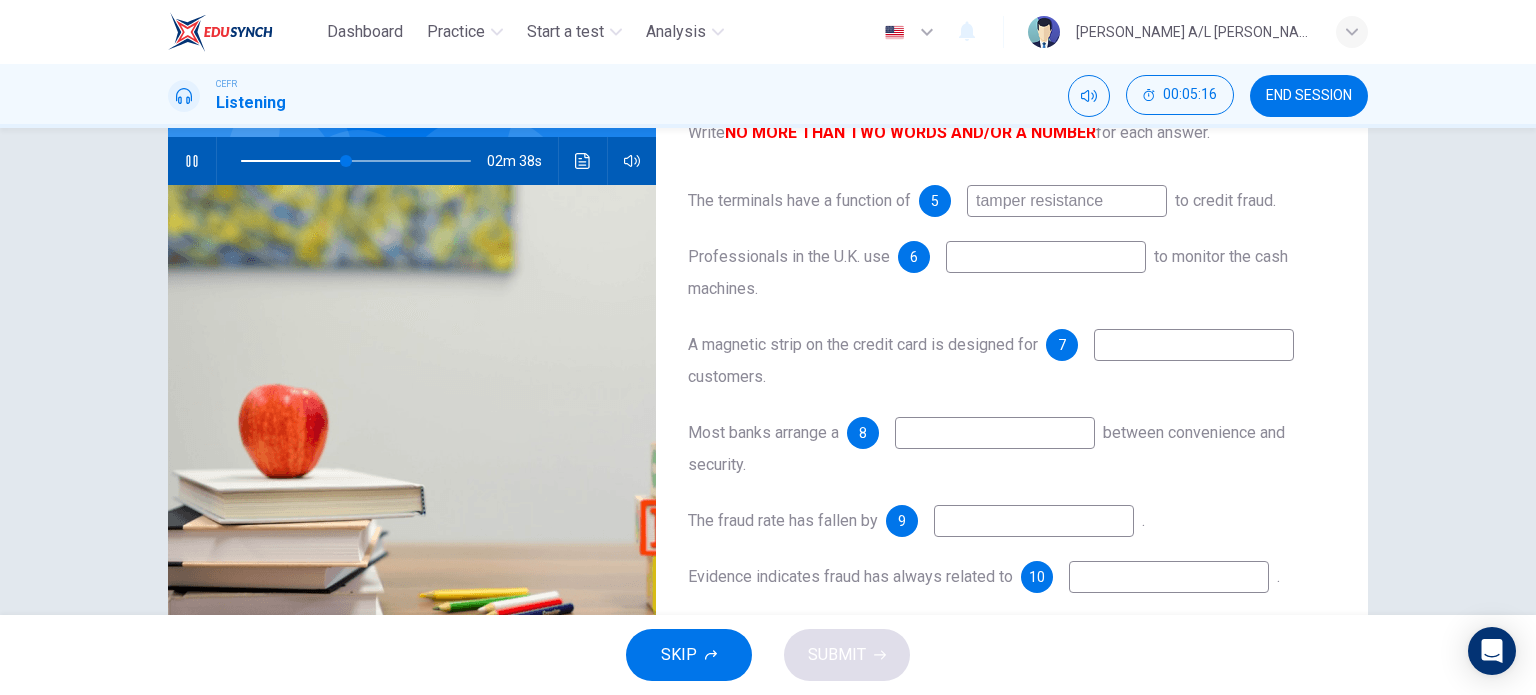 scroll, scrollTop: 192, scrollLeft: 0, axis: vertical 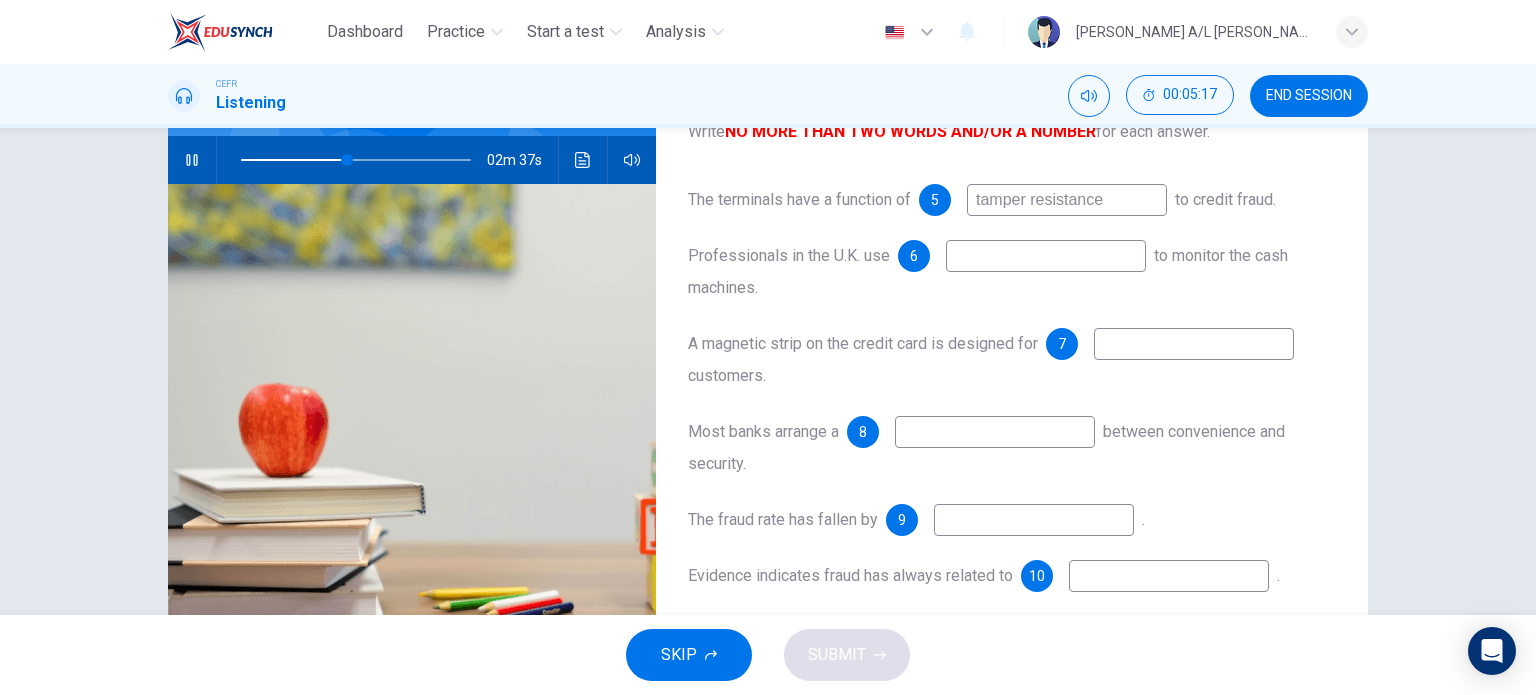 click on "Professionals in the U.K. use  6  to monitor the cash machines." at bounding box center (1012, 272) 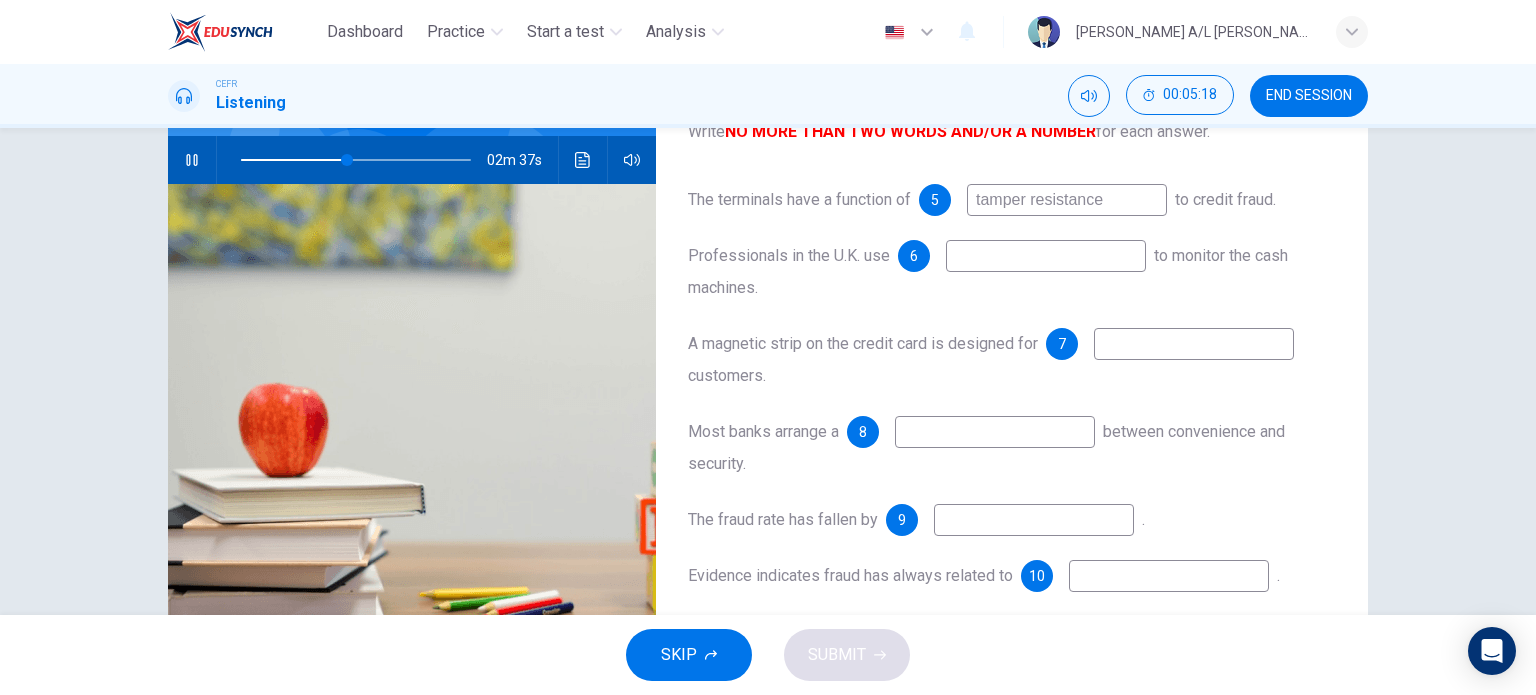 click at bounding box center [1046, 256] 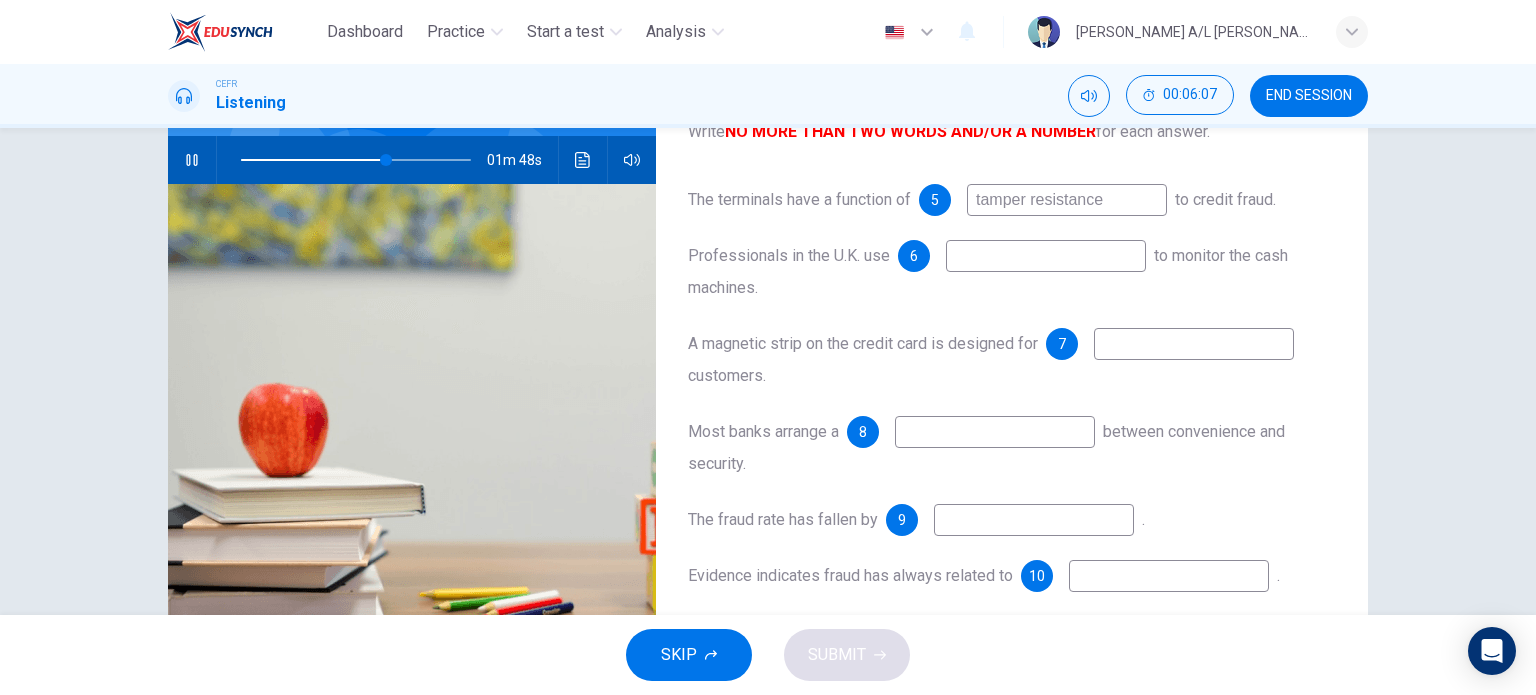 click at bounding box center (1194, 344) 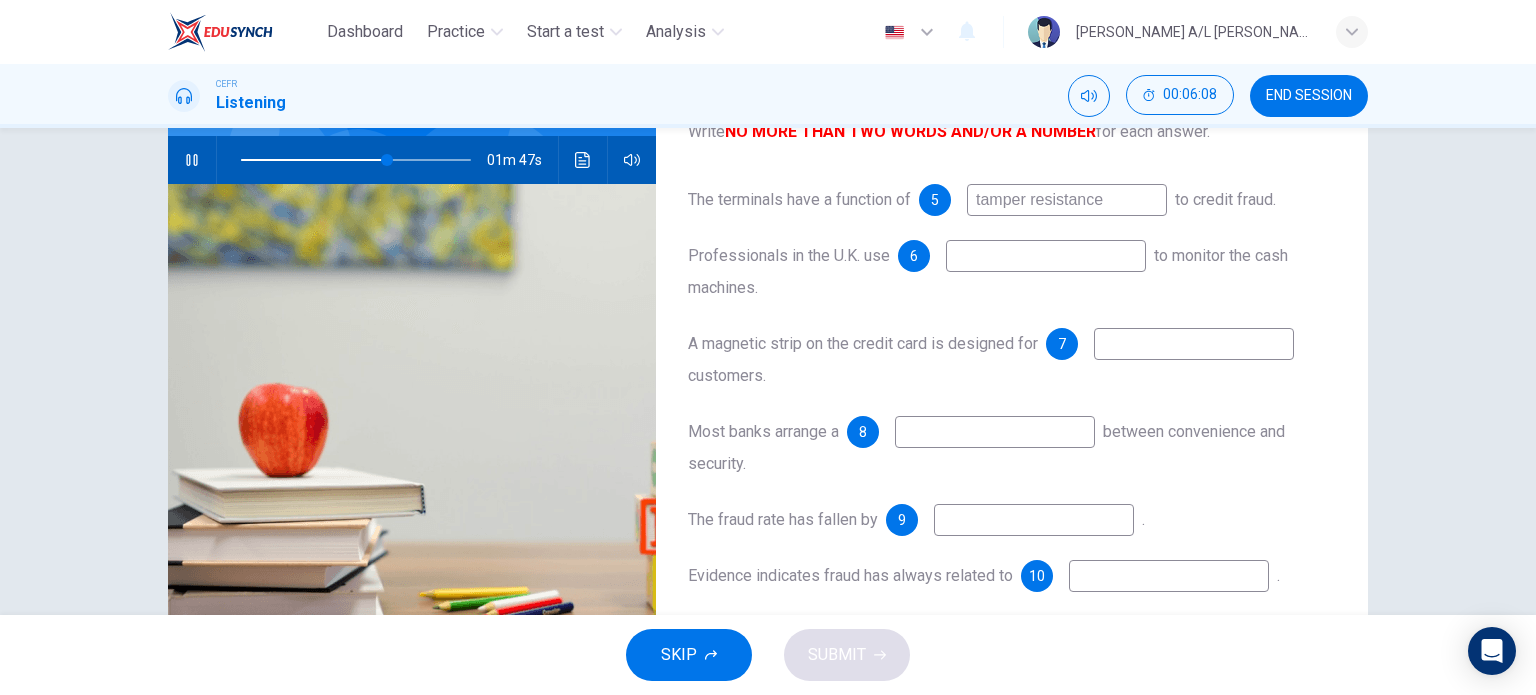 type on "64" 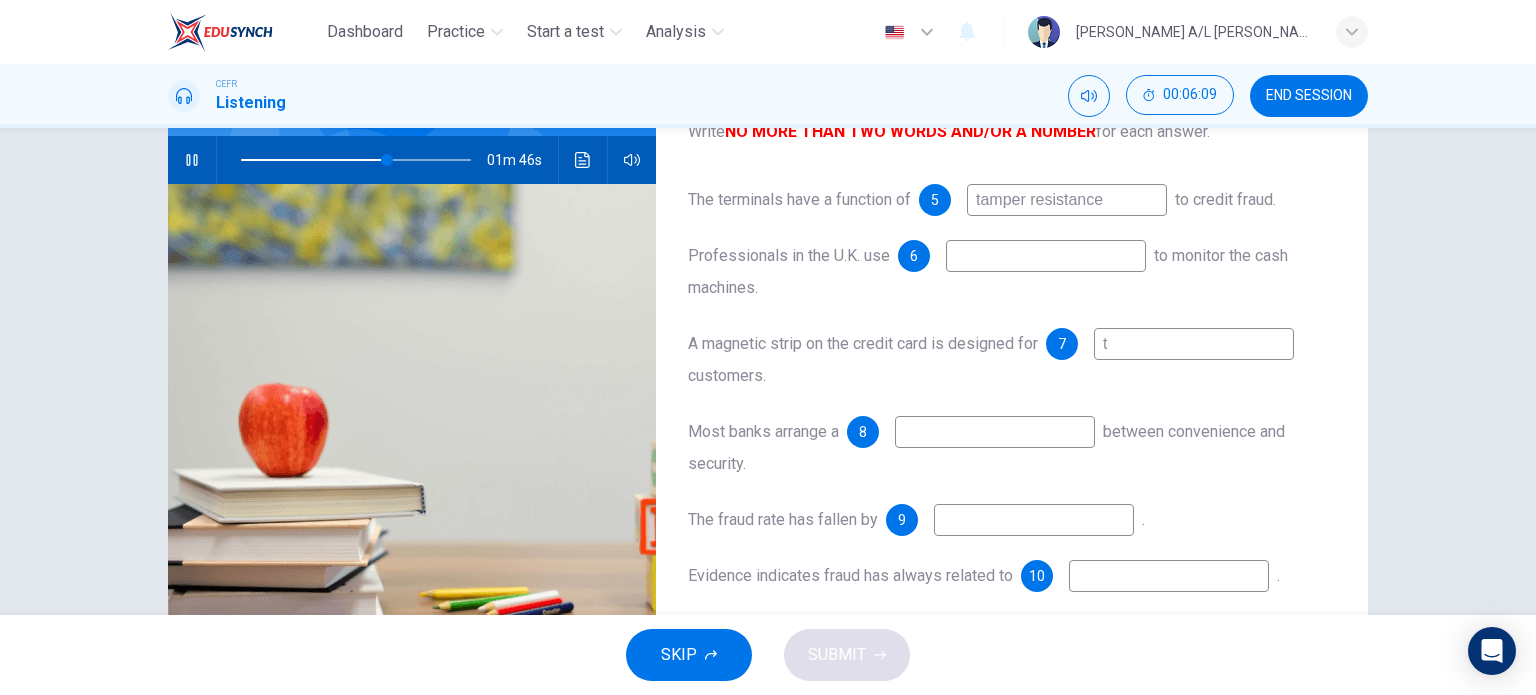 type on "tr" 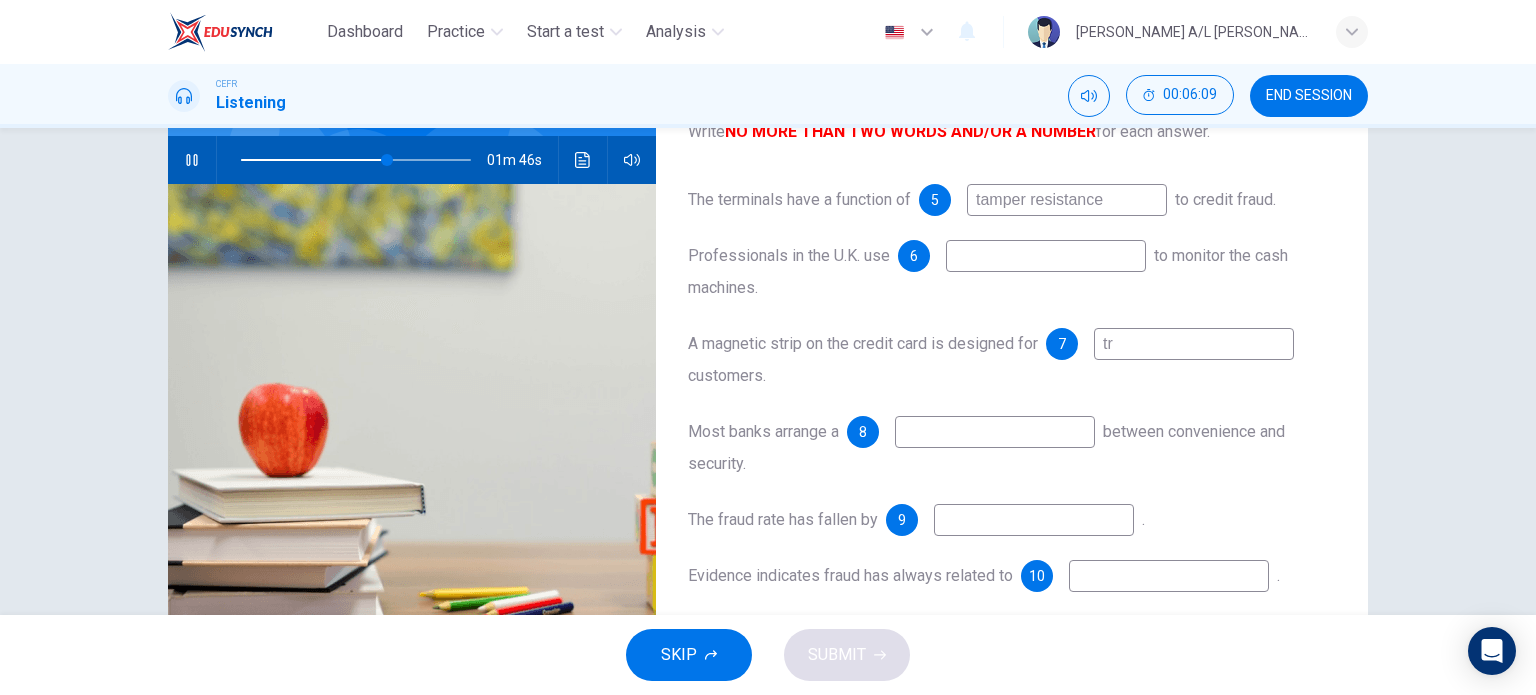 type on "64" 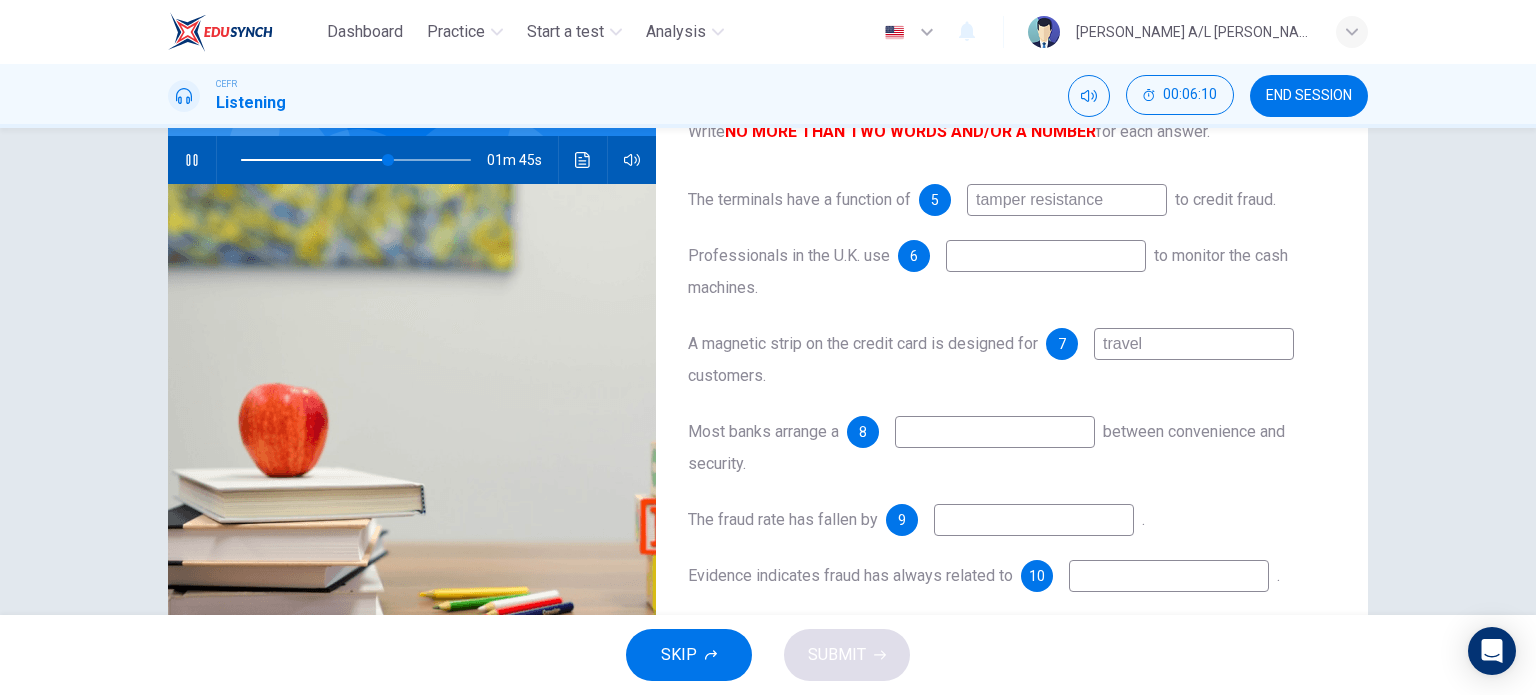 type on "travell" 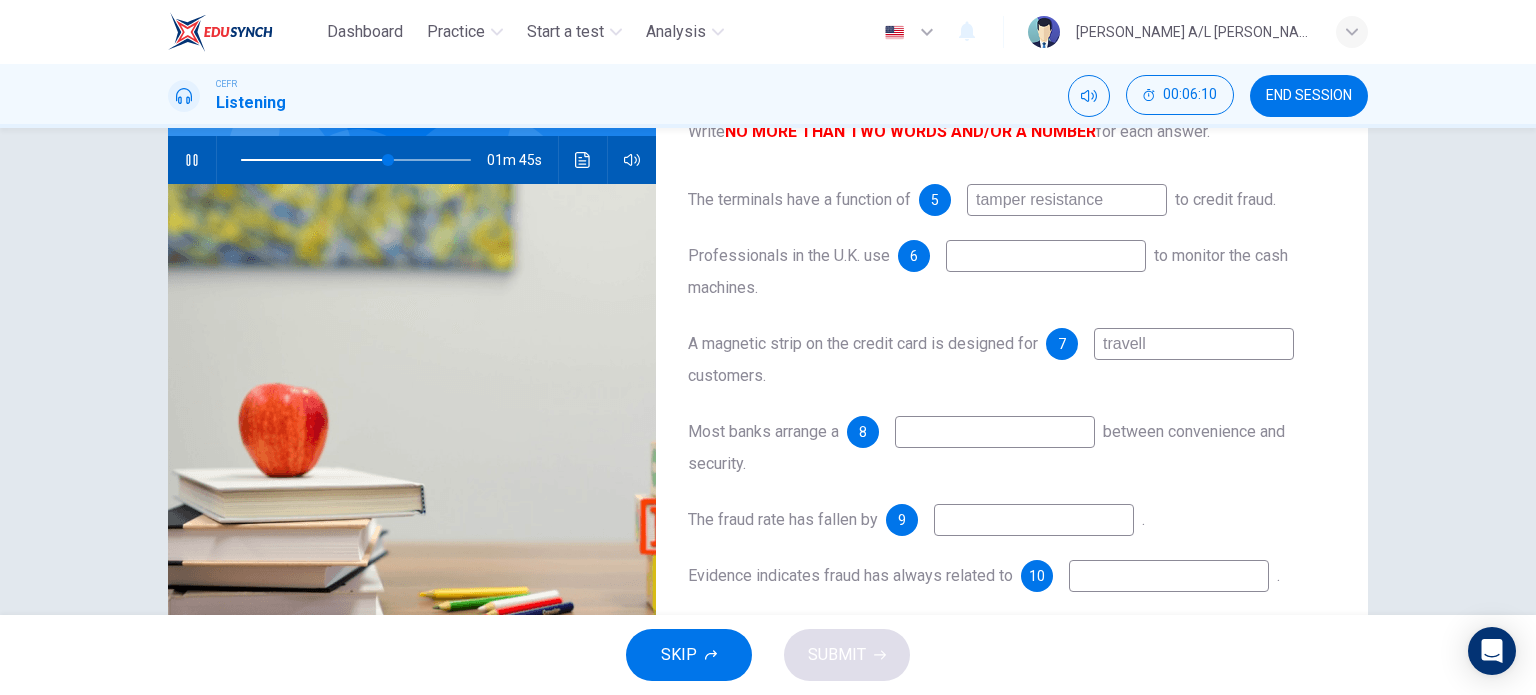 type on "64" 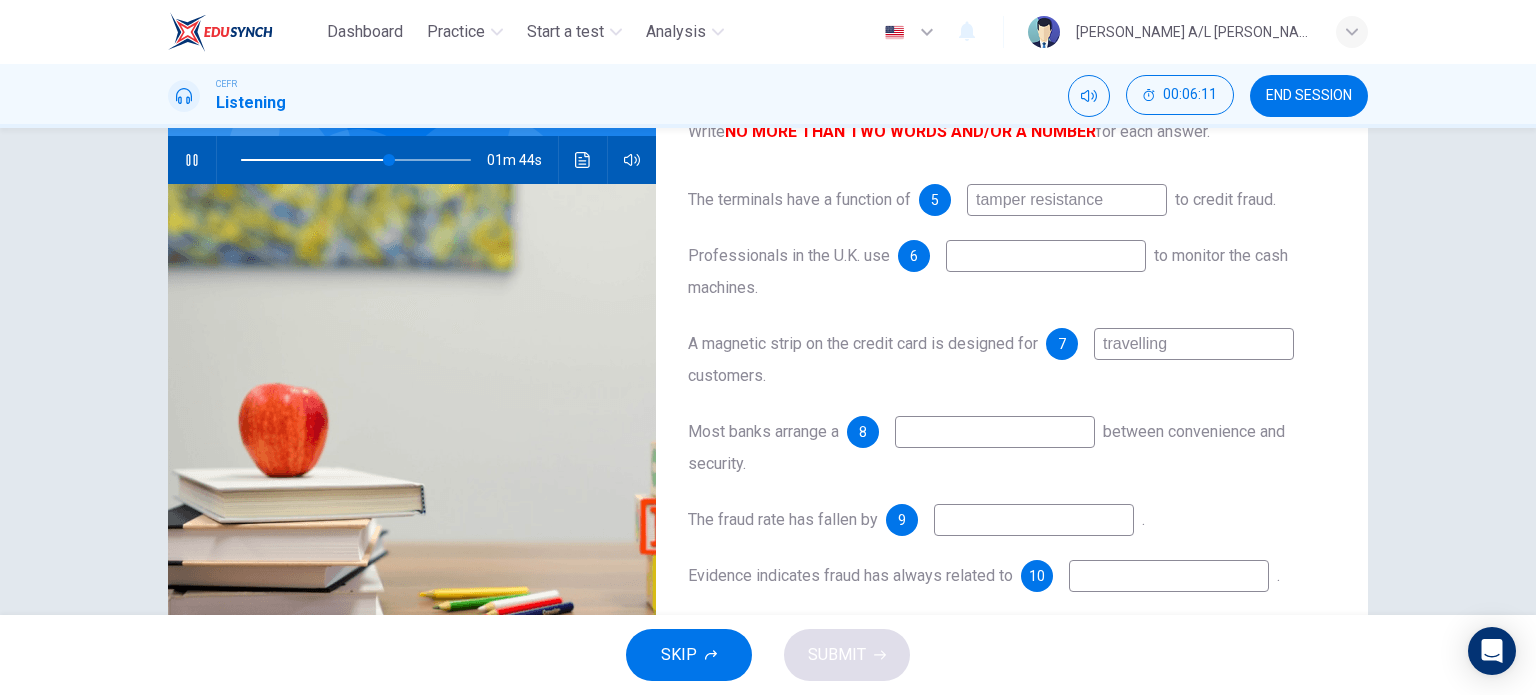 type on "travelling" 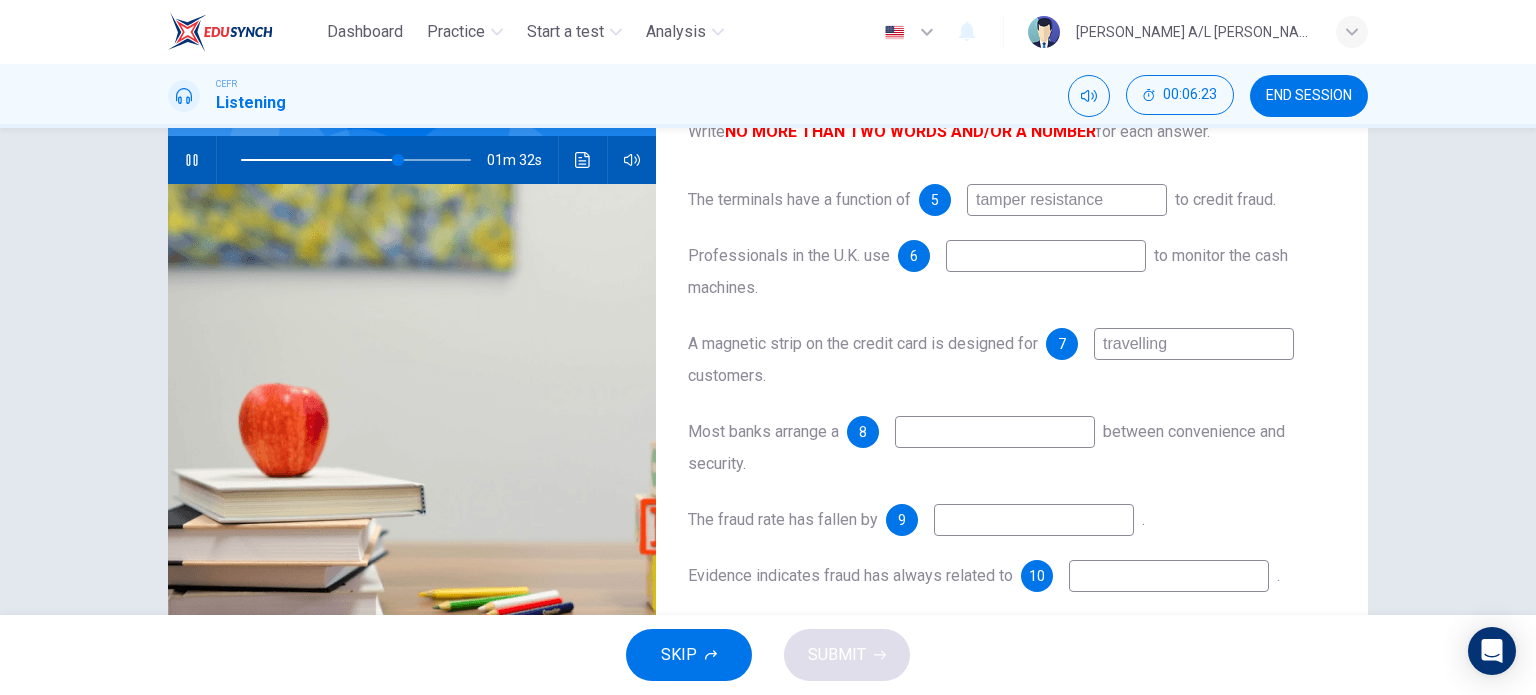 type on "69" 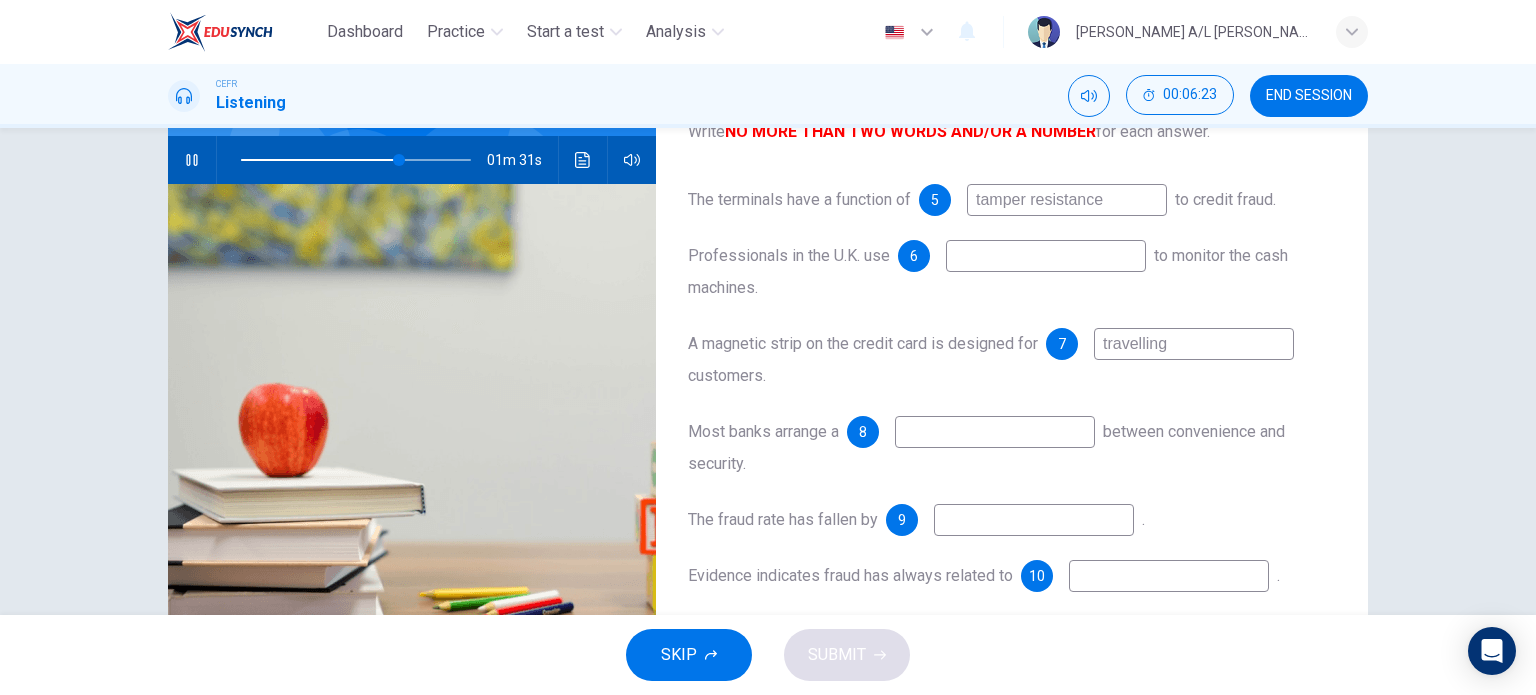 type on "travelling" 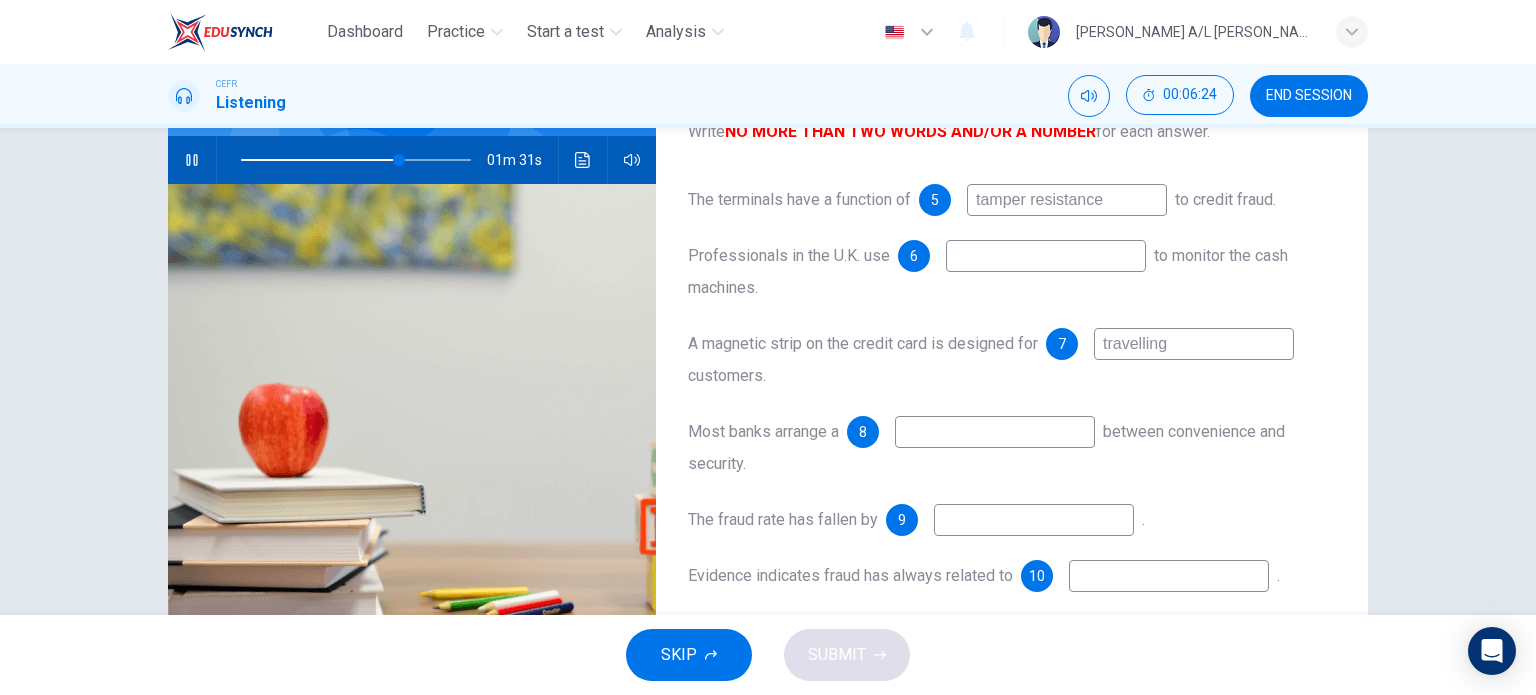 click at bounding box center [995, 432] 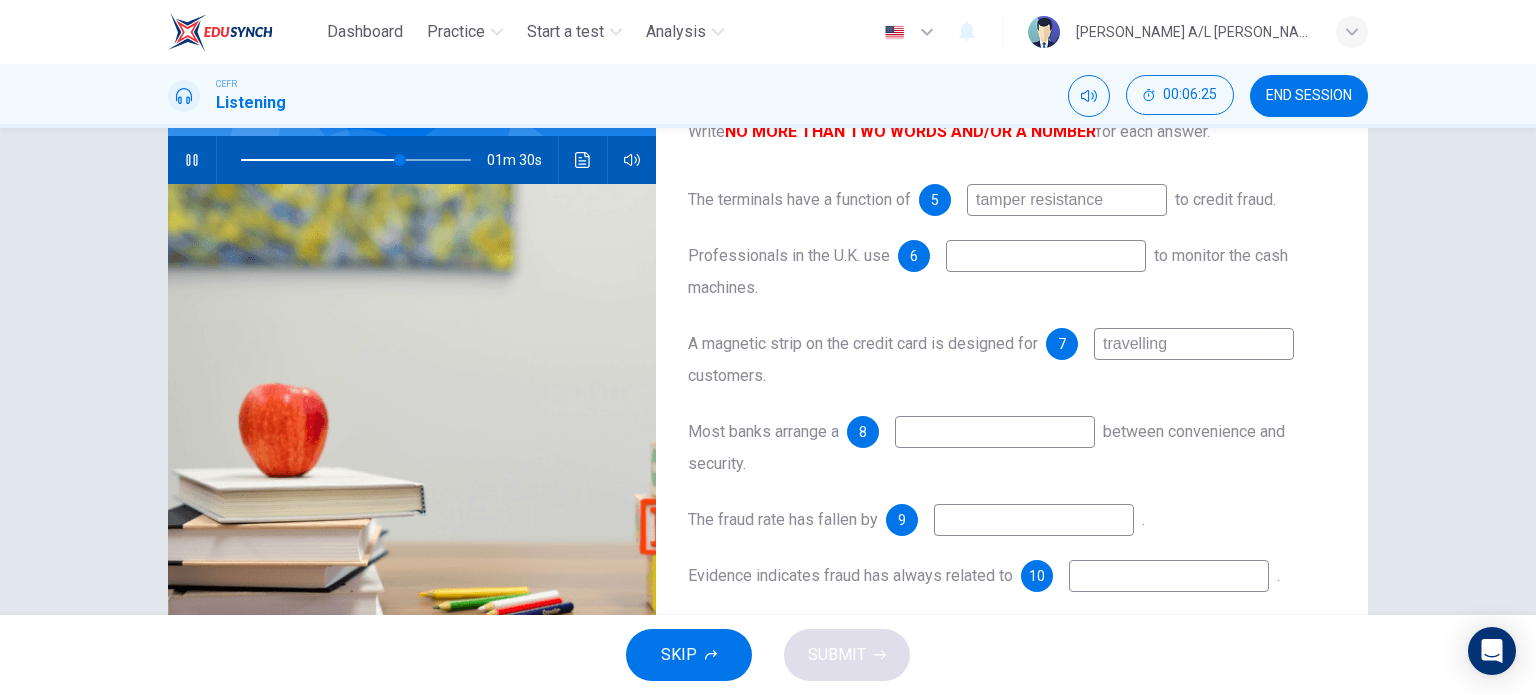 type on "69" 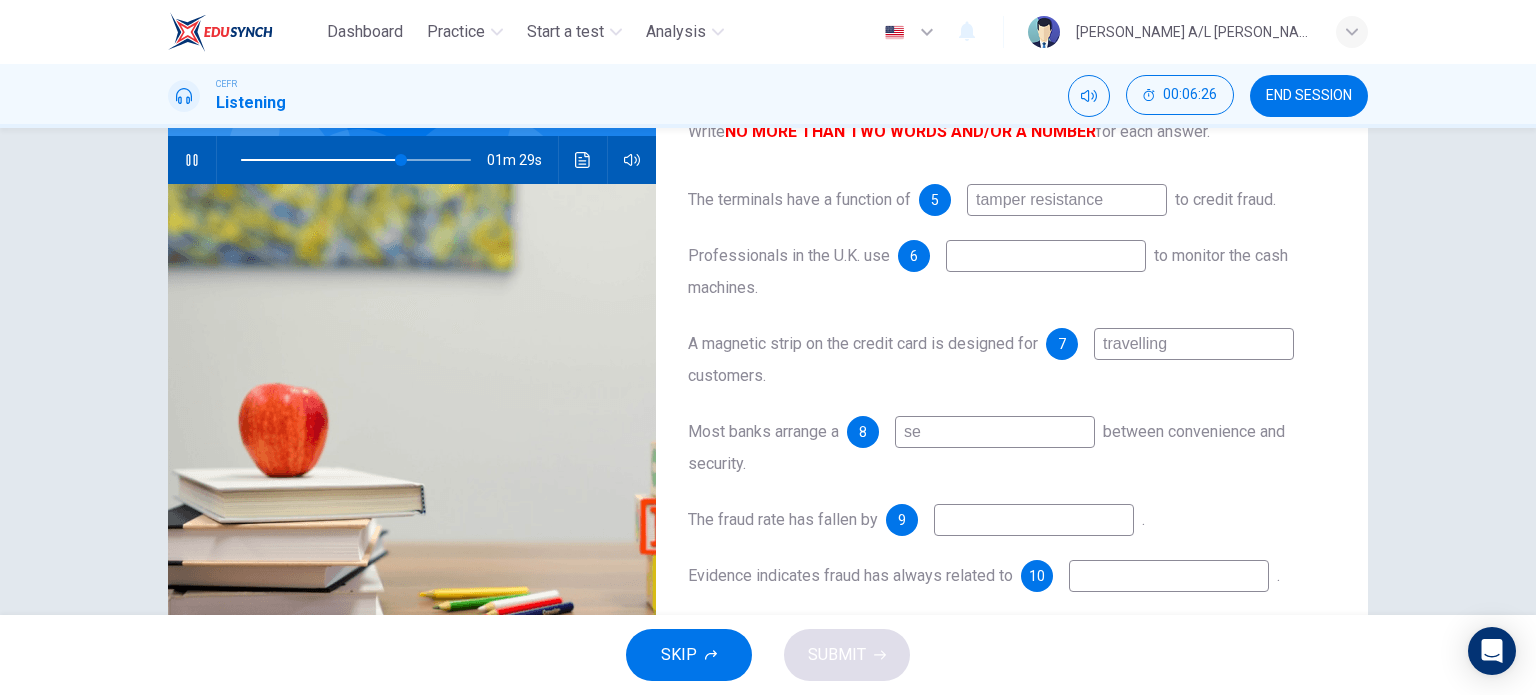 type on "sec" 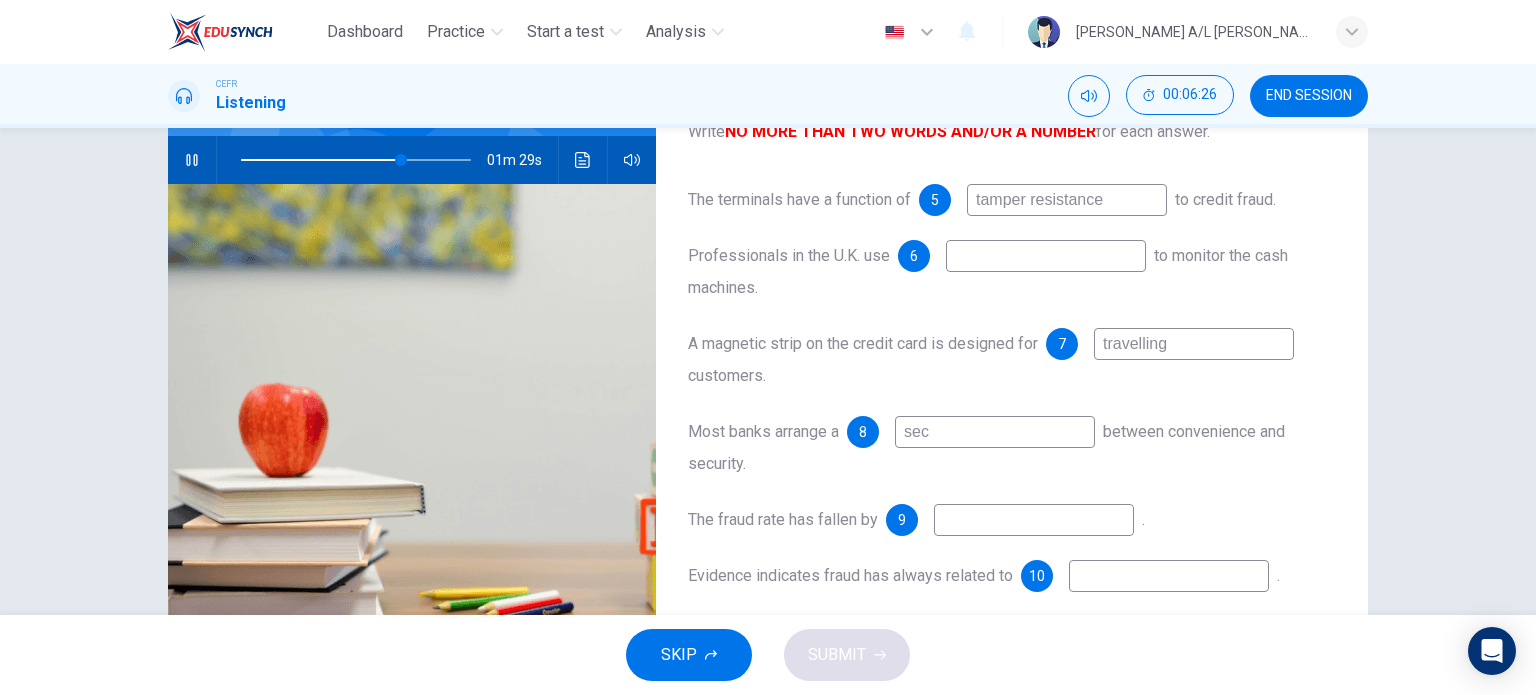 type on "70" 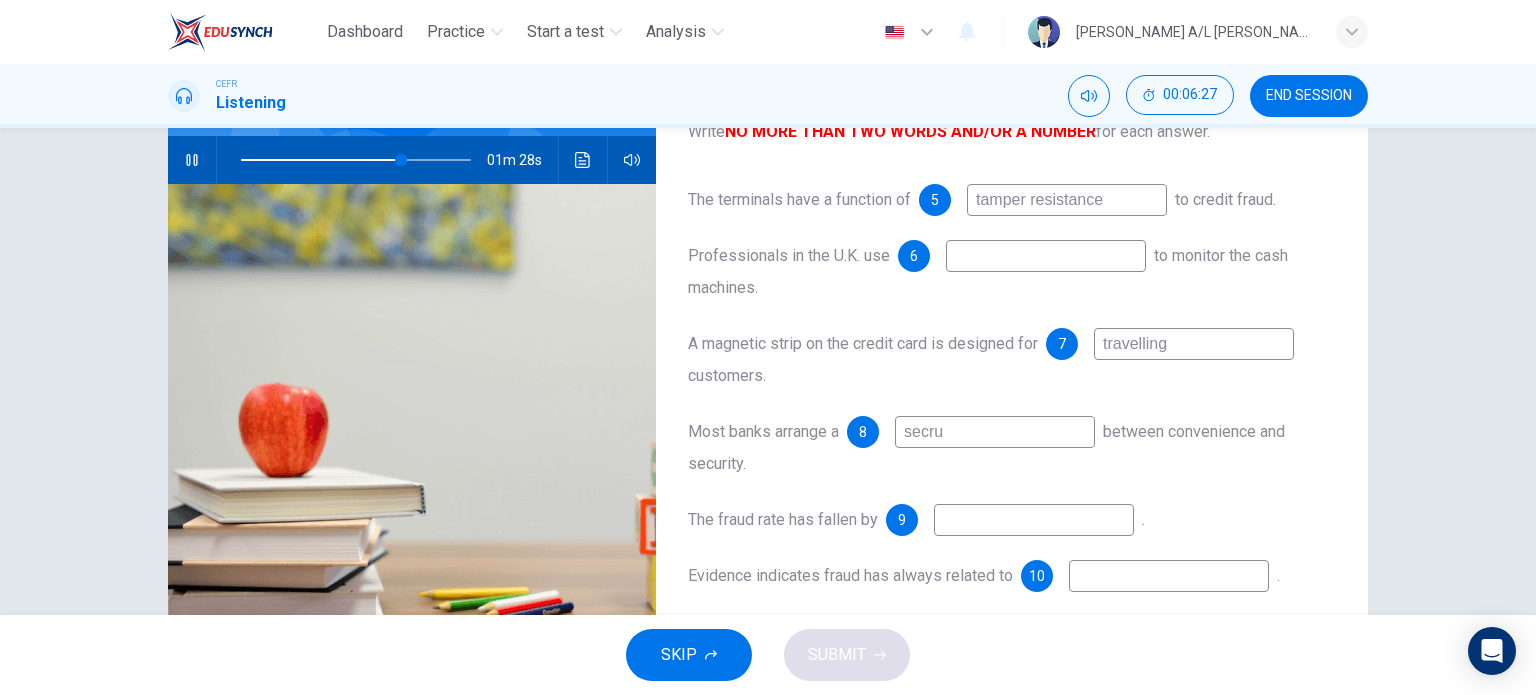 type on "secrui" 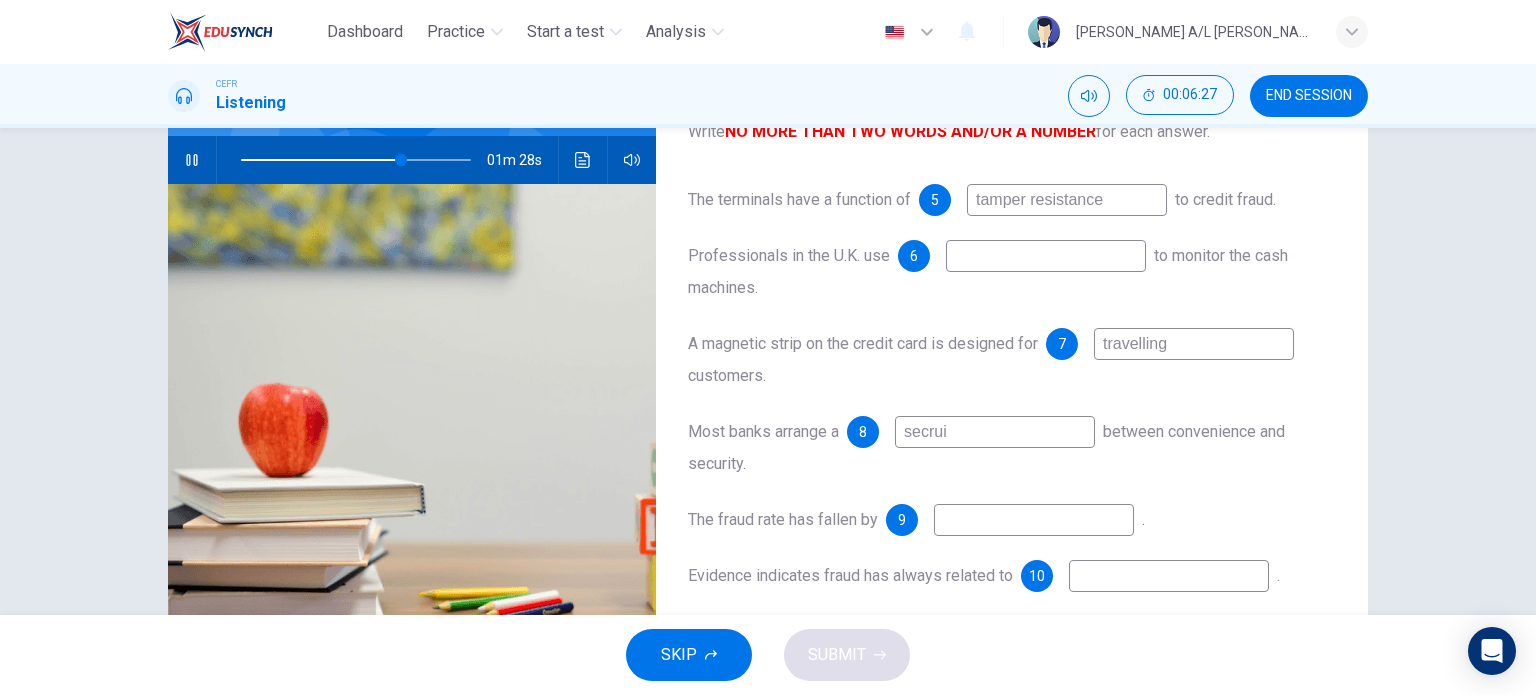 type on "70" 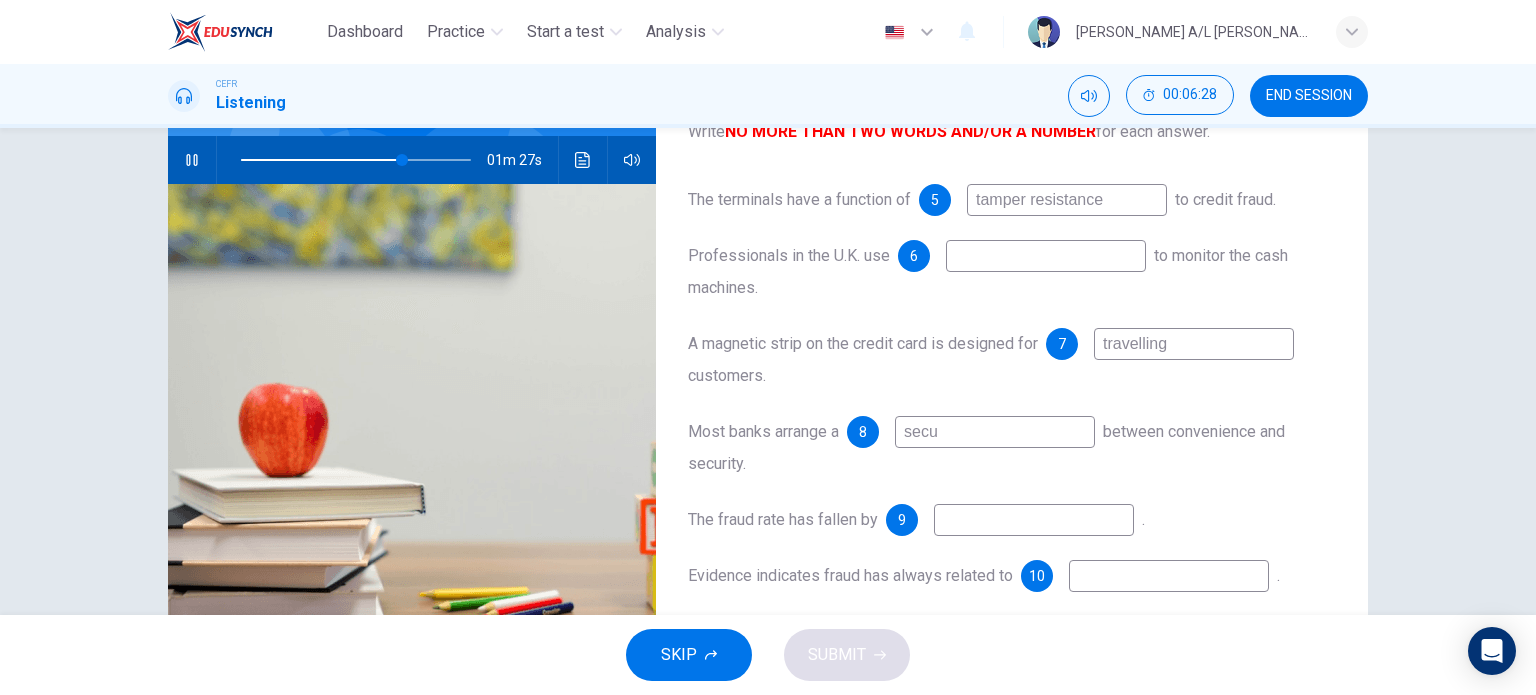 type on "secur" 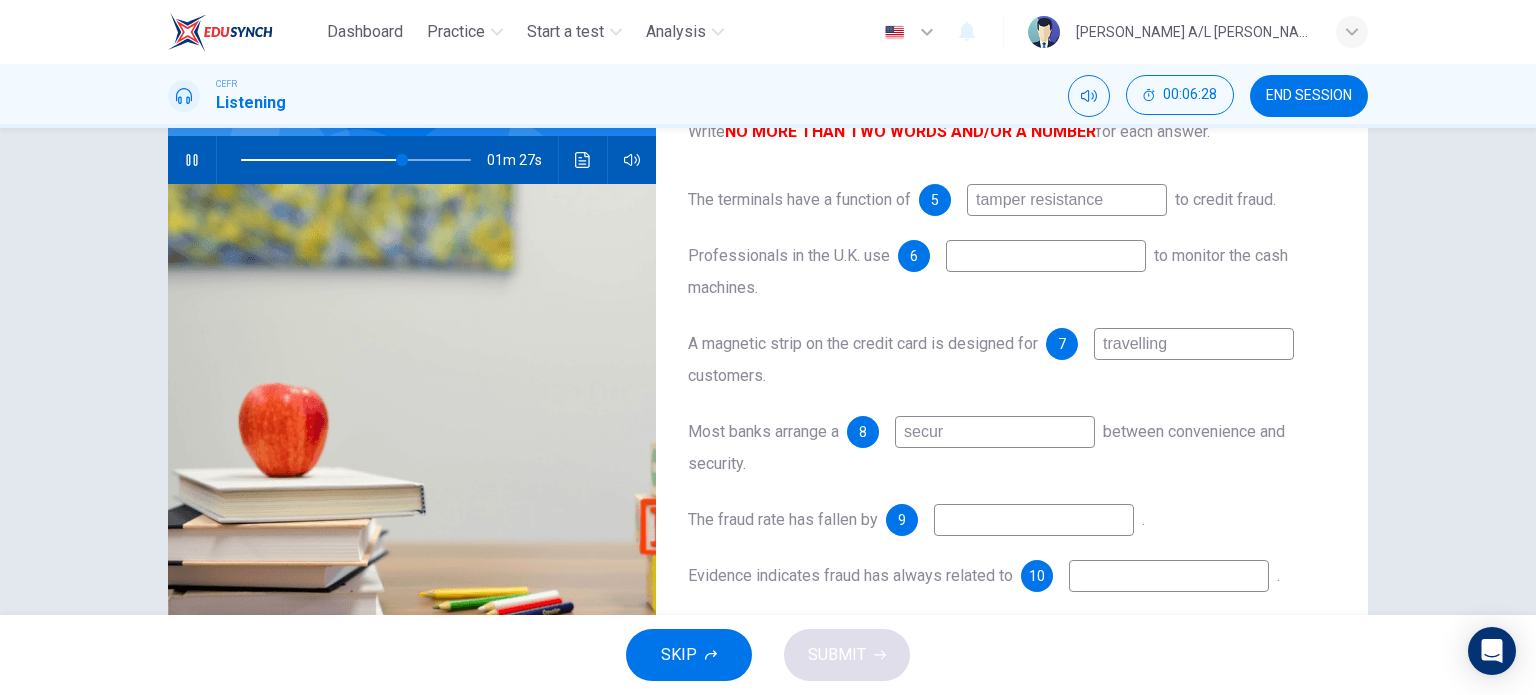 type on "70" 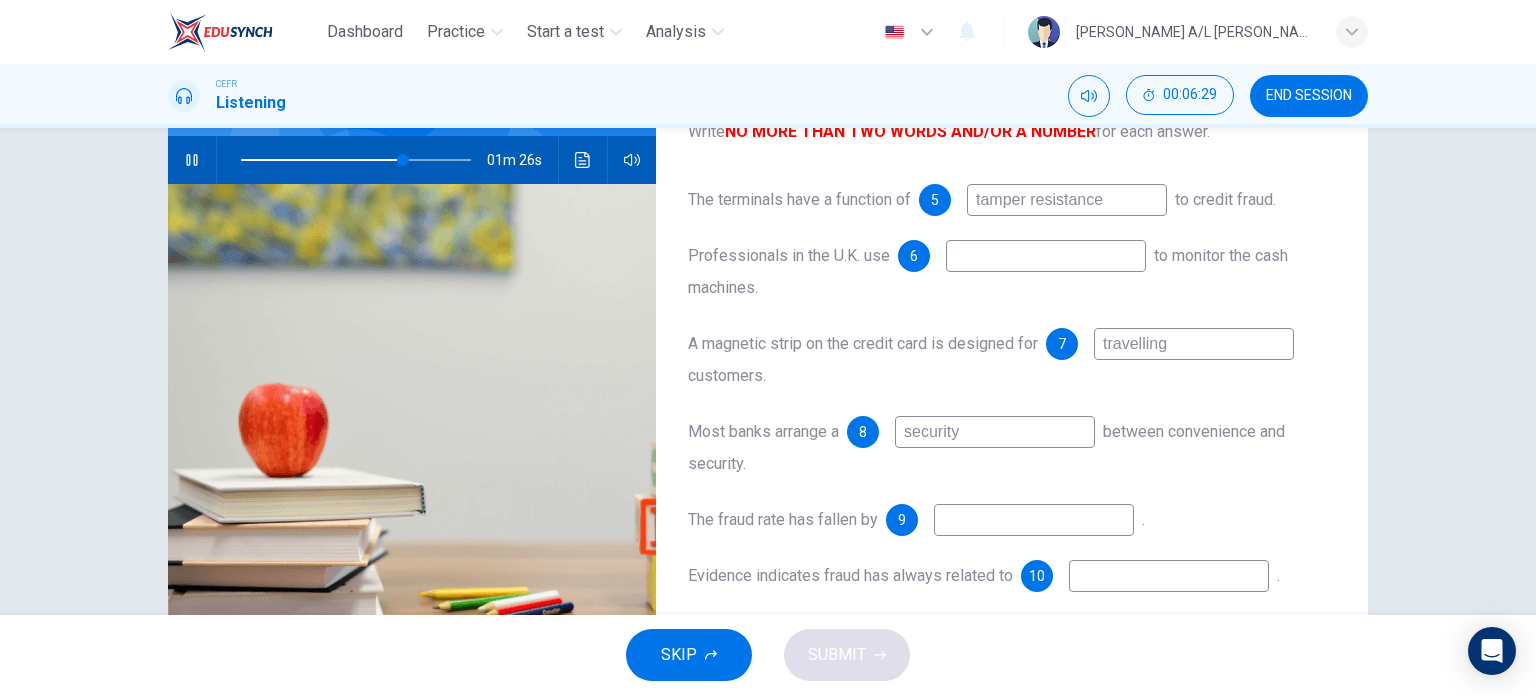 type on "security f" 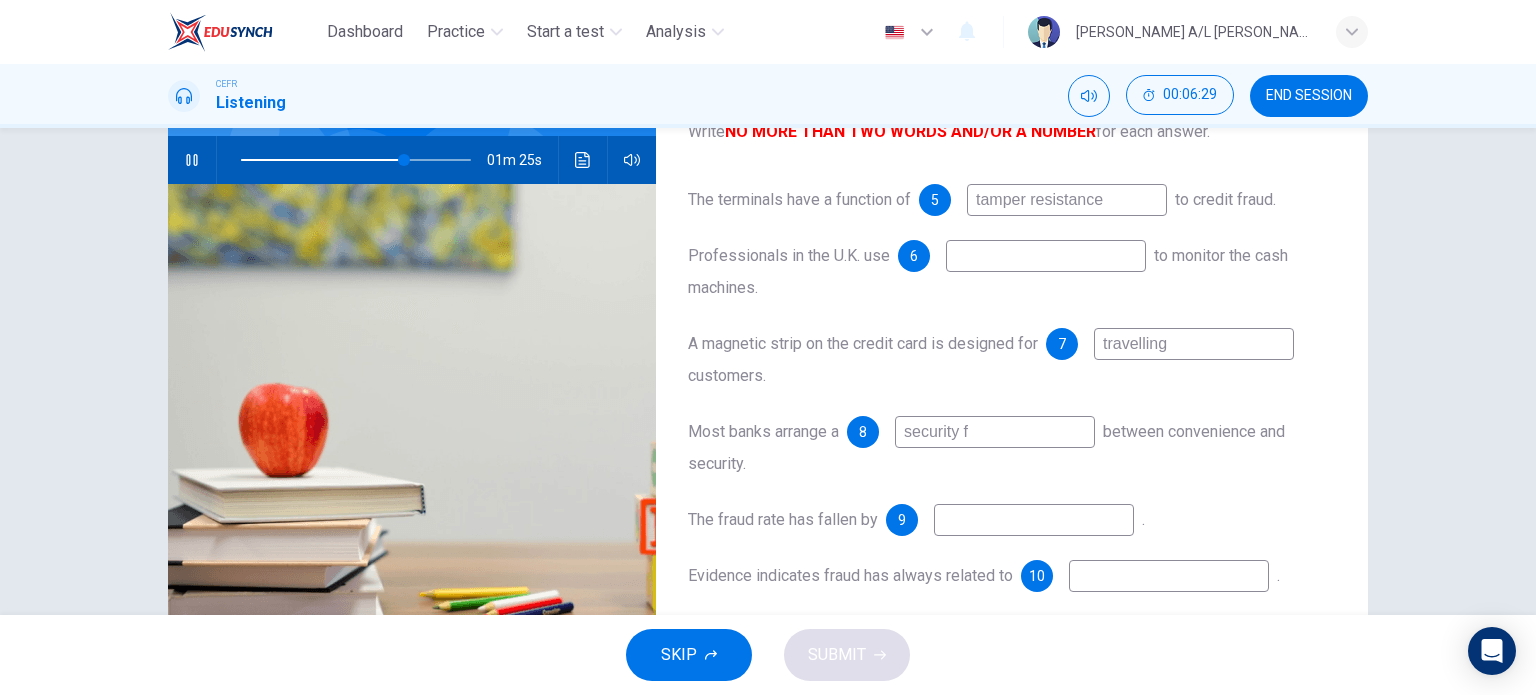 type on "71" 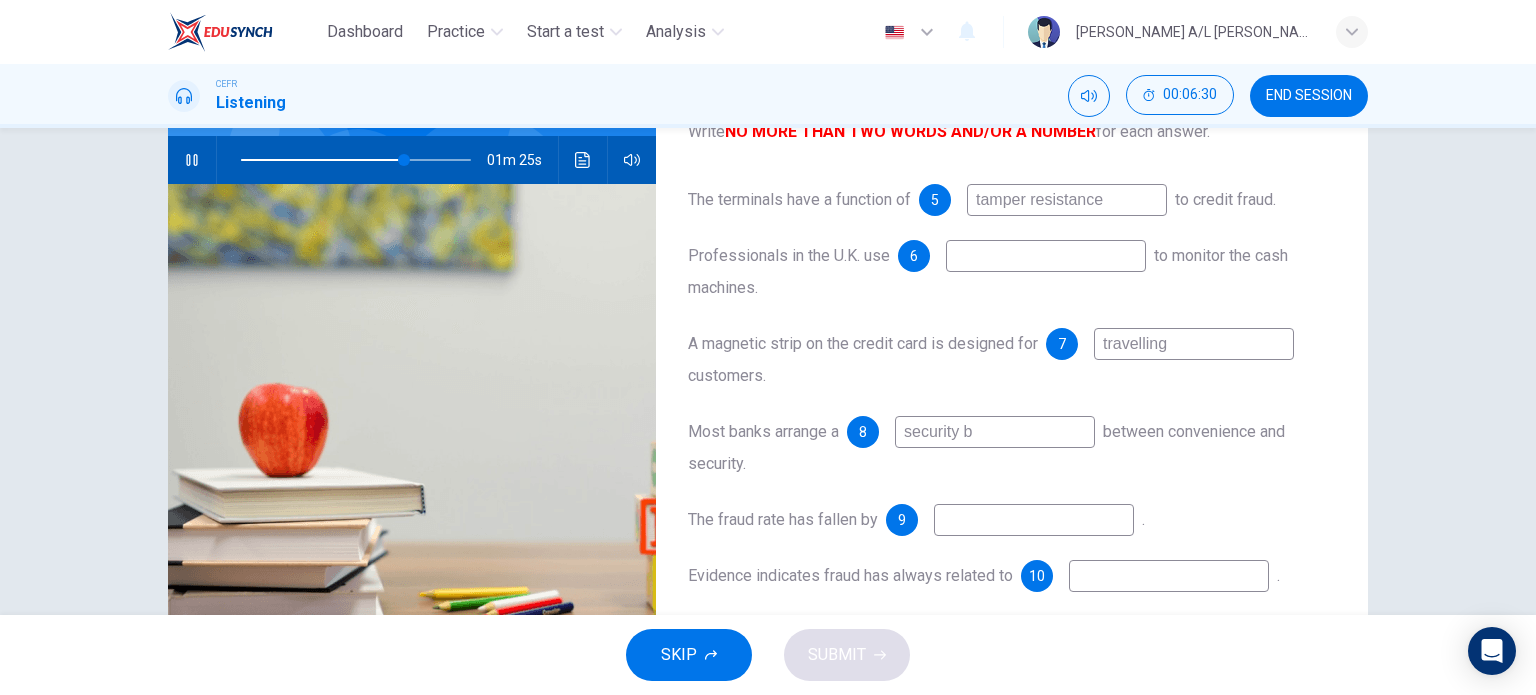 type on "security ba" 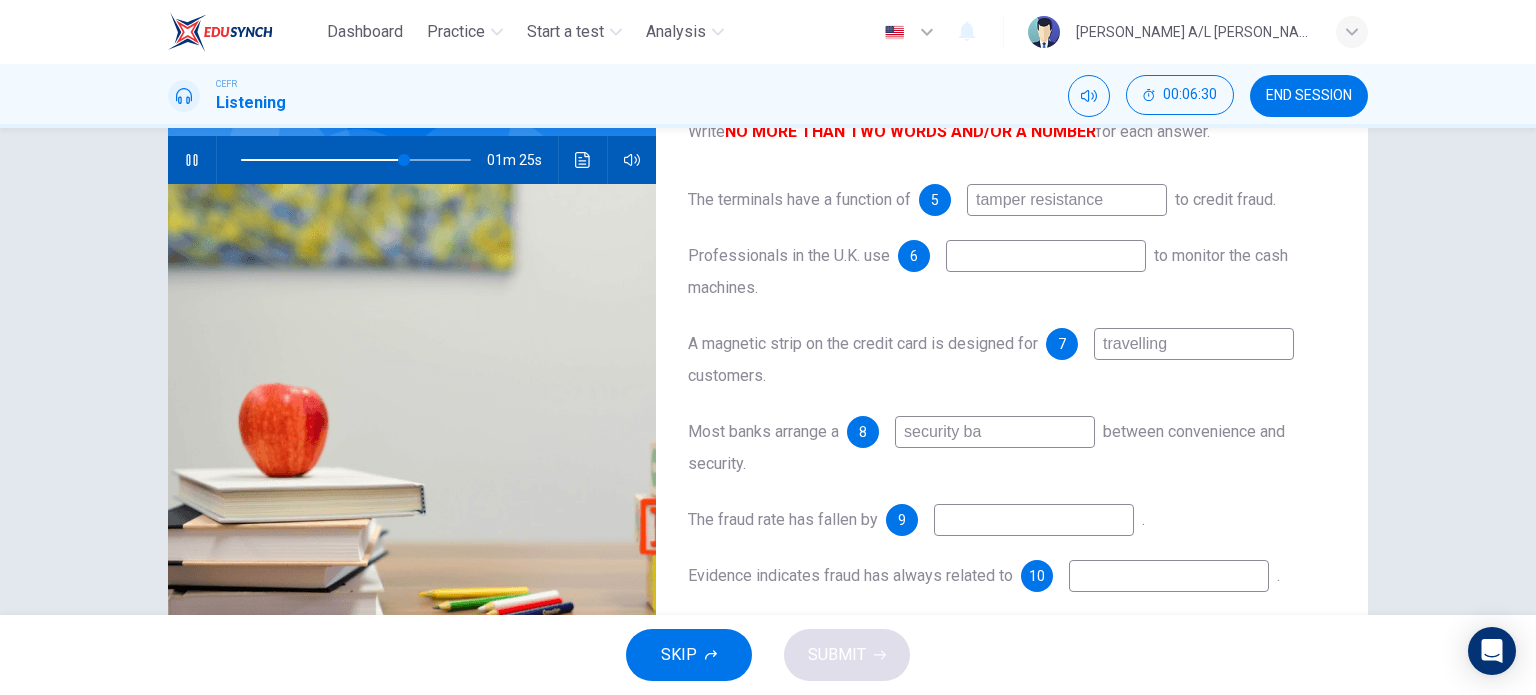 type on "71" 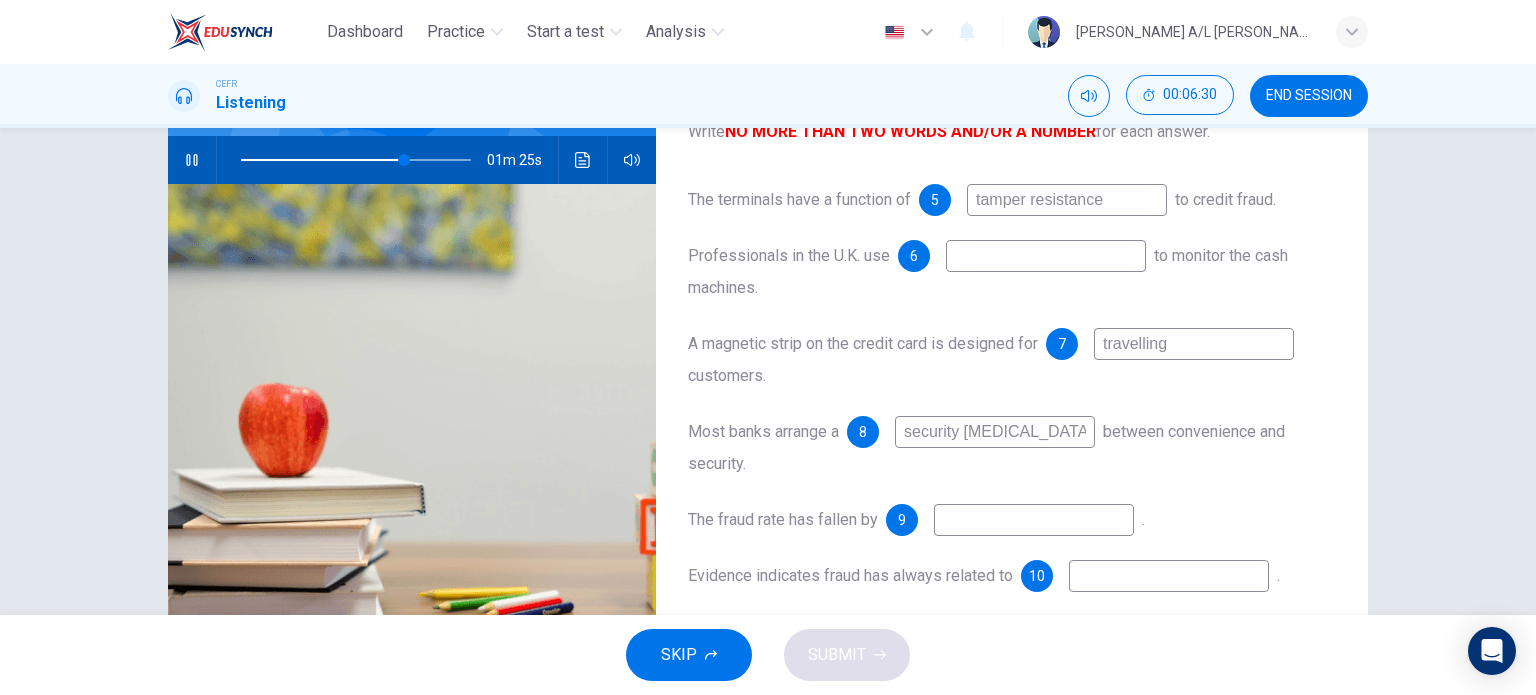 type on "71" 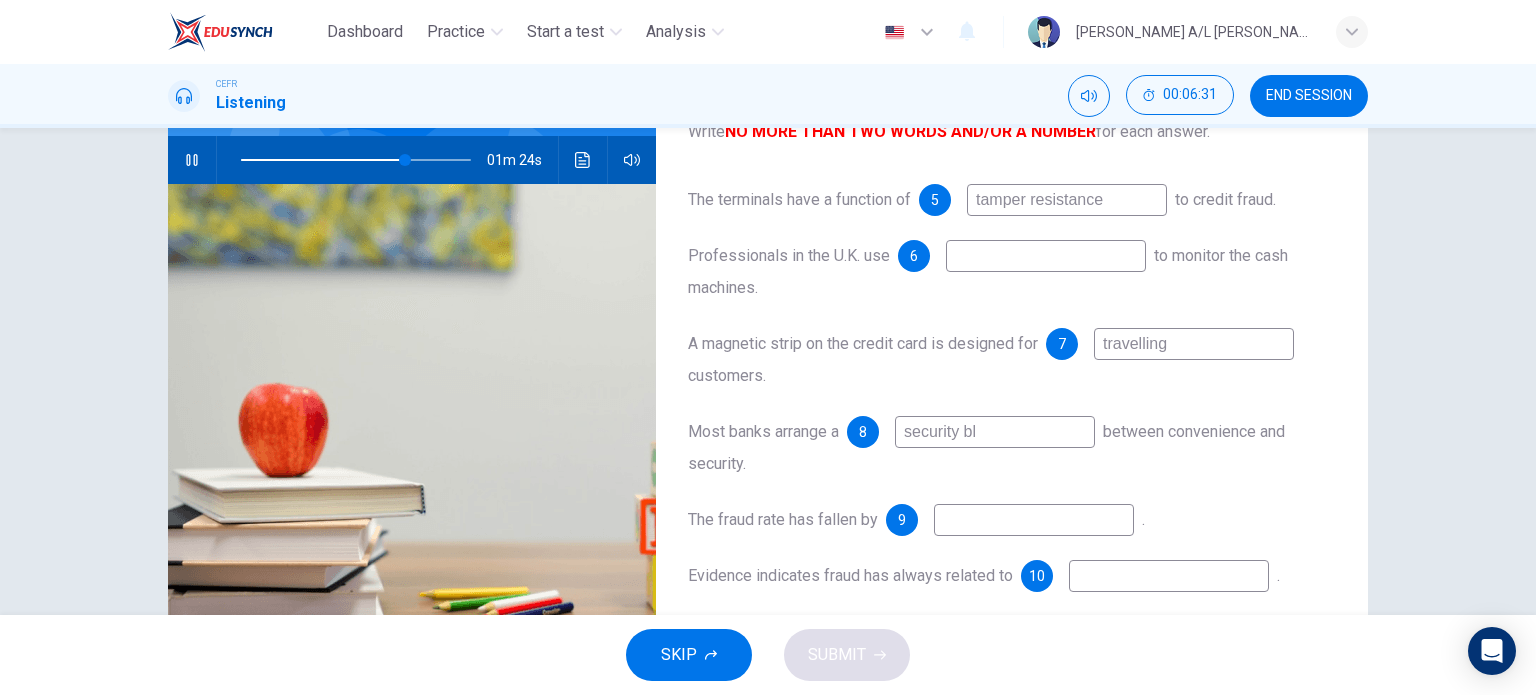 type on "security bla" 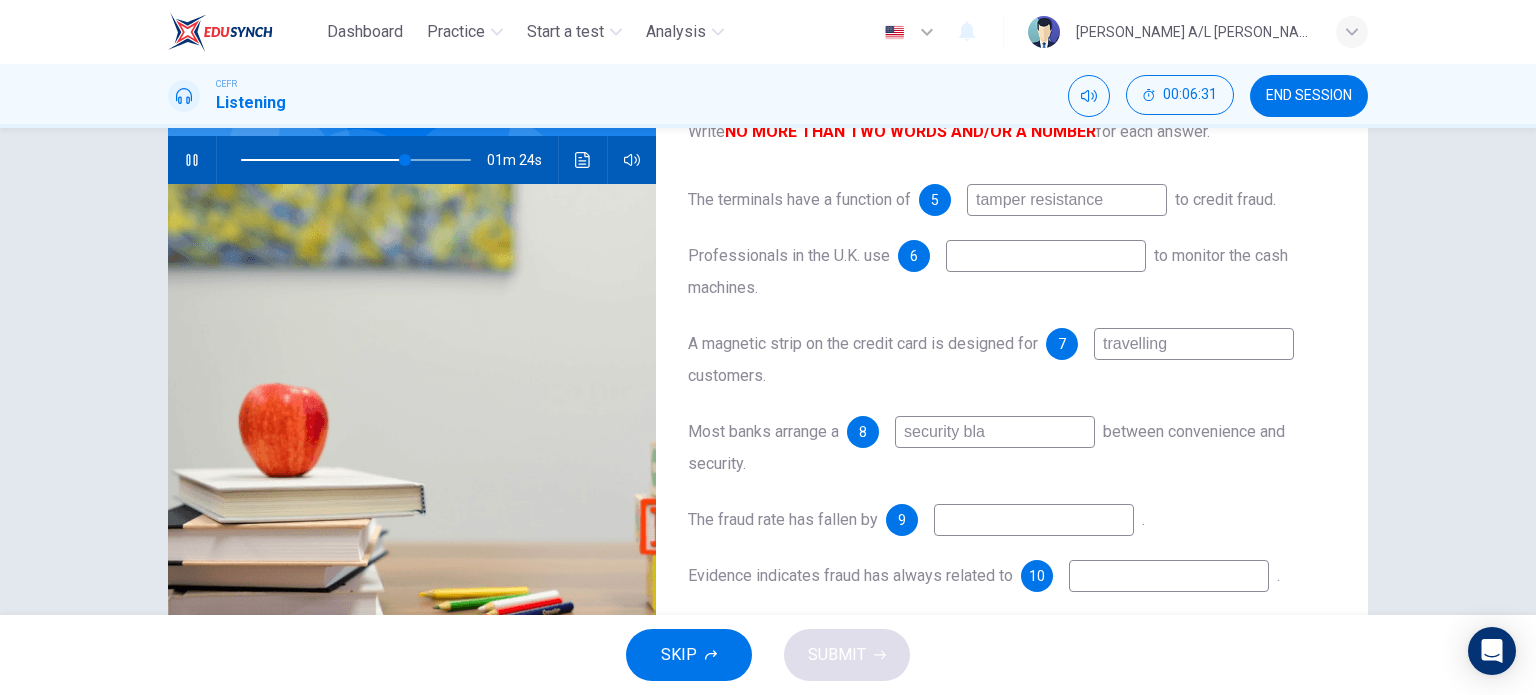 type on "71" 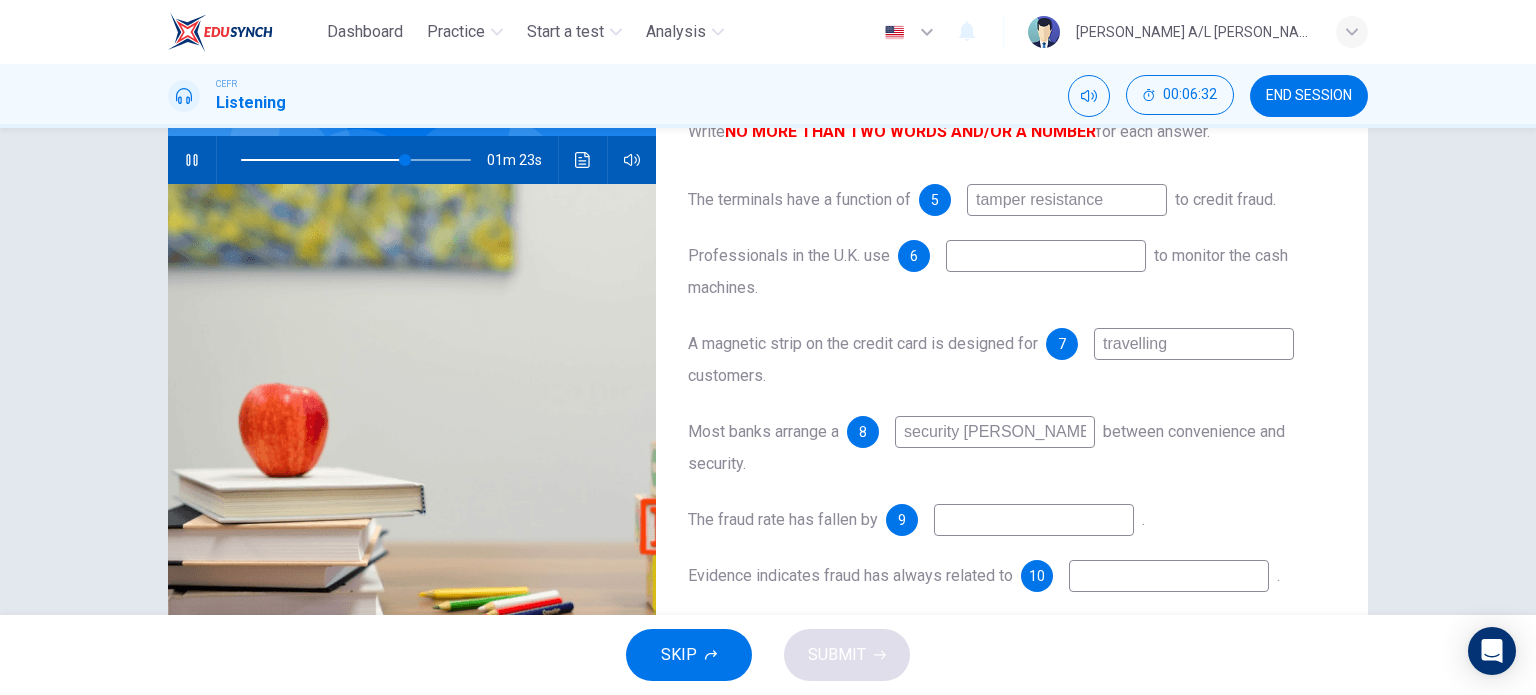type on "security blanket" 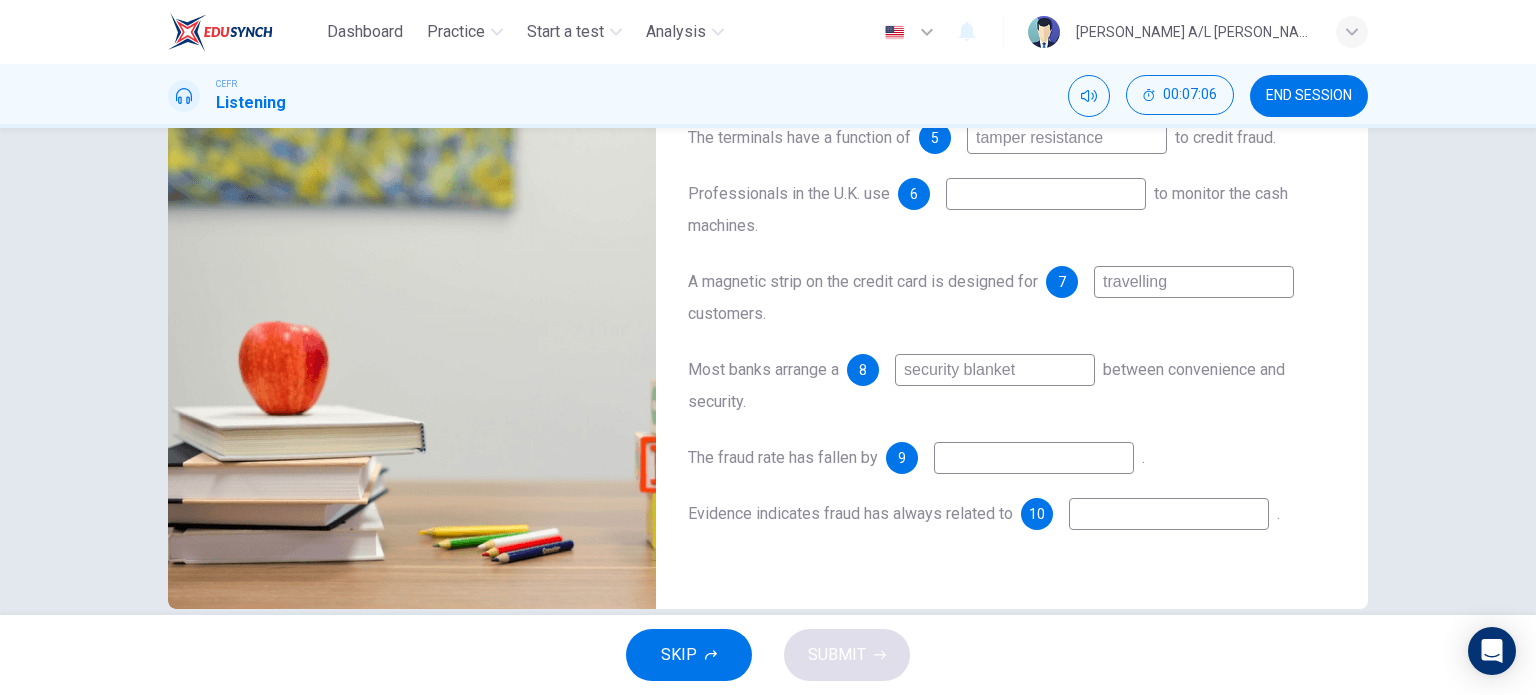 scroll, scrollTop: 255, scrollLeft: 0, axis: vertical 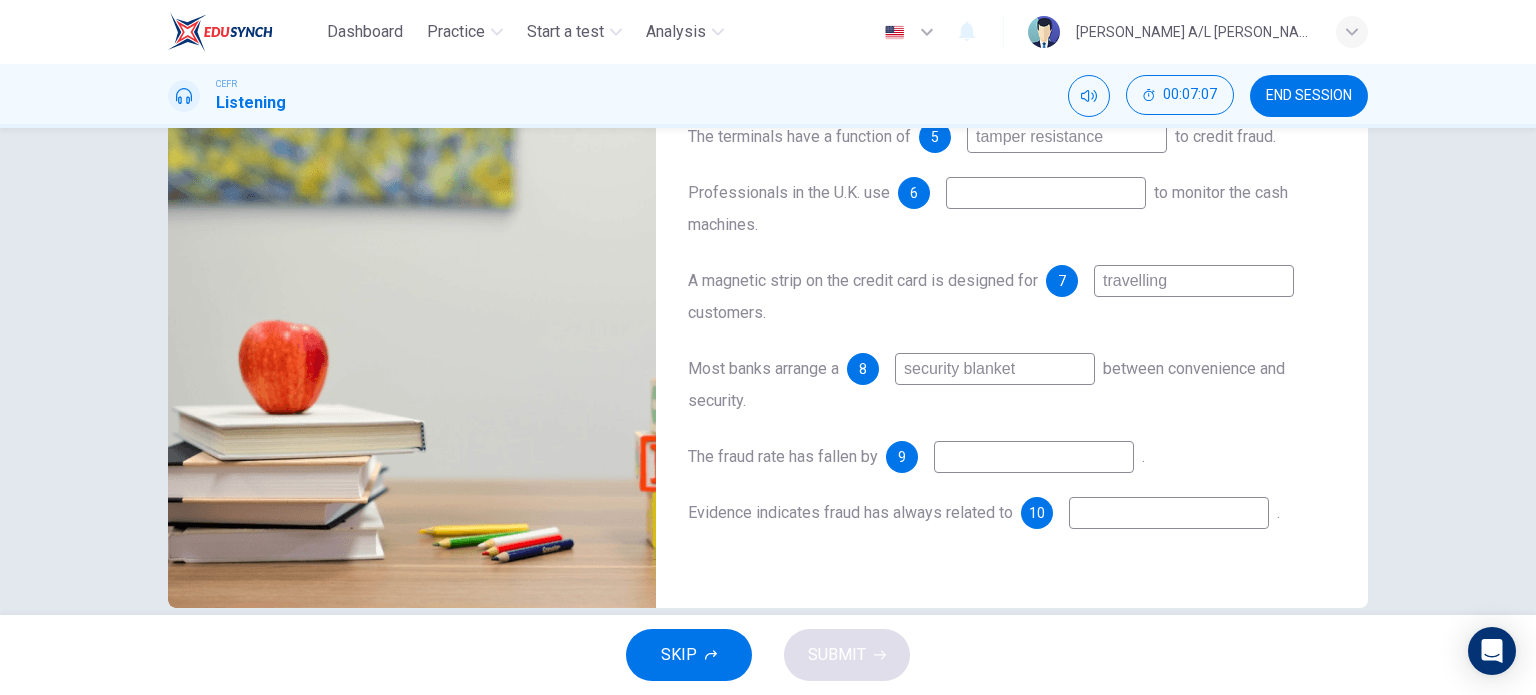 type on "84" 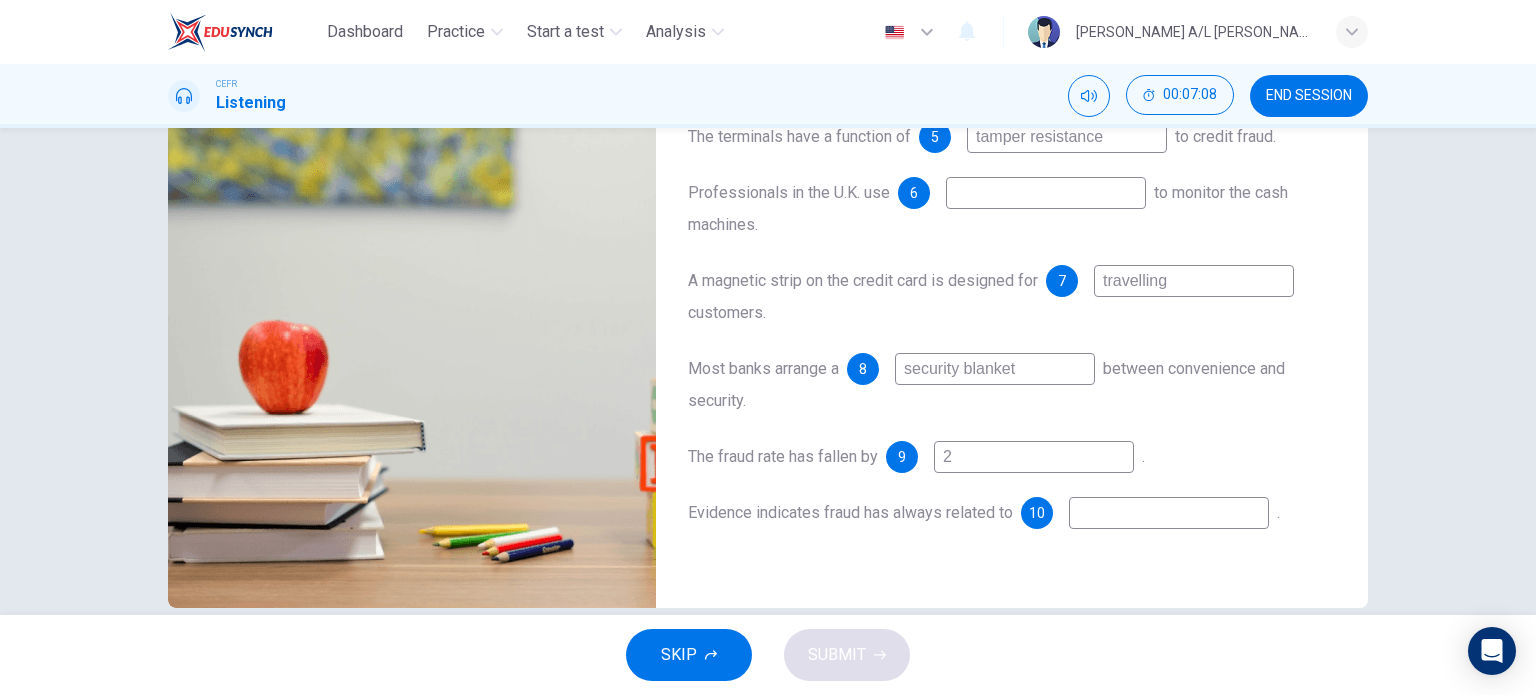 type on "24" 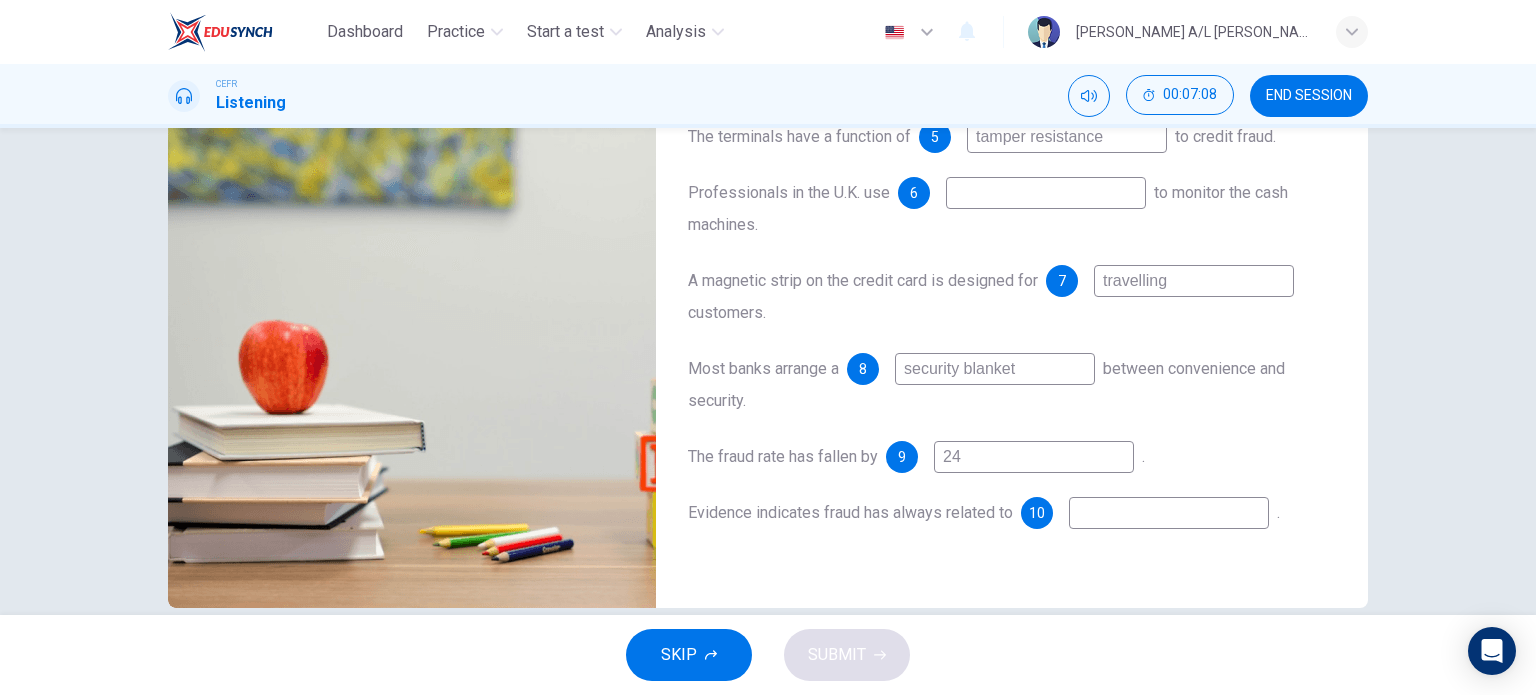 type on "84" 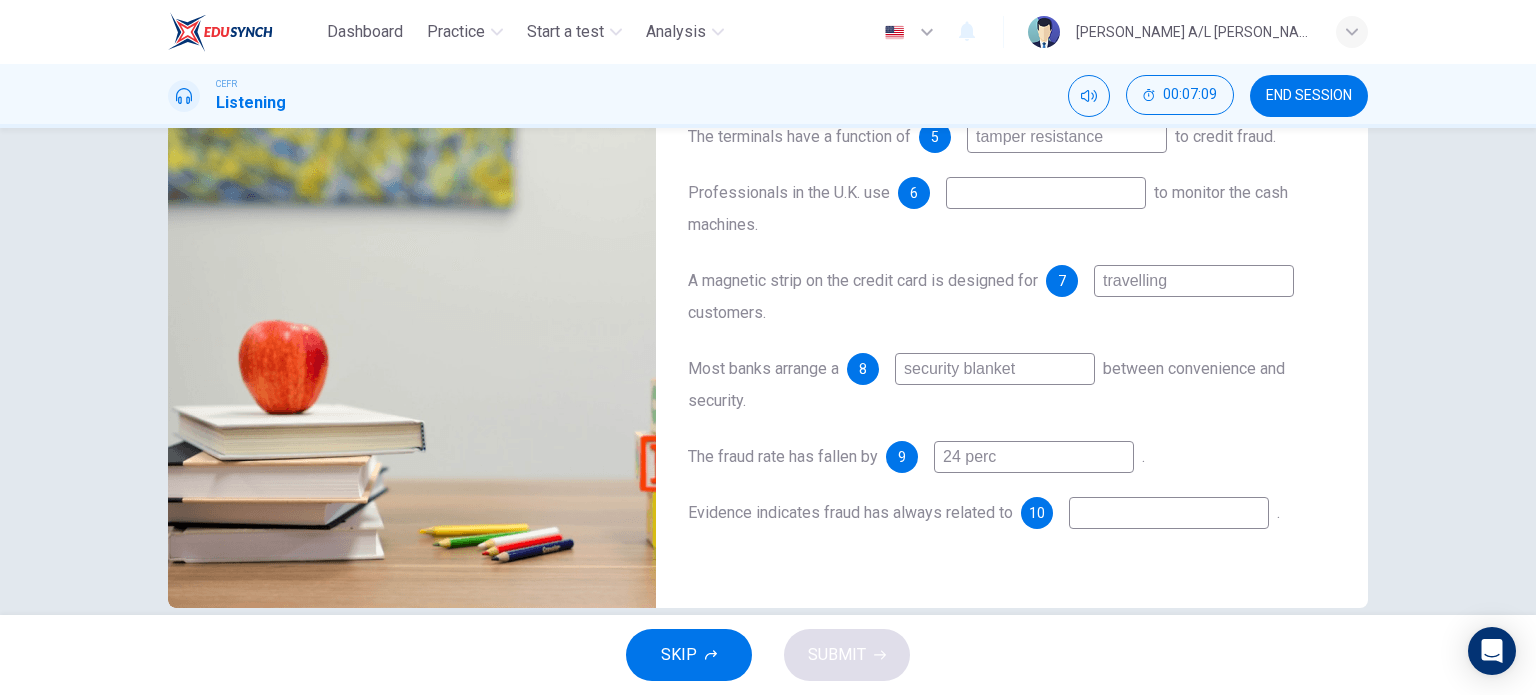 type on "24 perce" 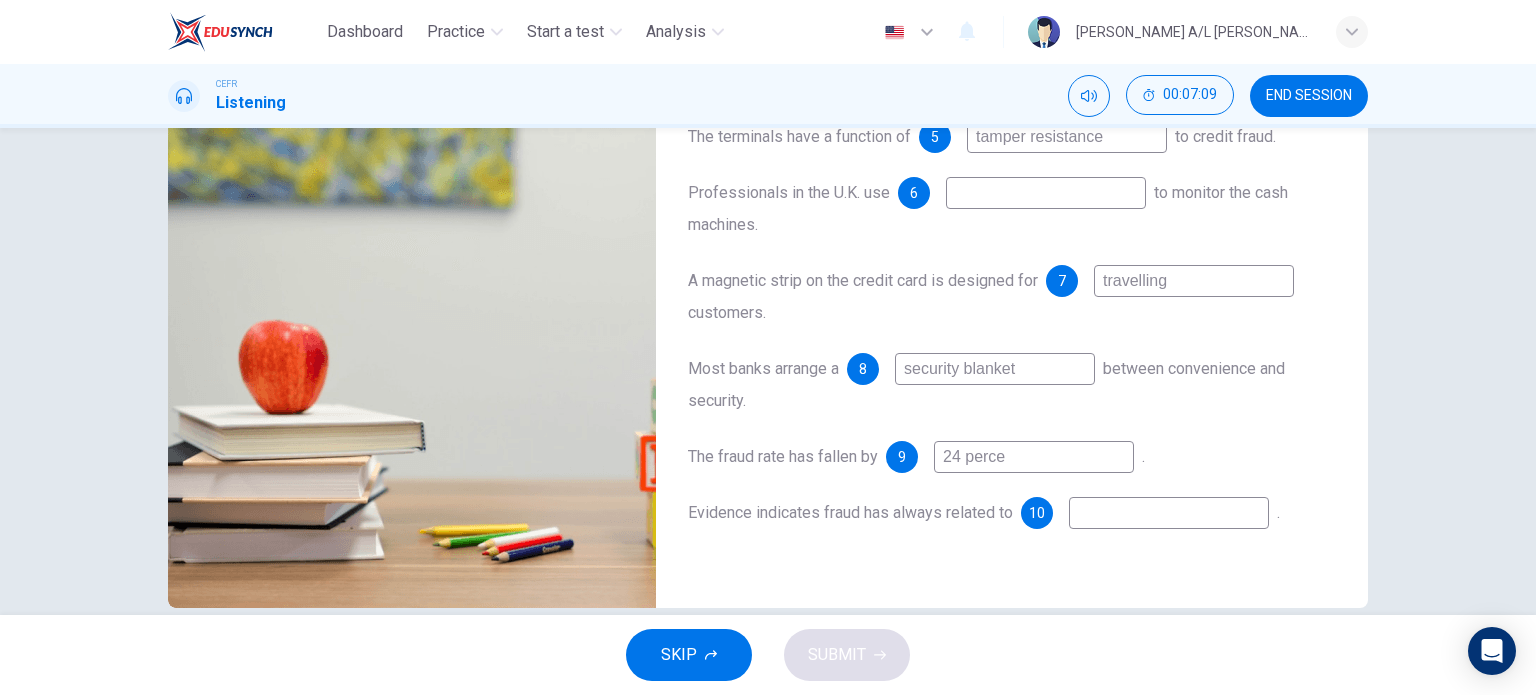 type on "84" 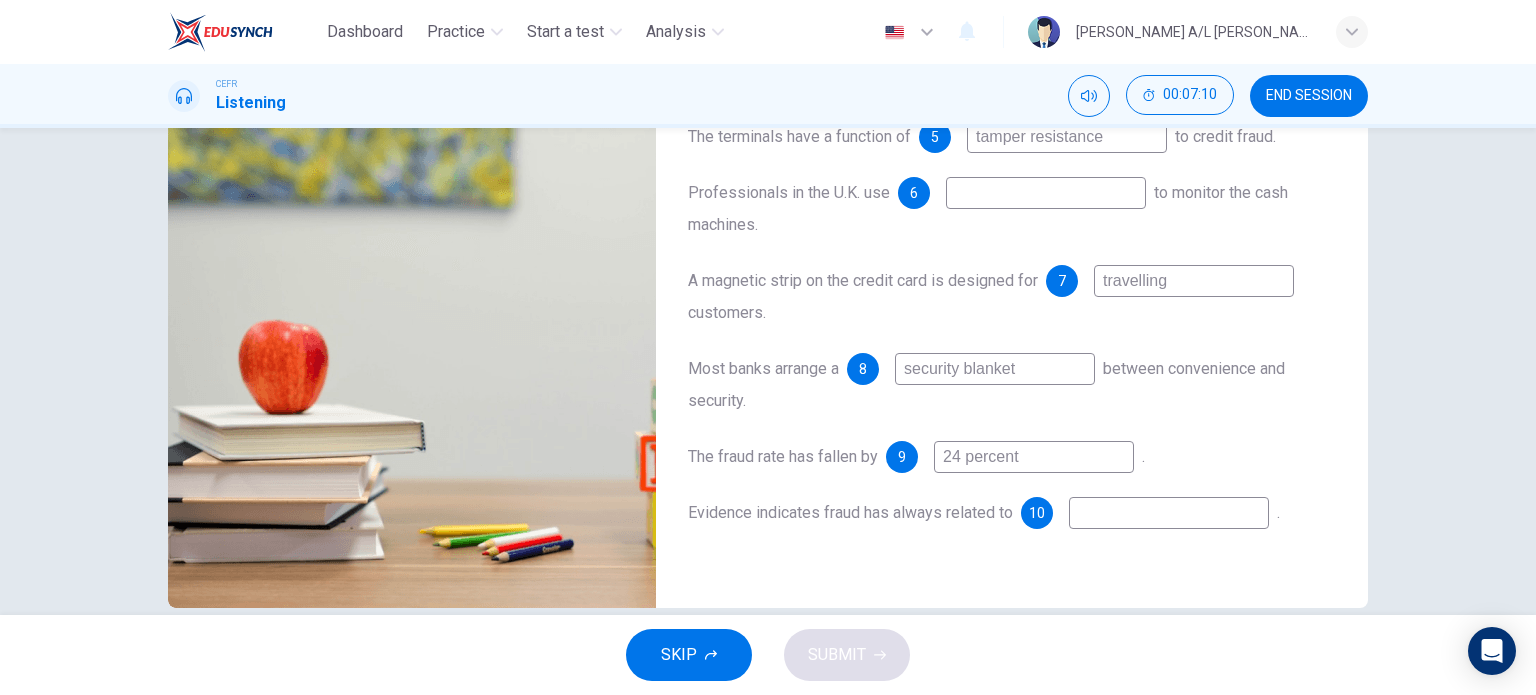 type on "24 percent" 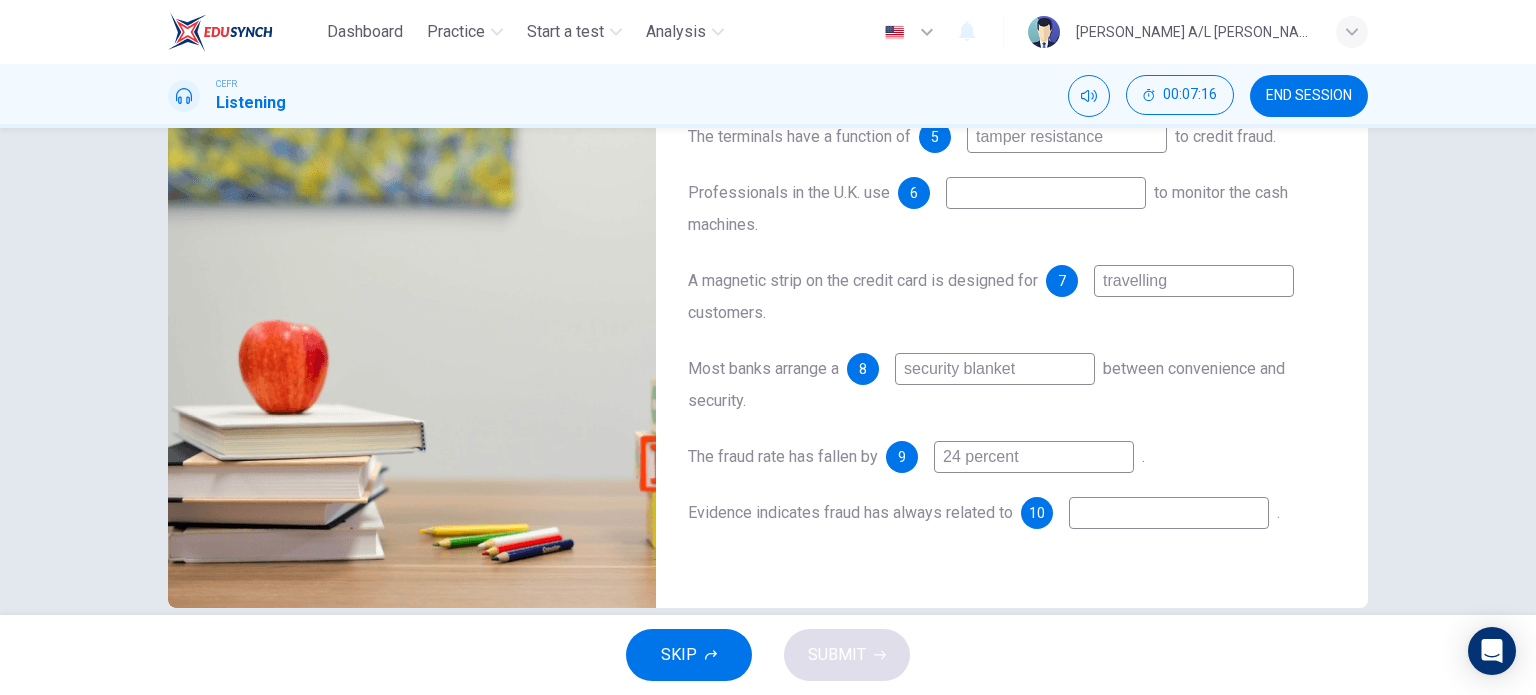 type on "87" 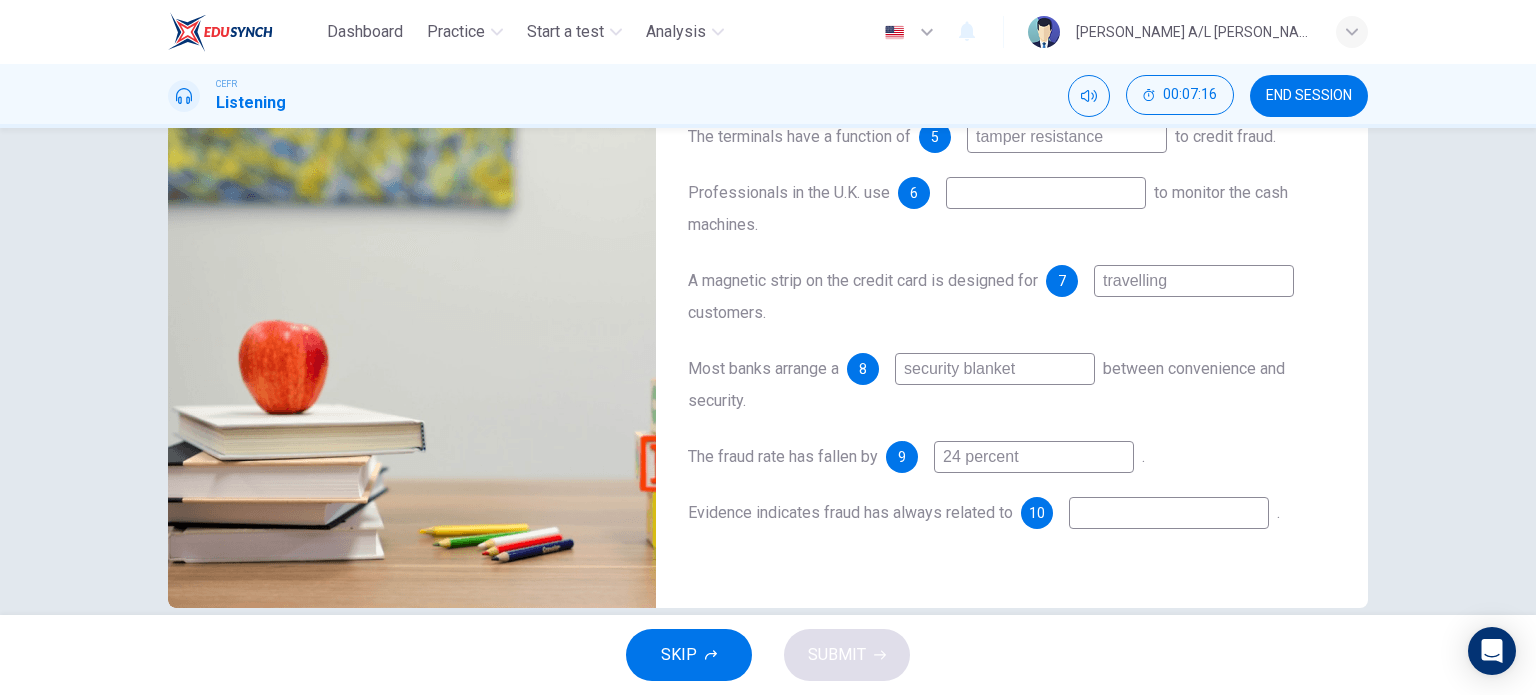type on "24 percent" 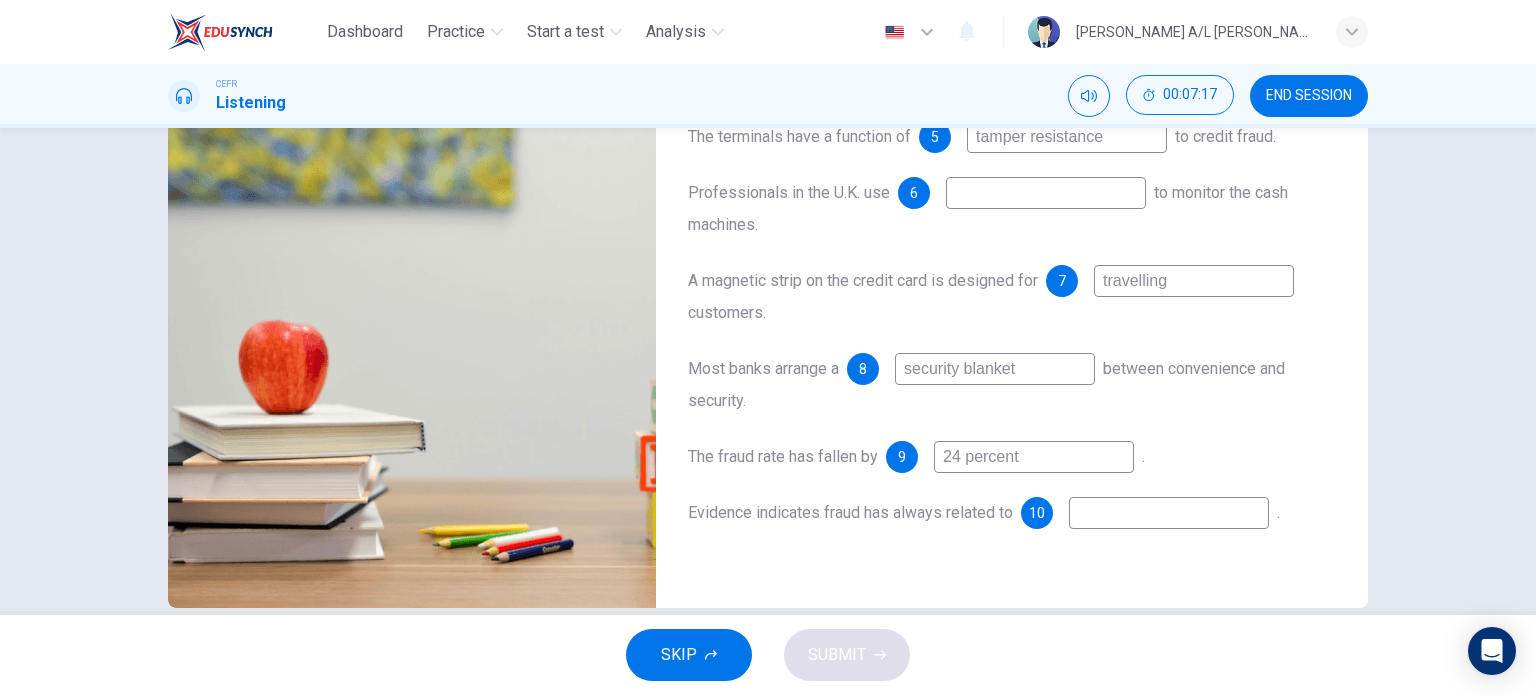drag, startPoint x: 816, startPoint y: 516, endPoint x: 859, endPoint y: 523, distance: 43.56604 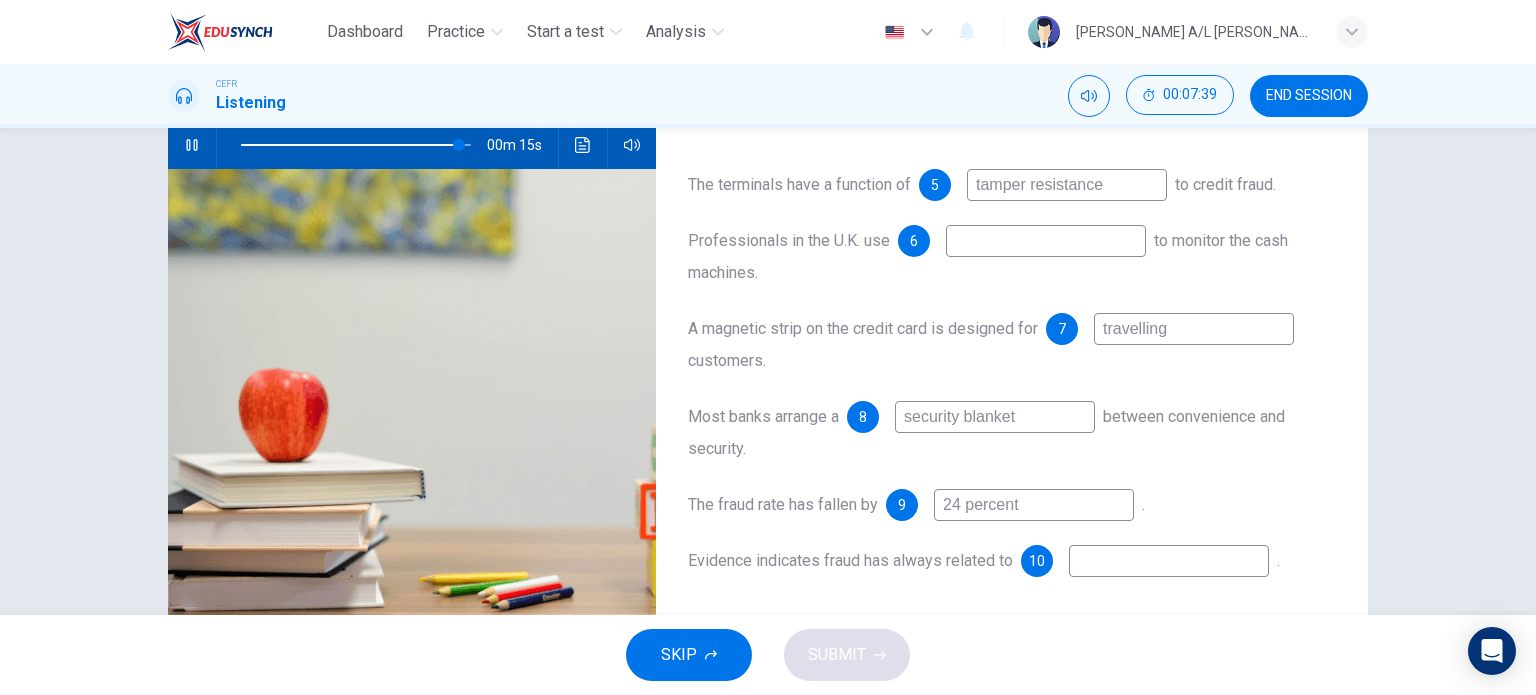 scroll, scrollTop: 204, scrollLeft: 0, axis: vertical 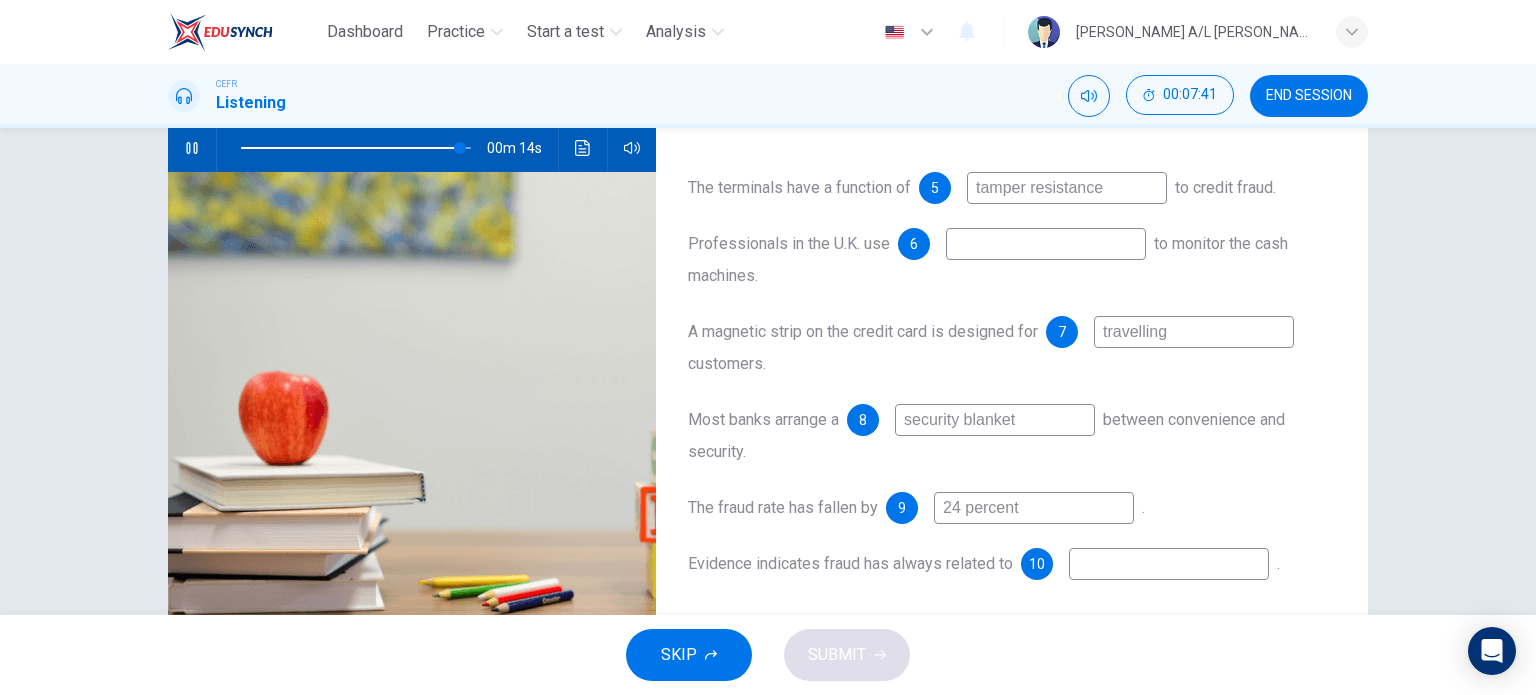 click at bounding box center [1169, 564] 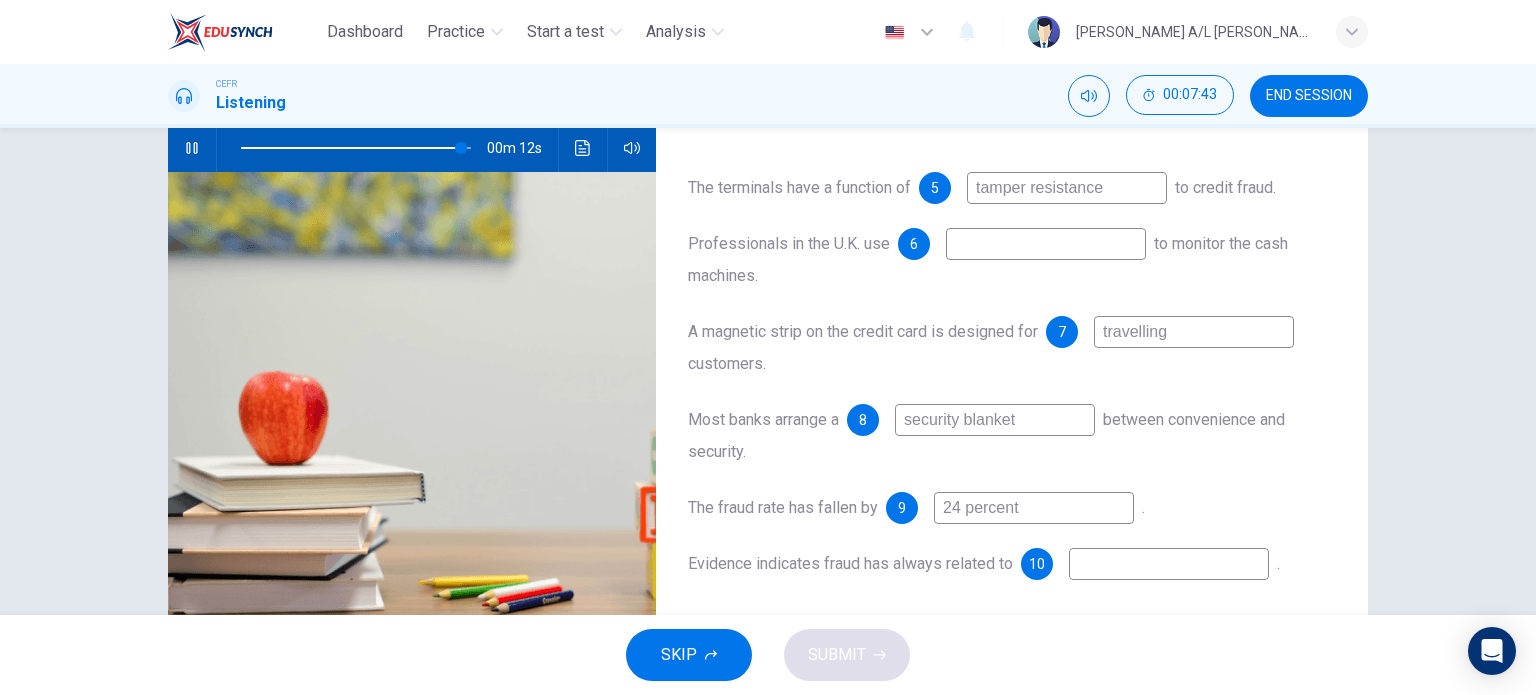 type on "96" 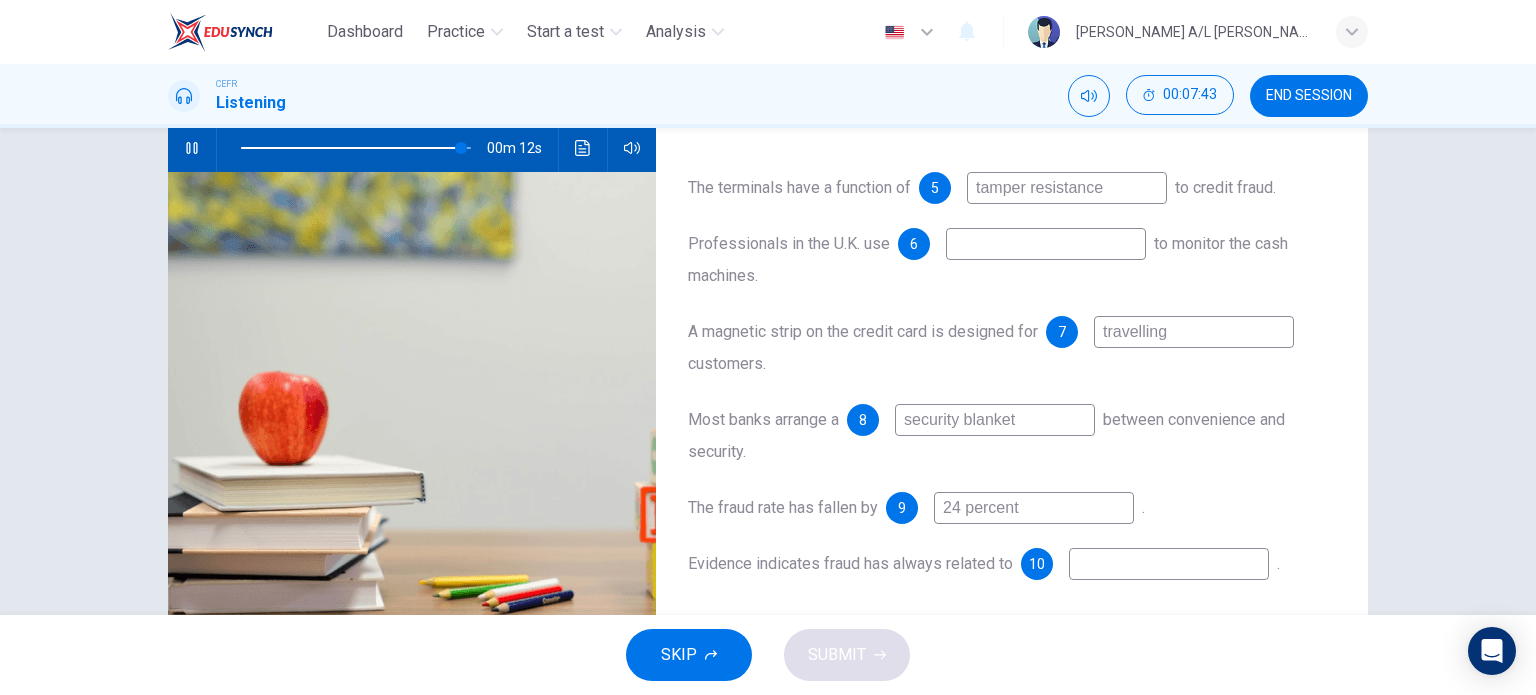 type on "o" 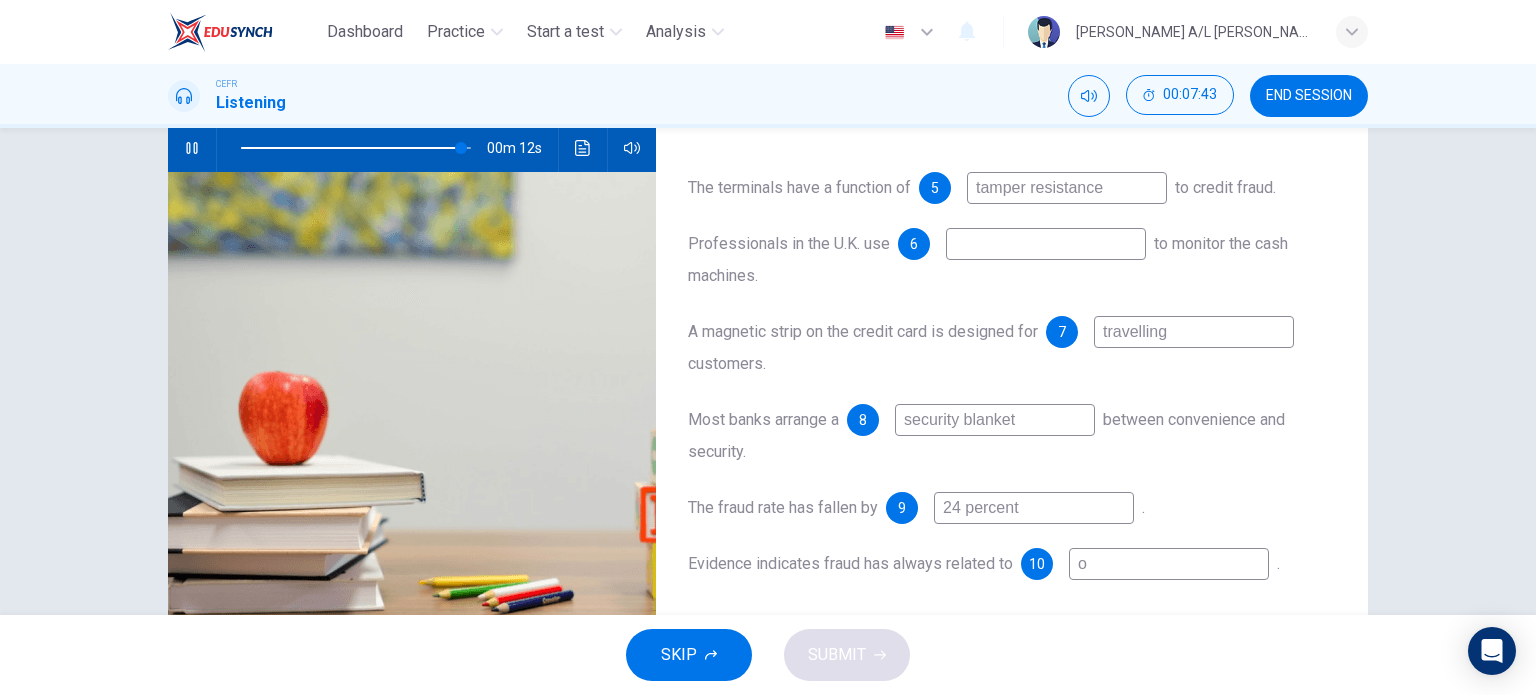 type on "96" 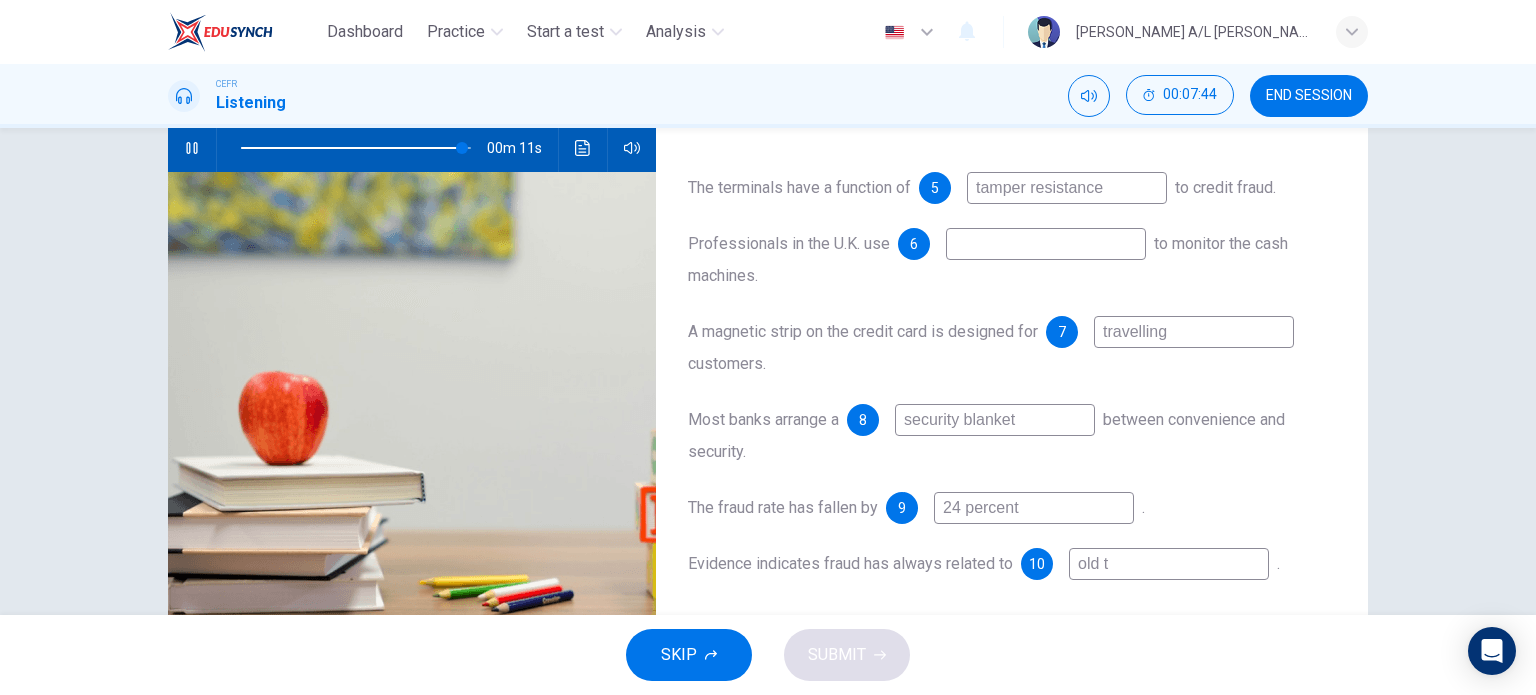 type on "old te" 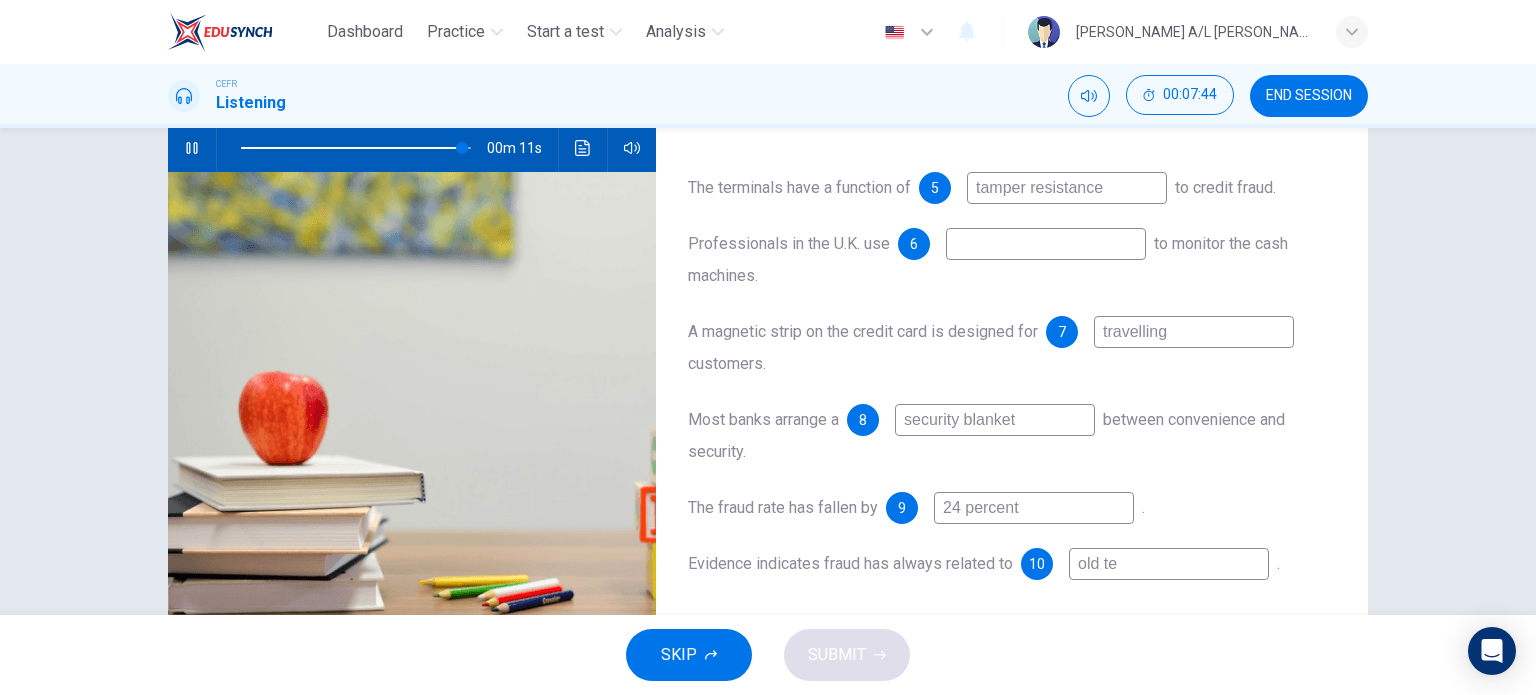 type on "96" 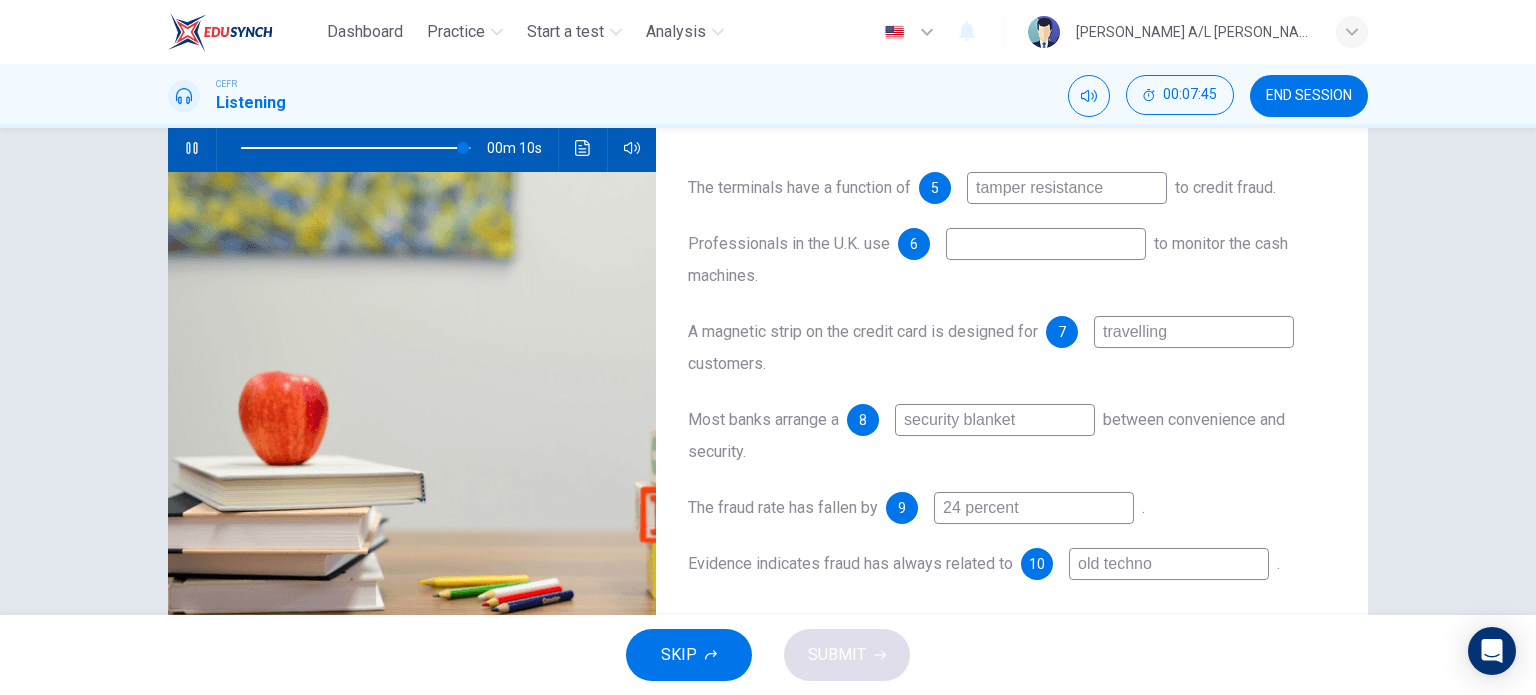type on "old technol" 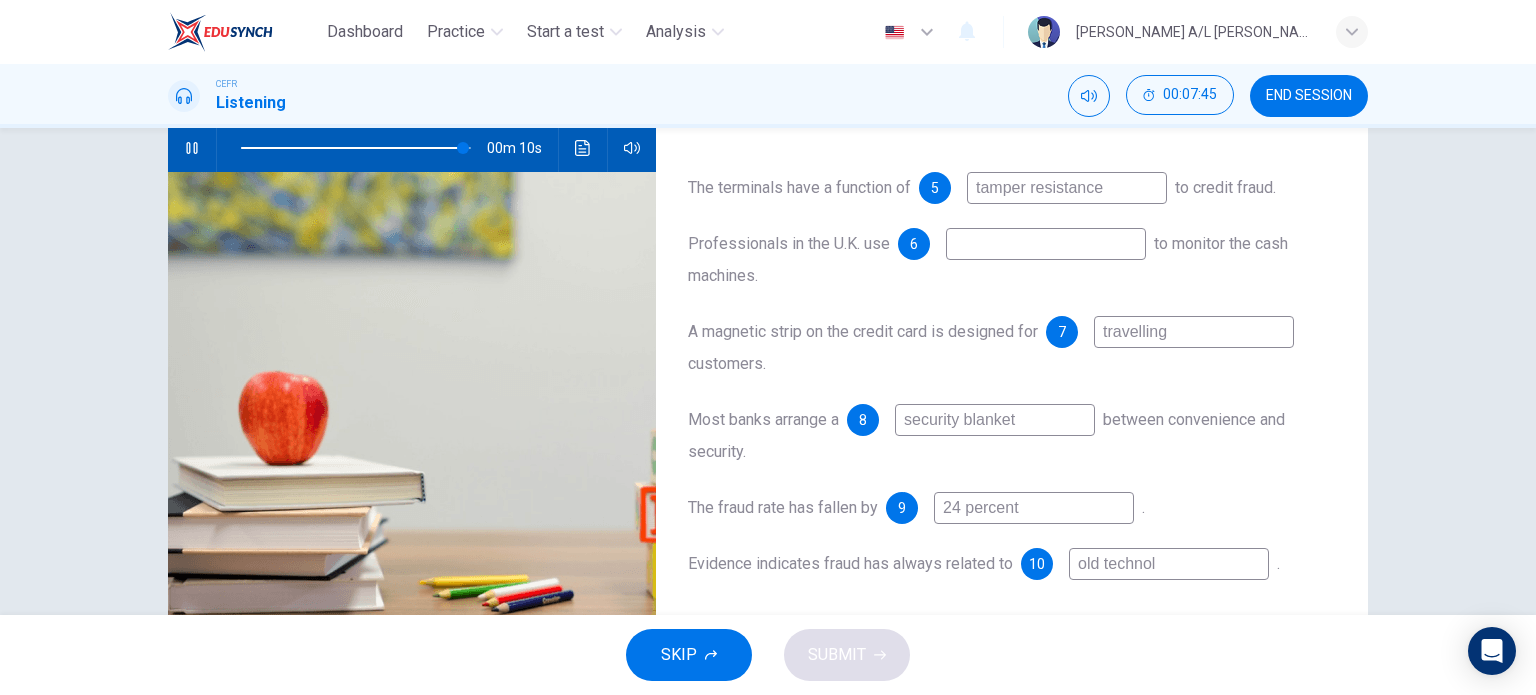 type on "96" 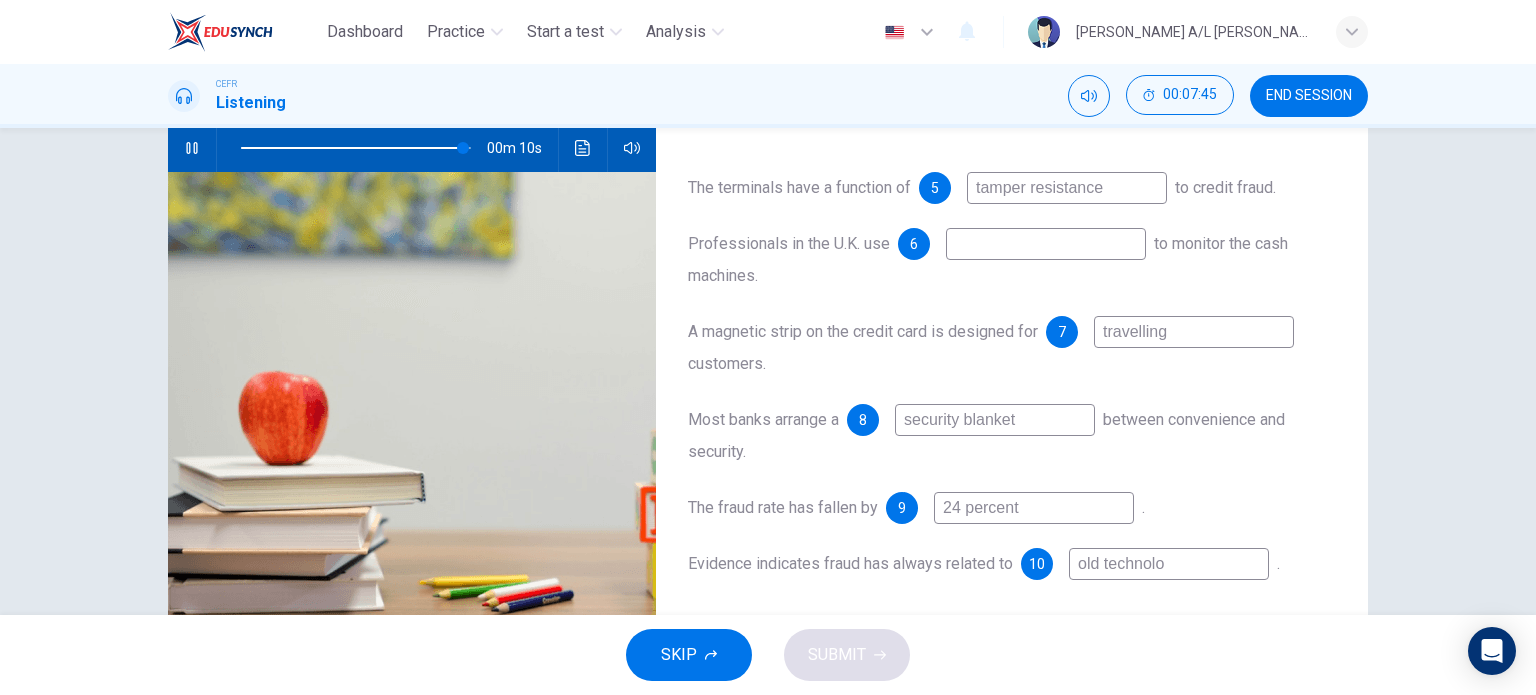 type on "97" 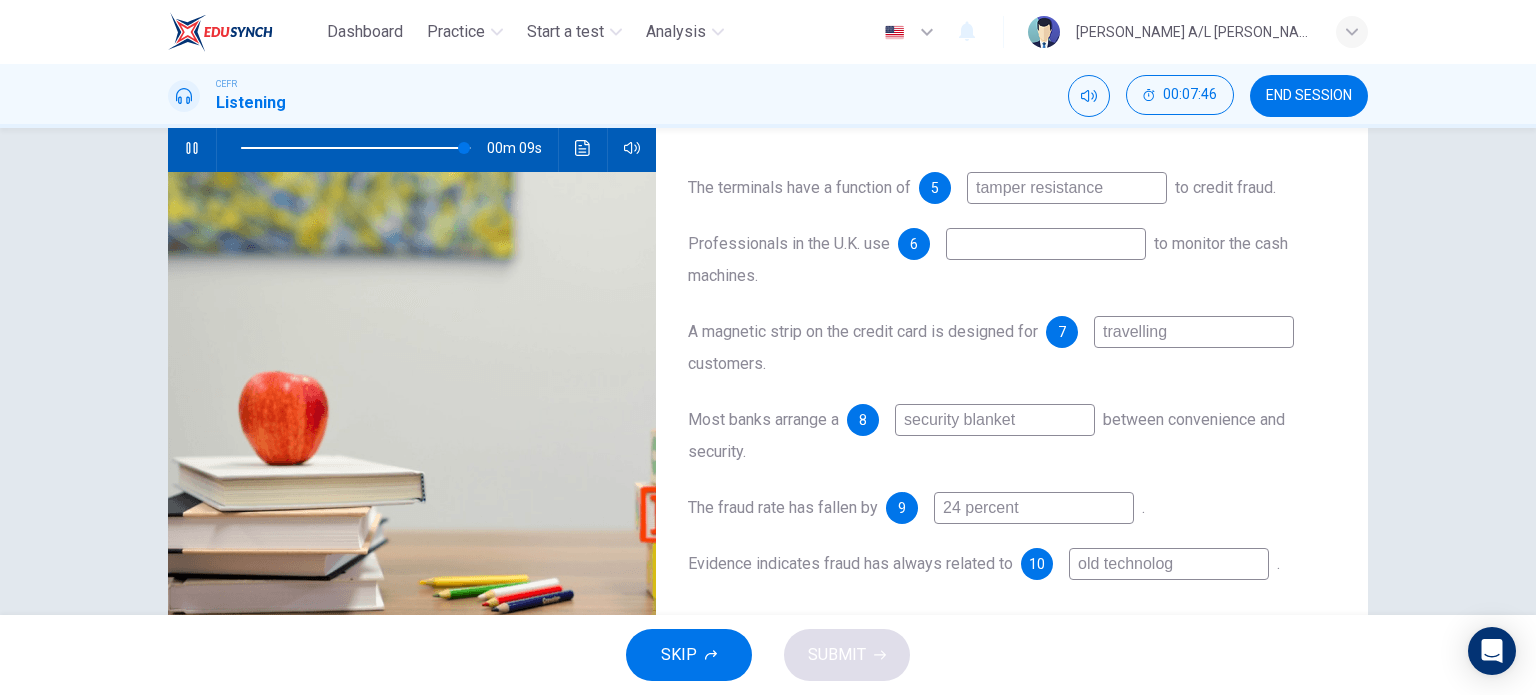 type on "old technology" 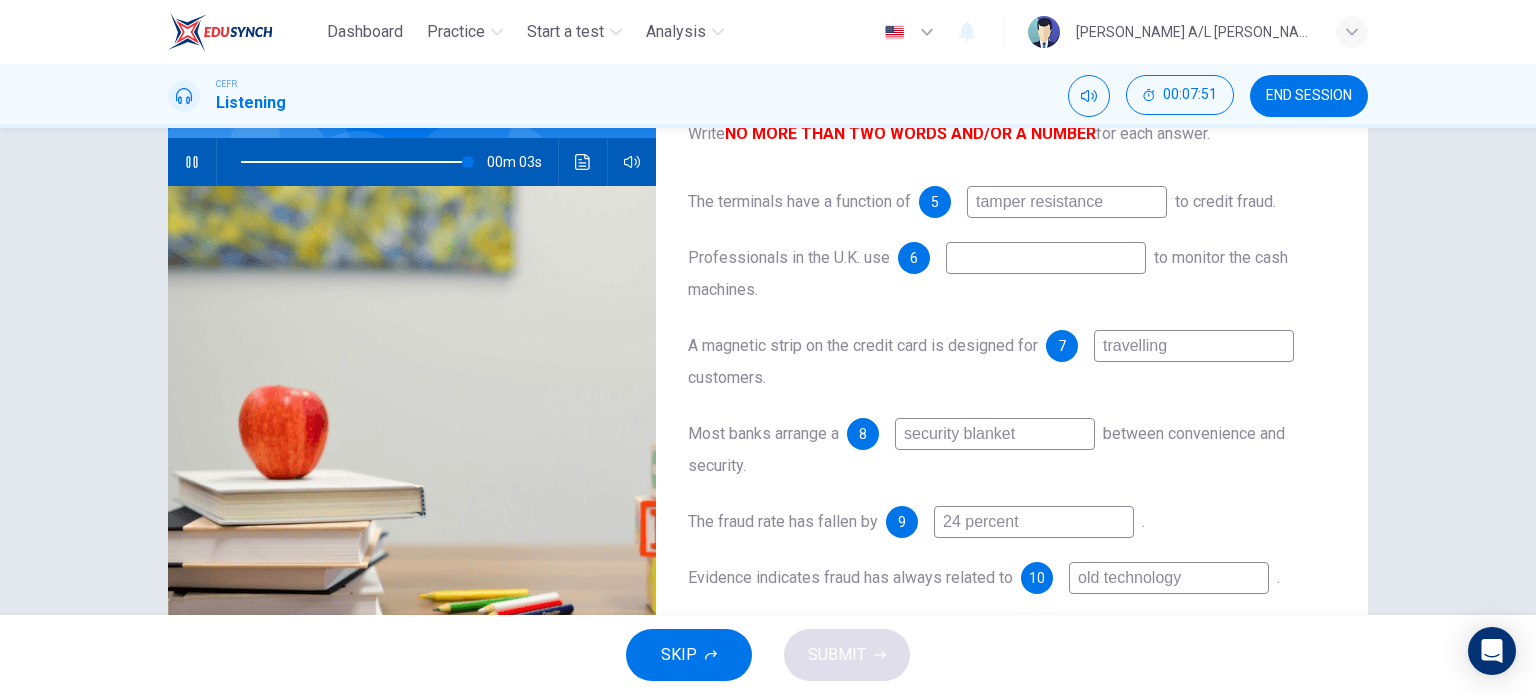 scroll, scrollTop: 100, scrollLeft: 0, axis: vertical 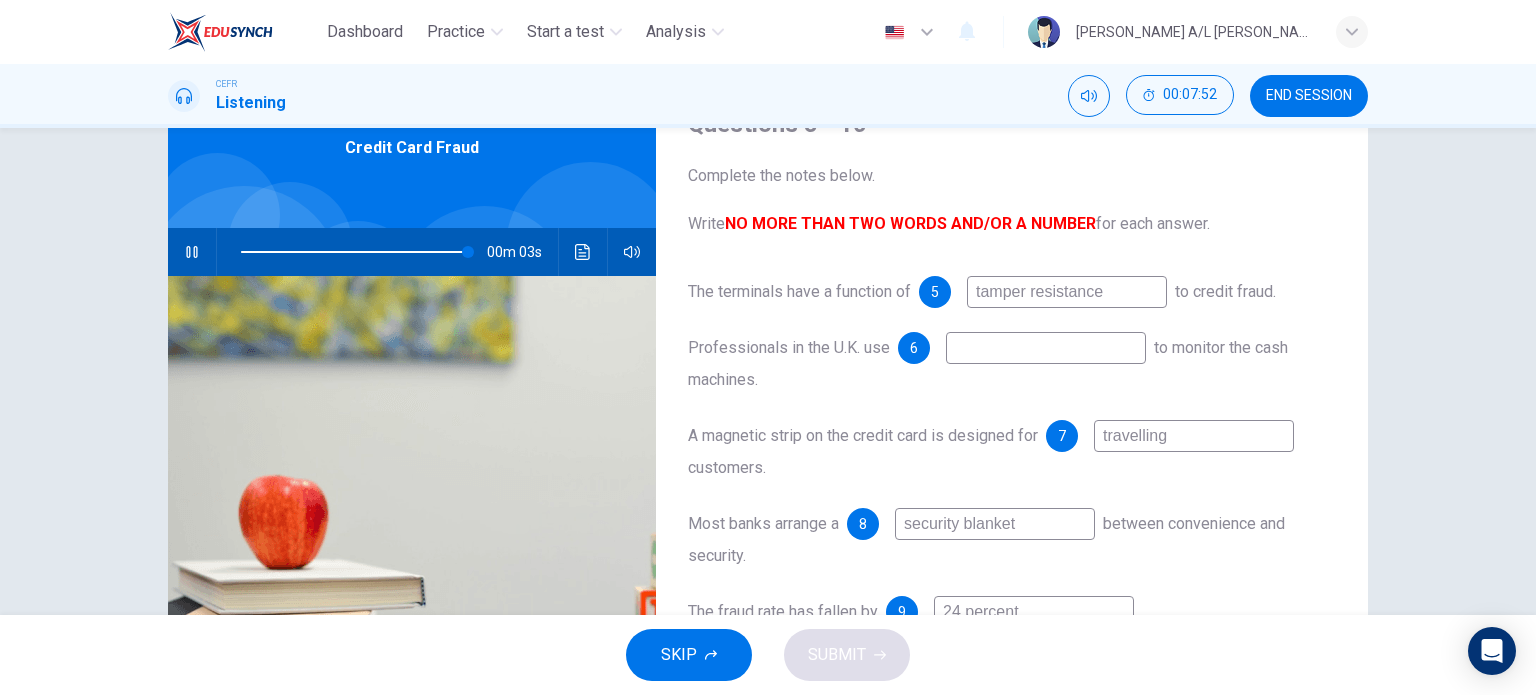 type on "99" 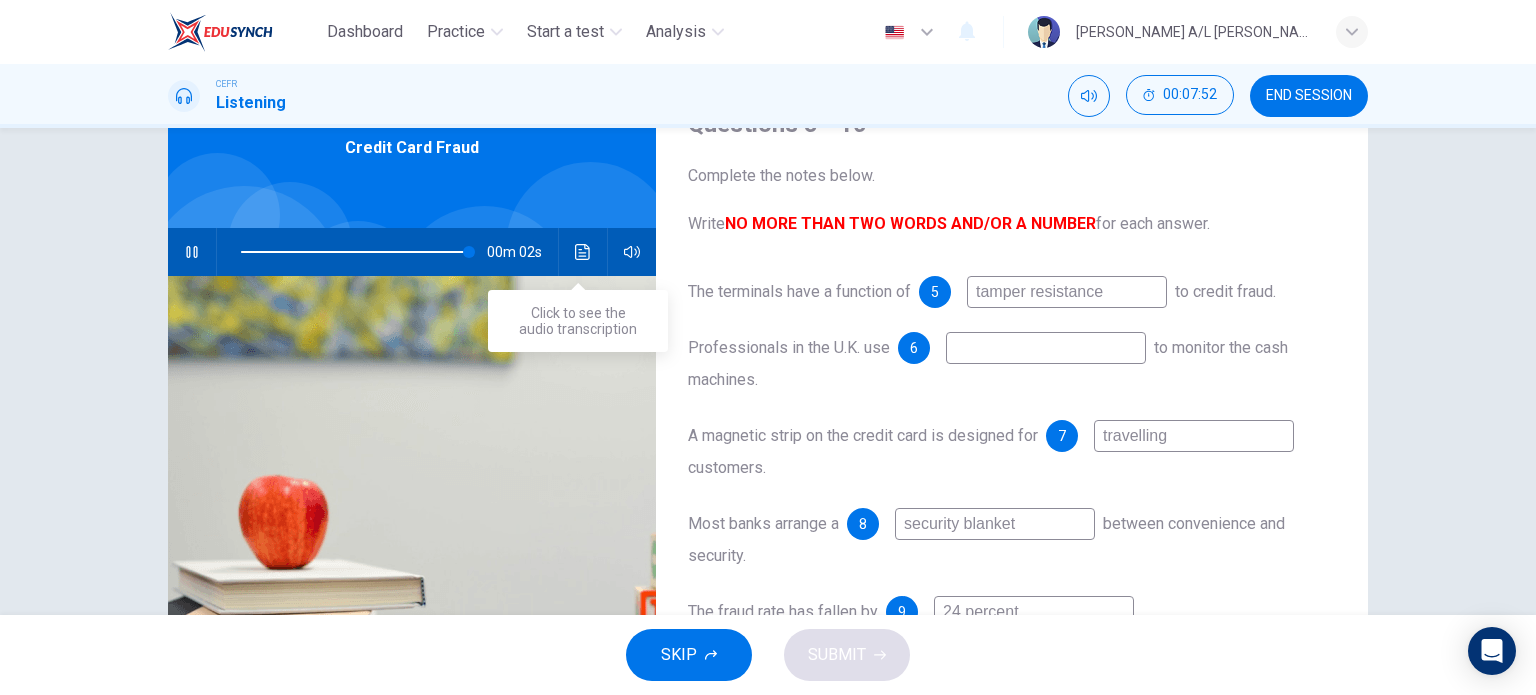 type on "old technology" 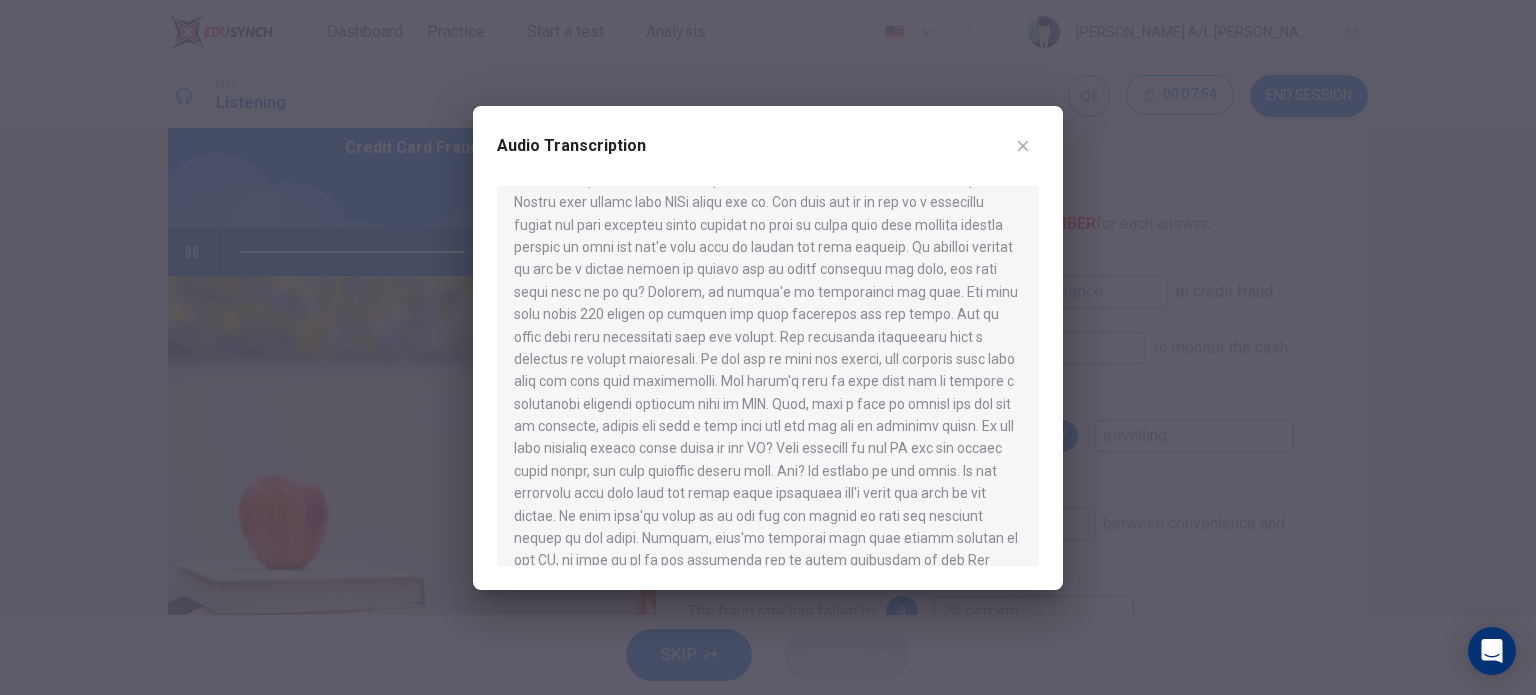 type on "0" 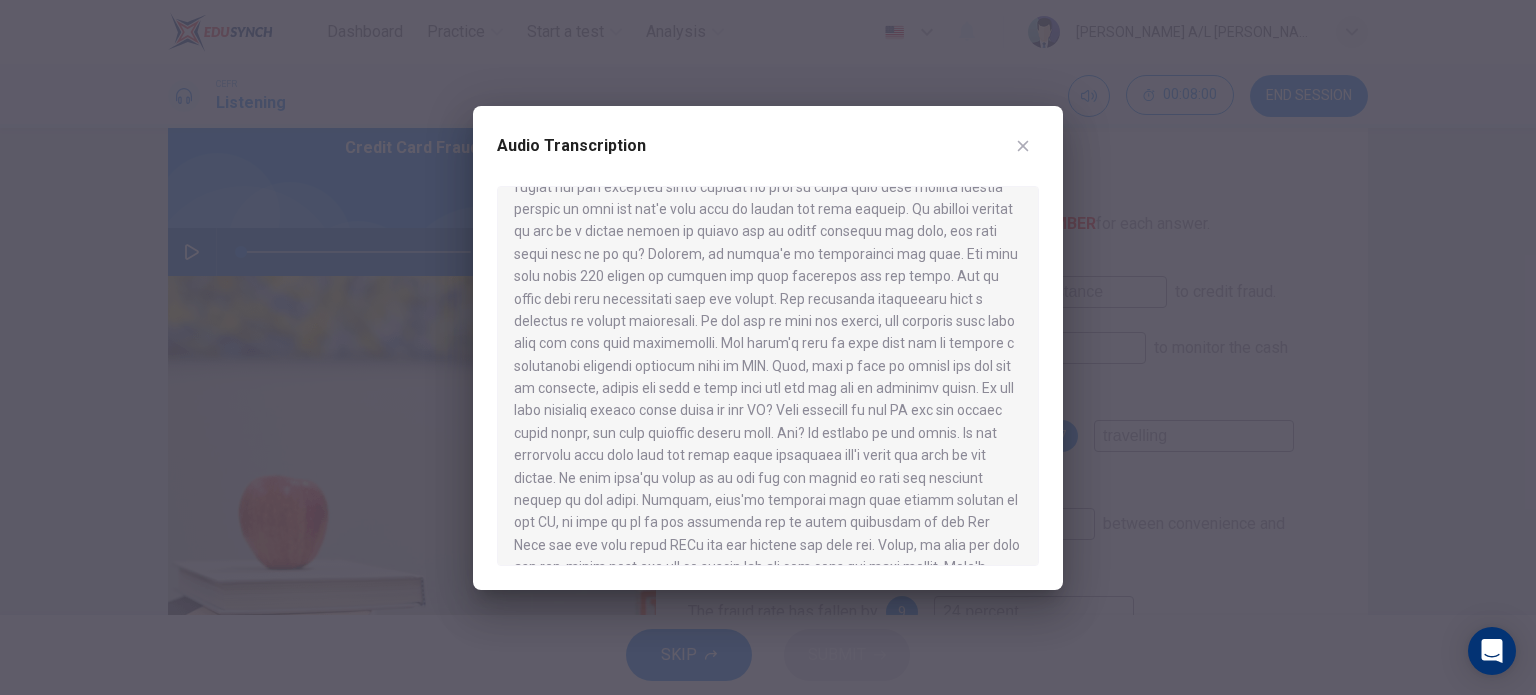 scroll, scrollTop: 320, scrollLeft: 0, axis: vertical 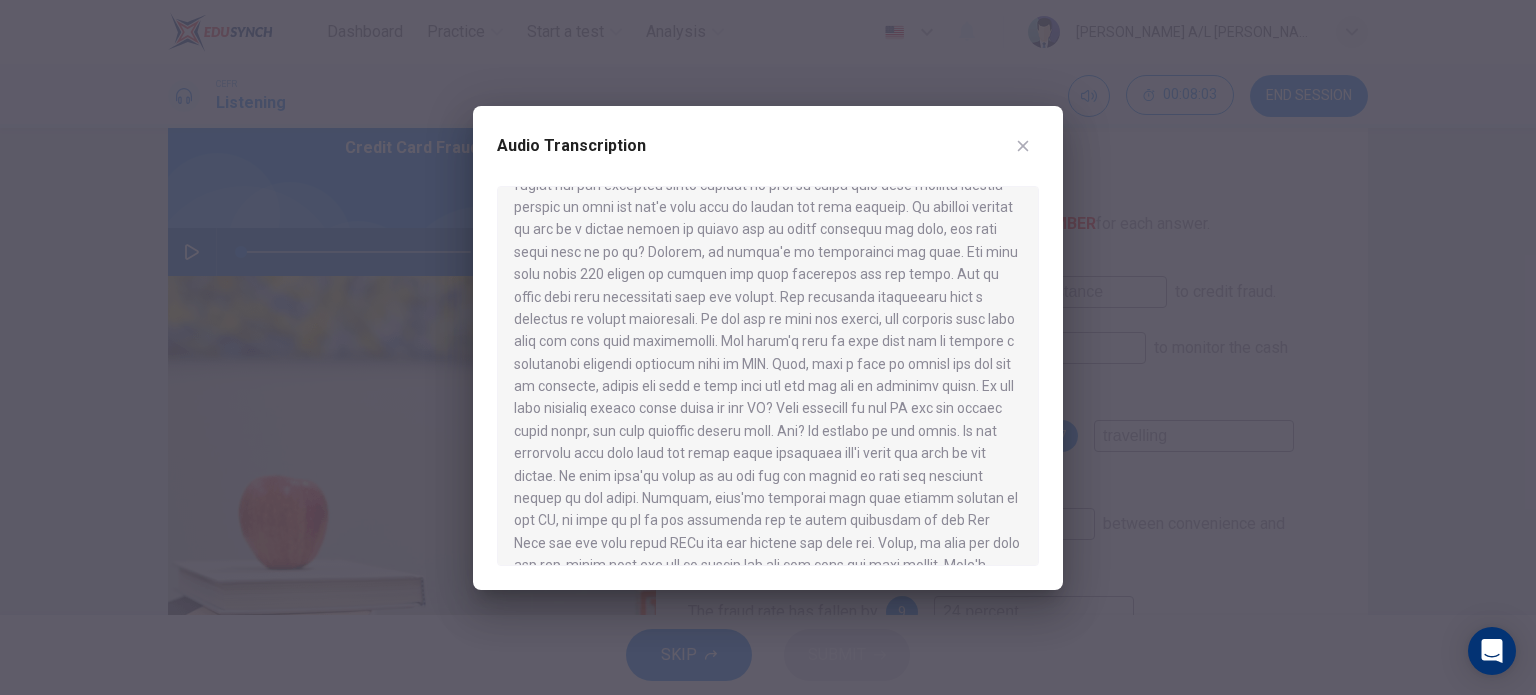 click at bounding box center [768, 376] 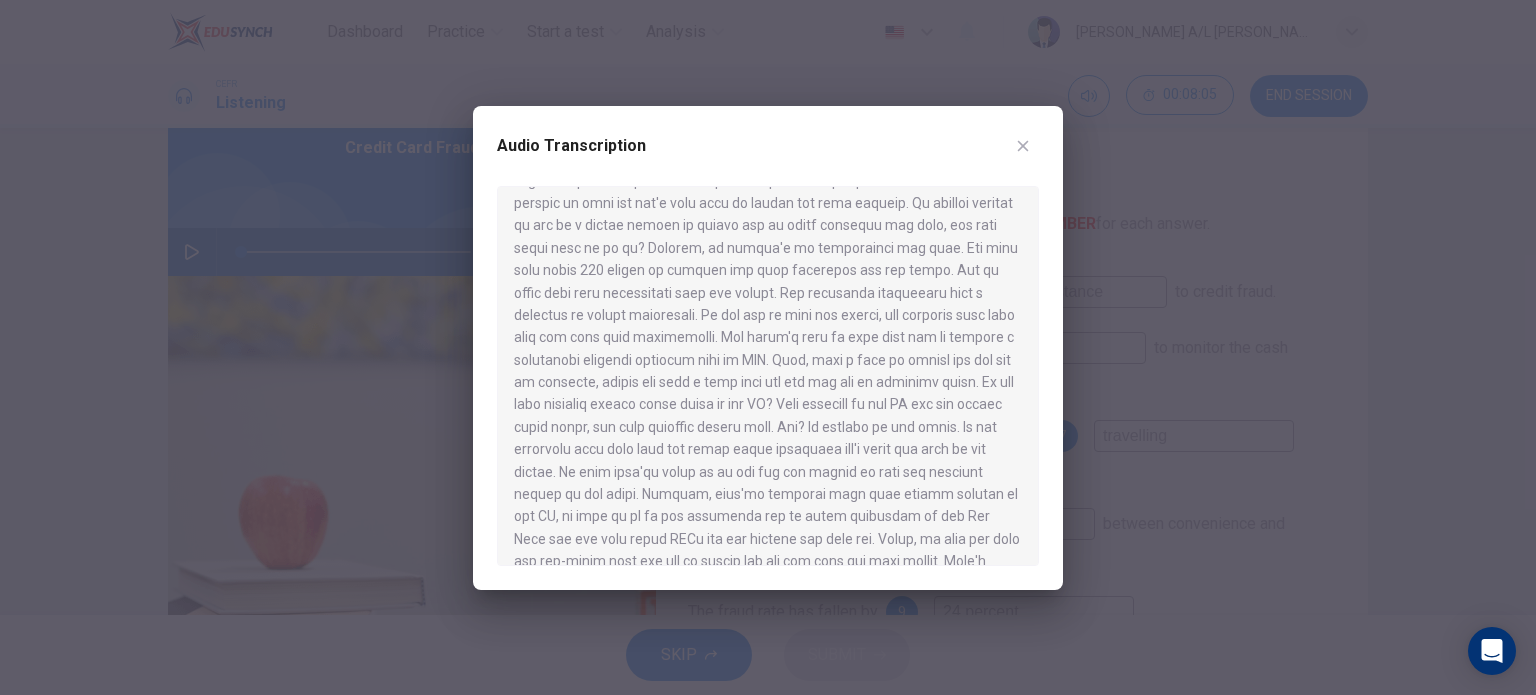 scroll, scrollTop: 327, scrollLeft: 0, axis: vertical 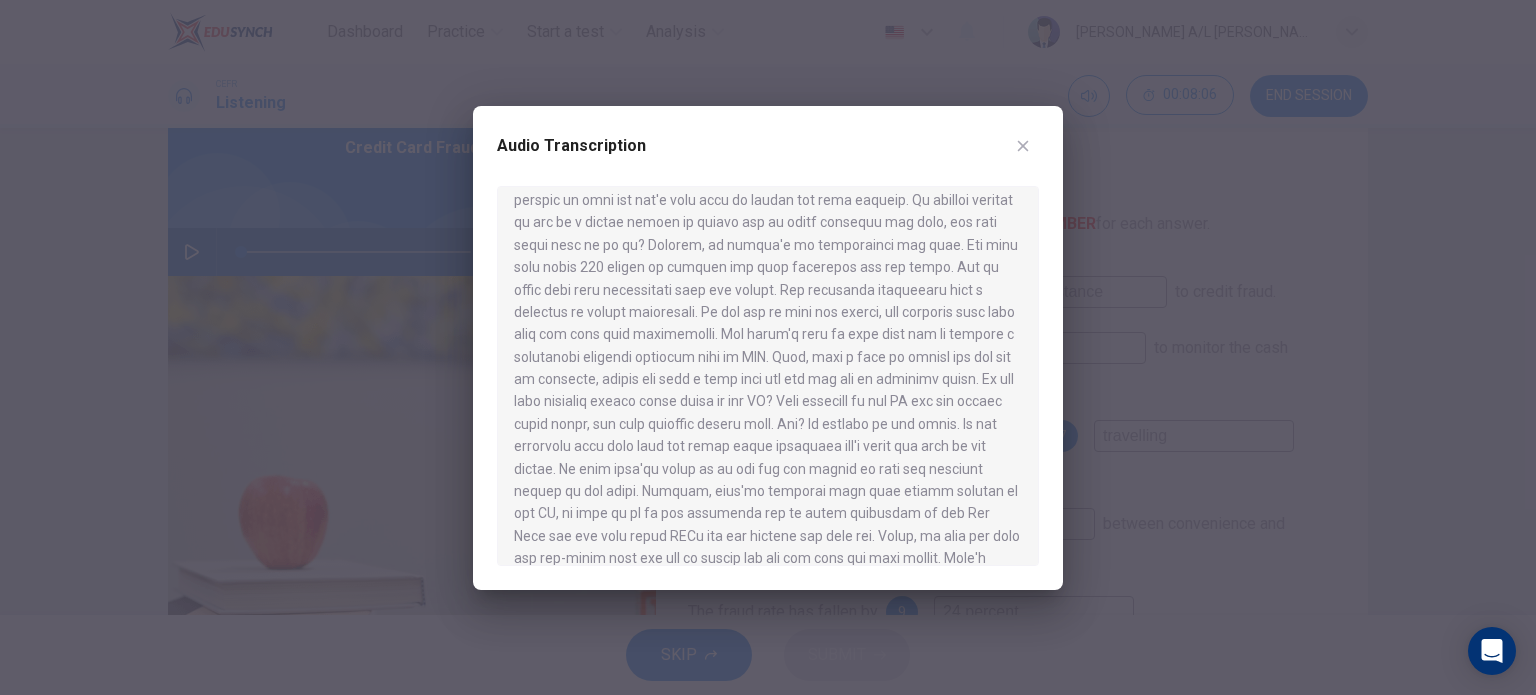 drag, startPoint x: 656, startPoint y: 422, endPoint x: 808, endPoint y: 431, distance: 152.26622 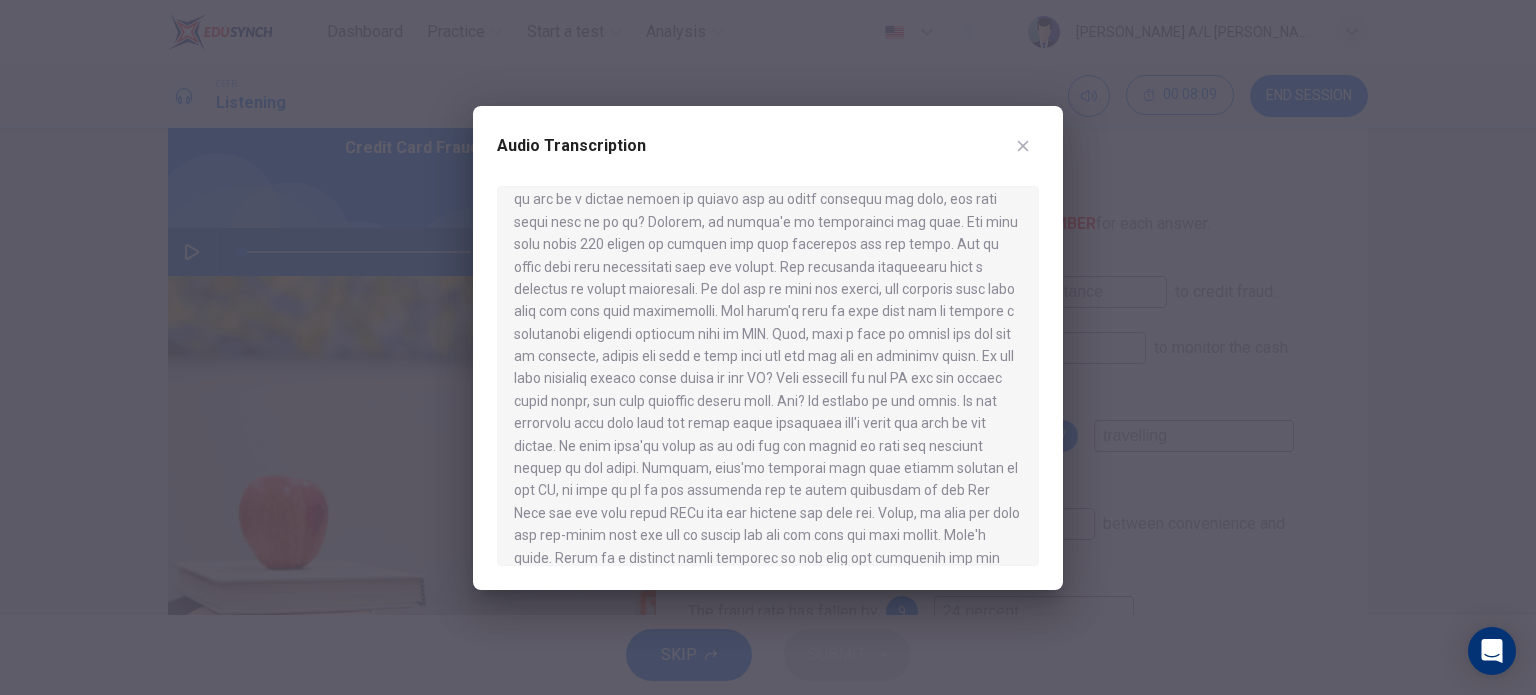 scroll, scrollTop: 351, scrollLeft: 0, axis: vertical 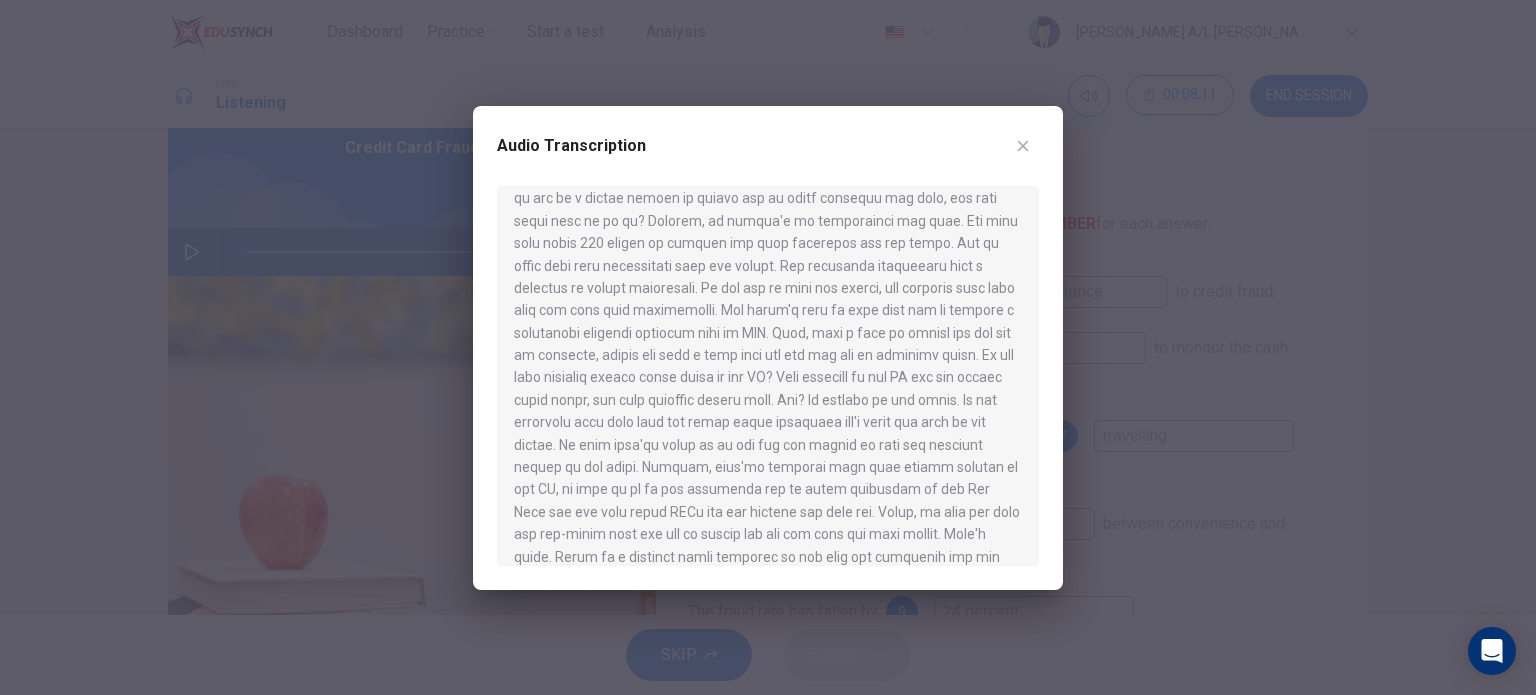 click at bounding box center [768, 376] 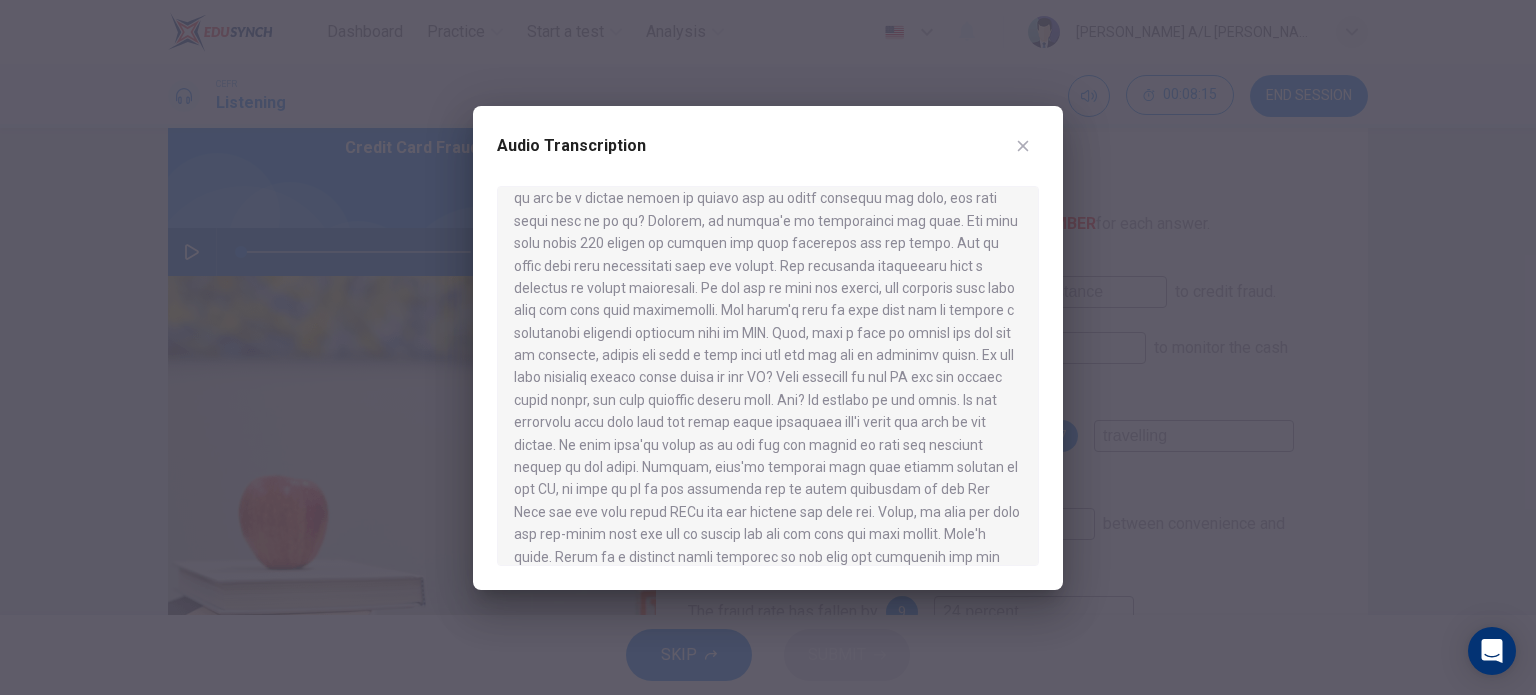 click 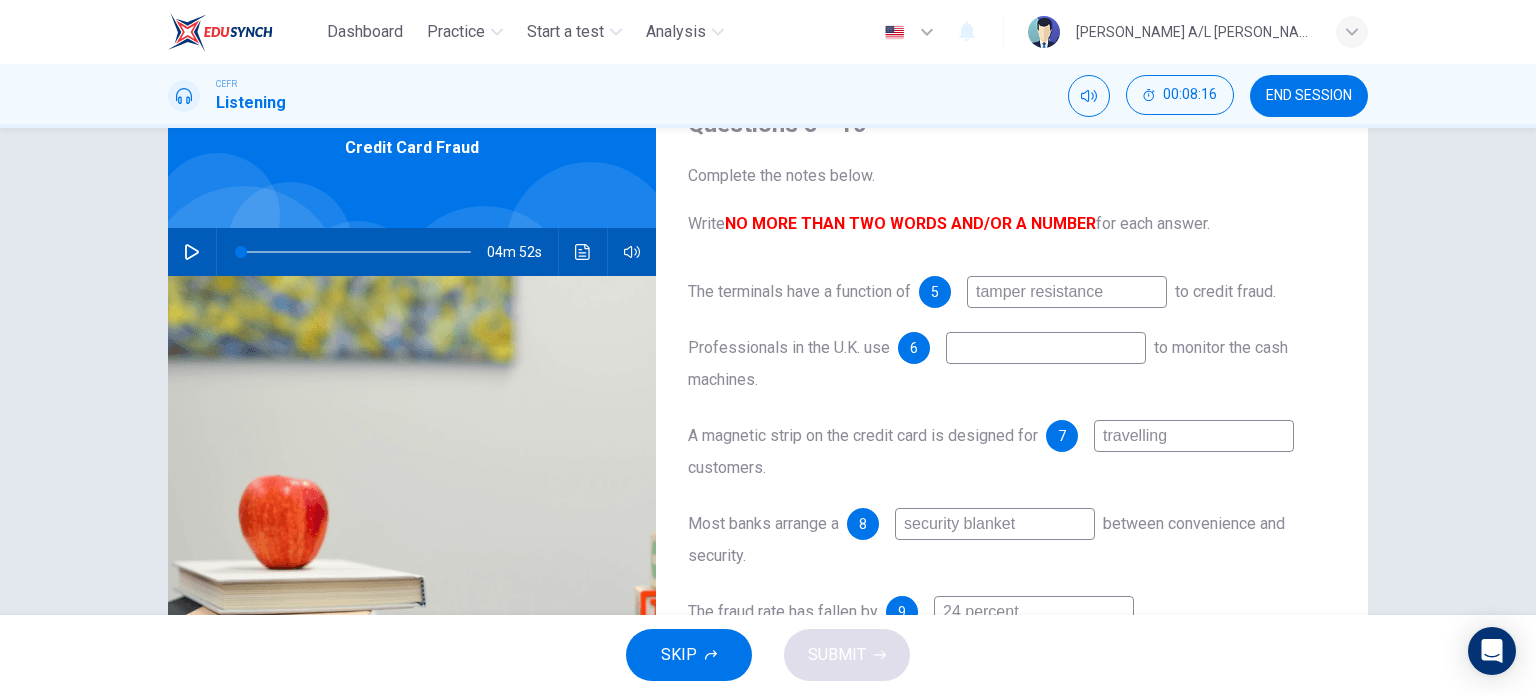 click at bounding box center [1046, 348] 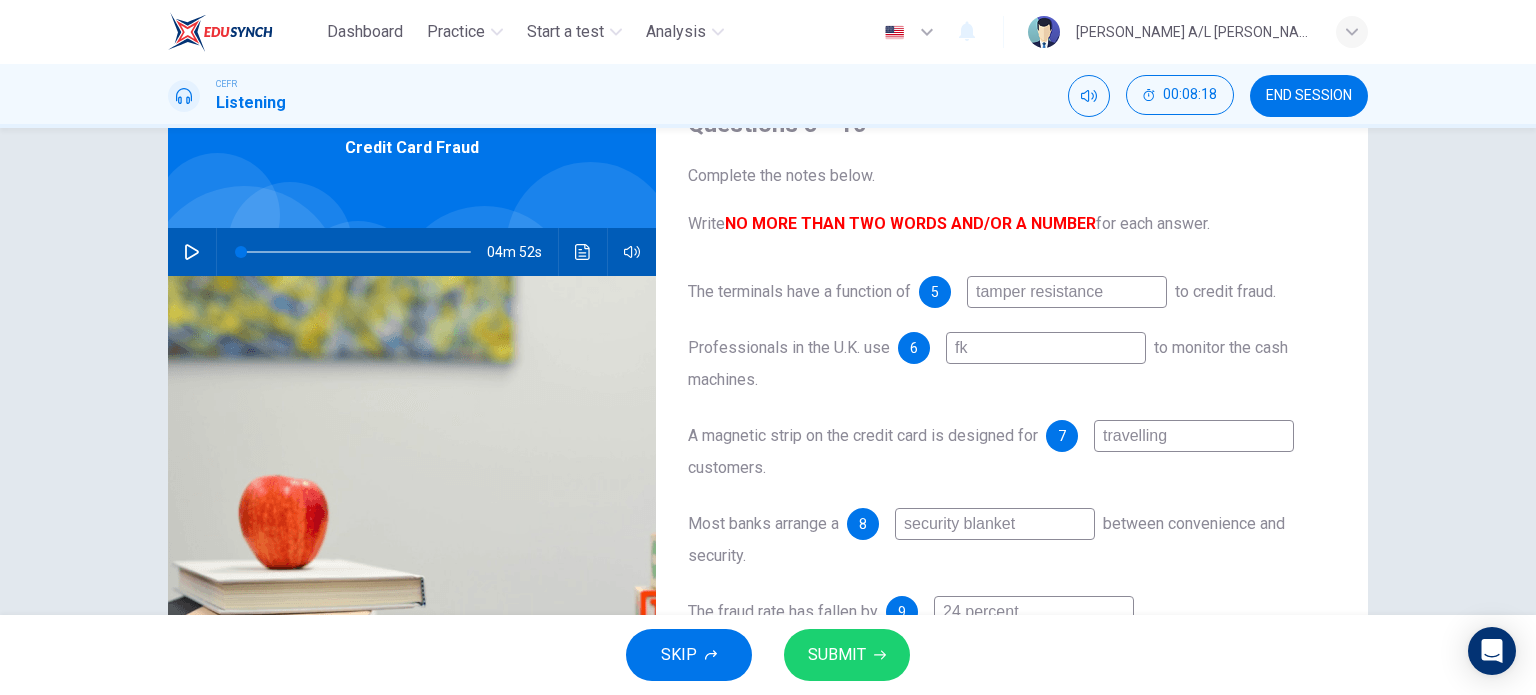 type on "f" 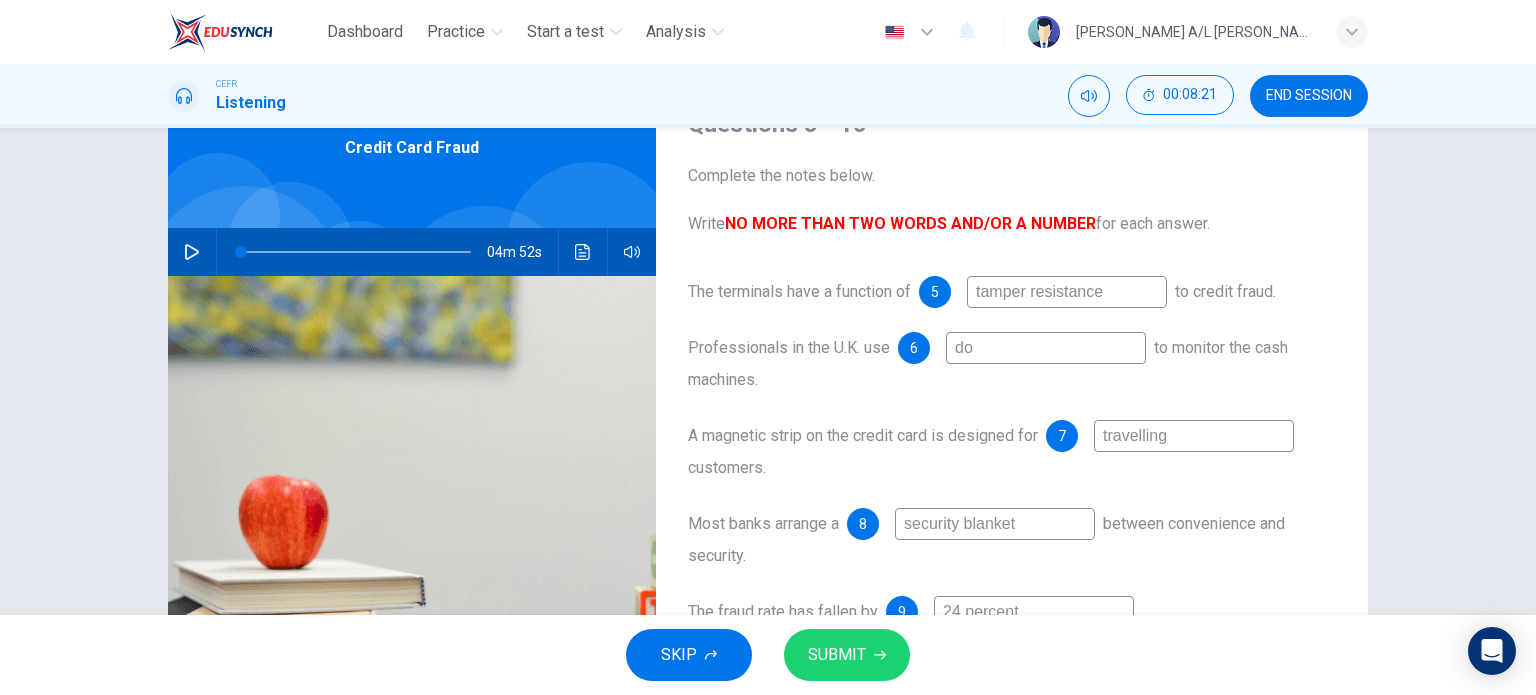 type on "d" 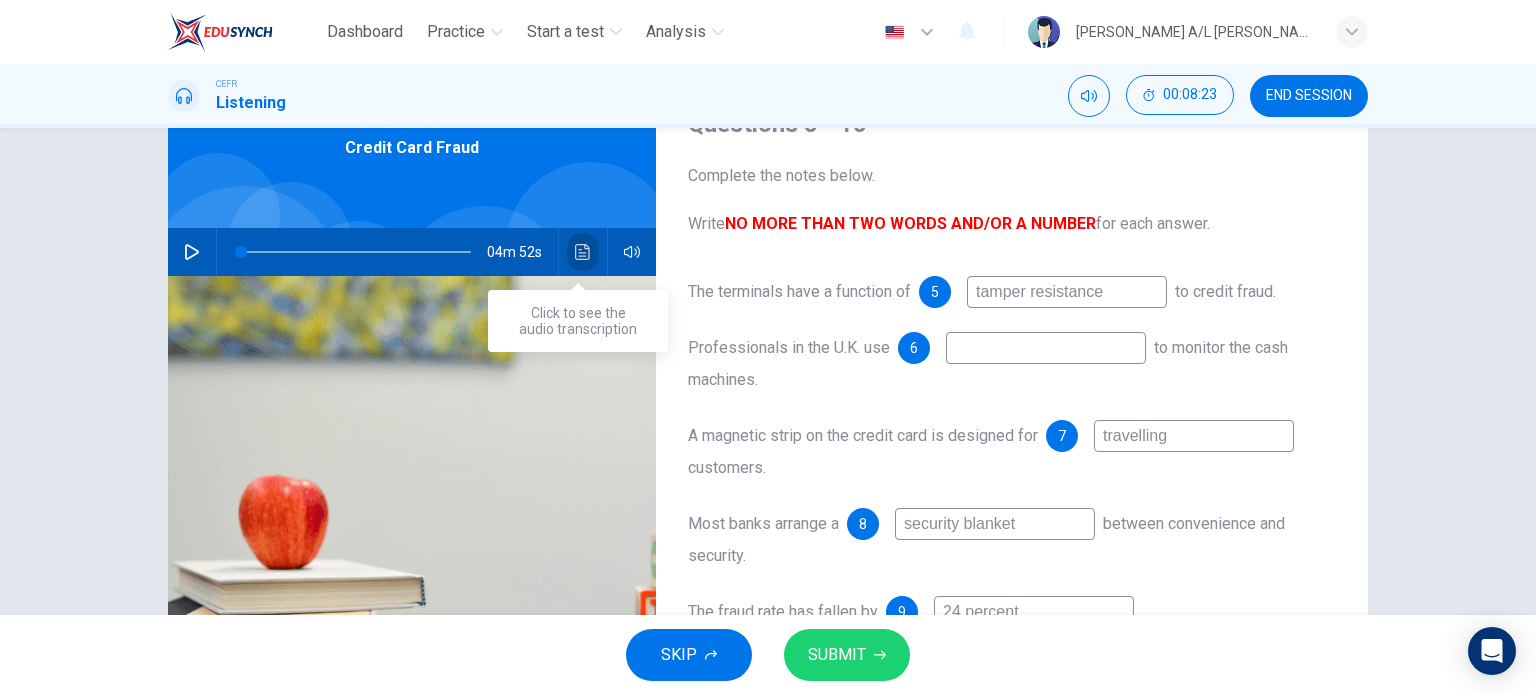 click 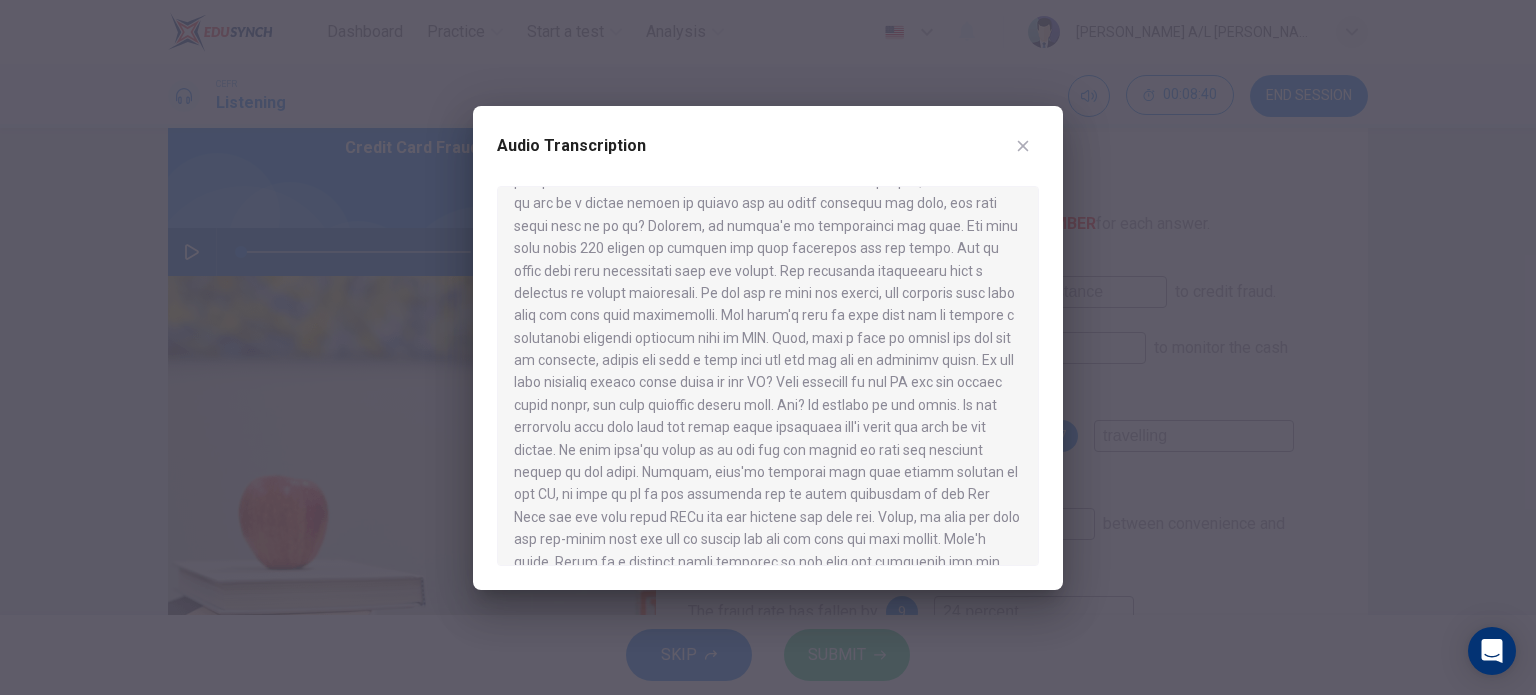 scroll, scrollTop: 352, scrollLeft: 0, axis: vertical 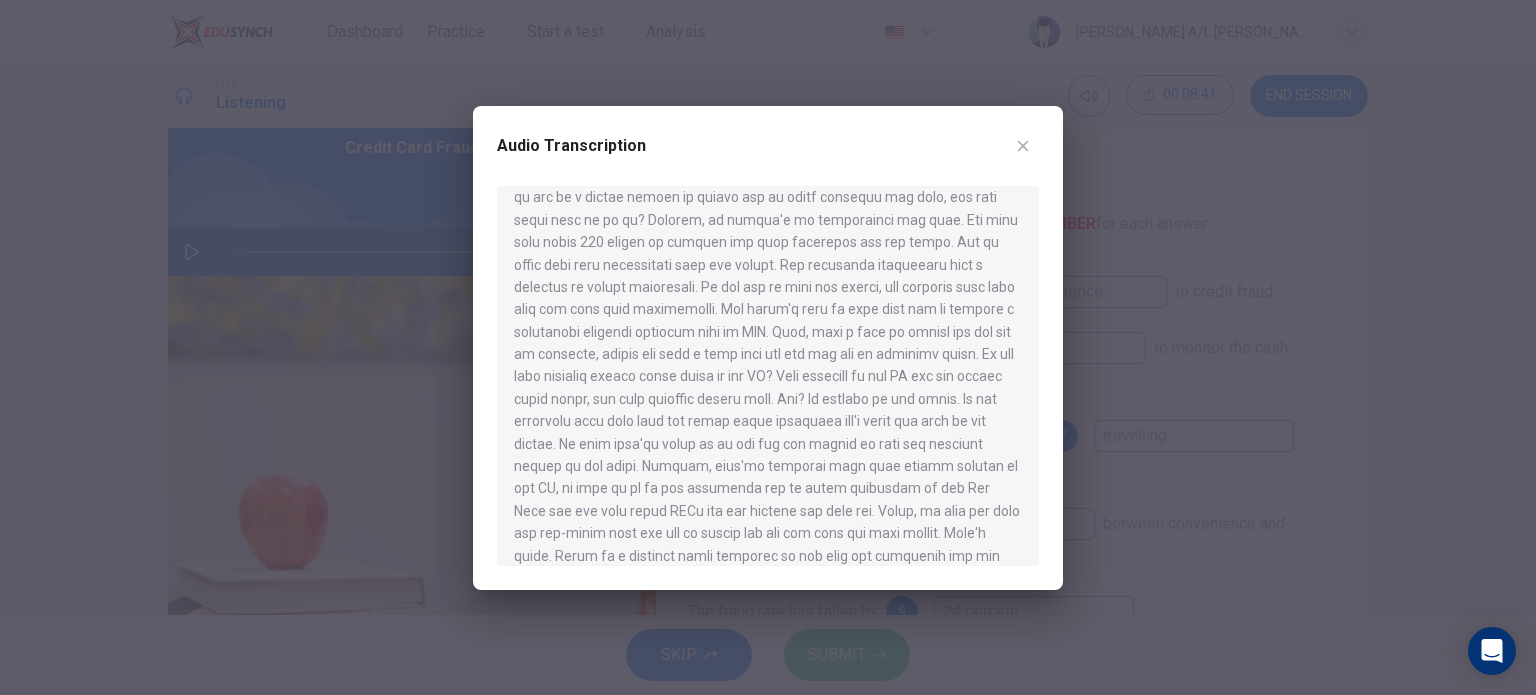 drag, startPoint x: 683, startPoint y: 391, endPoint x: 896, endPoint y: 397, distance: 213.08449 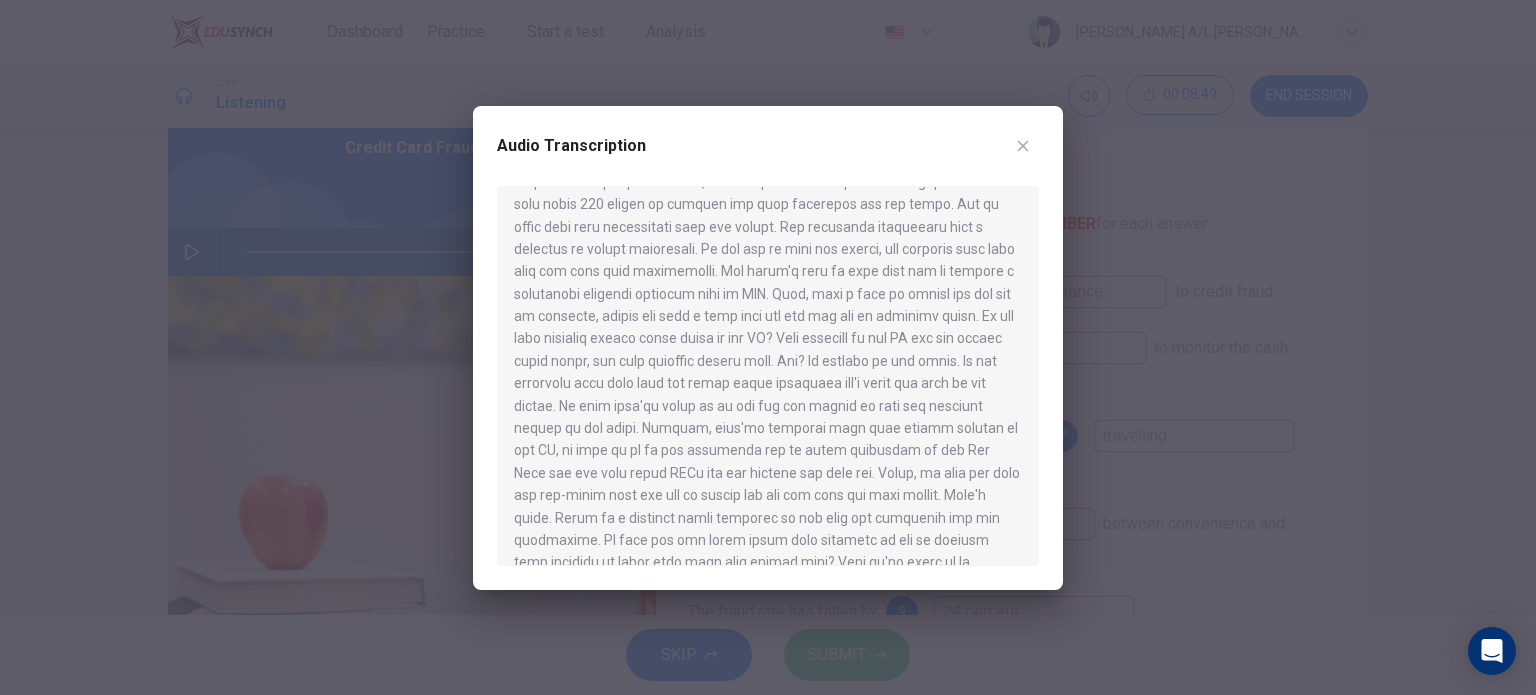 scroll, scrollTop: 391, scrollLeft: 0, axis: vertical 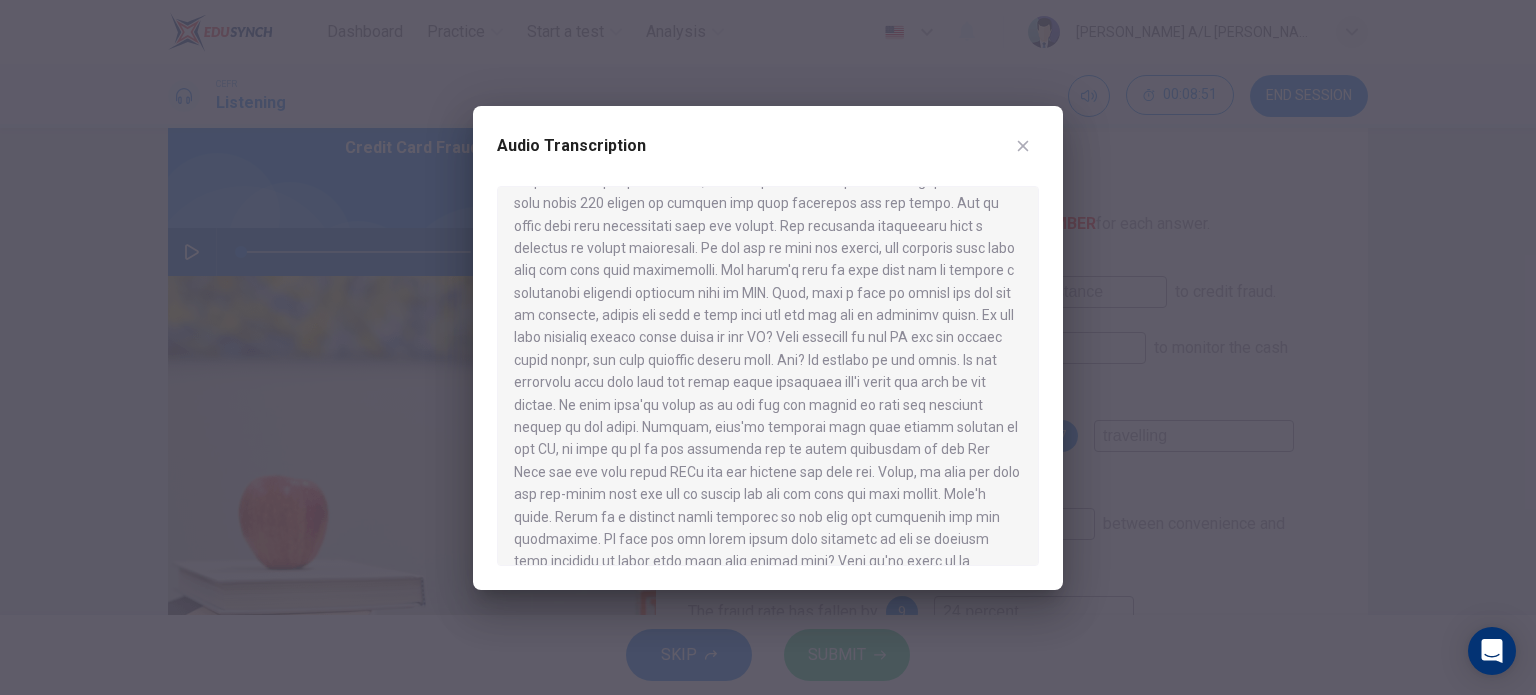 click at bounding box center (768, 376) 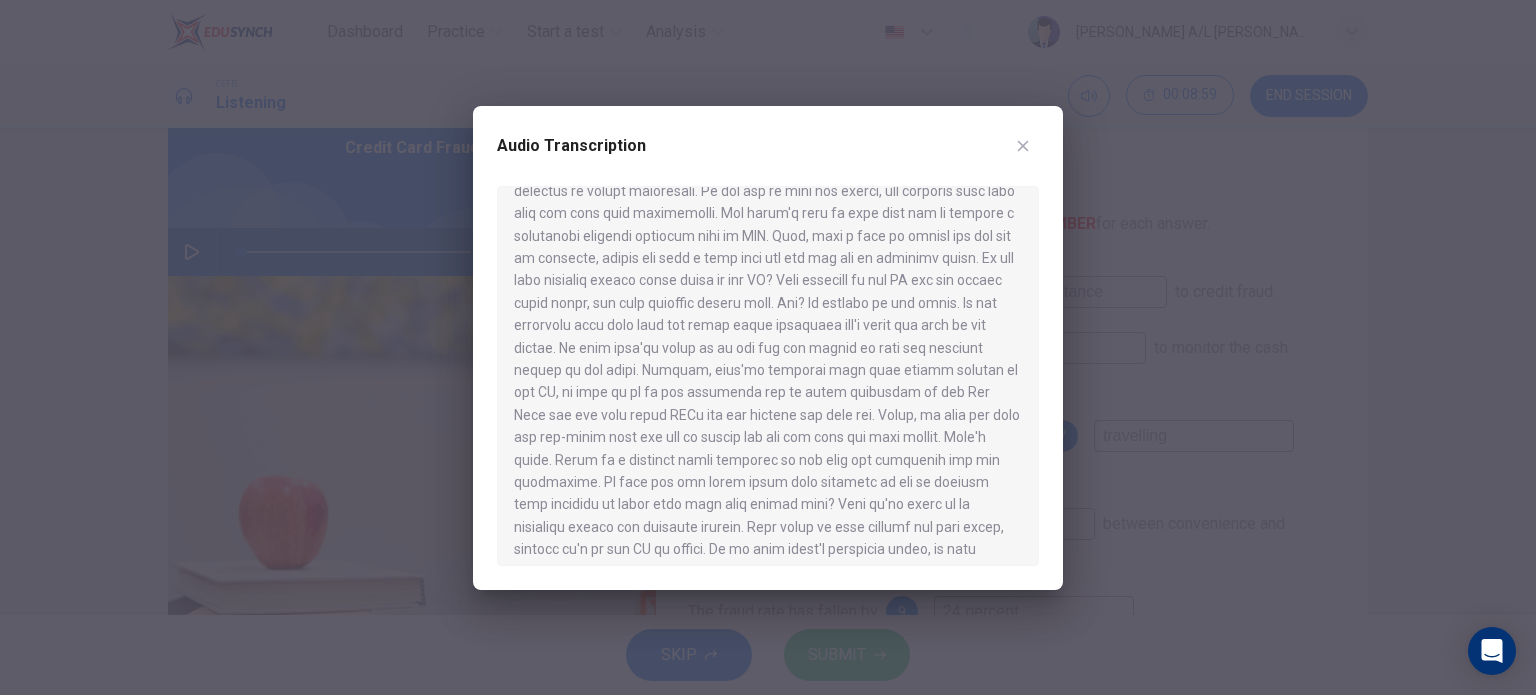 scroll, scrollTop: 450, scrollLeft: 0, axis: vertical 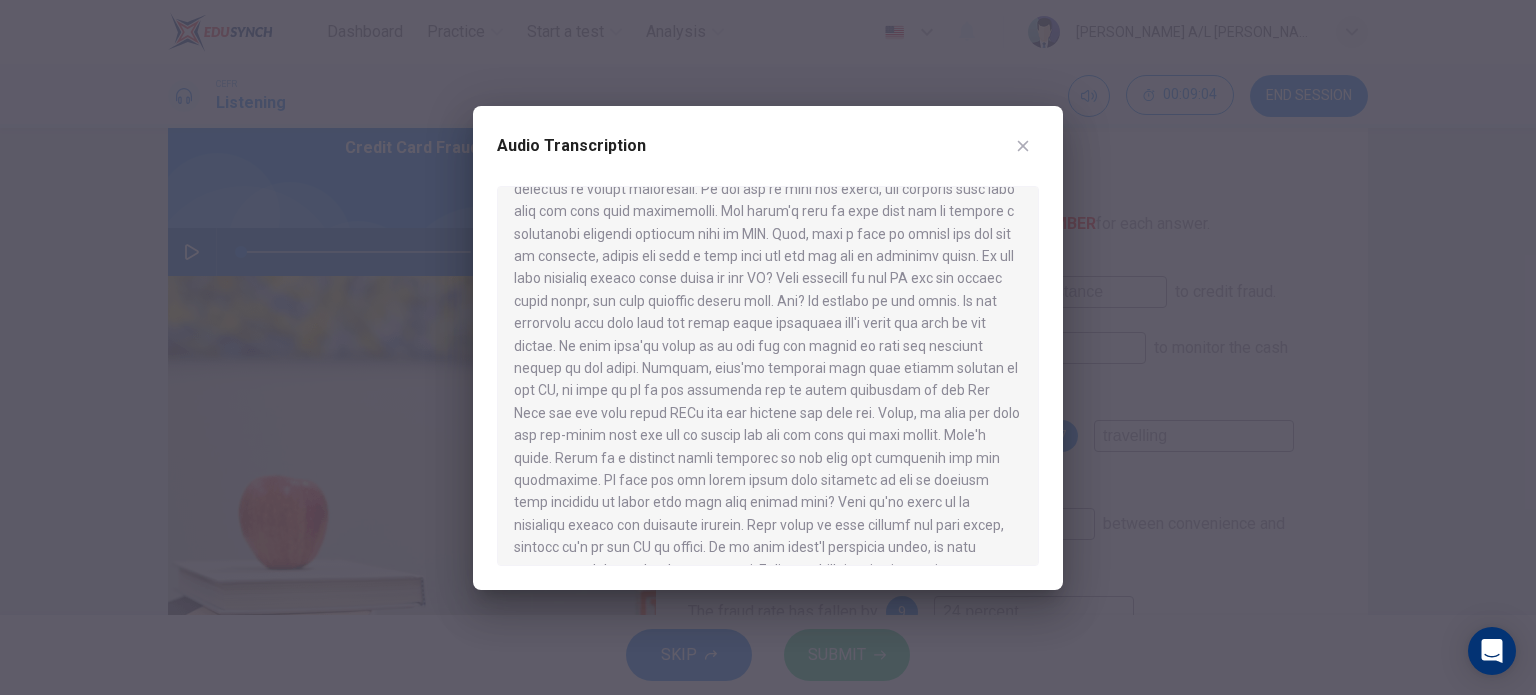 click 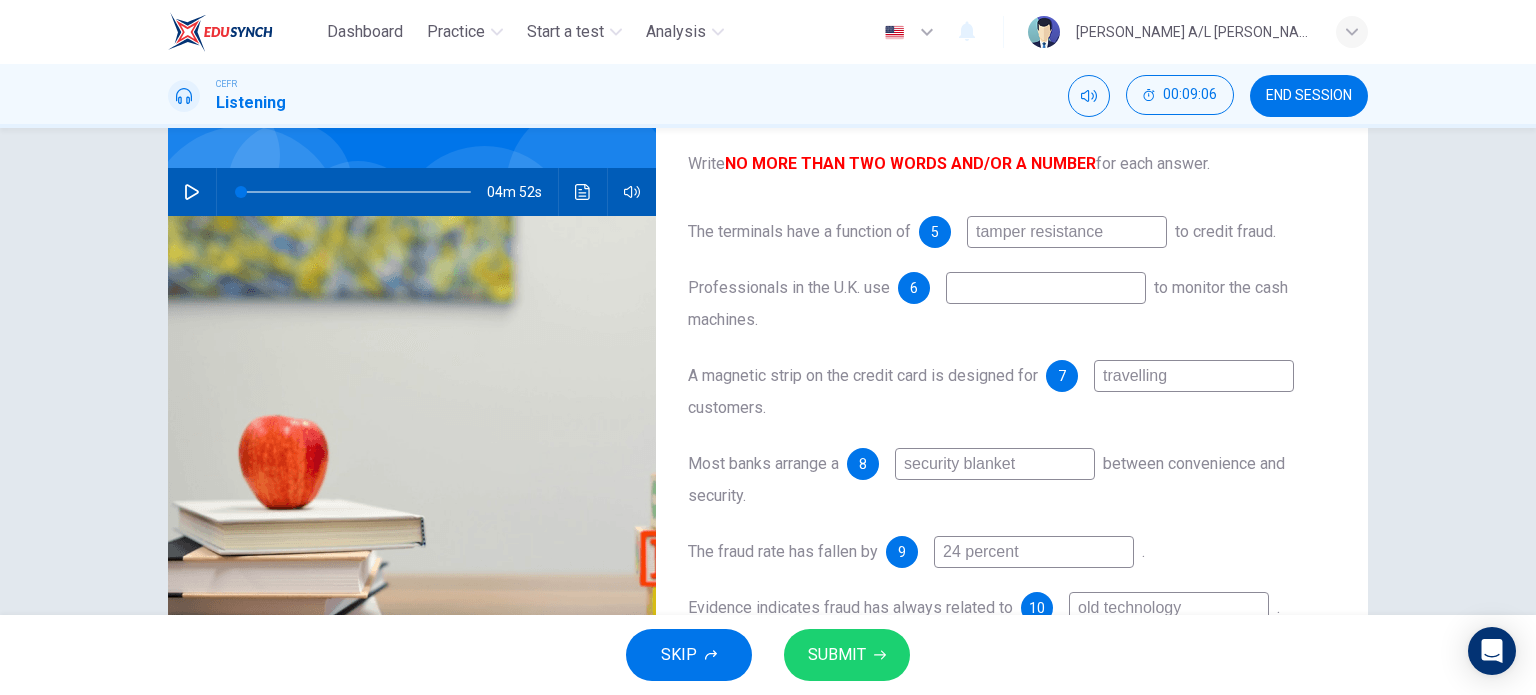 scroll, scrollTop: 160, scrollLeft: 0, axis: vertical 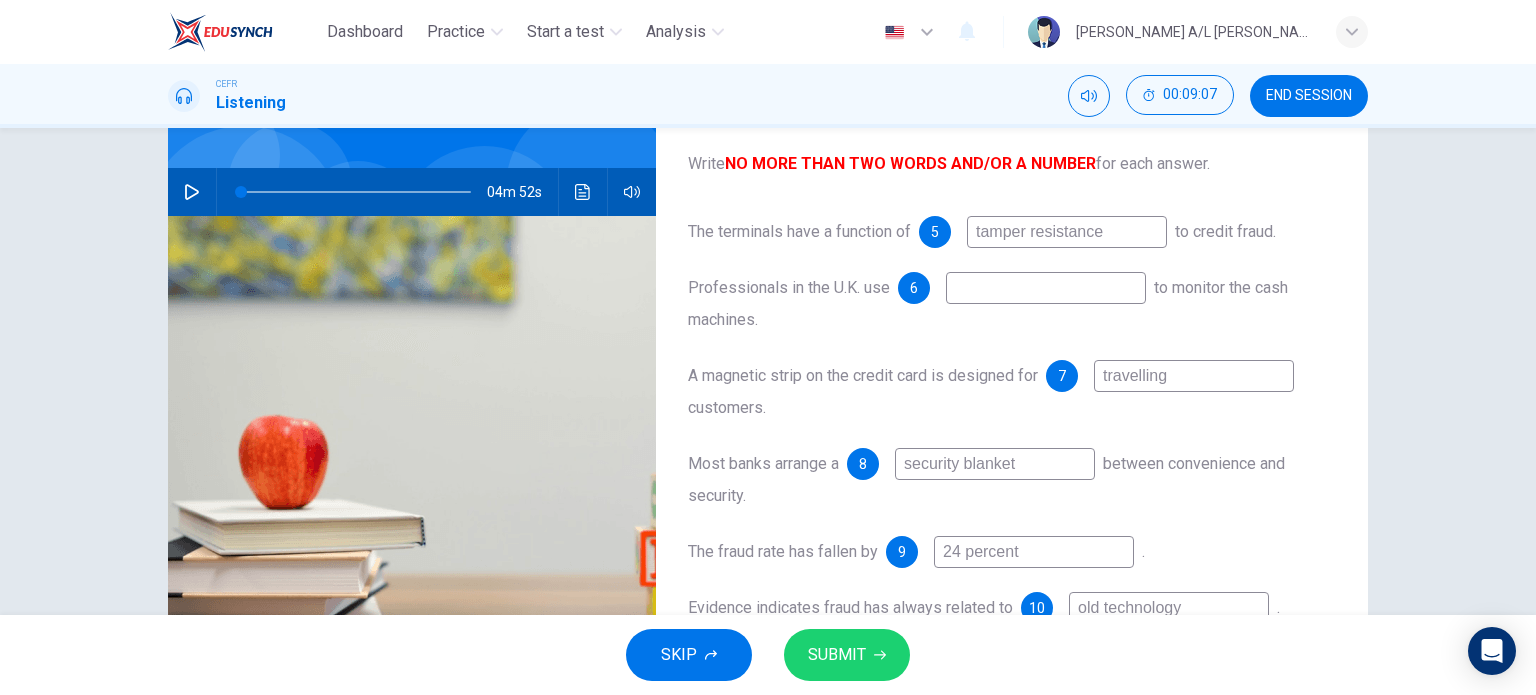 click at bounding box center (1046, 288) 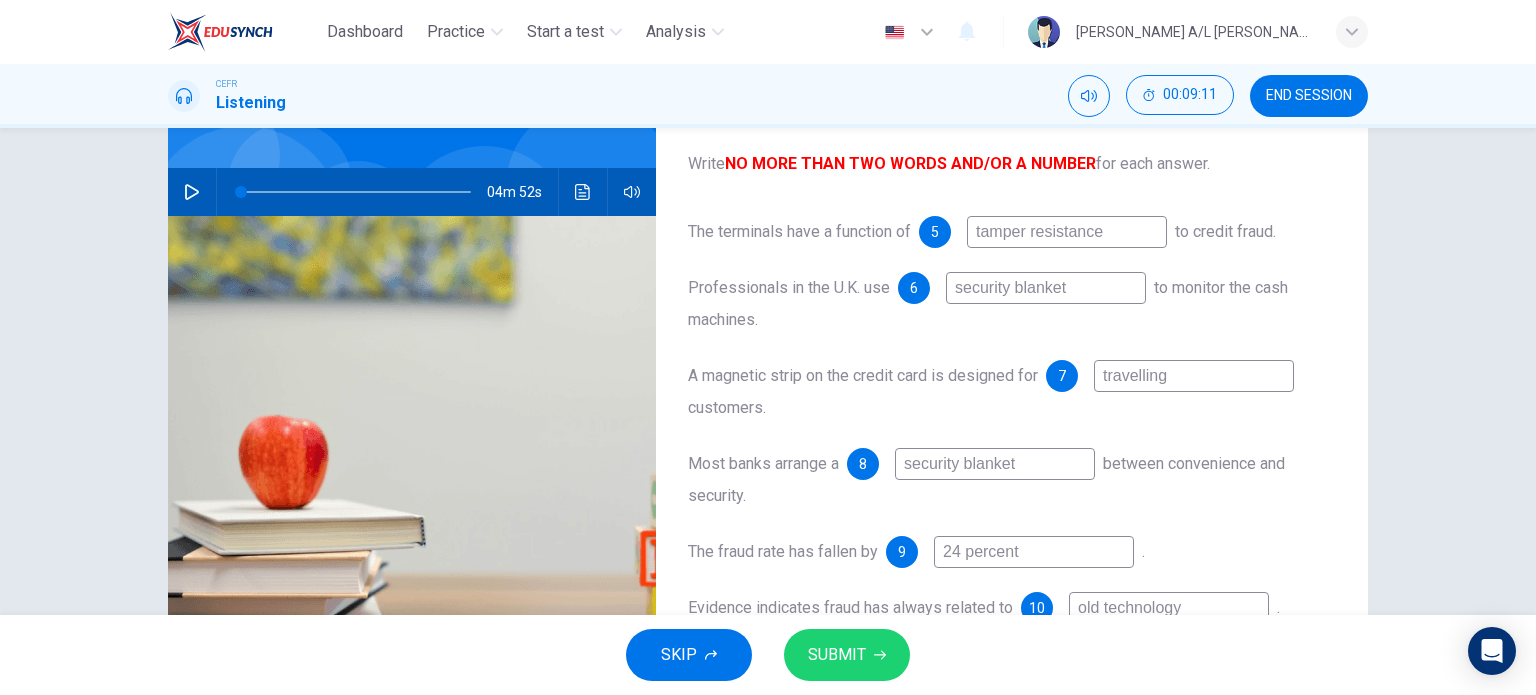 type on "security blanket" 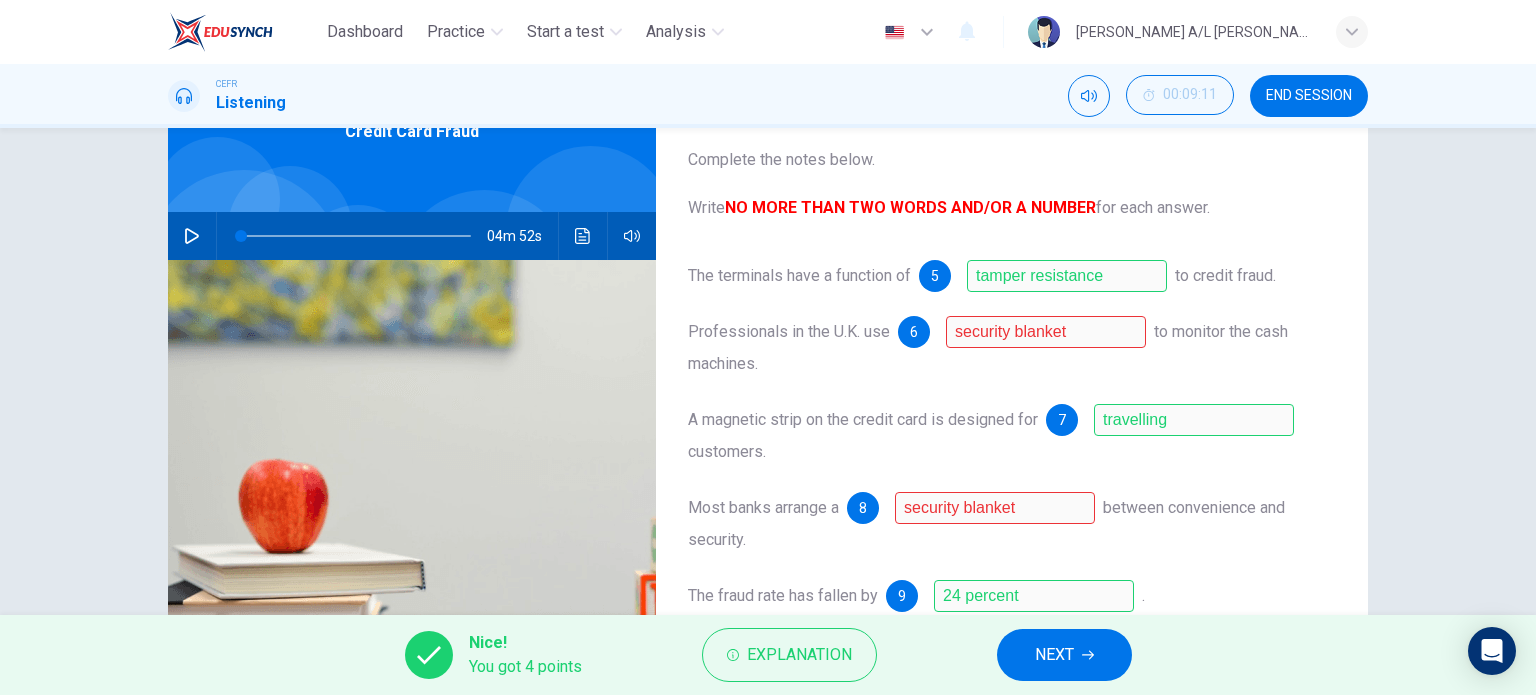 scroll, scrollTop: 112, scrollLeft: 0, axis: vertical 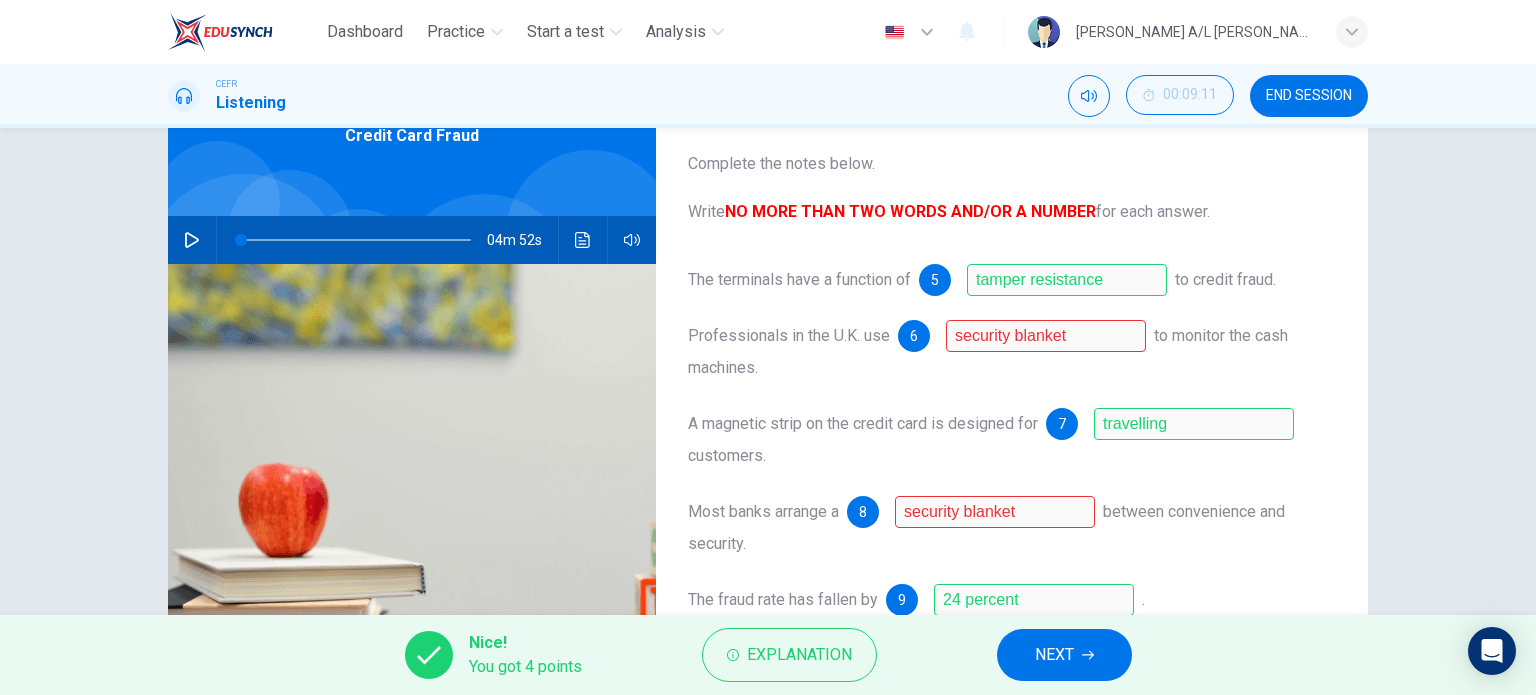 click on "Complete the notes below. Write  NO MORE THAN TWO WORDS AND/OR A NUMBER  for each answer." at bounding box center [1012, 188] 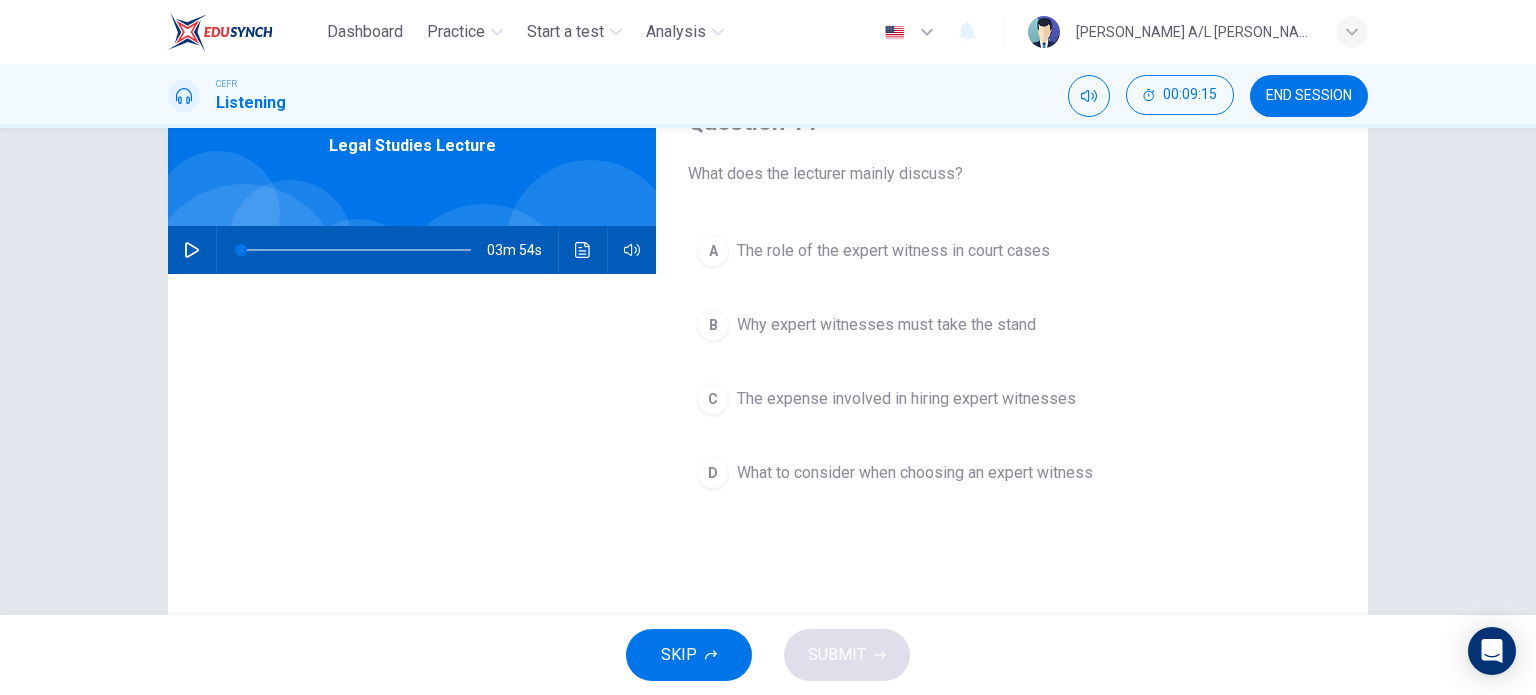 scroll, scrollTop: 96, scrollLeft: 0, axis: vertical 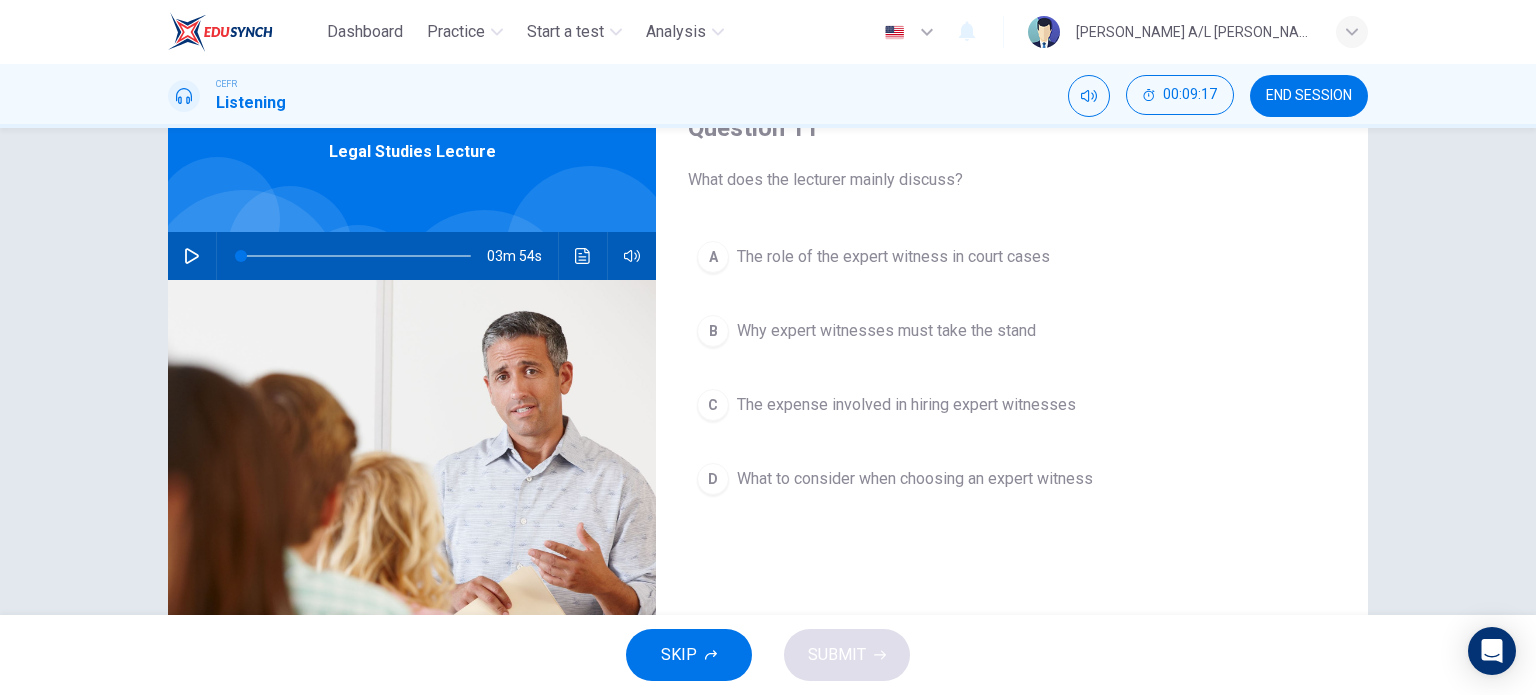 click at bounding box center (192, 256) 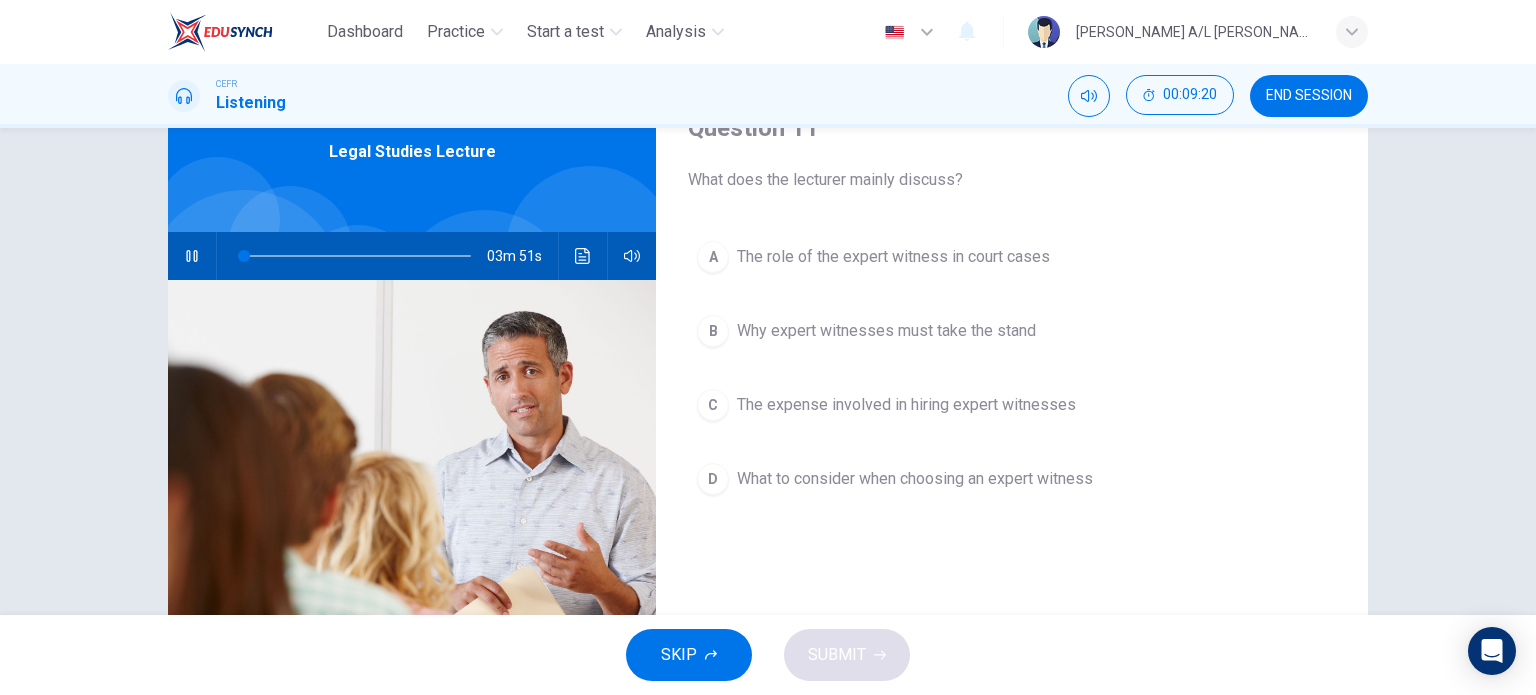 click 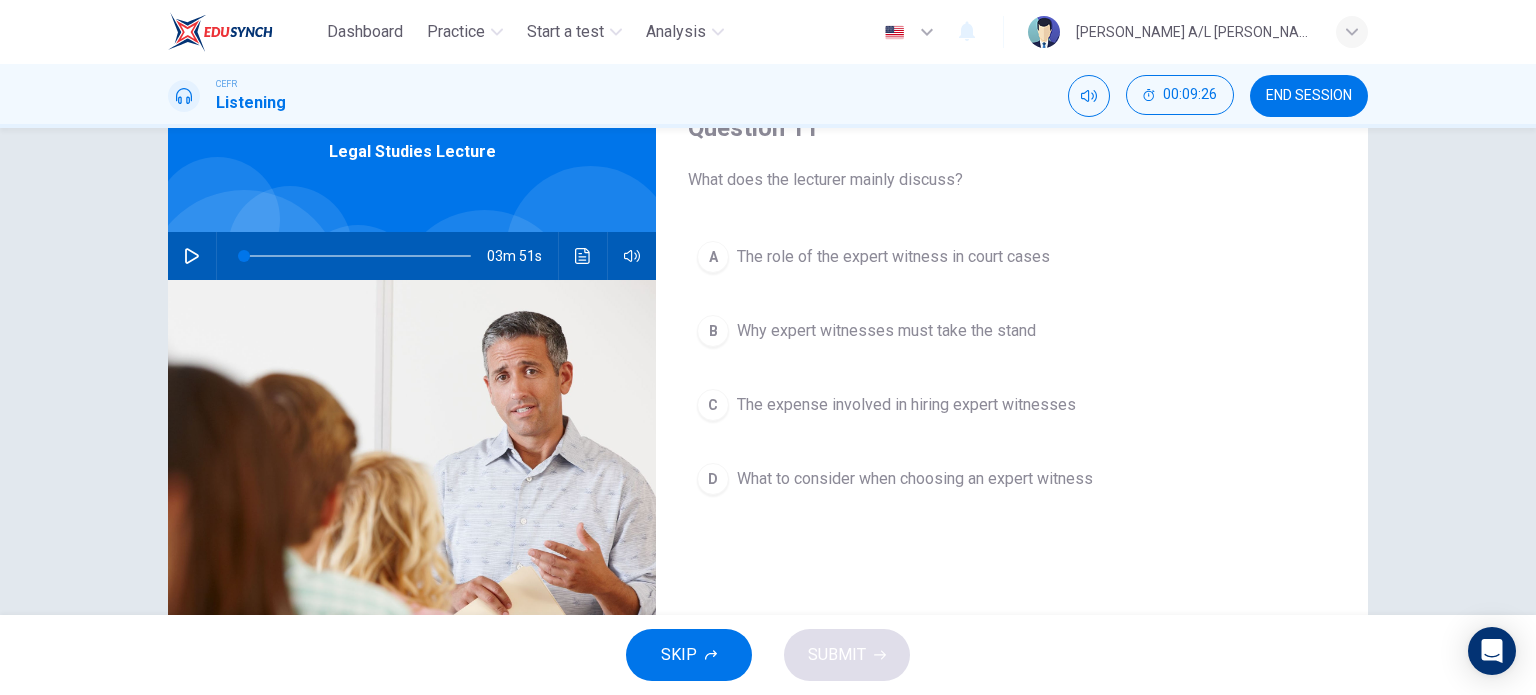 click 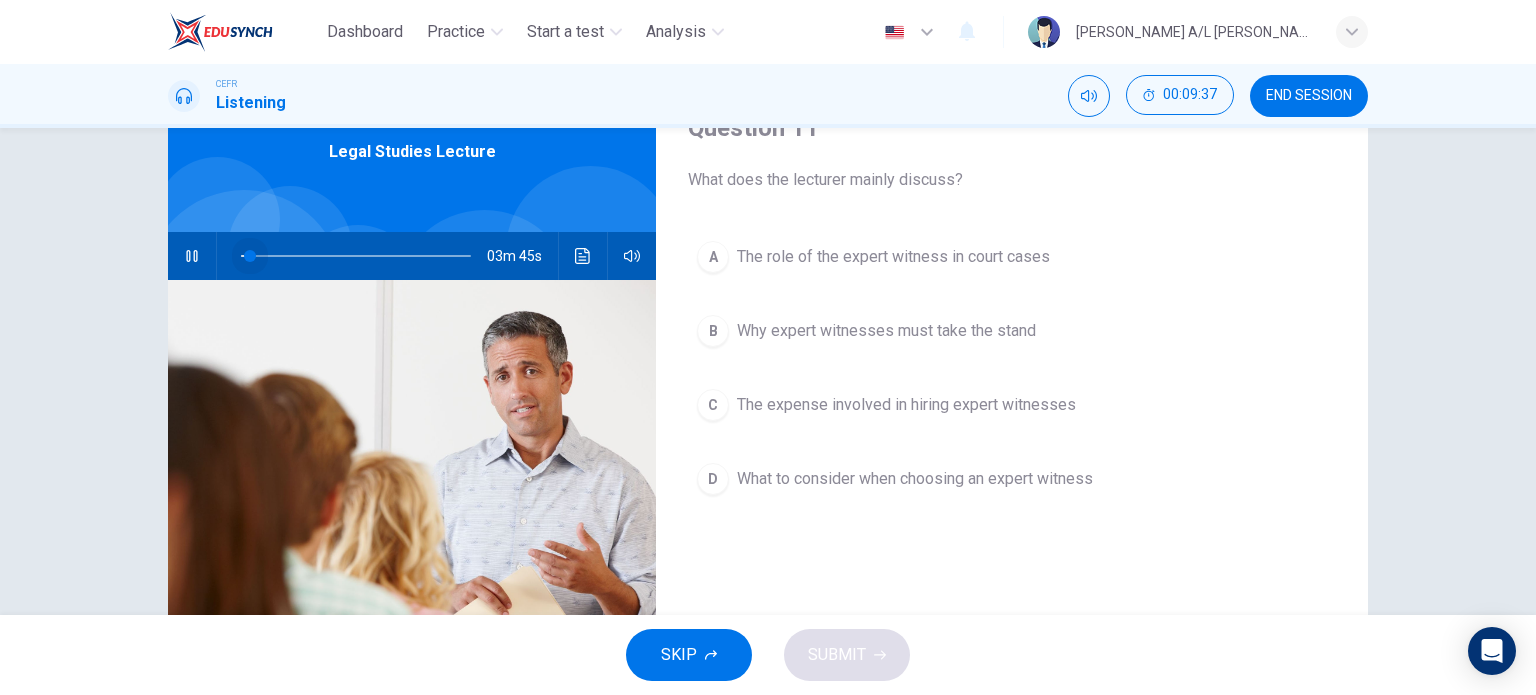 drag, startPoint x: 246, startPoint y: 258, endPoint x: 188, endPoint y: 259, distance: 58.00862 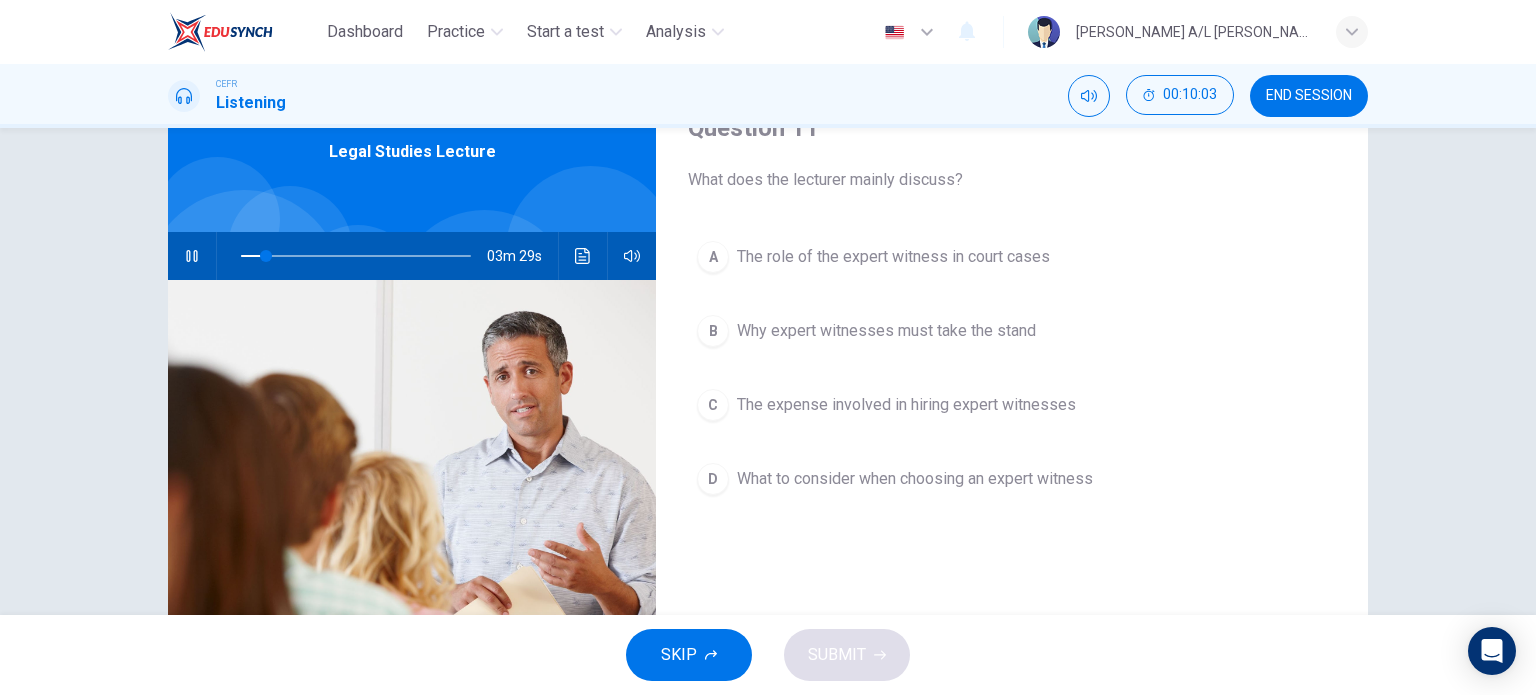 click on "D" at bounding box center [713, 479] 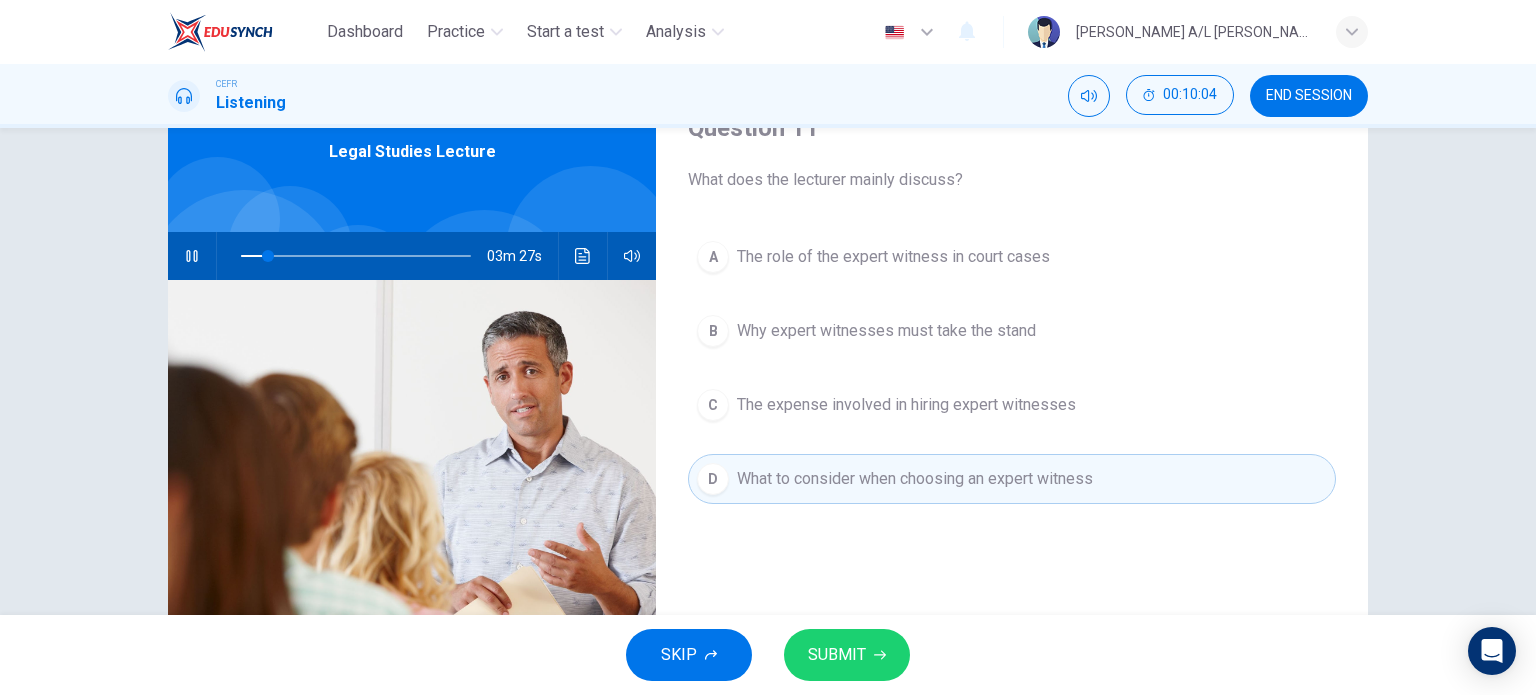 click on "SUBMIT" at bounding box center (837, 655) 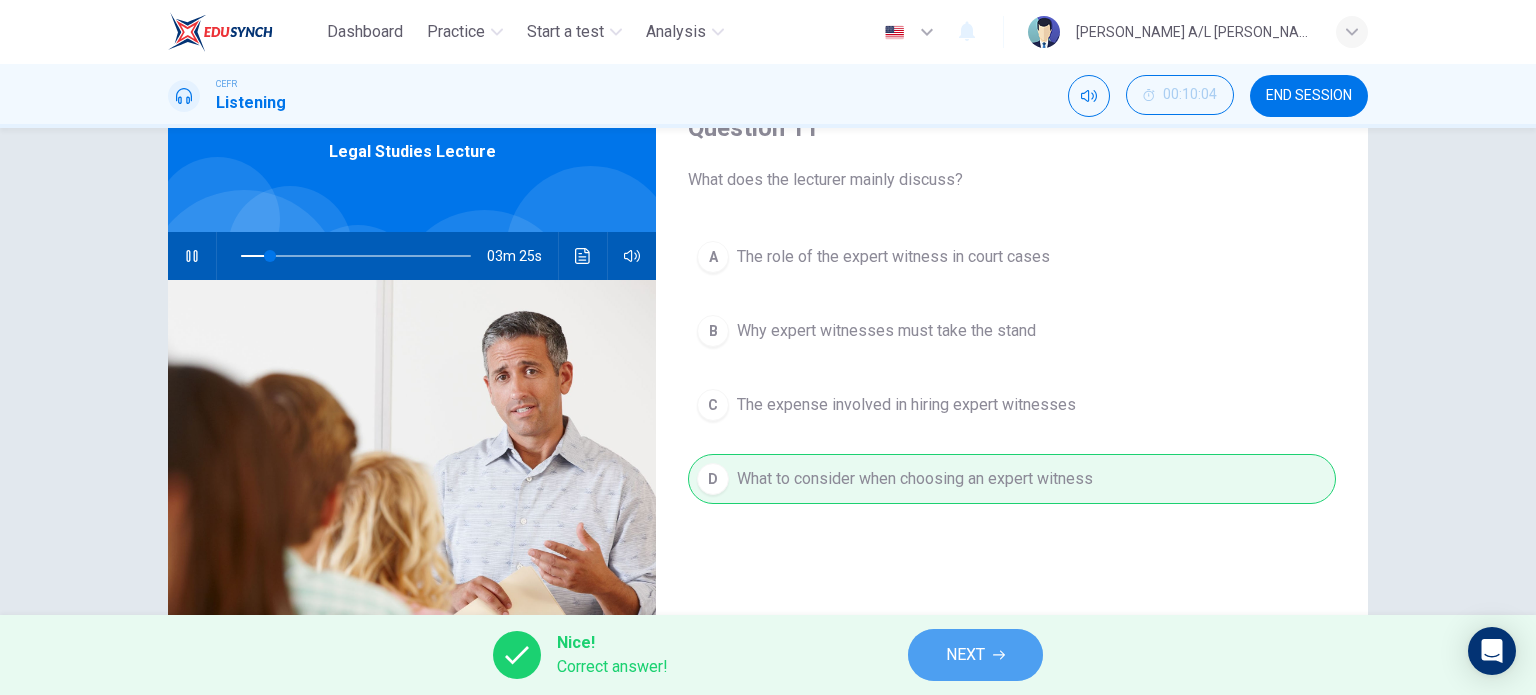 click on "NEXT" at bounding box center [965, 655] 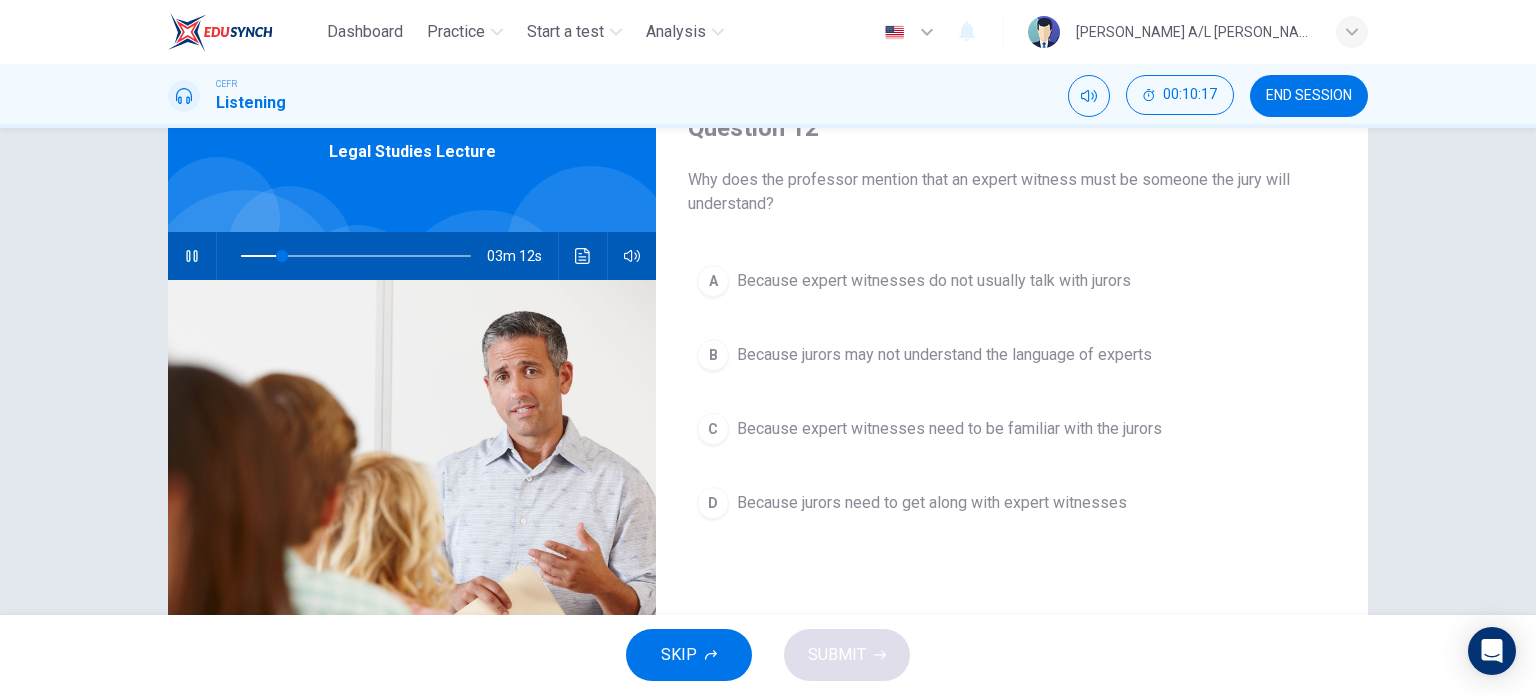 click 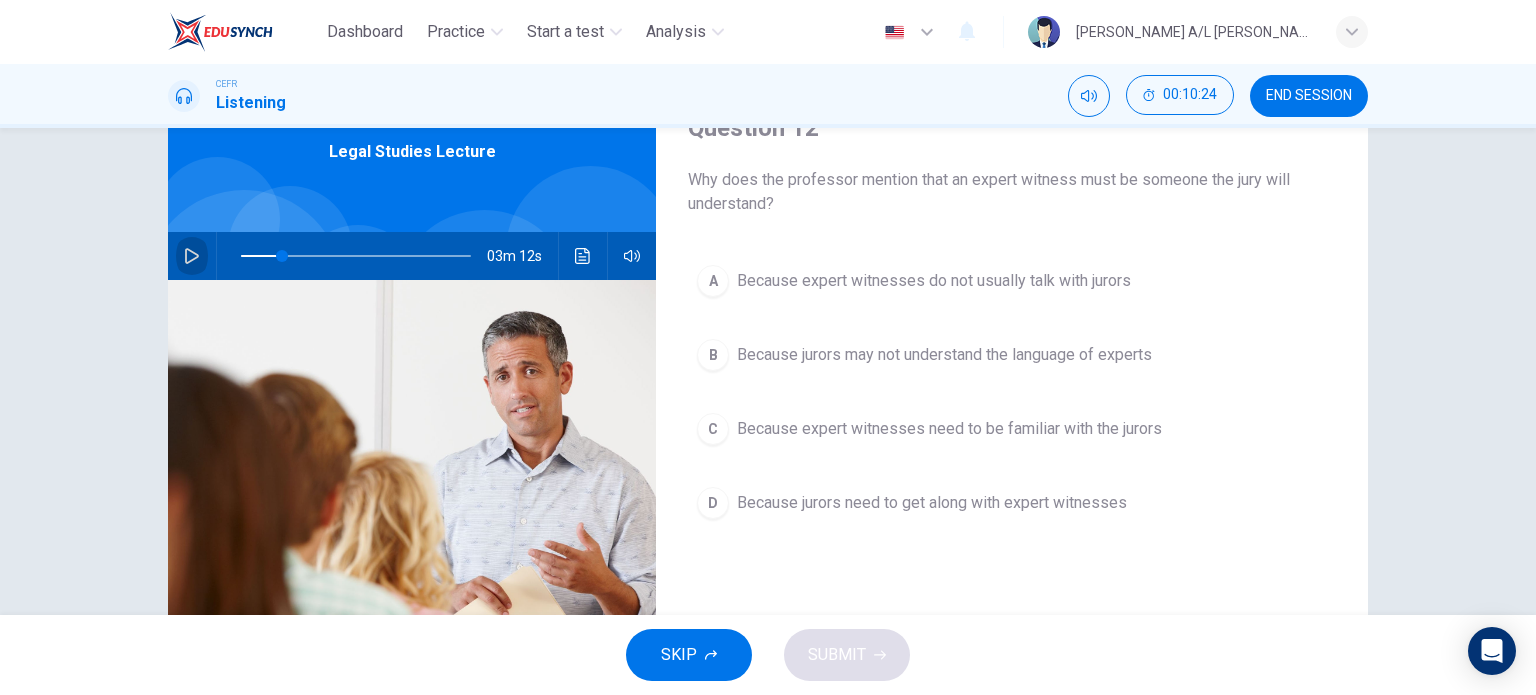 click at bounding box center (192, 256) 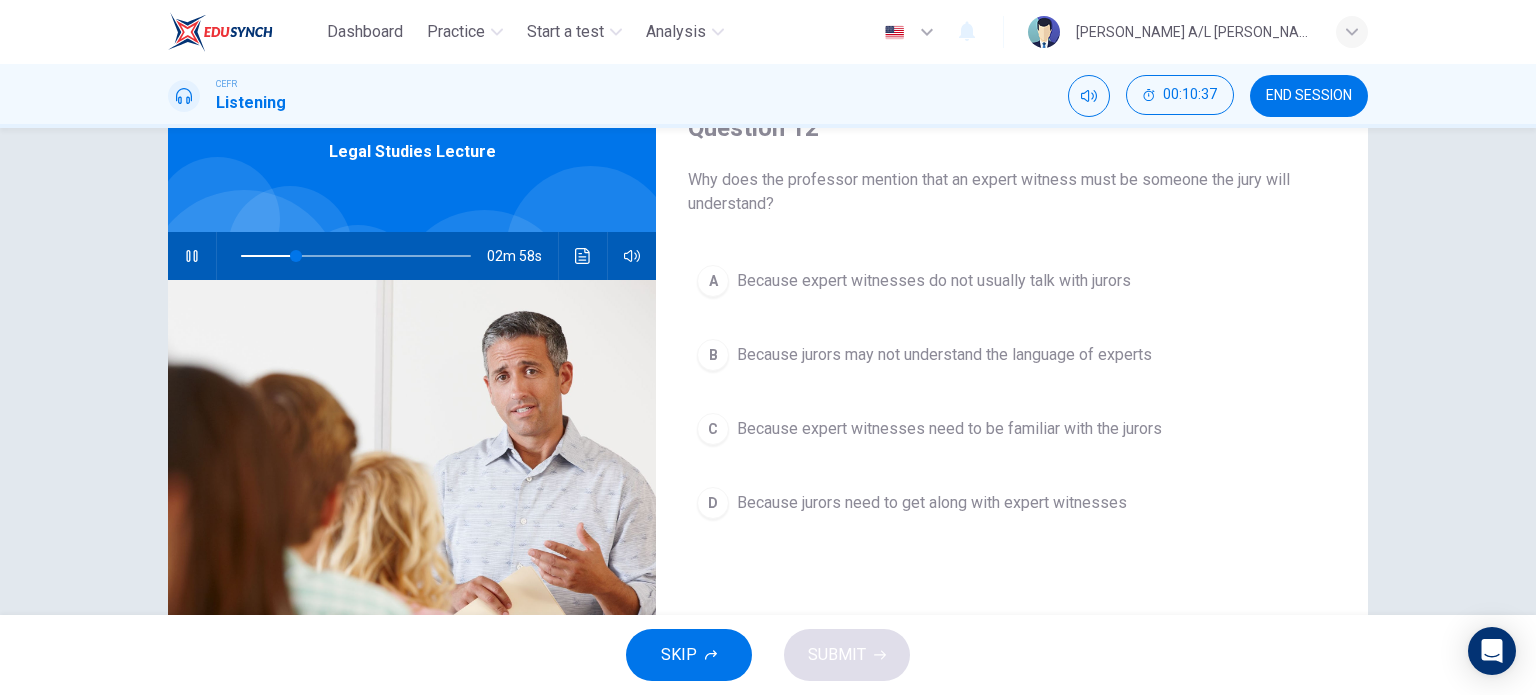 scroll, scrollTop: 99, scrollLeft: 0, axis: vertical 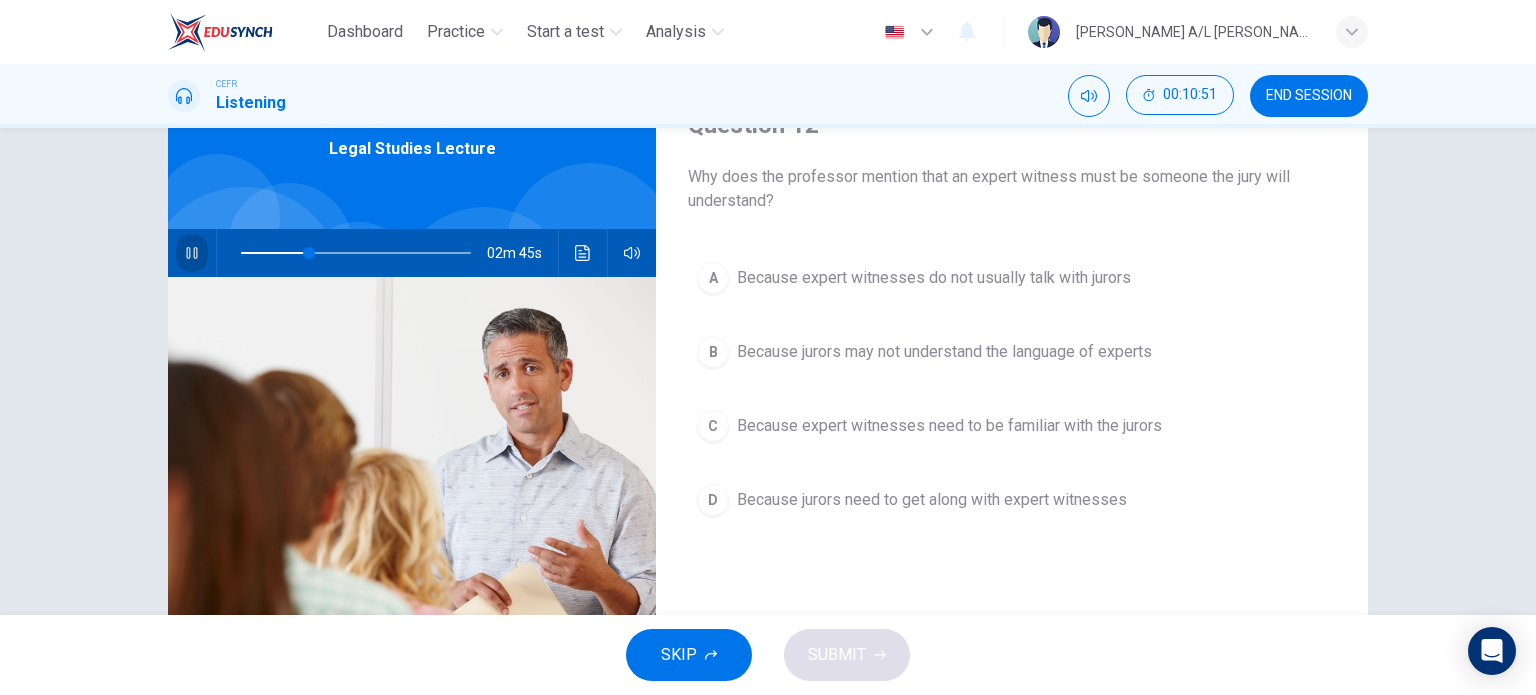 click 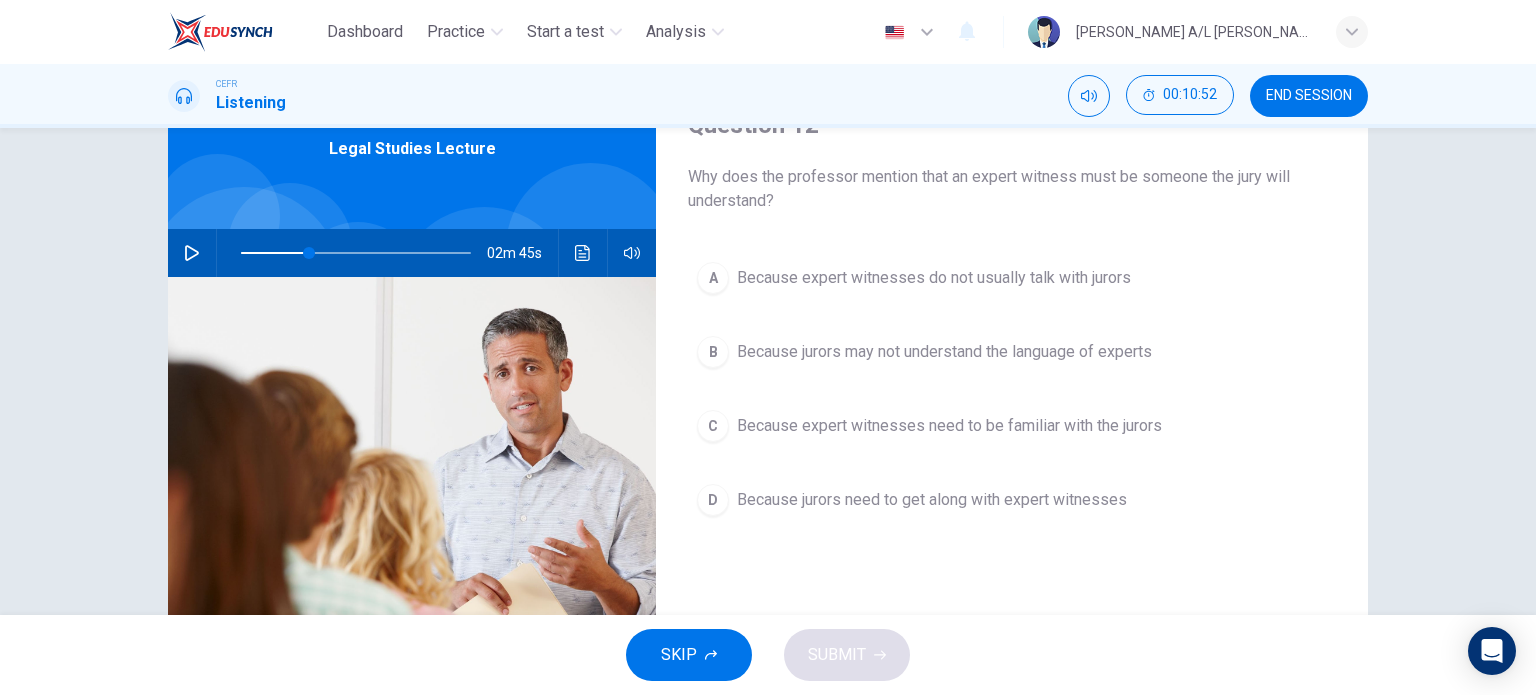 click on "Because jurors may not understand the language of experts" at bounding box center (944, 352) 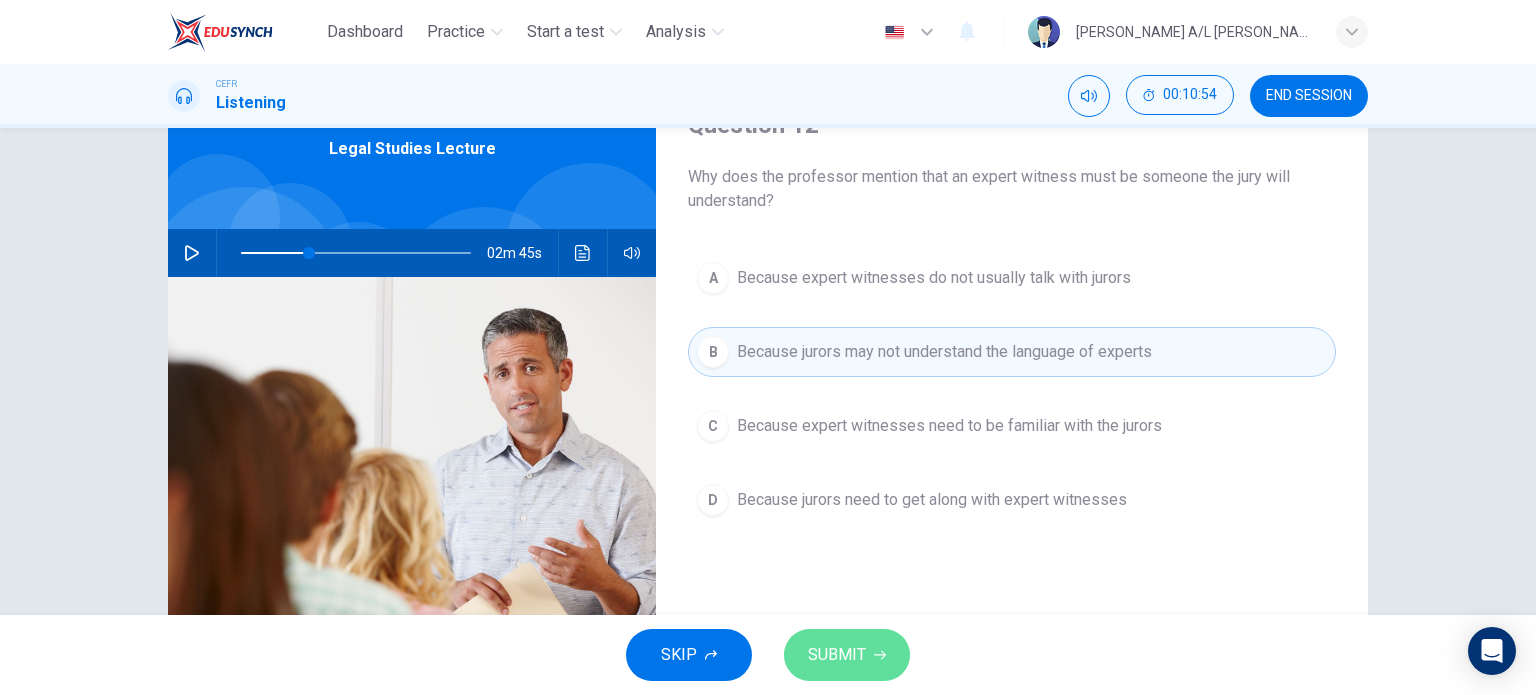 click on "SUBMIT" at bounding box center (837, 655) 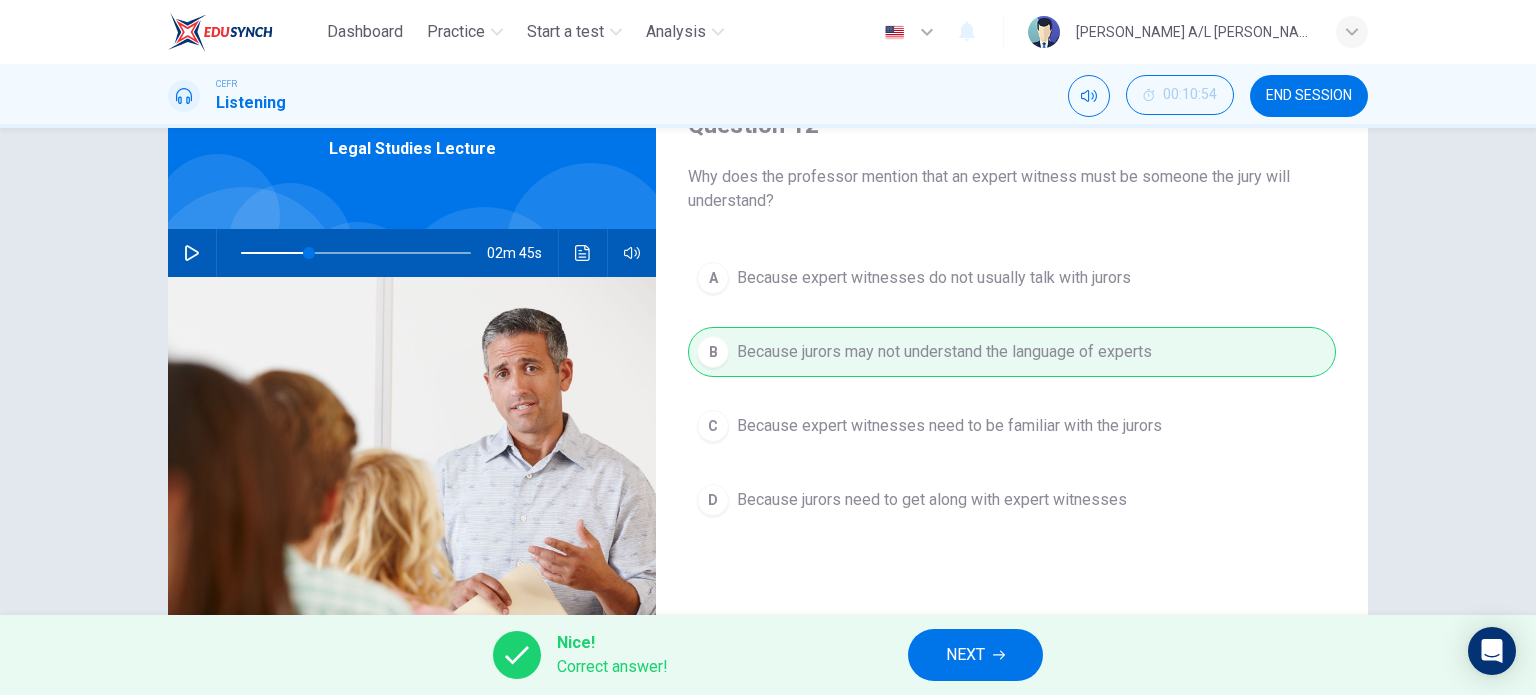 click on "NEXT" at bounding box center (965, 655) 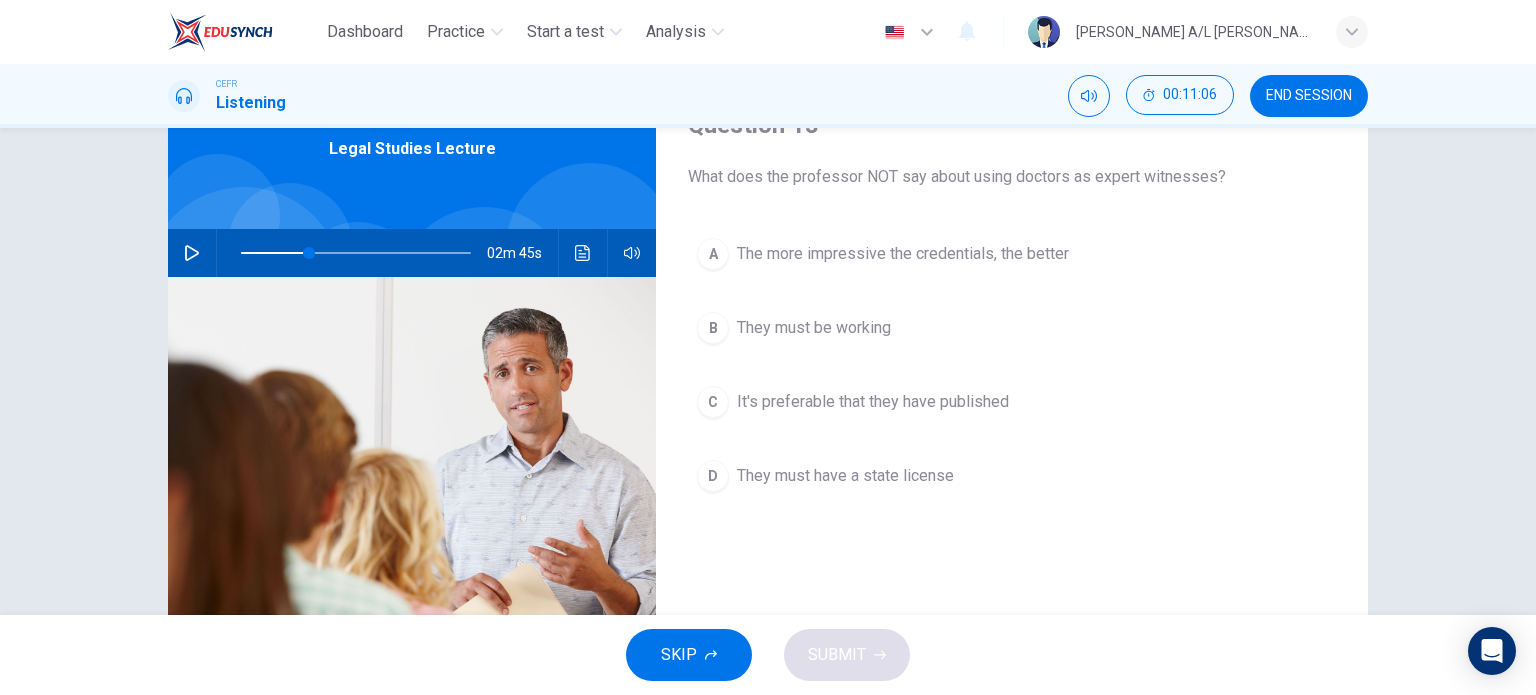 click at bounding box center (192, 253) 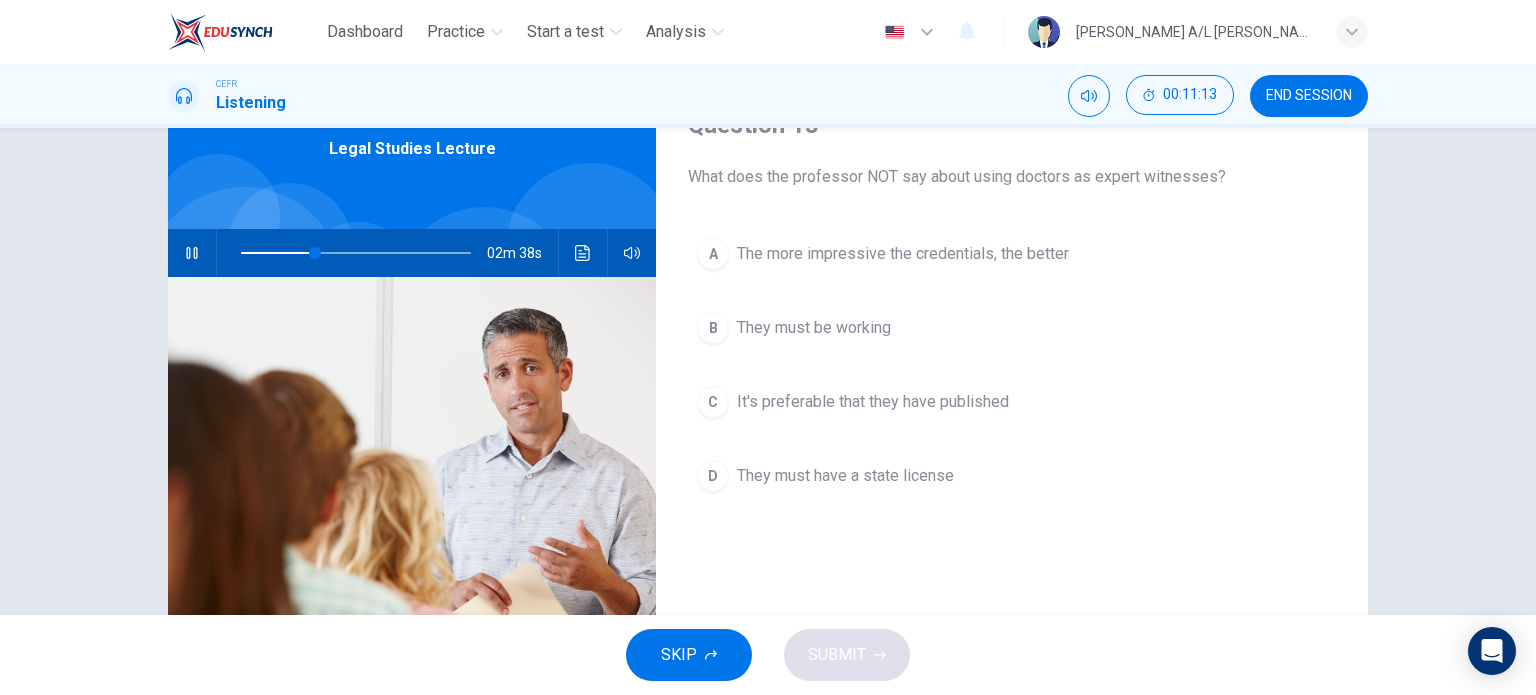 click at bounding box center [192, 253] 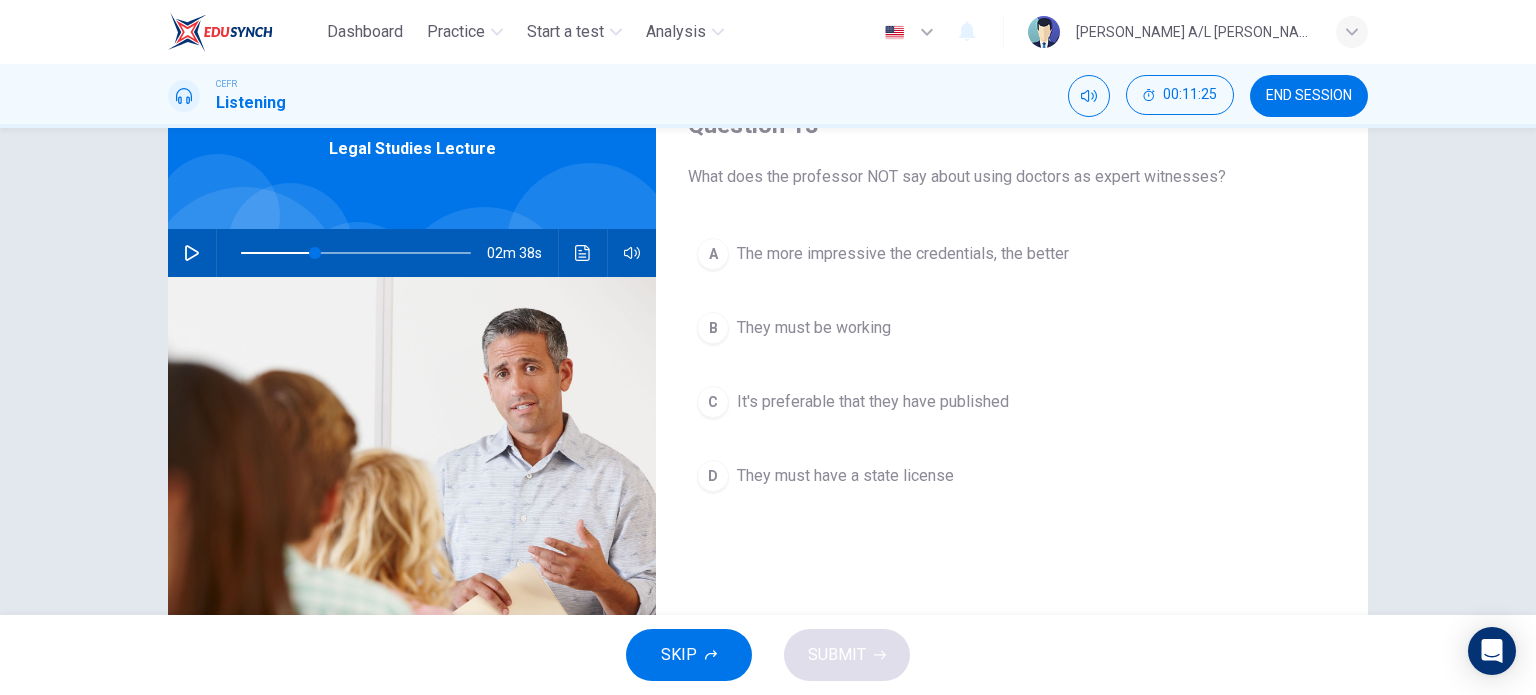 click 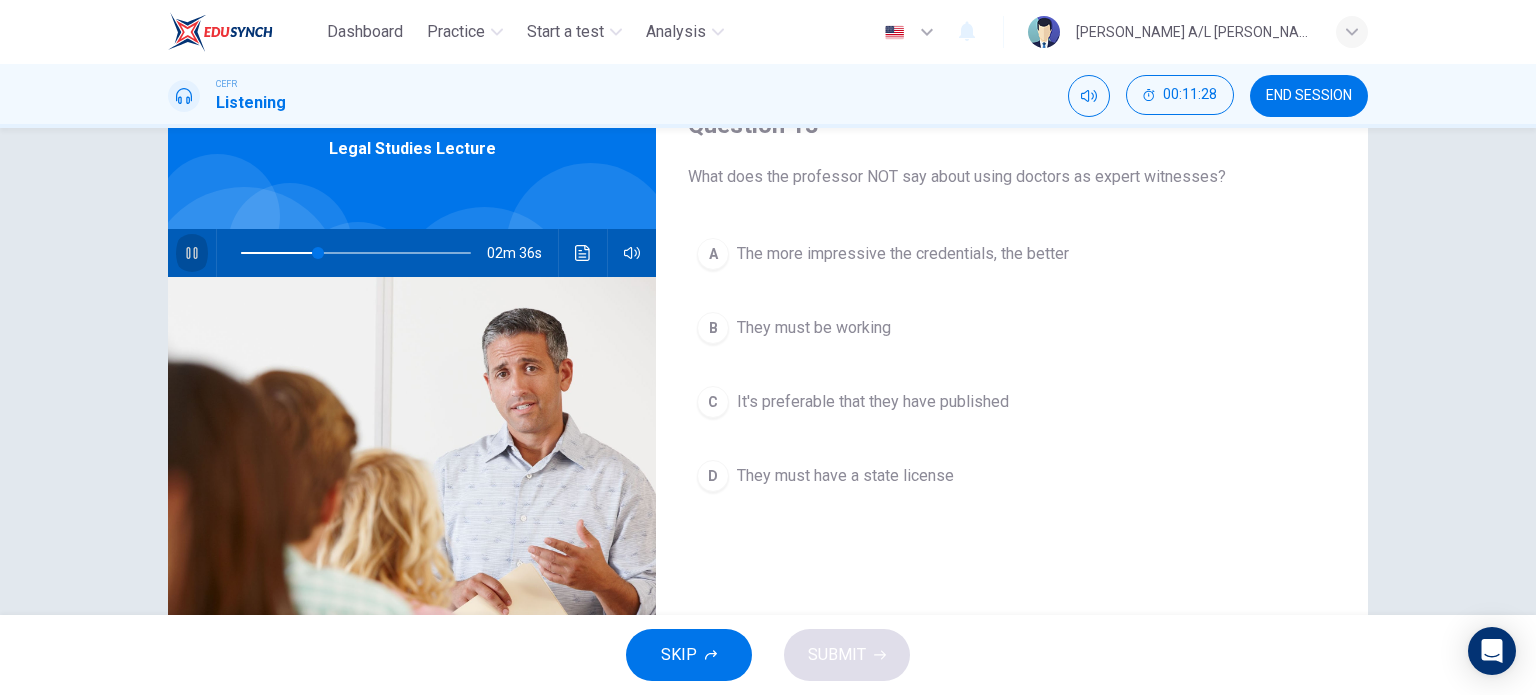 click 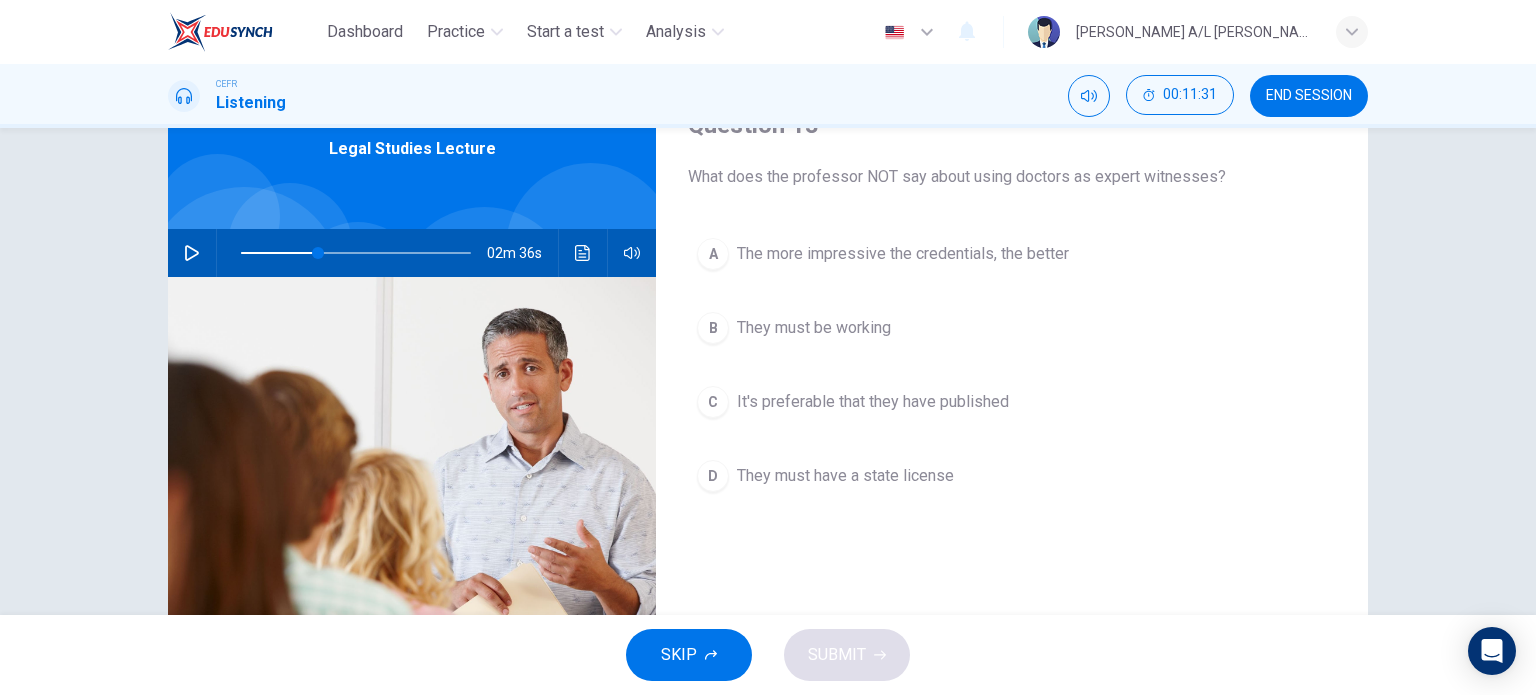 click 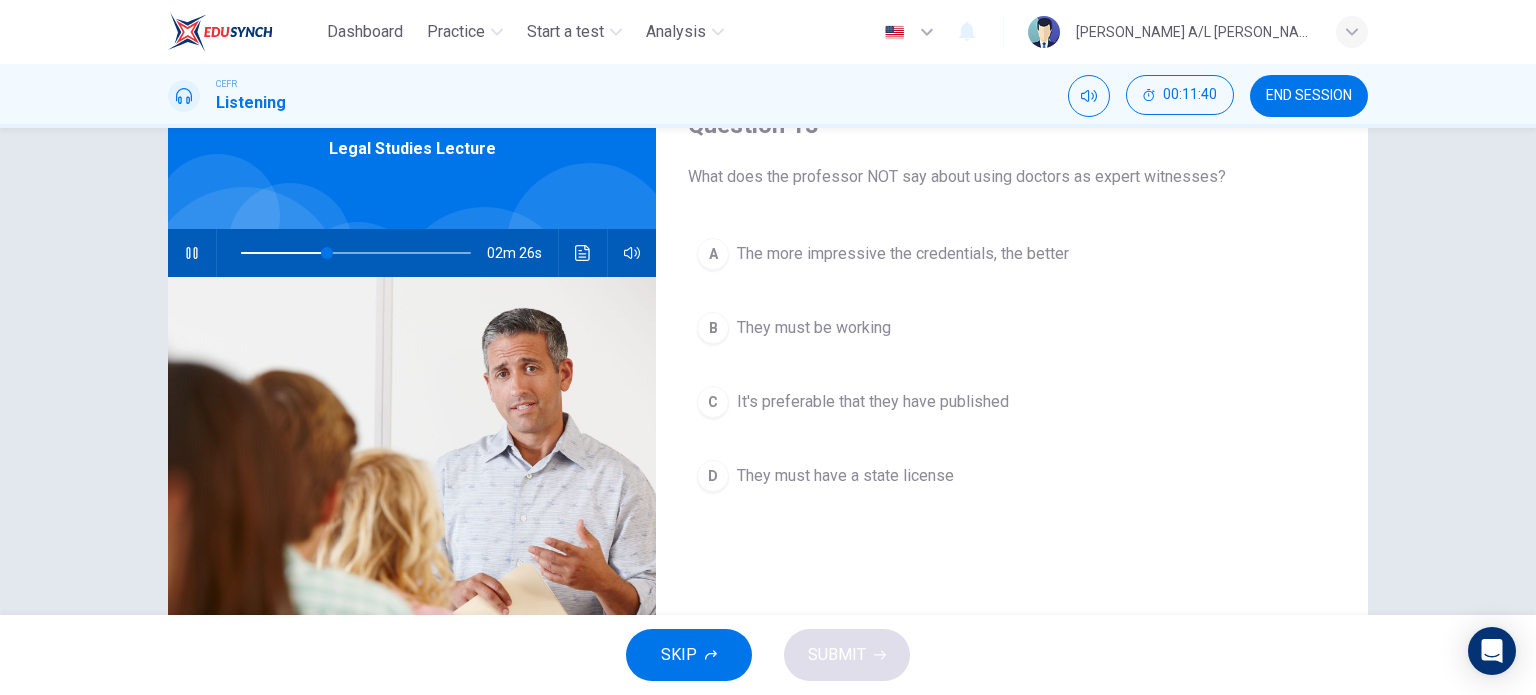 click on "A" at bounding box center (713, 254) 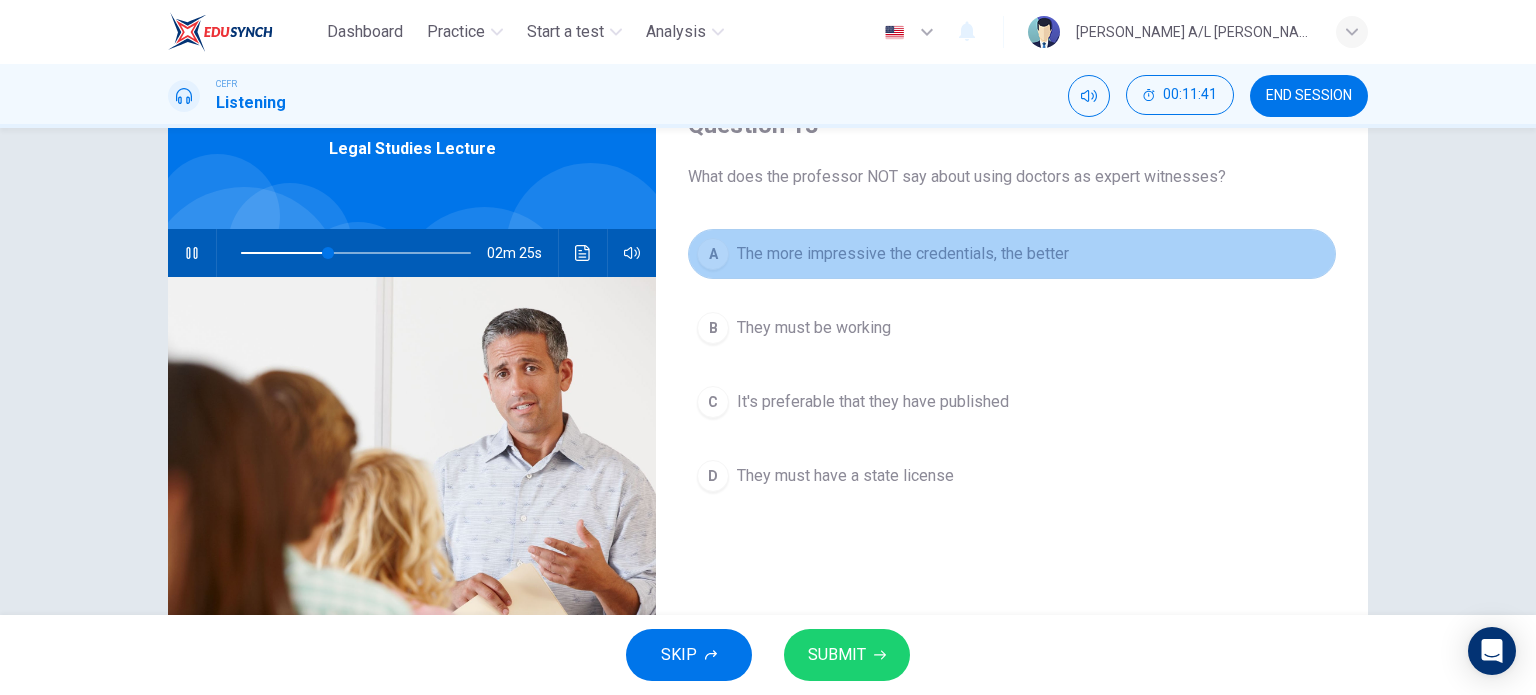 click on "A" at bounding box center (713, 254) 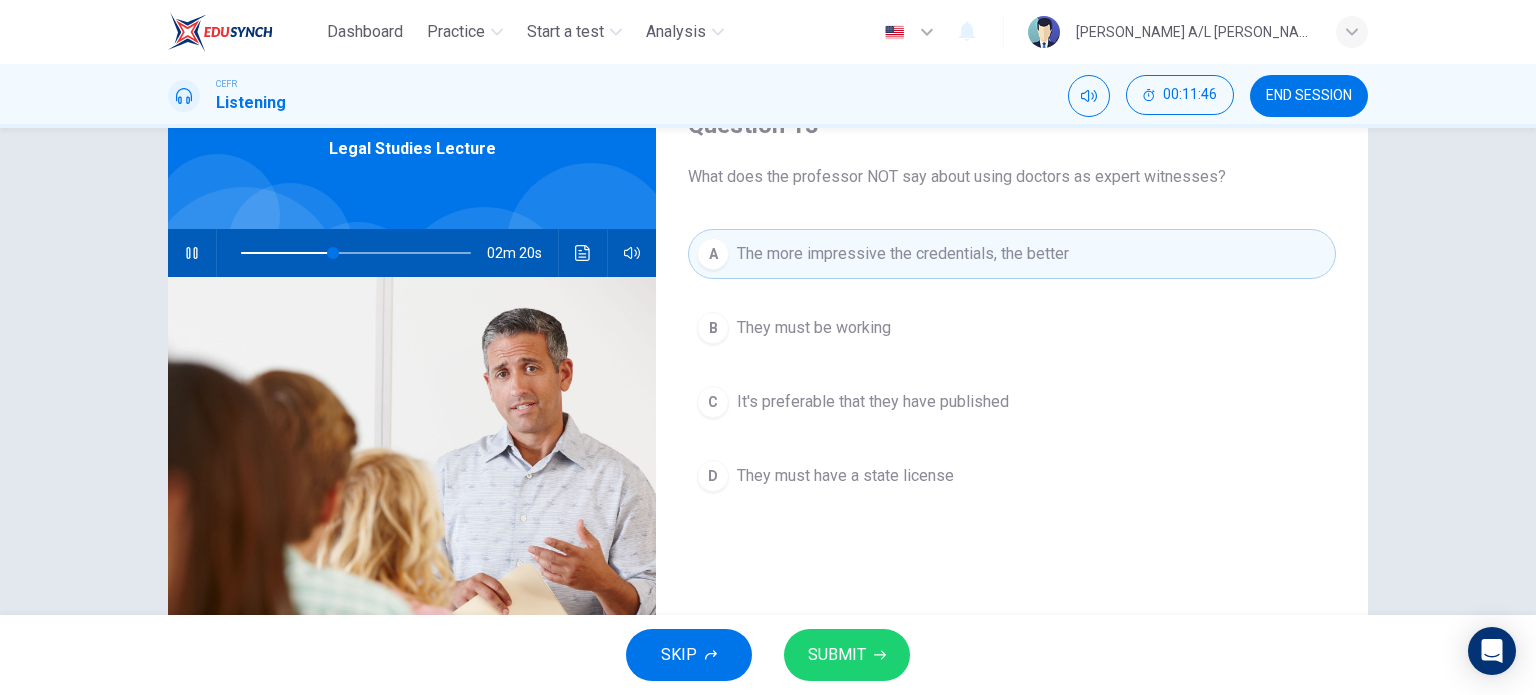 click on "They must have a state license" at bounding box center [845, 476] 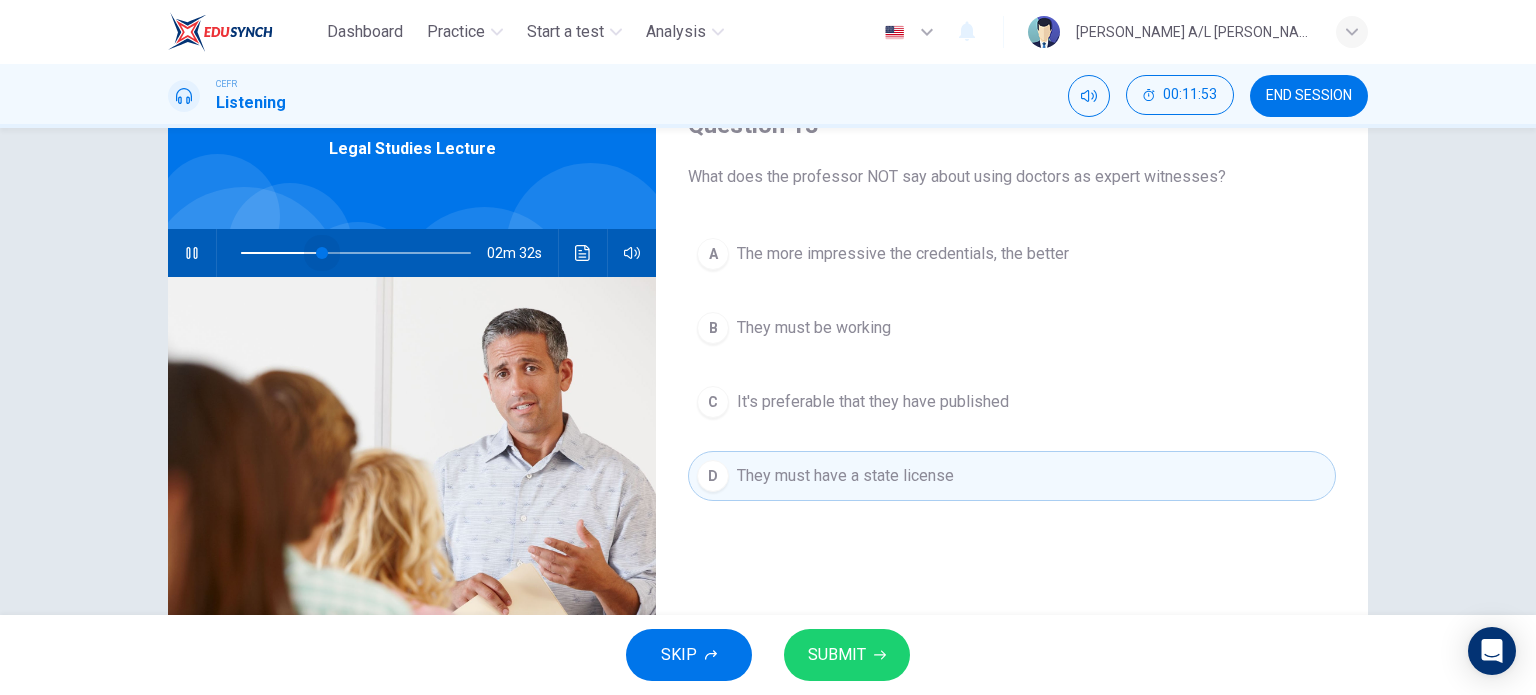 click at bounding box center (322, 253) 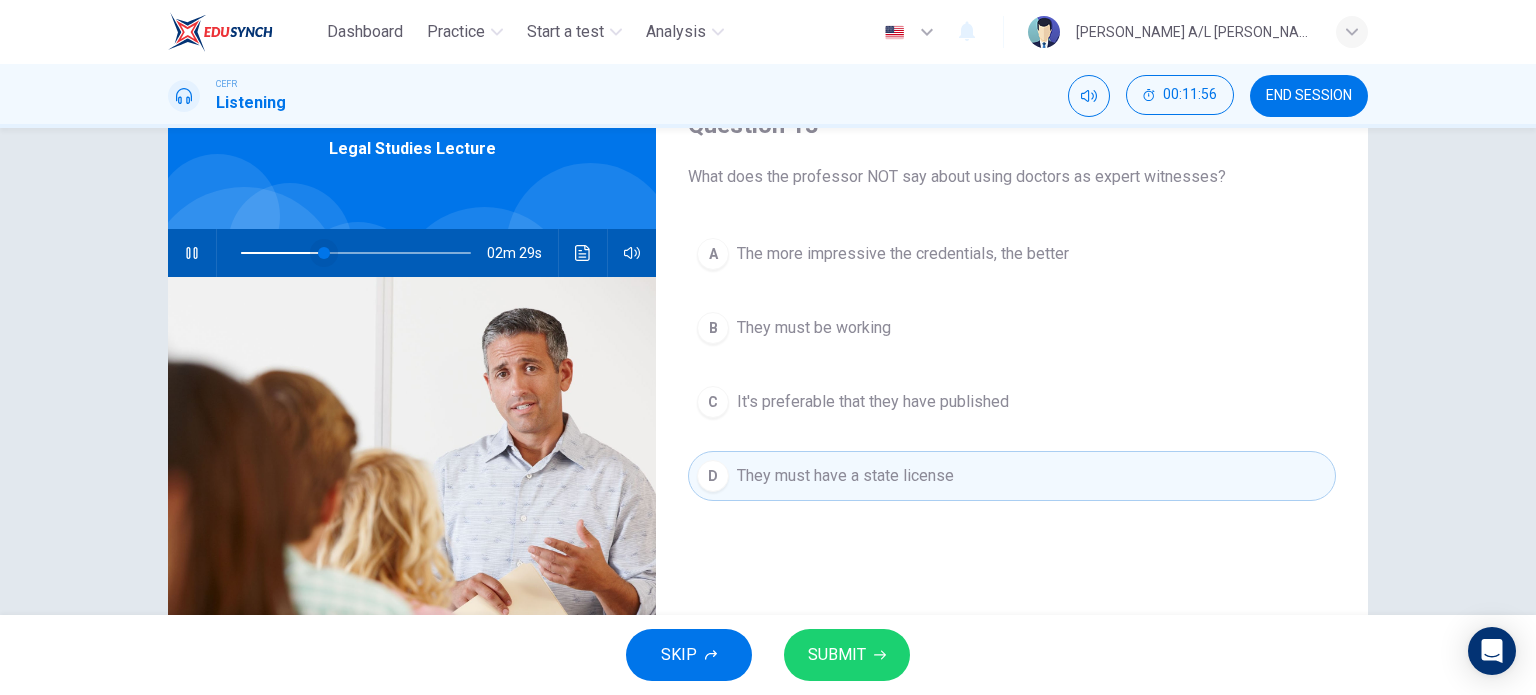 click at bounding box center (324, 253) 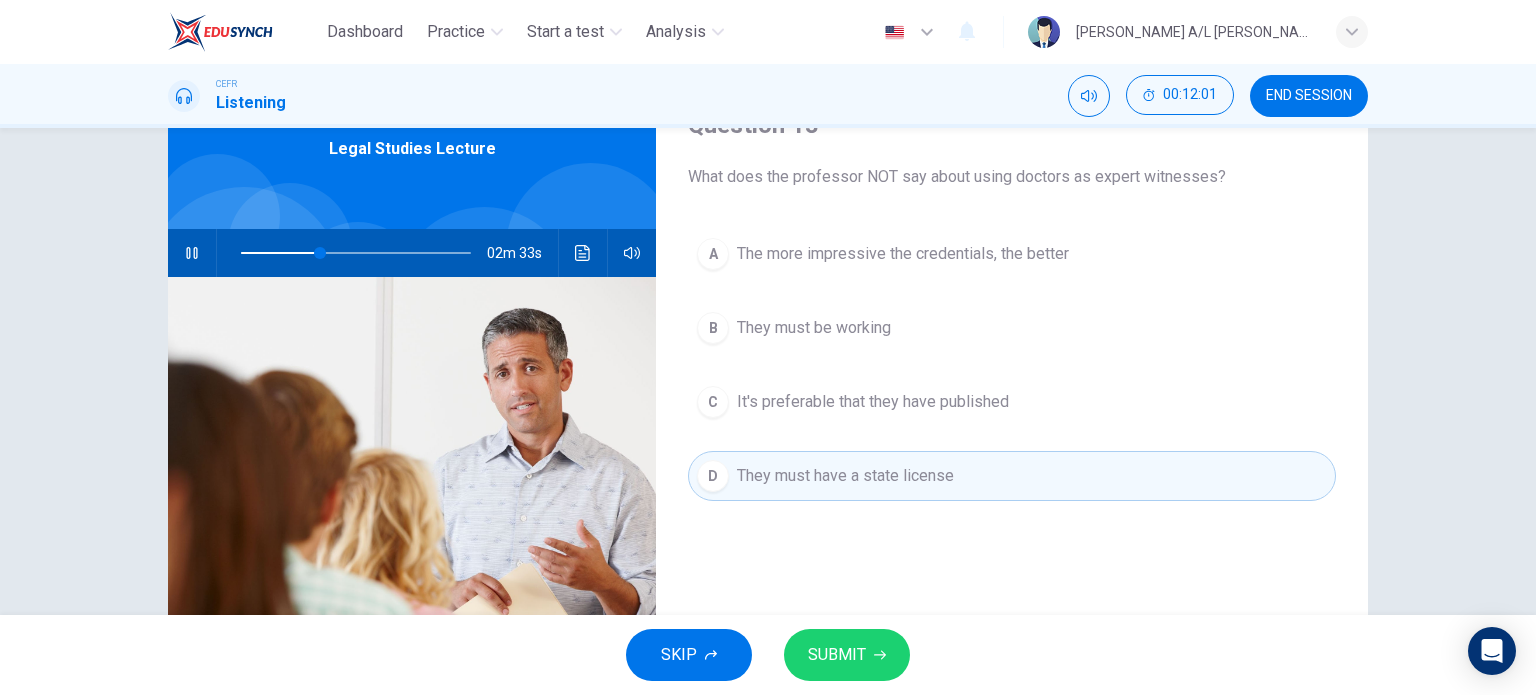 click on "C It's preferable that they have published" at bounding box center [1012, 402] 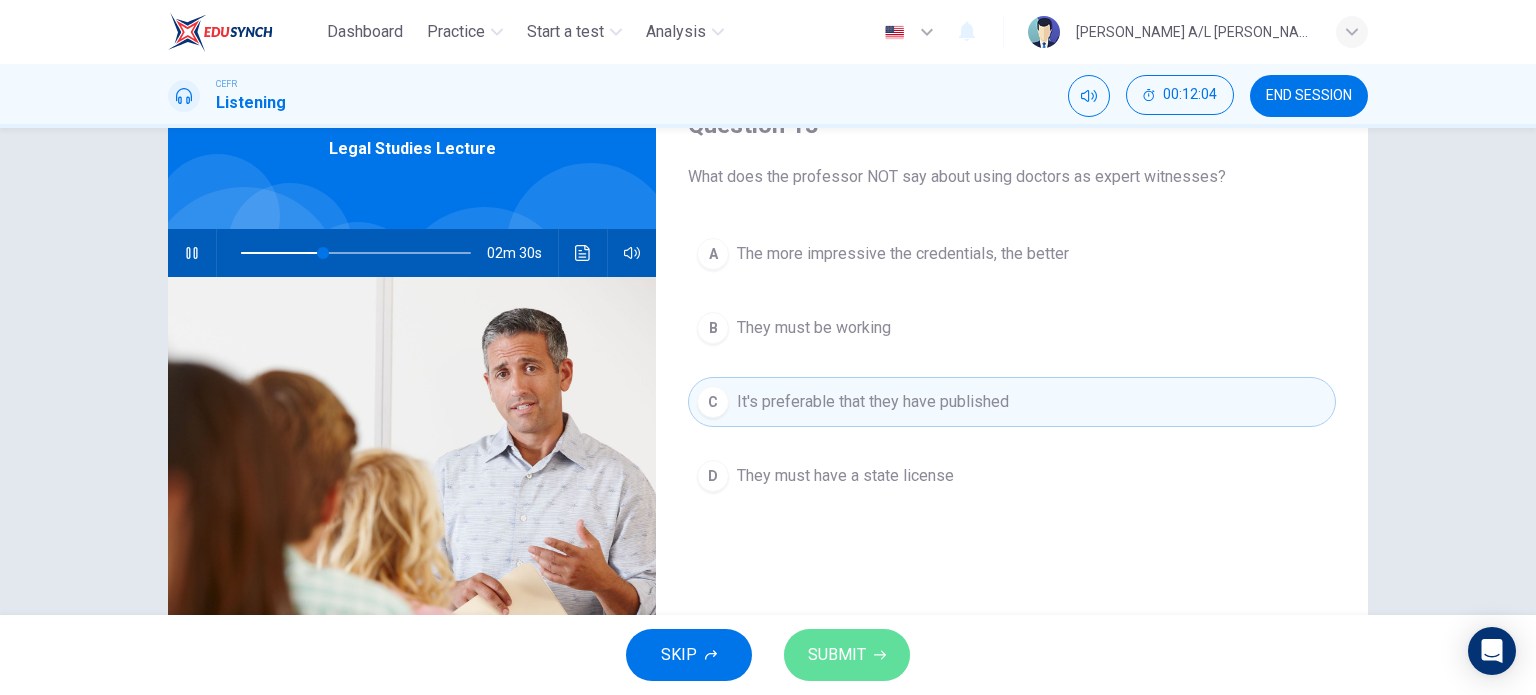 click on "SUBMIT" at bounding box center (837, 655) 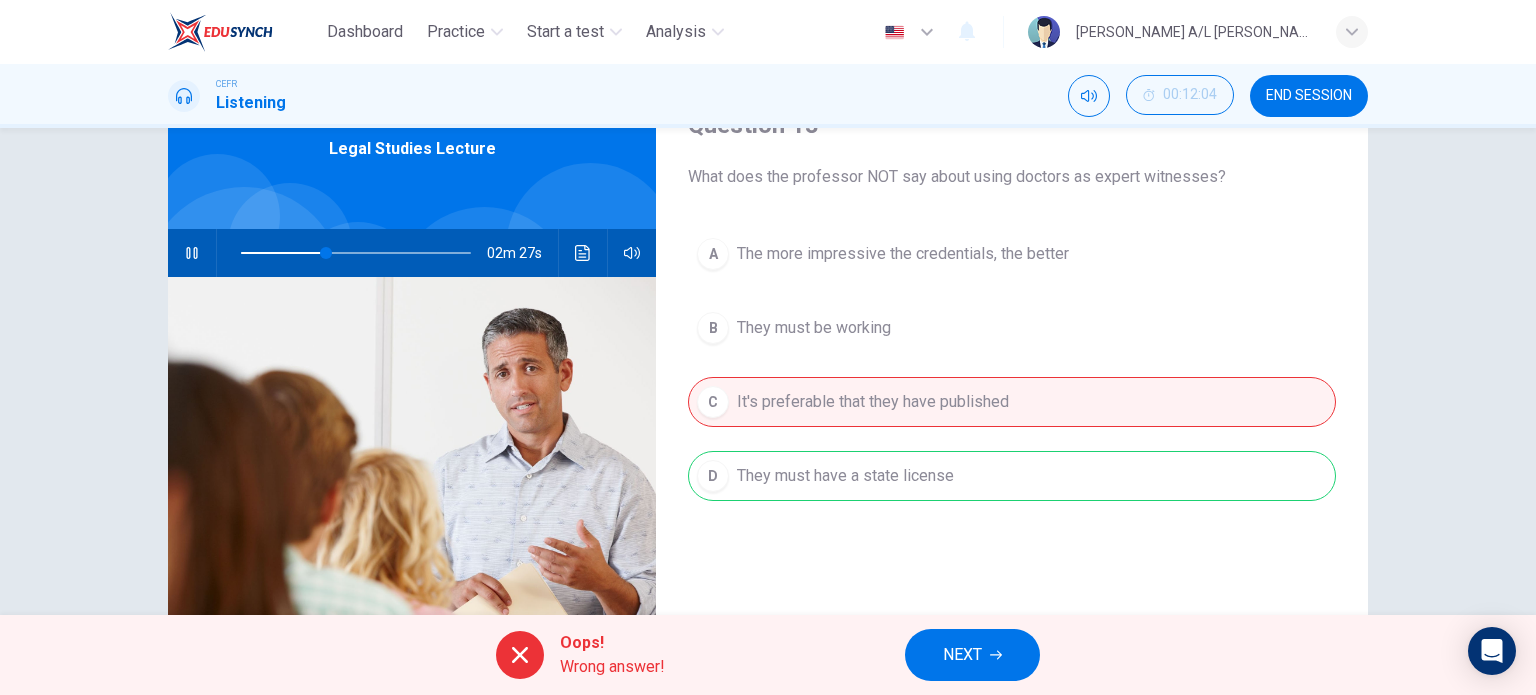 click on "A The more impressive the credentials, the better B They must be working C It's preferable that they have published D They must have a state license" at bounding box center (1012, 385) 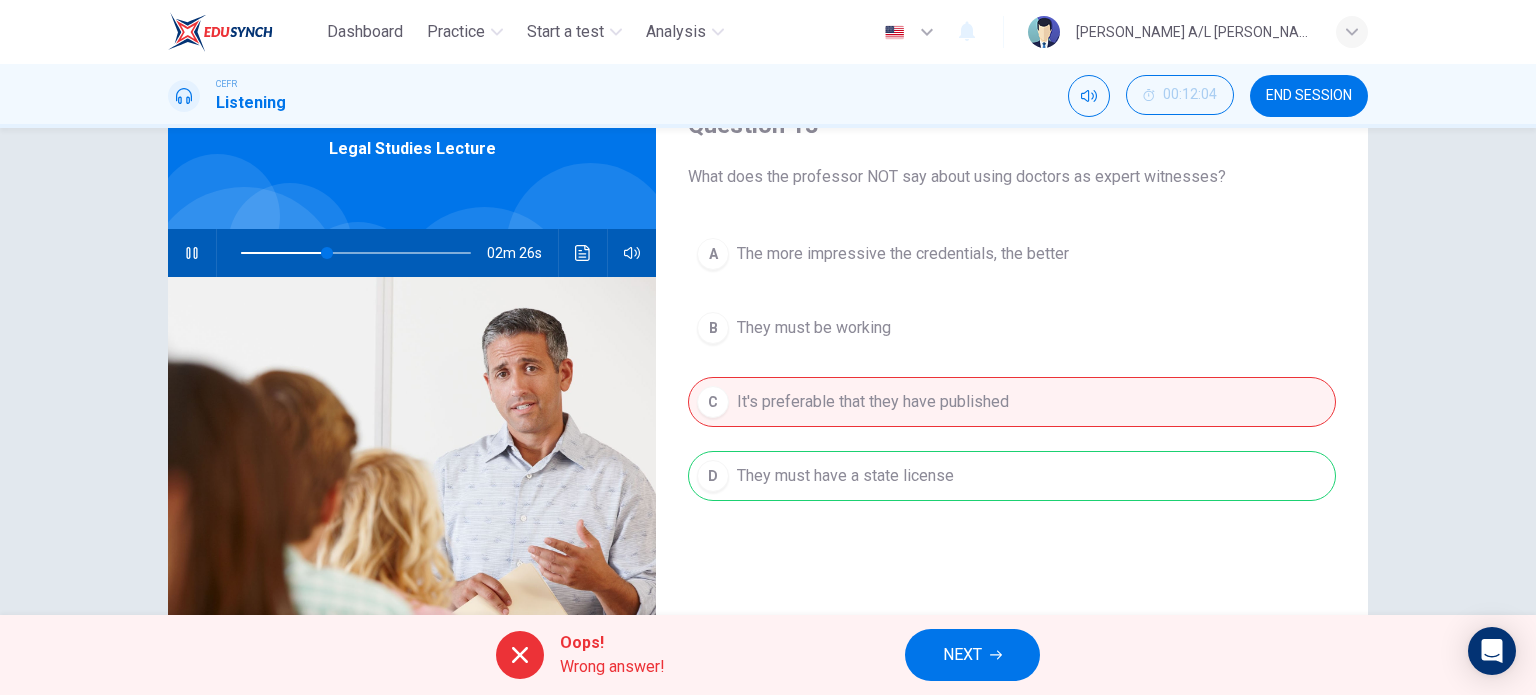 click on "NEXT" at bounding box center [962, 655] 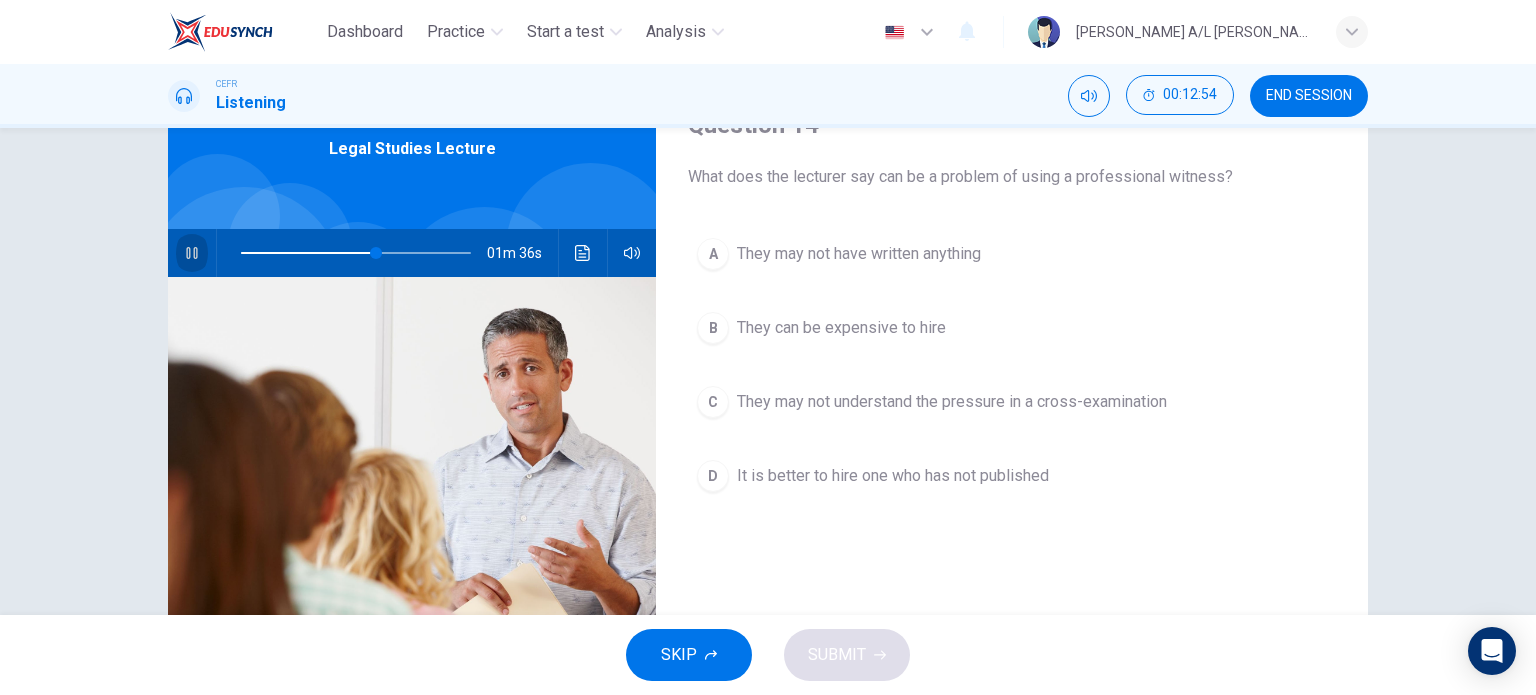 click 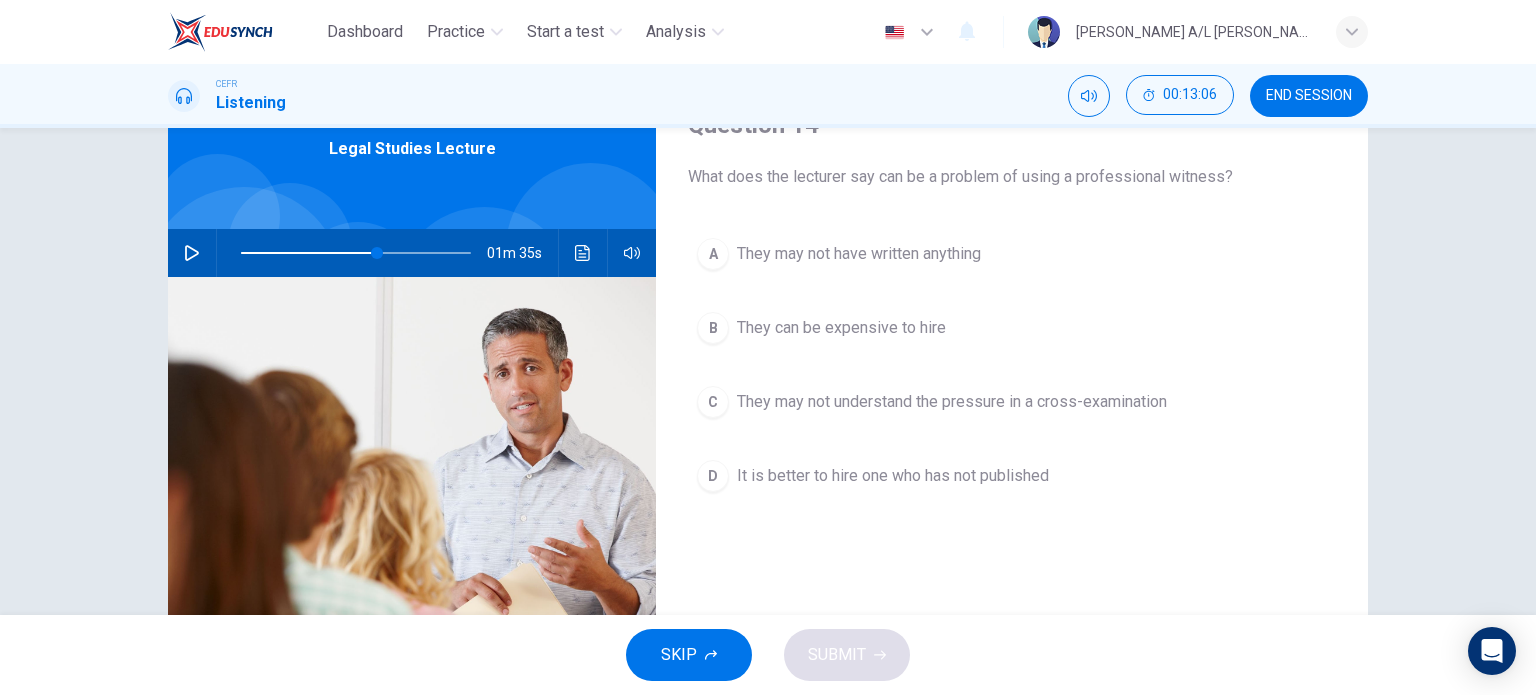 click on "D" at bounding box center [713, 476] 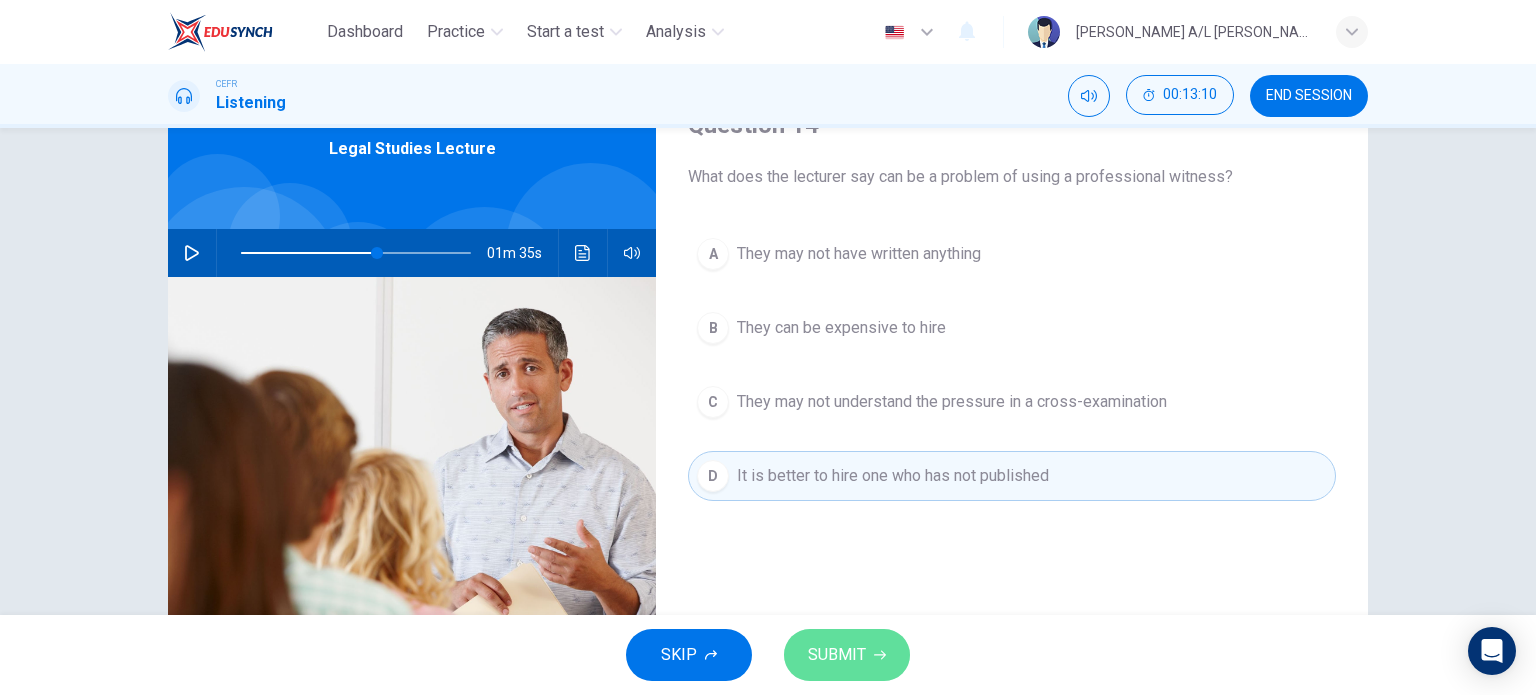 click on "SUBMIT" at bounding box center [837, 655] 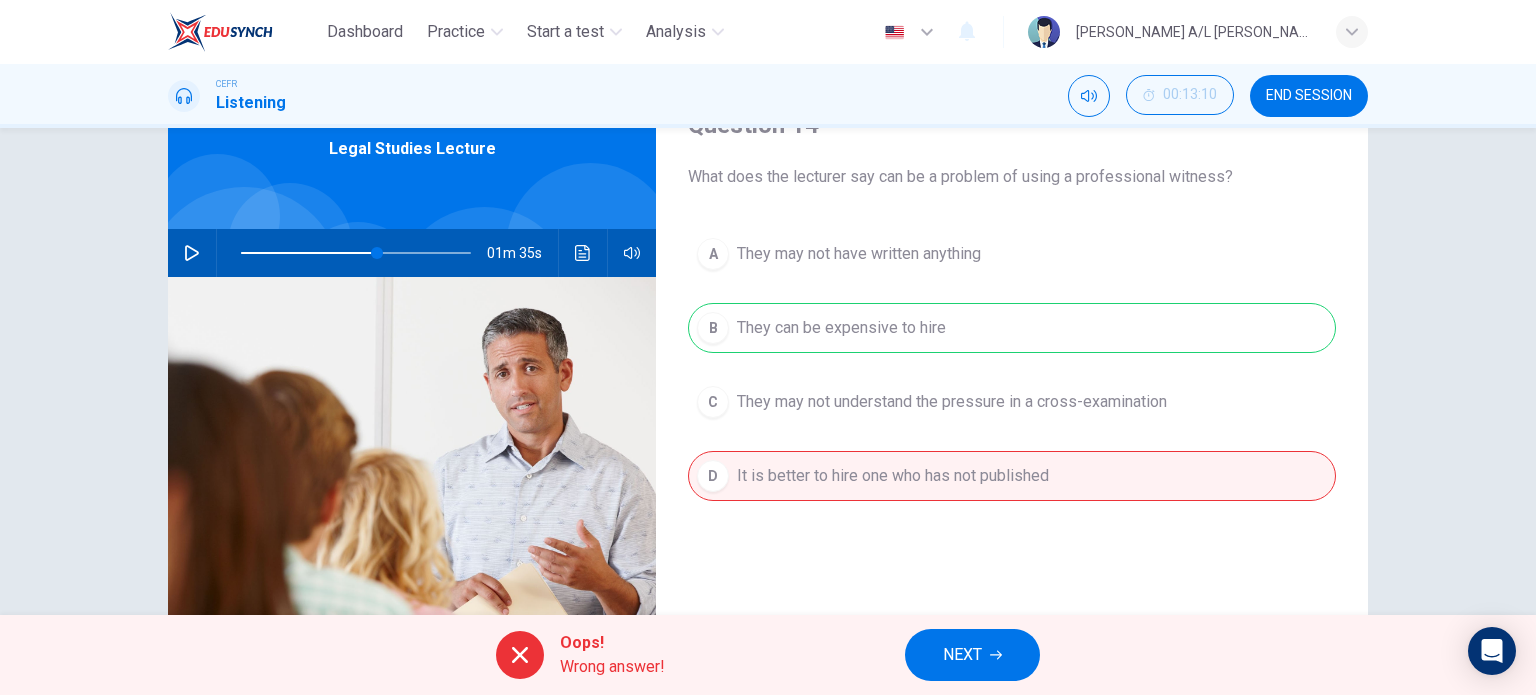 click 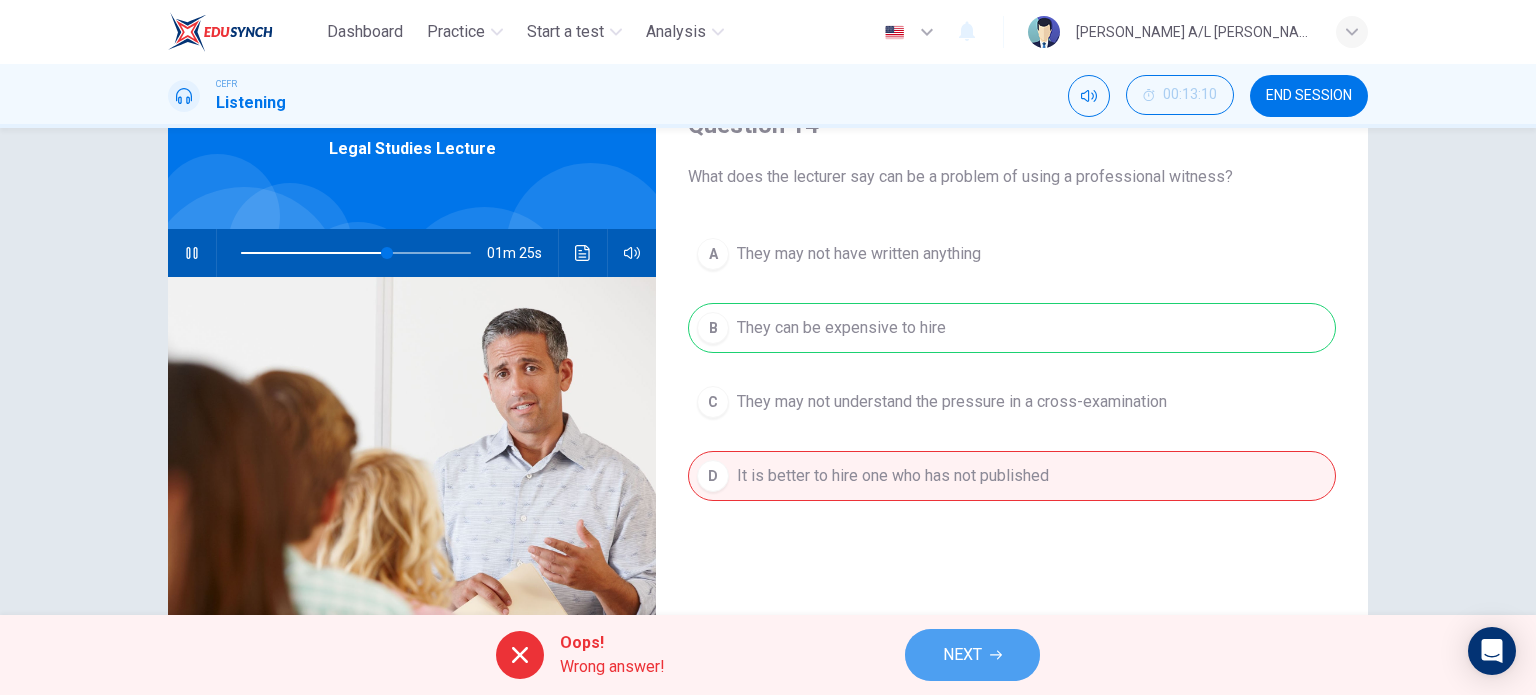click on "NEXT" at bounding box center [962, 655] 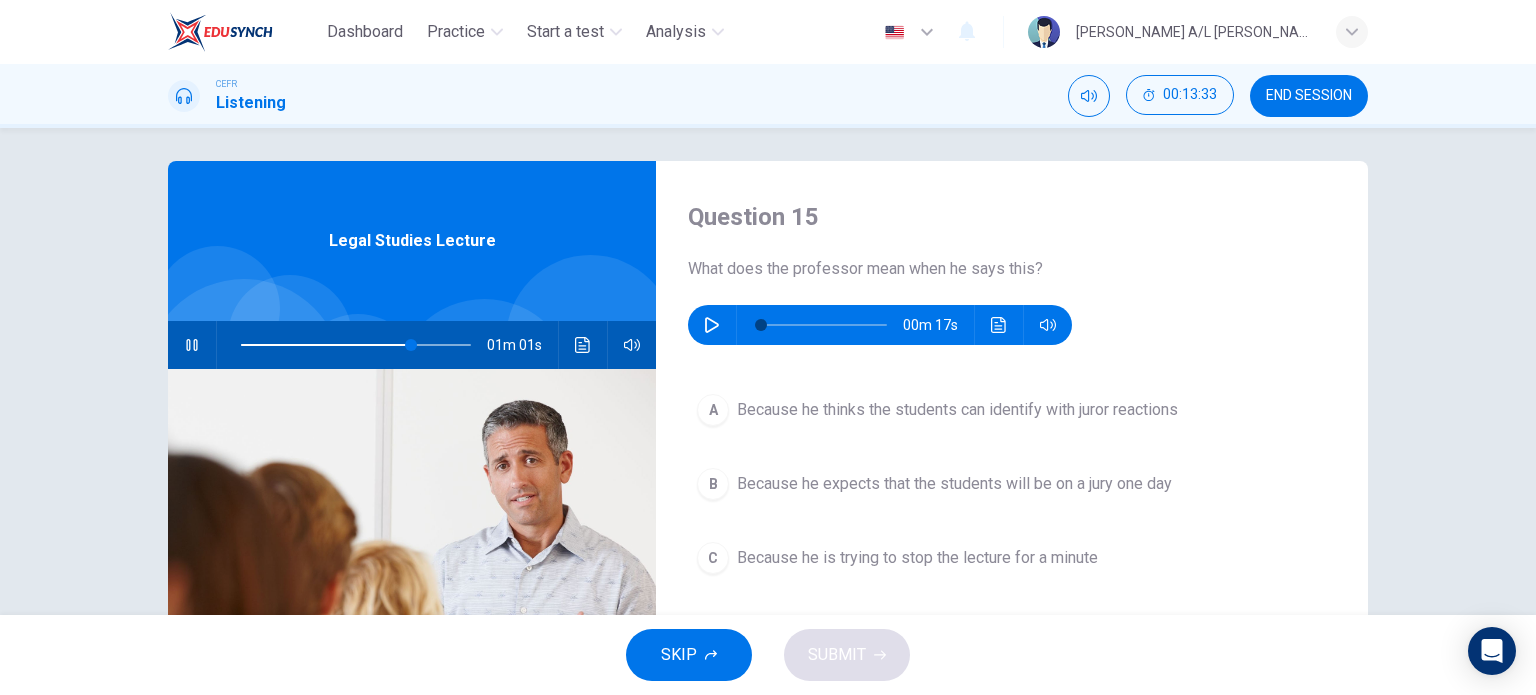 scroll, scrollTop: 7, scrollLeft: 0, axis: vertical 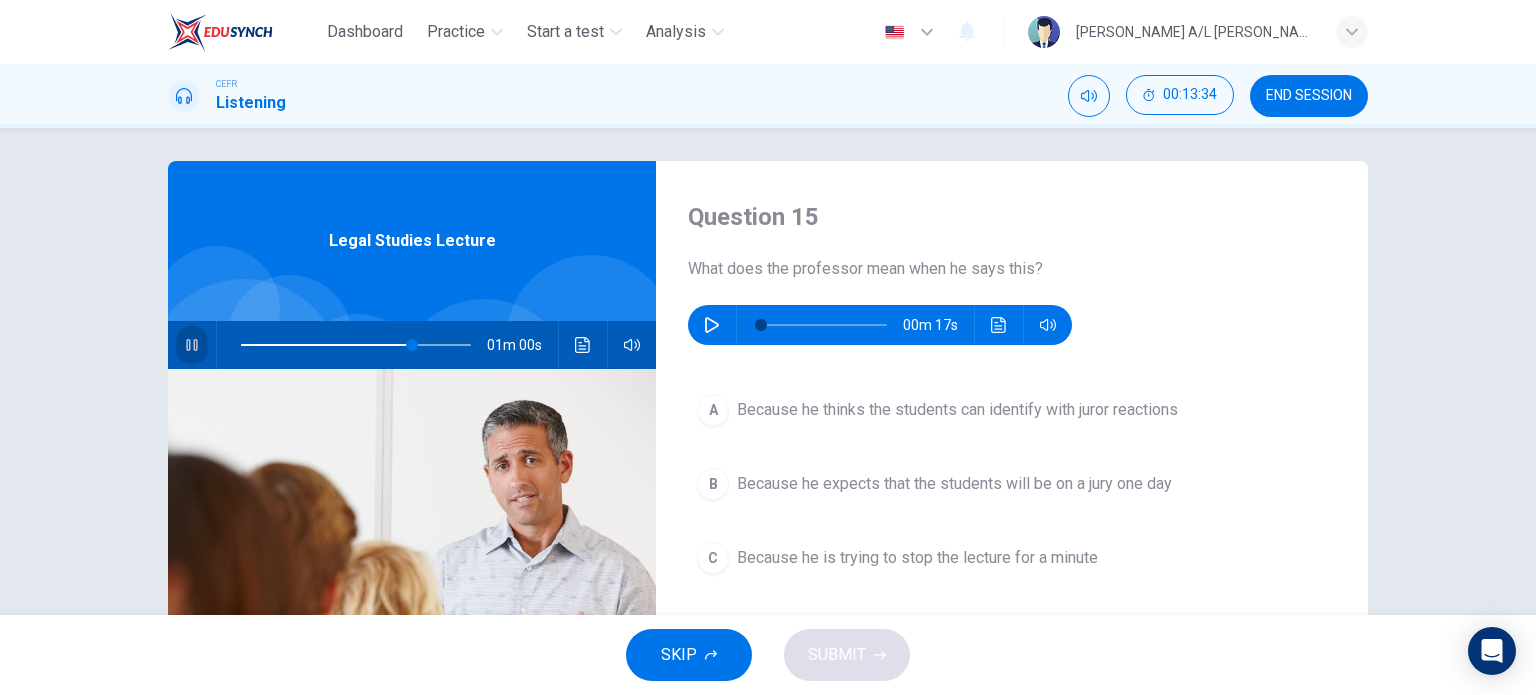 click 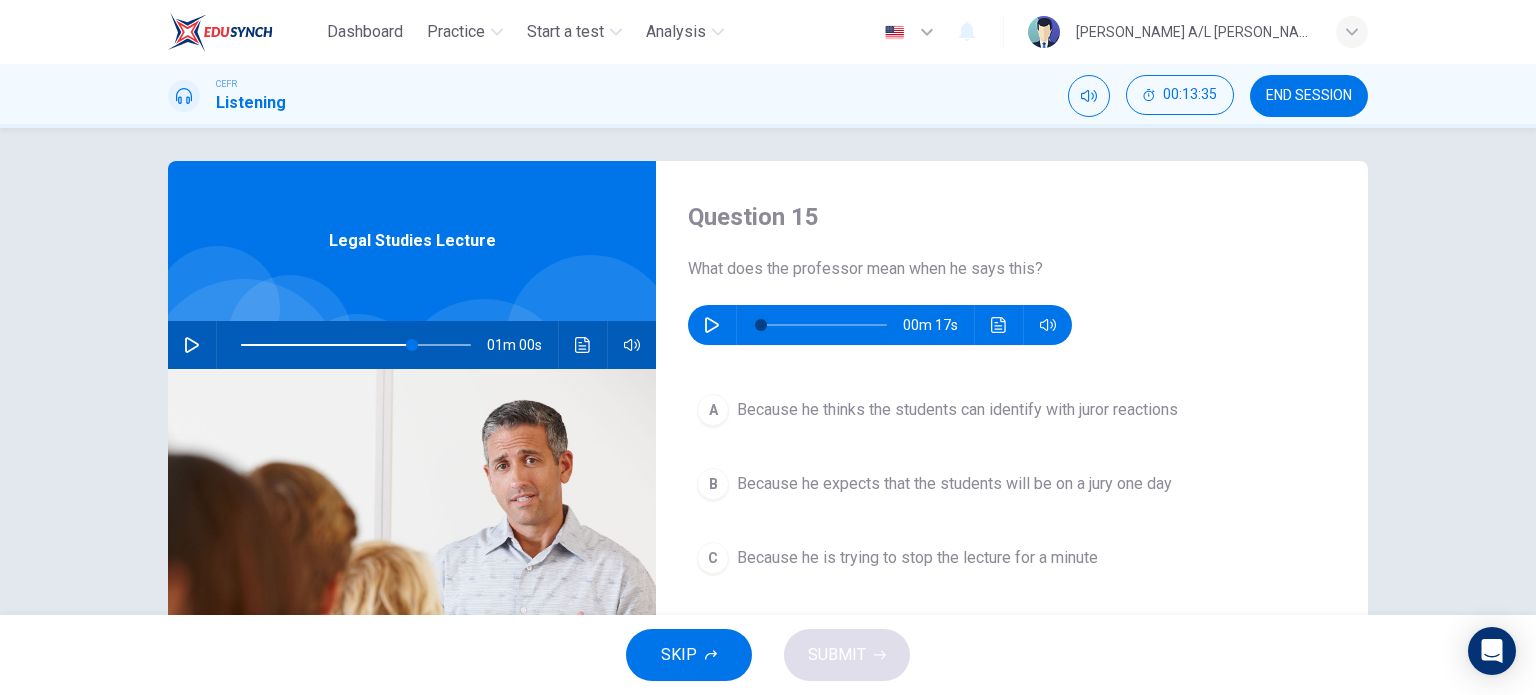 click 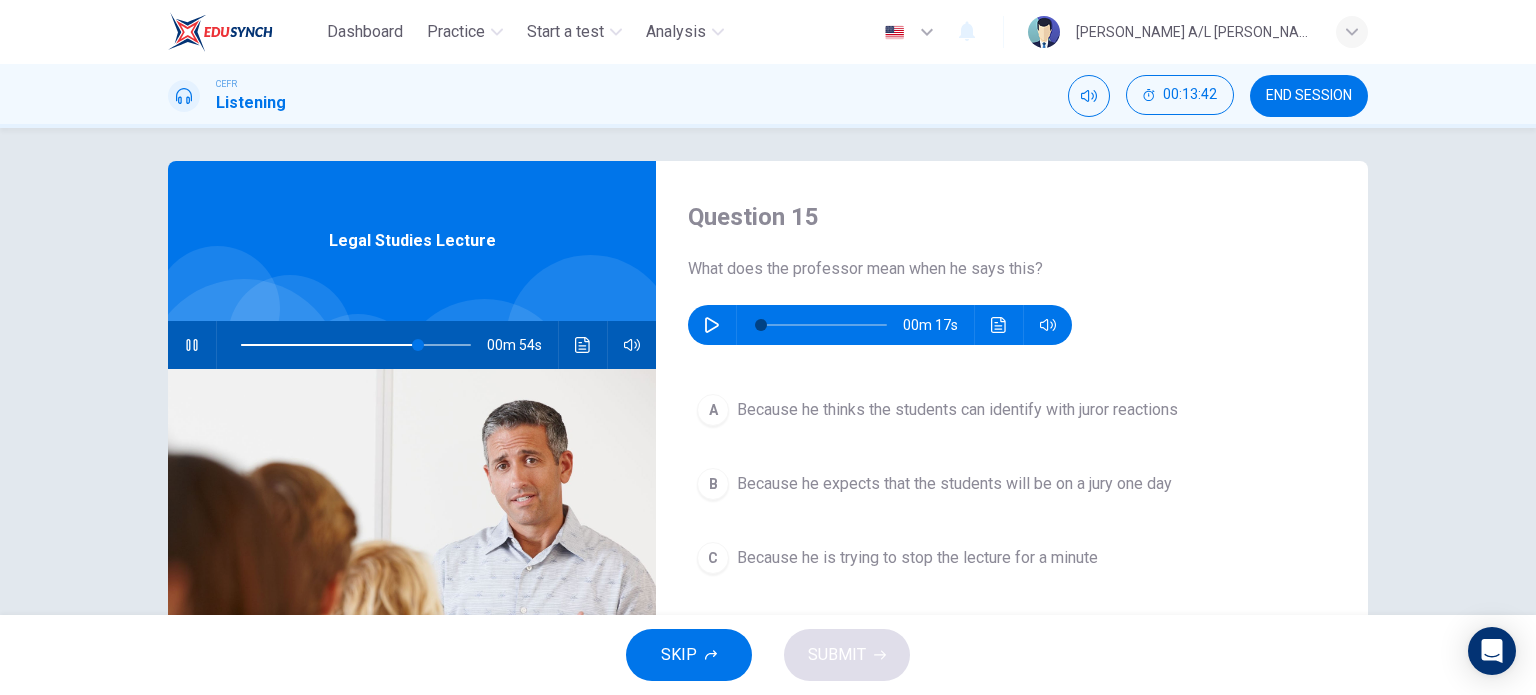 click at bounding box center [192, 345] 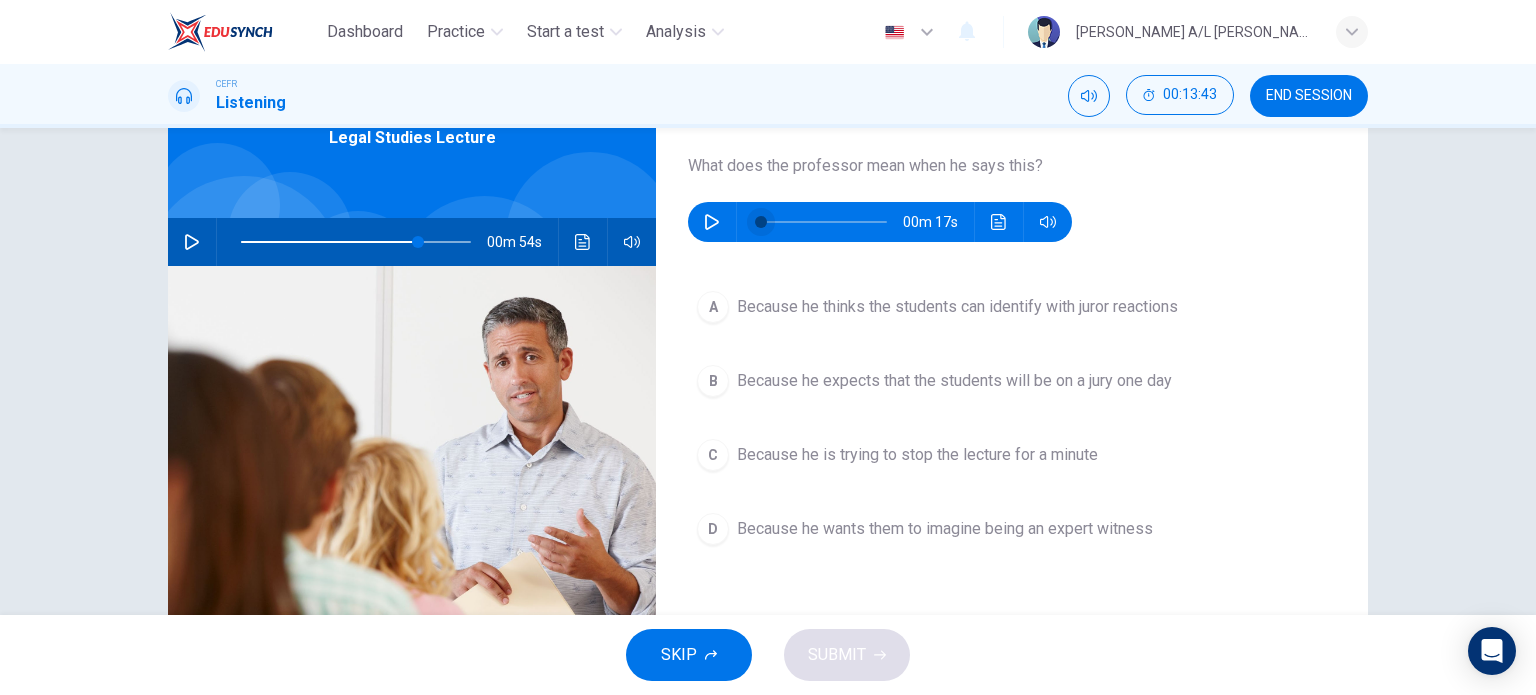 scroll, scrollTop: 111, scrollLeft: 0, axis: vertical 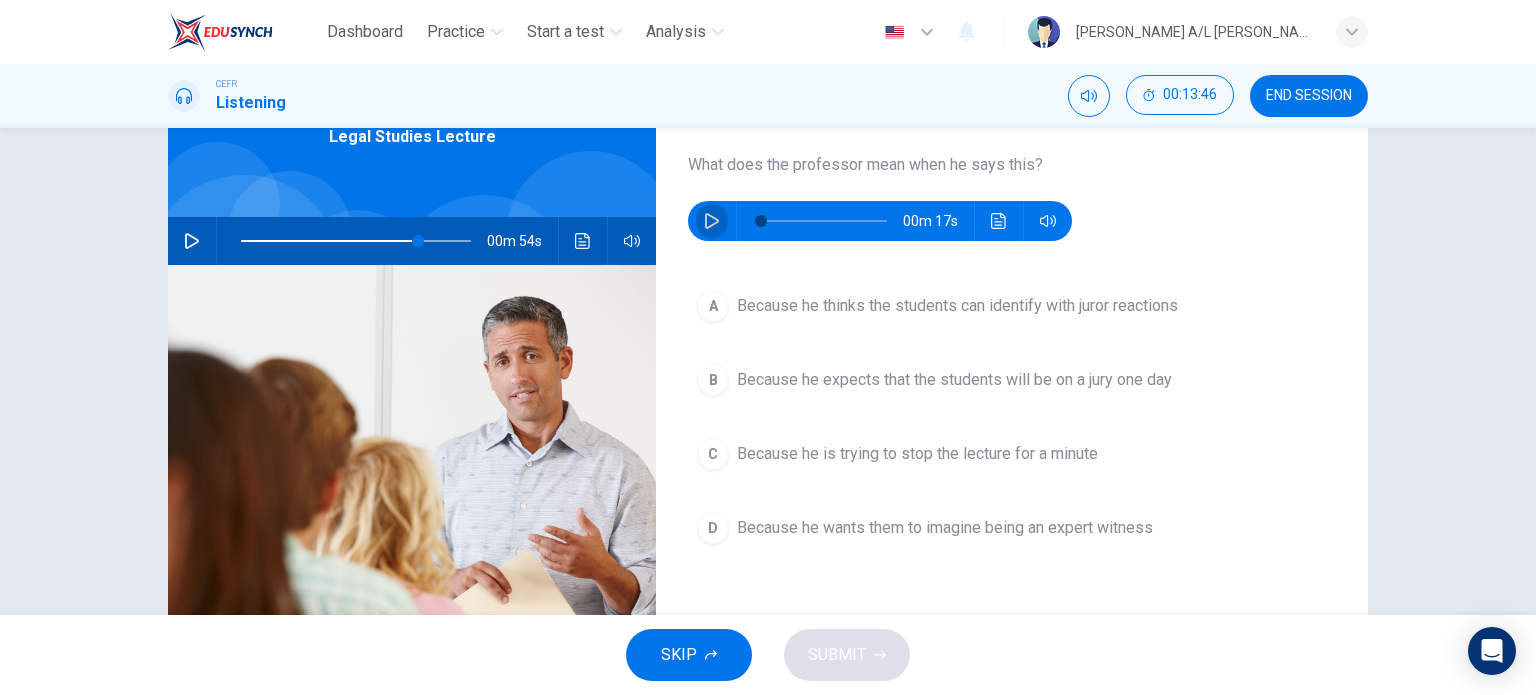 click 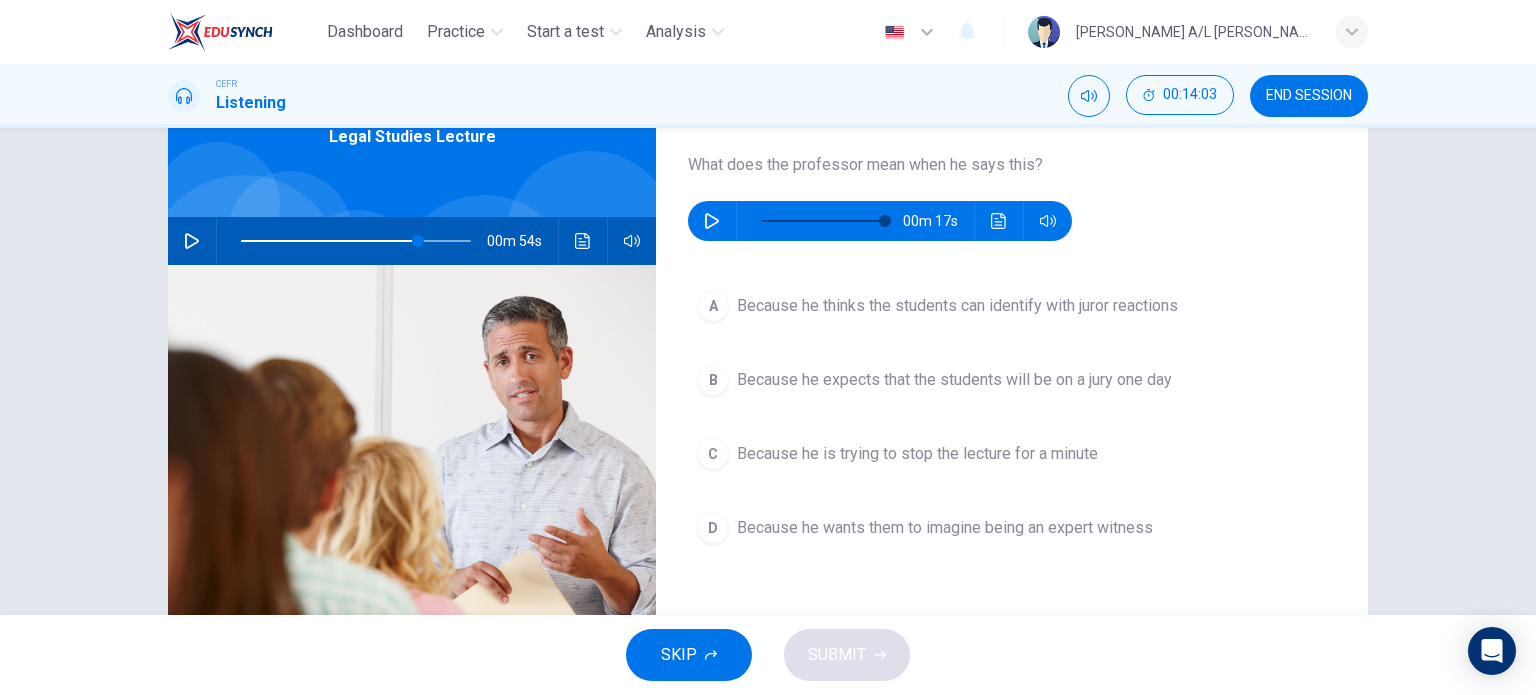 type on "0" 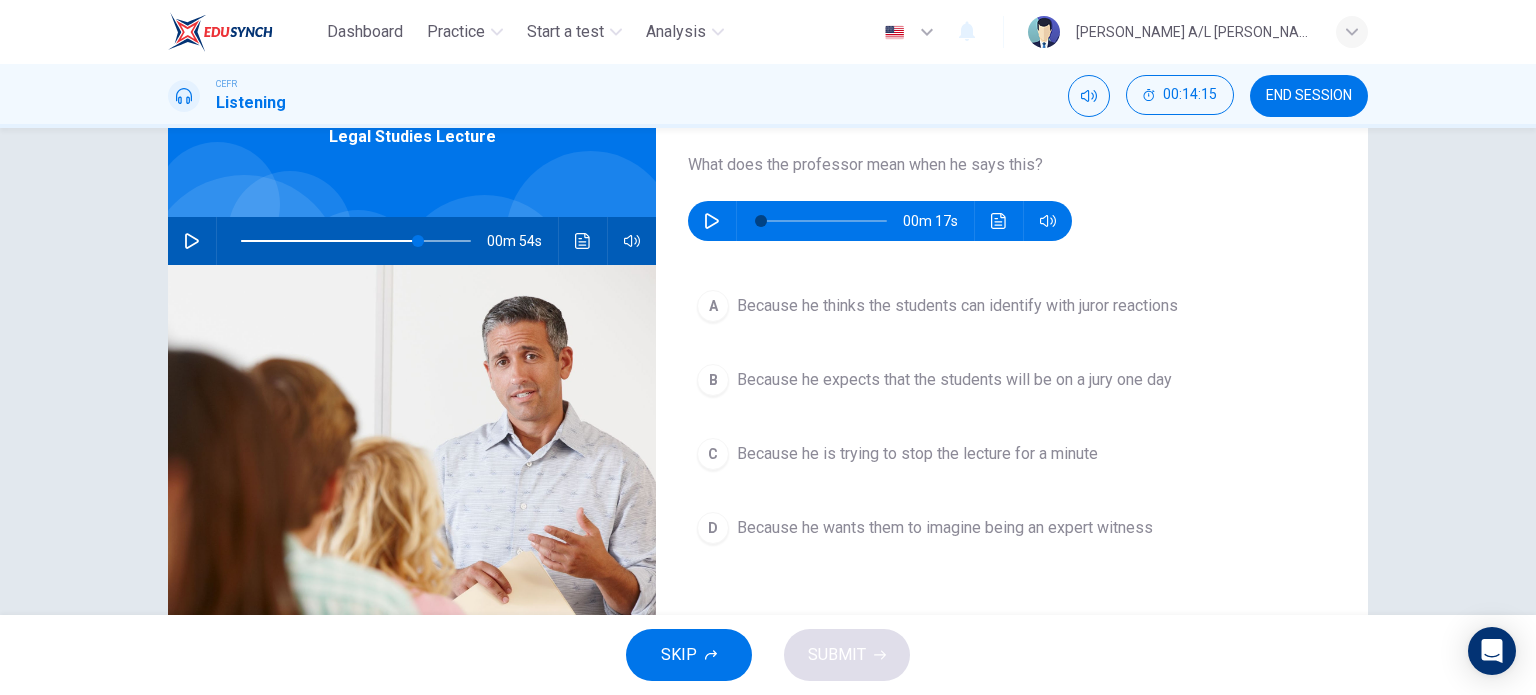 click on "Because he wants them to imagine being an expert witness" at bounding box center [945, 528] 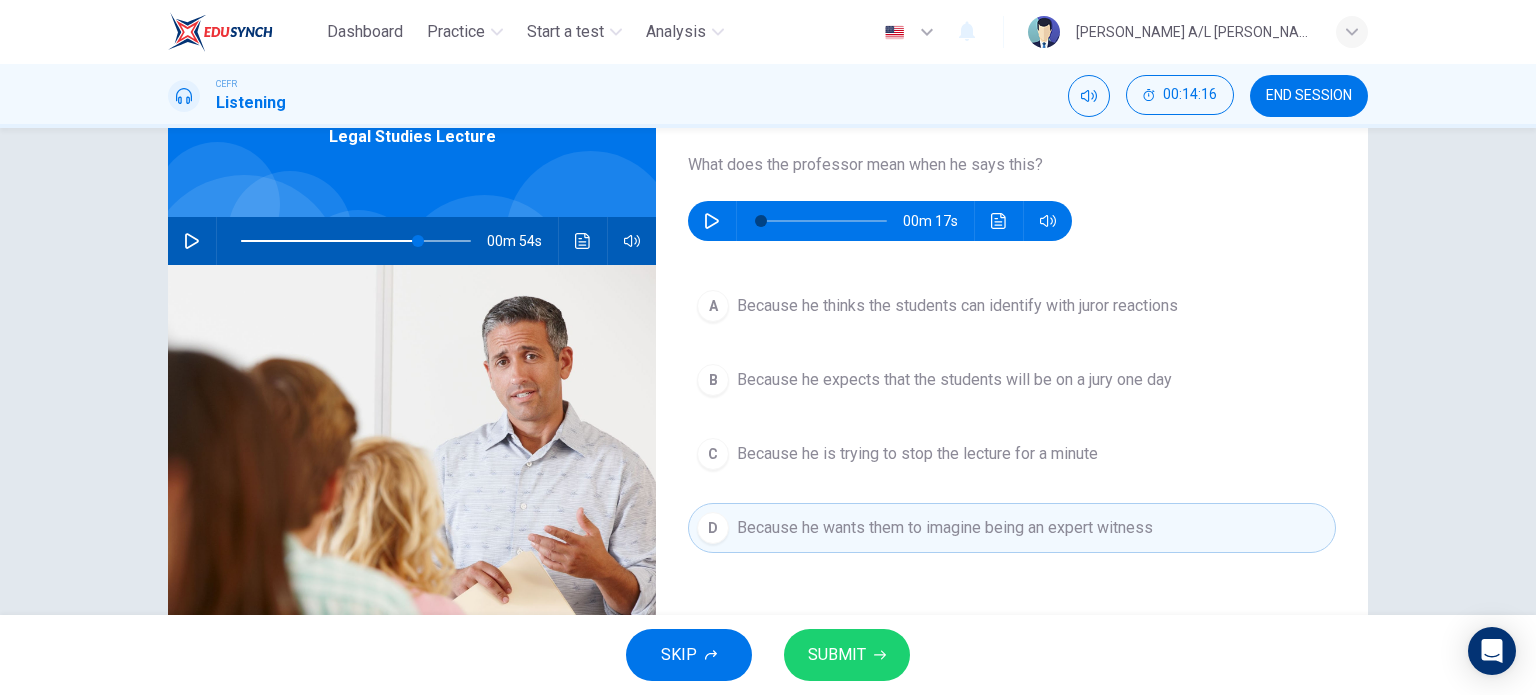 click on "SUBMIT" at bounding box center (837, 655) 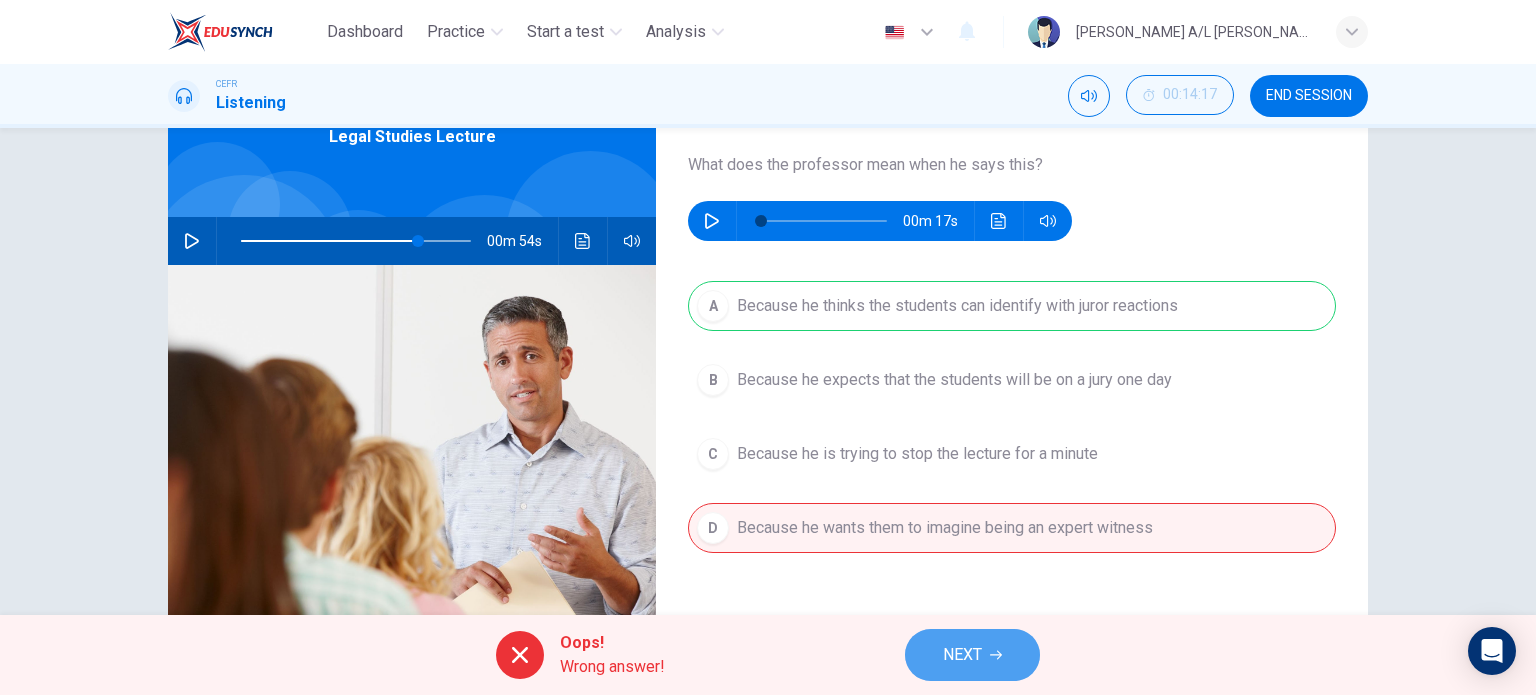 click on "NEXT" at bounding box center [972, 655] 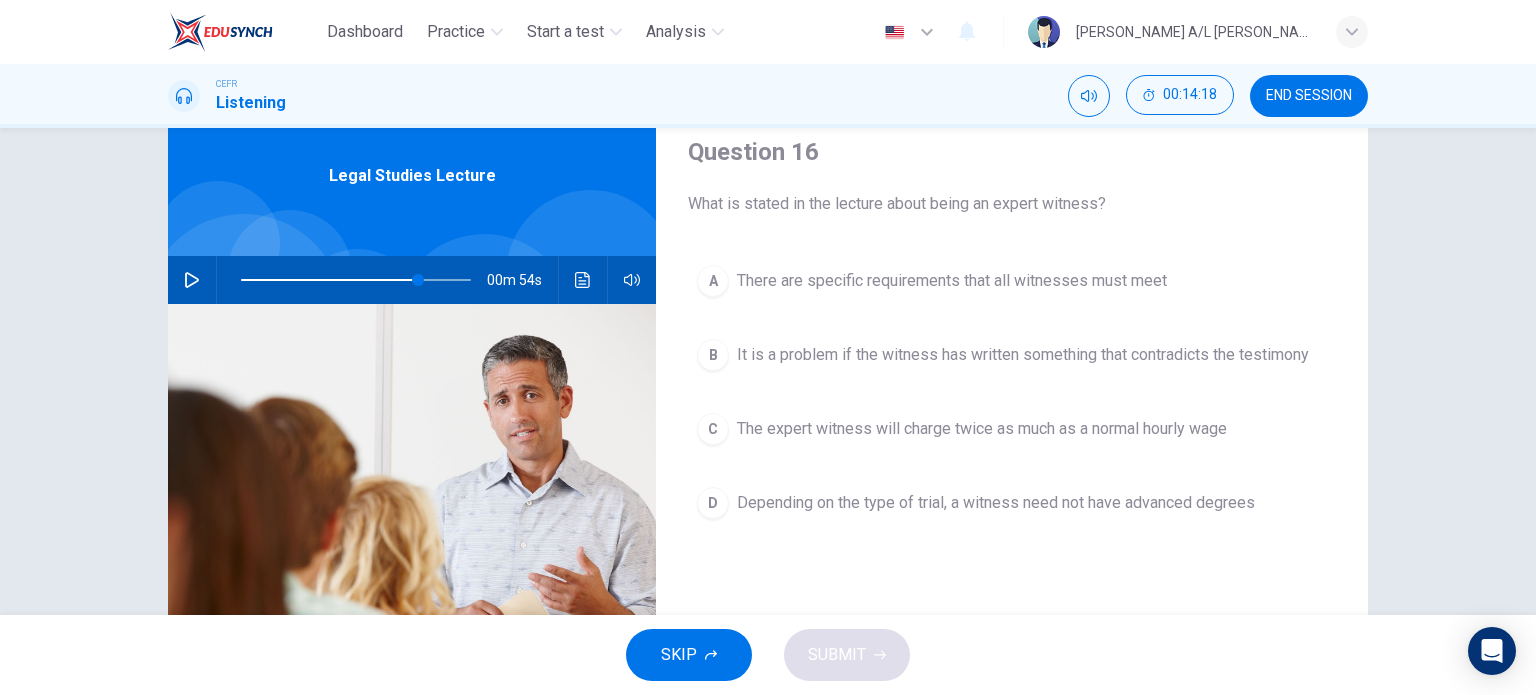 scroll, scrollTop: 52, scrollLeft: 0, axis: vertical 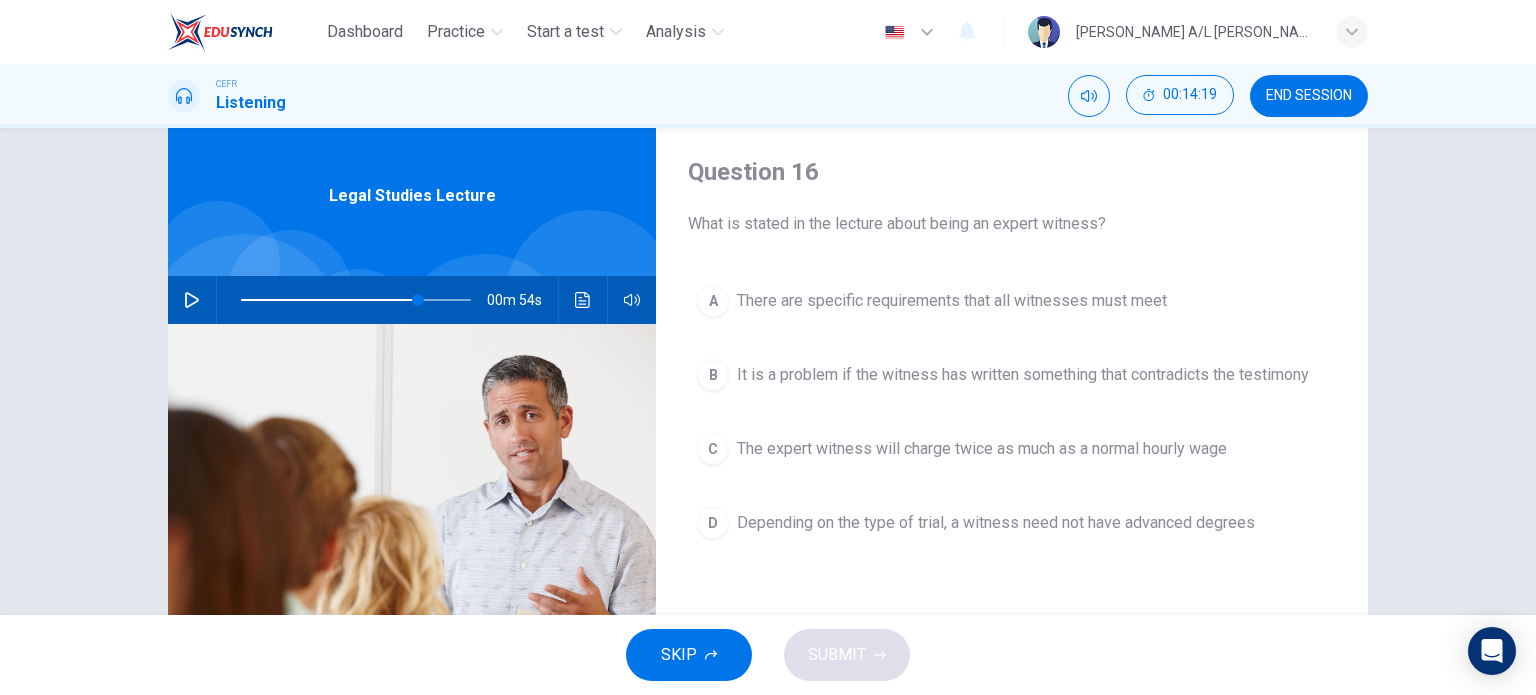 click 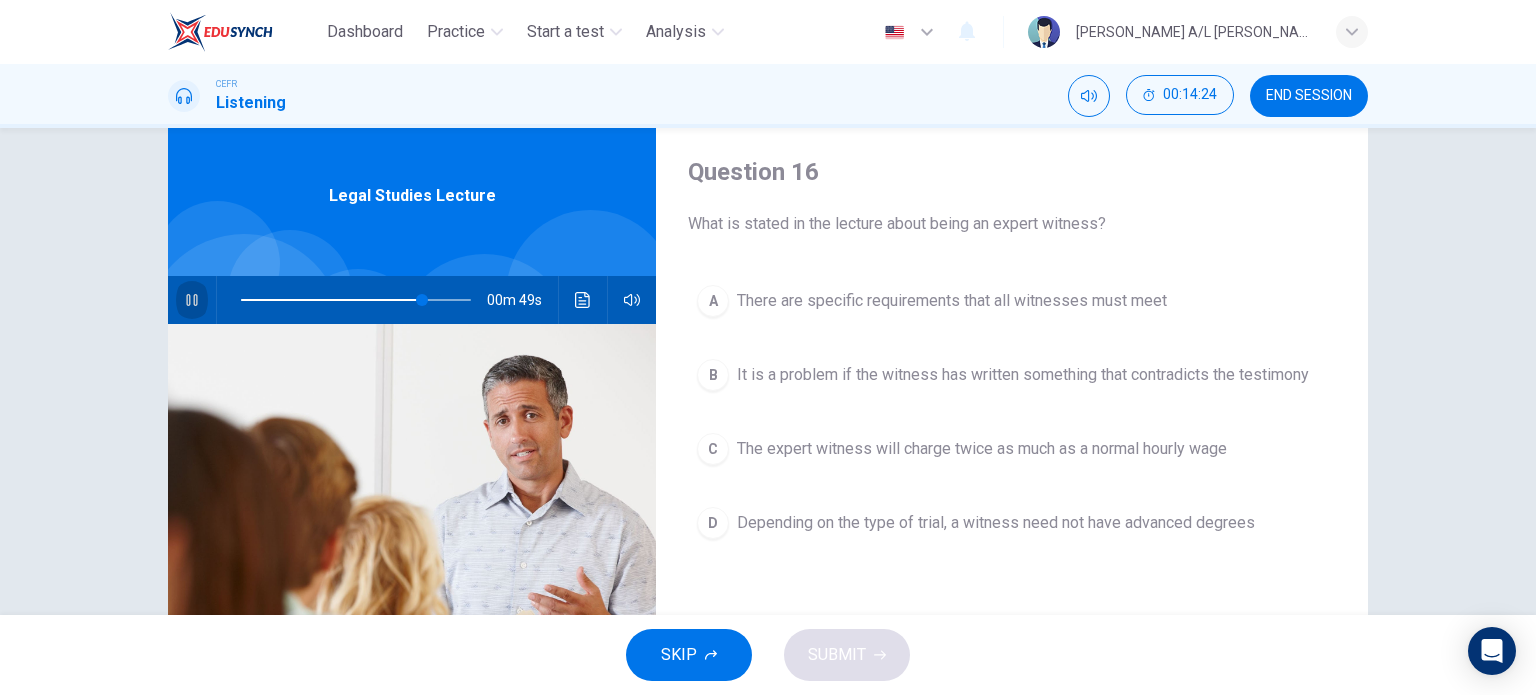 click at bounding box center (192, 300) 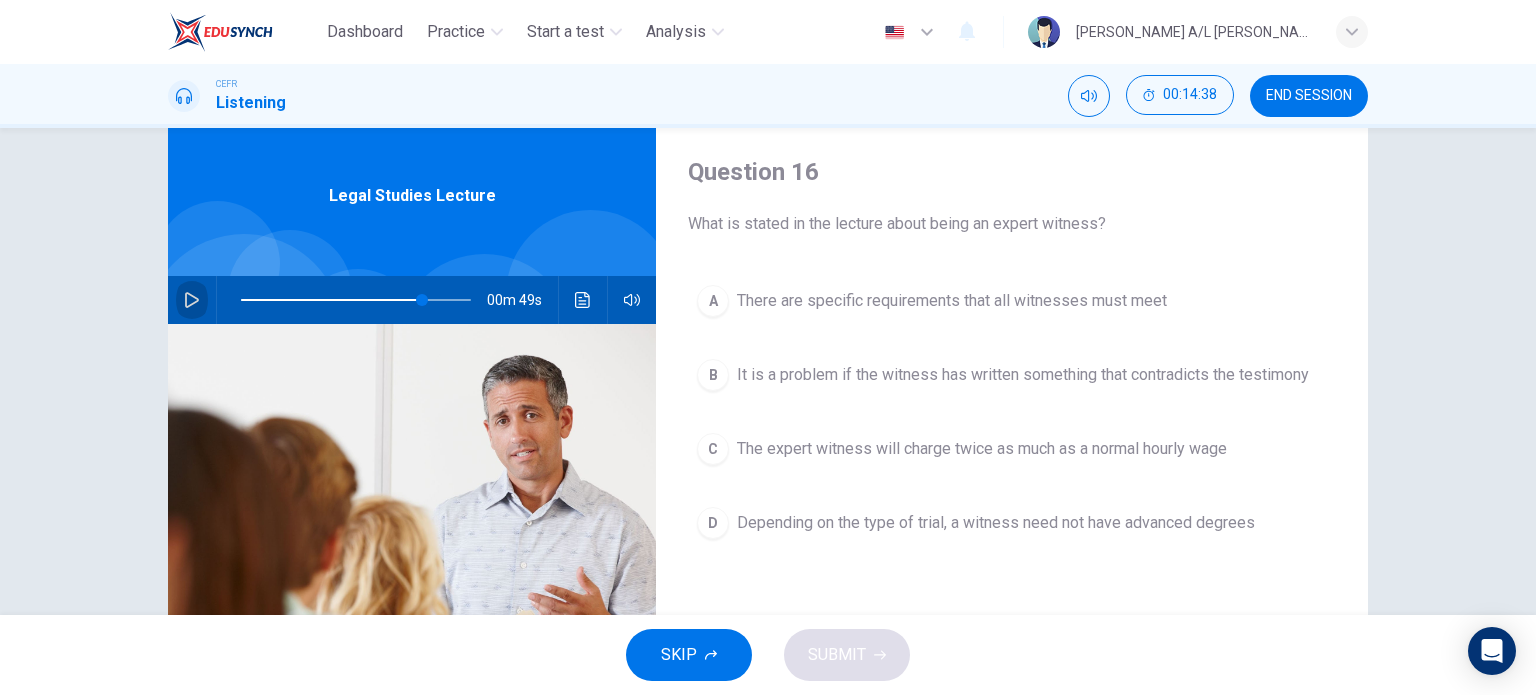 click 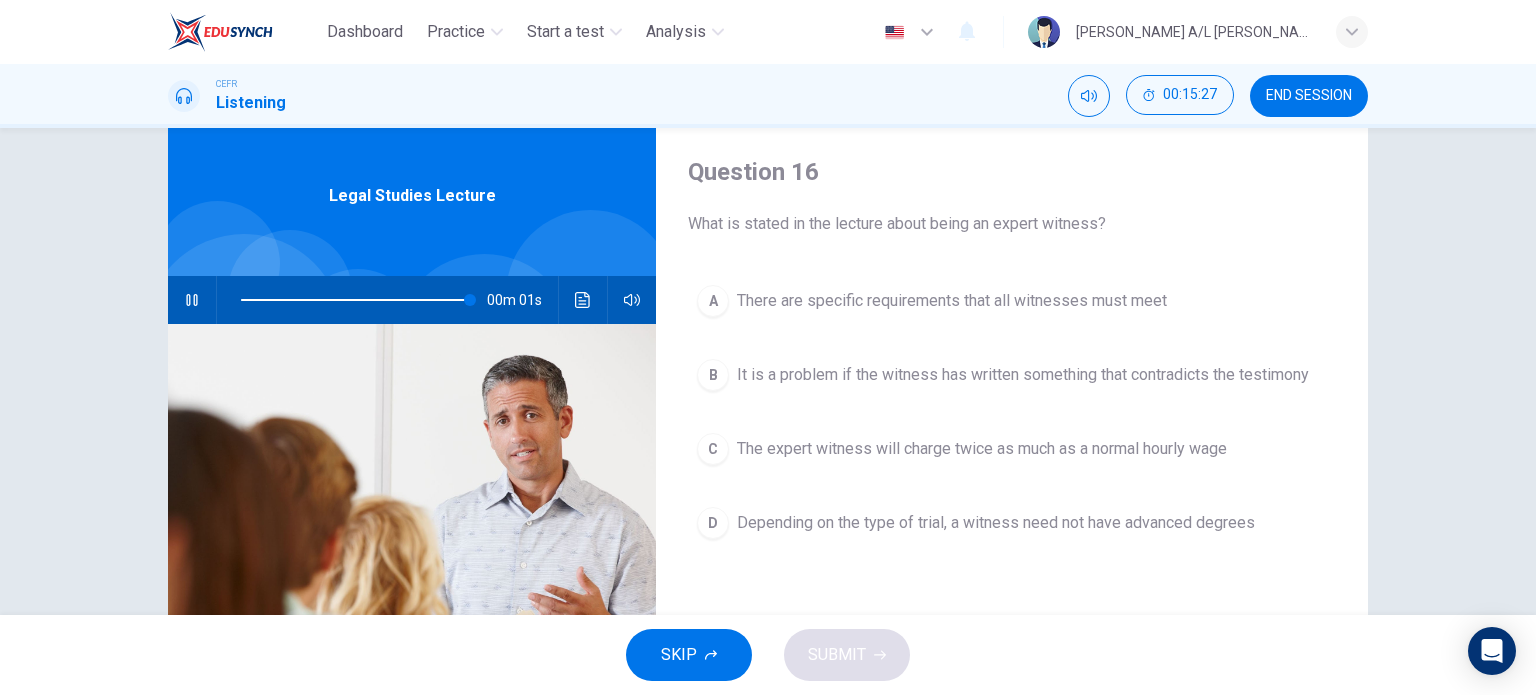 type on "0" 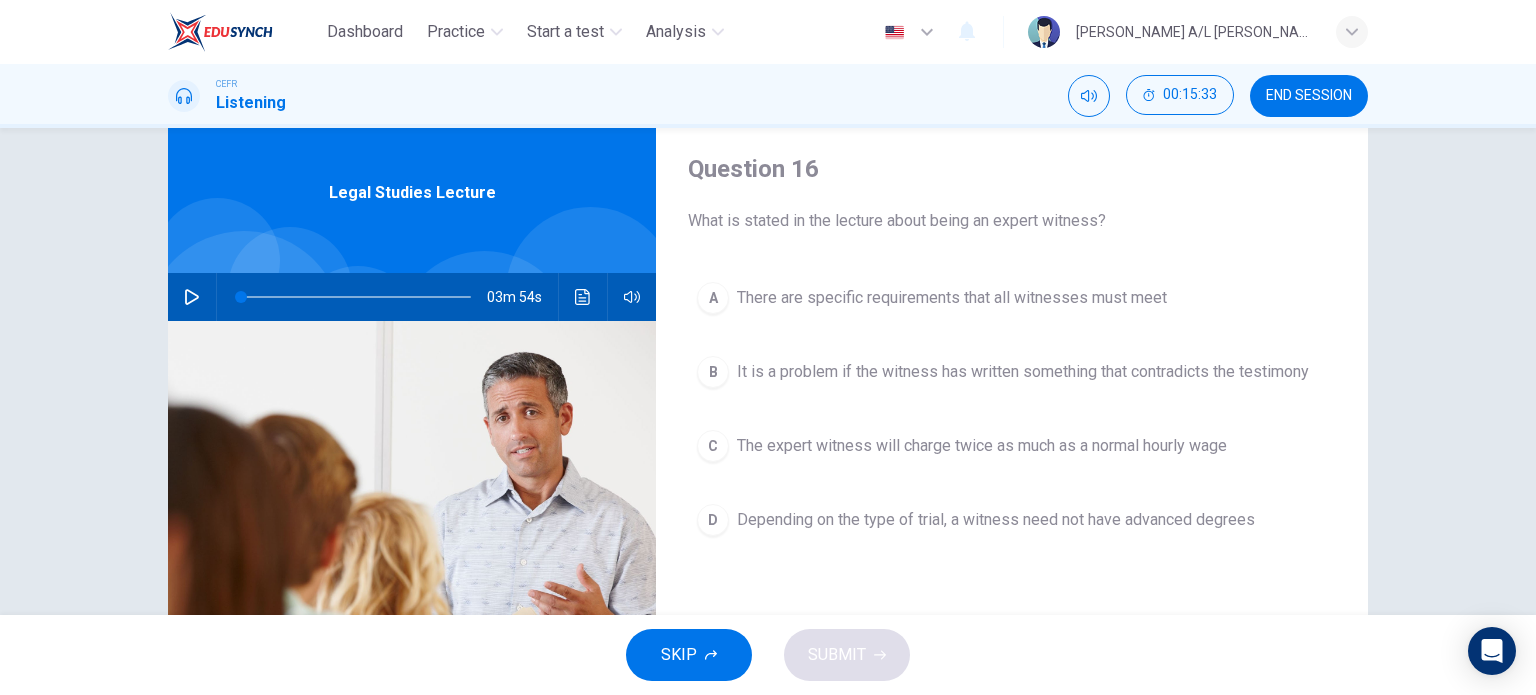 scroll, scrollTop: 56, scrollLeft: 0, axis: vertical 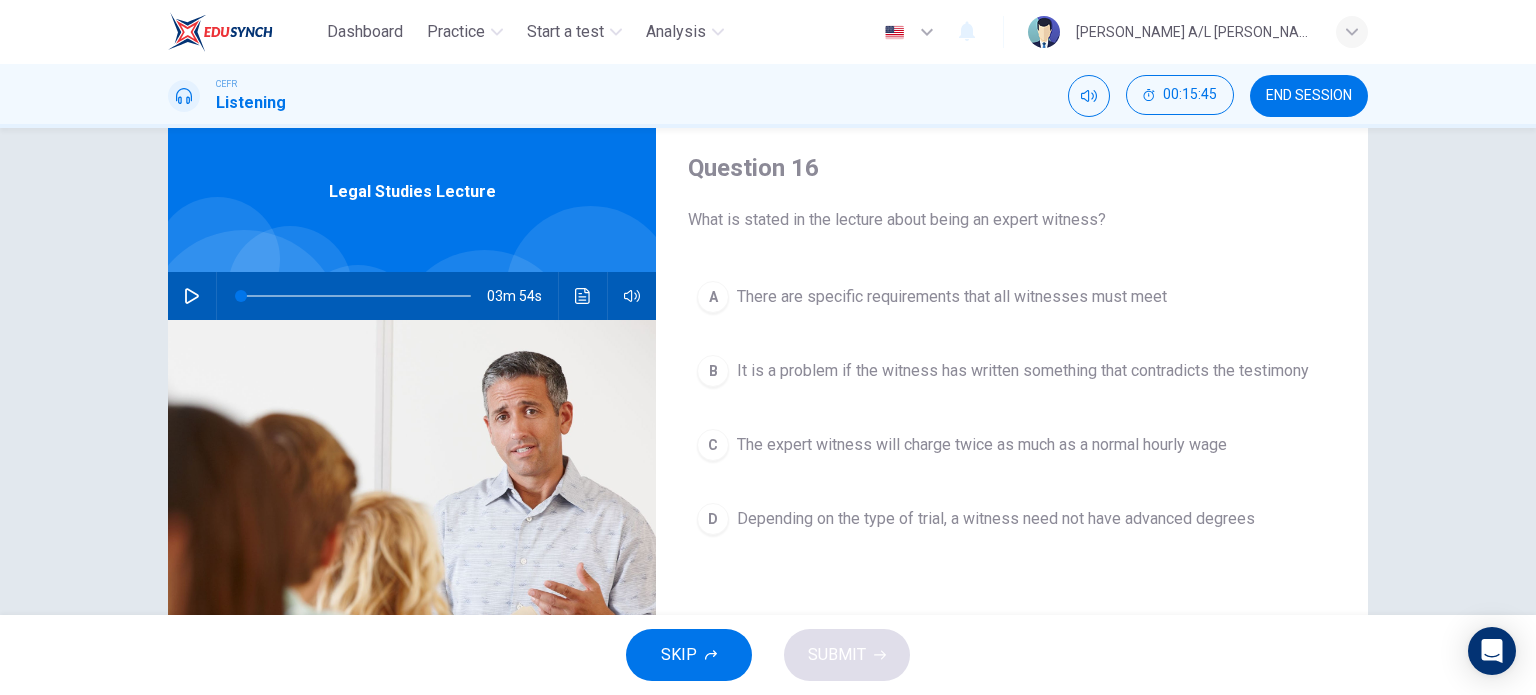 click on "It is a problem if the witness has written something that contradicts the testimony" at bounding box center [1023, 371] 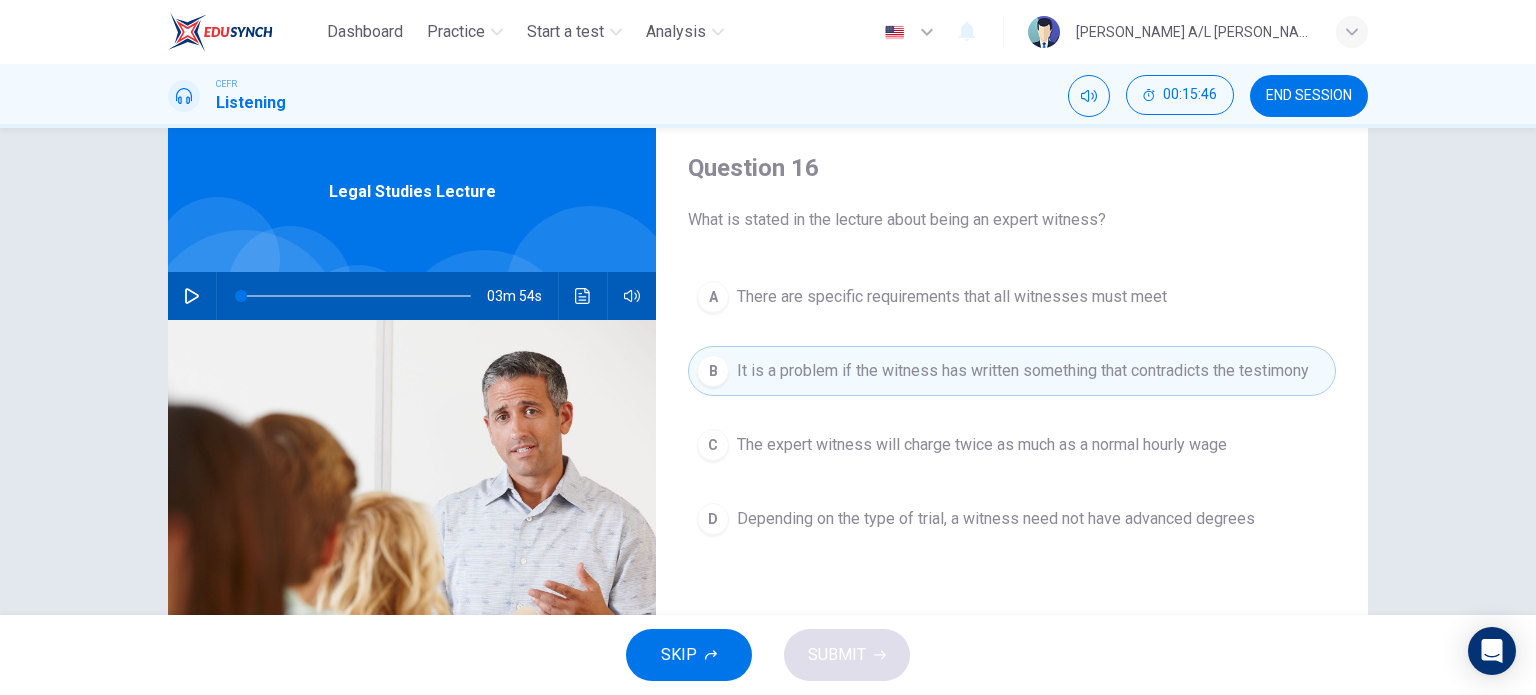 click on "SKIP SUBMIT" at bounding box center (768, 655) 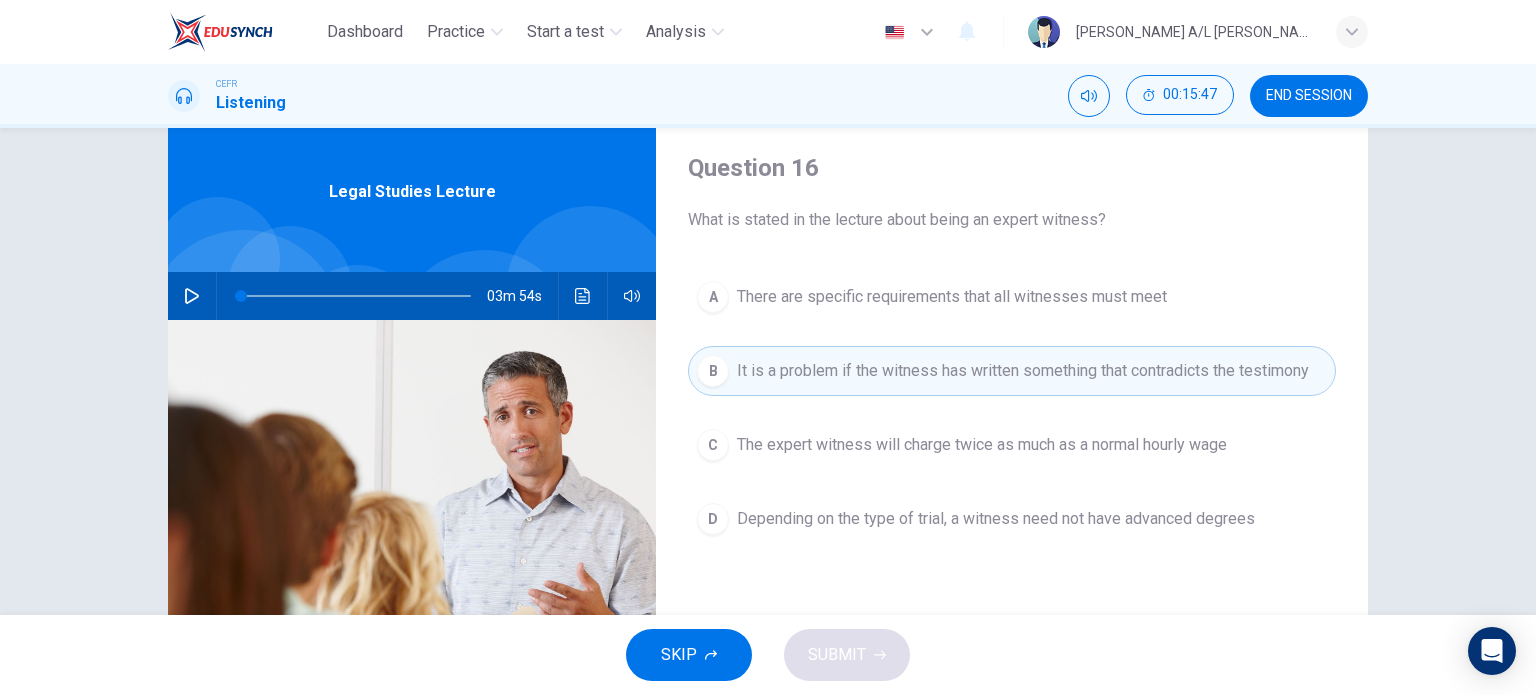 click on "B" at bounding box center (713, 371) 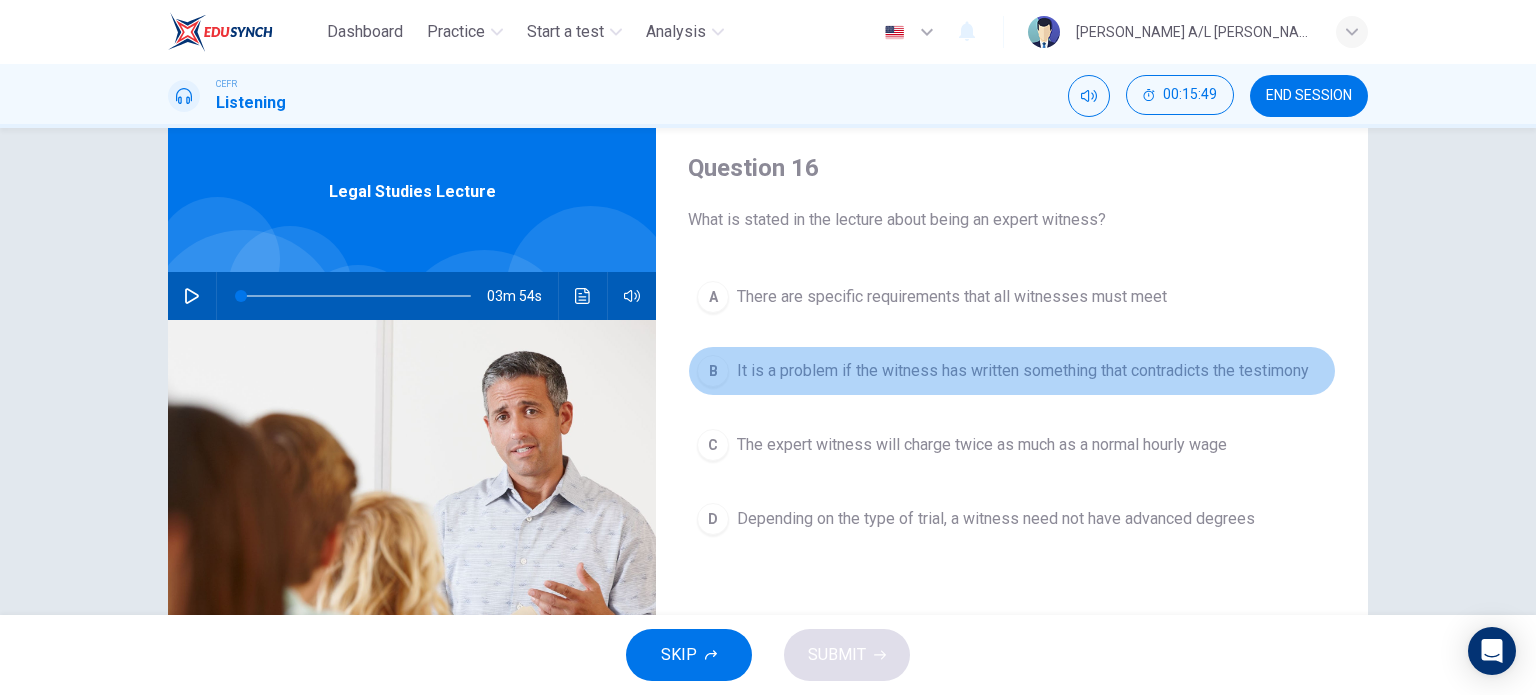 click on "B It is a problem if the witness has written something that contradicts the testimony" at bounding box center (1012, 371) 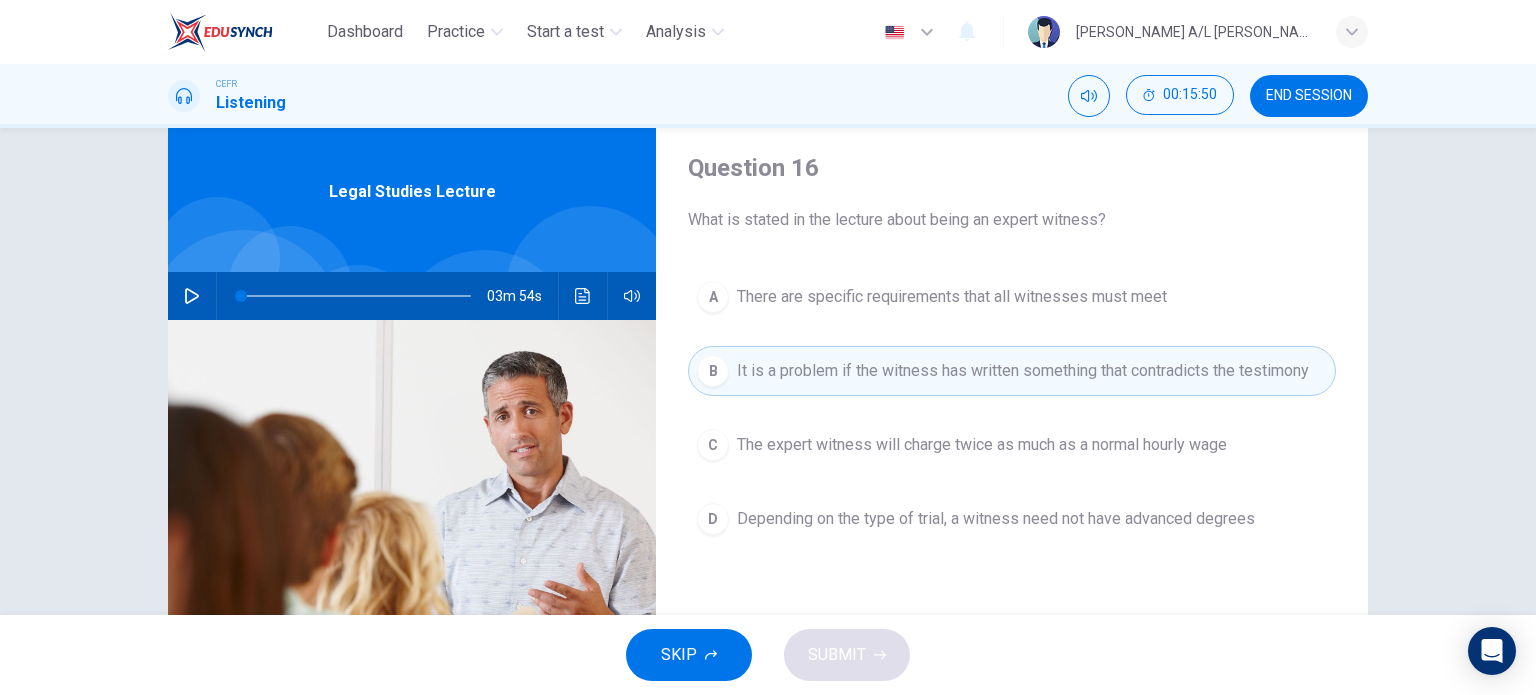 click on "There are specific requirements that all witnesses must meet" at bounding box center [952, 297] 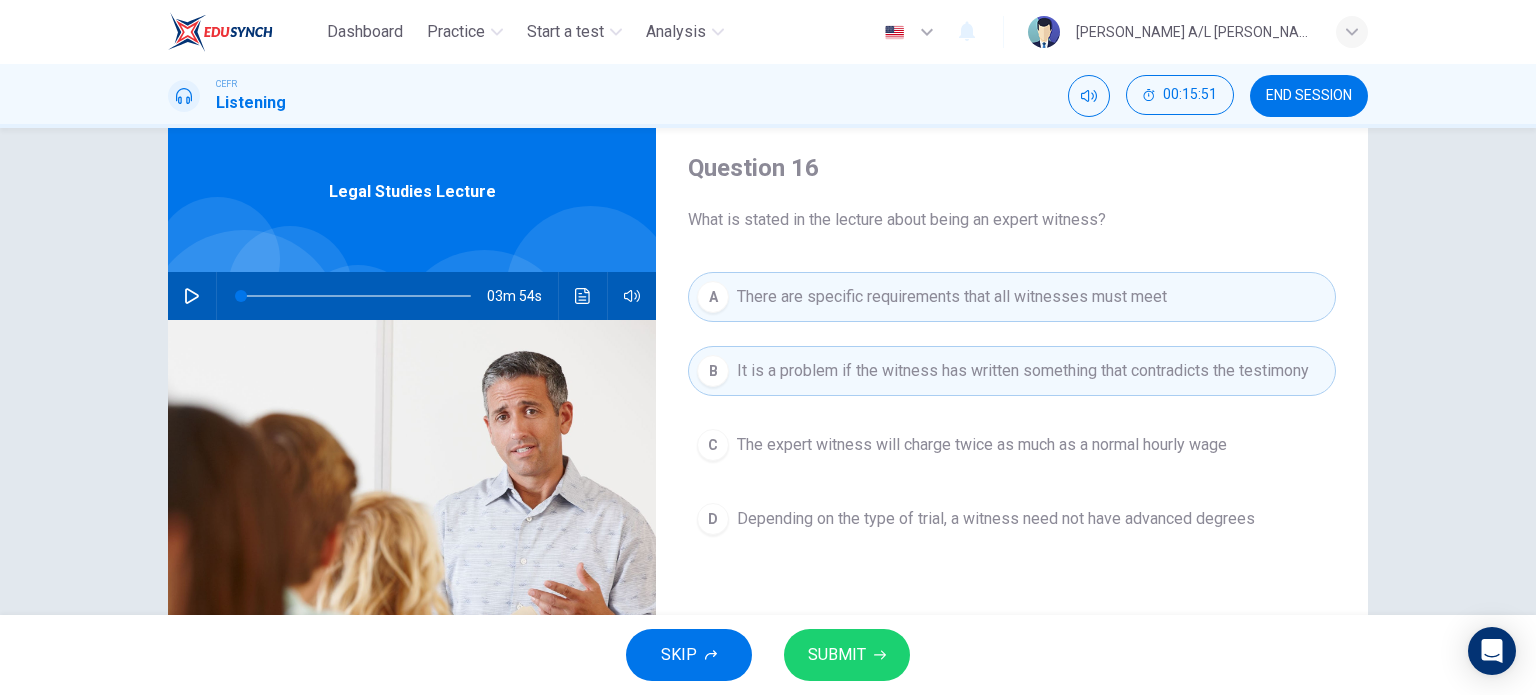 click on "A There are specific requirements that all witnesses must meet" at bounding box center [1012, 297] 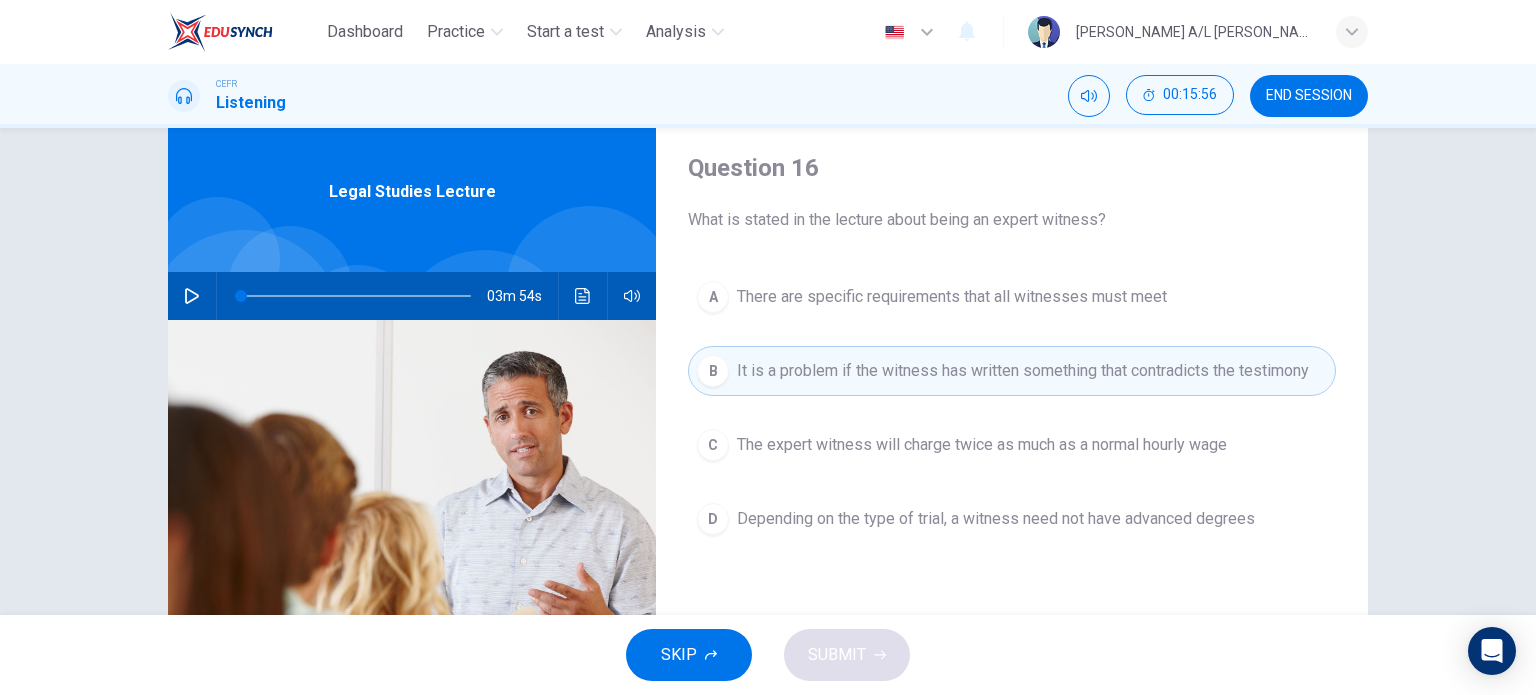 click on "There are specific requirements that all witnesses must meet" at bounding box center (952, 297) 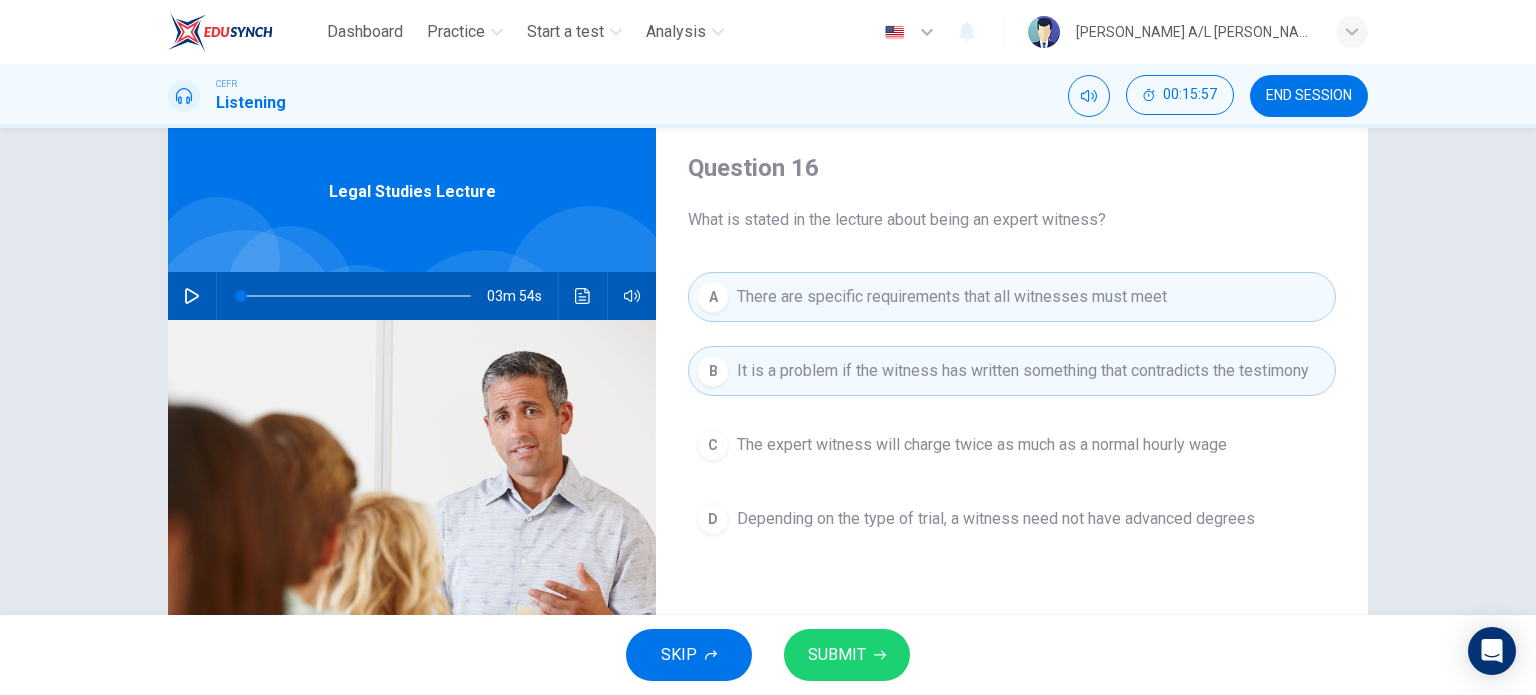 click on "SUBMIT" at bounding box center [837, 655] 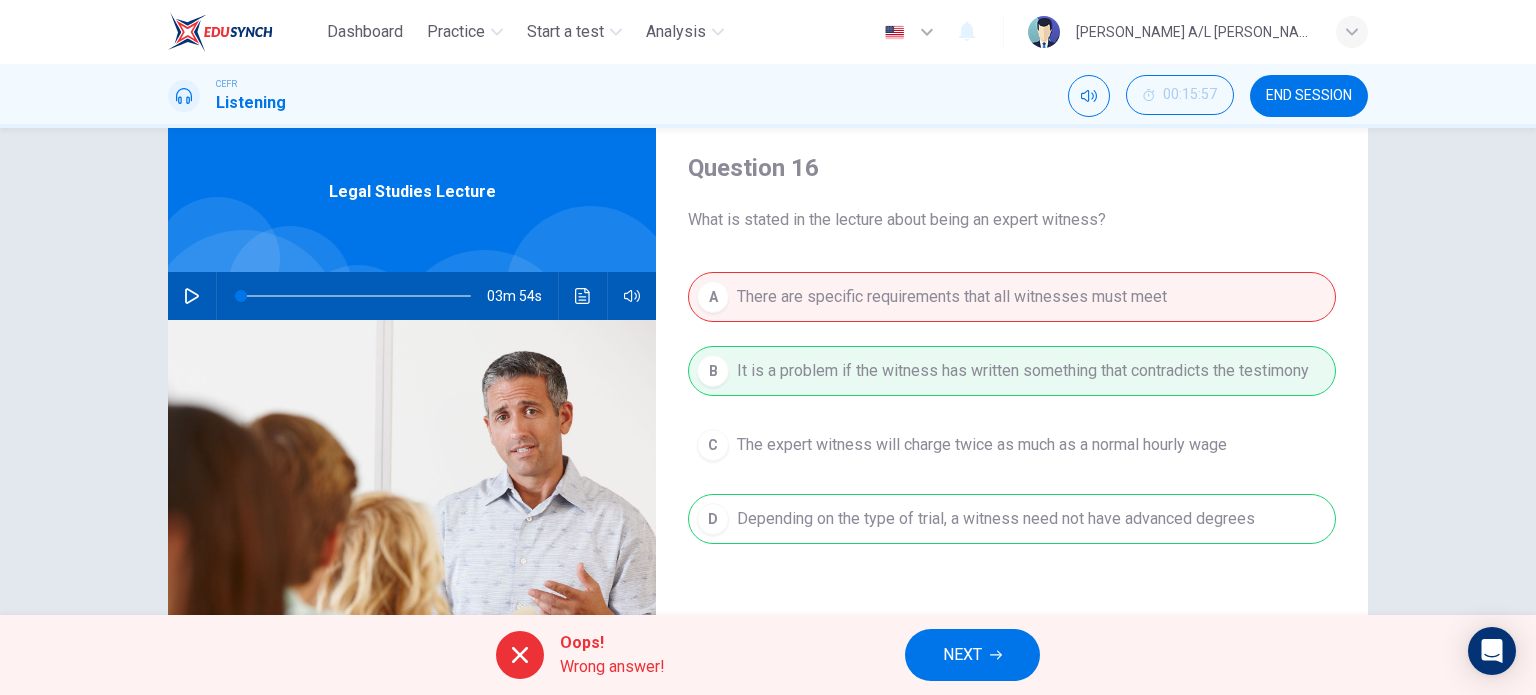 click on "A There are specific requirements that all witnesses must meet B It is a problem if the witness has written something that contradicts the testimony C The expert witness will charge twice as much as a normal hourly wage D Depending on the type of trial, a witness need not have advanced degrees" at bounding box center [1012, 428] 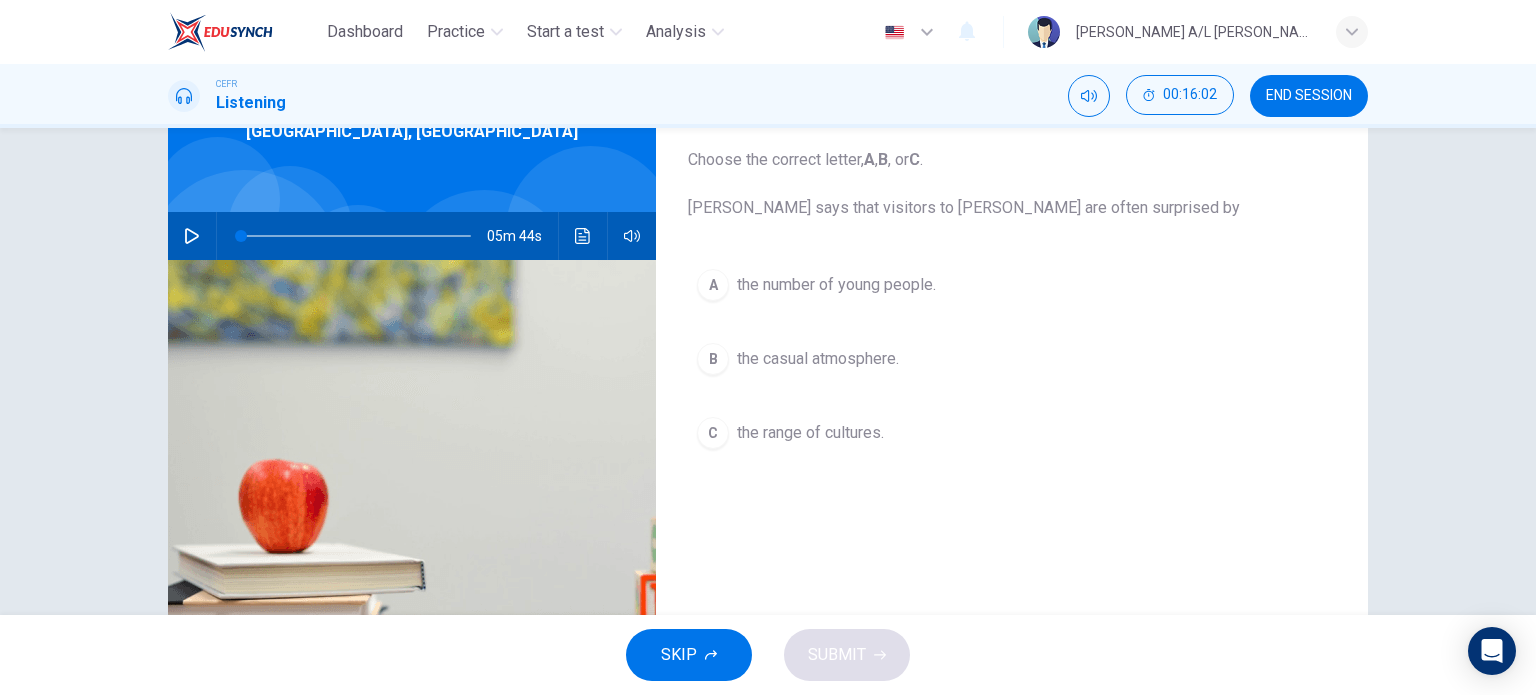 scroll, scrollTop: 115, scrollLeft: 0, axis: vertical 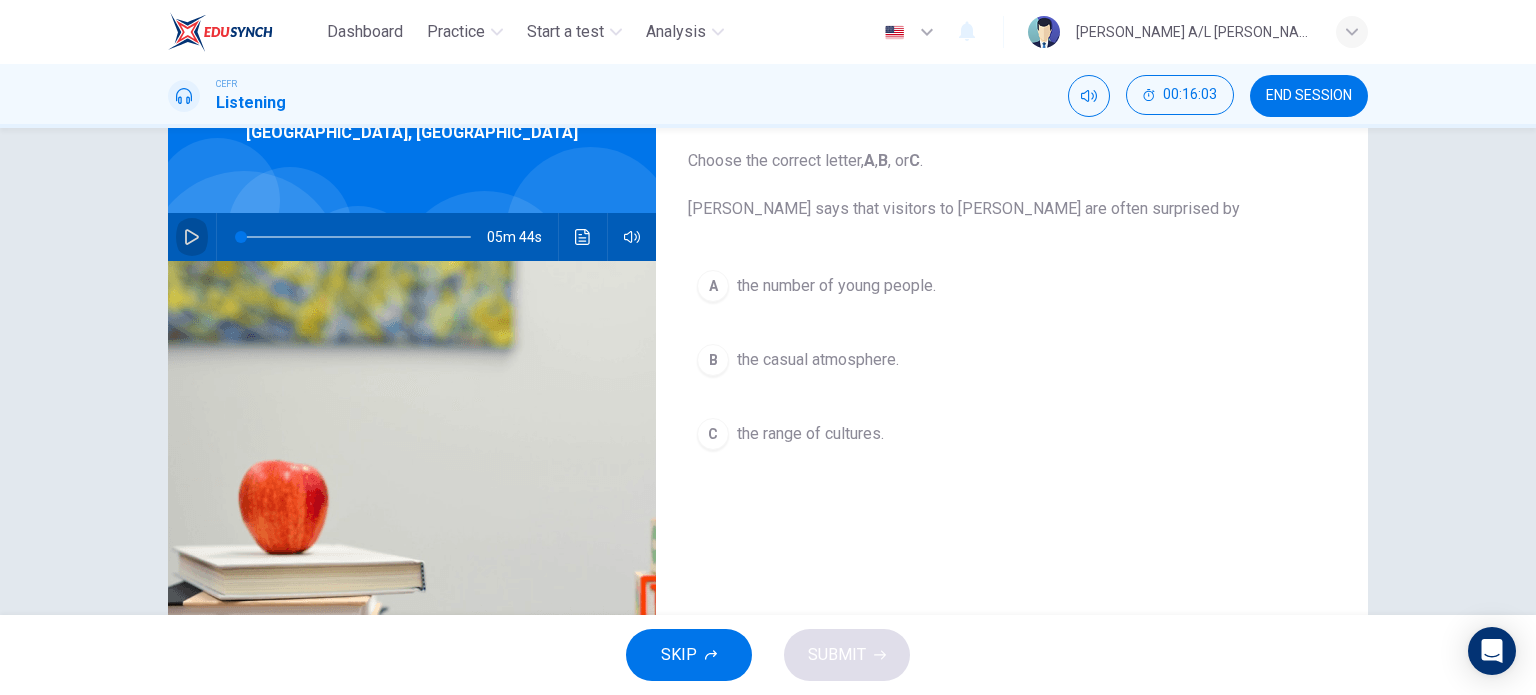 click 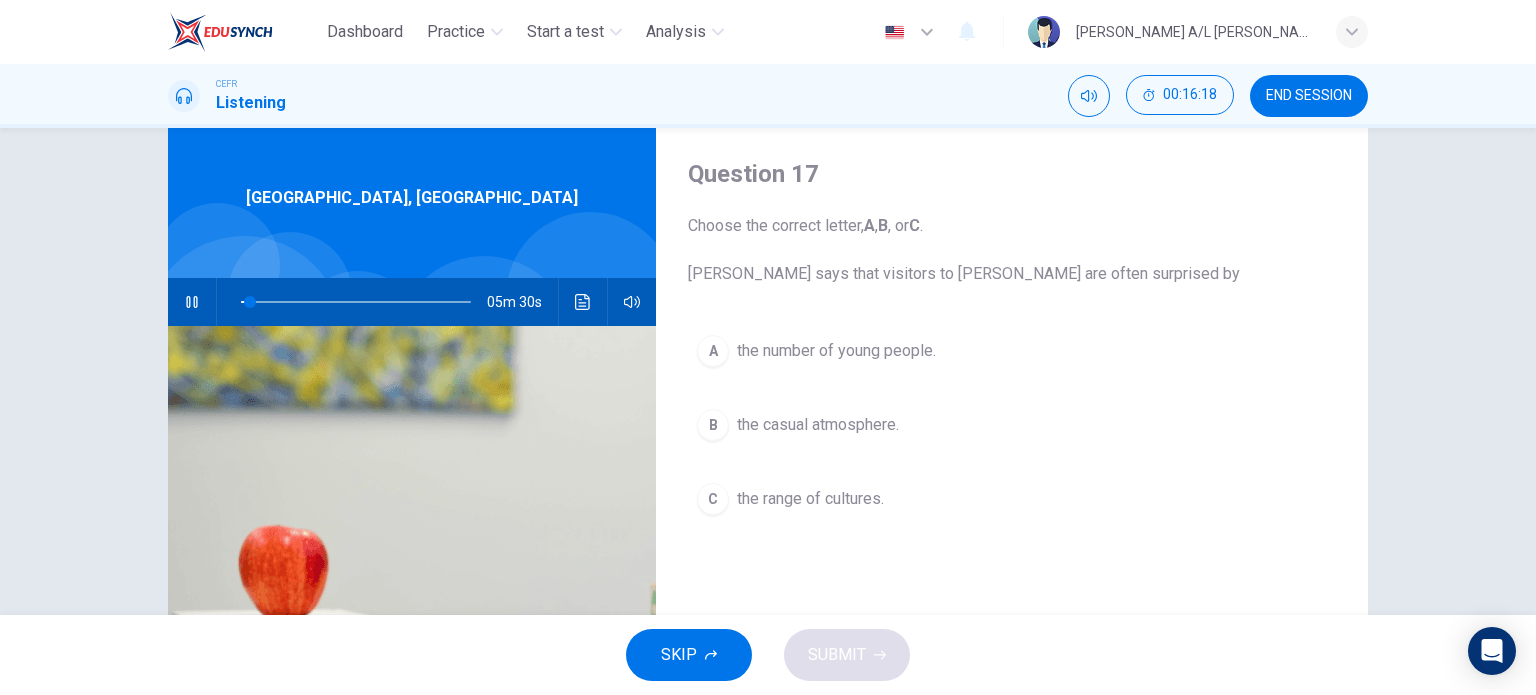 scroll, scrollTop: 51, scrollLeft: 0, axis: vertical 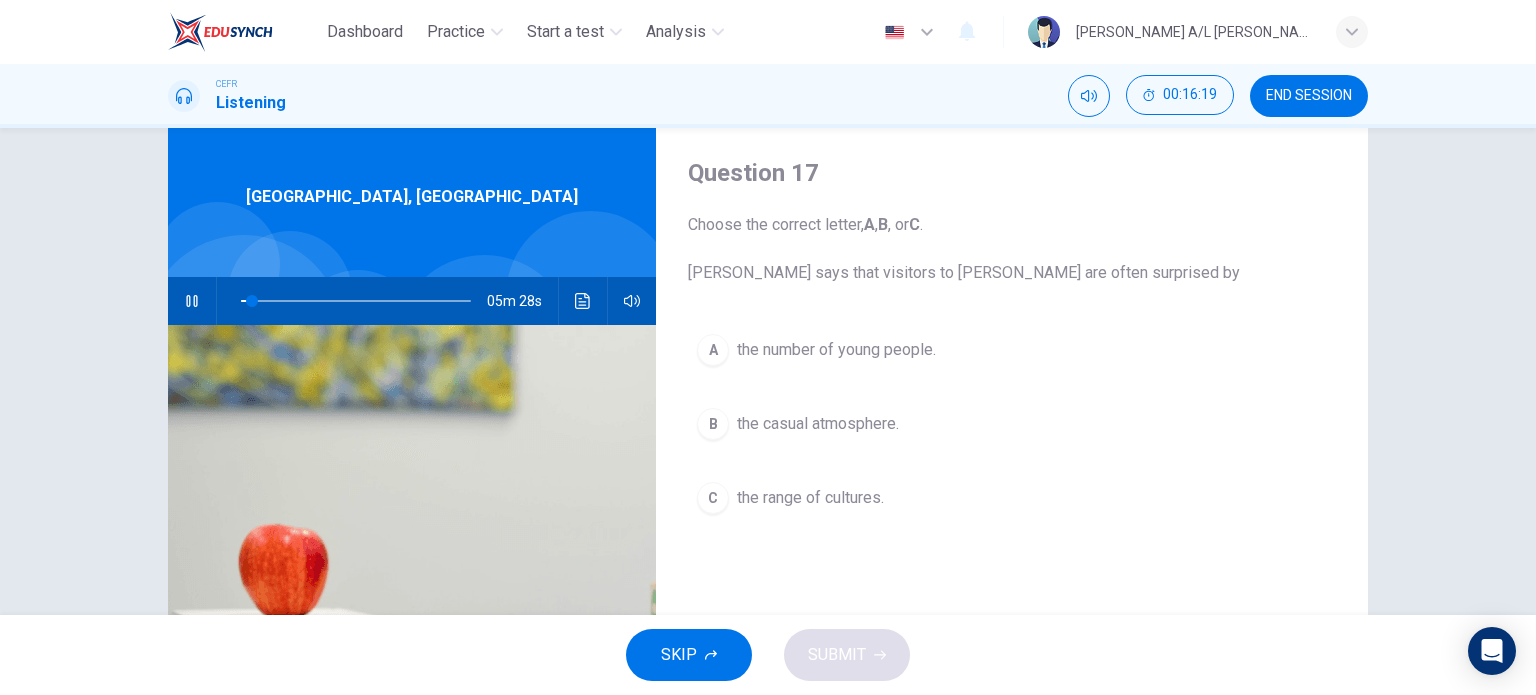 click 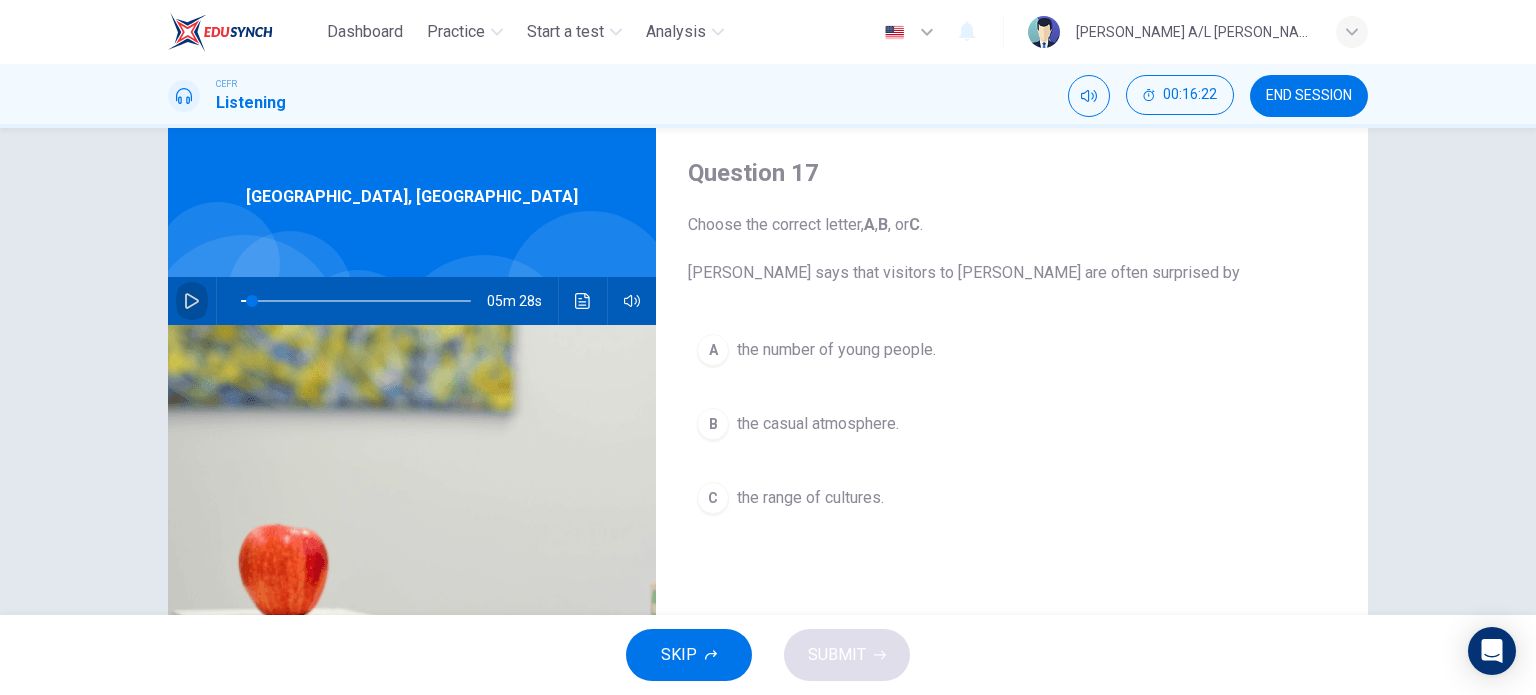 click 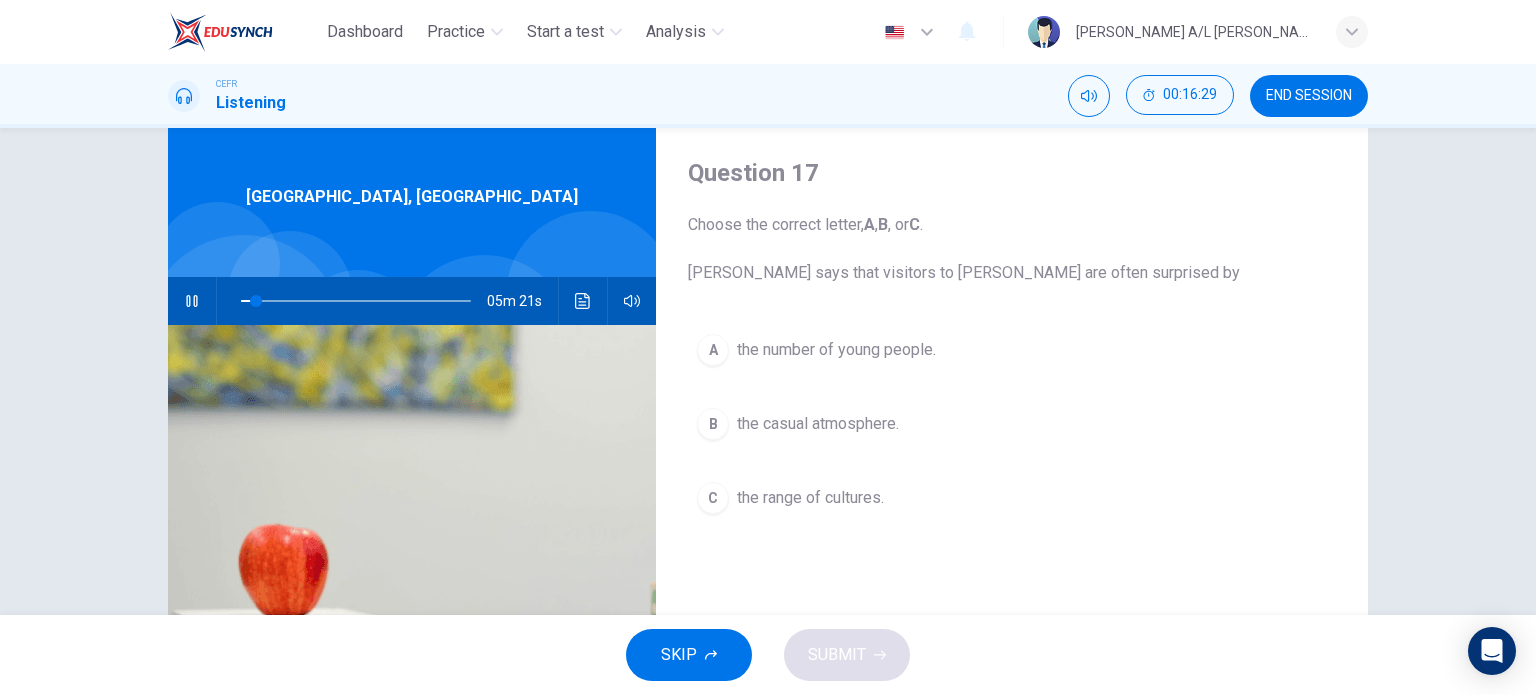 scroll, scrollTop: 104, scrollLeft: 0, axis: vertical 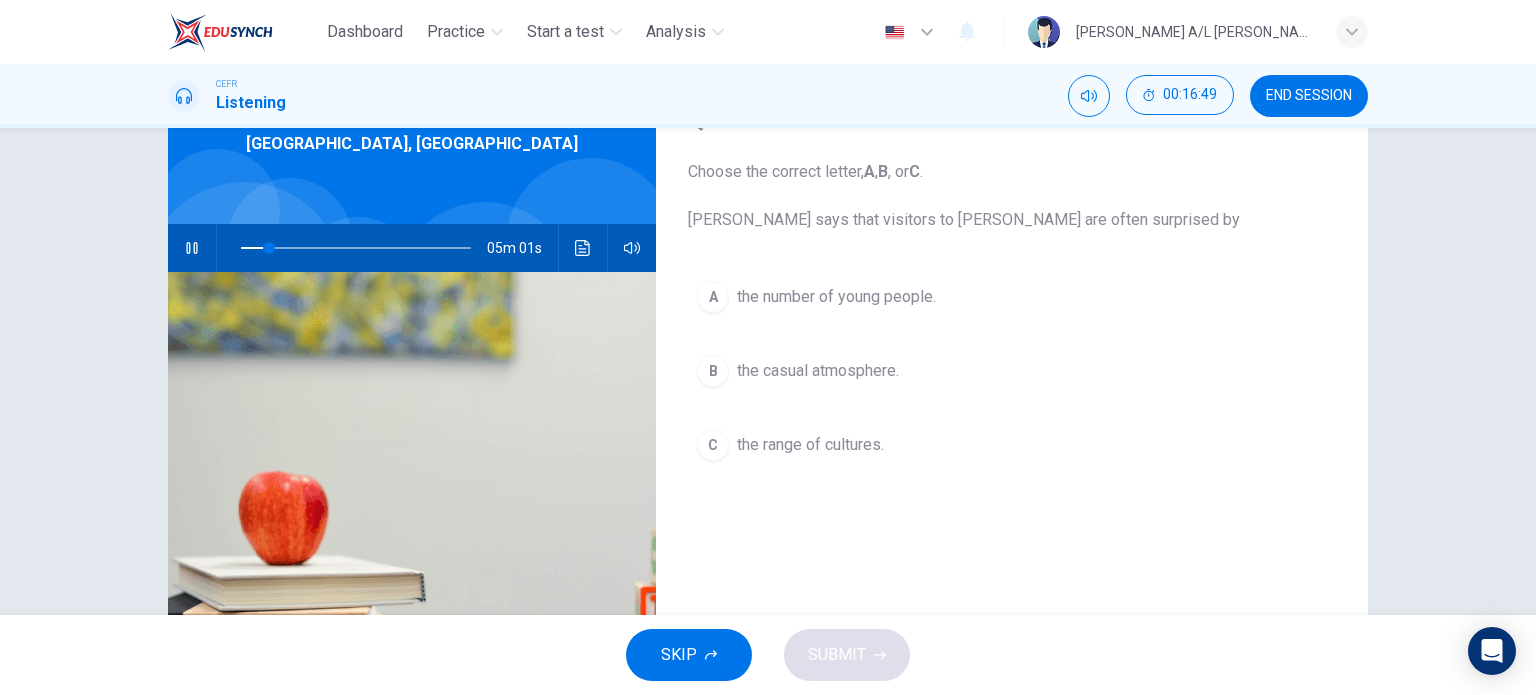 click on "the range of cultures." at bounding box center [810, 445] 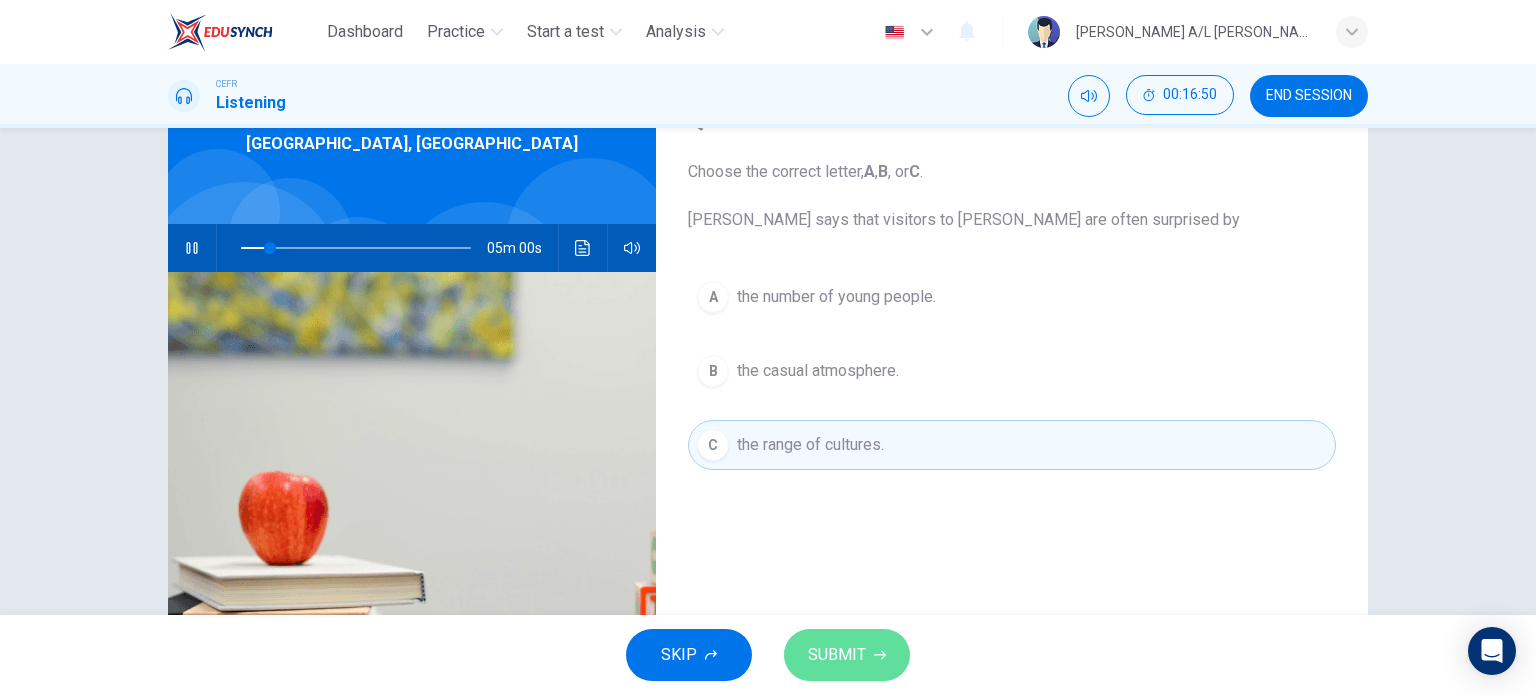 click on "SUBMIT" at bounding box center [847, 655] 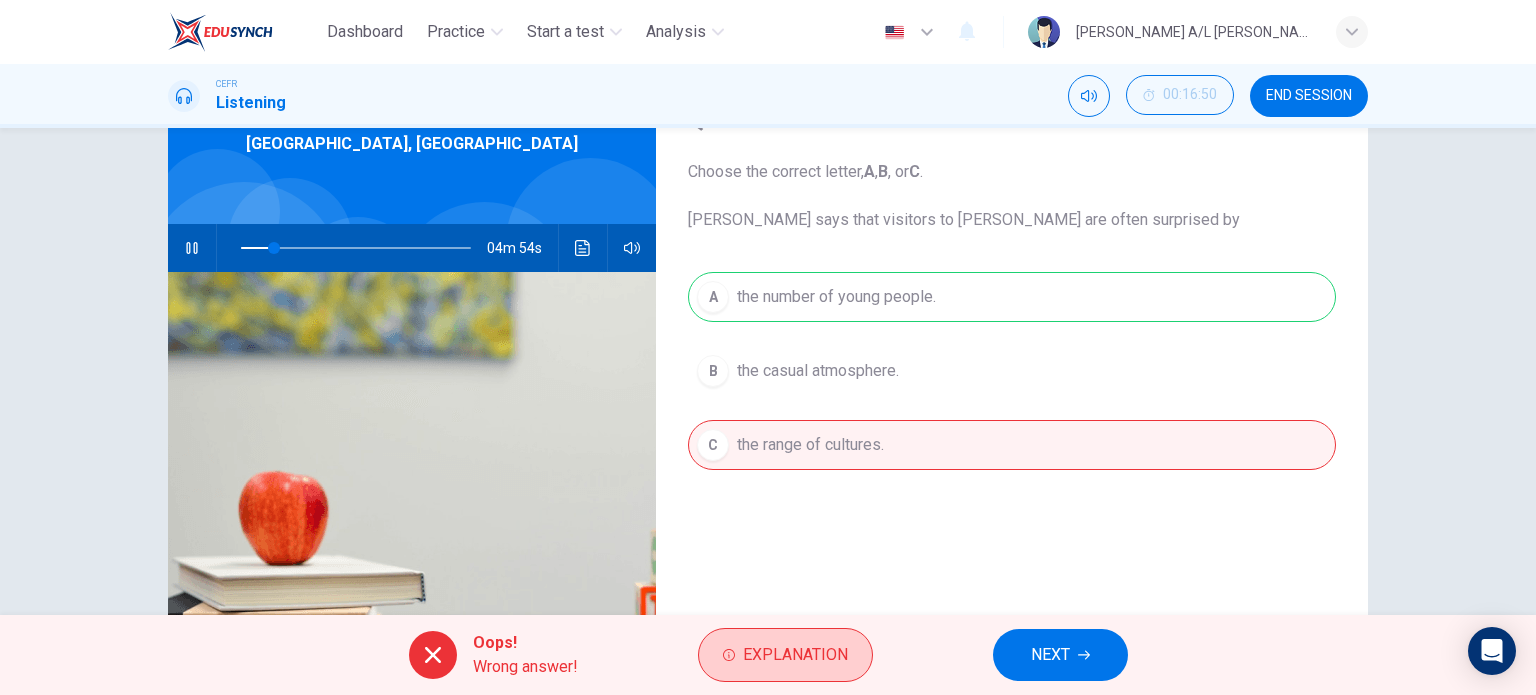 click on "Explanation" at bounding box center [785, 655] 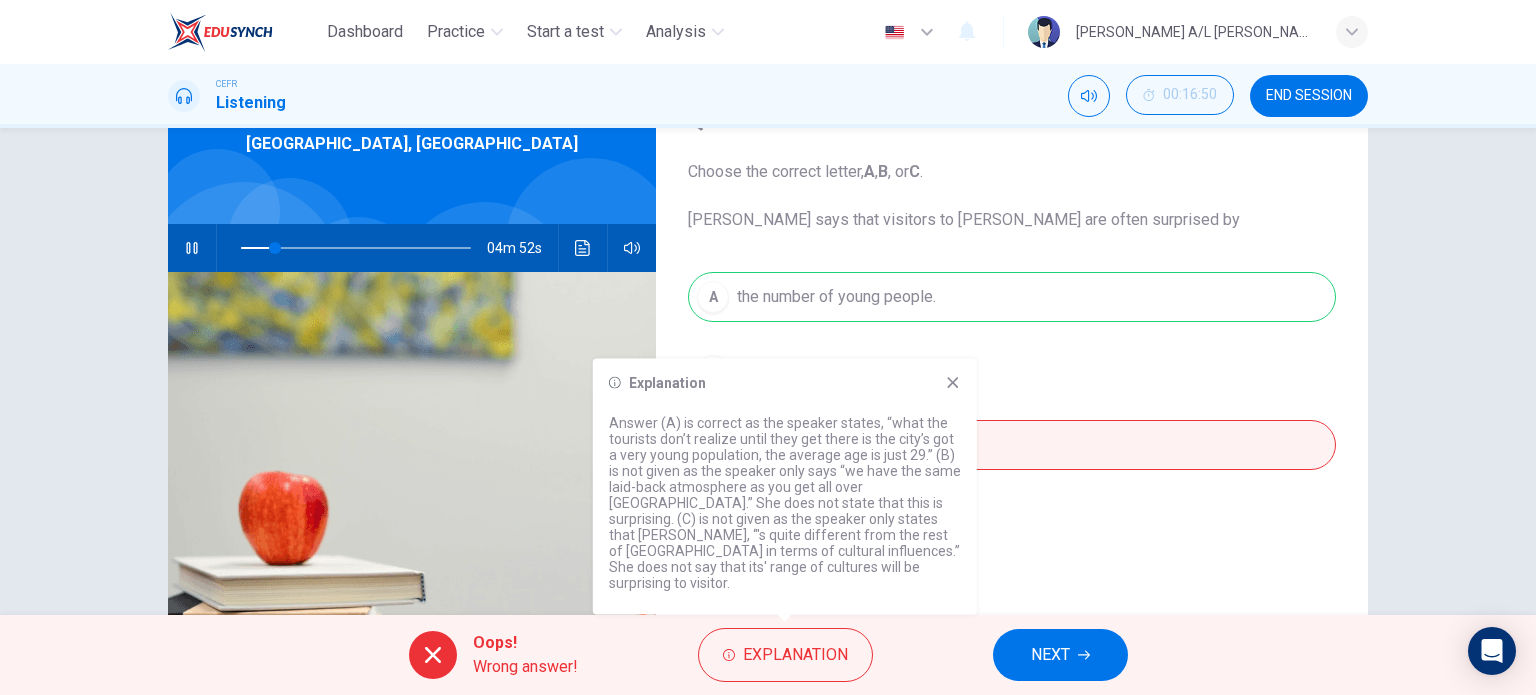 click on "Explanation" at bounding box center (785, 383) 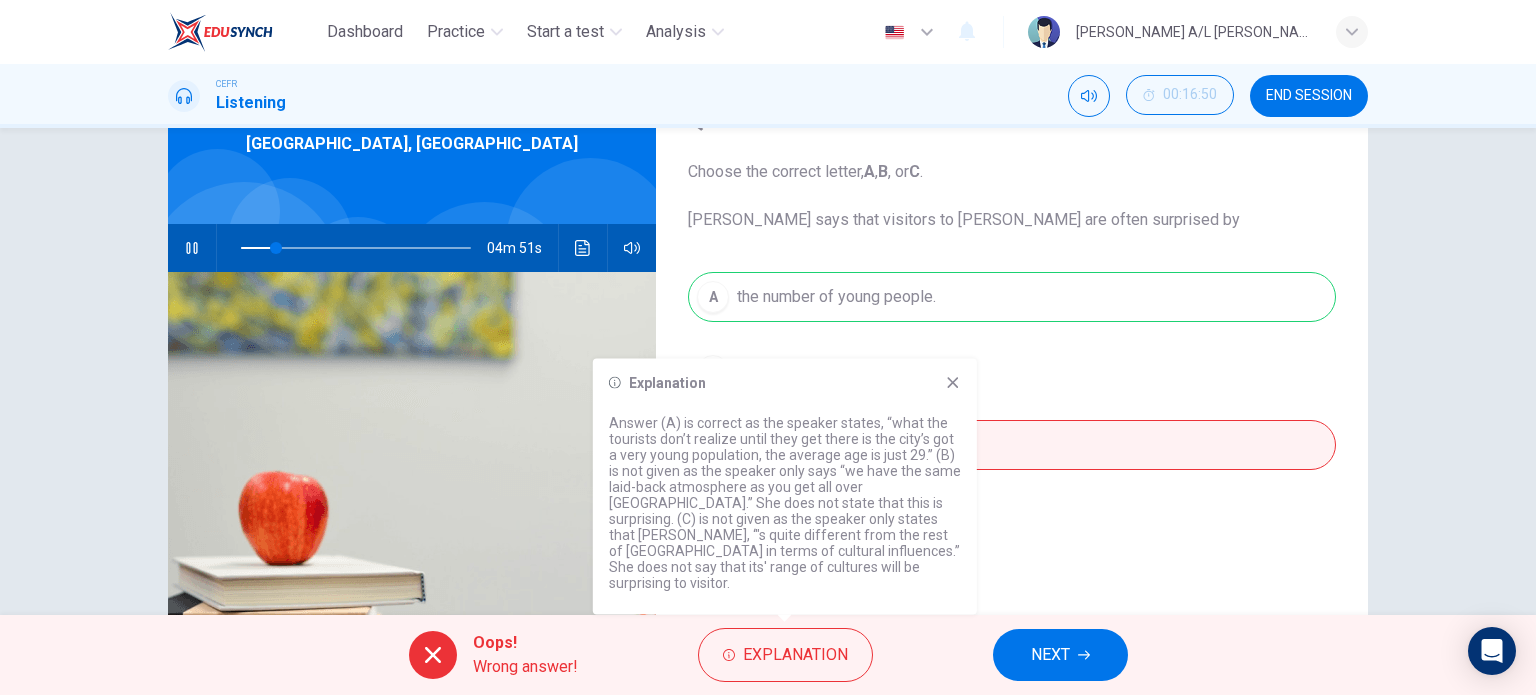 click 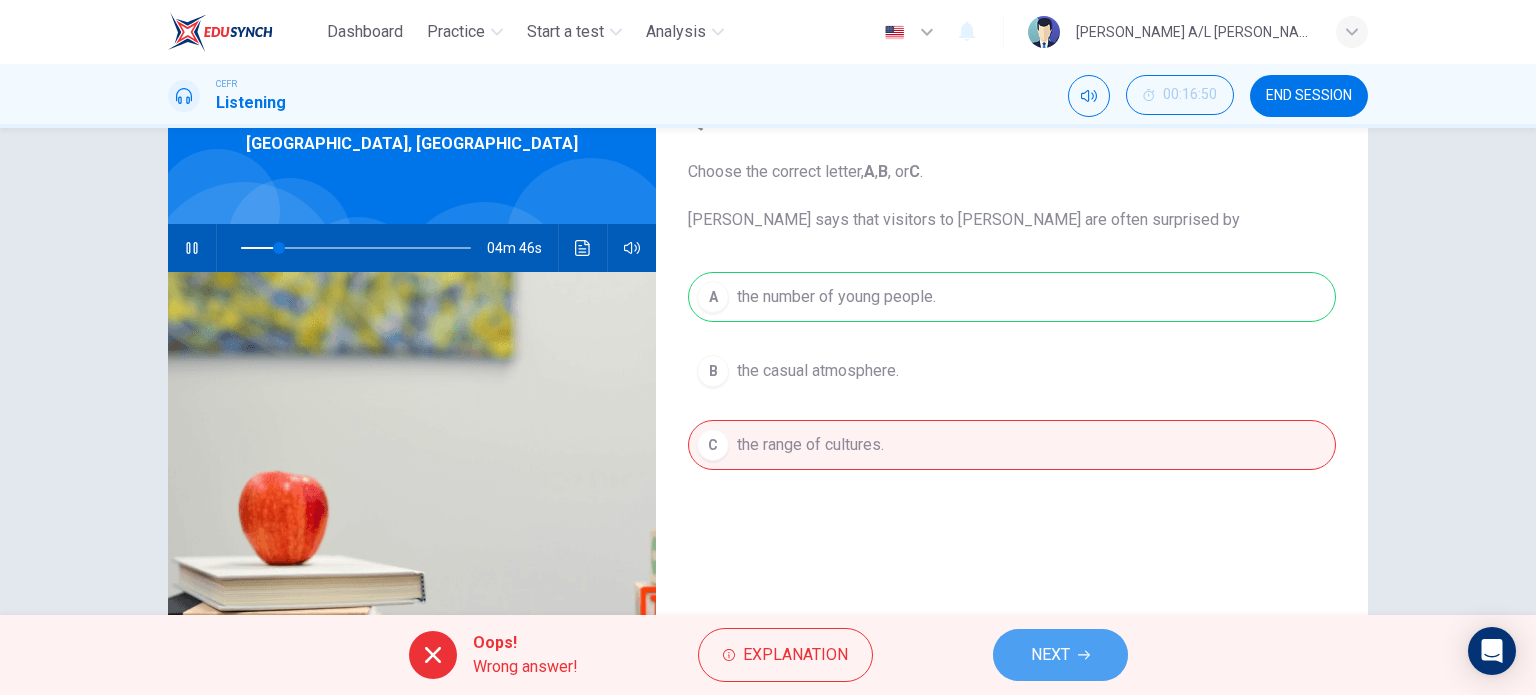 click on "NEXT" at bounding box center (1060, 655) 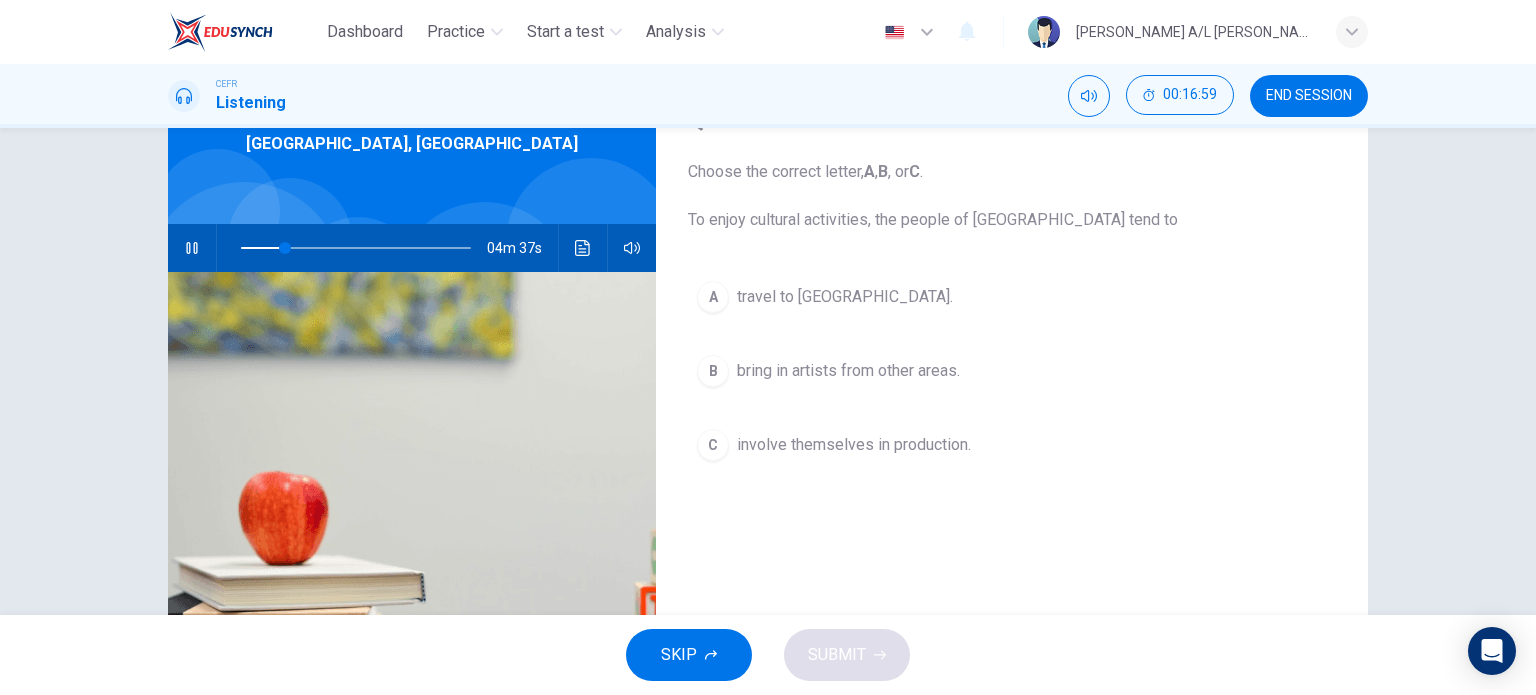 type on "20" 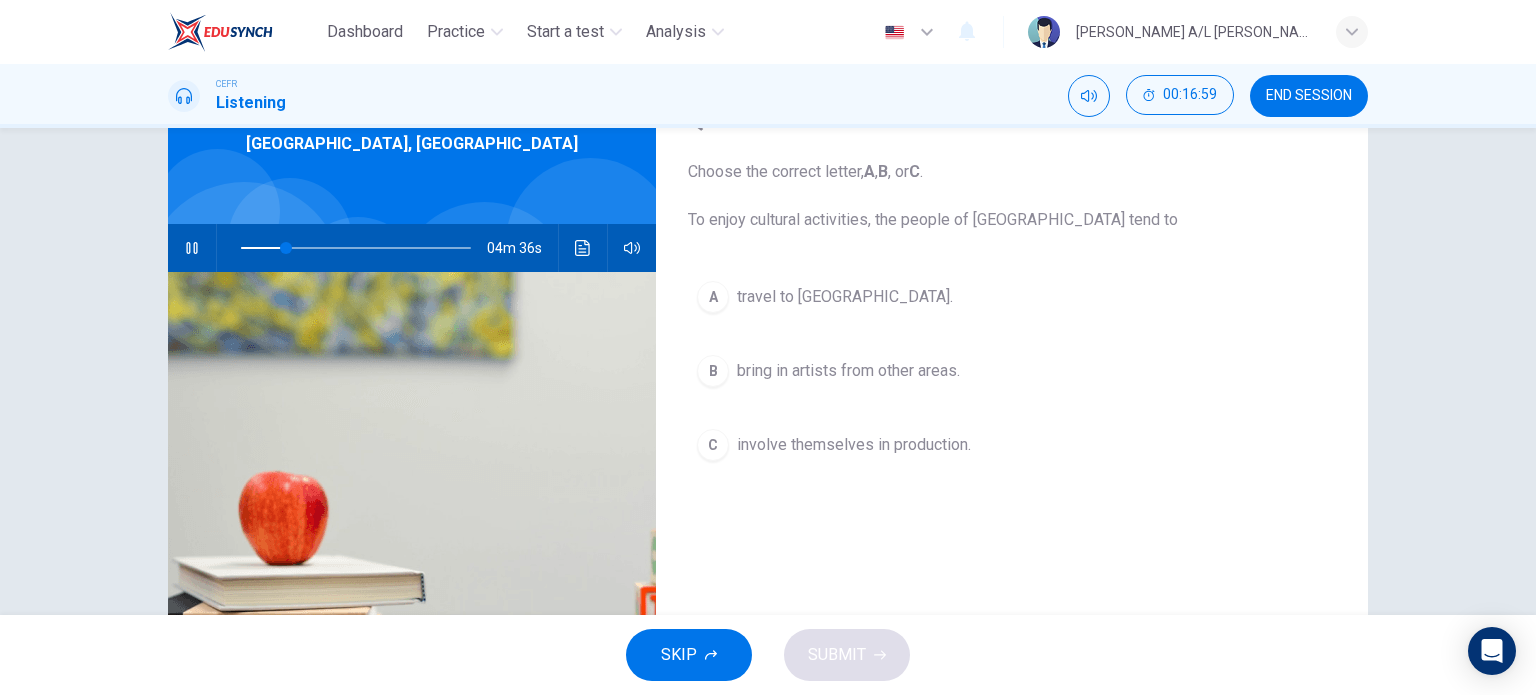 click on "END SESSION" at bounding box center [1309, 96] 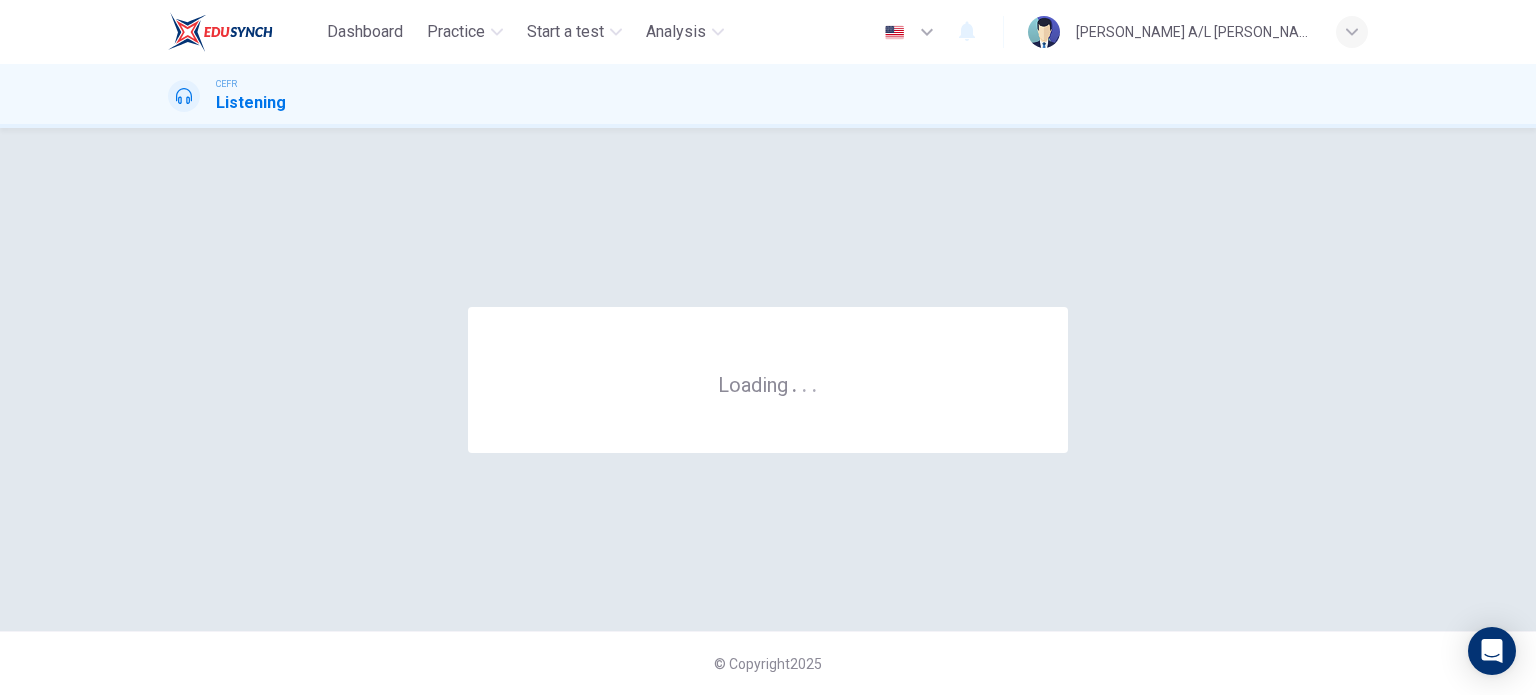 scroll, scrollTop: 0, scrollLeft: 0, axis: both 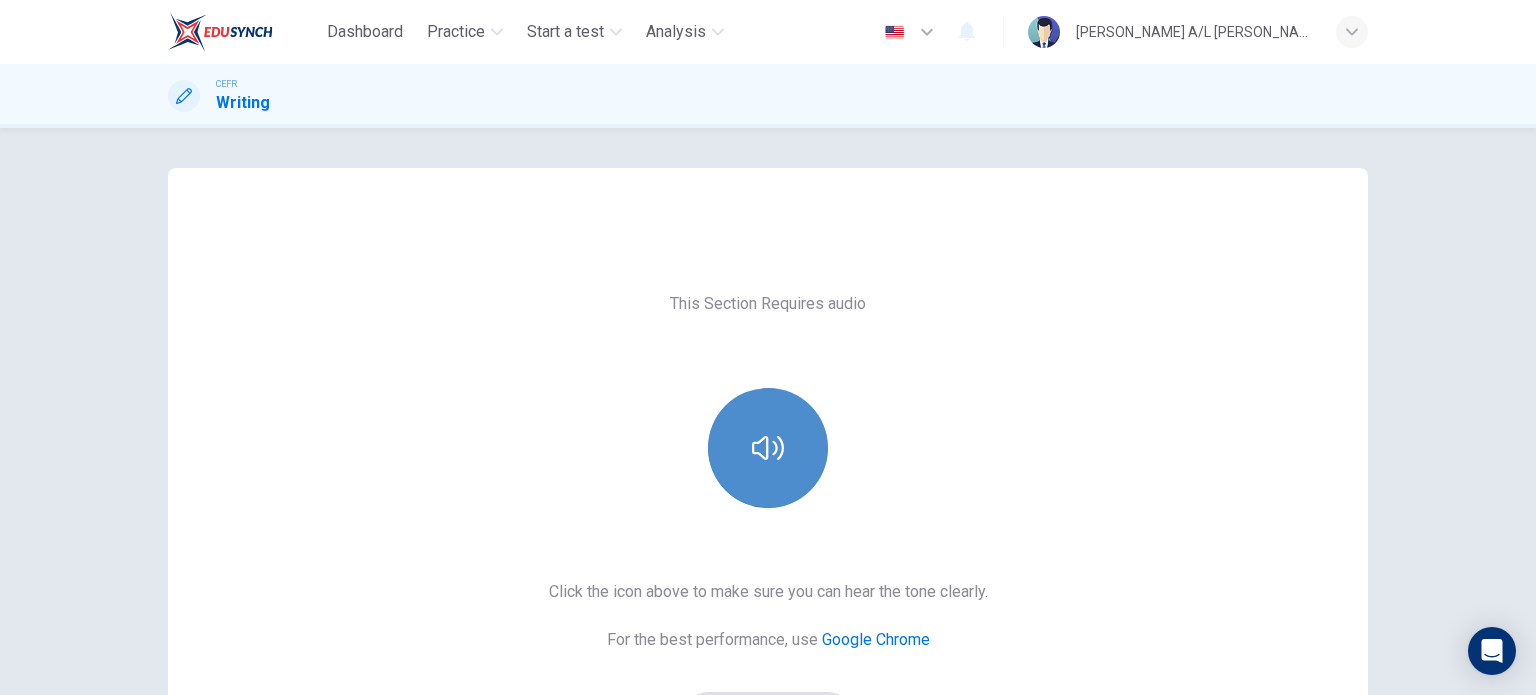 click at bounding box center [768, 448] 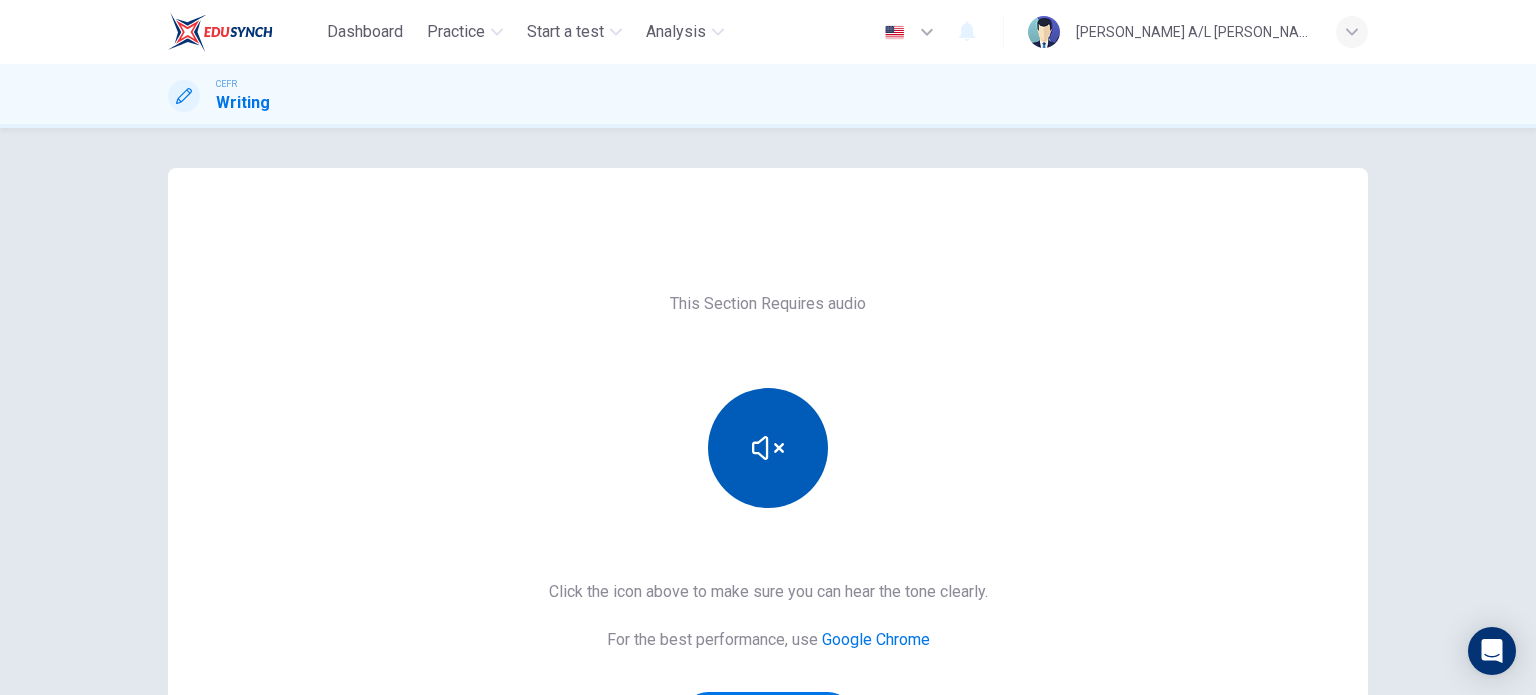 scroll, scrollTop: 234, scrollLeft: 0, axis: vertical 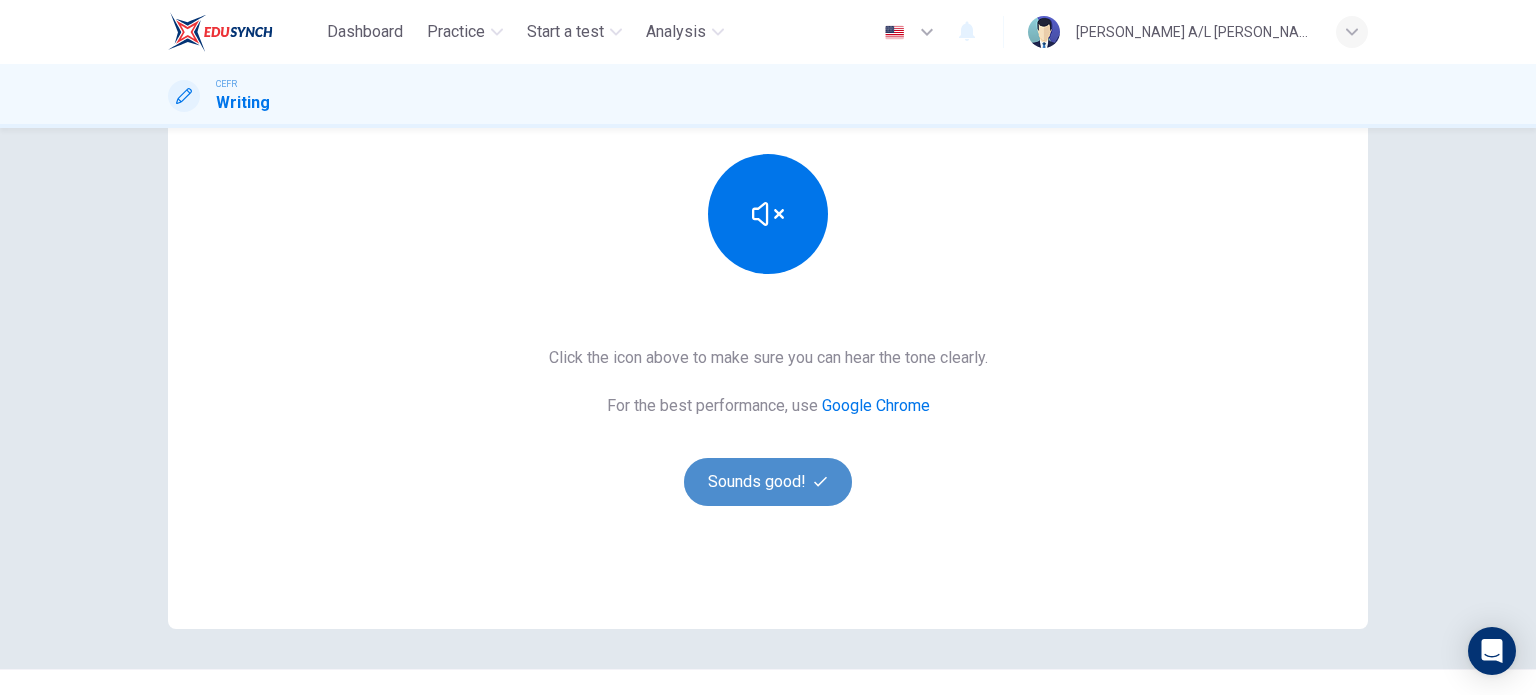 click on "Sounds good!" at bounding box center (768, 482) 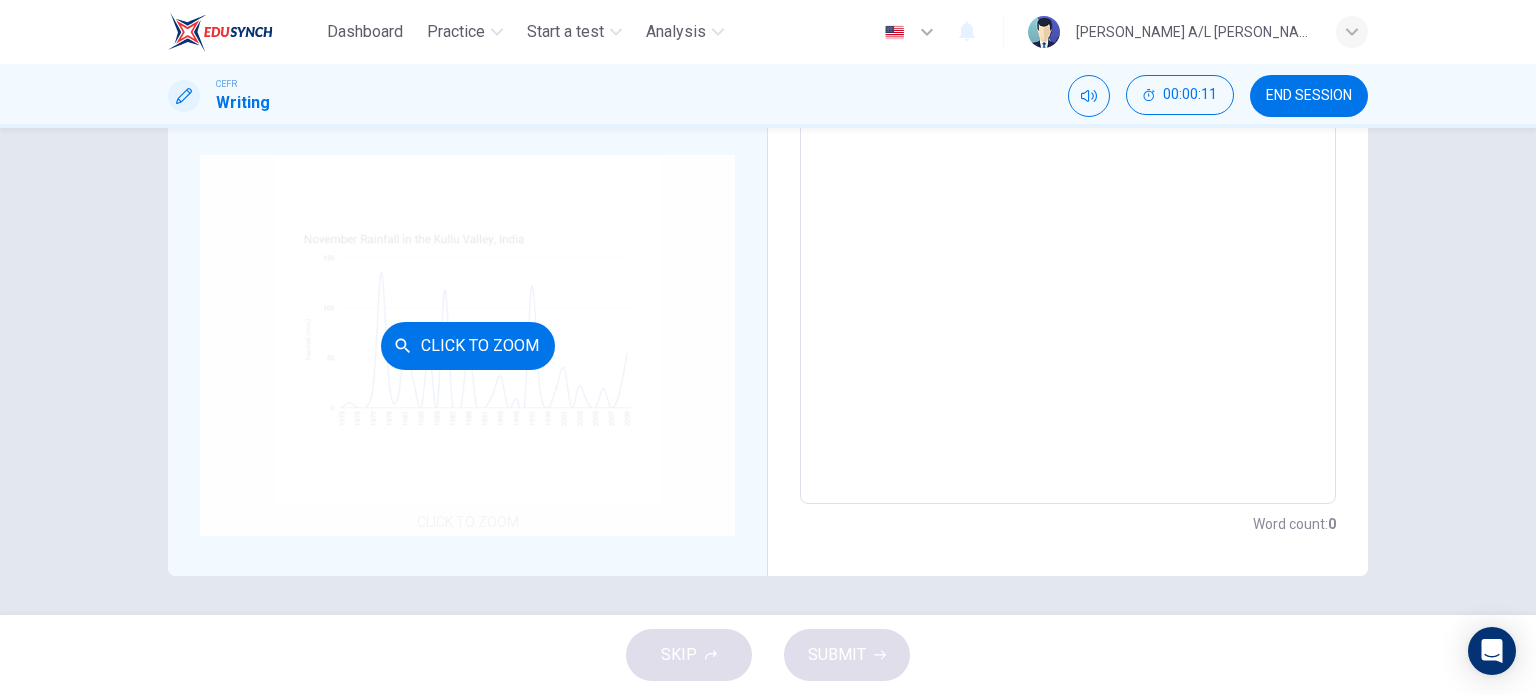 scroll, scrollTop: 324, scrollLeft: 0, axis: vertical 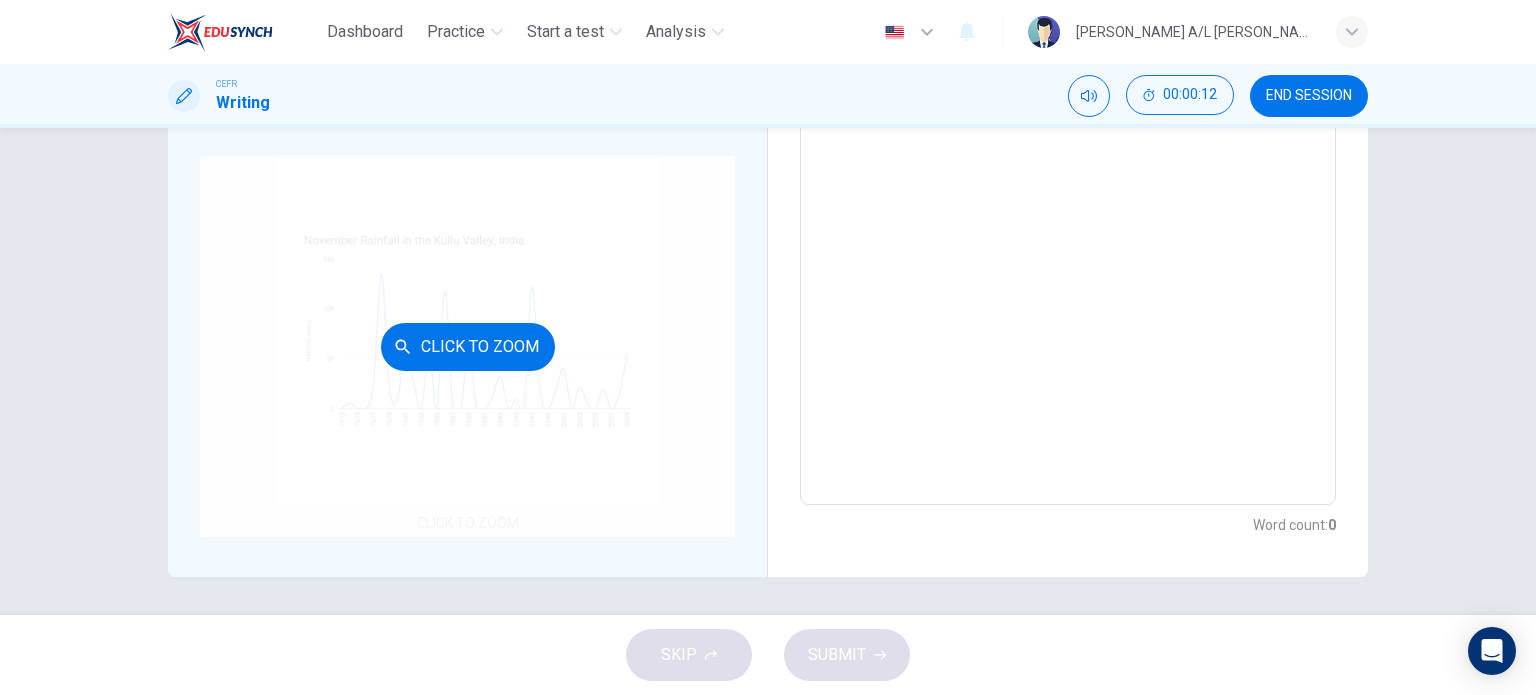 click on "Click to Zoom" at bounding box center [468, 347] 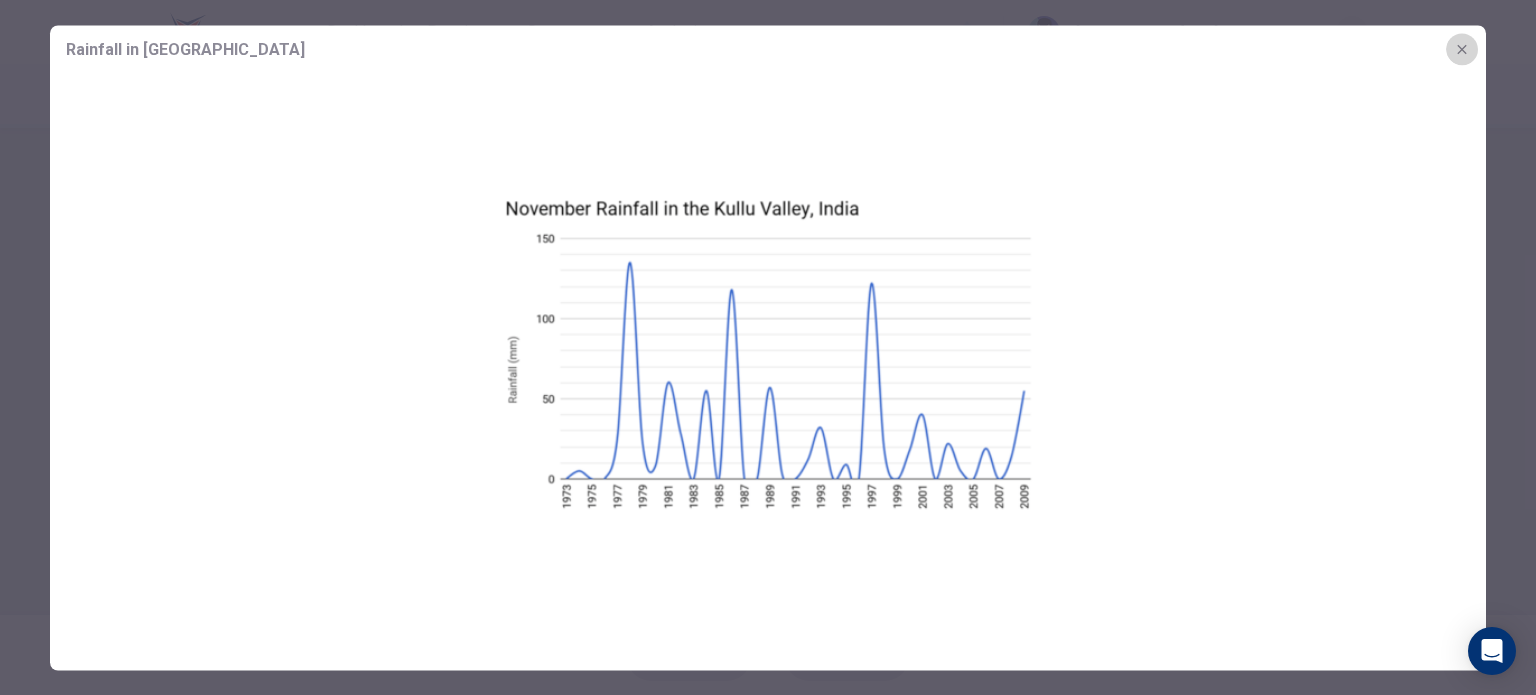 click 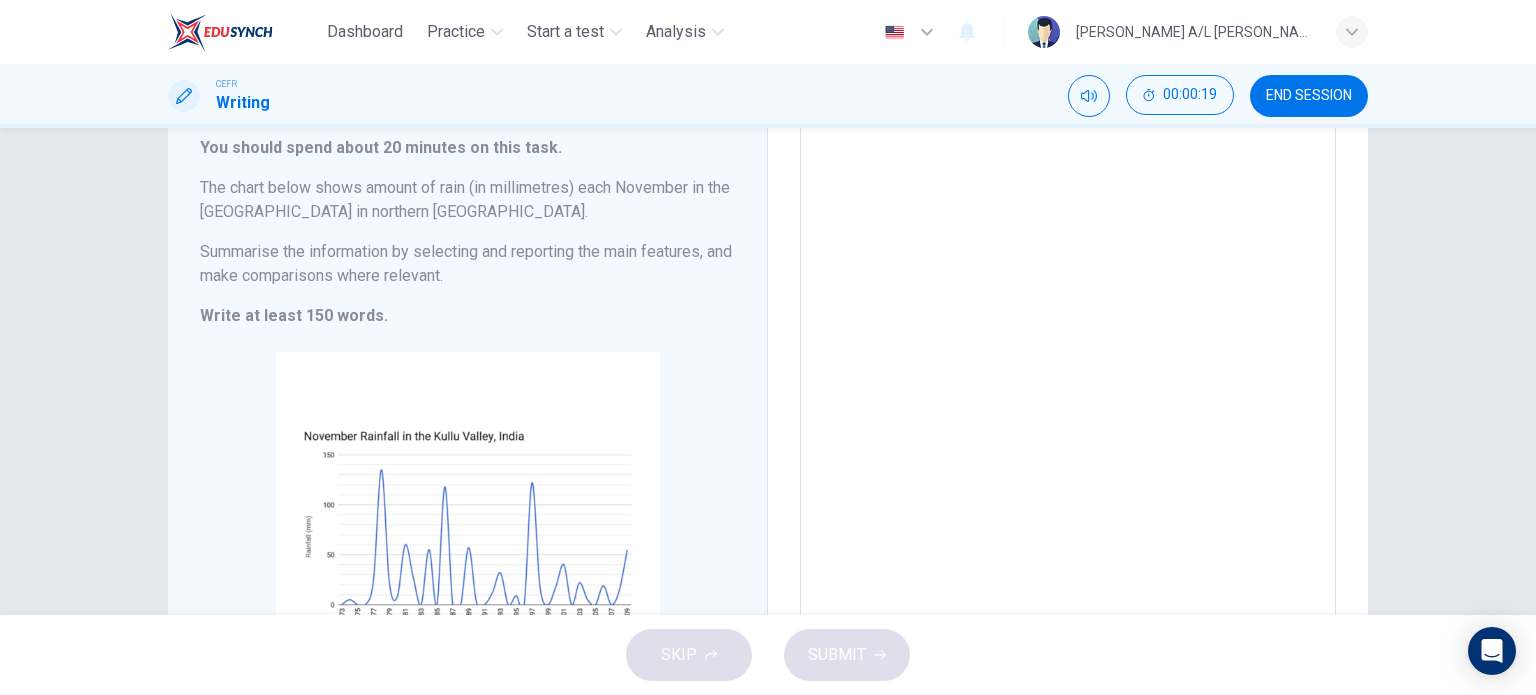scroll, scrollTop: 120, scrollLeft: 0, axis: vertical 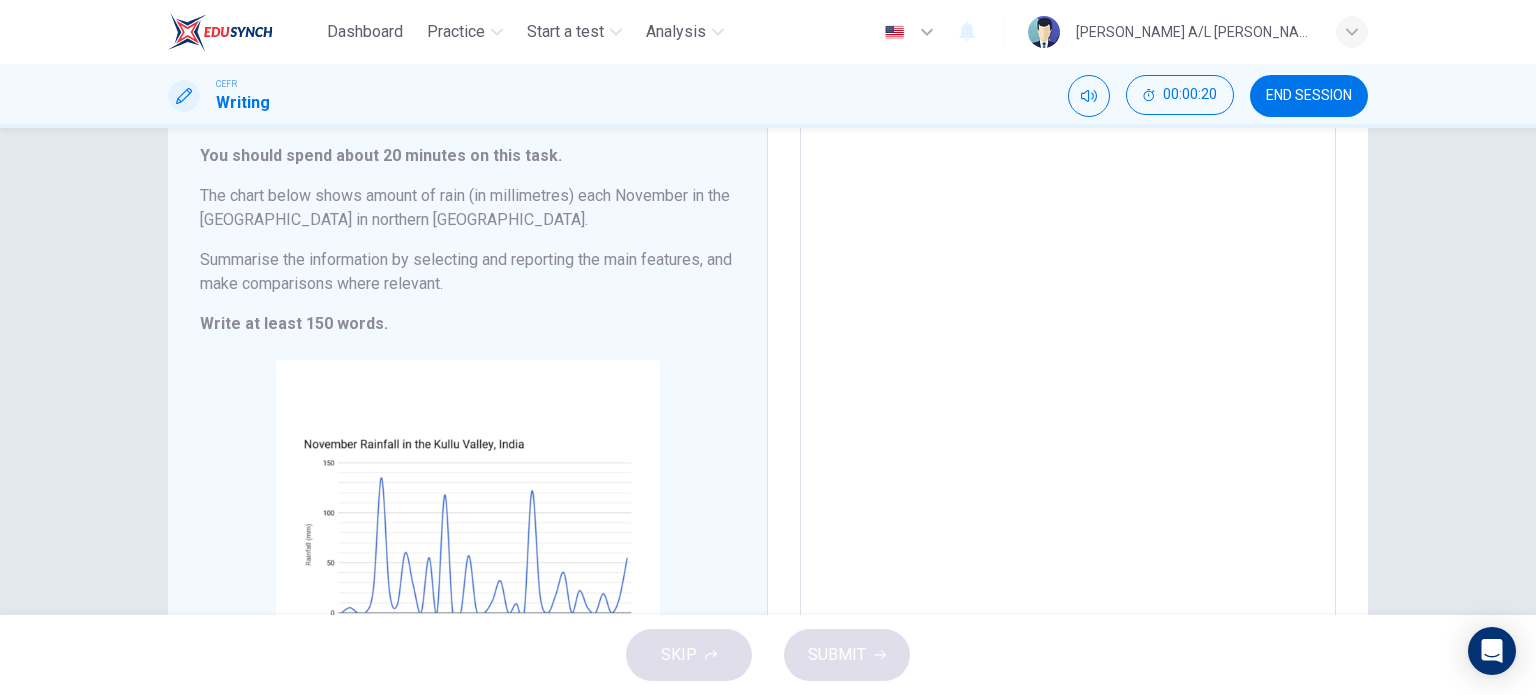 click at bounding box center [1068, 414] 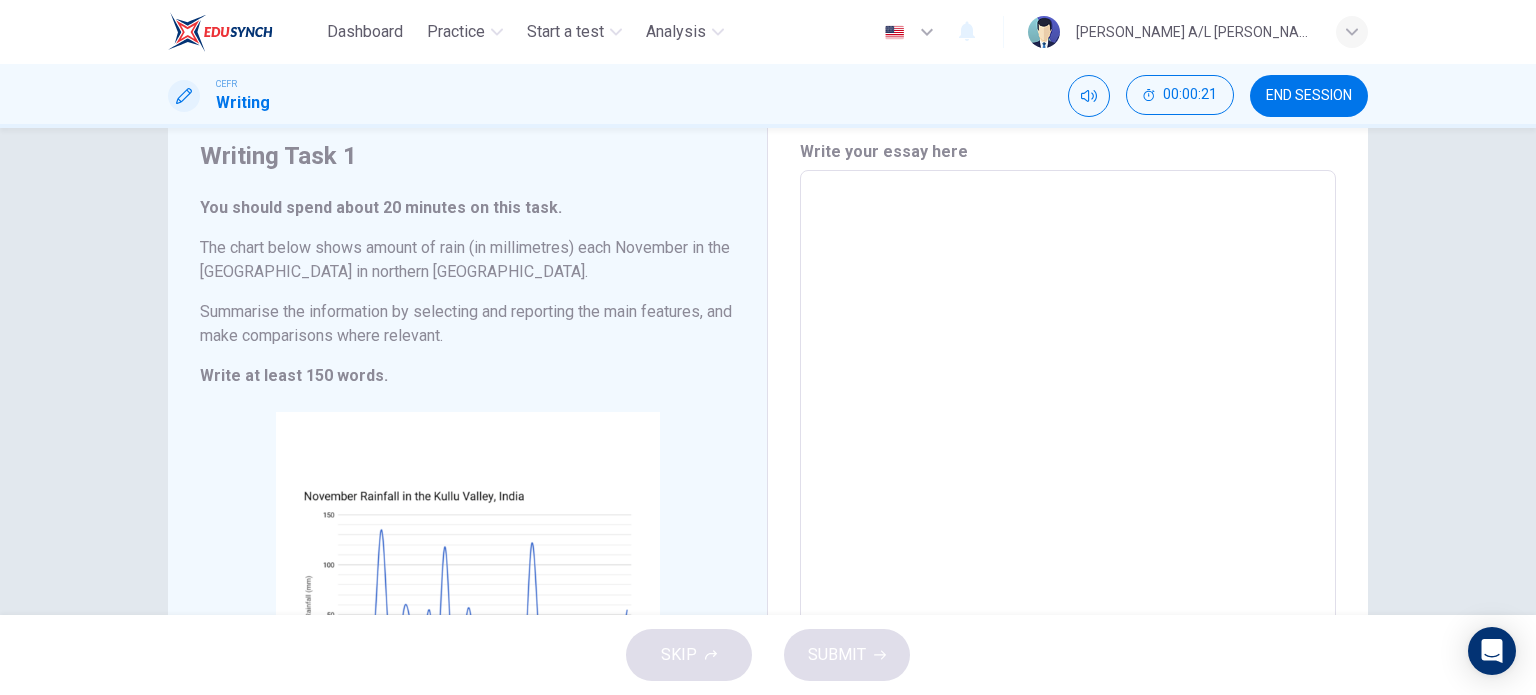 scroll, scrollTop: 65, scrollLeft: 0, axis: vertical 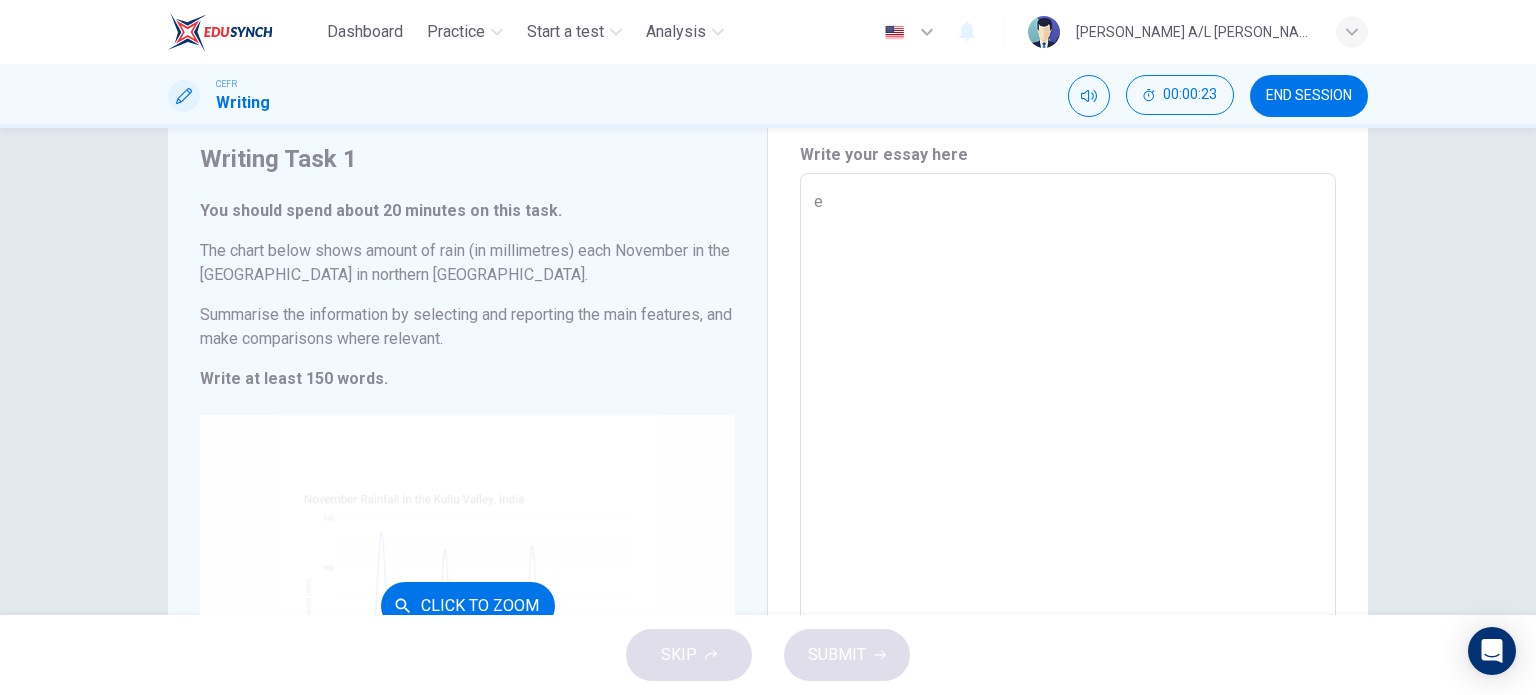 type on "eb" 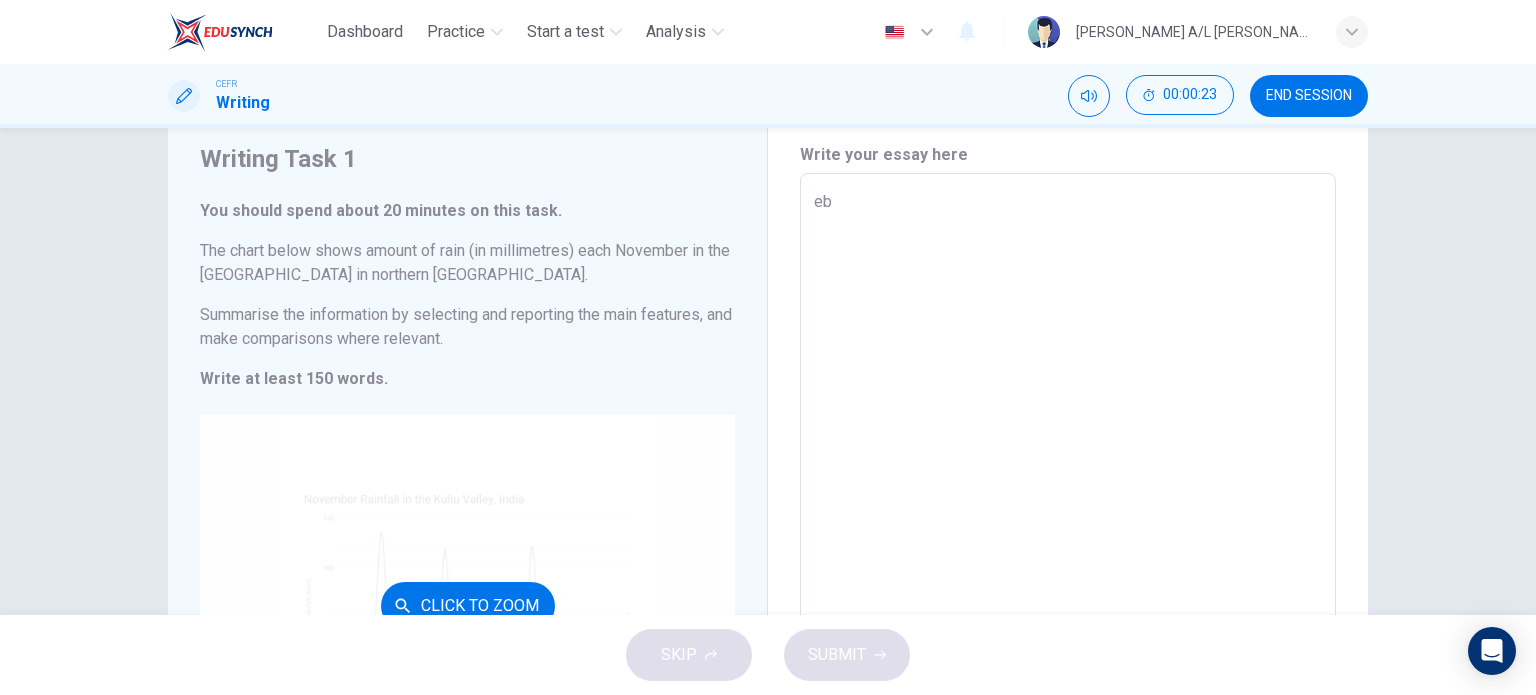 type on "x" 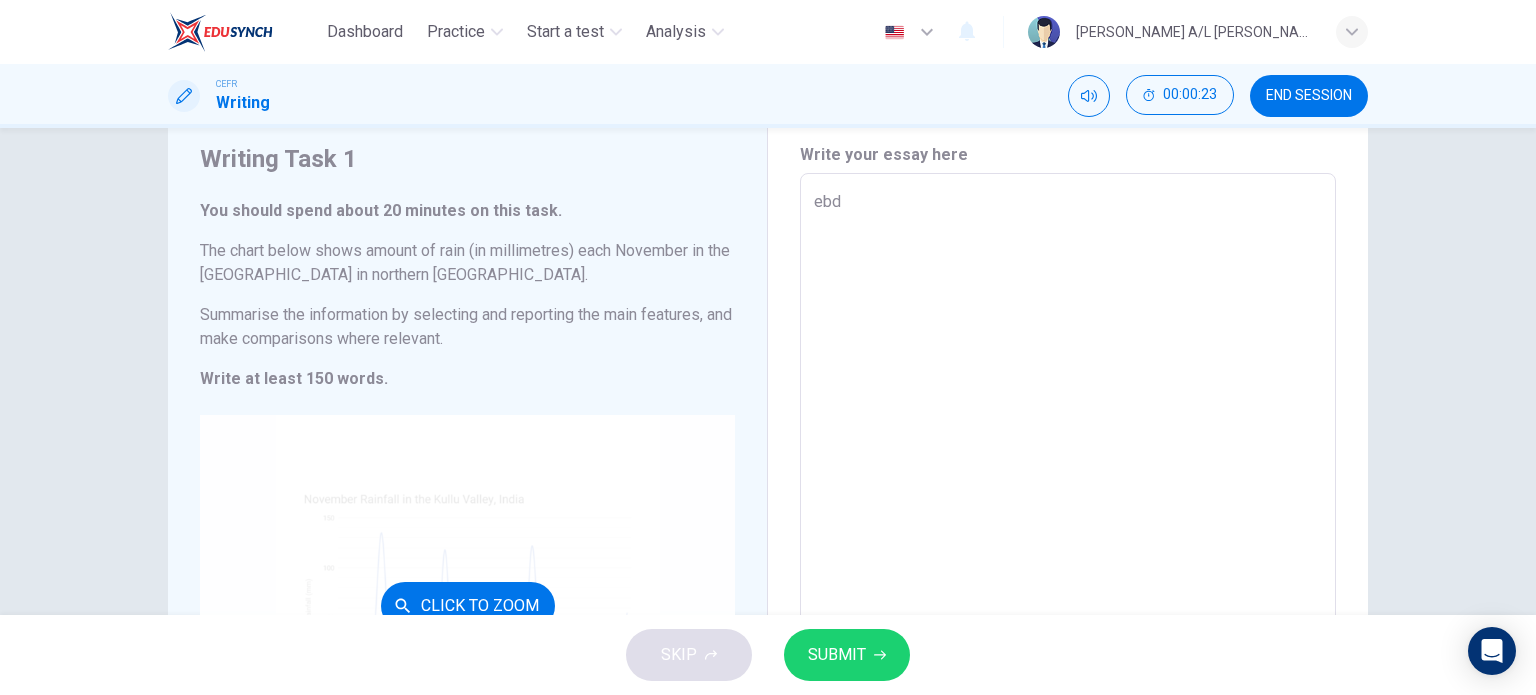 type on "ebdf" 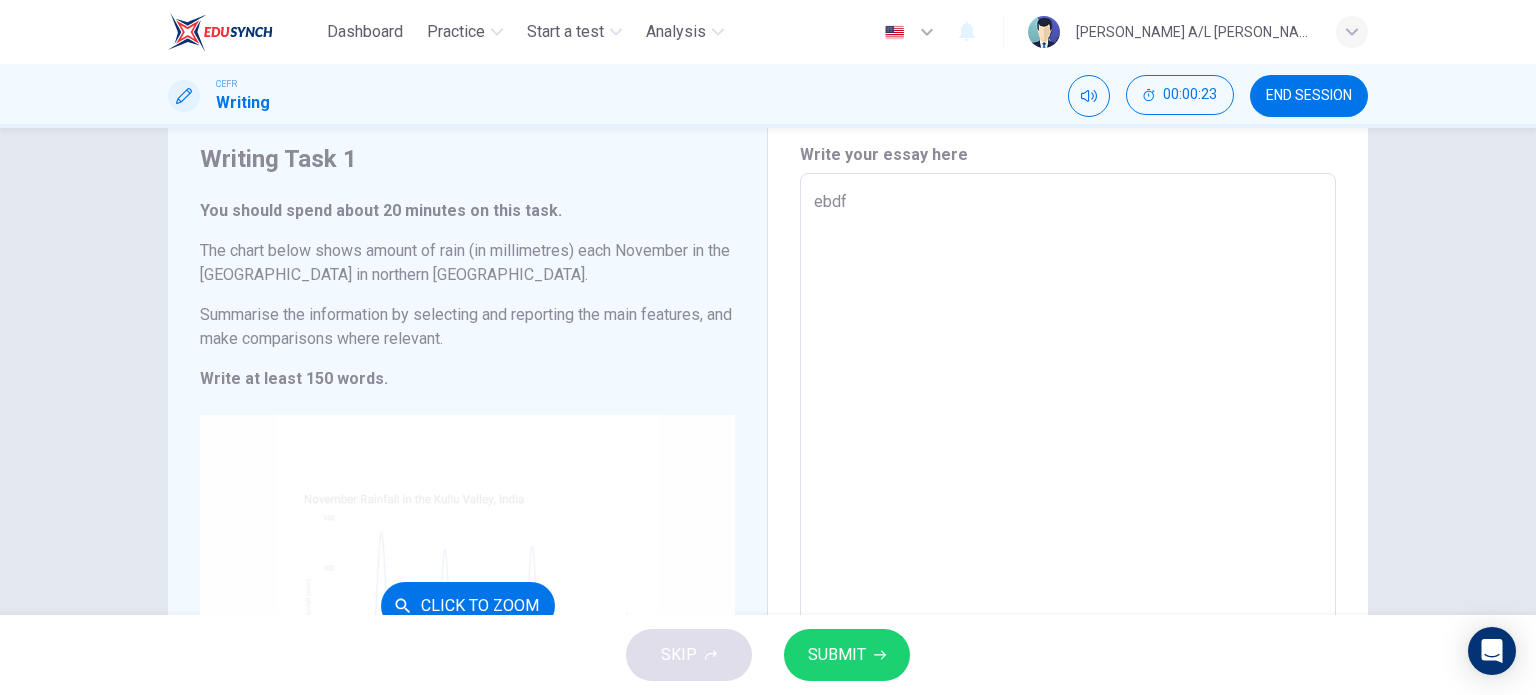 type on "x" 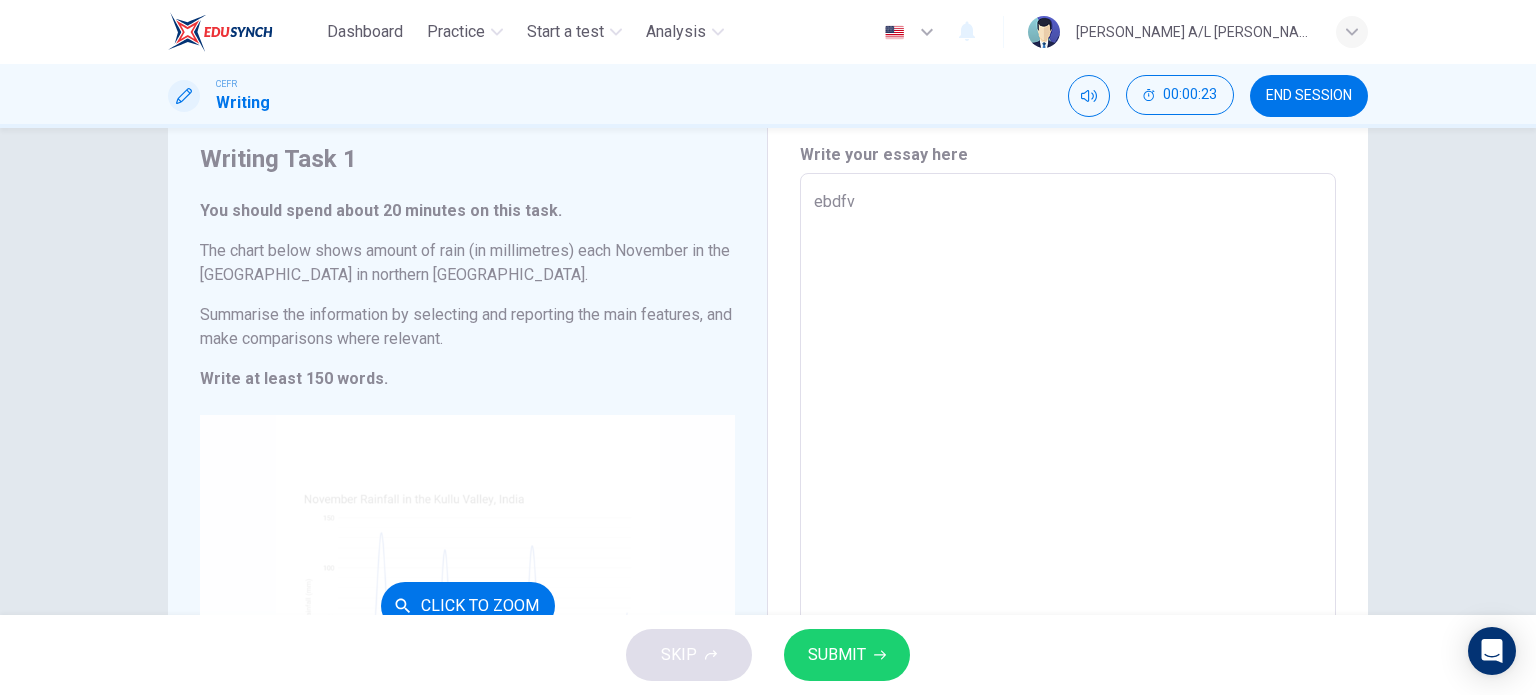 type on "x" 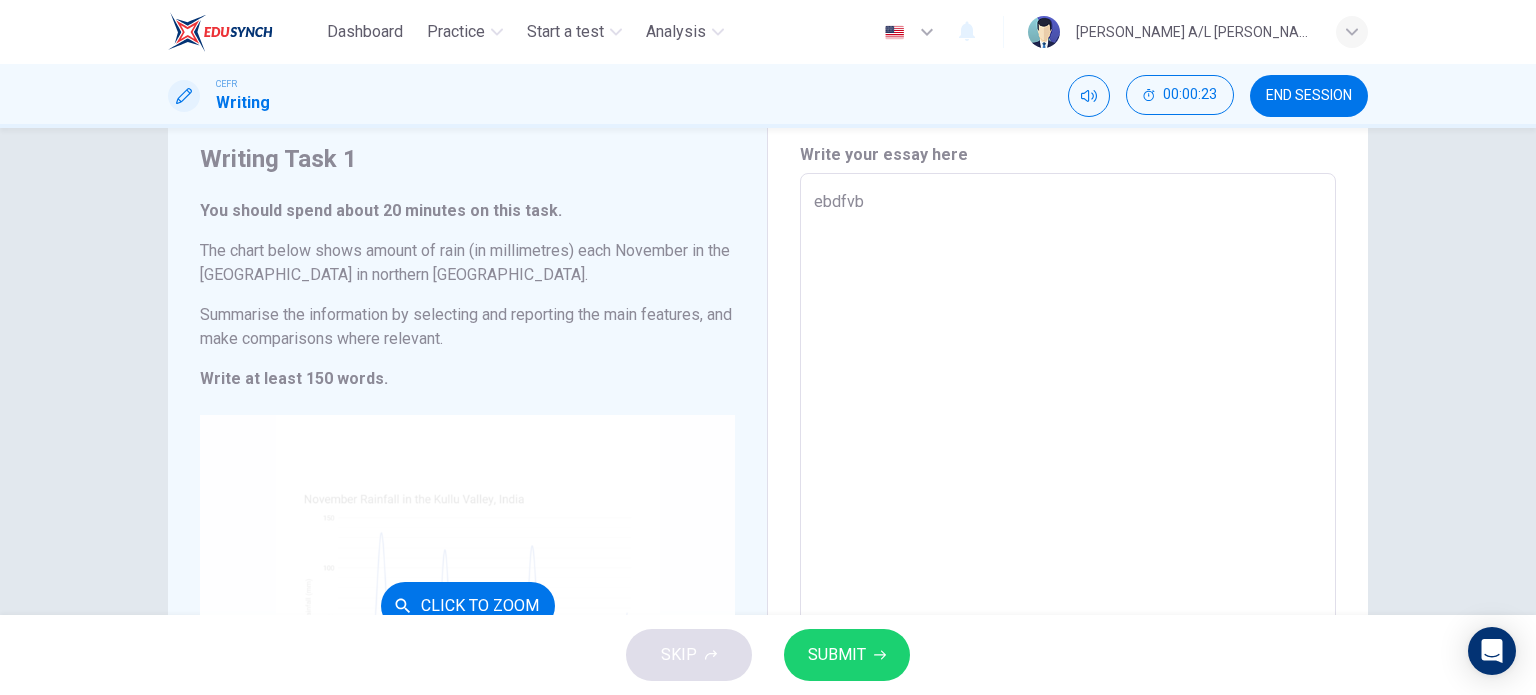 type on "ebdfvbs" 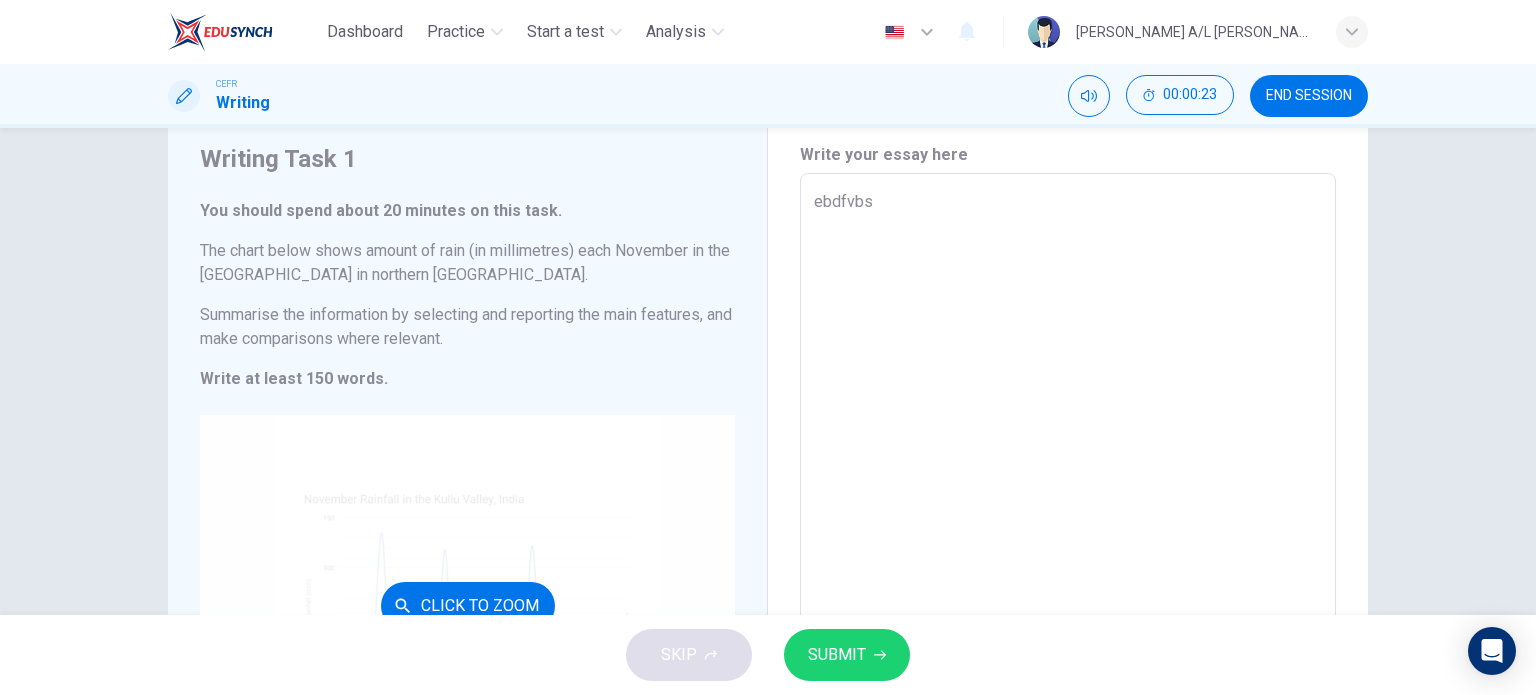 type on "ebdfvbsz" 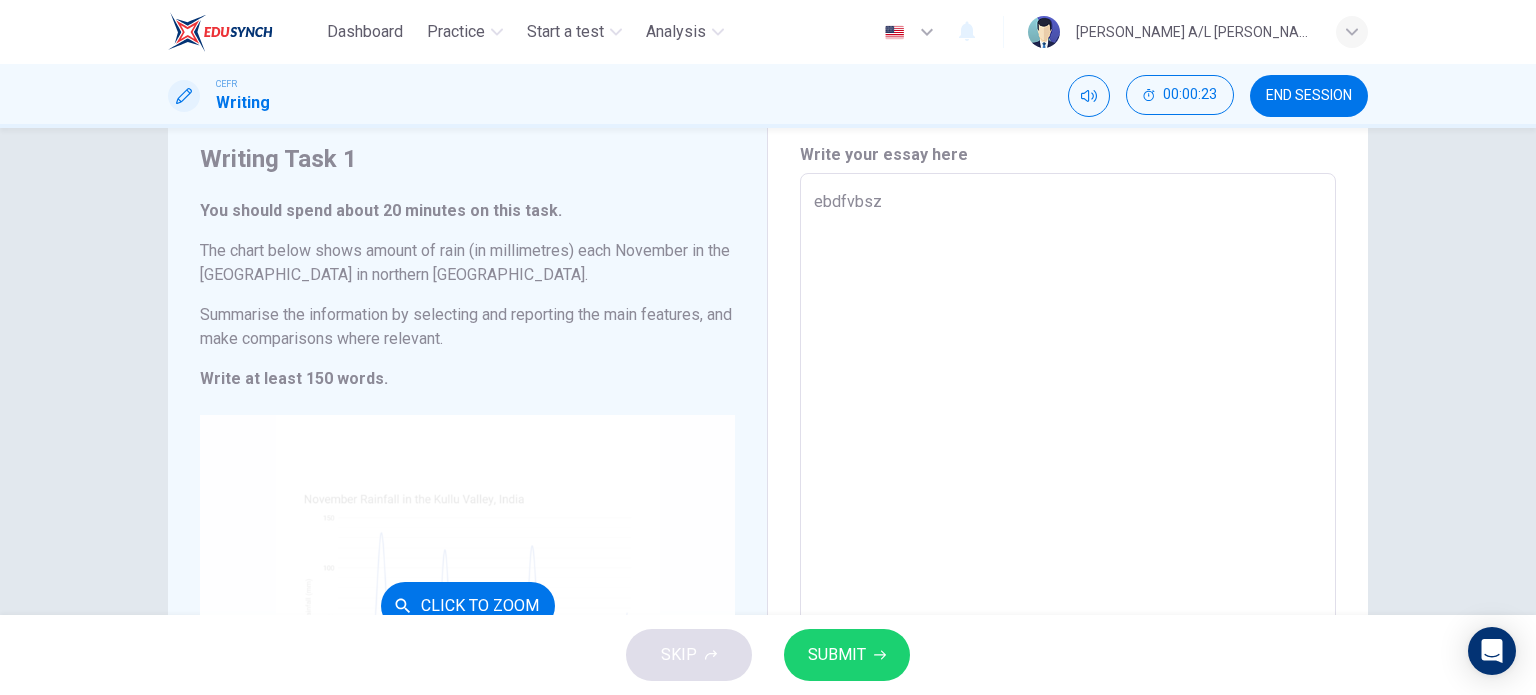 type on "x" 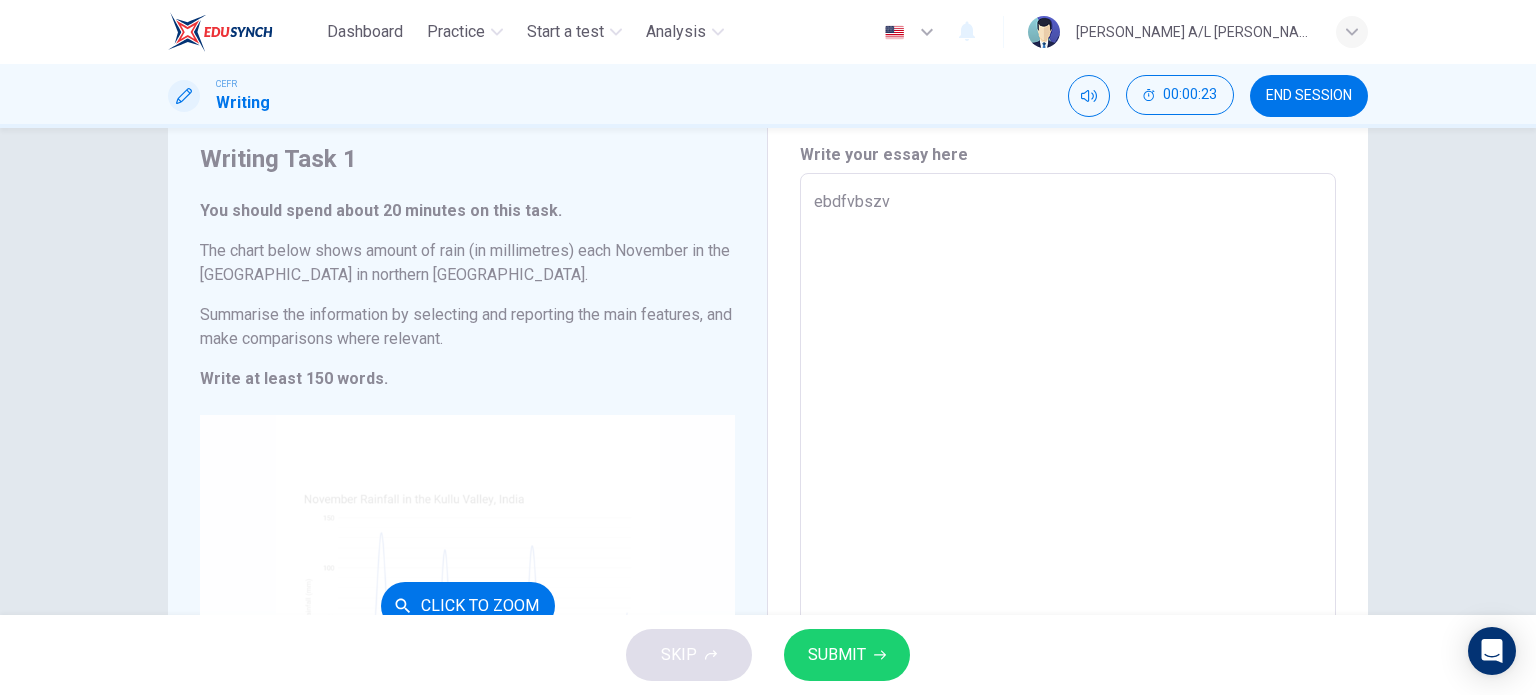 type on "x" 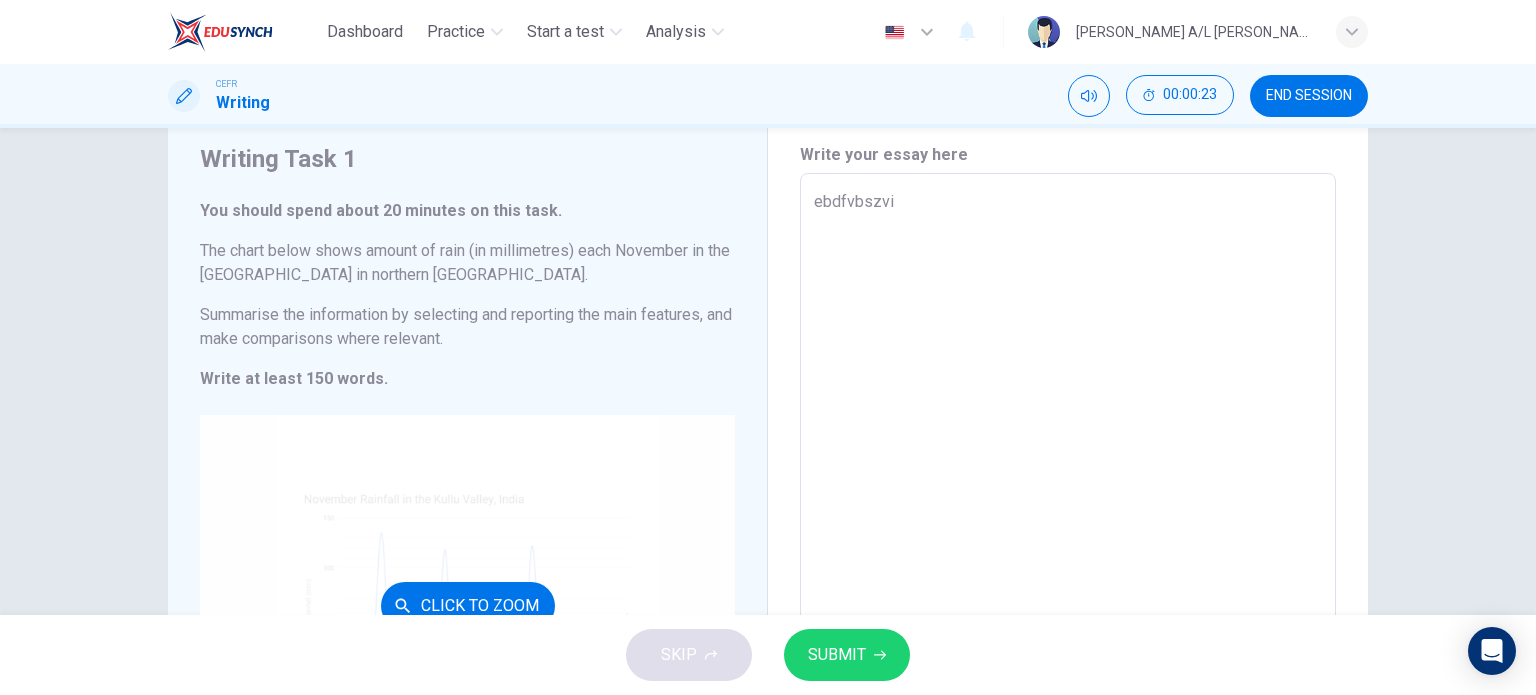 type on "x" 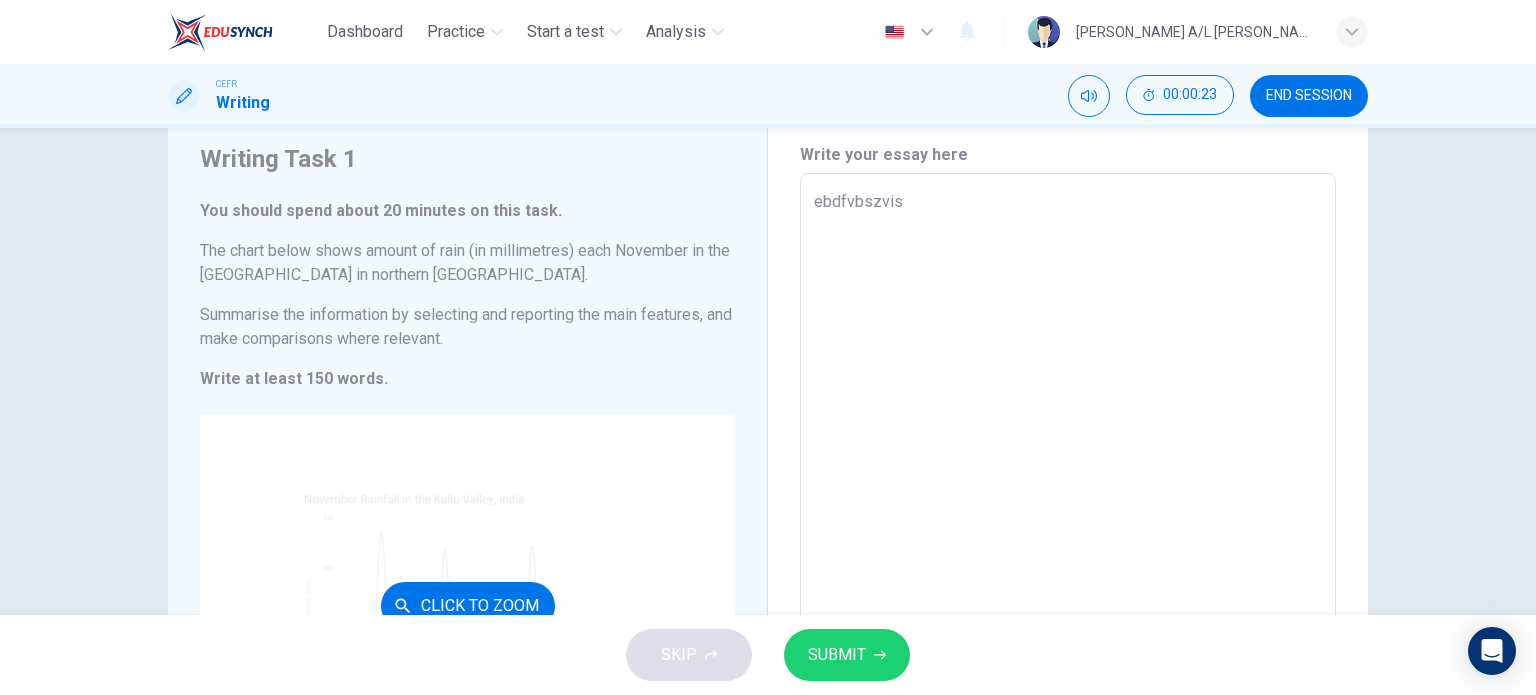 type on "x" 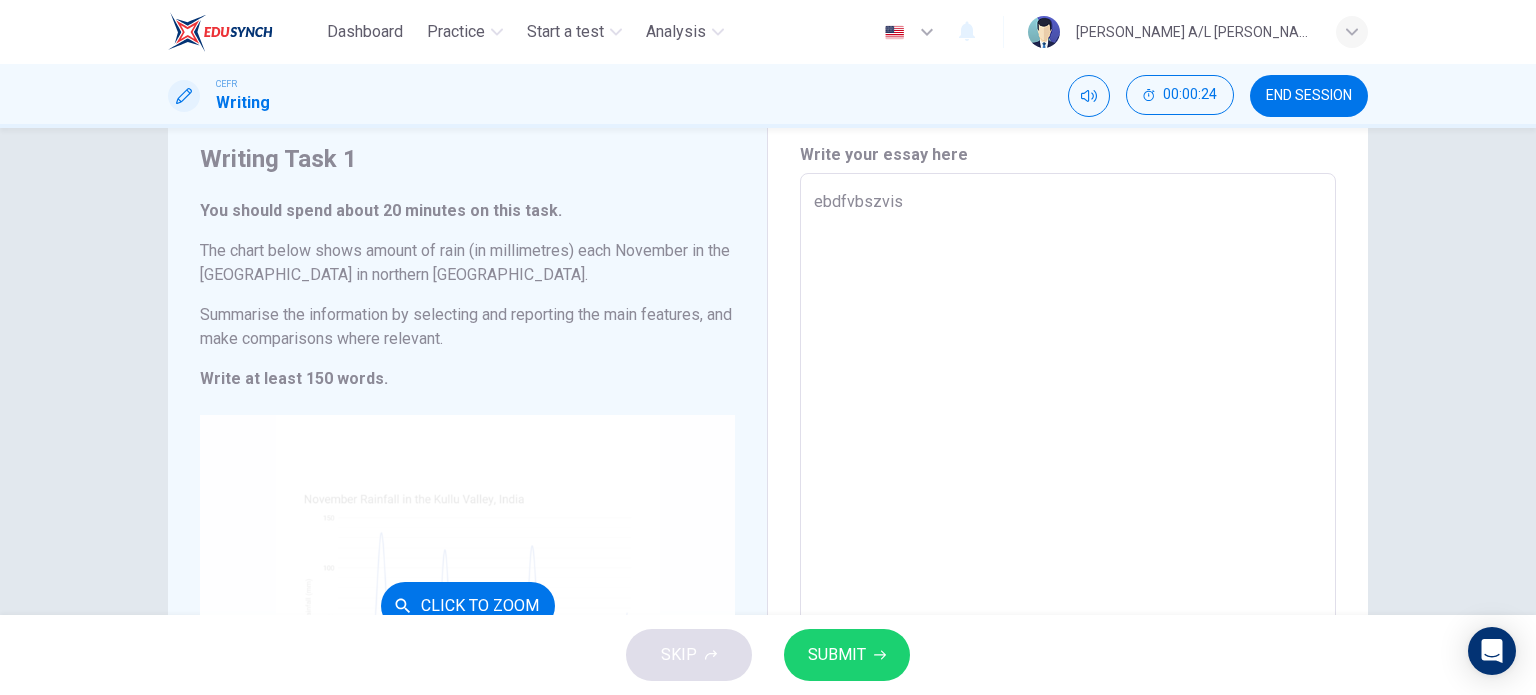 type on "ebdfvbszvisi" 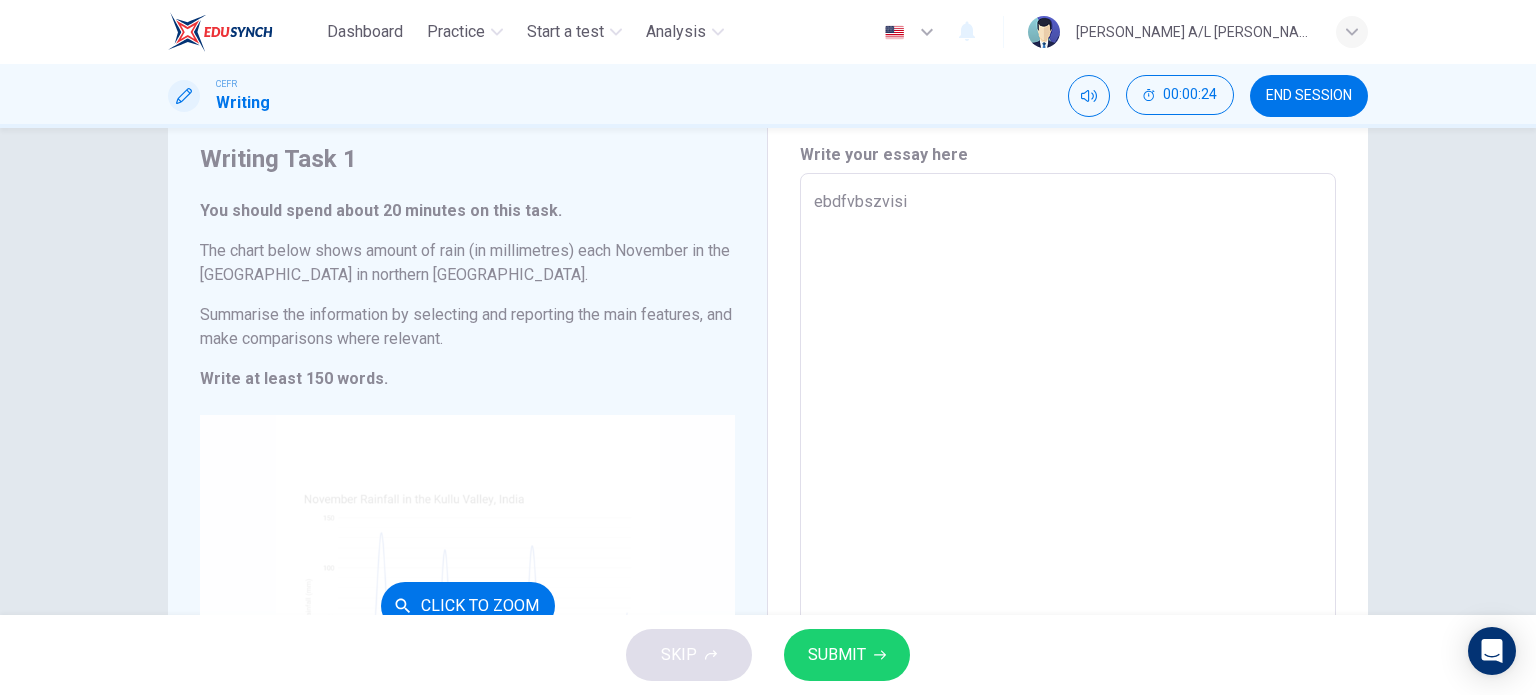 type on "x" 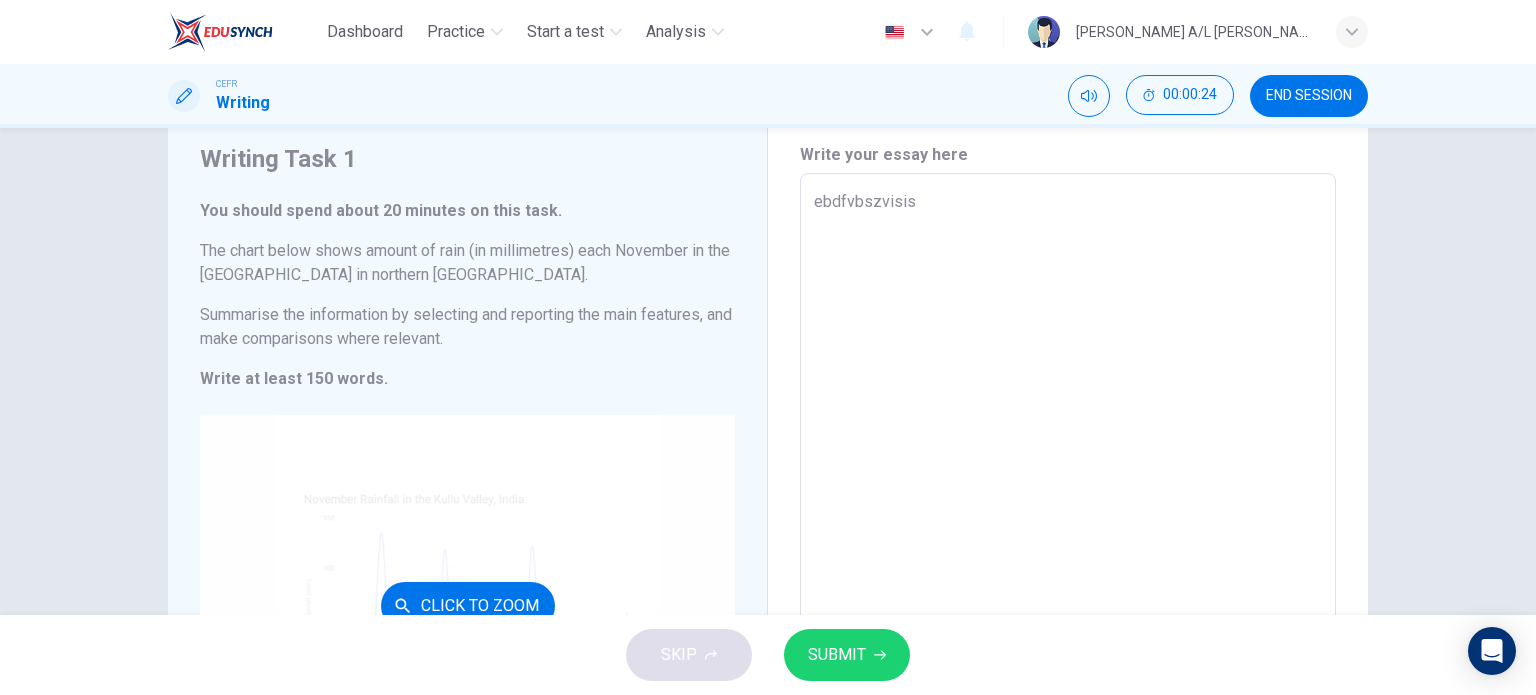 type on "x" 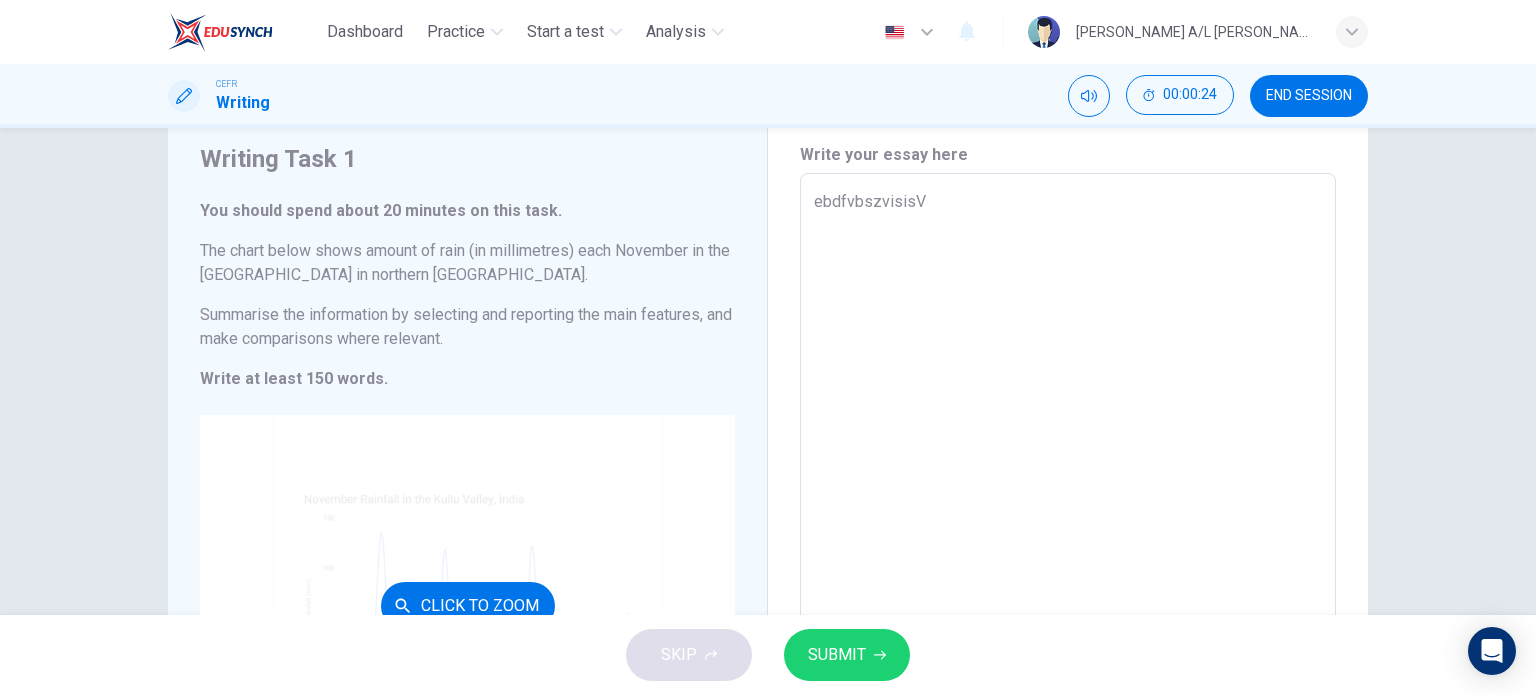 type on "ebdfvbszvisisVB" 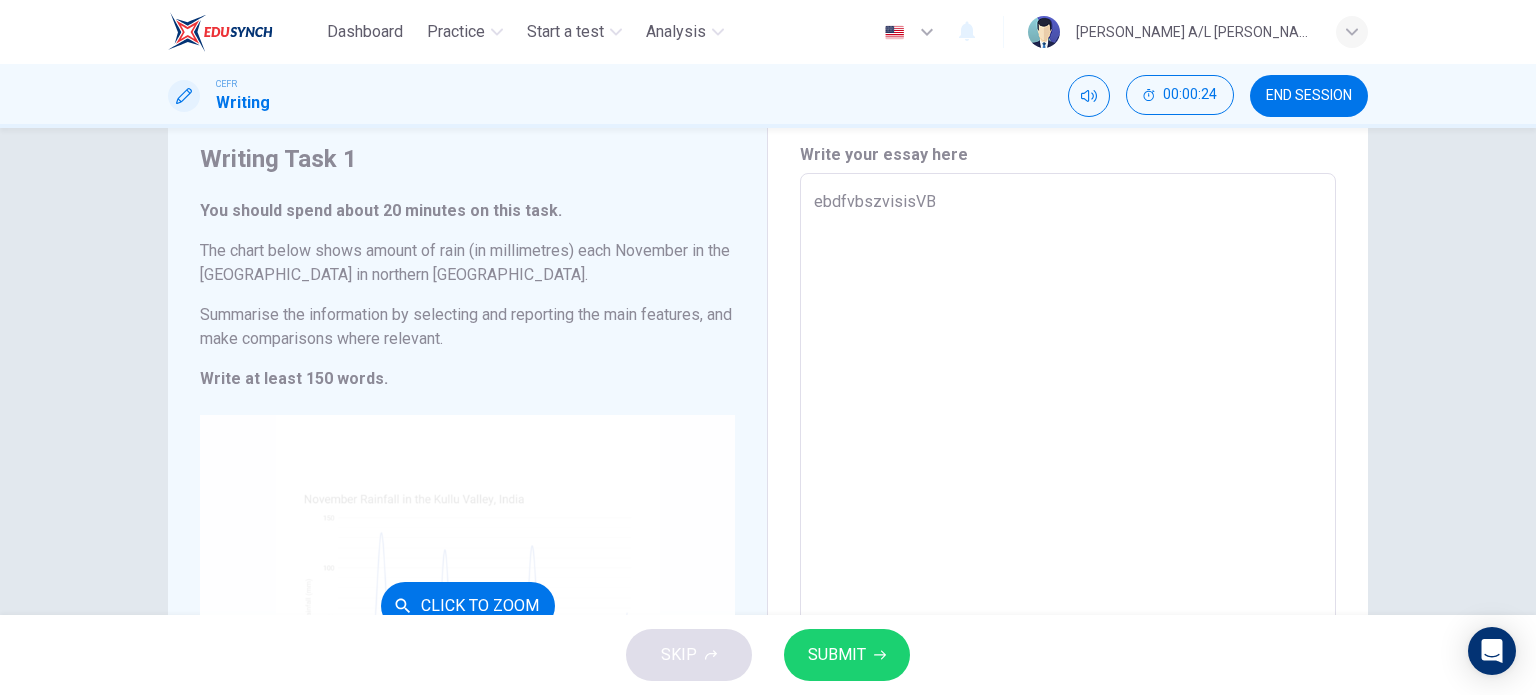 type on "x" 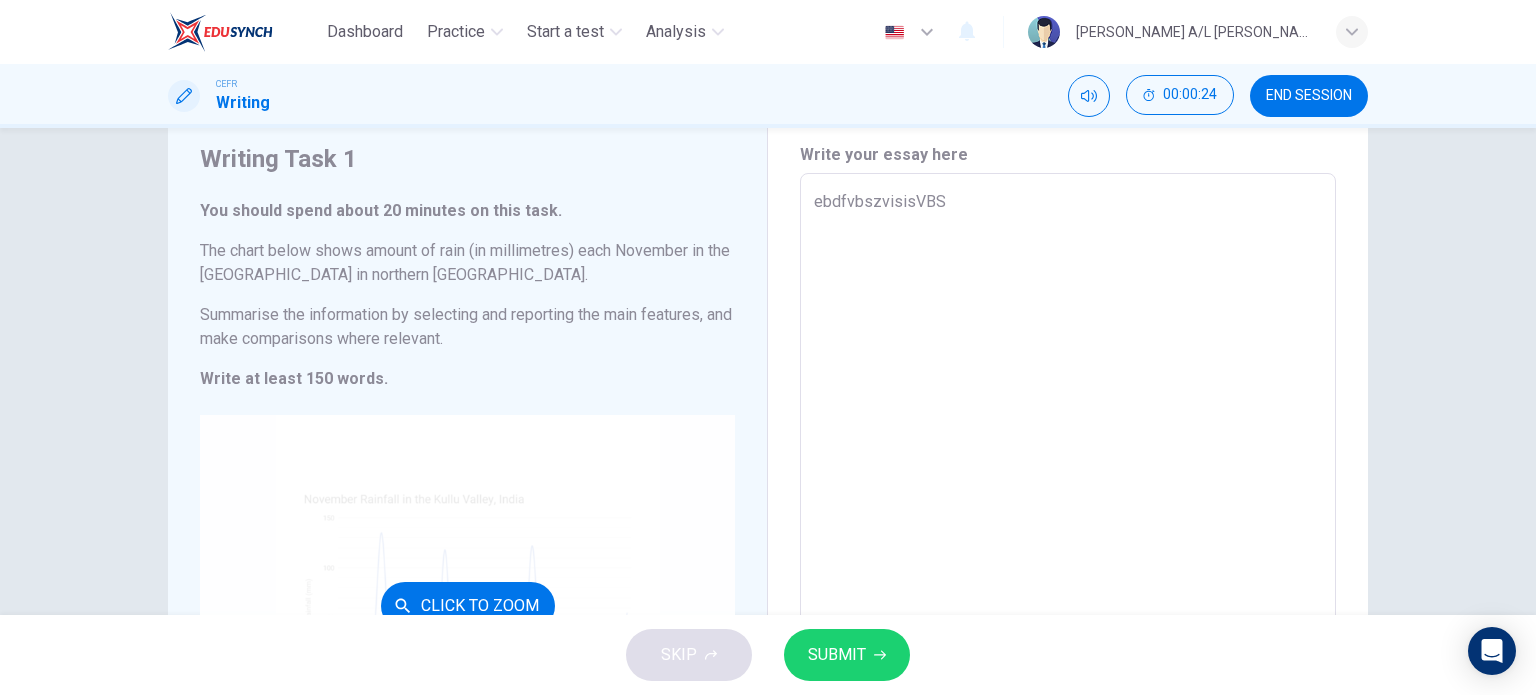 type on "ebdfvbszvisisVBSI" 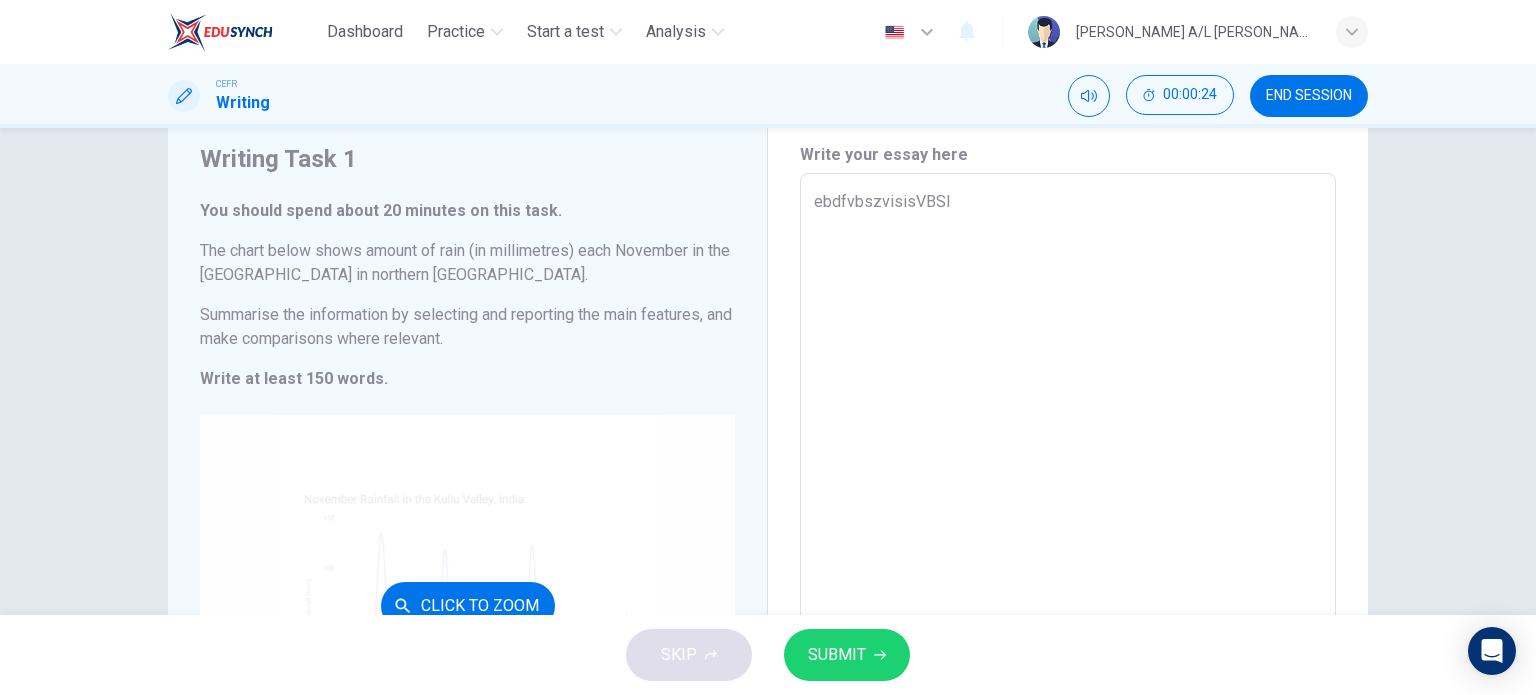 type on "ebdfvbszvisisVBSIU" 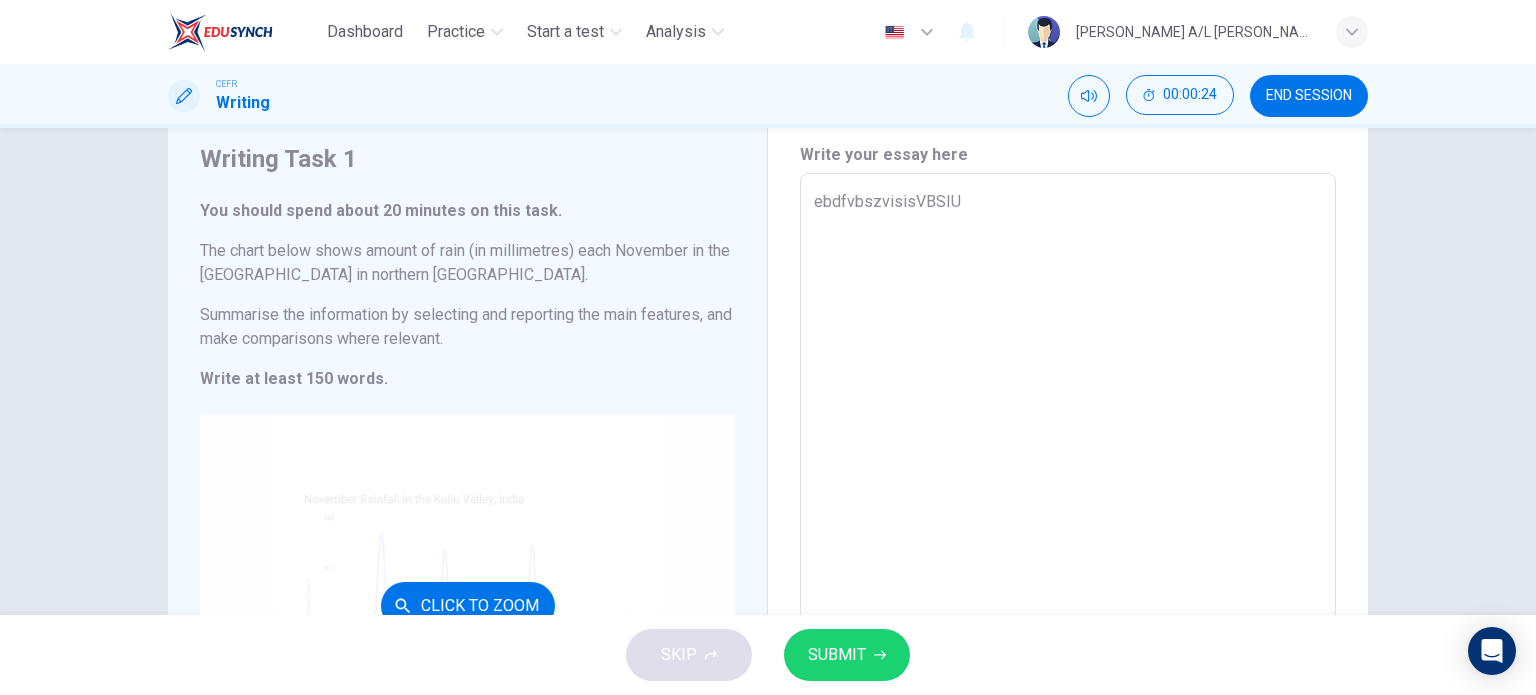 type on "ebdfvbszvisisVBSIUV" 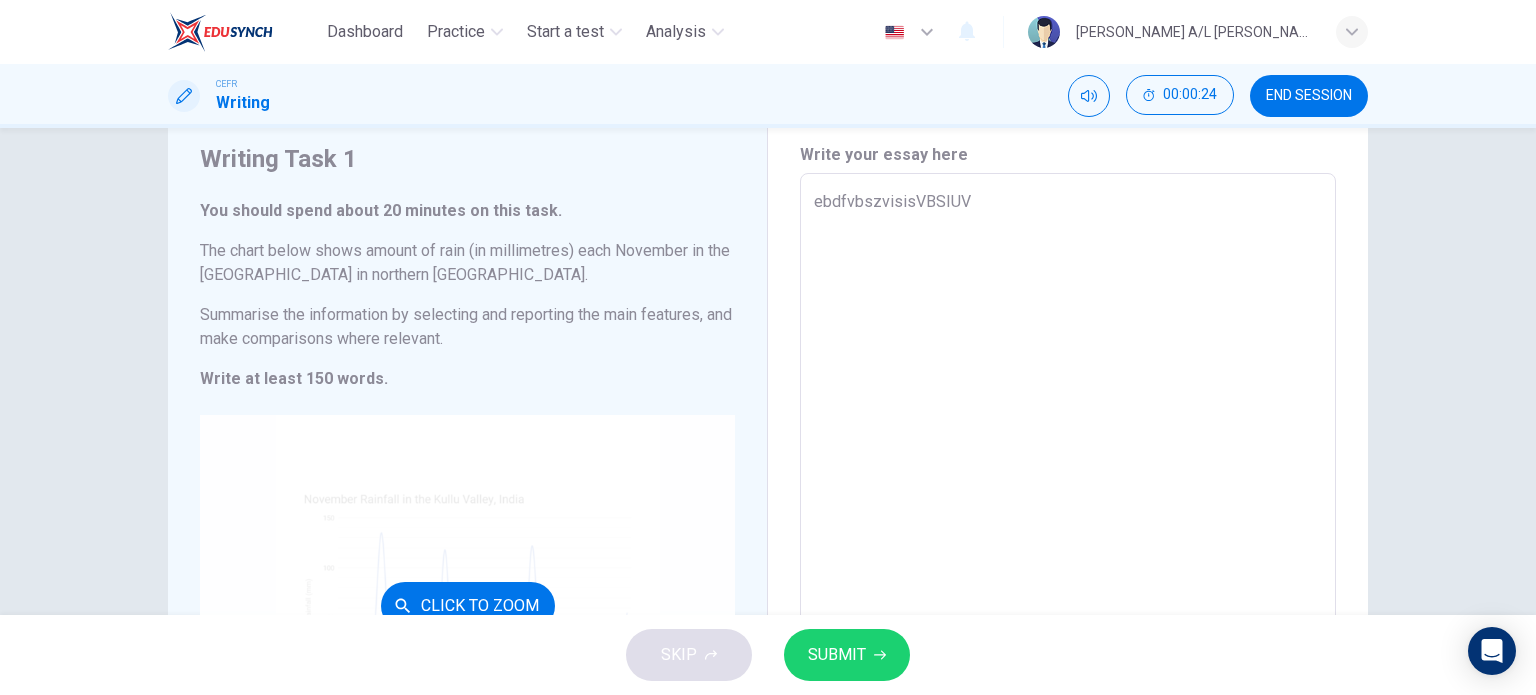 type on "x" 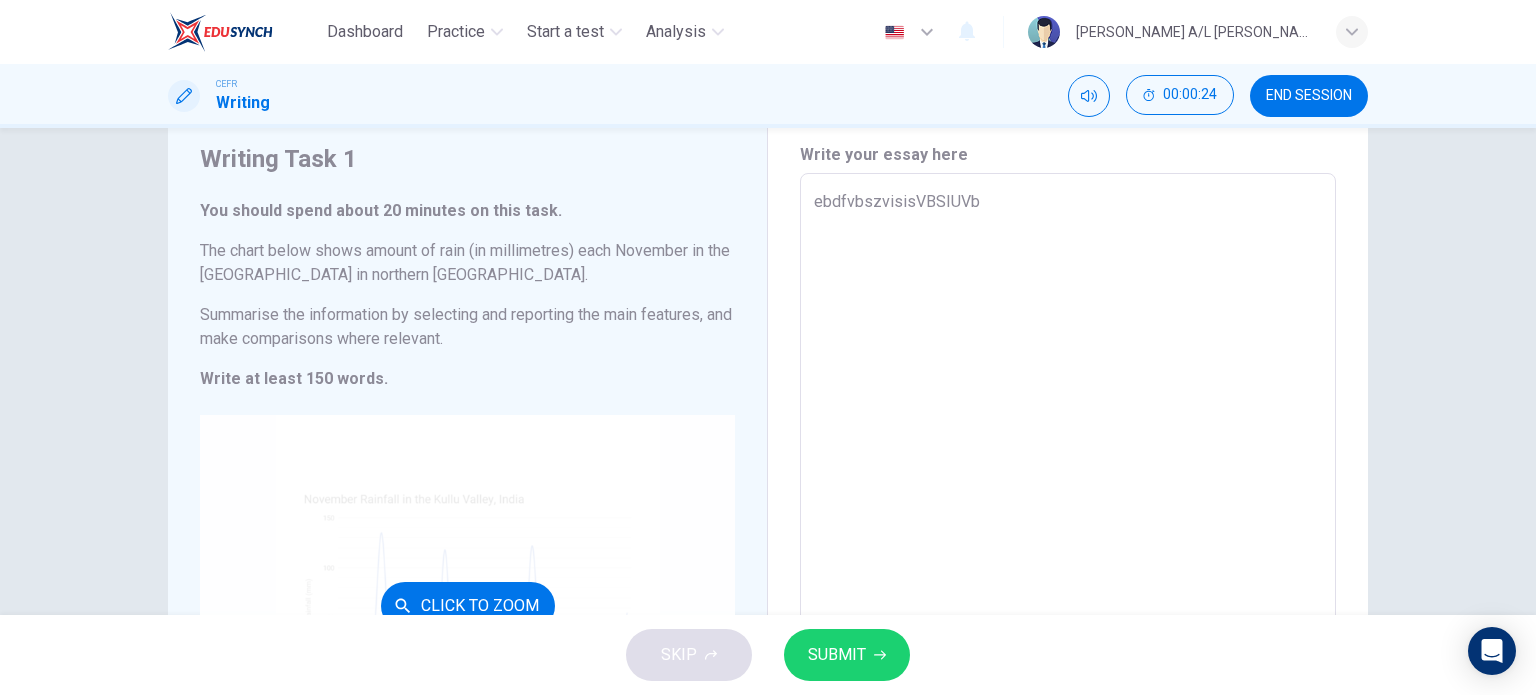 type on "x" 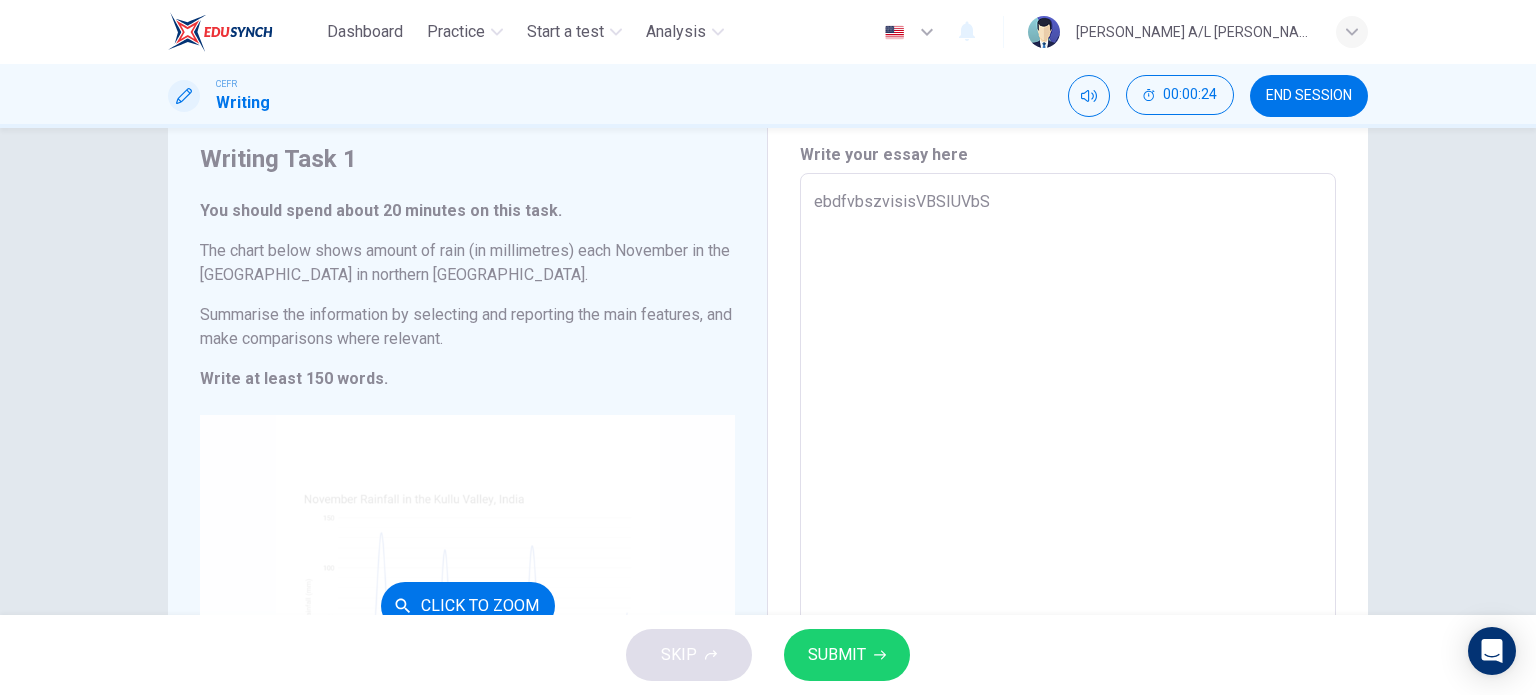 type on "x" 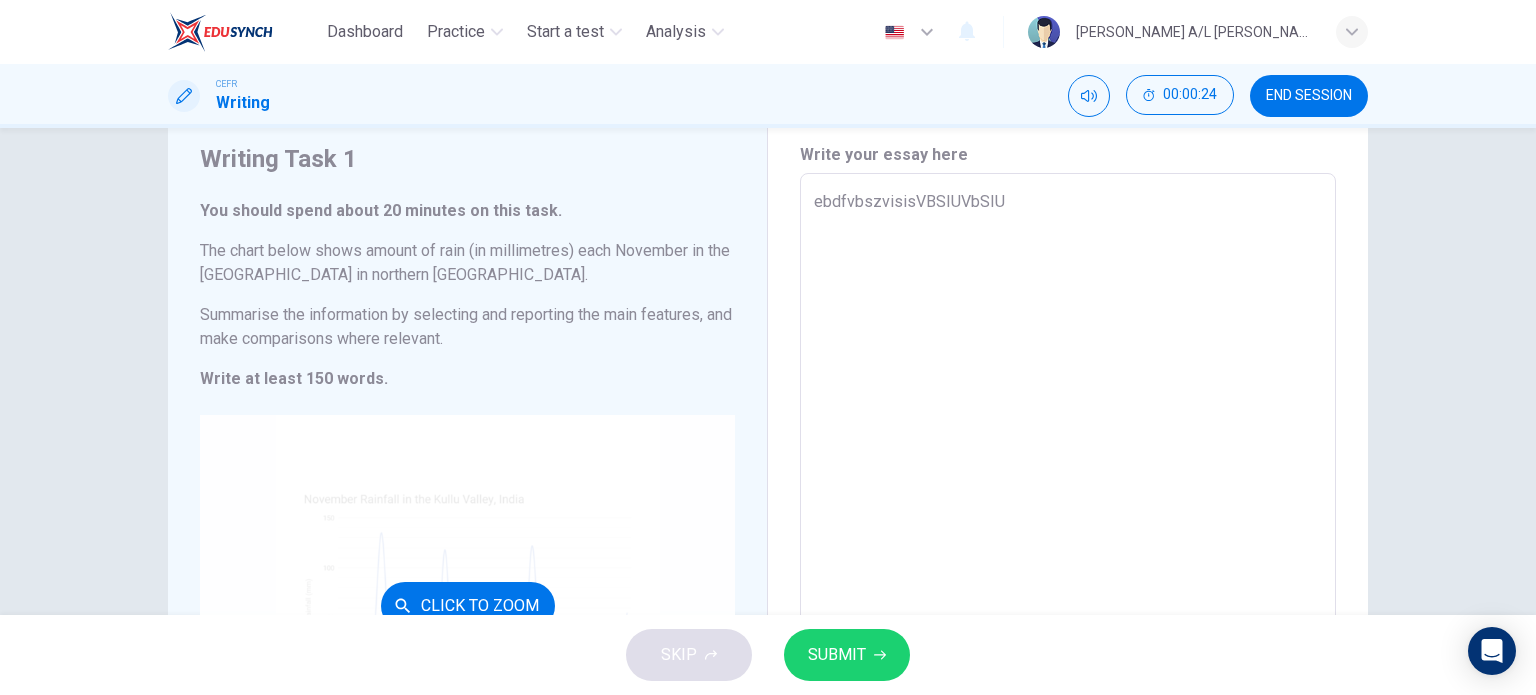 type on "ebdfvbszvisisVBSIUVbSIUV" 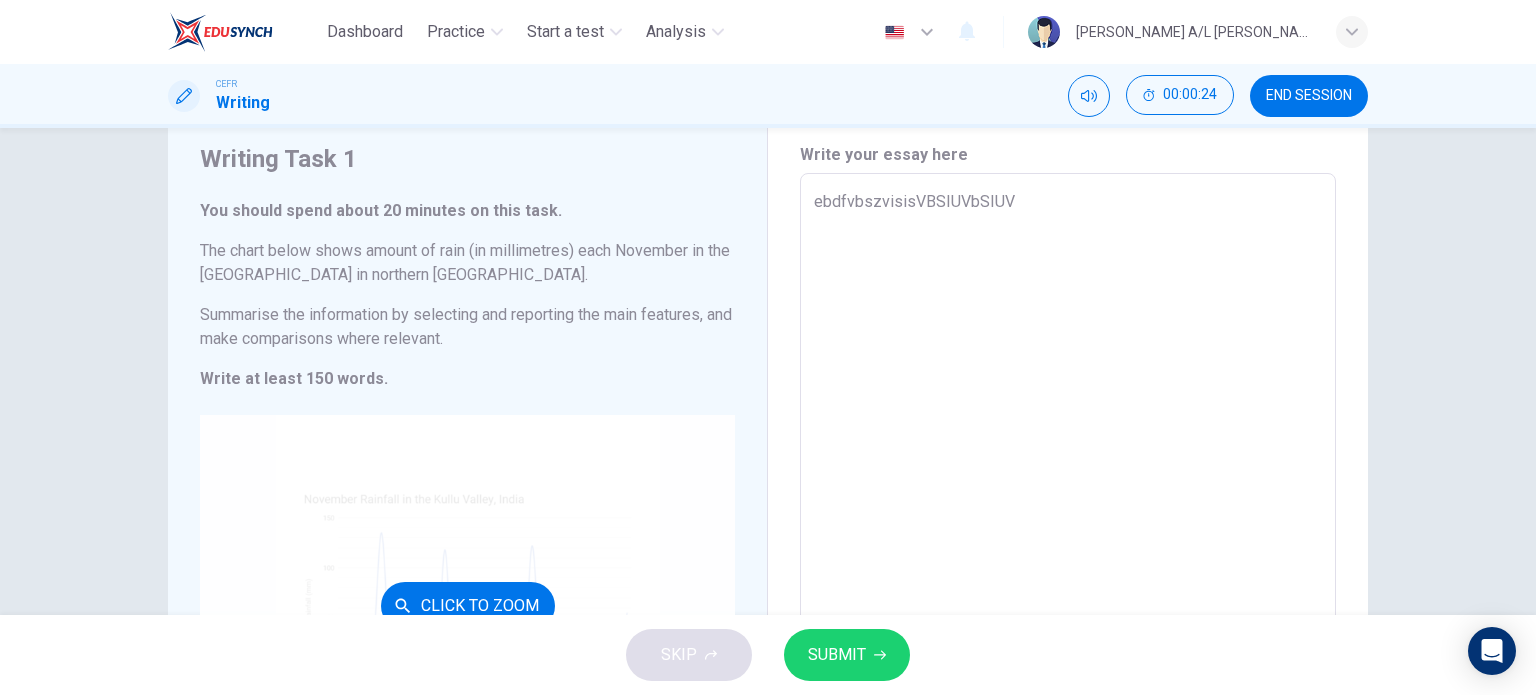type on "x" 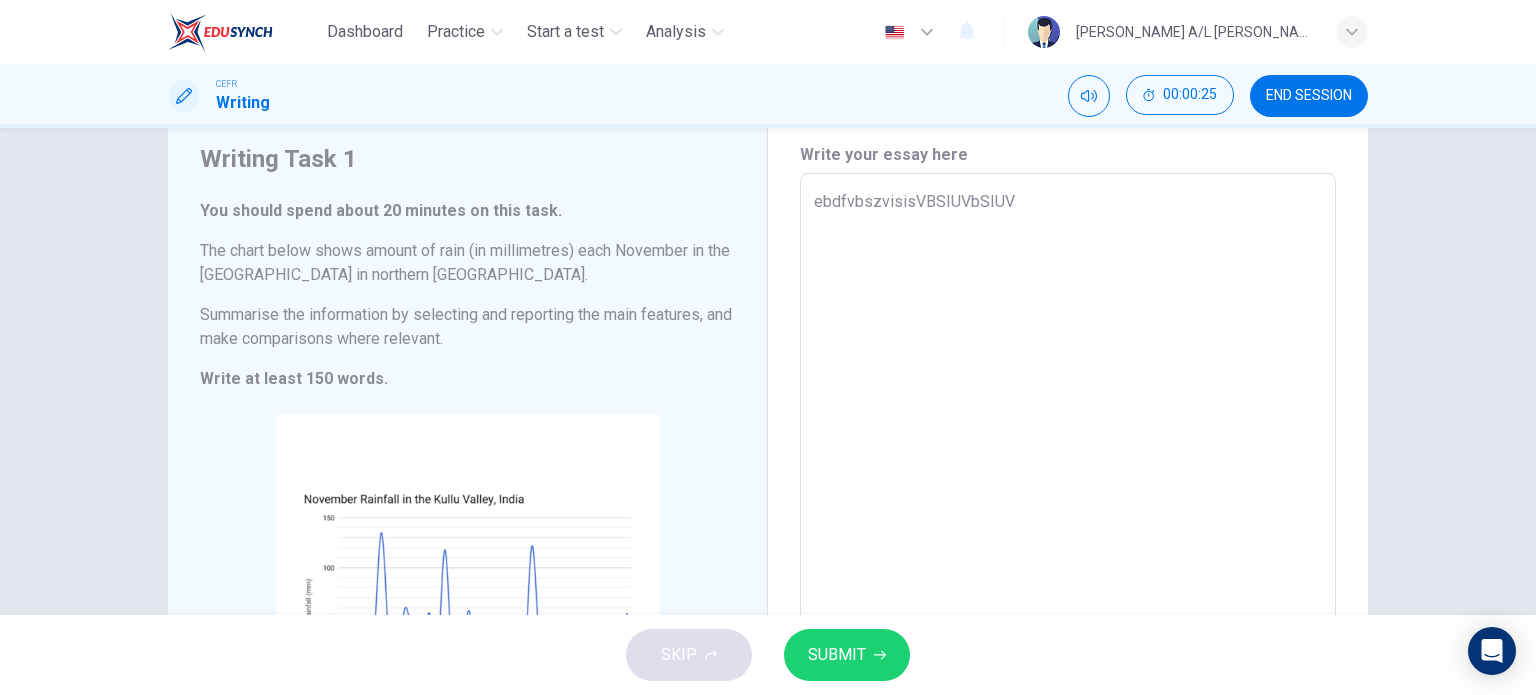 type on "ebdfvbszvisisVBSIUVbSIUV" 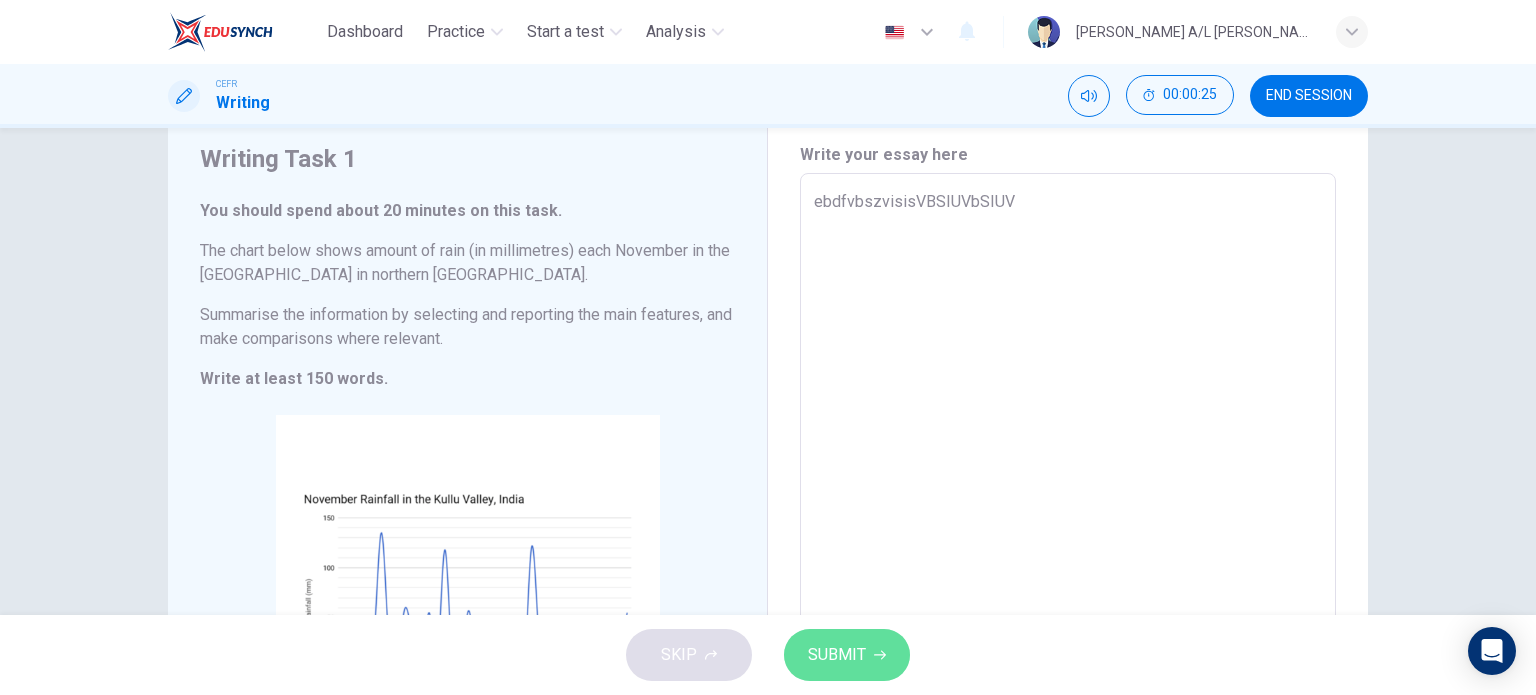 click on "SUBMIT" at bounding box center [837, 655] 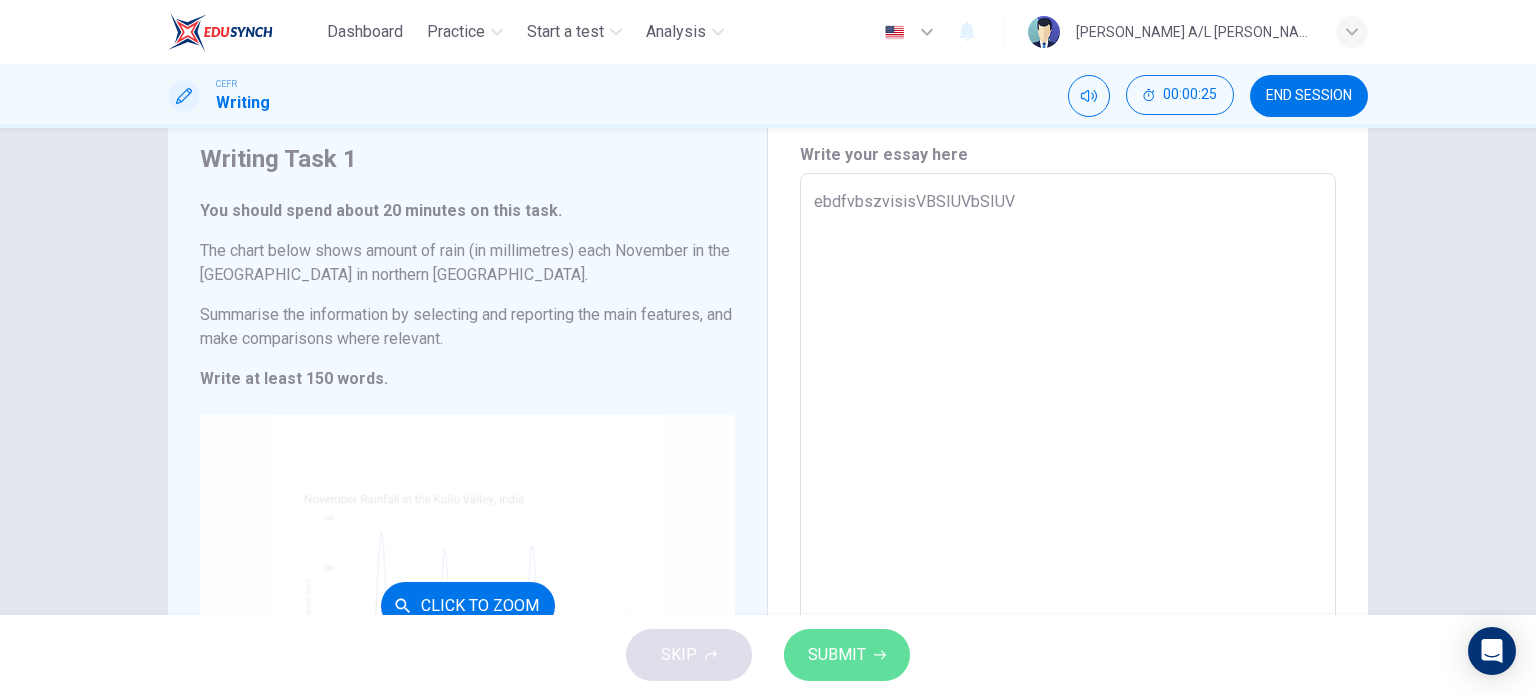 type on "x" 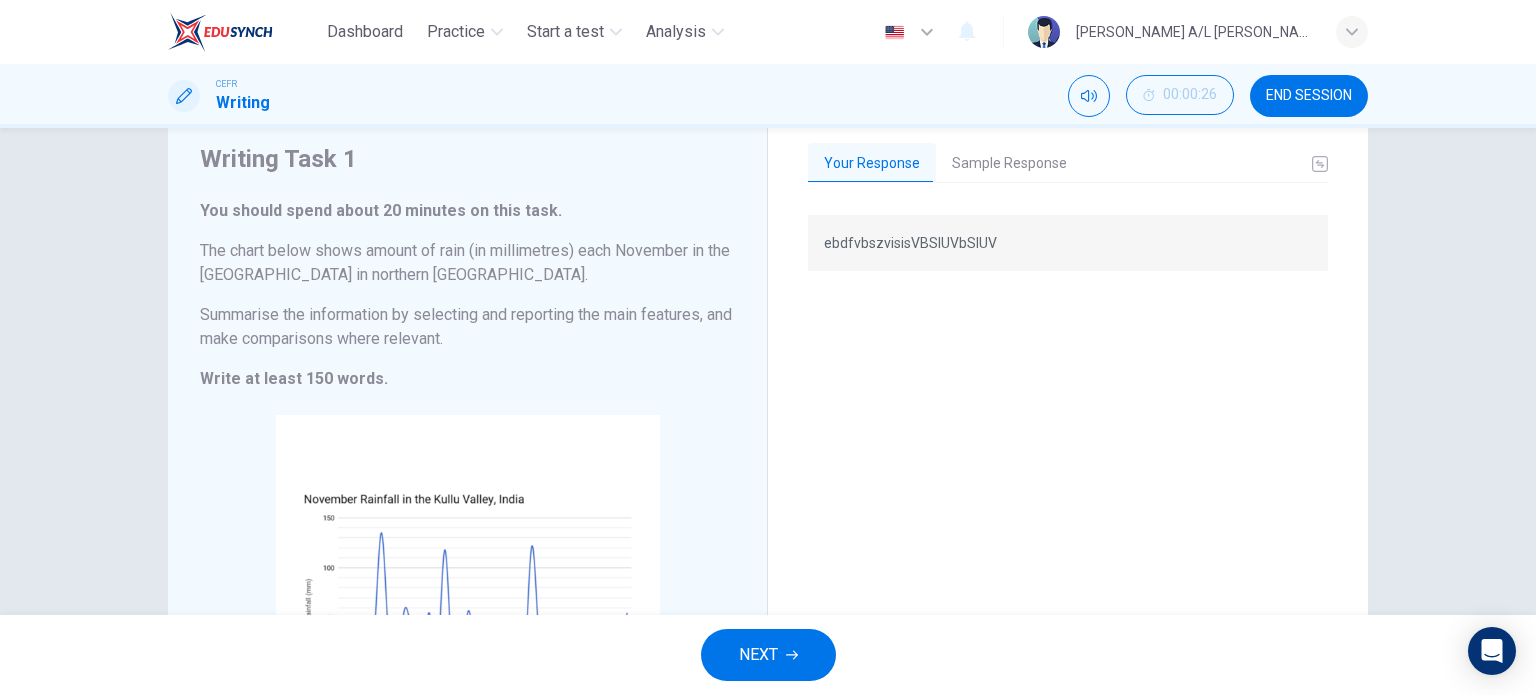 click on "Sample Response" at bounding box center (1009, 164) 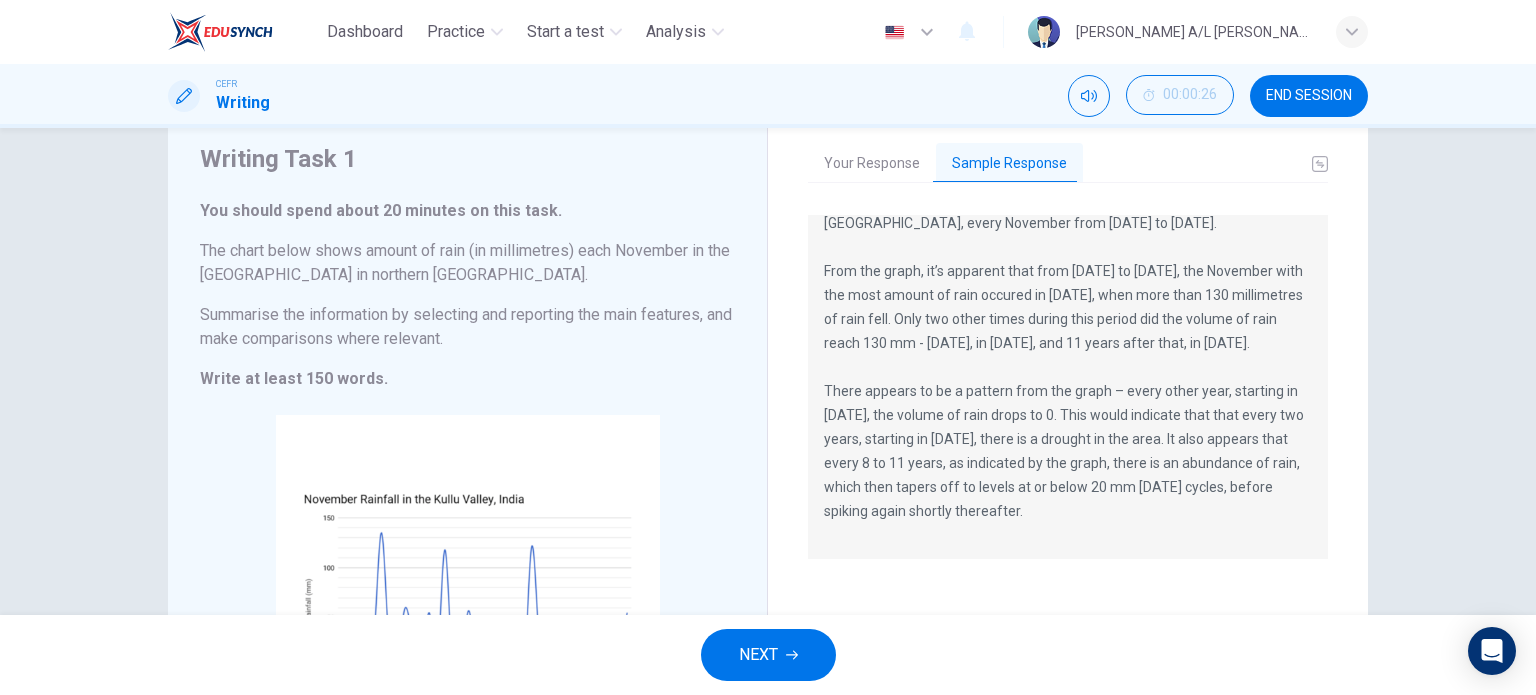 scroll, scrollTop: 48, scrollLeft: 0, axis: vertical 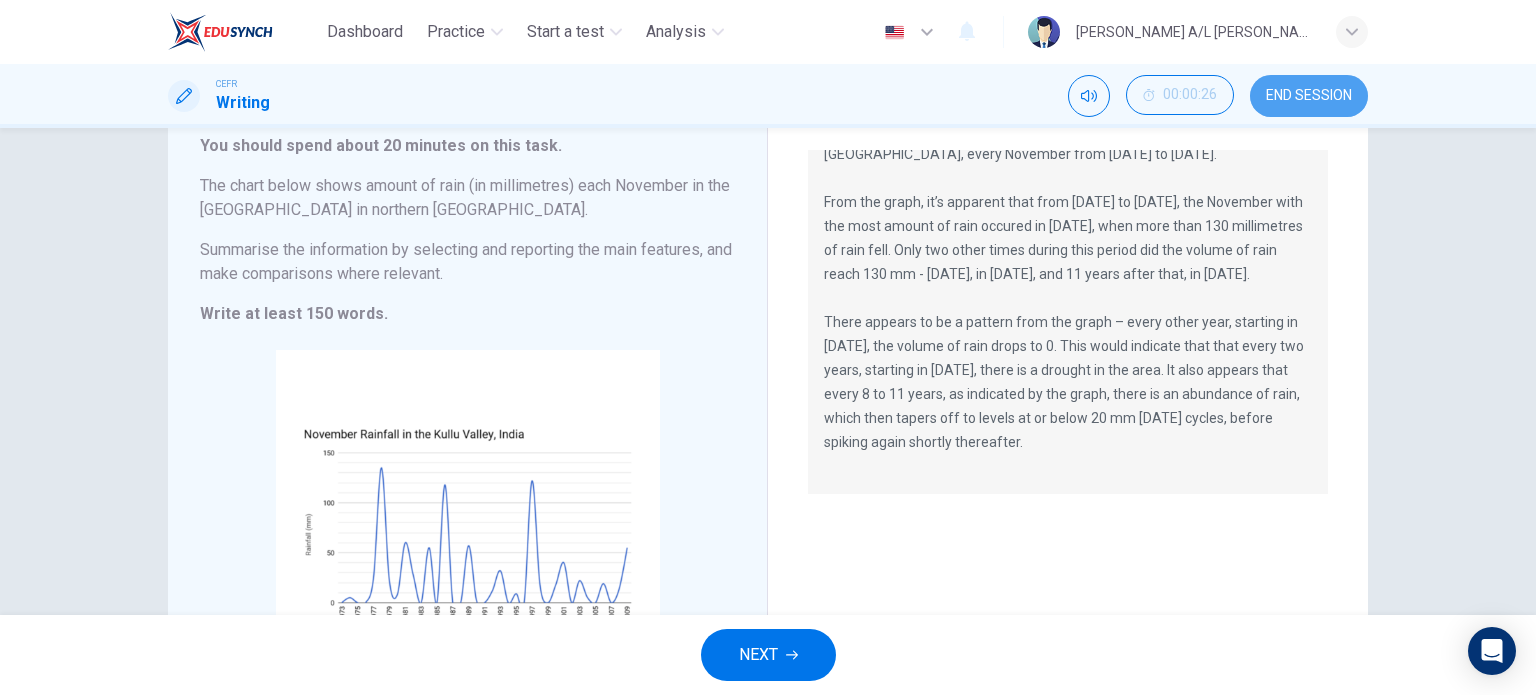 click on "END SESSION" at bounding box center (1309, 96) 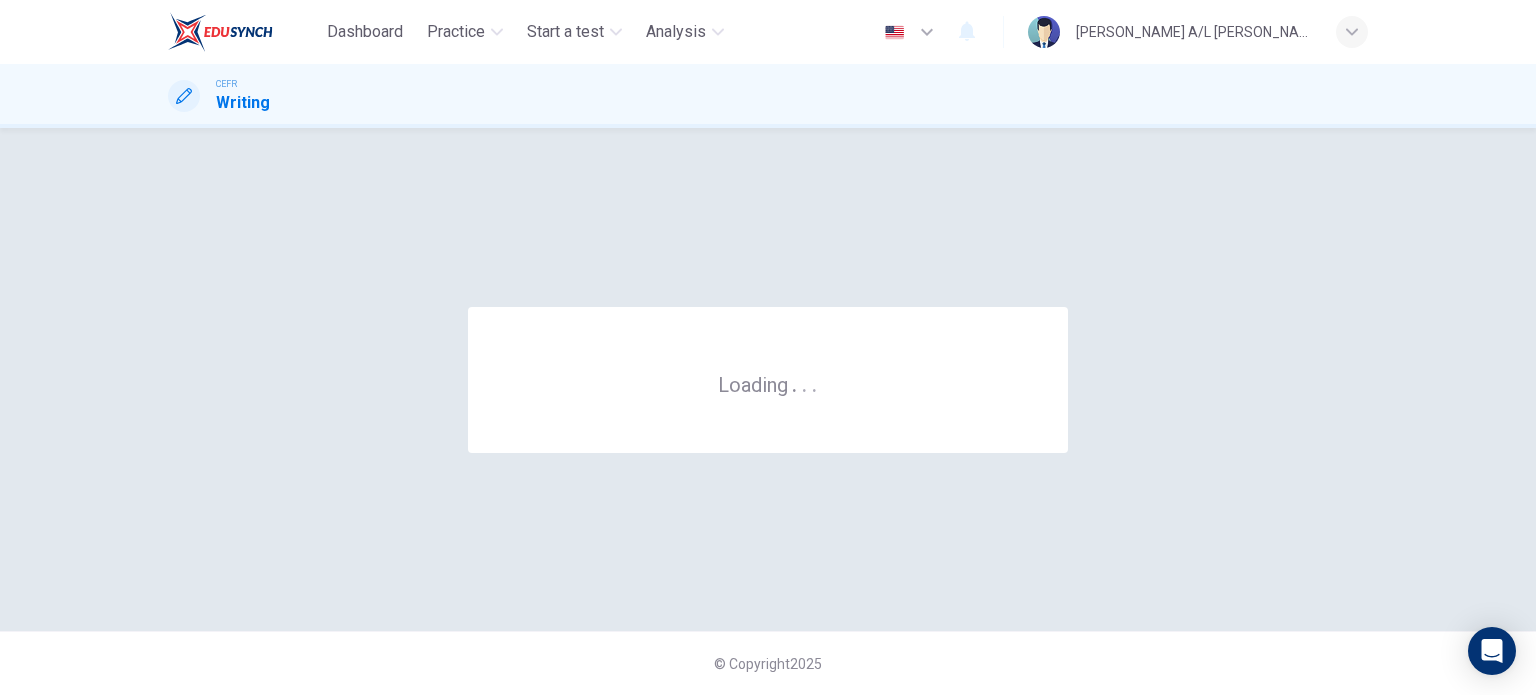 scroll, scrollTop: 0, scrollLeft: 0, axis: both 